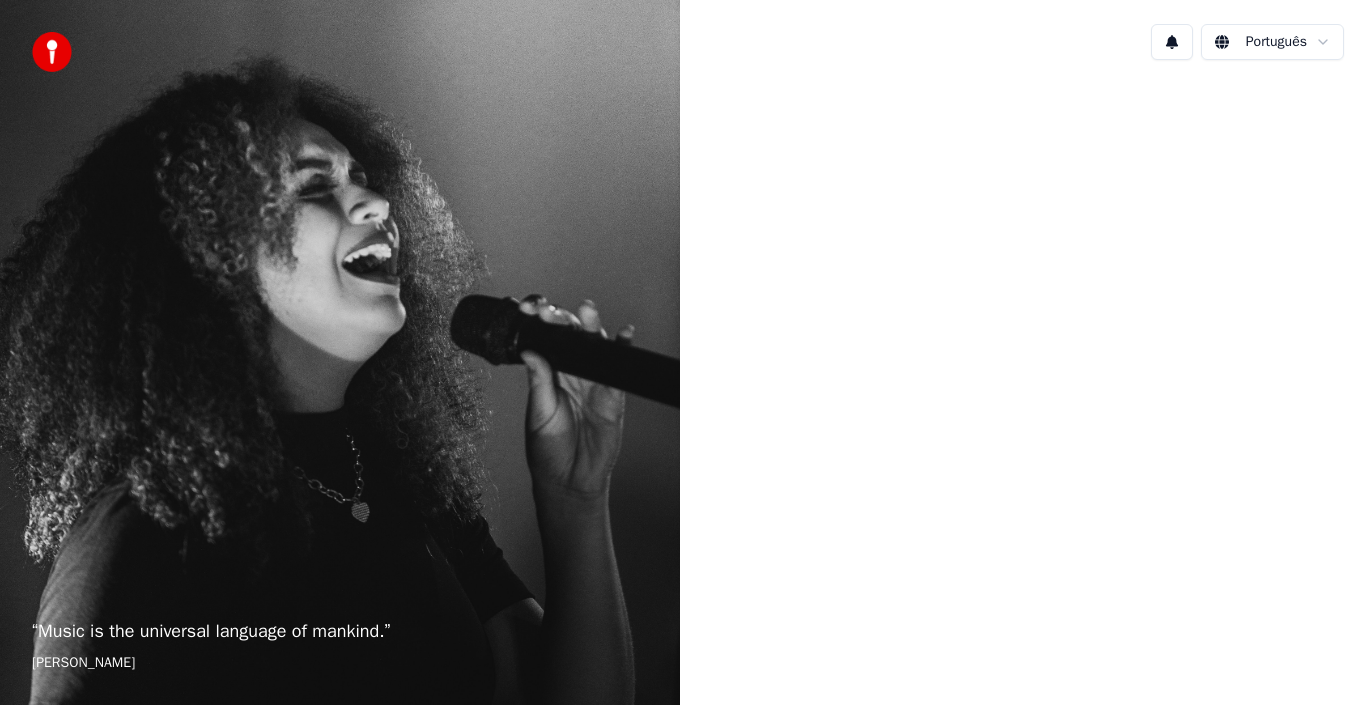 scroll, scrollTop: 0, scrollLeft: 0, axis: both 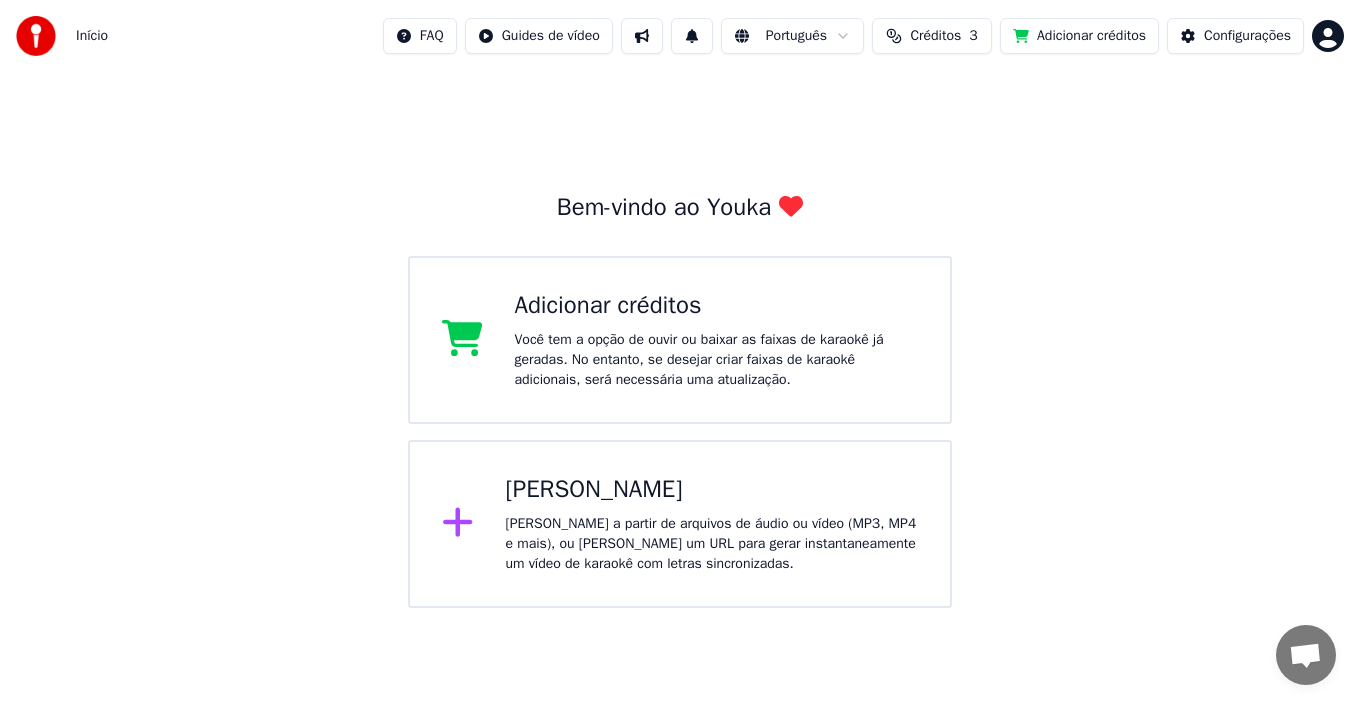 click on "Créditos" at bounding box center [935, 36] 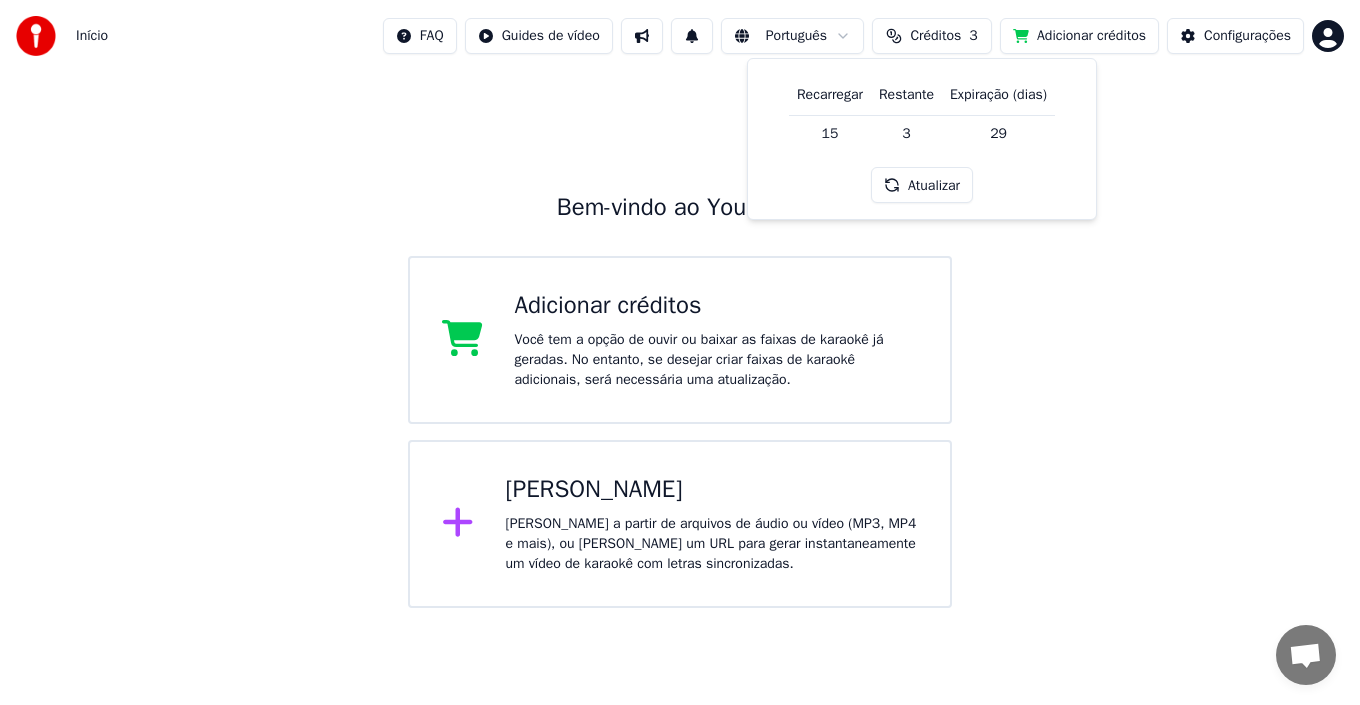 click on "Atualizar" at bounding box center (922, 185) 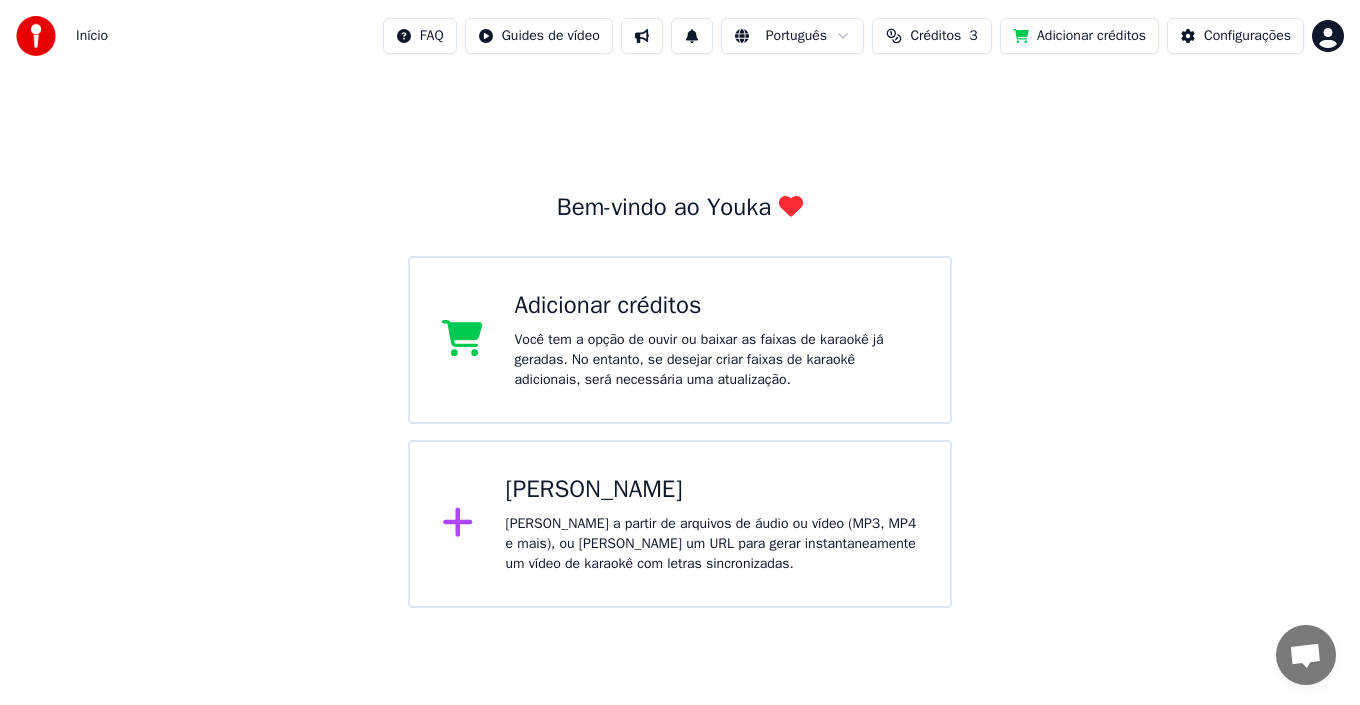 click on "Você tem a opção de ouvir ou baixar as faixas de karaokê já geradas. No entanto, se desejar criar faixas de karaokê adicionais, será necessária uma atualização." at bounding box center [717, 360] 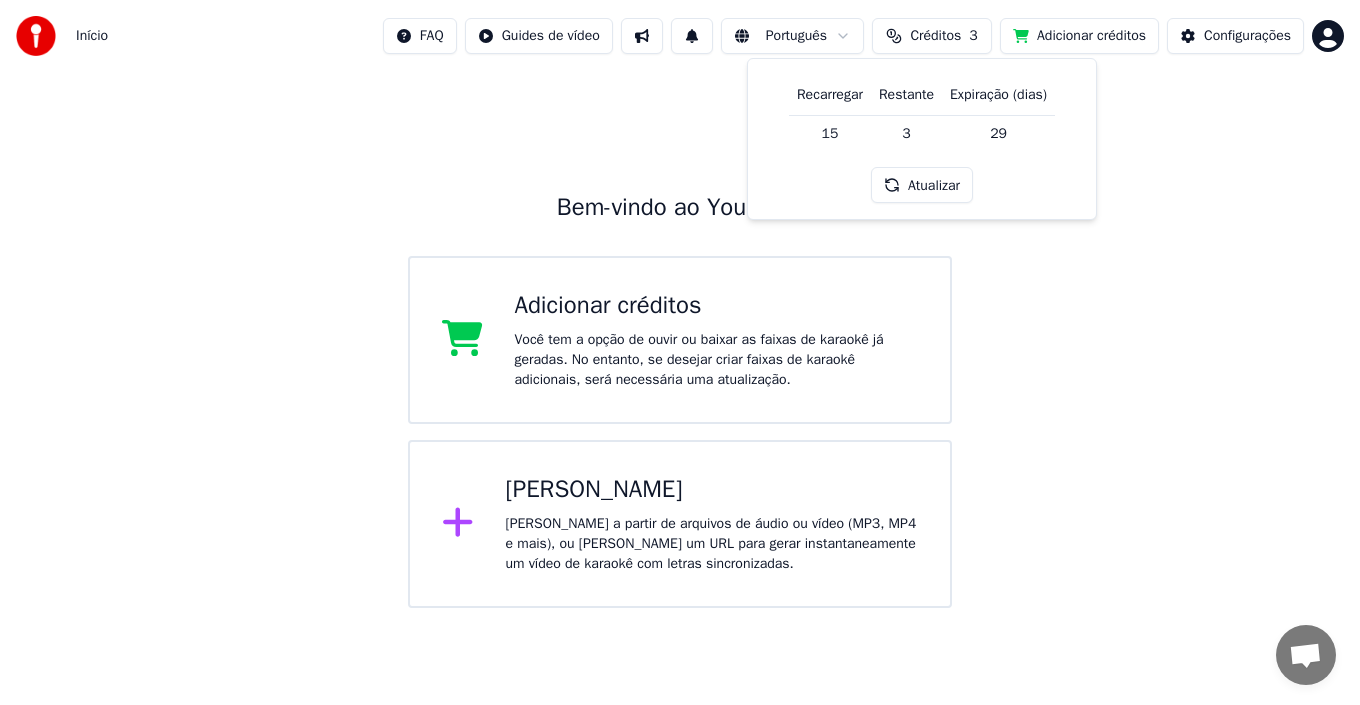 click on "Atualizar" at bounding box center [922, 185] 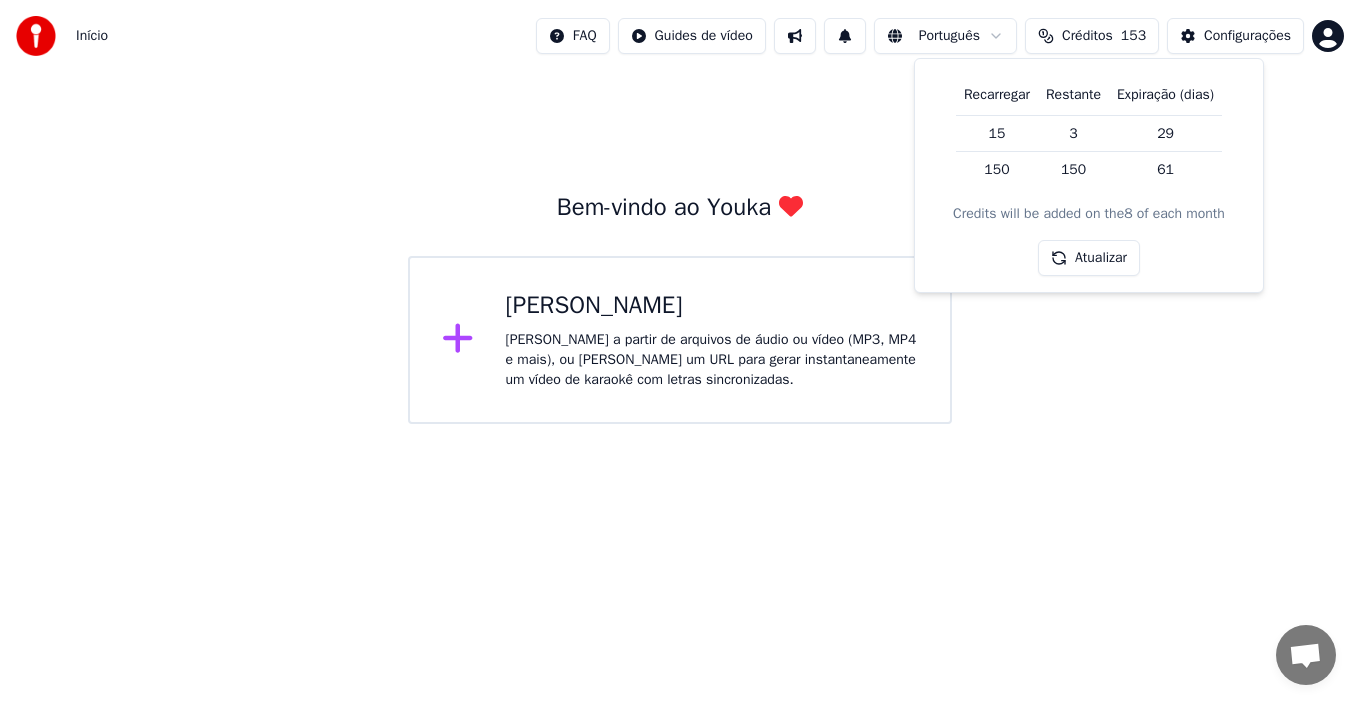 click on "Atualizar" at bounding box center (1089, 258) 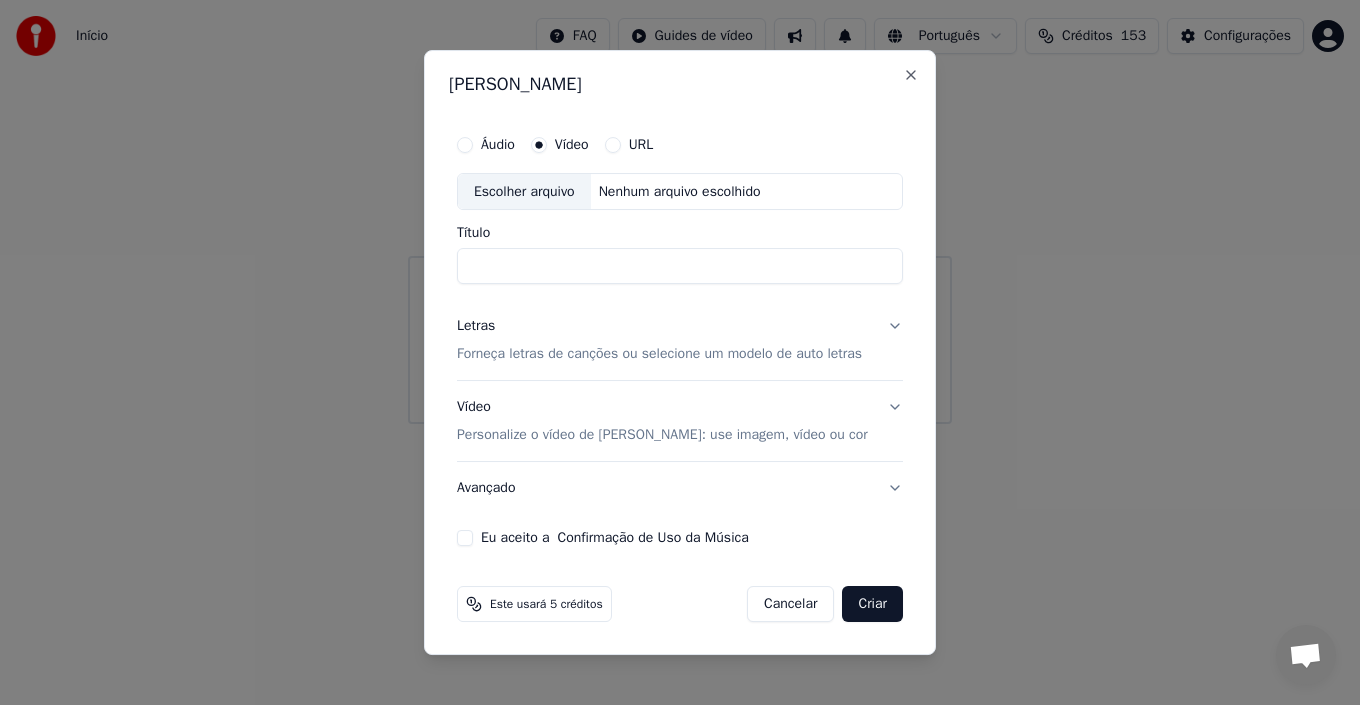 click on "Escolher arquivo" at bounding box center (524, 192) 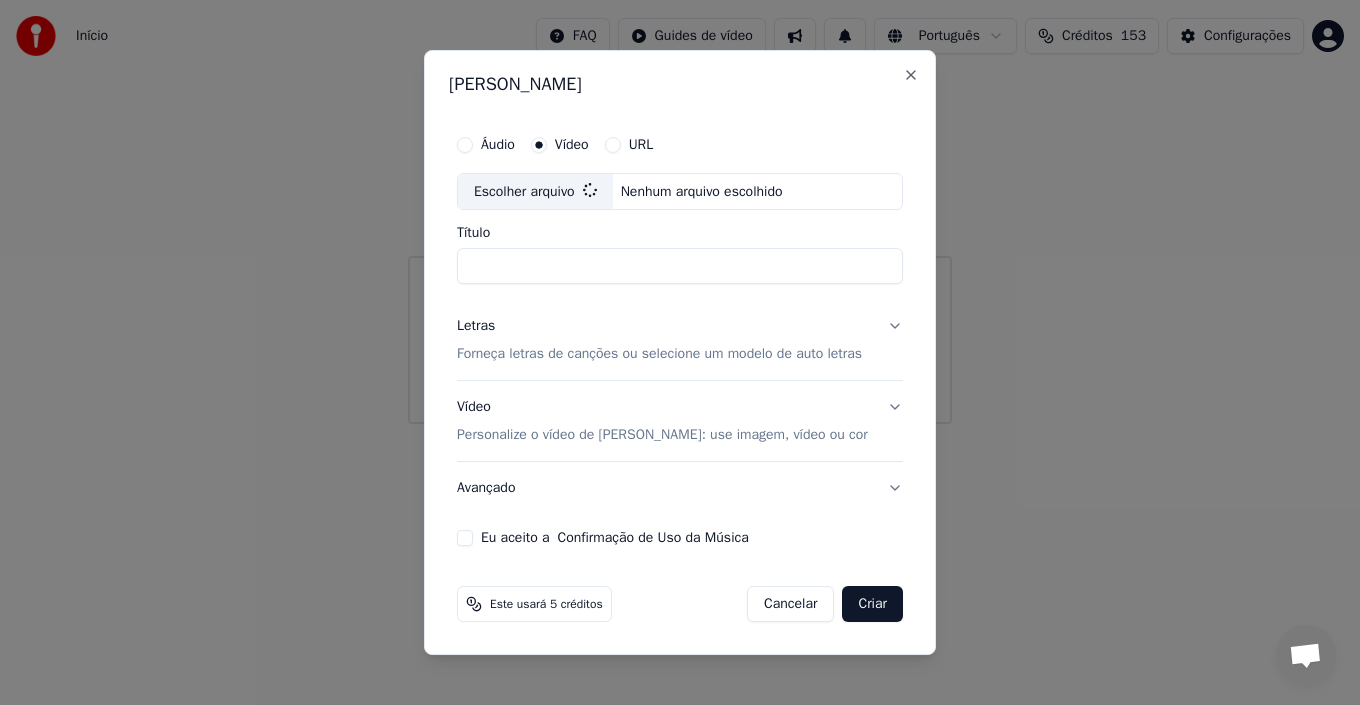 type on "**********" 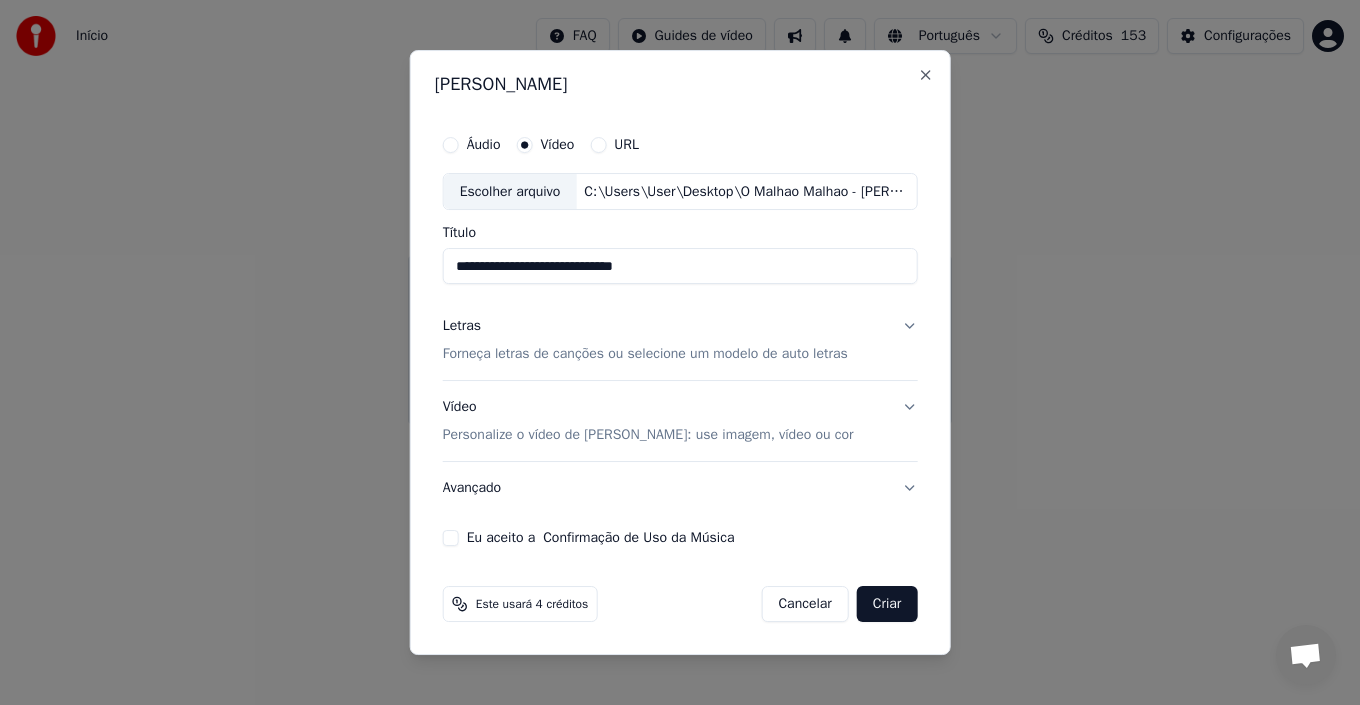 click on "Eu aceito a   Confirmação de Uso da Música" at bounding box center (451, 538) 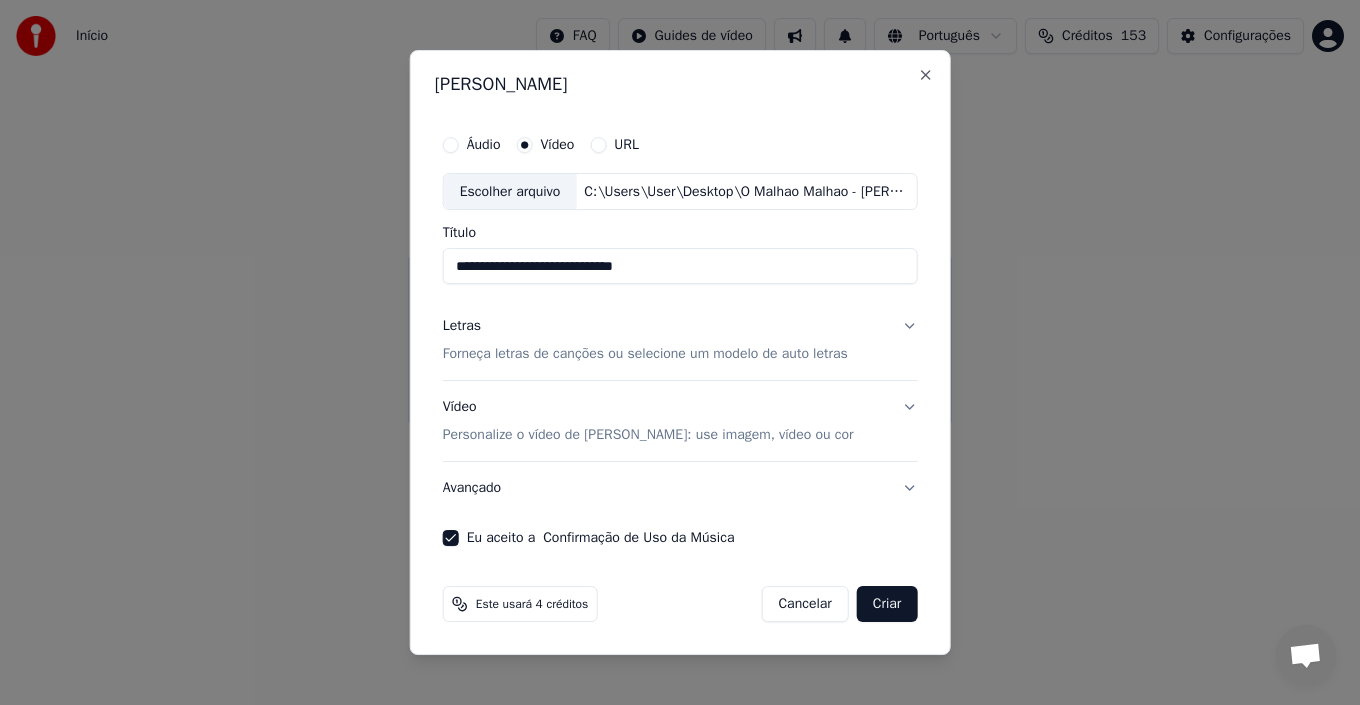 click on "Avançado" at bounding box center (680, 488) 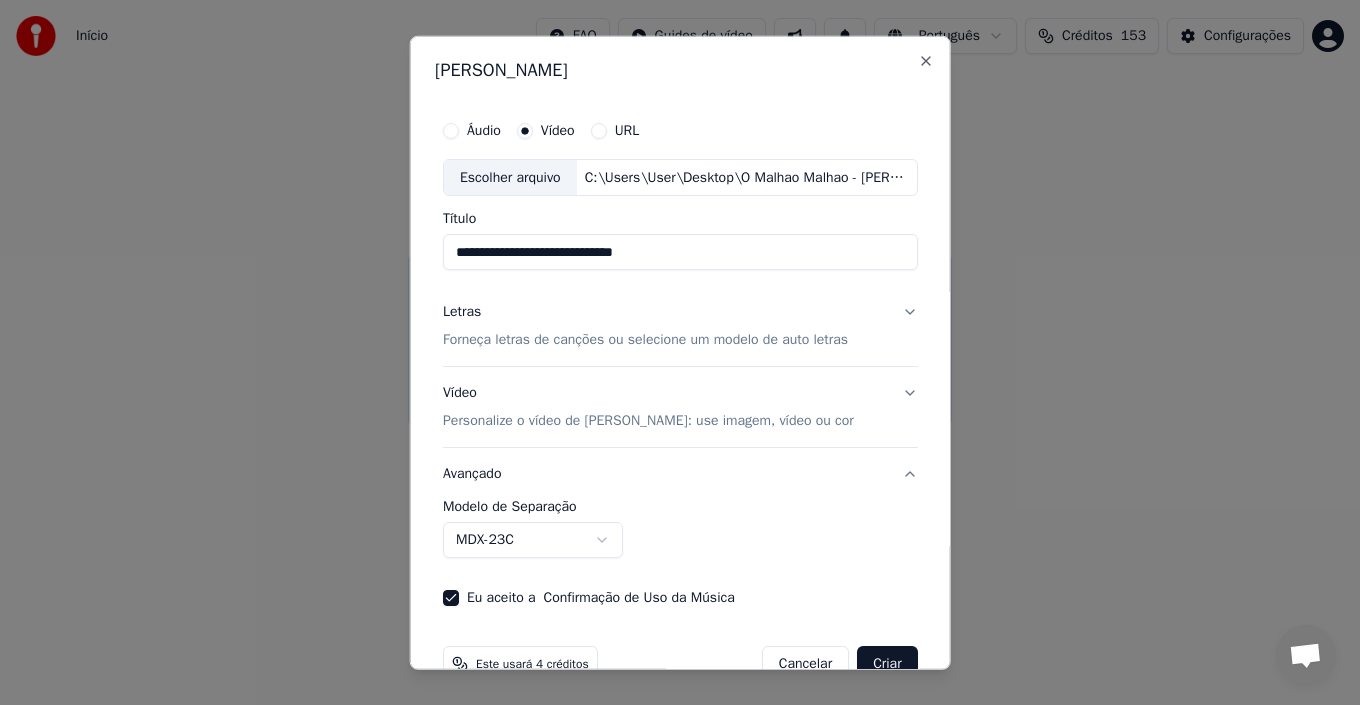 click on "Personalize o vídeo de [PERSON_NAME]: use imagem, vídeo ou cor" at bounding box center [648, 421] 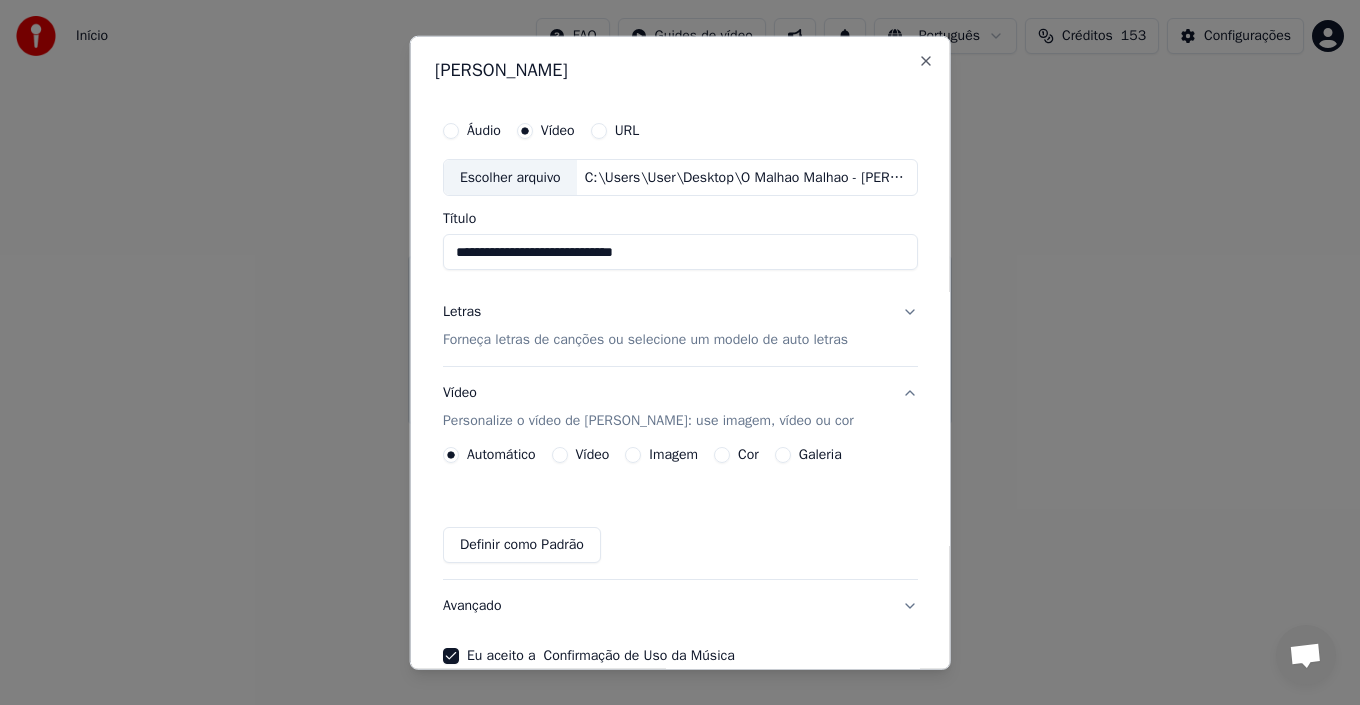click on "Vídeo" at bounding box center [559, 455] 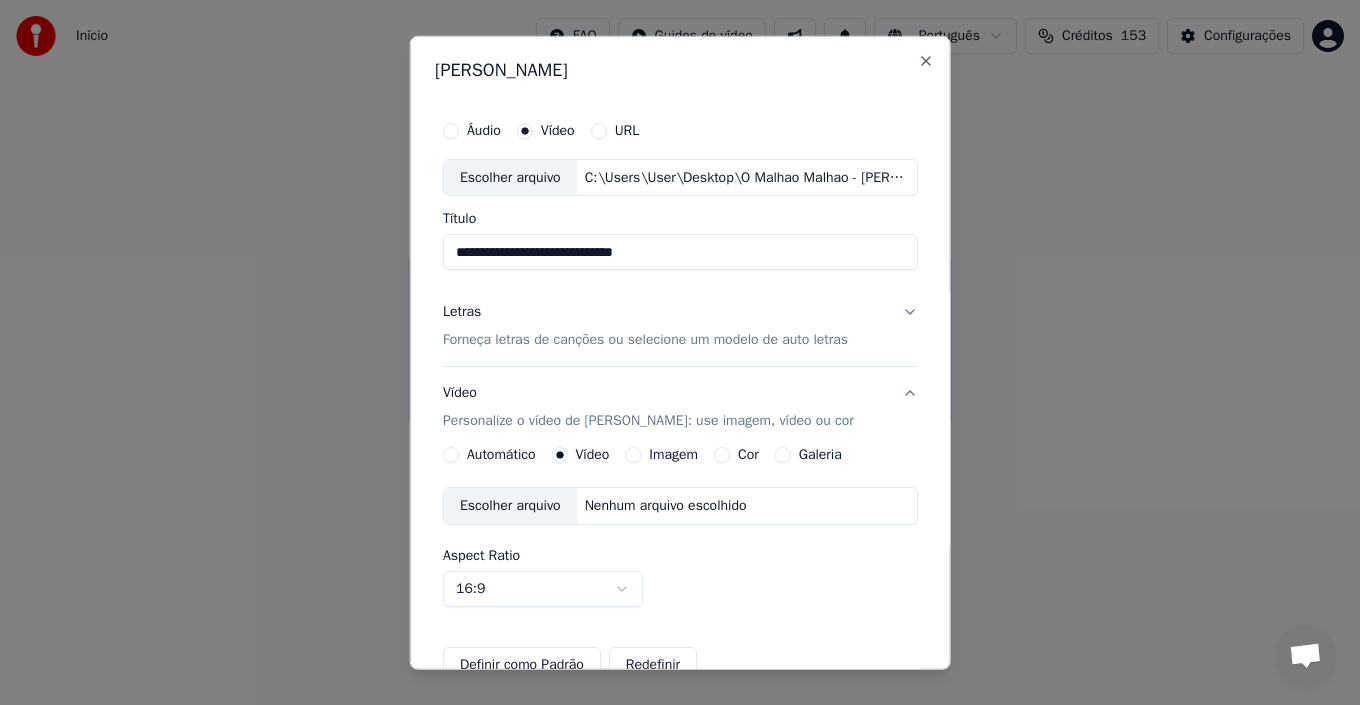 click on "Automático" at bounding box center [451, 455] 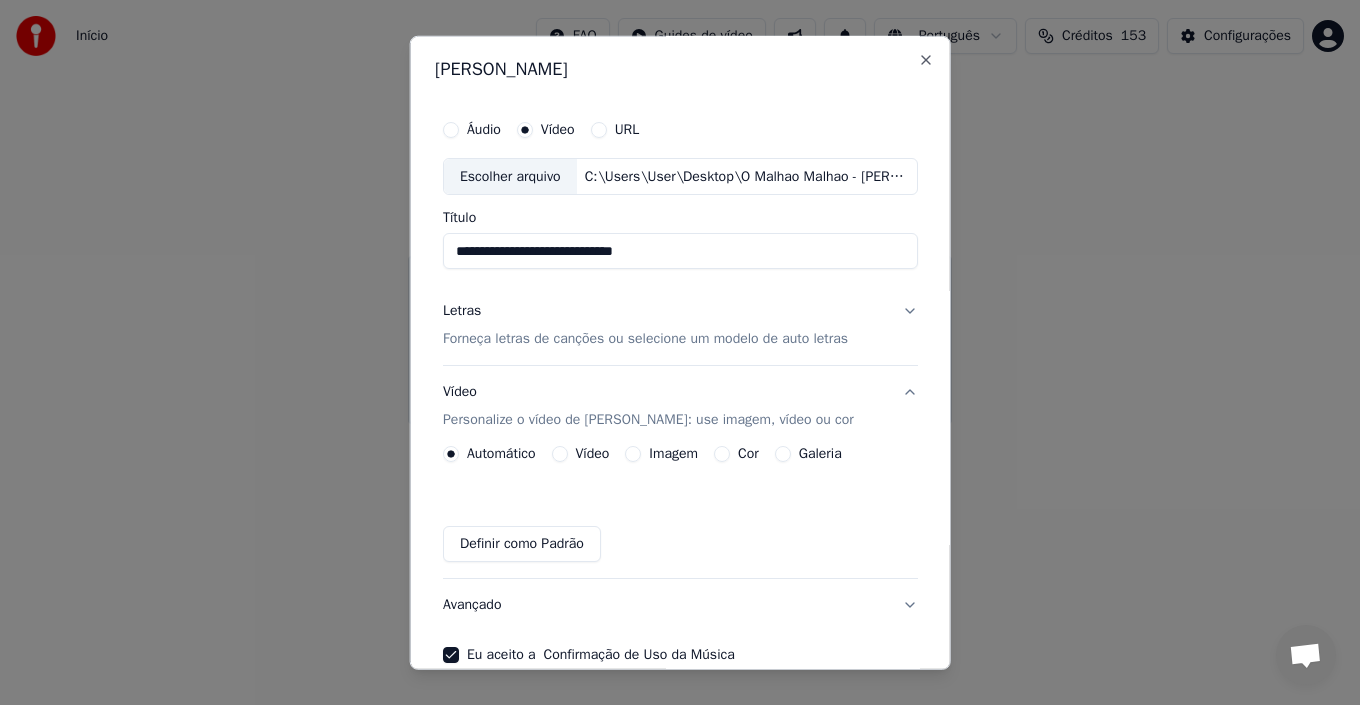 scroll, scrollTop: 0, scrollLeft: 0, axis: both 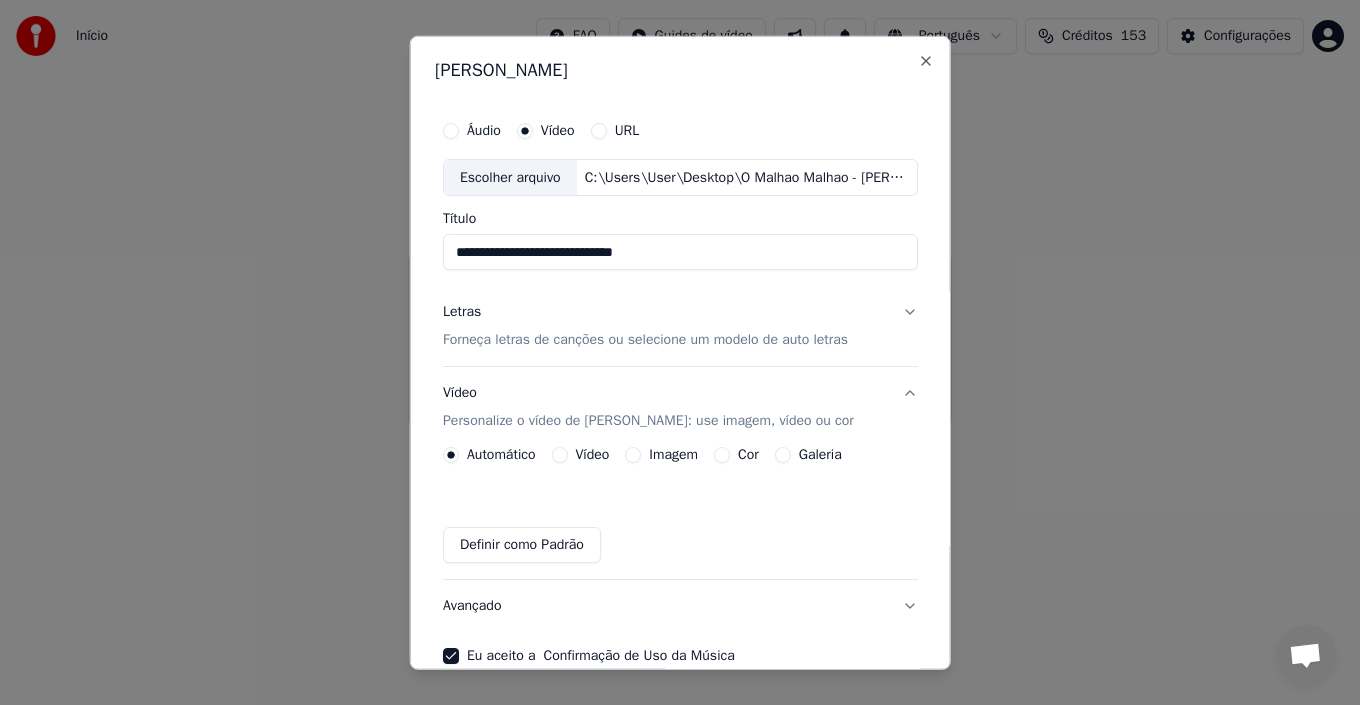 click on "Letras Forneça letras de canções ou selecione um modelo de auto letras" at bounding box center (680, 326) 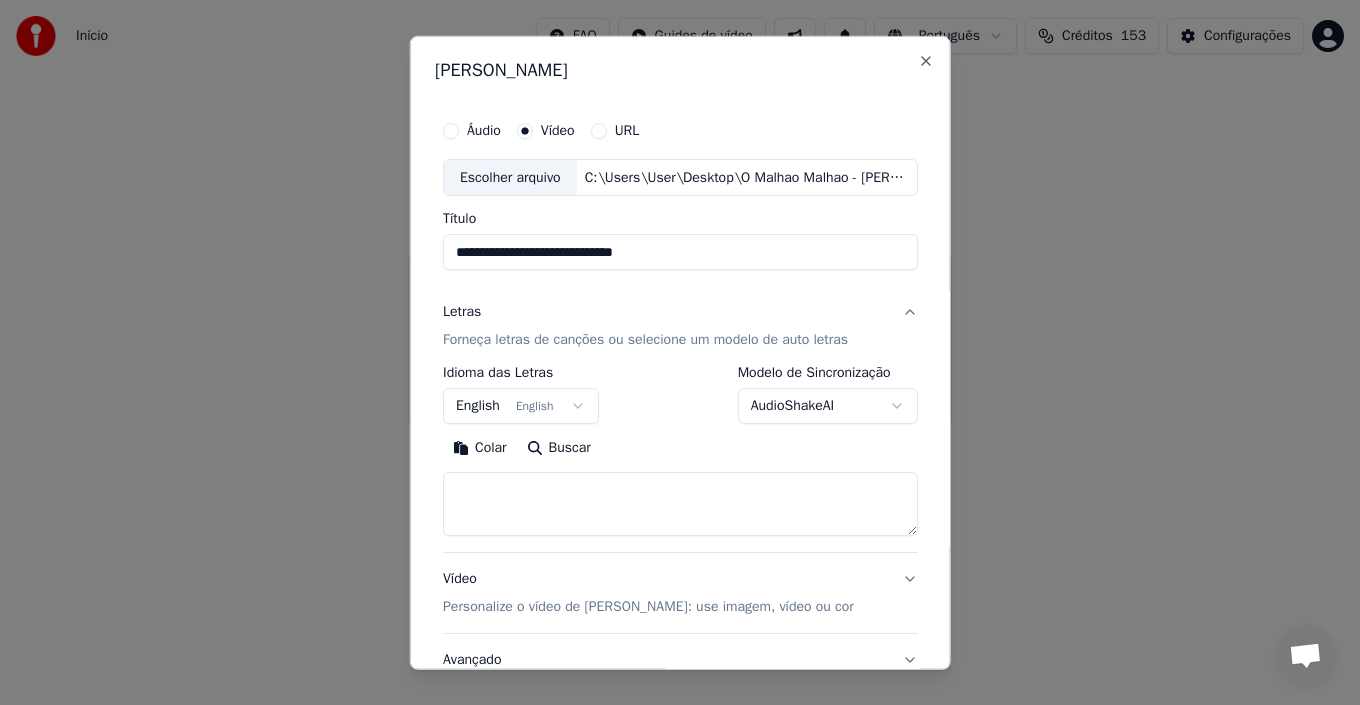 click on "English English" at bounding box center (521, 406) 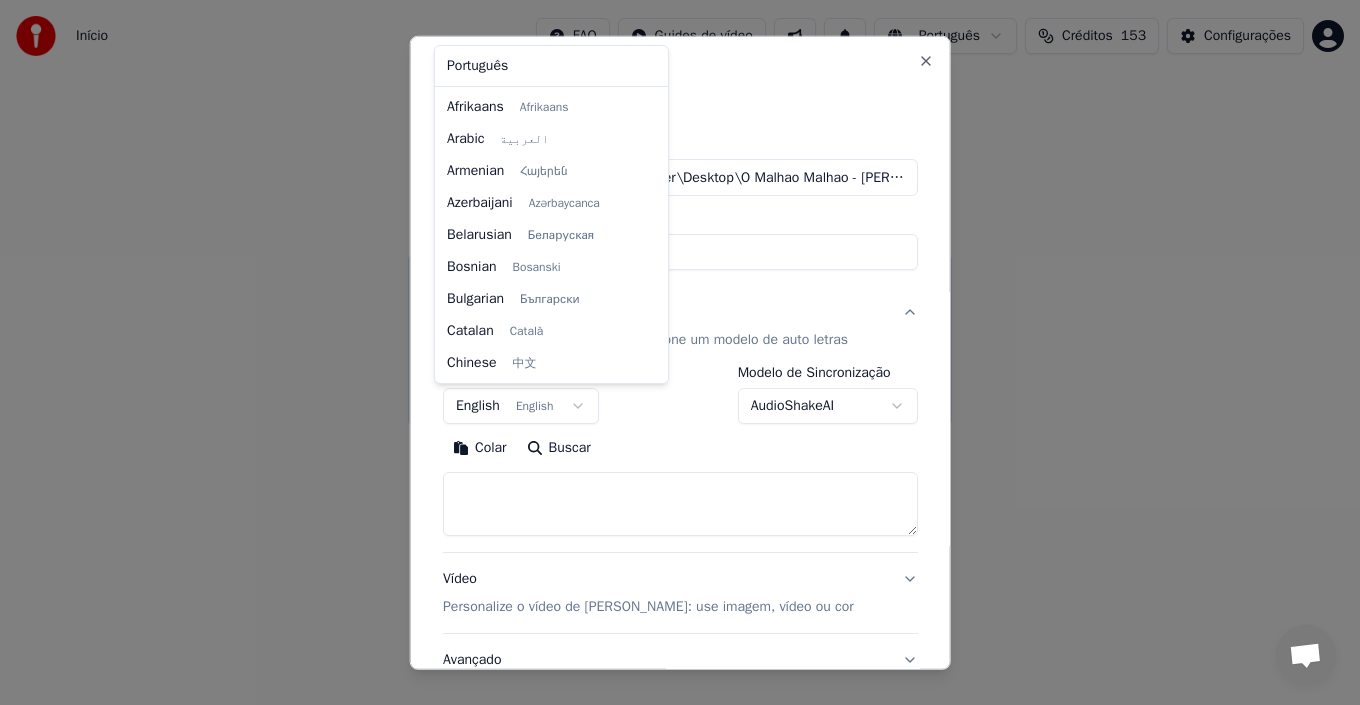scroll, scrollTop: 160, scrollLeft: 0, axis: vertical 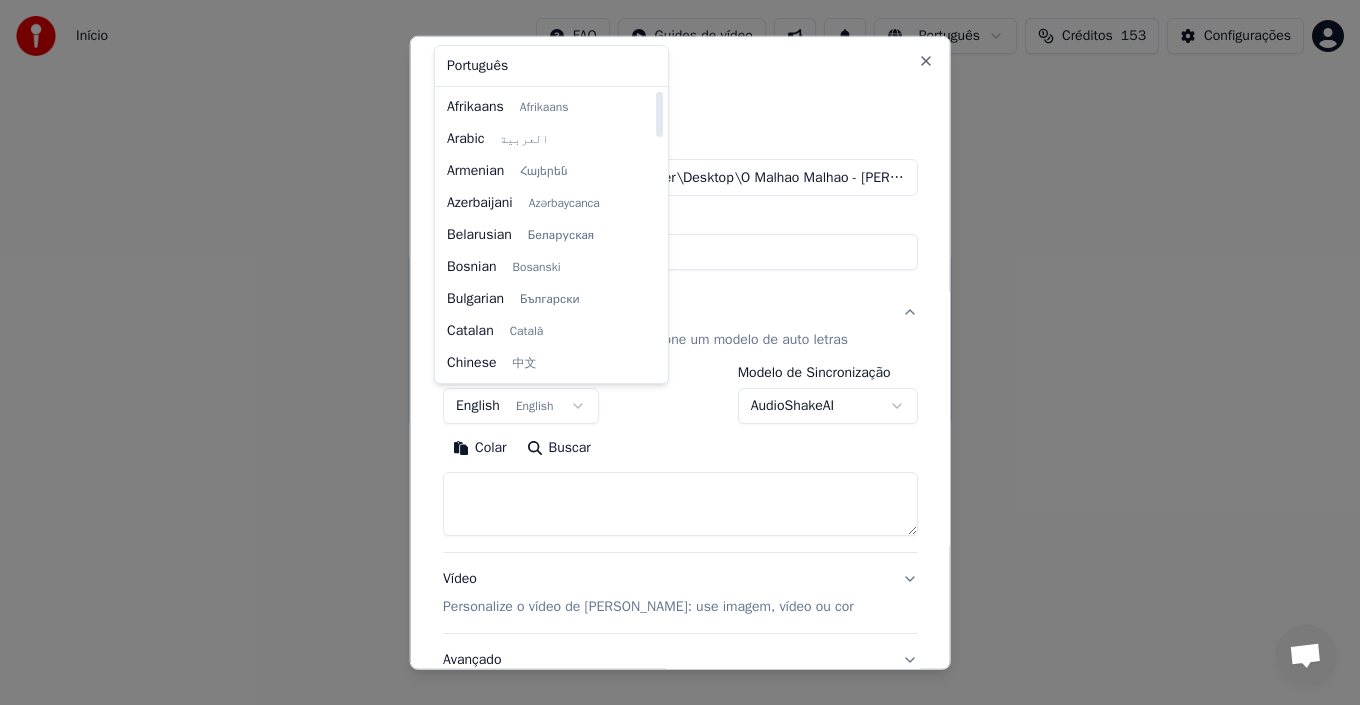 select on "**" 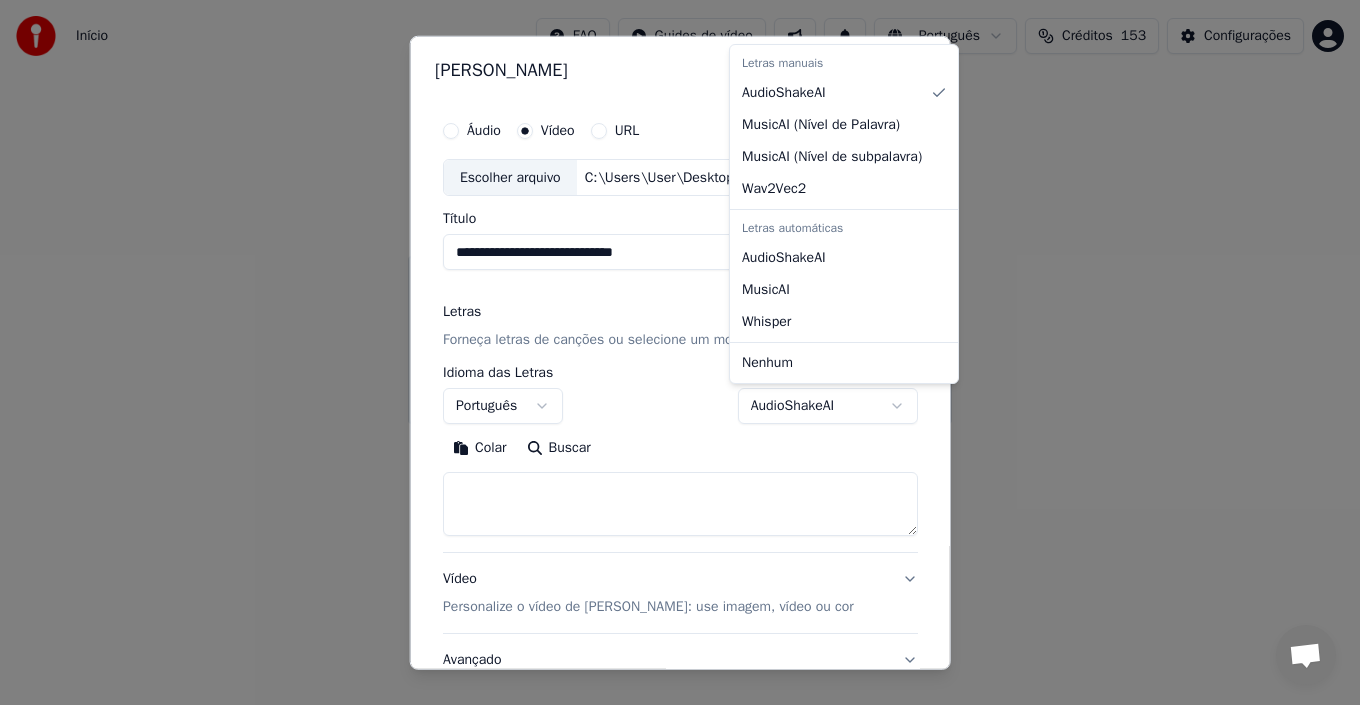 click on "**********" at bounding box center [680, 212] 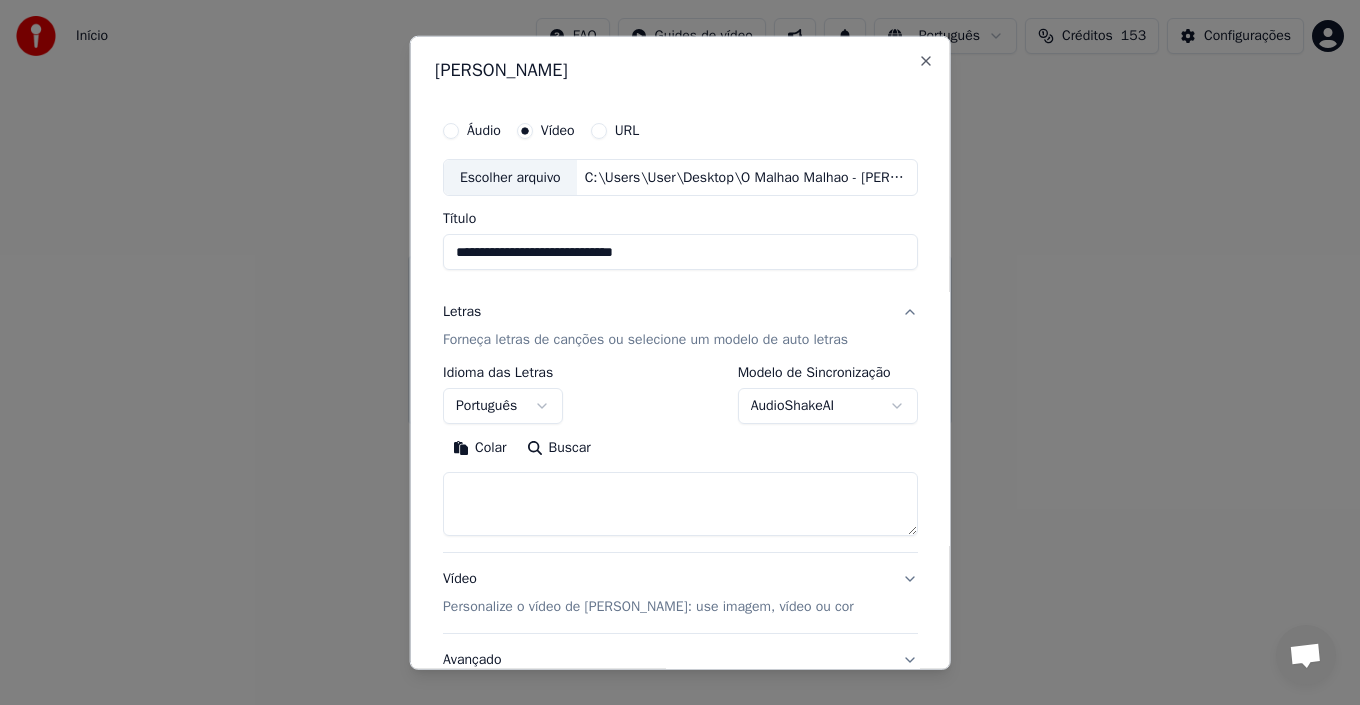 click on "**********" at bounding box center [680, 212] 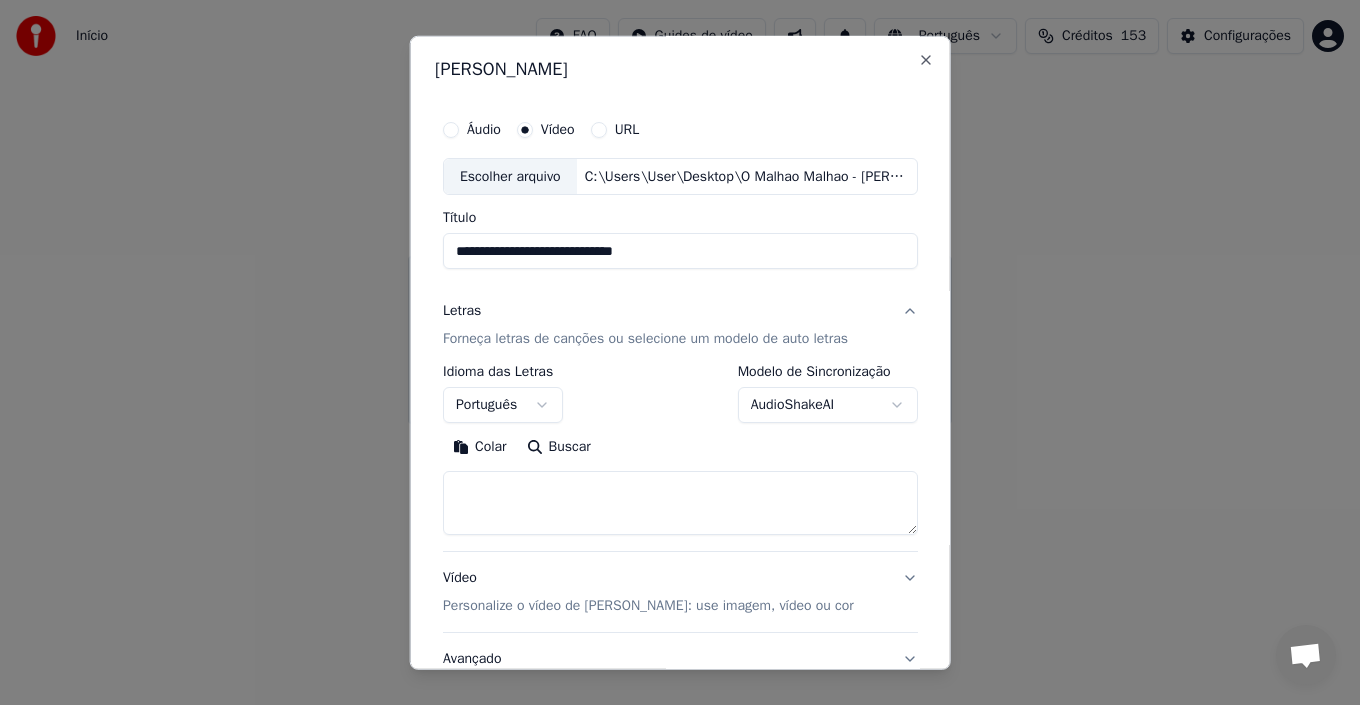 scroll, scrollTop: 0, scrollLeft: 0, axis: both 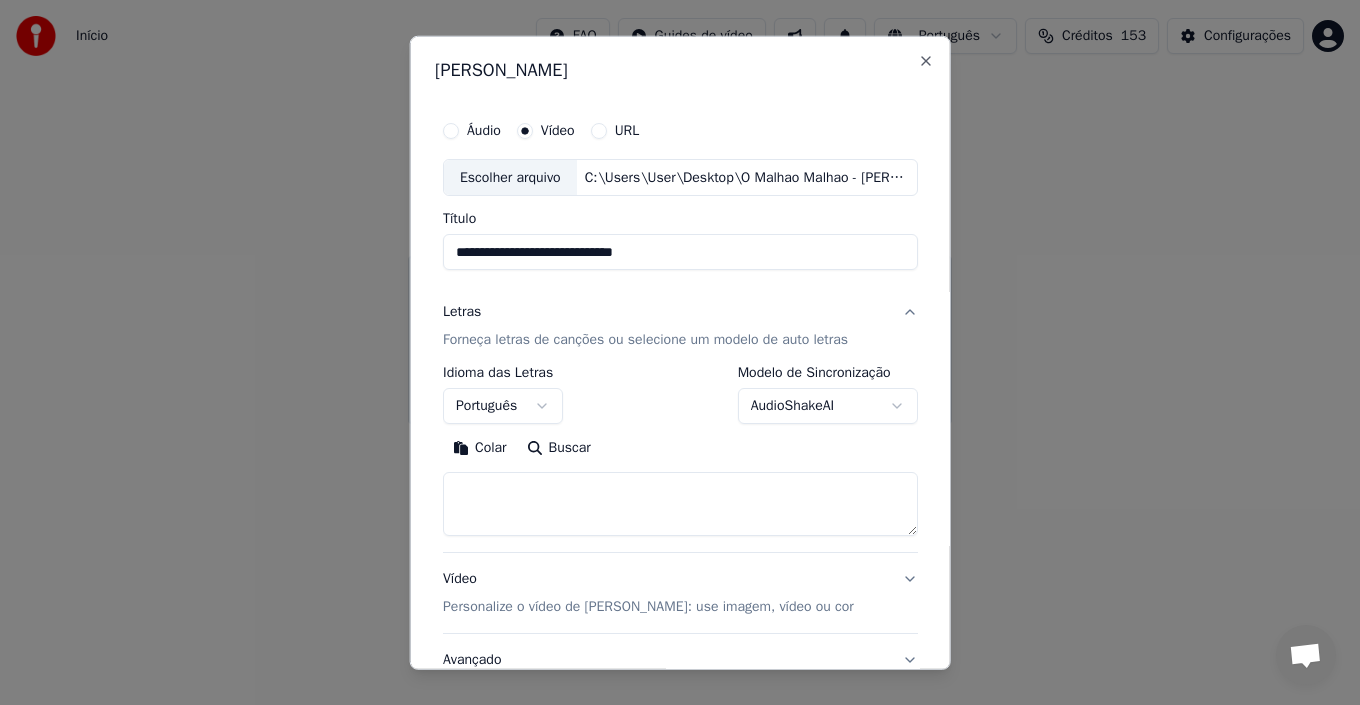 click at bounding box center [680, 504] 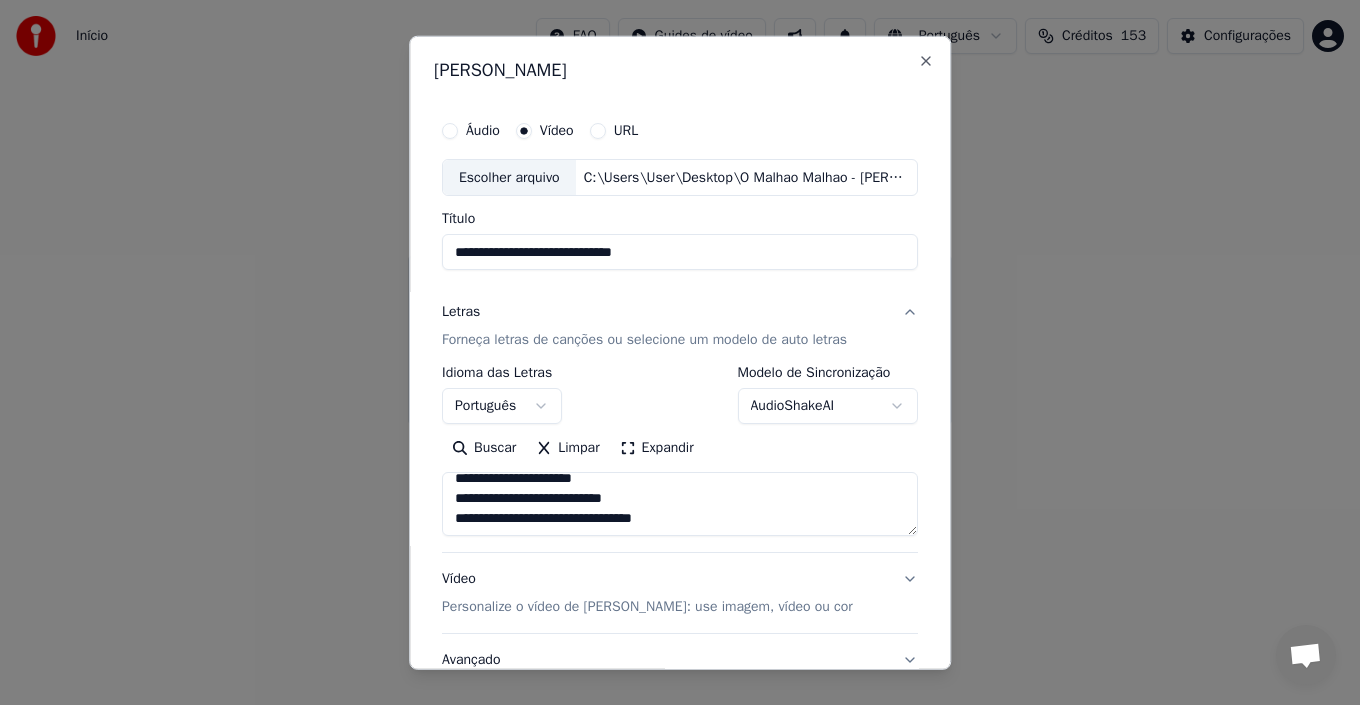 scroll, scrollTop: 1113, scrollLeft: 0, axis: vertical 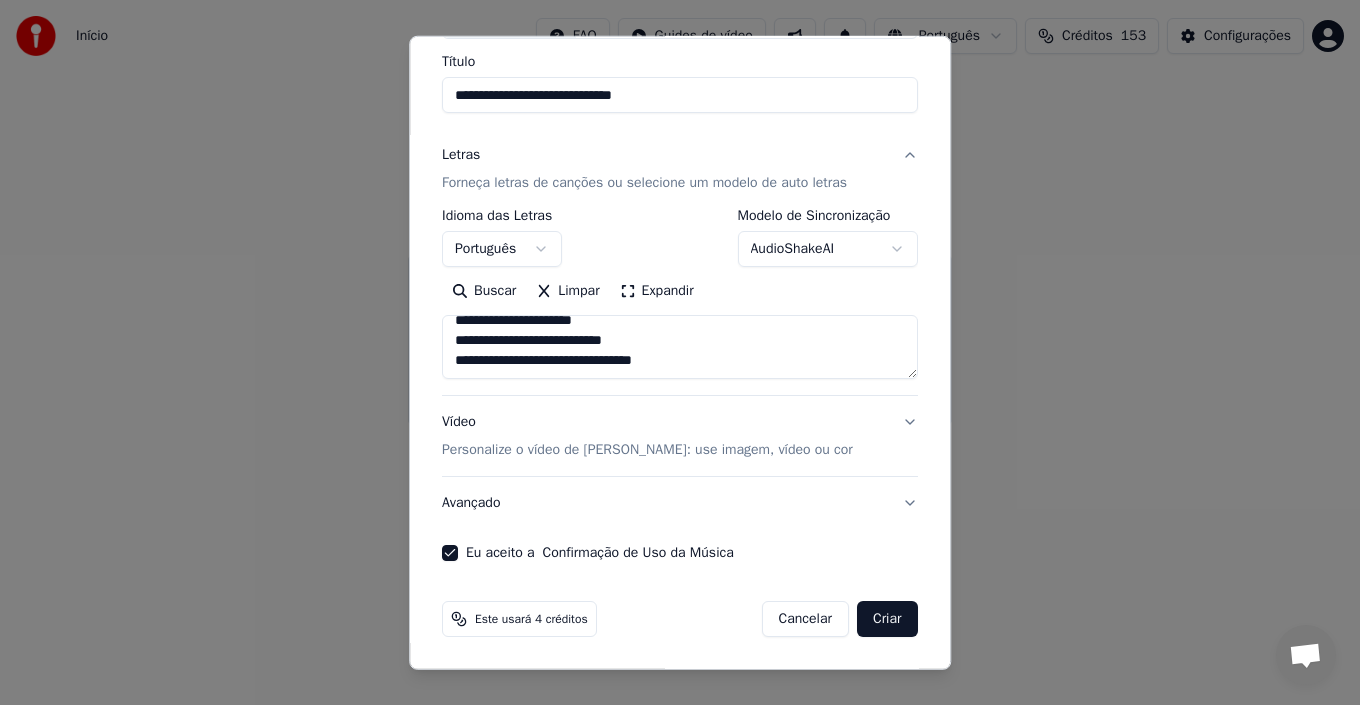 type on "**********" 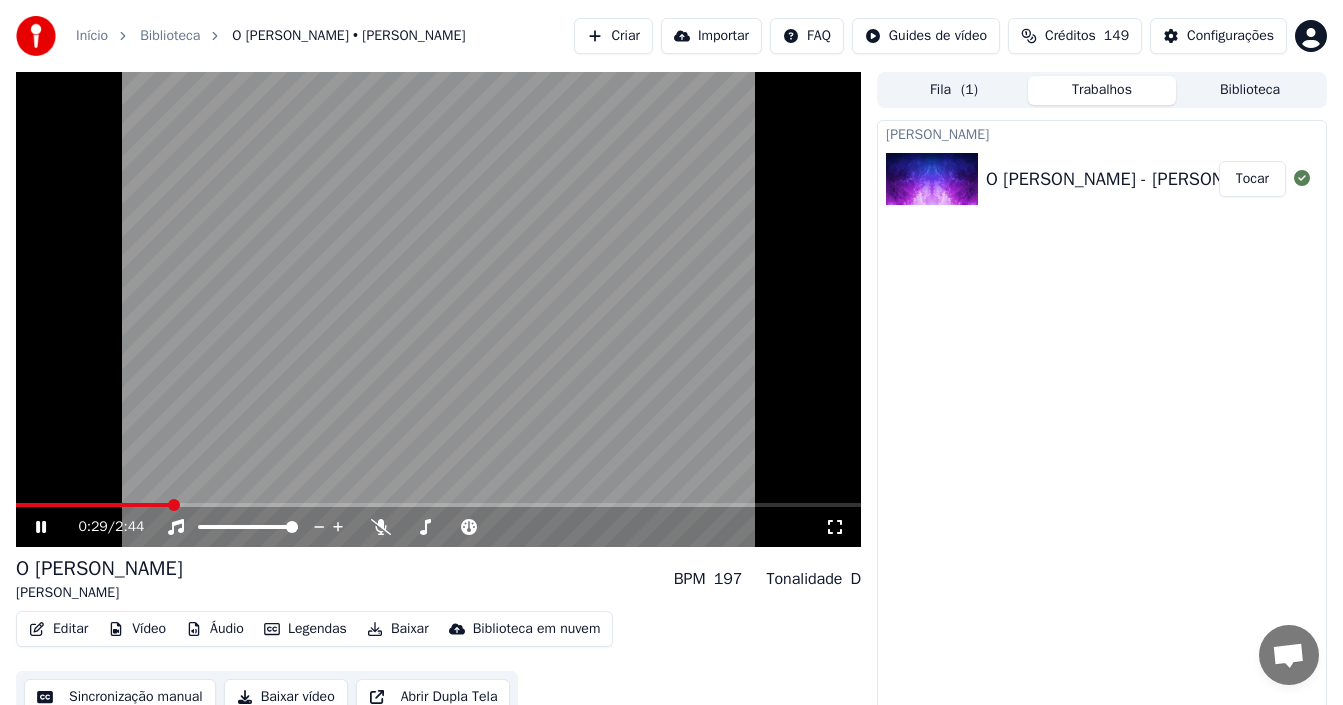 click on "Editar" at bounding box center (58, 629) 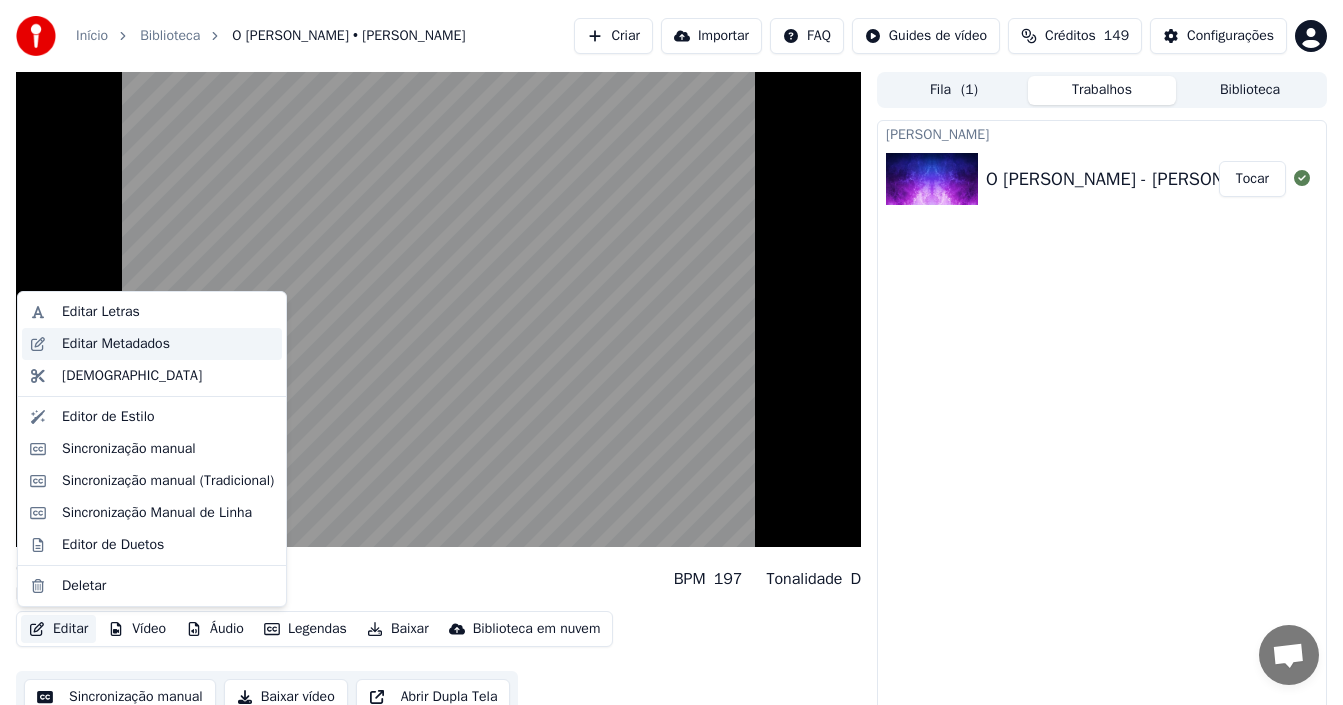 click on "Editar Metadados" at bounding box center [116, 344] 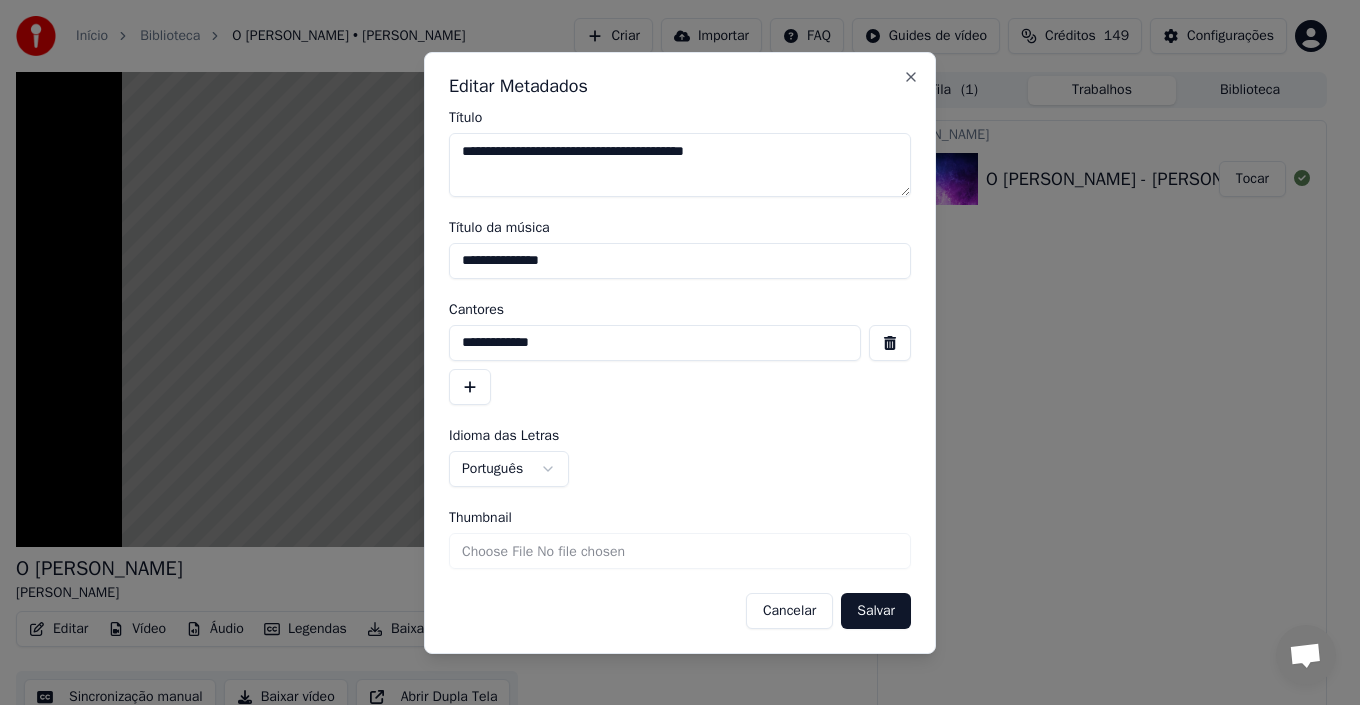type on "**********" 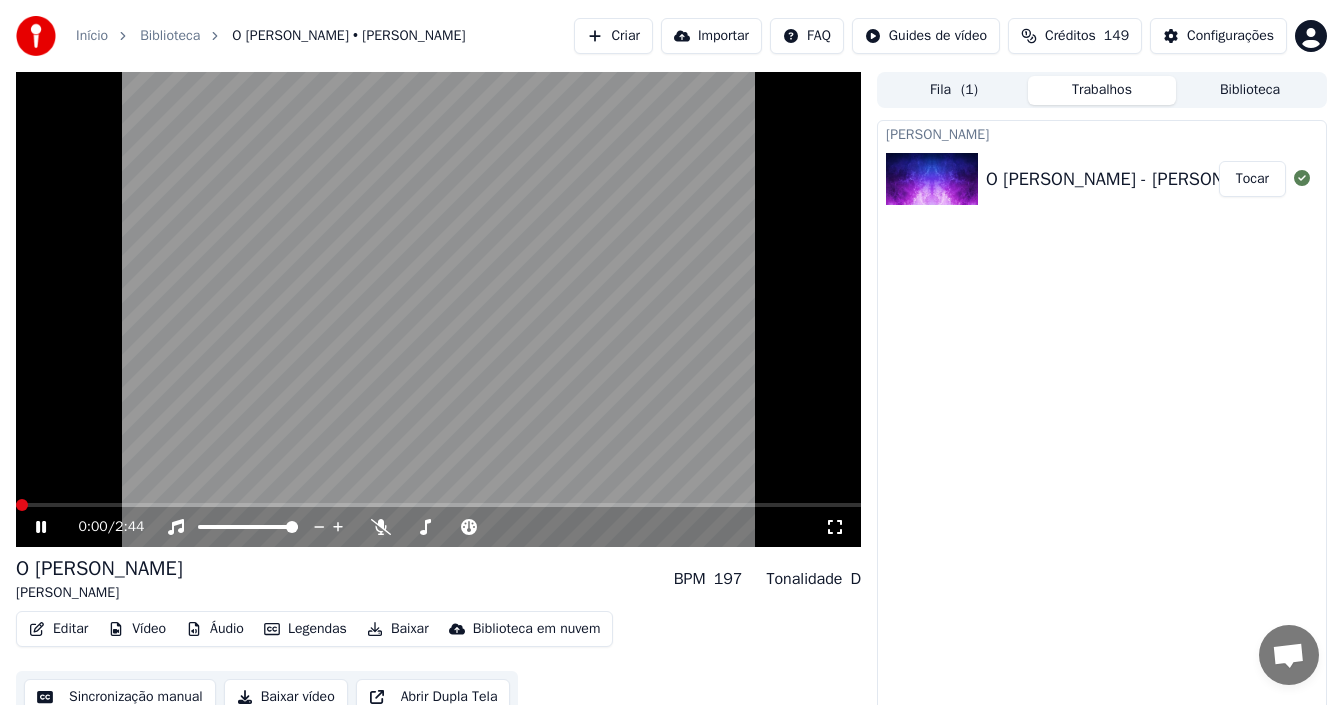 click at bounding box center [22, 505] 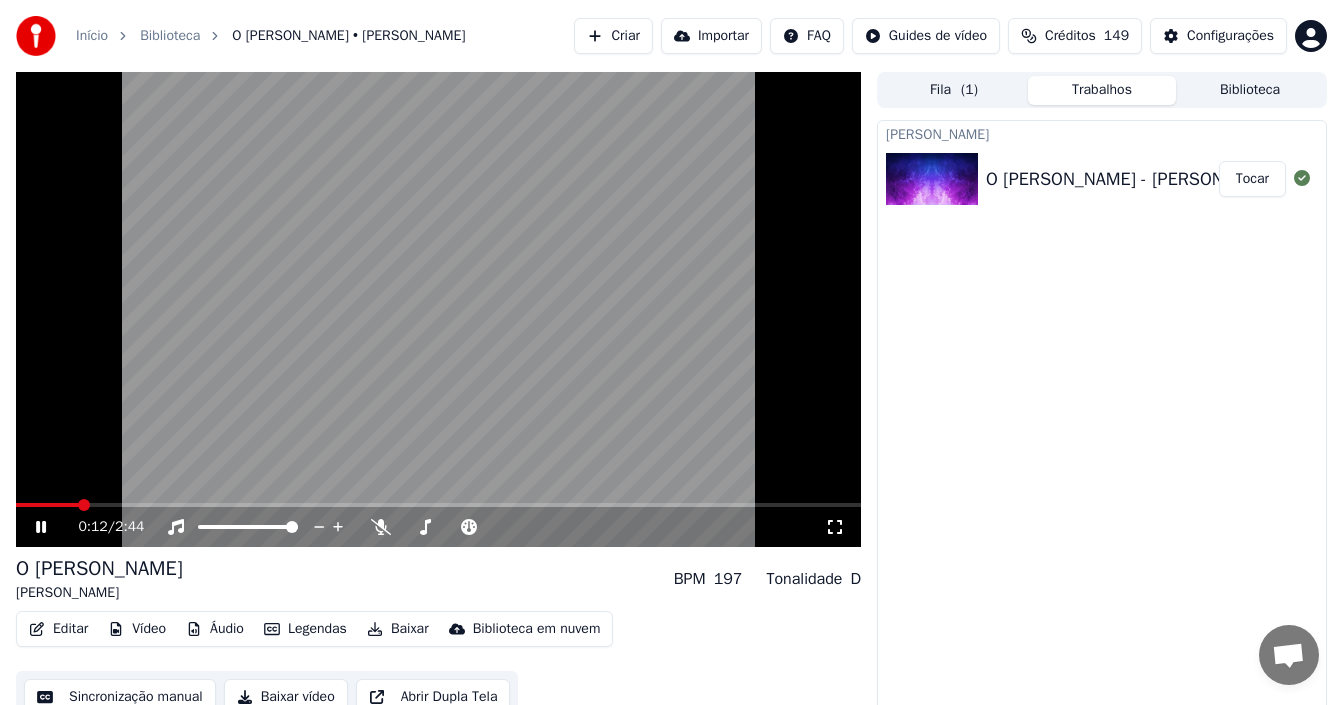 click on "Editar" at bounding box center [58, 629] 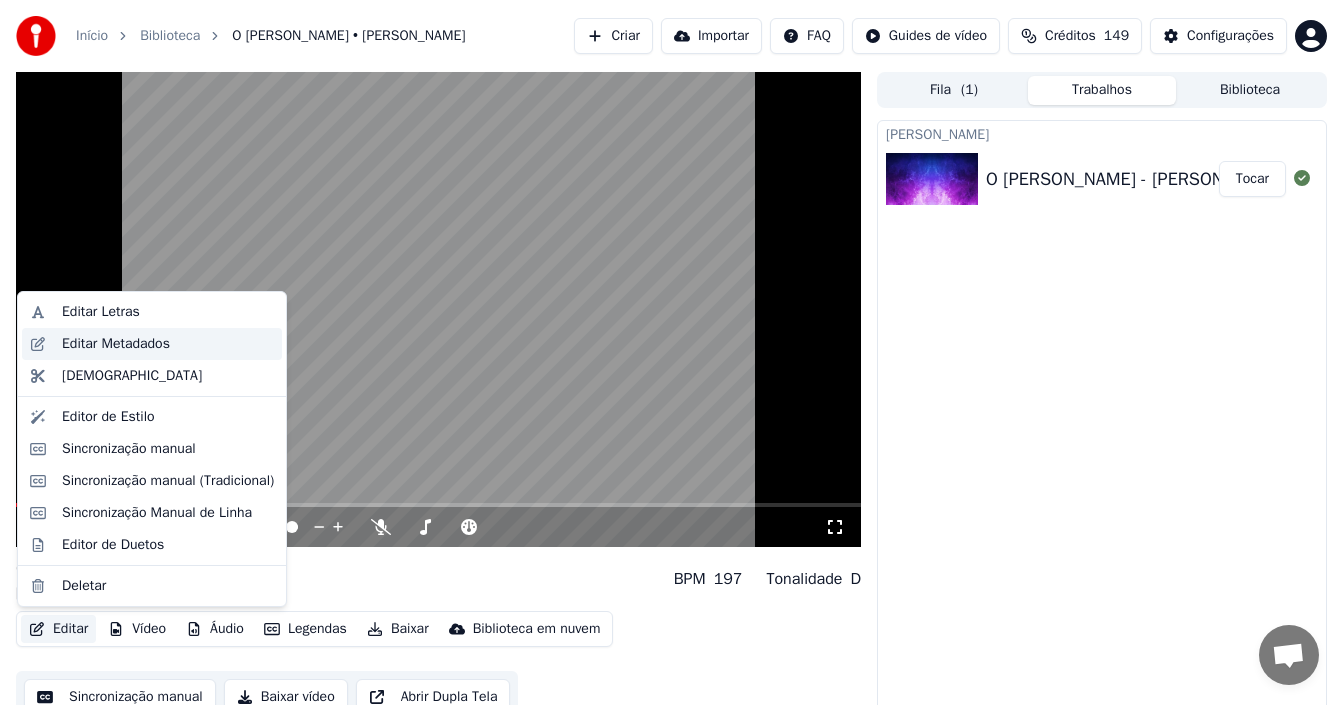 click on "Editar Metadados" at bounding box center (116, 344) 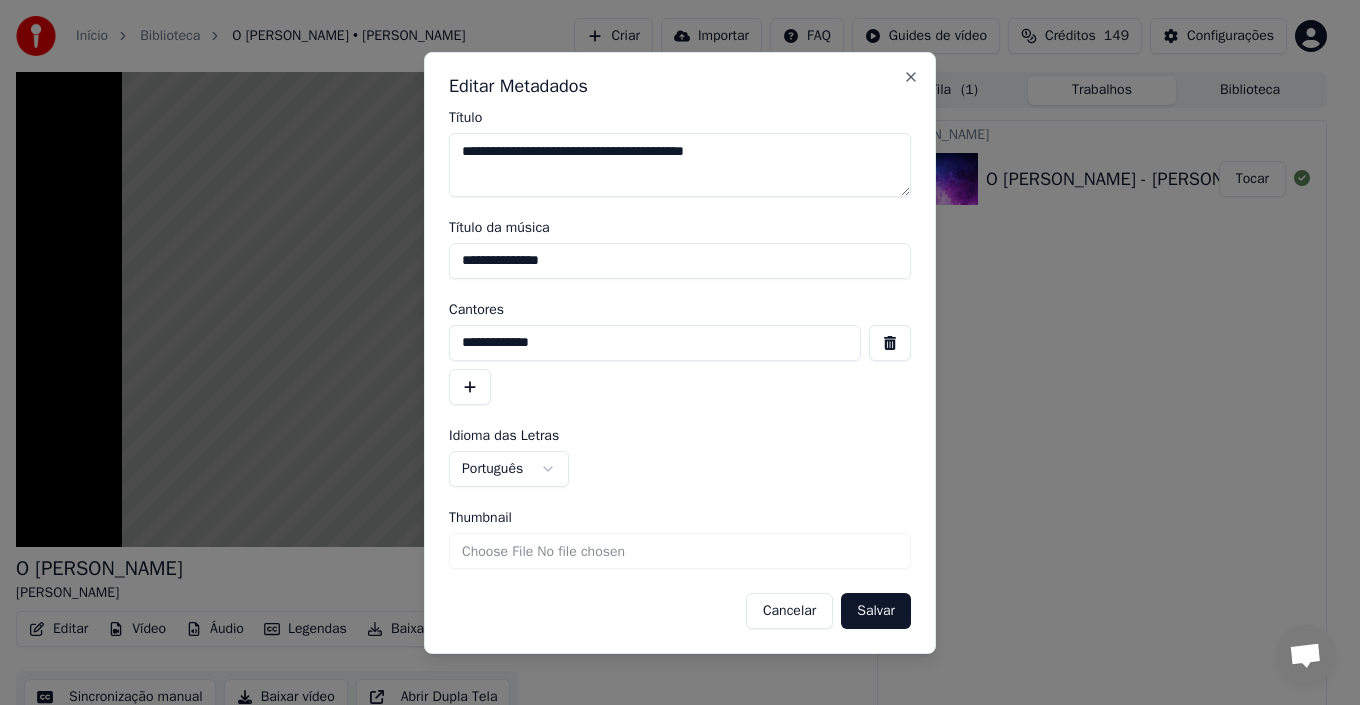 drag, startPoint x: 563, startPoint y: 152, endPoint x: 465, endPoint y: 152, distance: 98 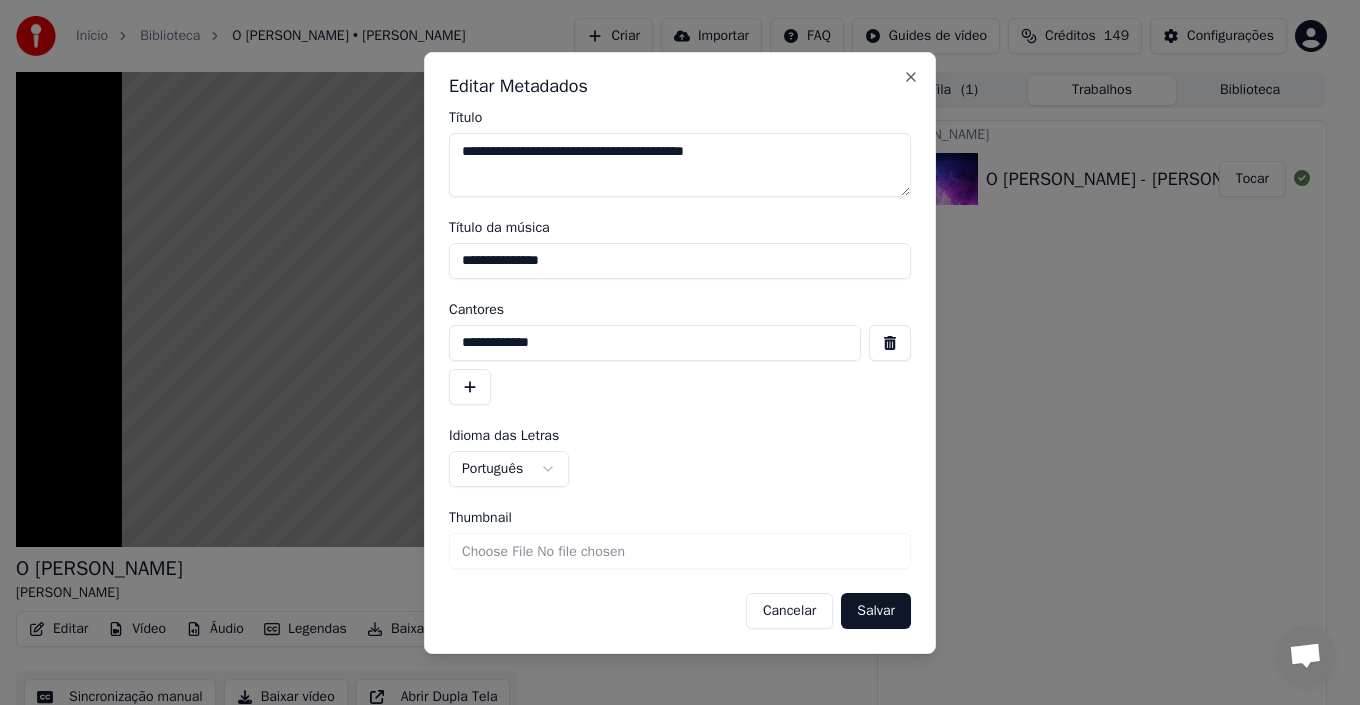 click on "**********" at bounding box center [680, 165] 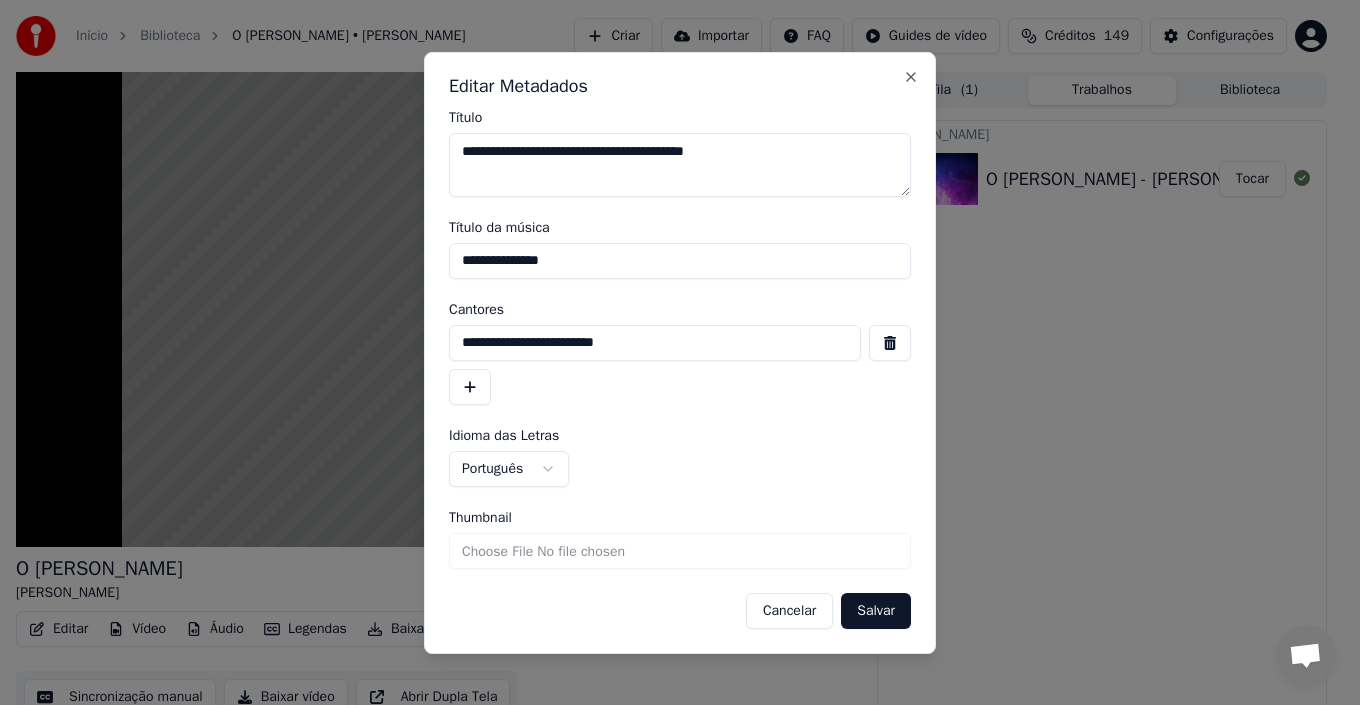 type on "**********" 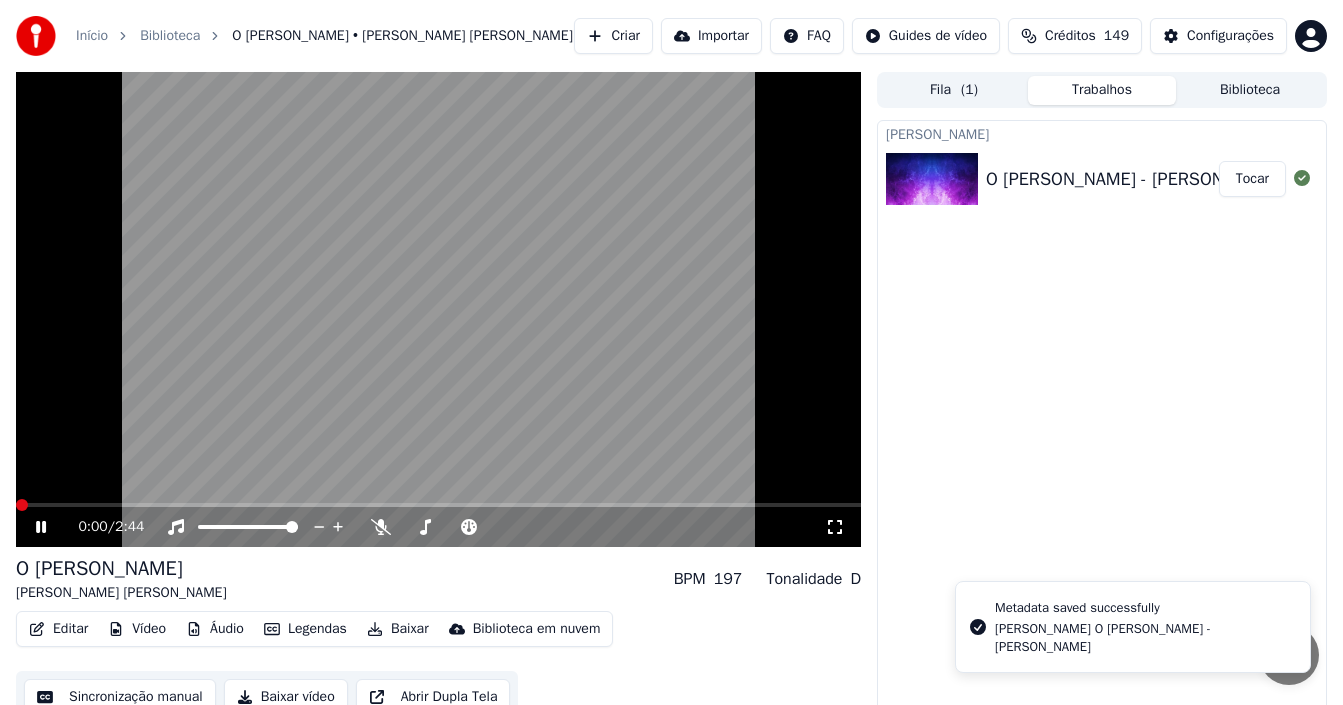 click at bounding box center (22, 505) 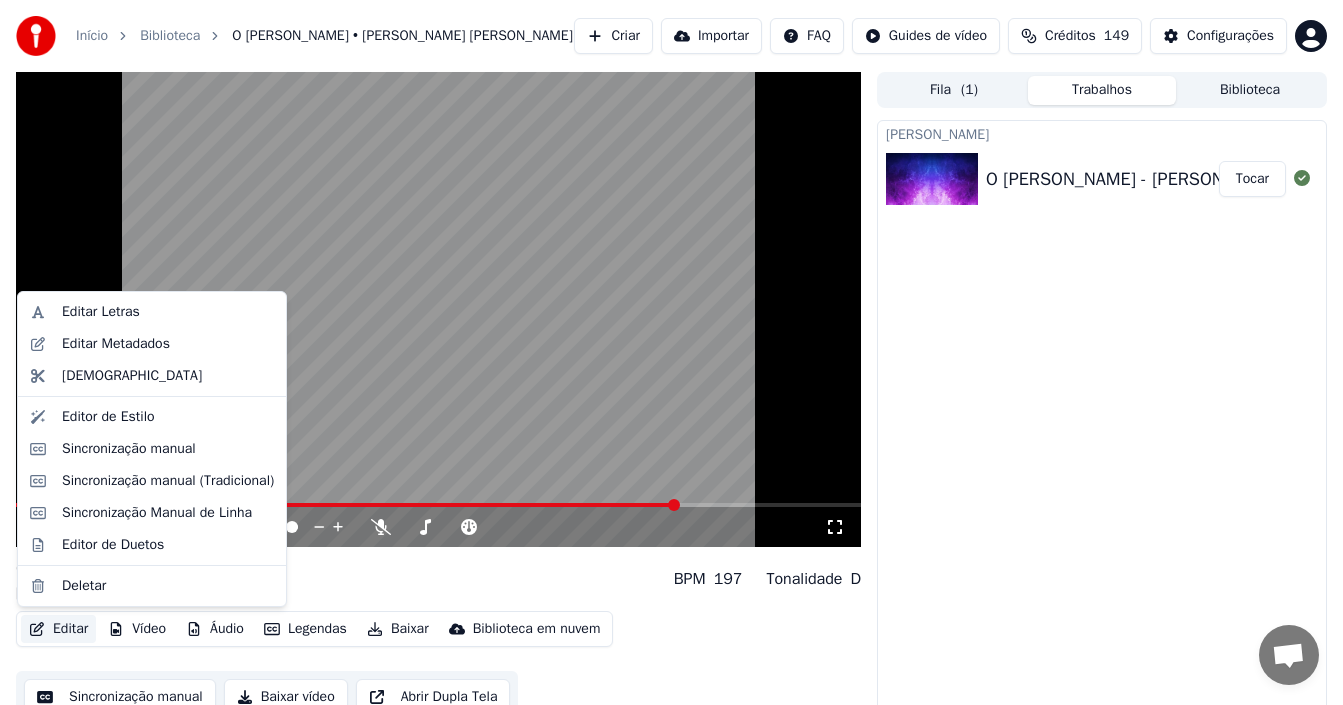 click on "Editar" at bounding box center (58, 629) 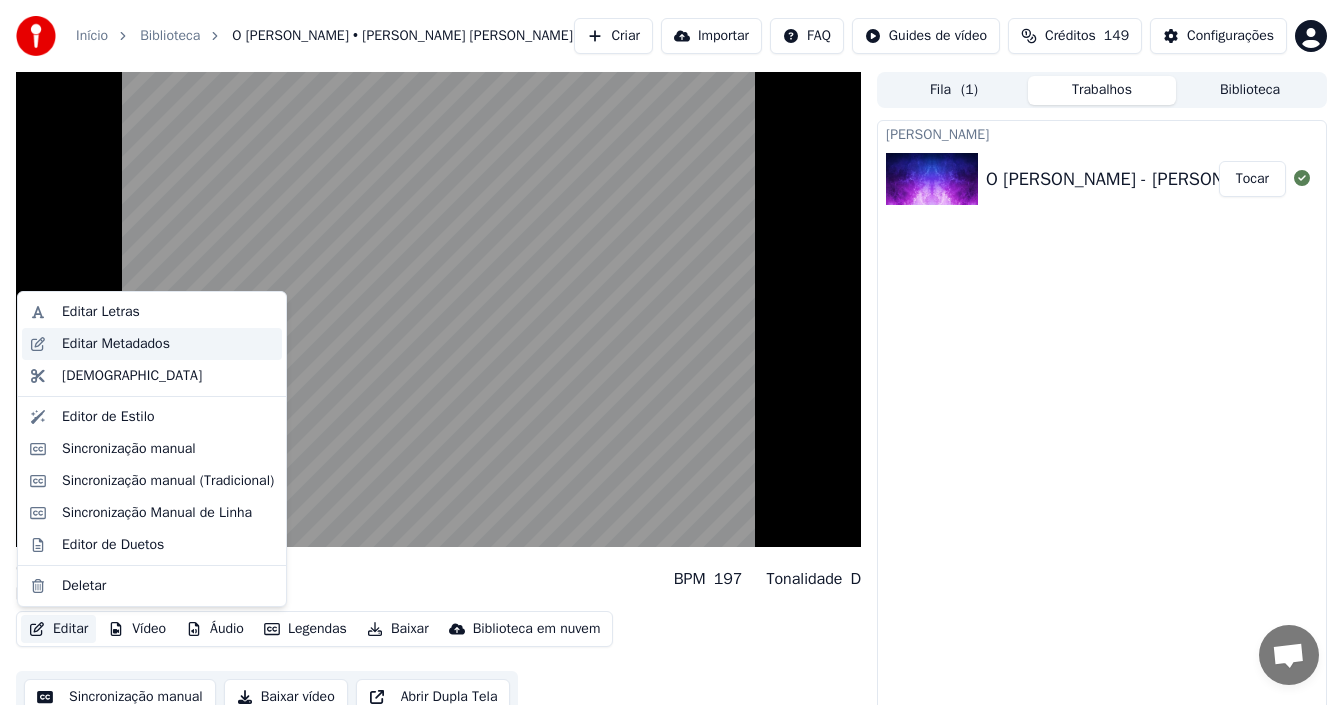 click on "Editar Metadados" at bounding box center (116, 344) 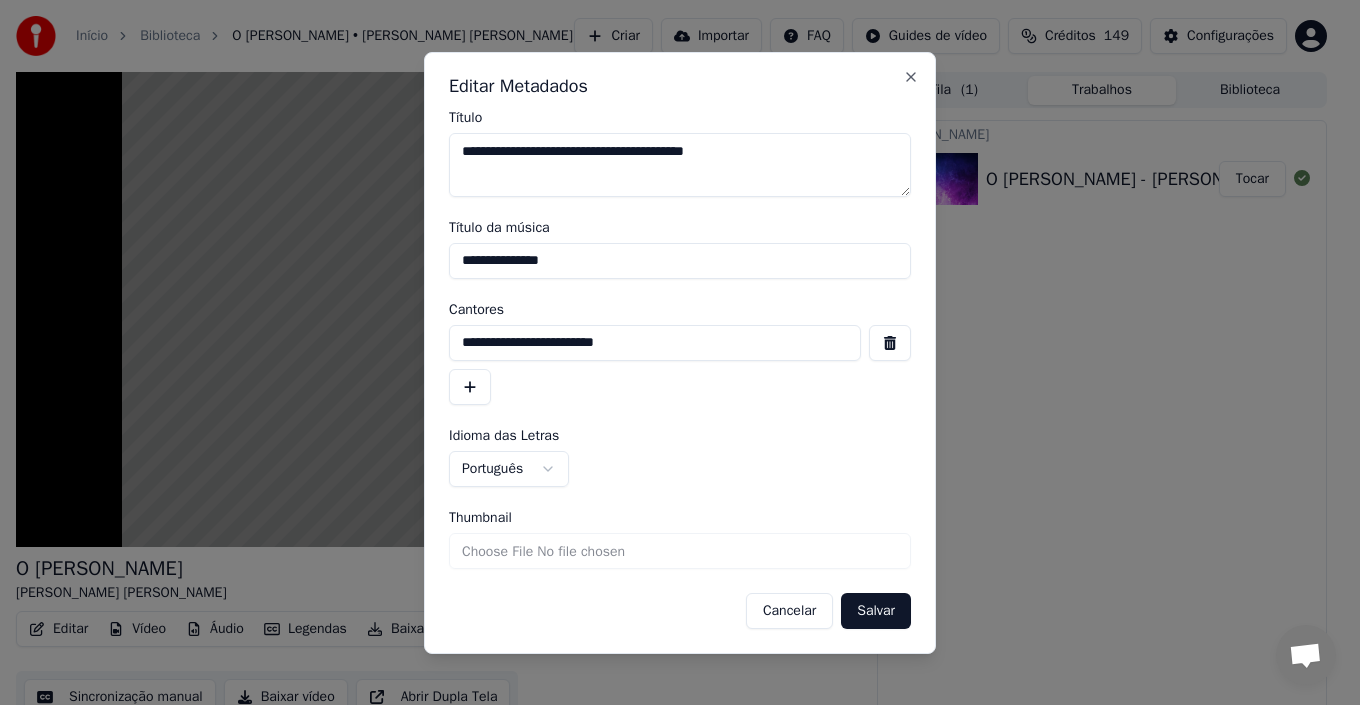 click on "Cancelar" at bounding box center (789, 611) 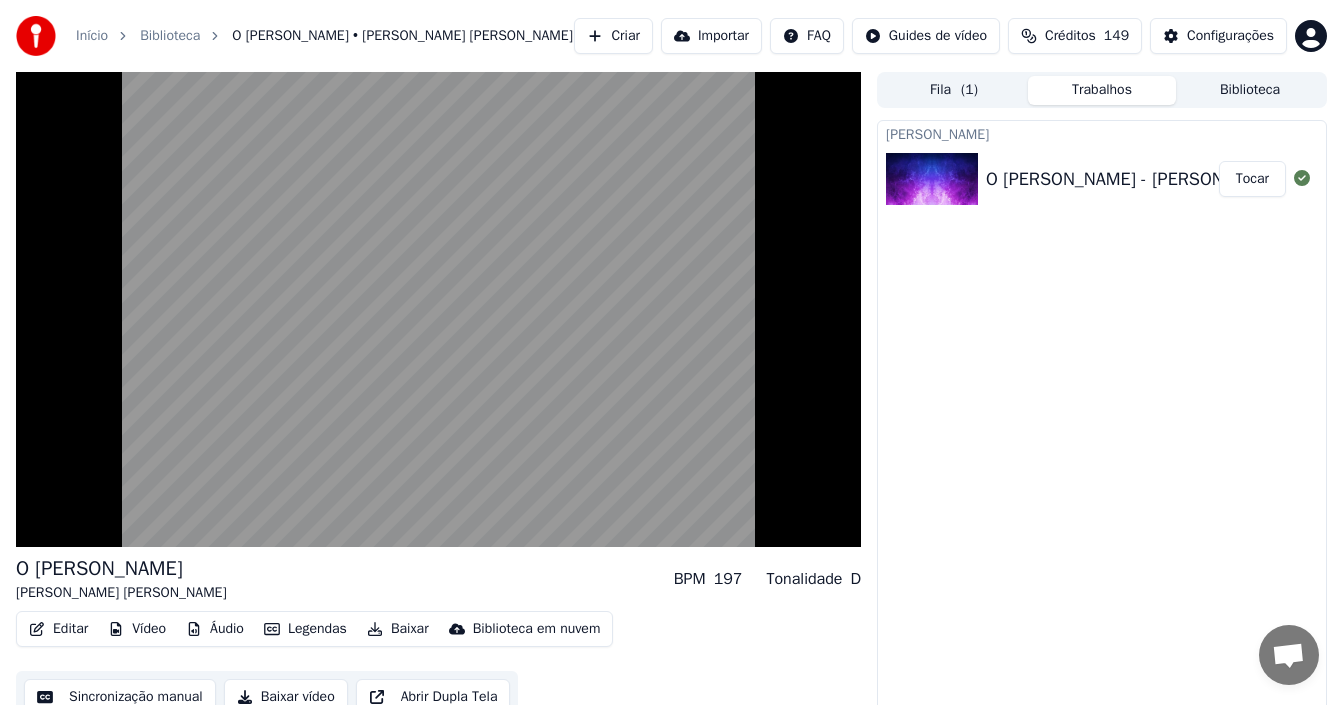 click on "Editar" at bounding box center [58, 629] 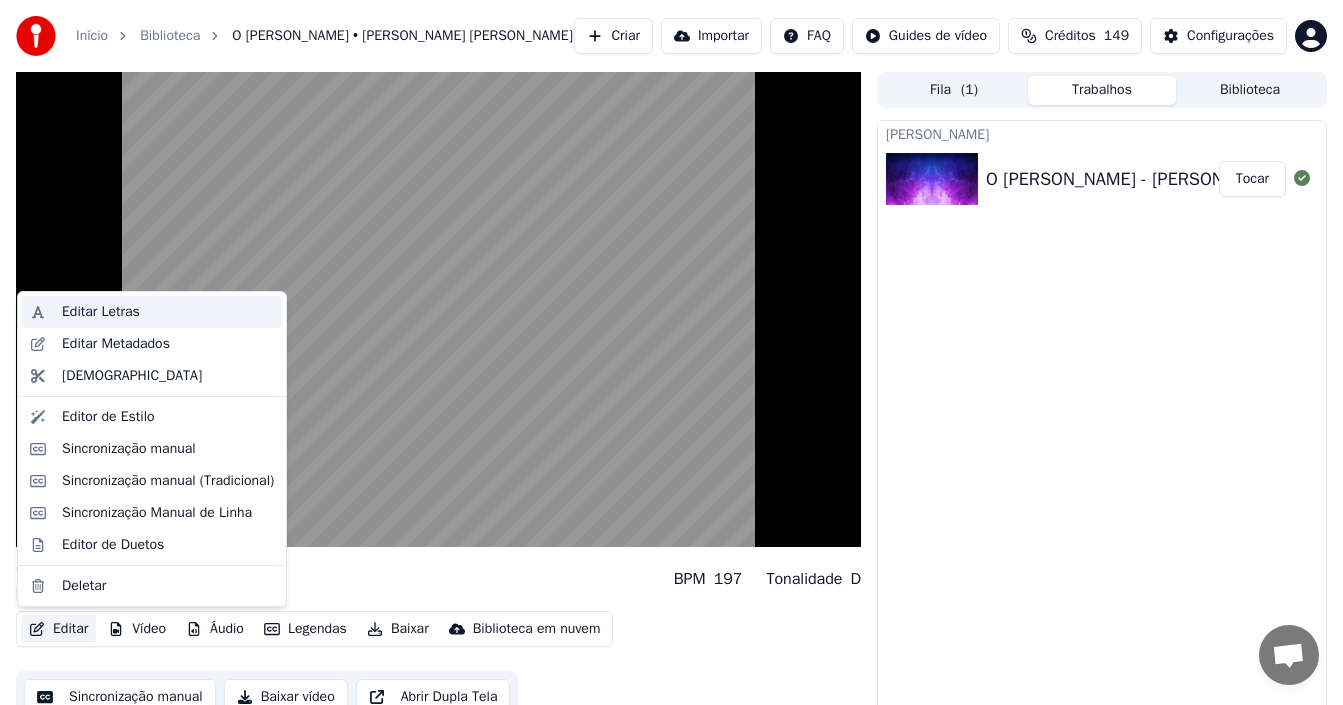 click on "Editar Letras" at bounding box center (168, 312) 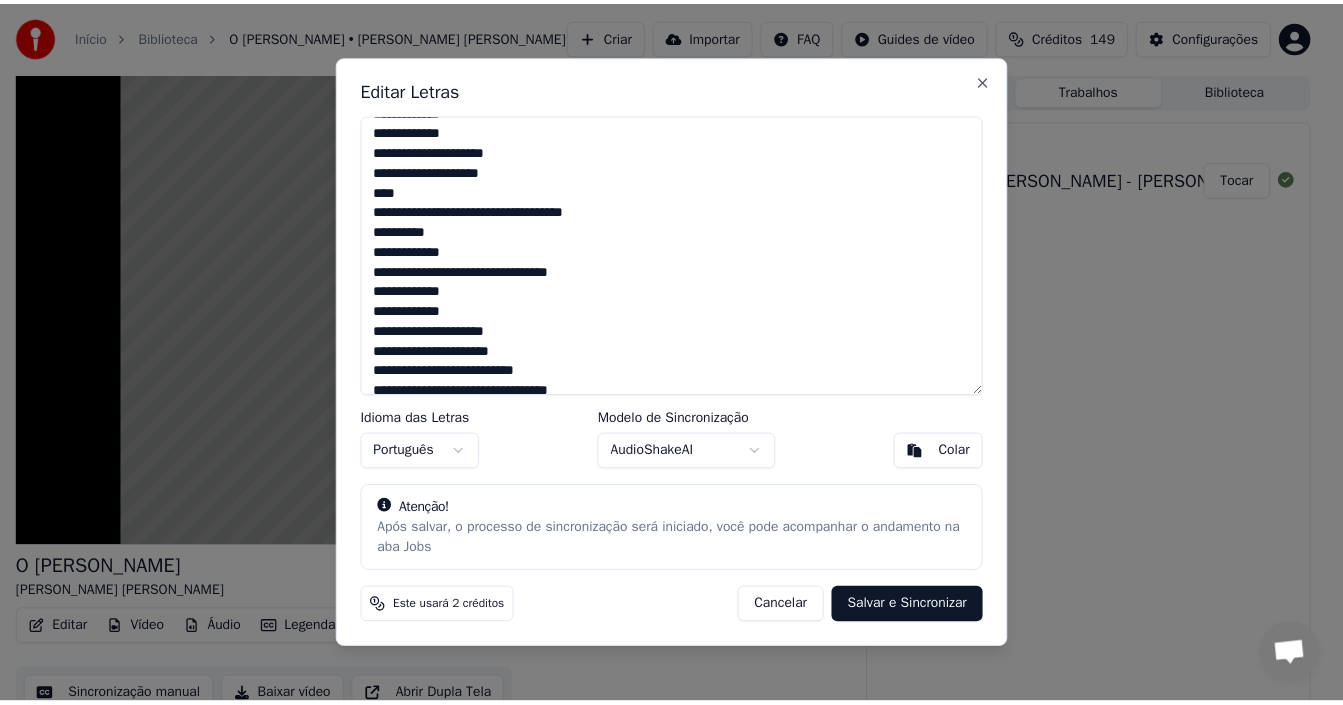scroll, scrollTop: 895, scrollLeft: 0, axis: vertical 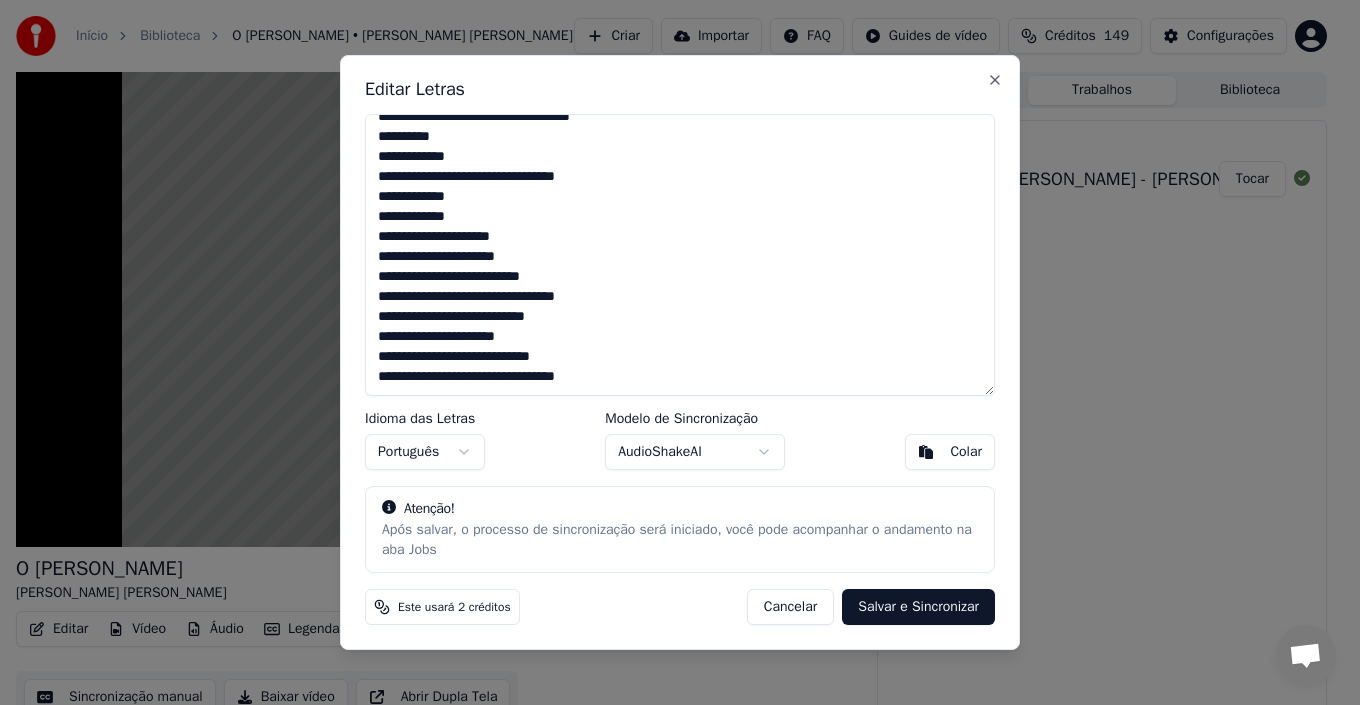 click on "Cancelar" at bounding box center [790, 607] 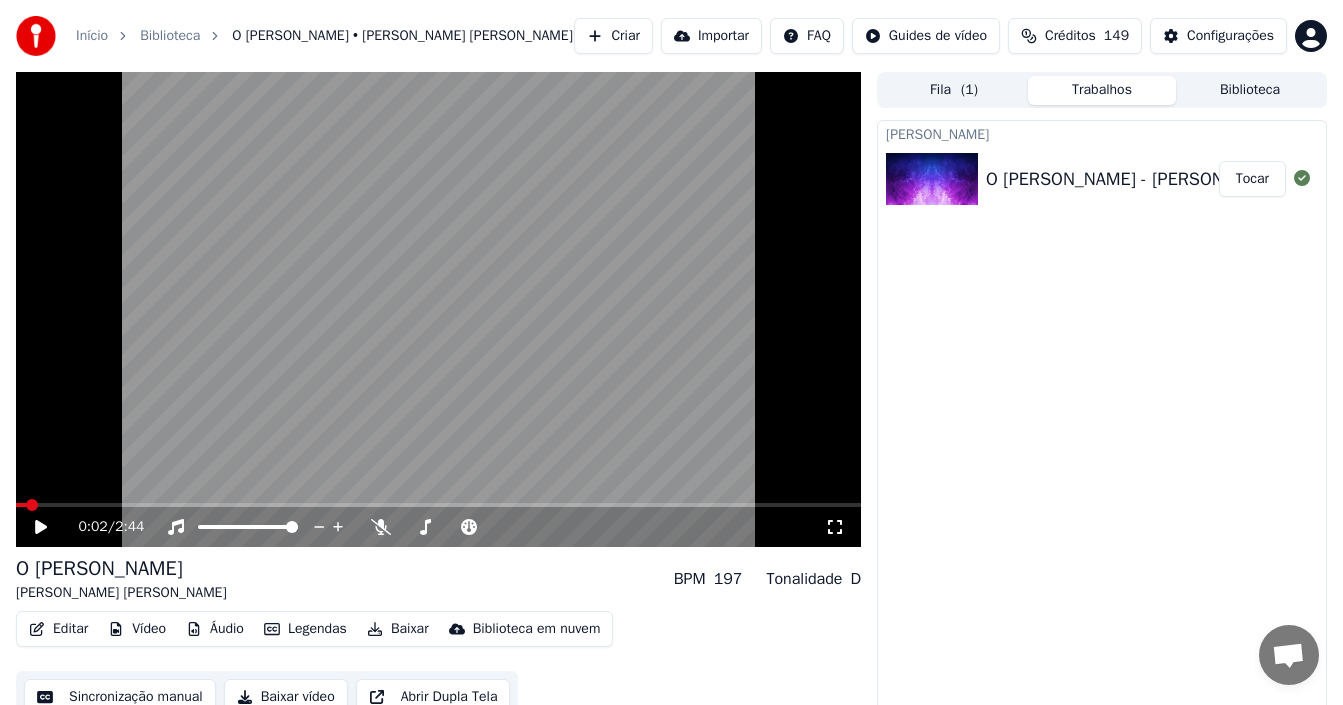 click at bounding box center [21, 505] 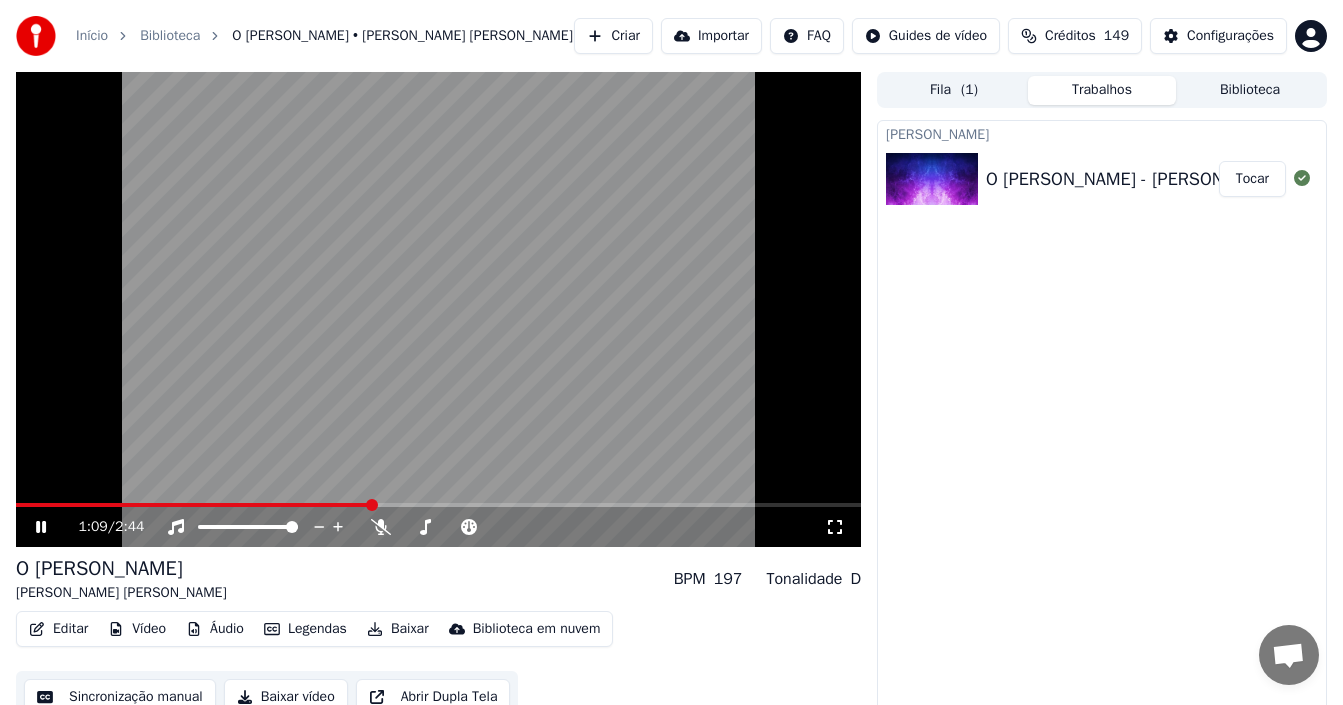 click at bounding box center [438, 505] 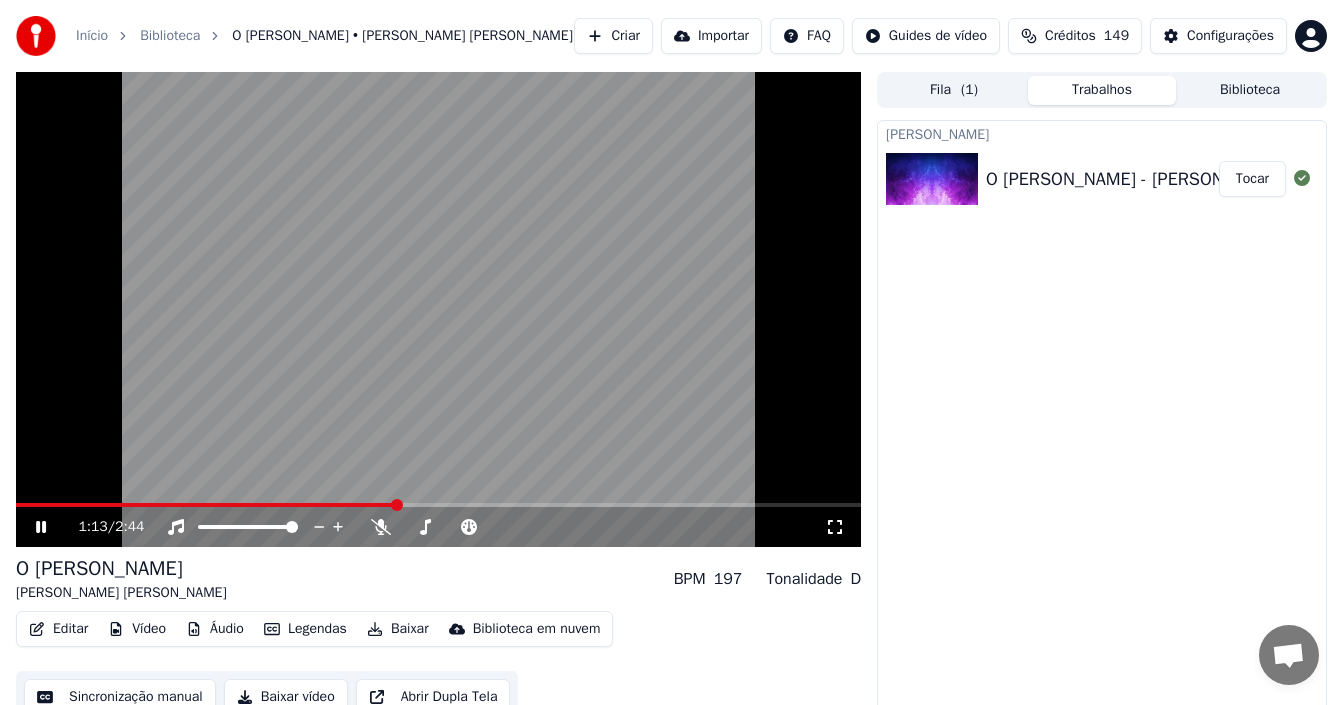 click at bounding box center [438, 309] 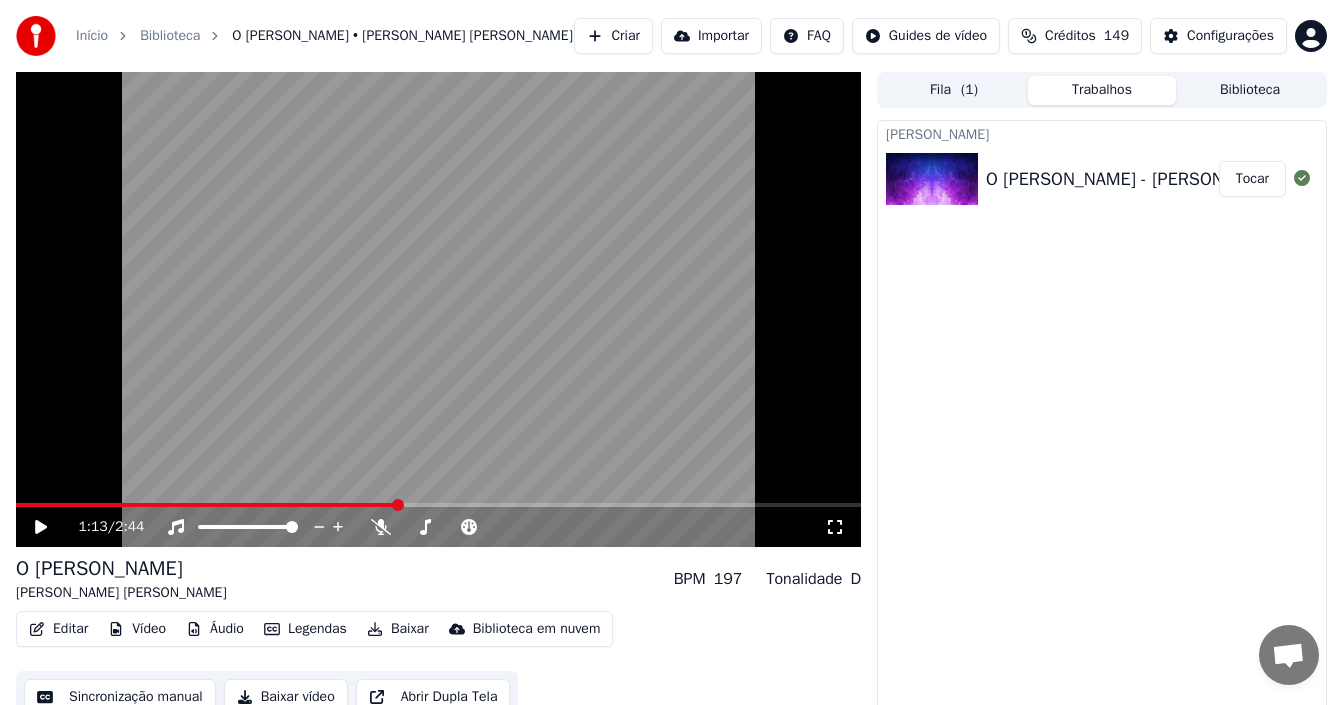 click on "Baixar" at bounding box center (398, 629) 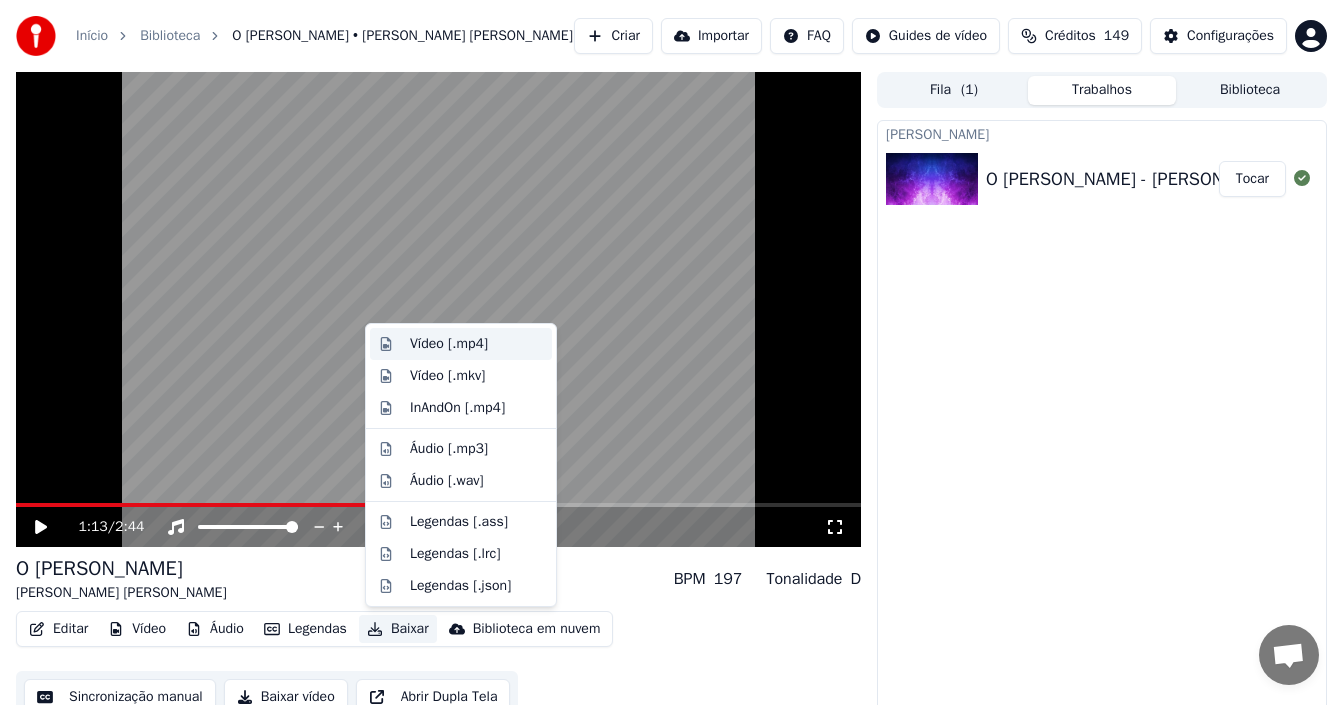 click on "Vídeo [.mp4]" at bounding box center [449, 344] 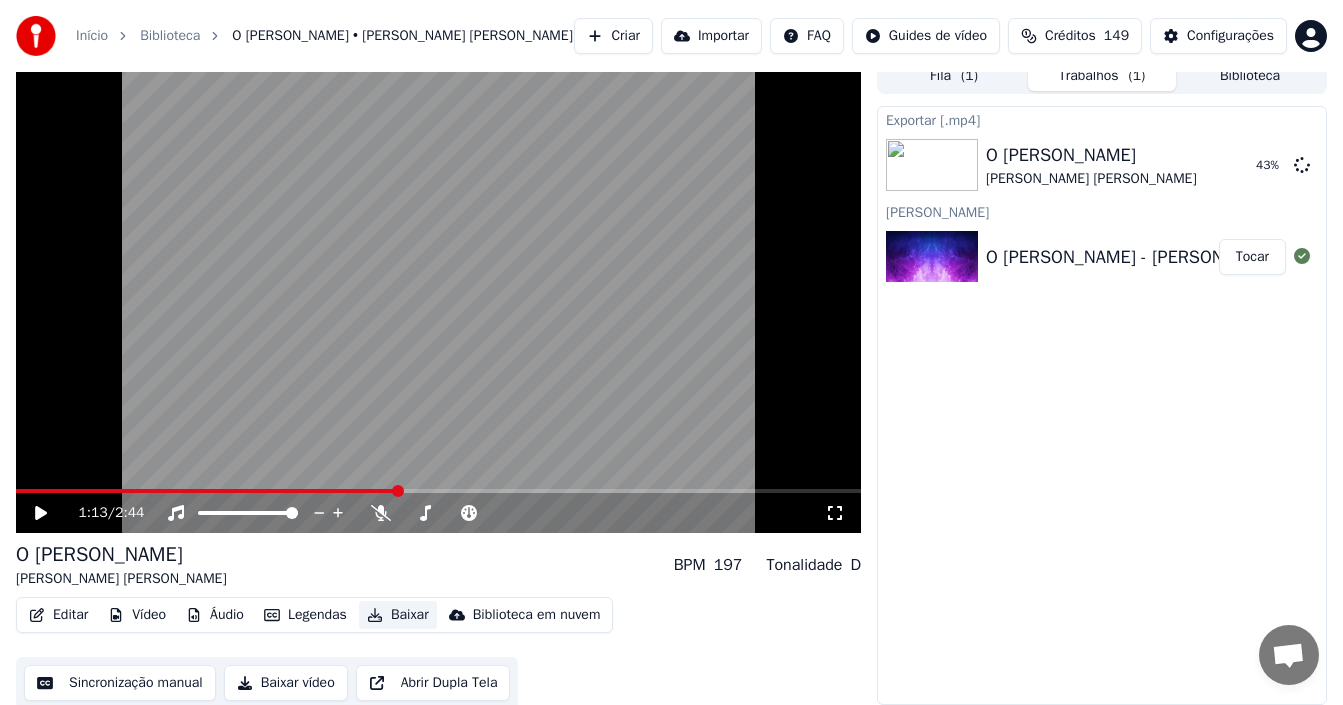 scroll, scrollTop: 18, scrollLeft: 0, axis: vertical 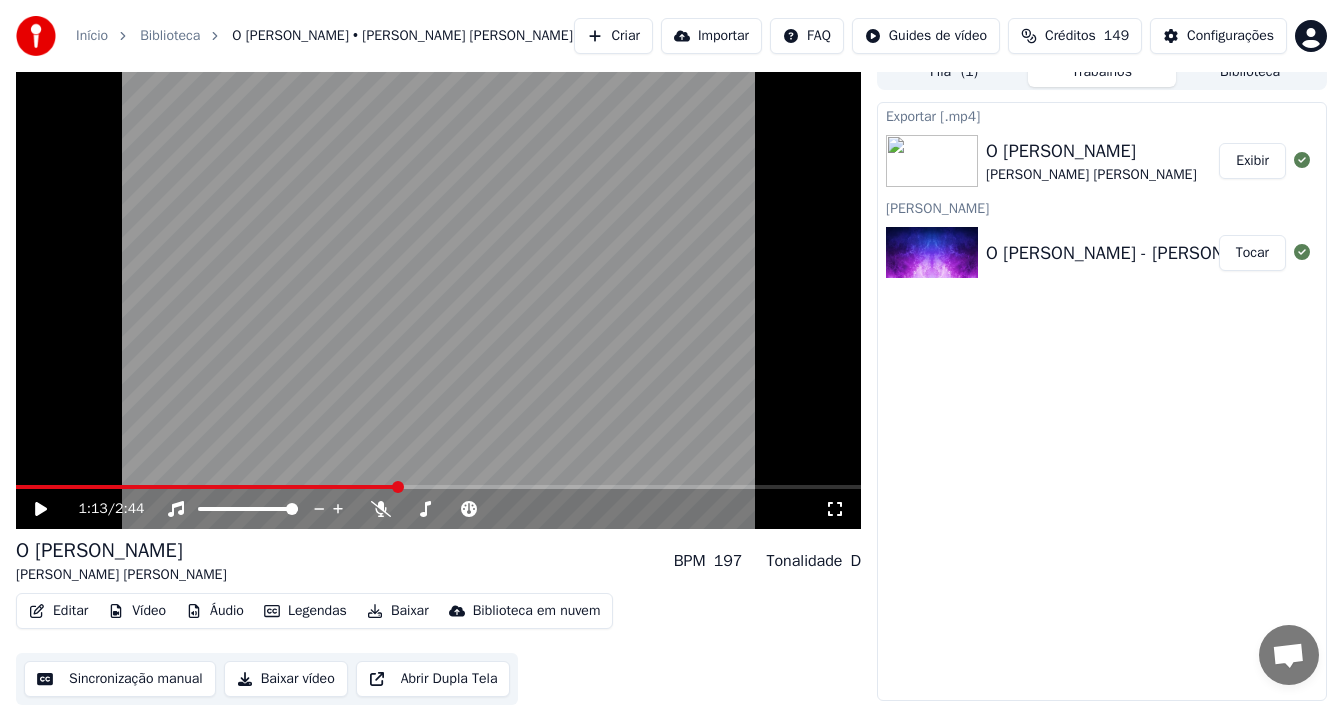 click on "Exibir" at bounding box center [1252, 161] 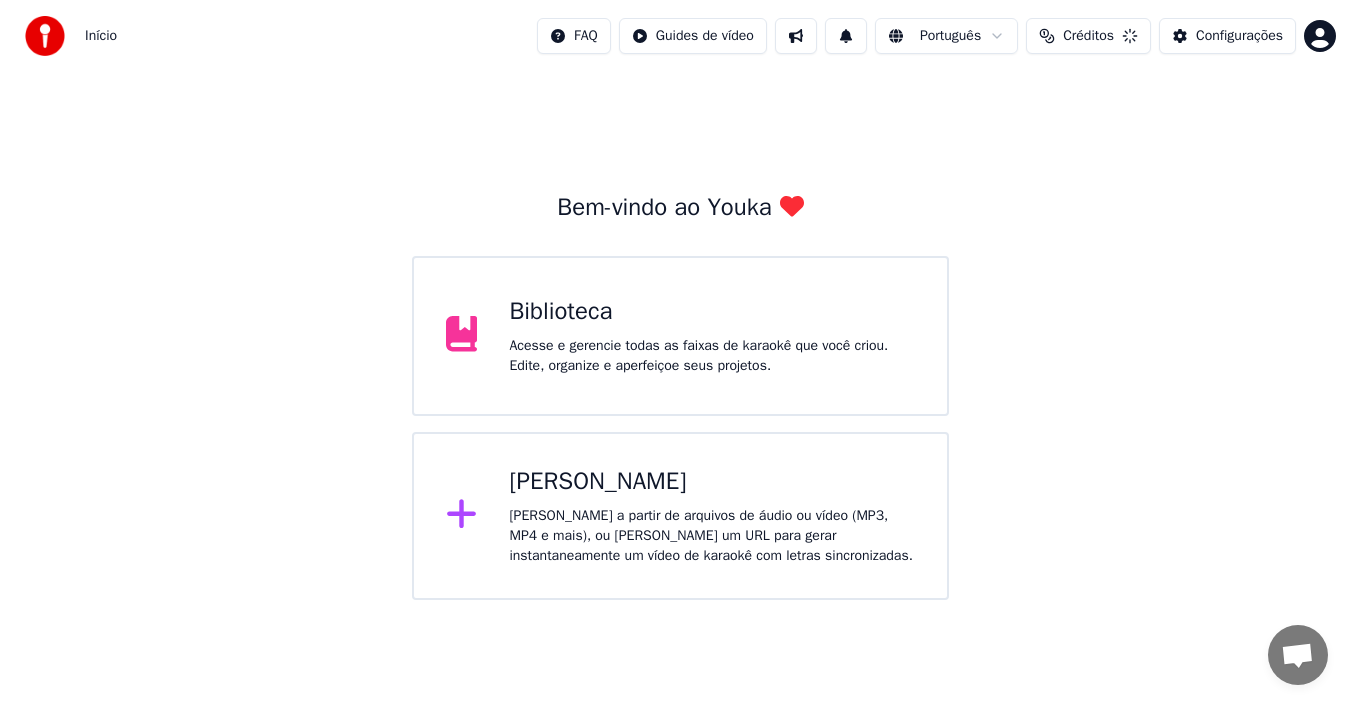 scroll, scrollTop: 0, scrollLeft: 0, axis: both 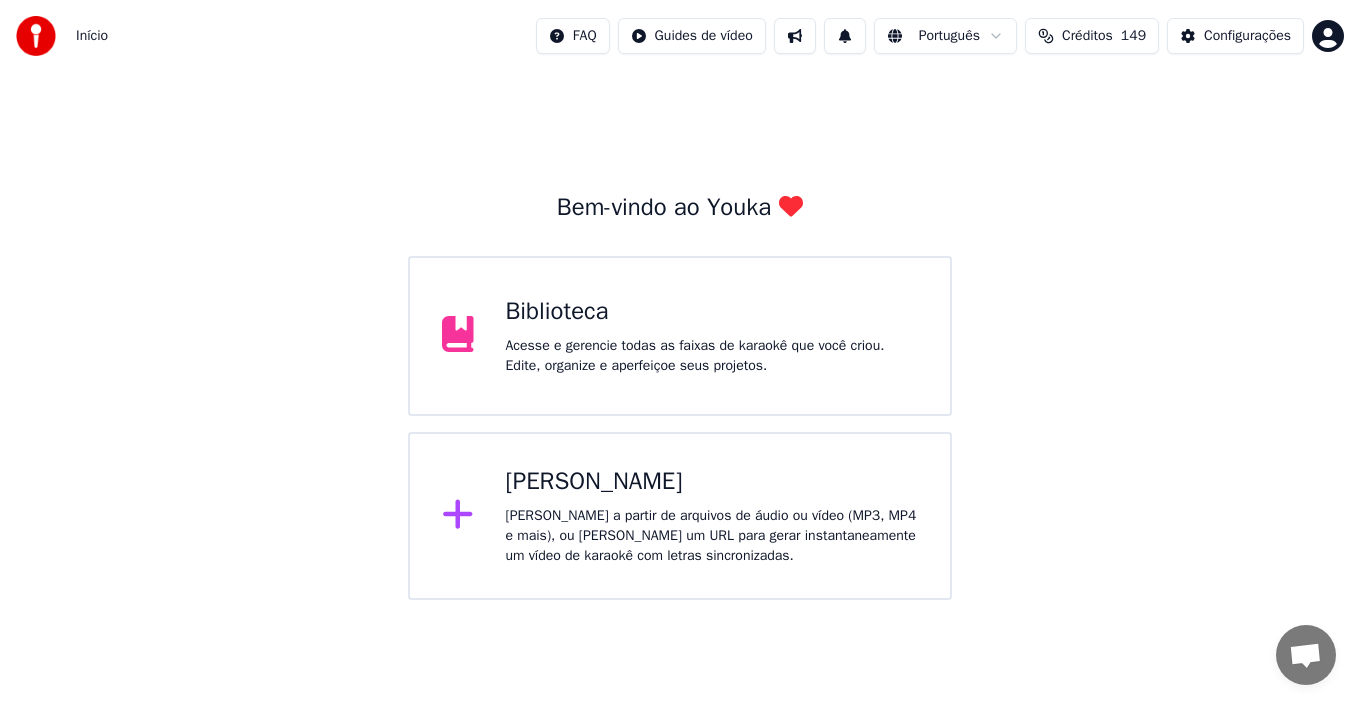 click on "[PERSON_NAME] a partir de arquivos de áudio ou vídeo (MP3, MP4 e mais), ou [PERSON_NAME] um URL para gerar instantaneamente um vídeo de karaokê com letras sincronizadas." at bounding box center (712, 536) 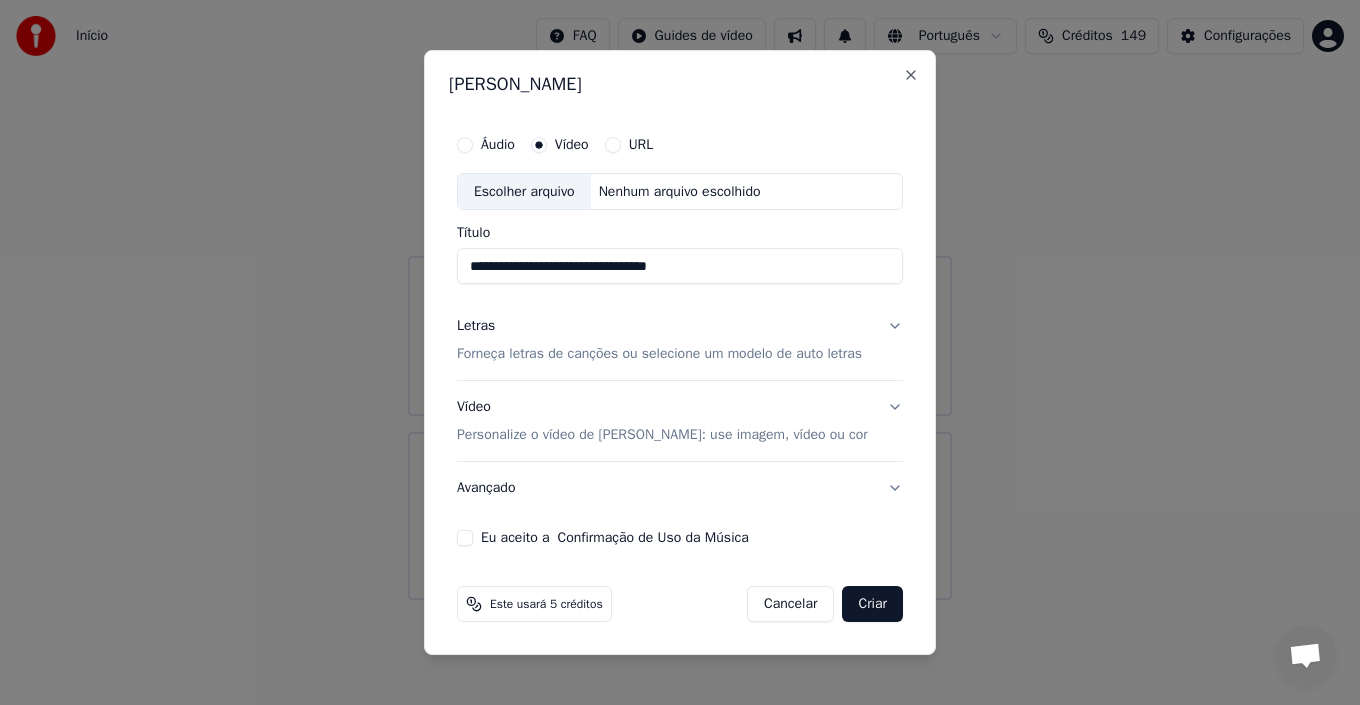 click on "Escolher arquivo" at bounding box center [524, 192] 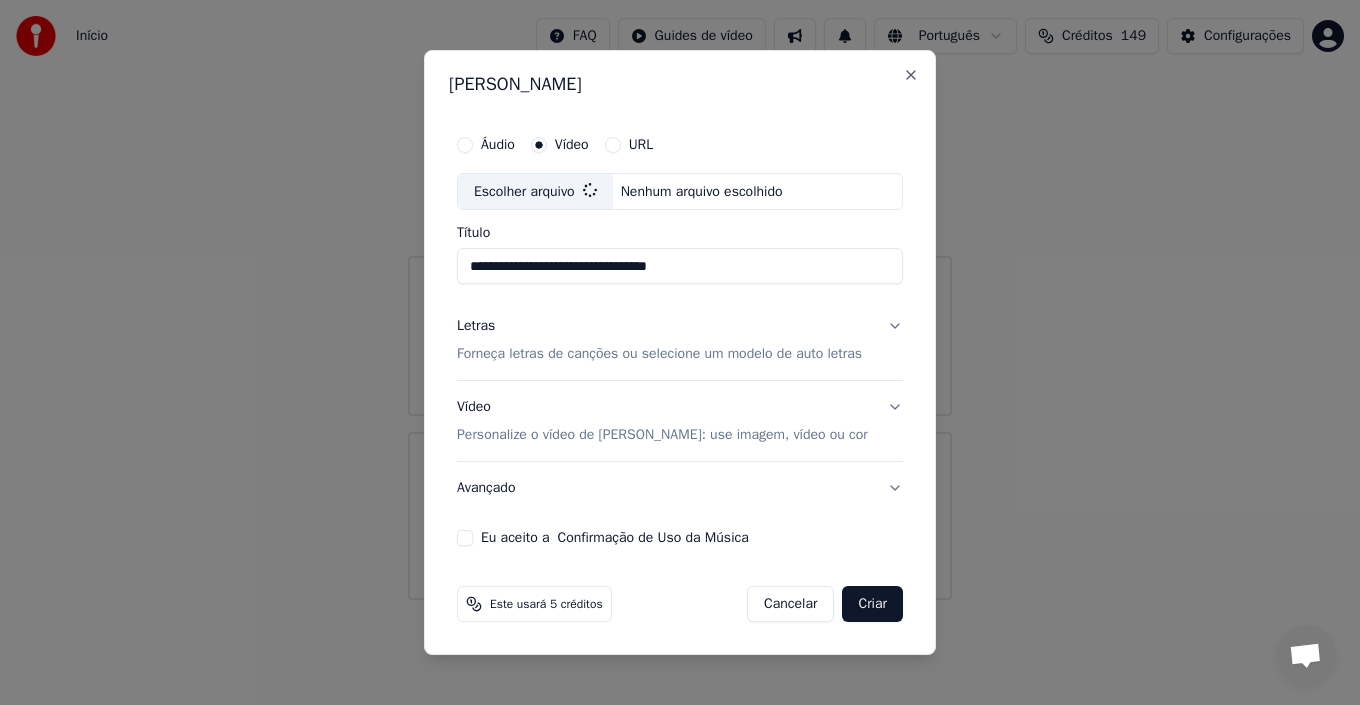 type on "**********" 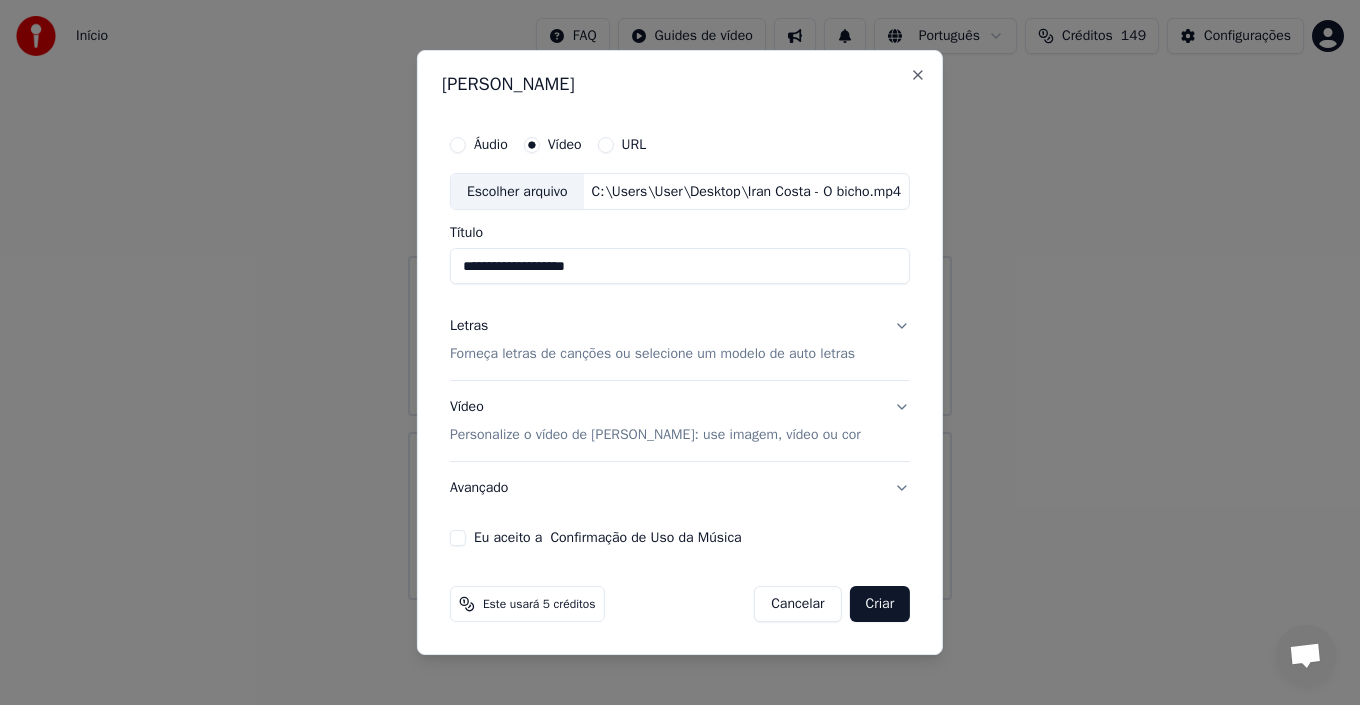 click on "Eu aceito a   Confirmação de Uso da Música" at bounding box center [458, 538] 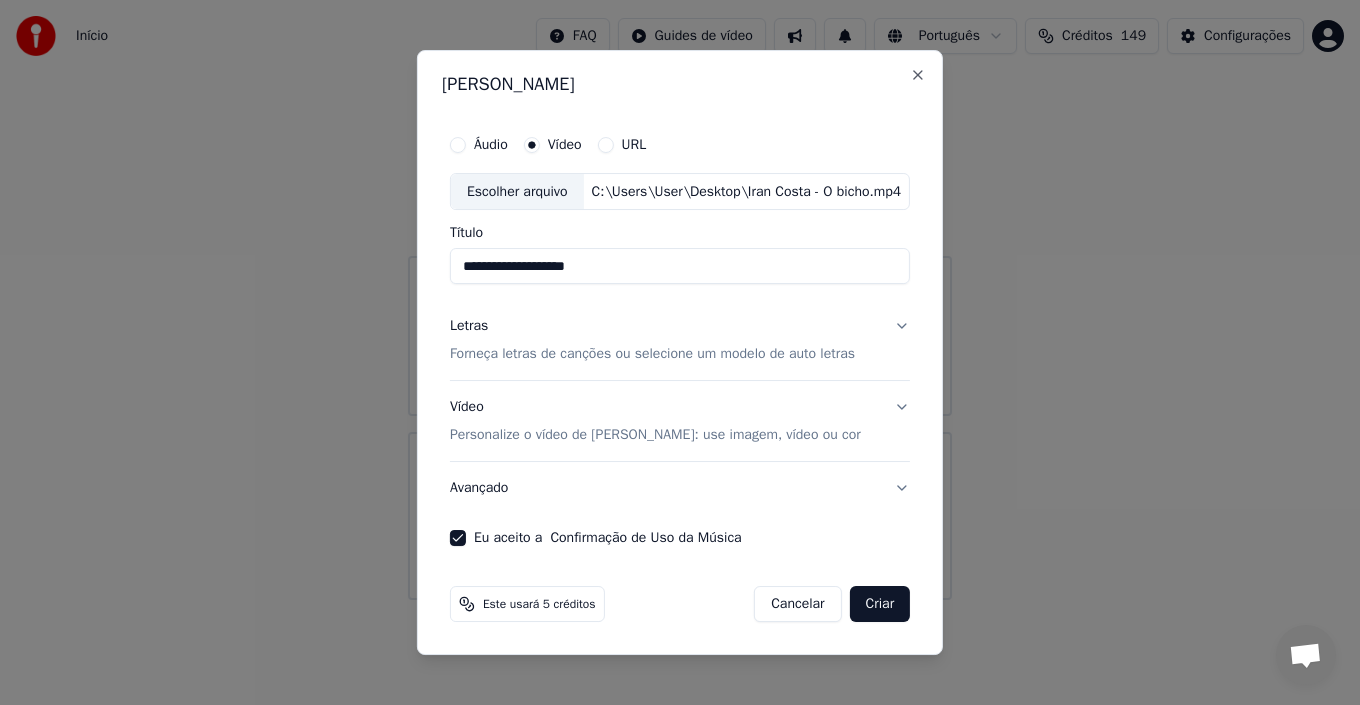 click on "Criar" at bounding box center [880, 604] 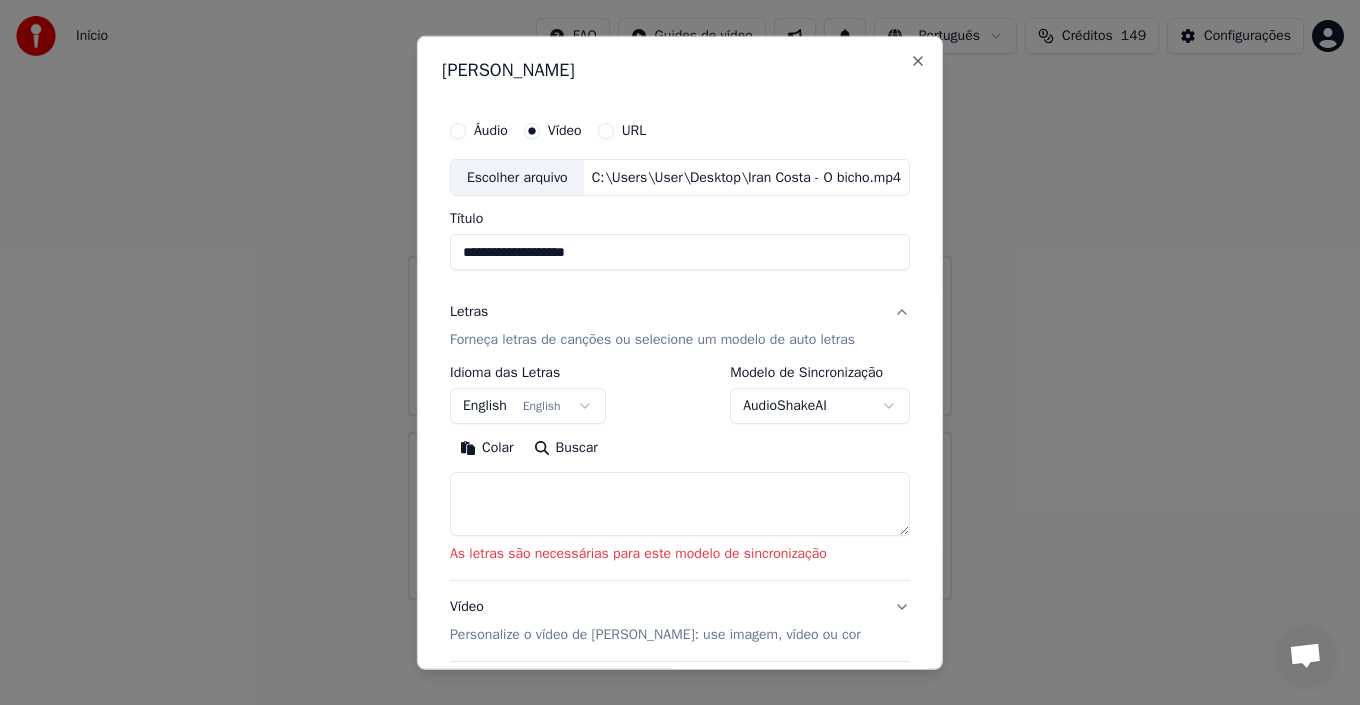 click at bounding box center [680, 504] 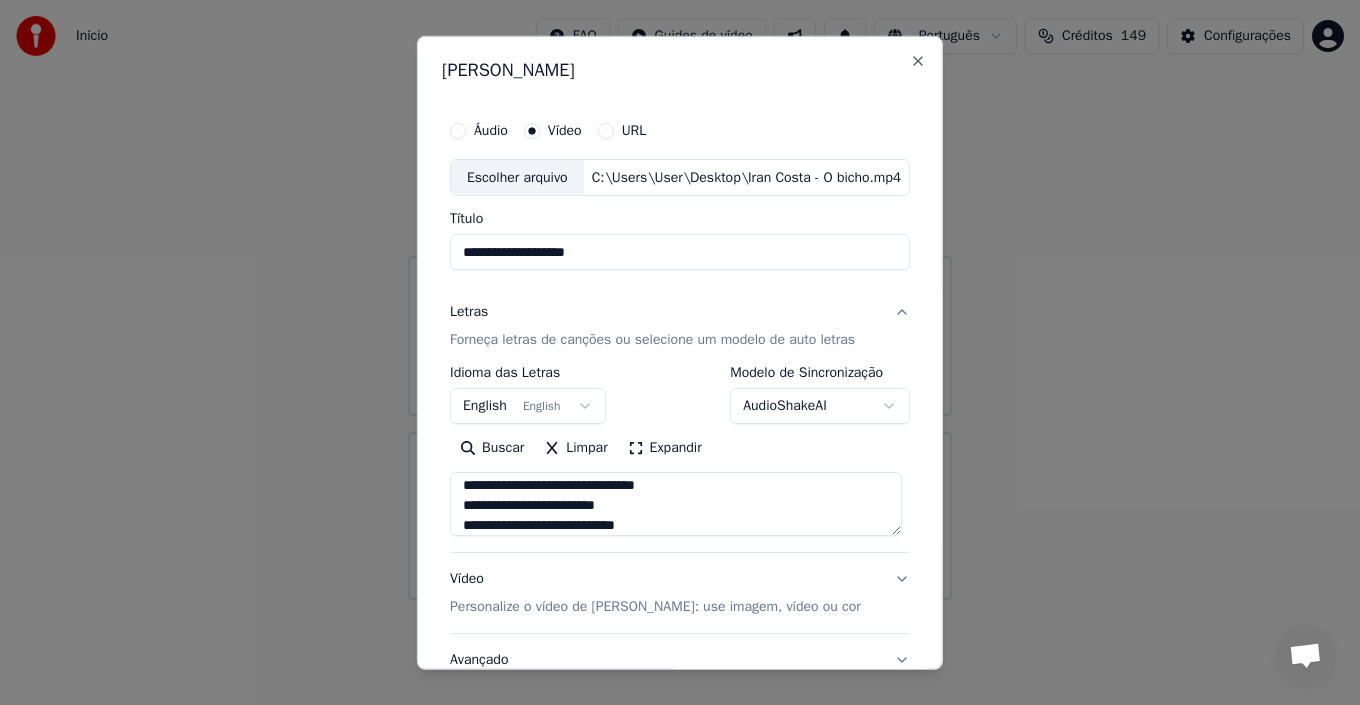 scroll, scrollTop: 0, scrollLeft: 0, axis: both 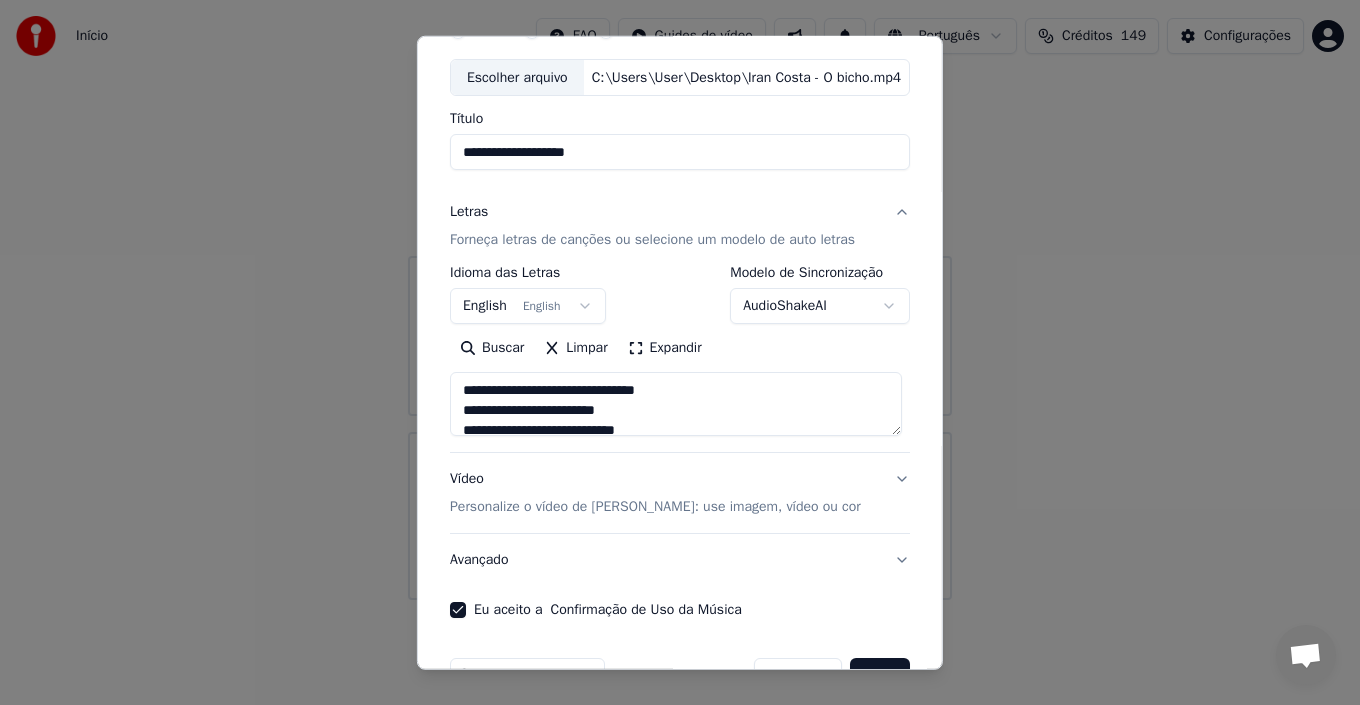 type on "**********" 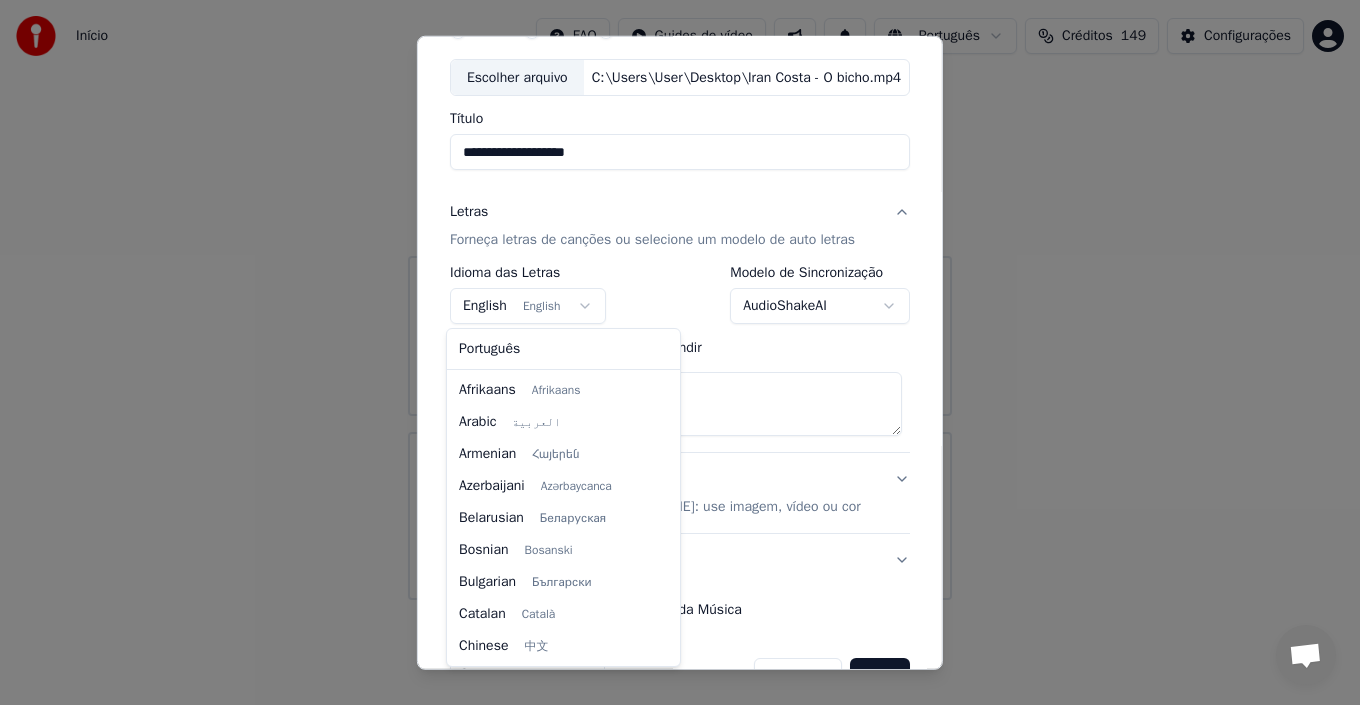 click on "**********" at bounding box center (680, 300) 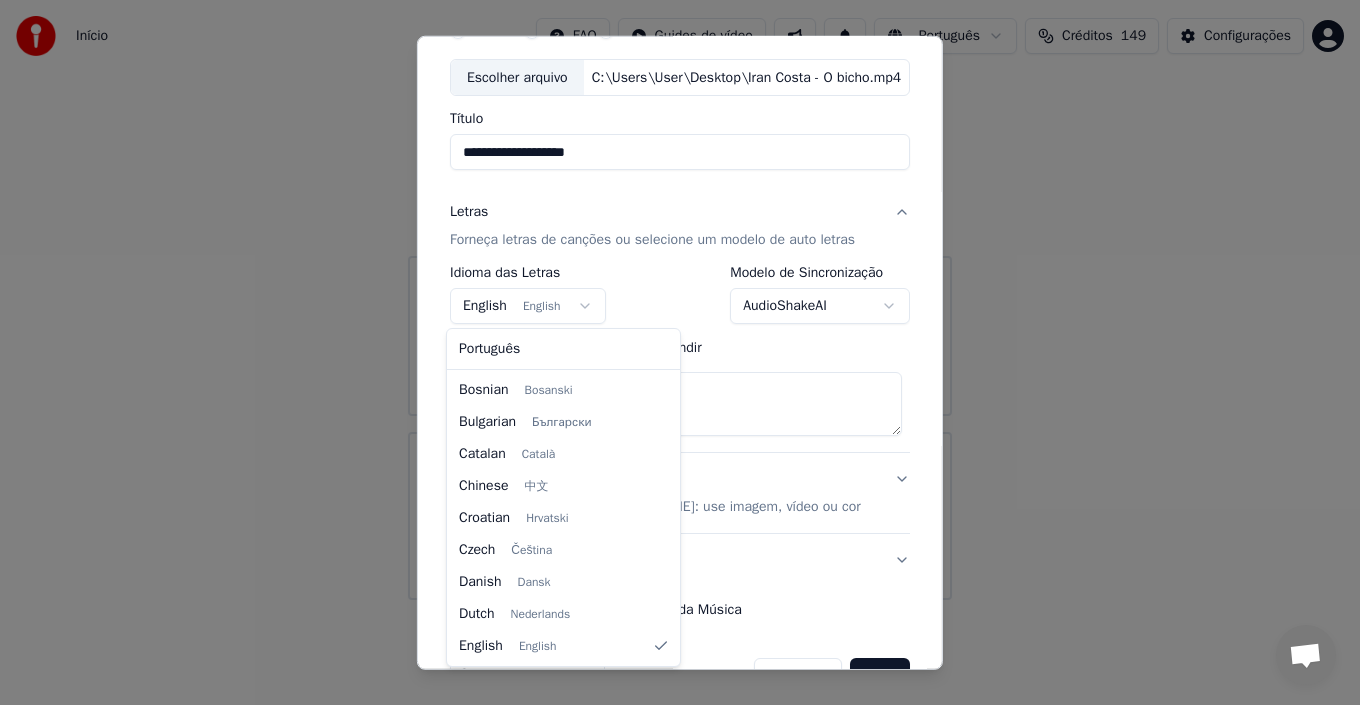 select on "**" 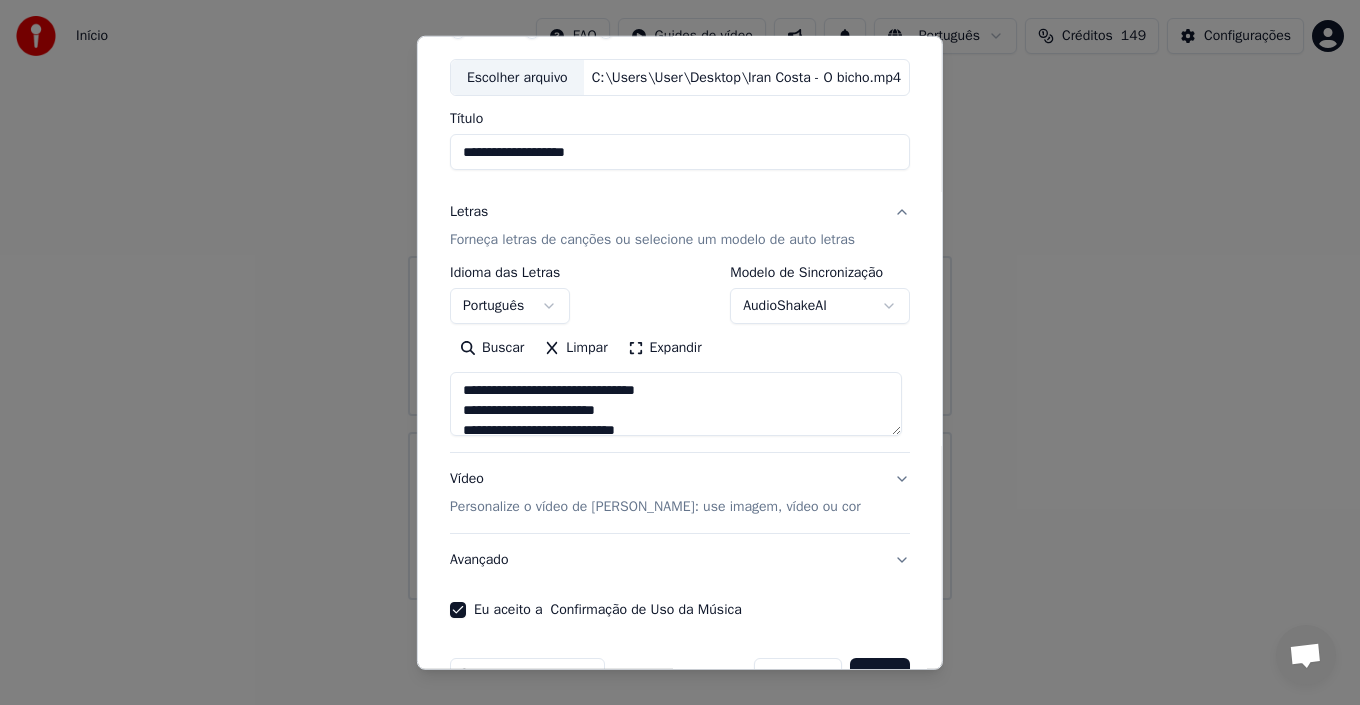 scroll, scrollTop: 0, scrollLeft: 0, axis: both 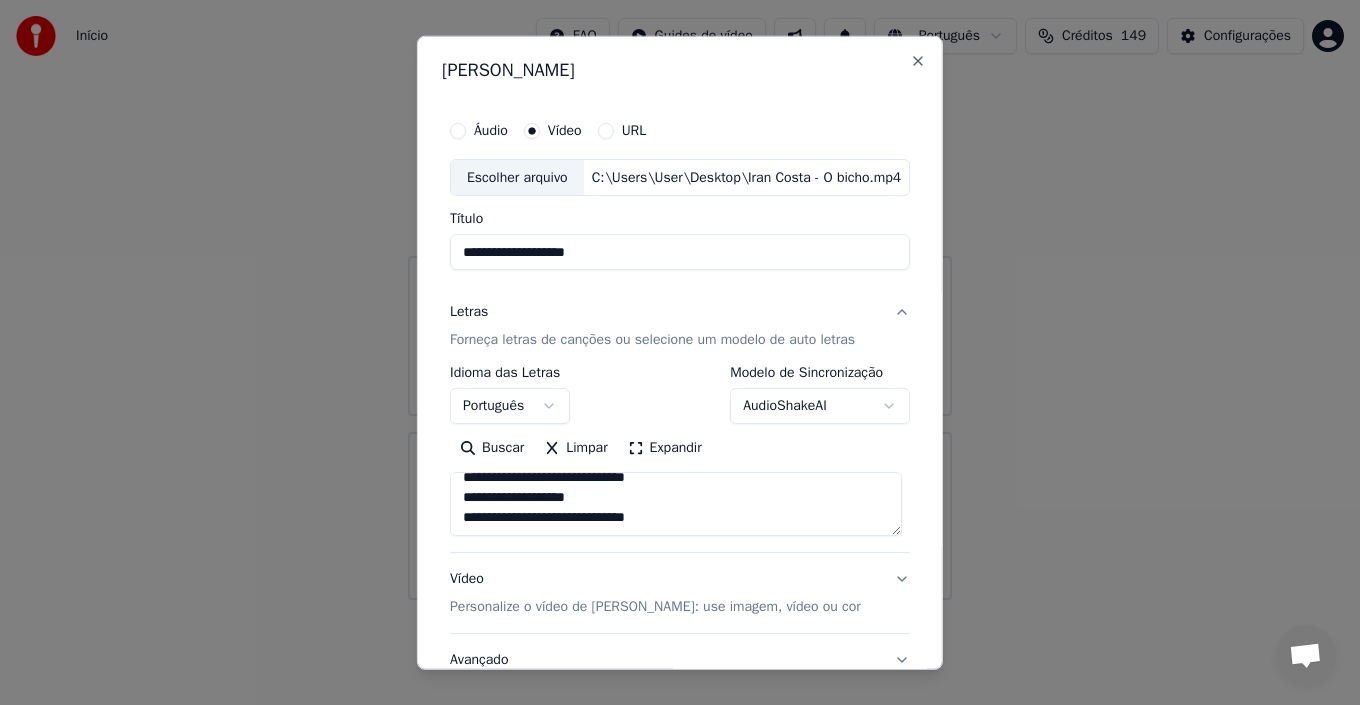 click on "**********" at bounding box center (680, 252) 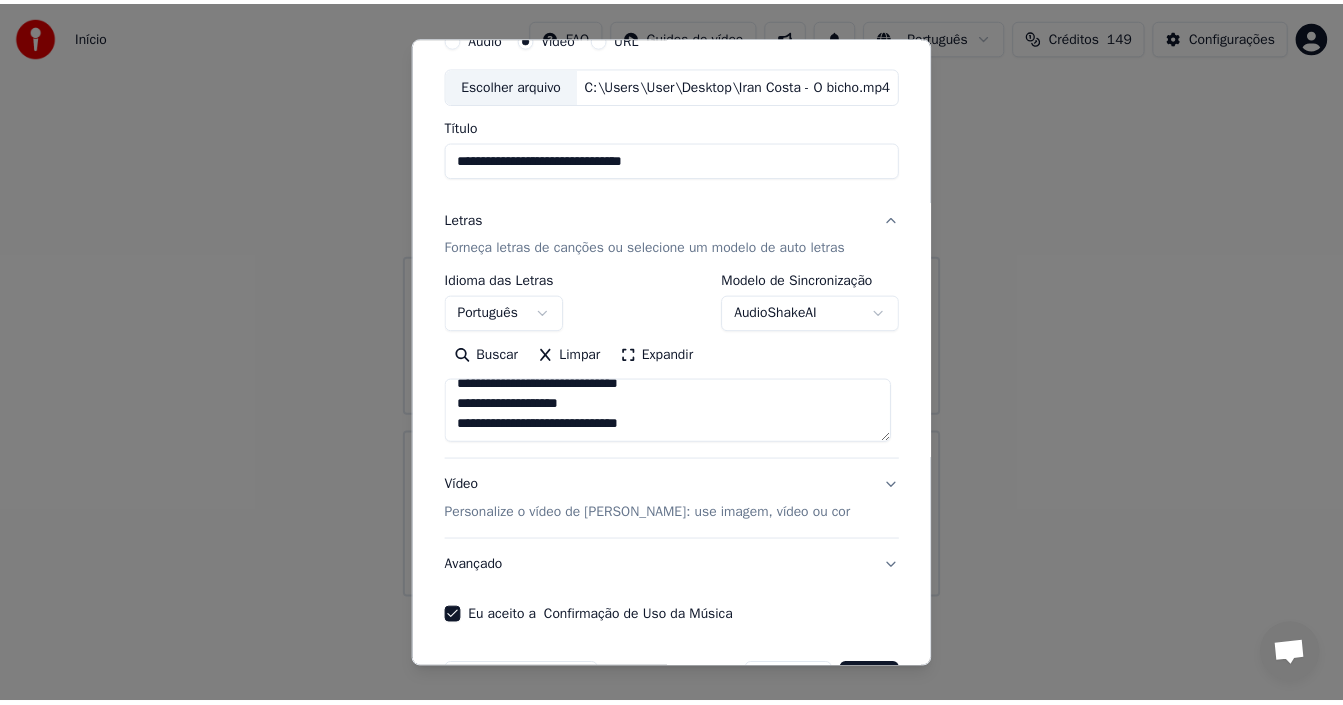 scroll, scrollTop: 157, scrollLeft: 0, axis: vertical 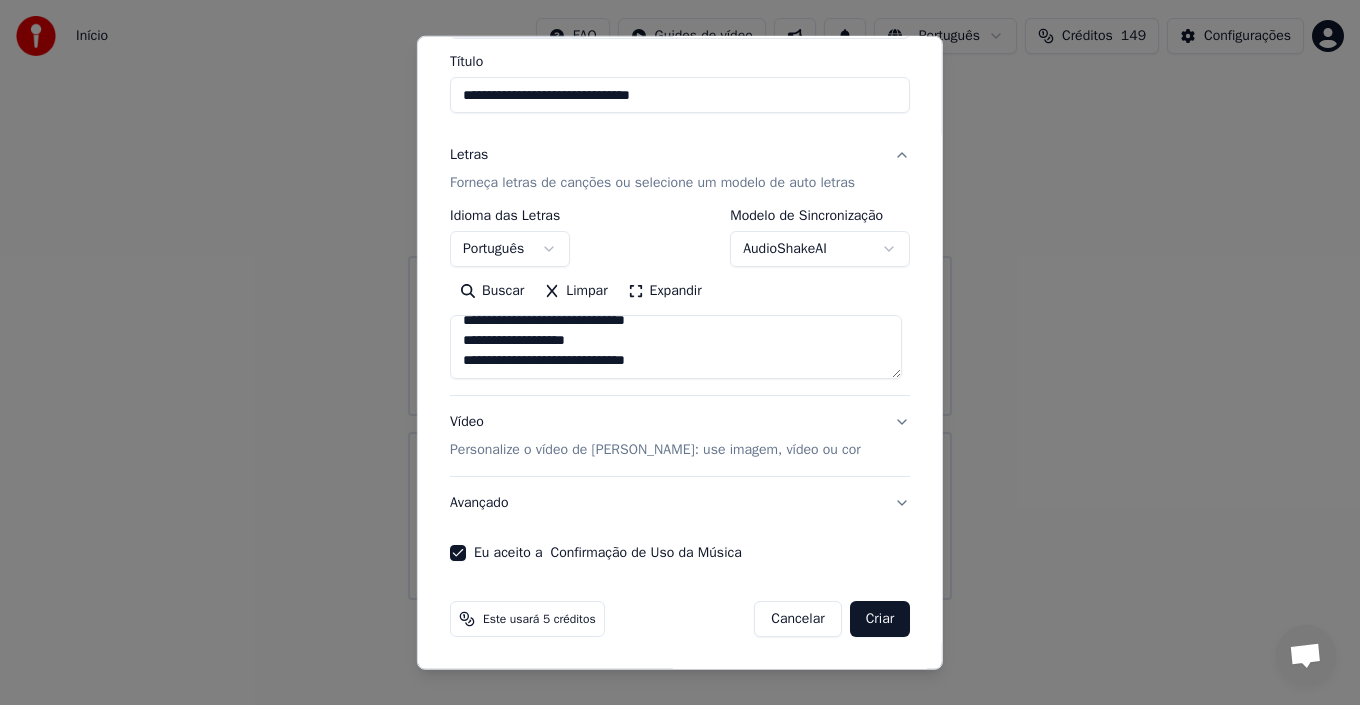 type on "**********" 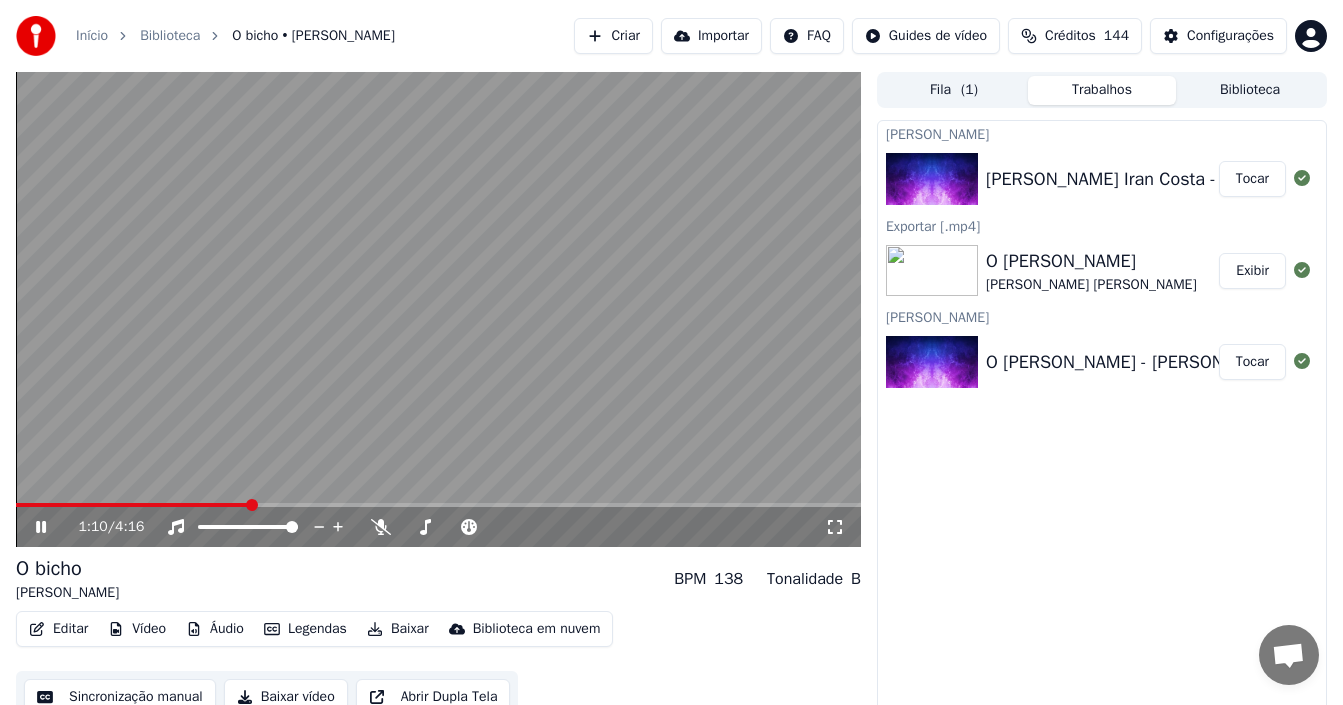 scroll, scrollTop: 18, scrollLeft: 0, axis: vertical 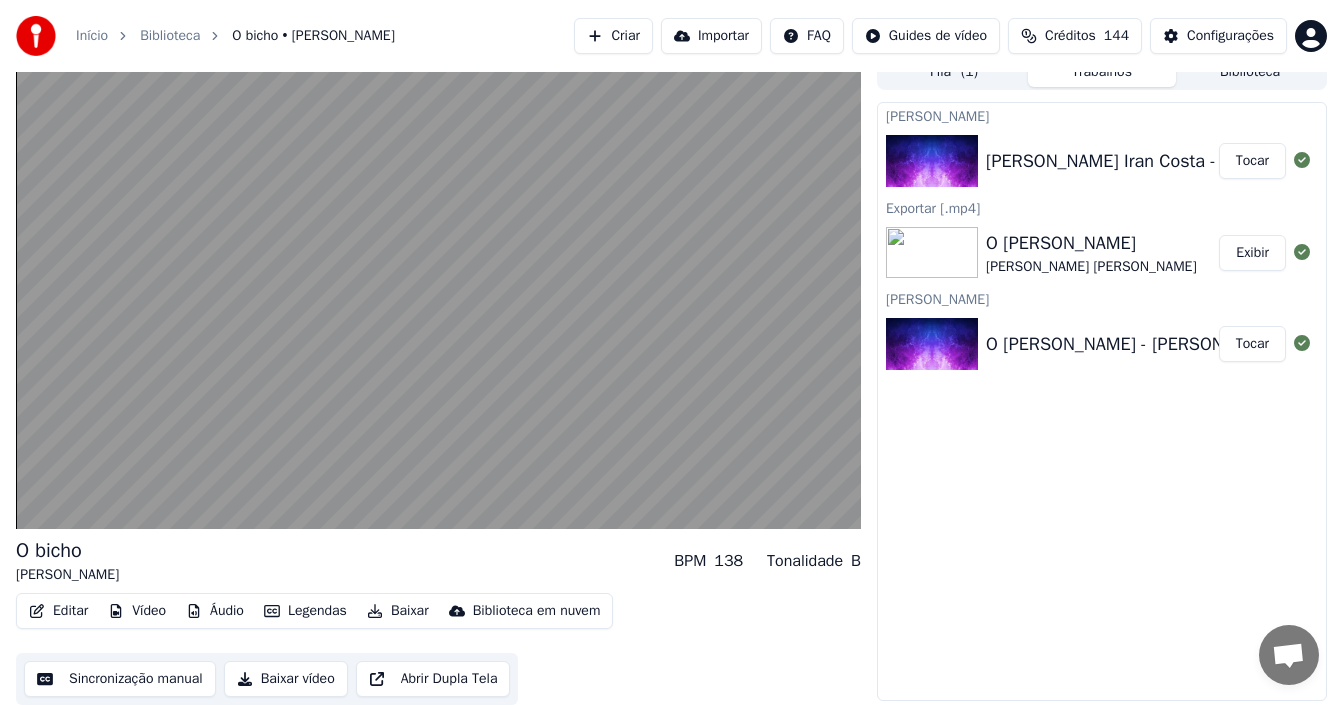 click on "Baixar vídeo" at bounding box center (286, 679) 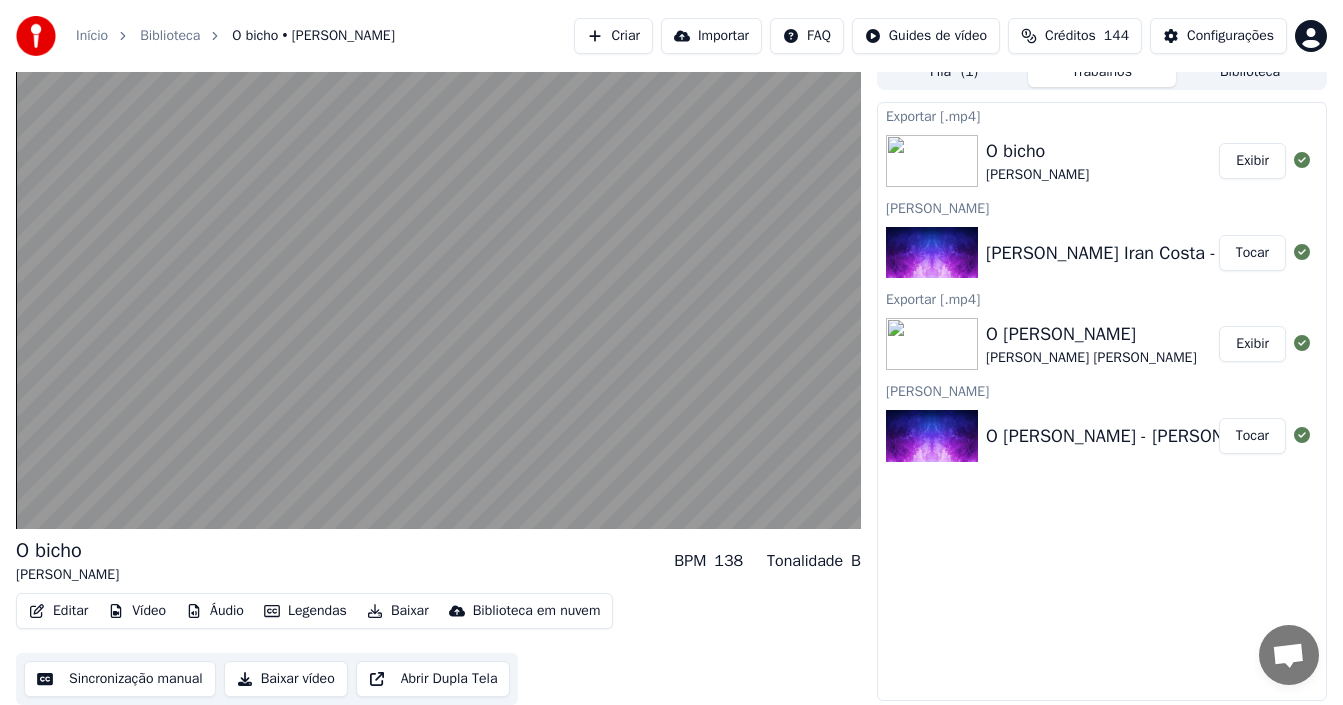 click on "Exportar [.mp4] O bicho [PERSON_NAME] • Iran Costa Exibir [PERSON_NAME] [PERSON_NAME] Iran Costa - O bicho Tocar Exportar [.mp4] O [PERSON_NAME] [PERSON_NAME] [PERSON_NAME] Exibir [PERSON_NAME] O Malhao Malhao - [PERSON_NAME]" at bounding box center (1102, 401) 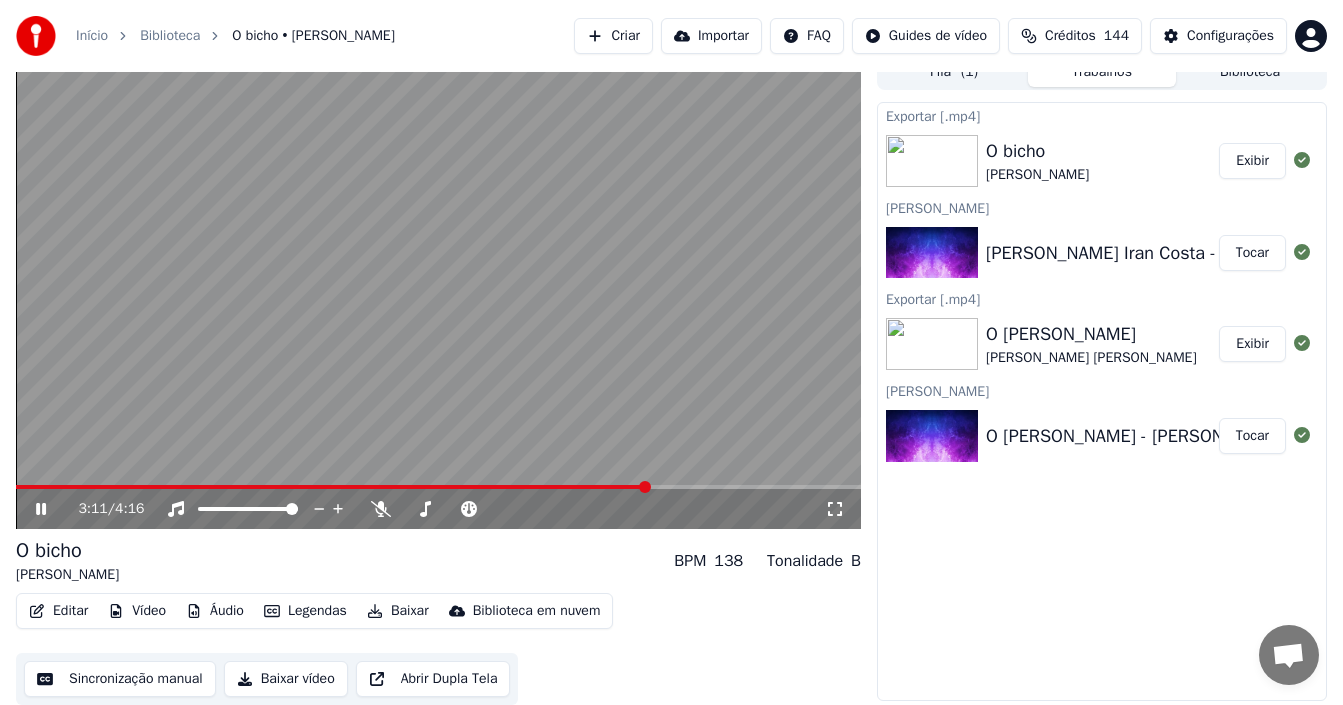 drag, startPoint x: 35, startPoint y: 510, endPoint x: 54, endPoint y: 501, distance: 21.023796 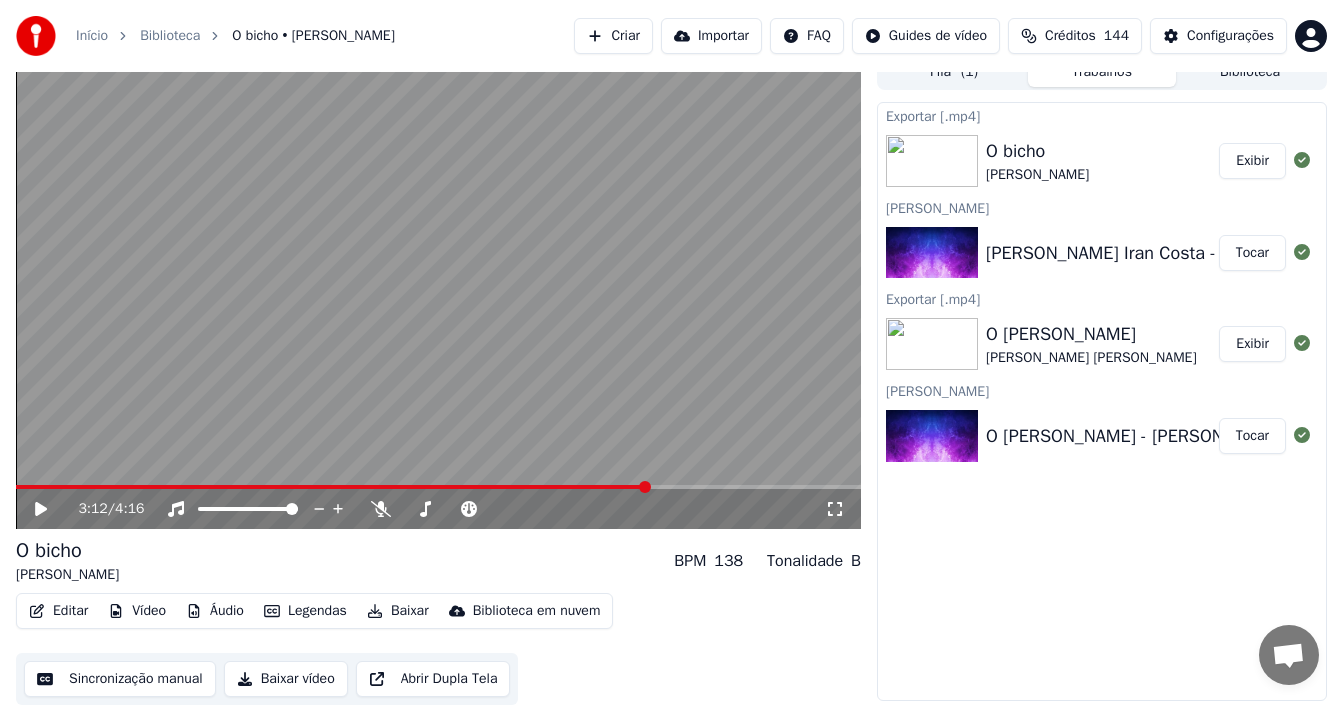 click on "Início" at bounding box center [92, 36] 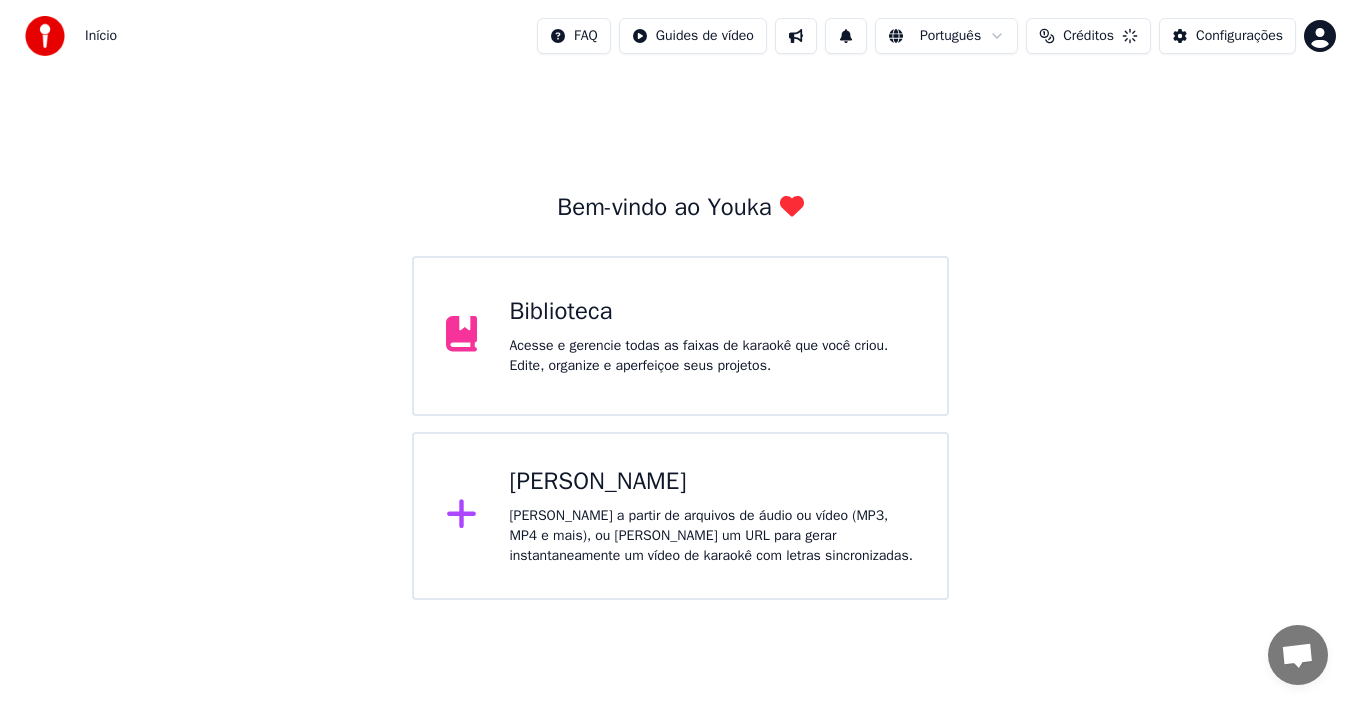 scroll, scrollTop: 0, scrollLeft: 0, axis: both 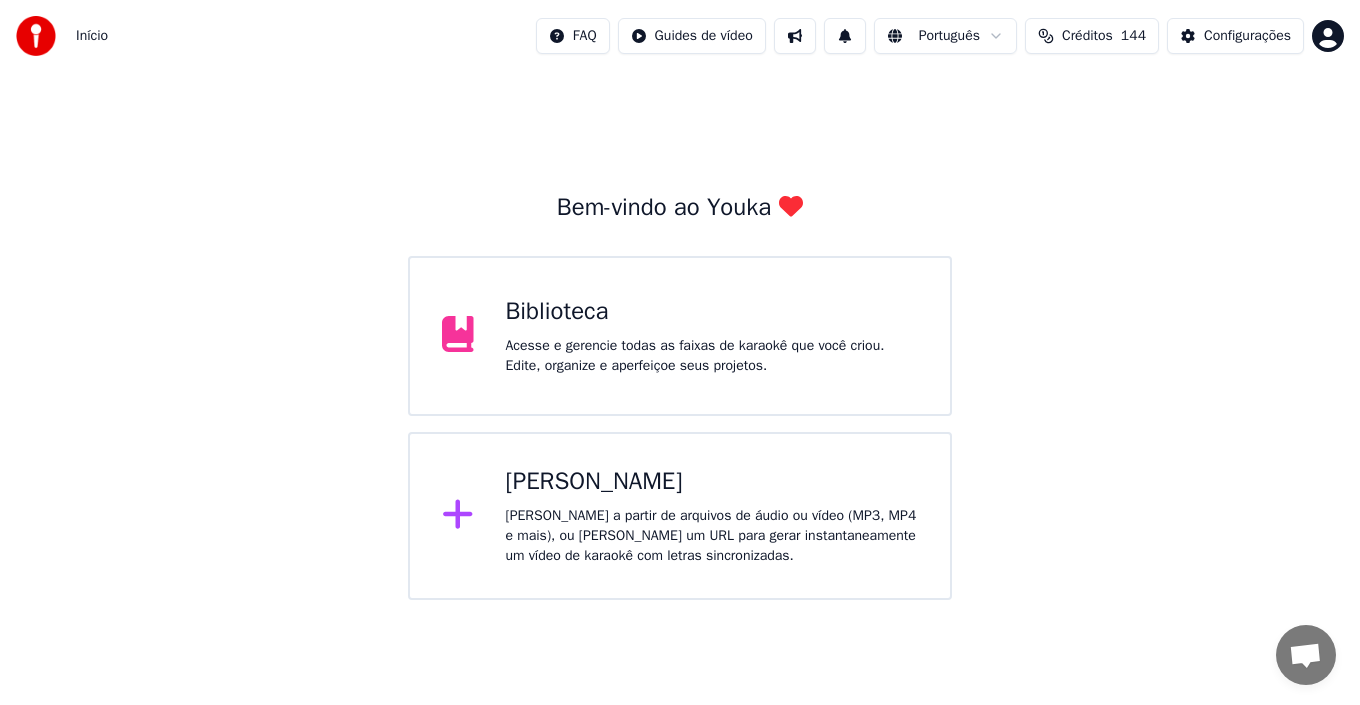 click on "[PERSON_NAME] a partir de arquivos de áudio ou vídeo (MP3, MP4 e mais), ou [PERSON_NAME] um URL para gerar instantaneamente um vídeo de karaokê com letras sincronizadas." at bounding box center (712, 536) 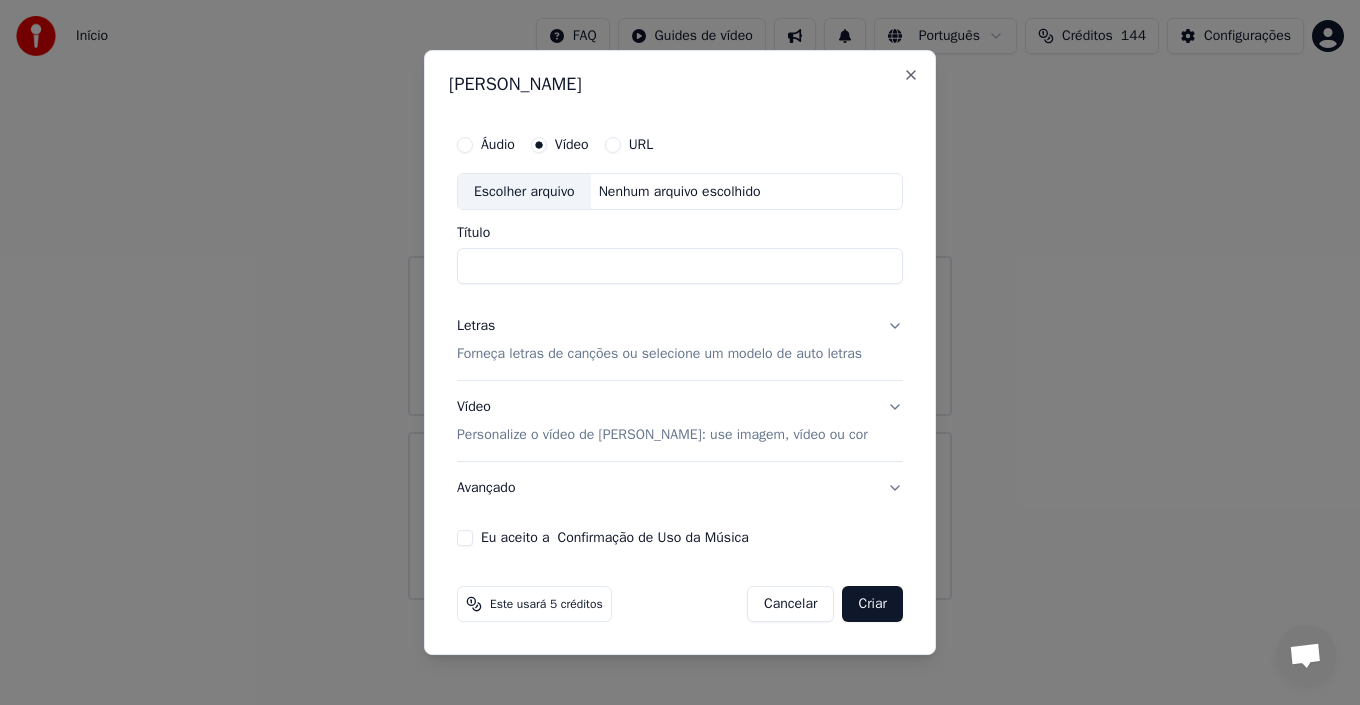 click on "Forneça letras de canções ou selecione um modelo de auto letras" at bounding box center (659, 355) 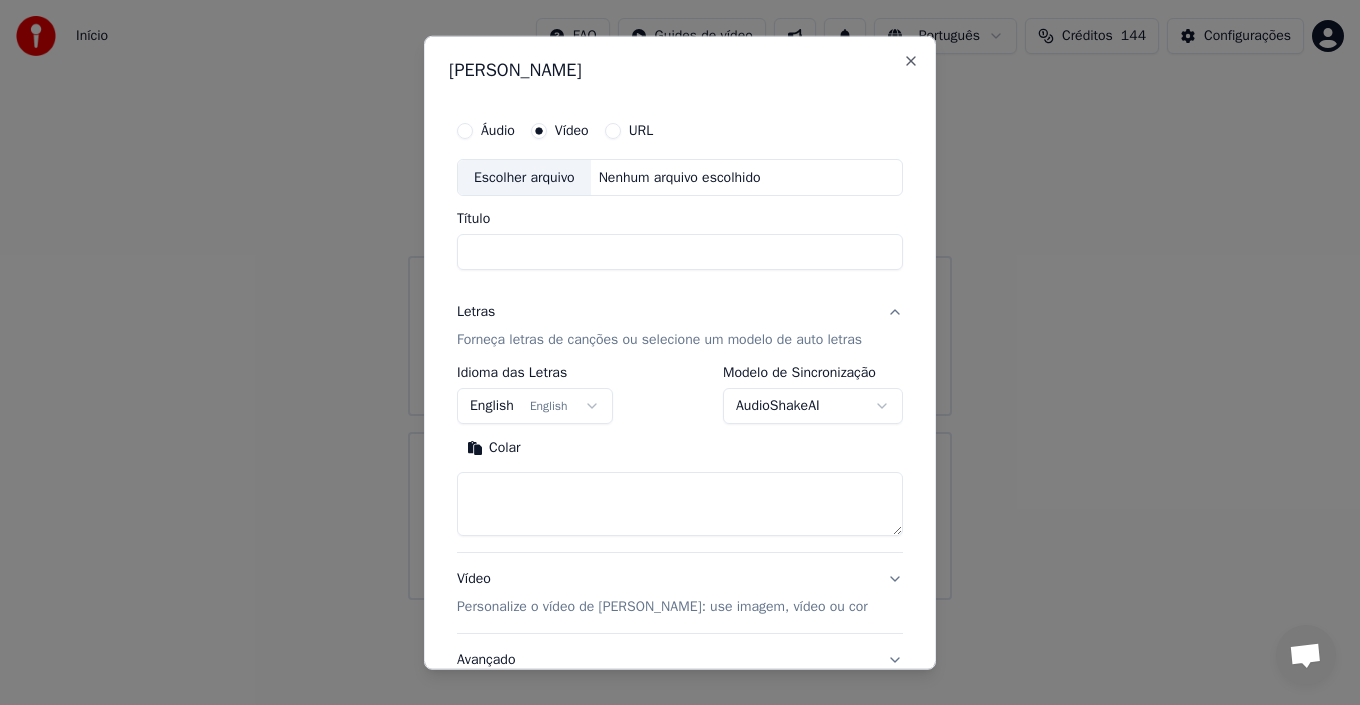 click at bounding box center [680, 504] 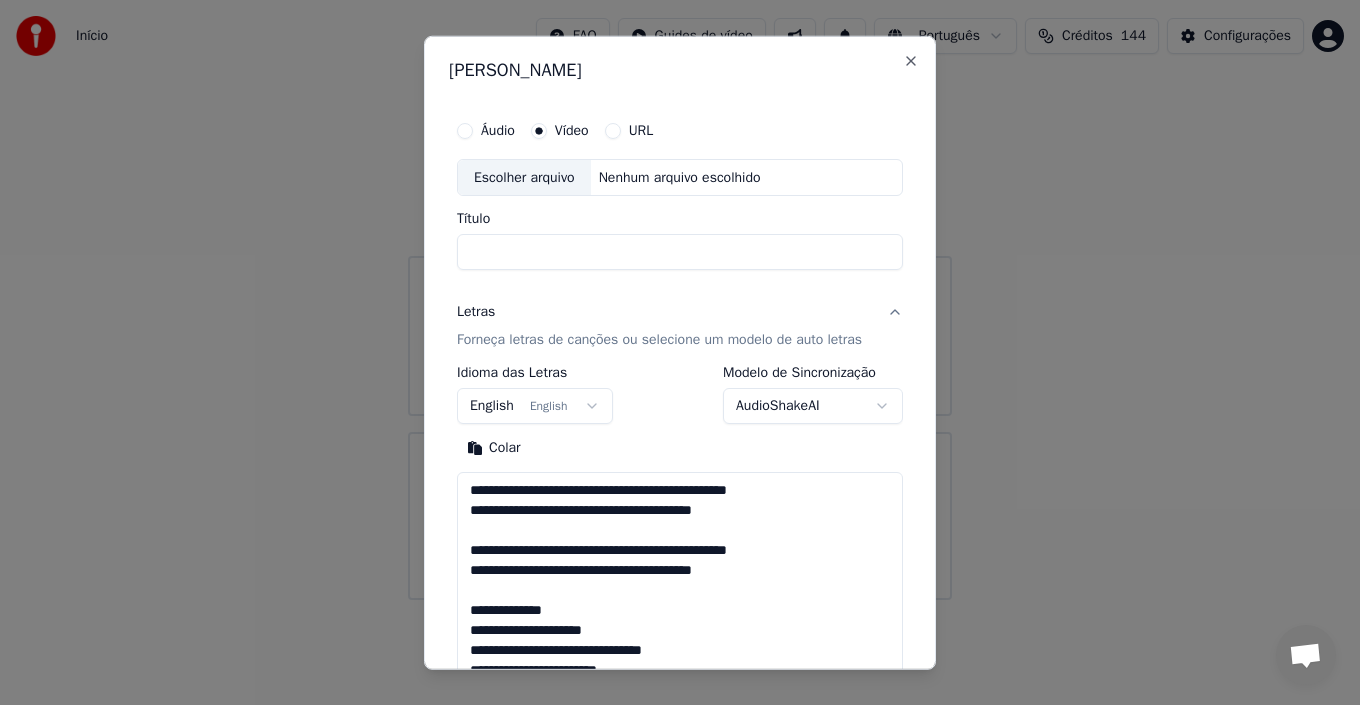 scroll, scrollTop: 445, scrollLeft: 0, axis: vertical 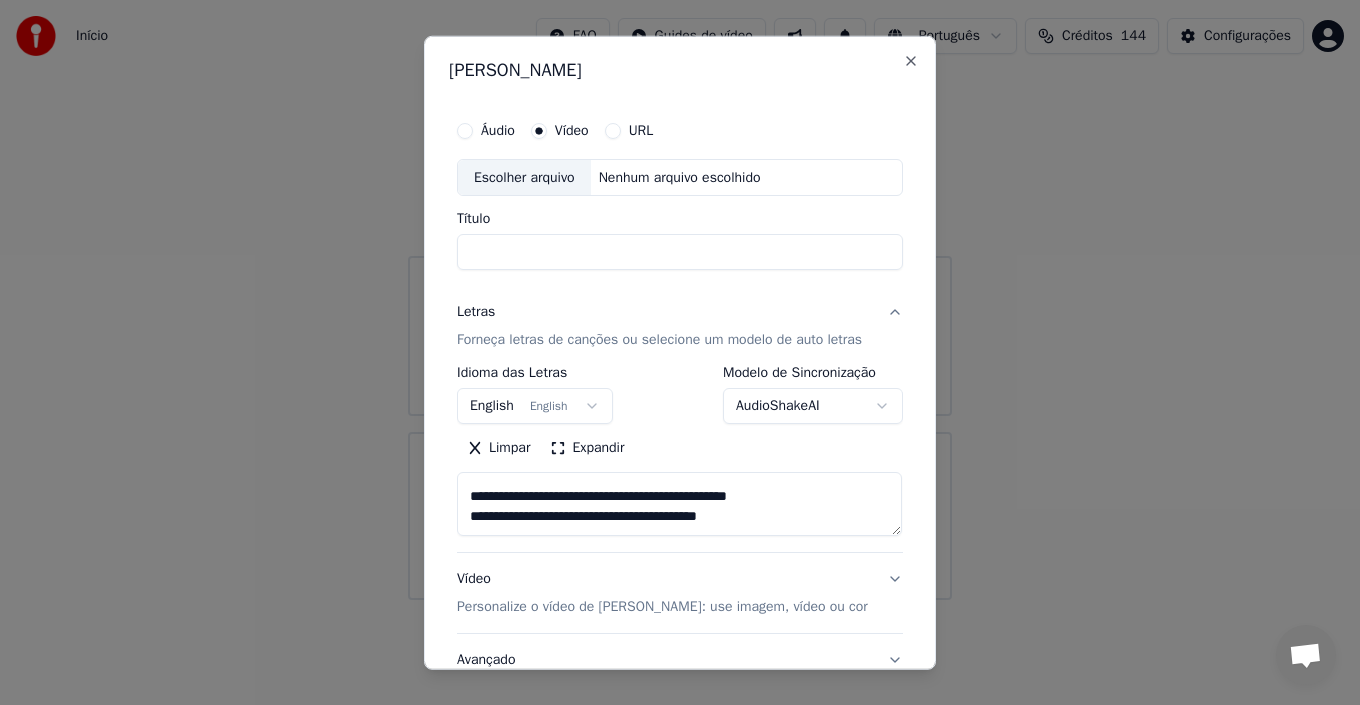 type on "**********" 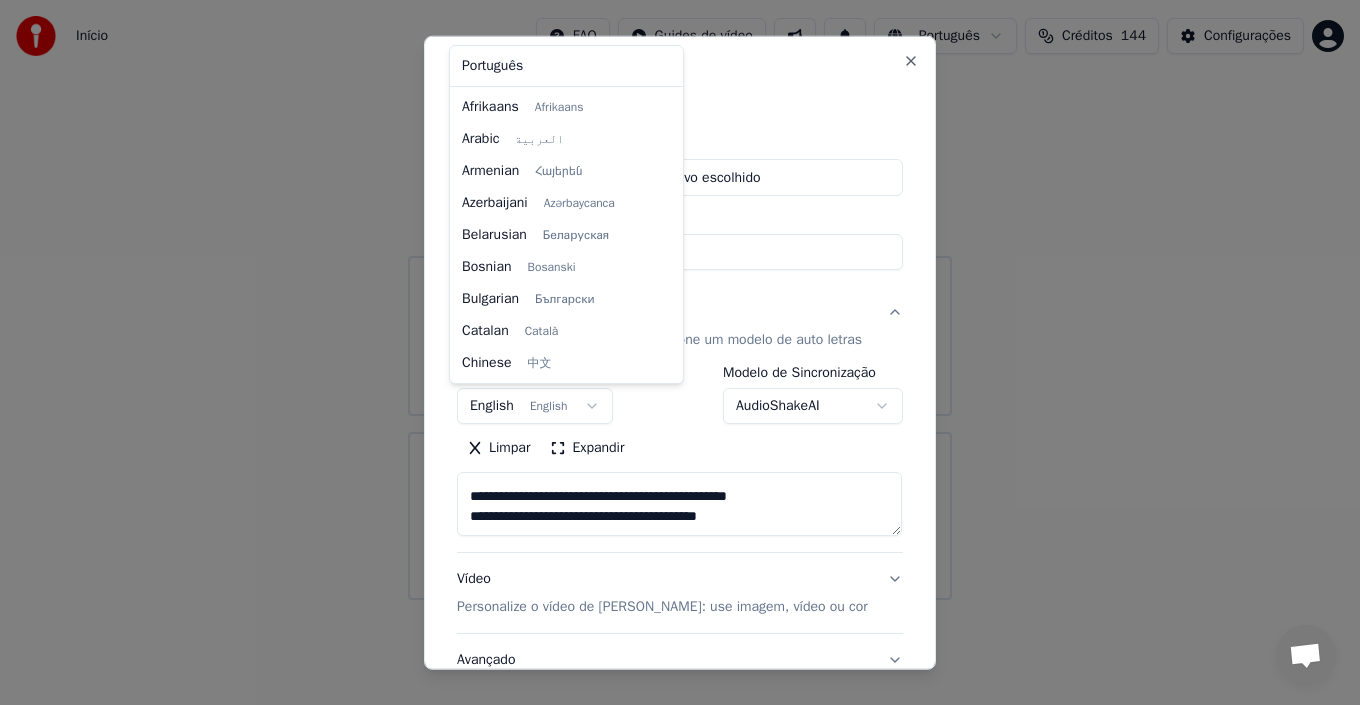 click on "**********" at bounding box center (680, 300) 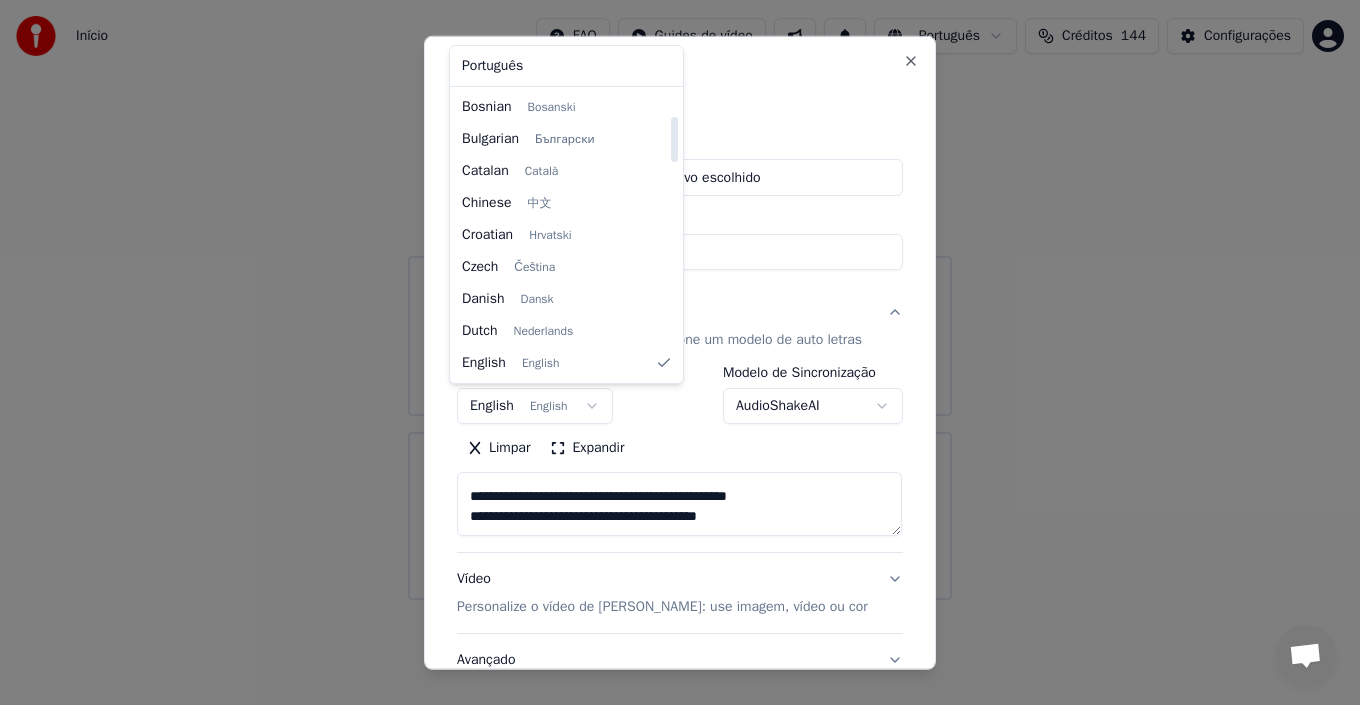 select on "**" 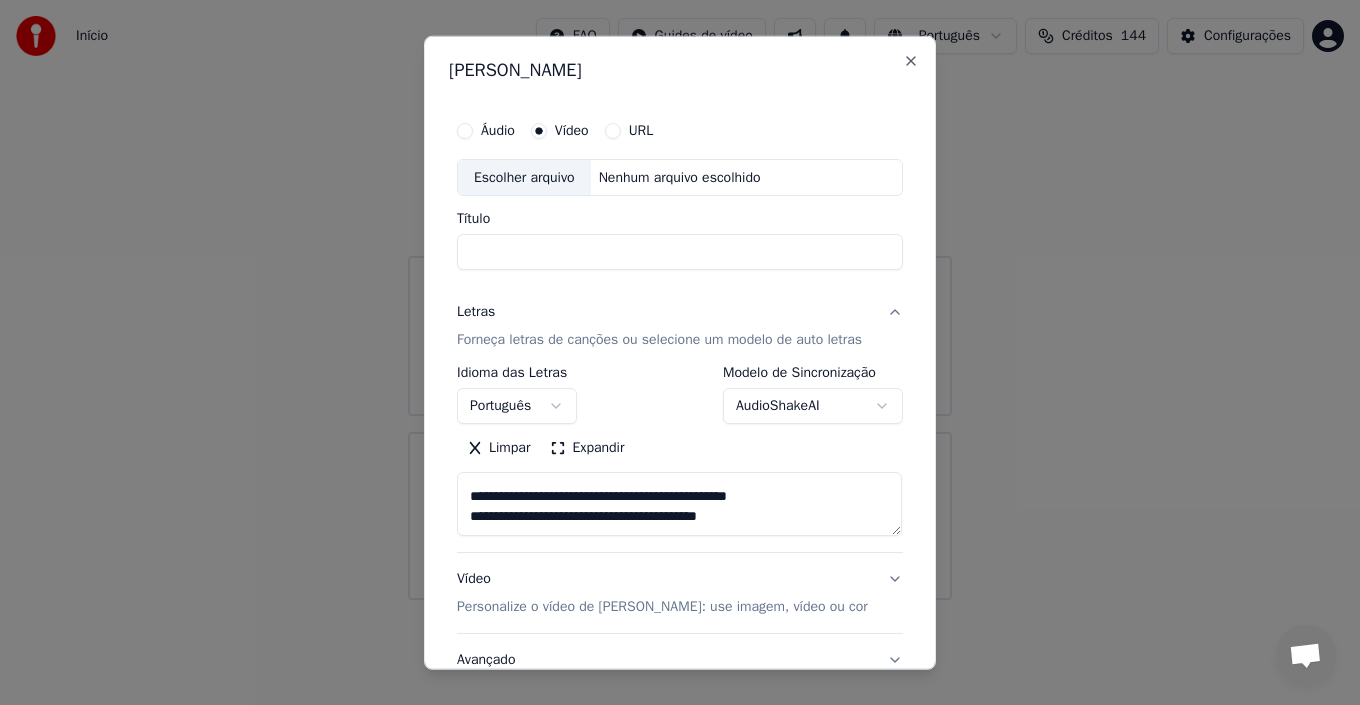 click on "Título" at bounding box center [680, 252] 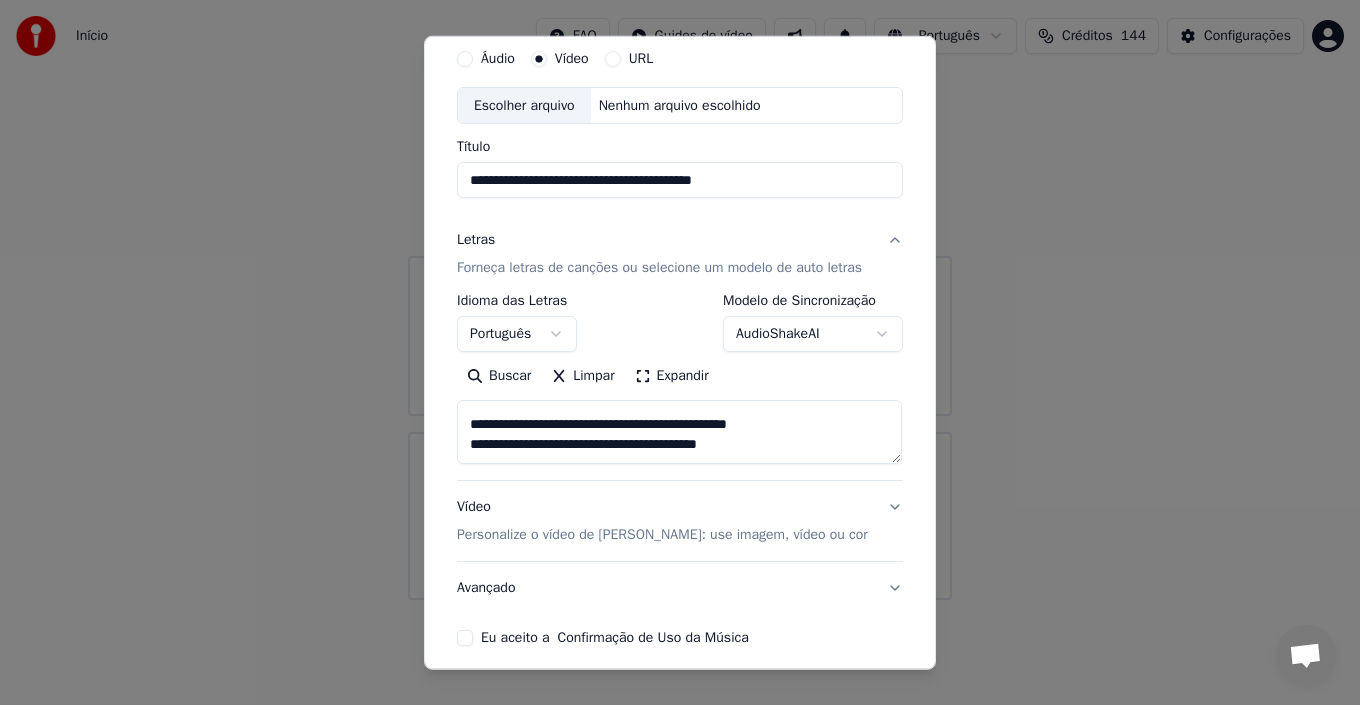 scroll, scrollTop: 100, scrollLeft: 0, axis: vertical 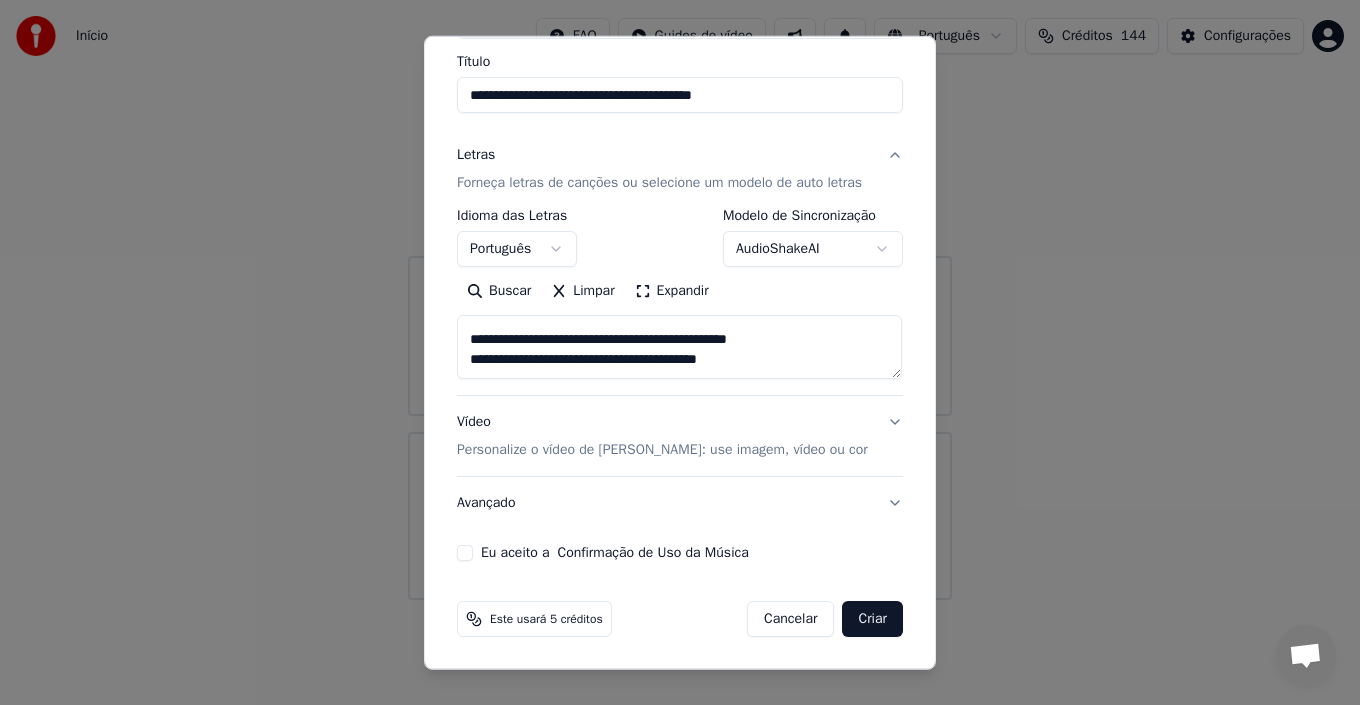 click on "Eu aceito a   Confirmação de Uso da Música" at bounding box center [465, 553] 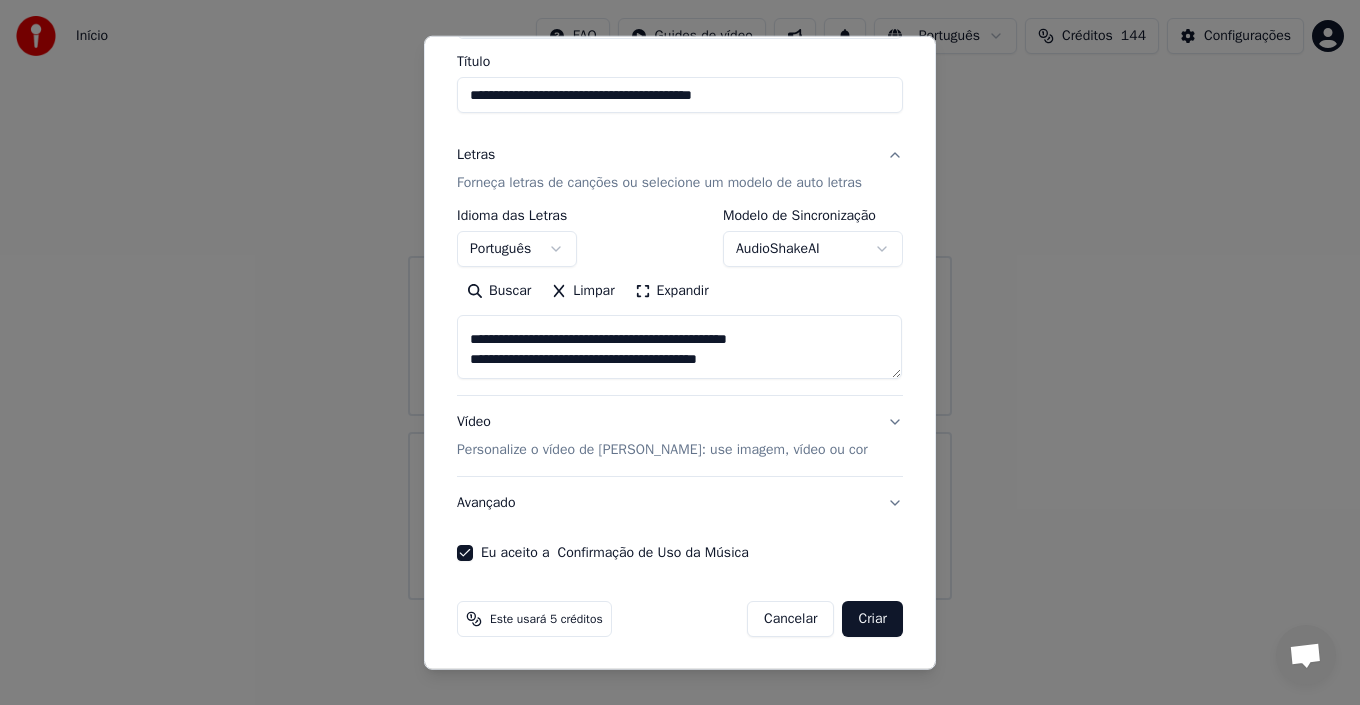 scroll, scrollTop: 0, scrollLeft: 0, axis: both 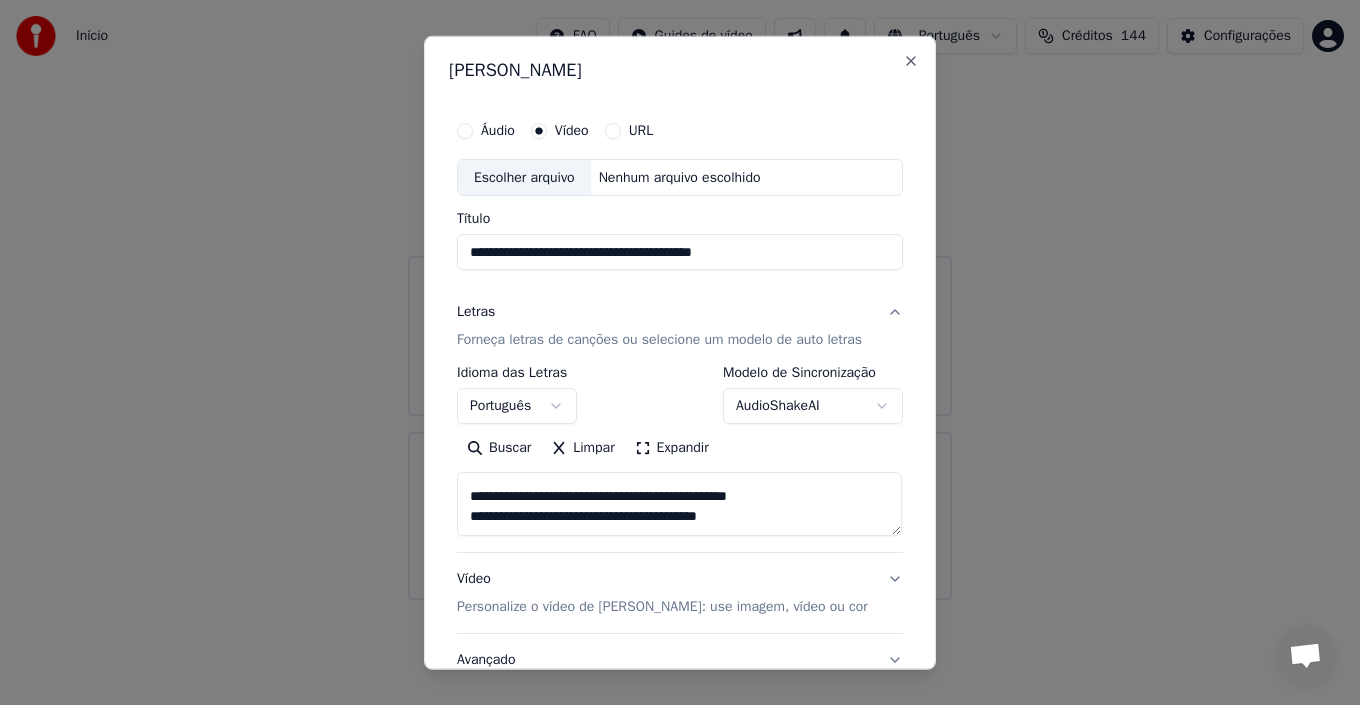 click on "Escolher arquivo" at bounding box center [524, 177] 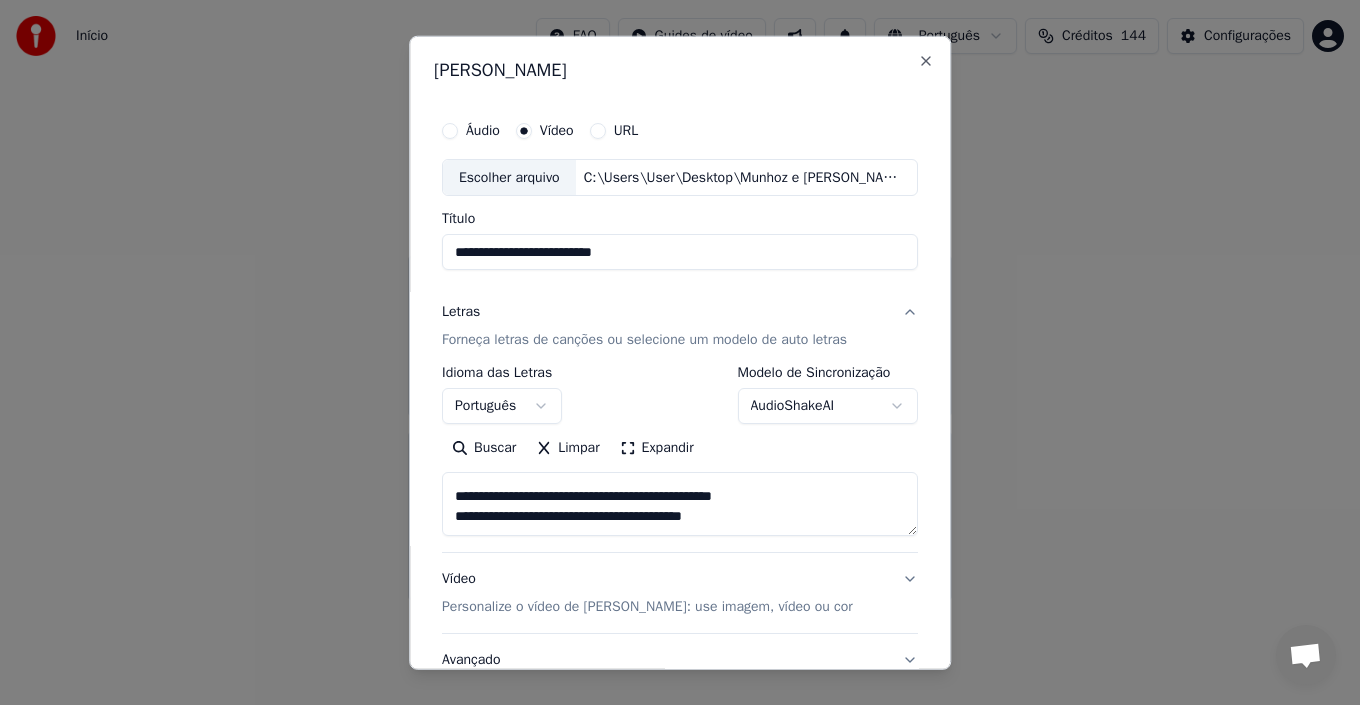 click on "**********" at bounding box center (680, 252) 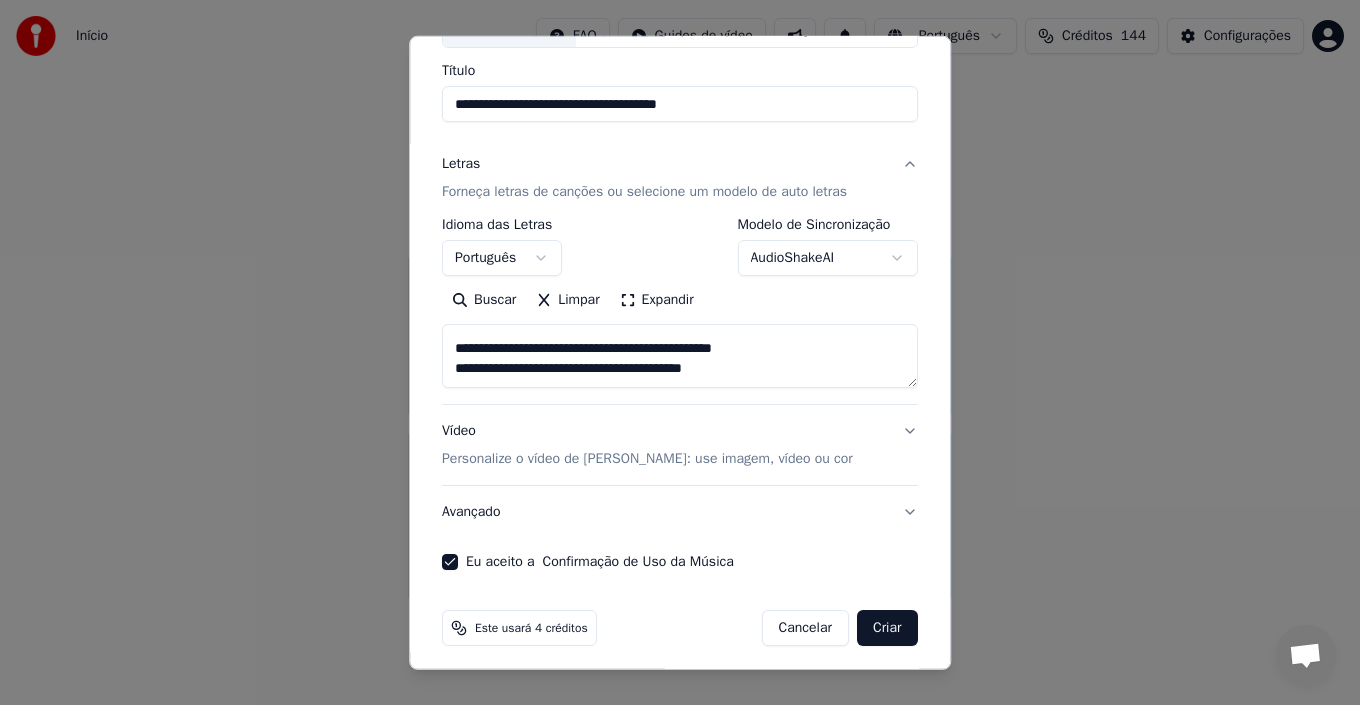 scroll, scrollTop: 157, scrollLeft: 0, axis: vertical 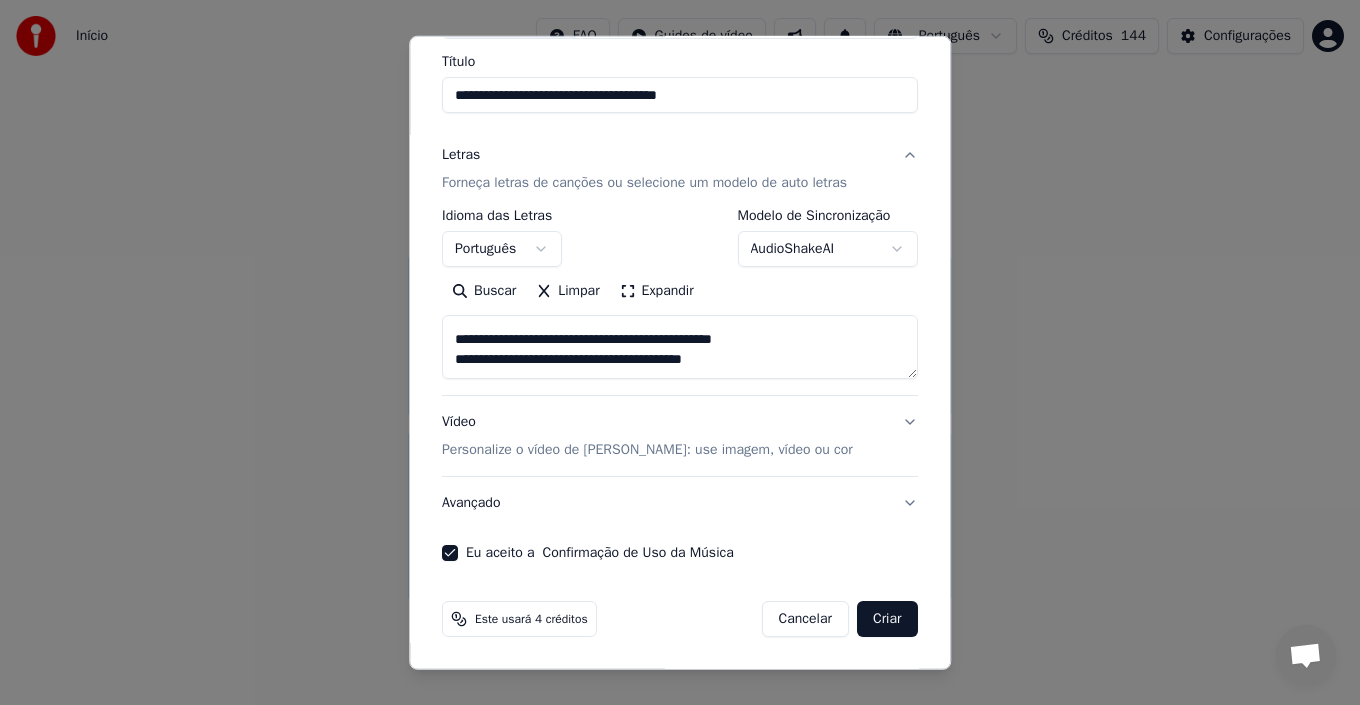 type on "**********" 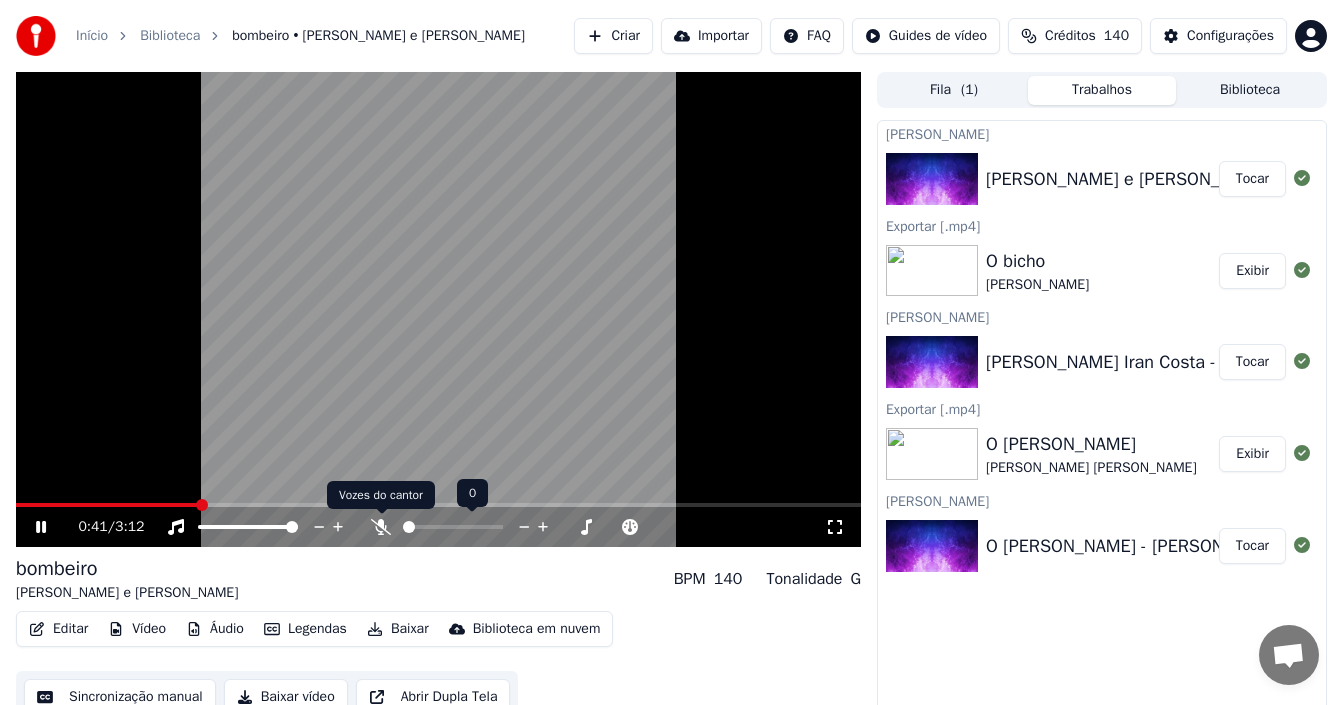 click 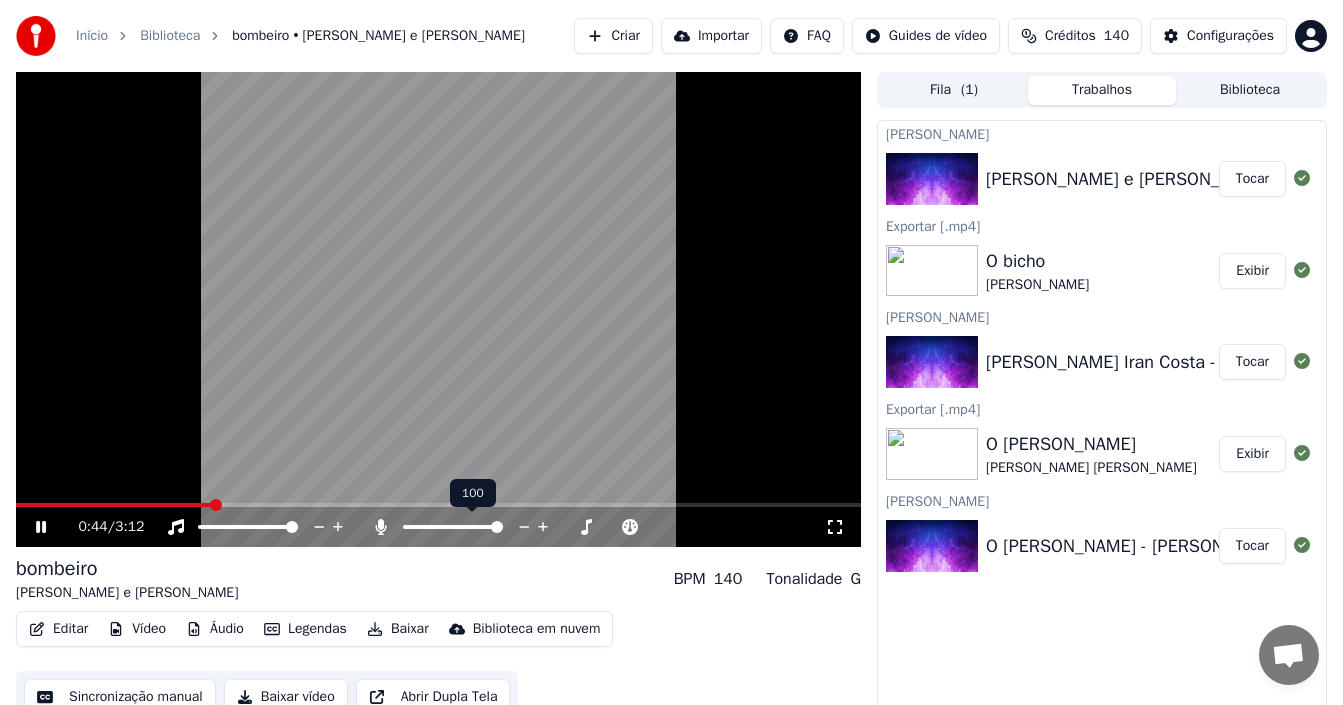 click 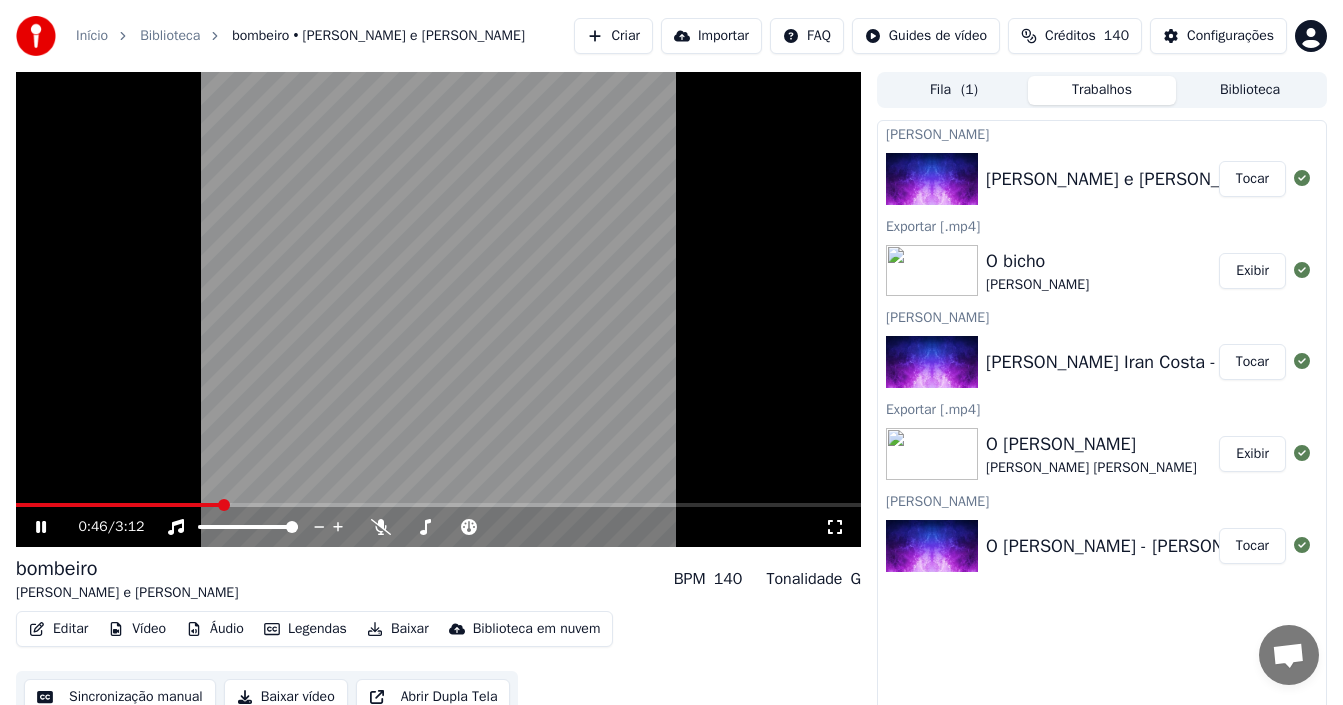 click 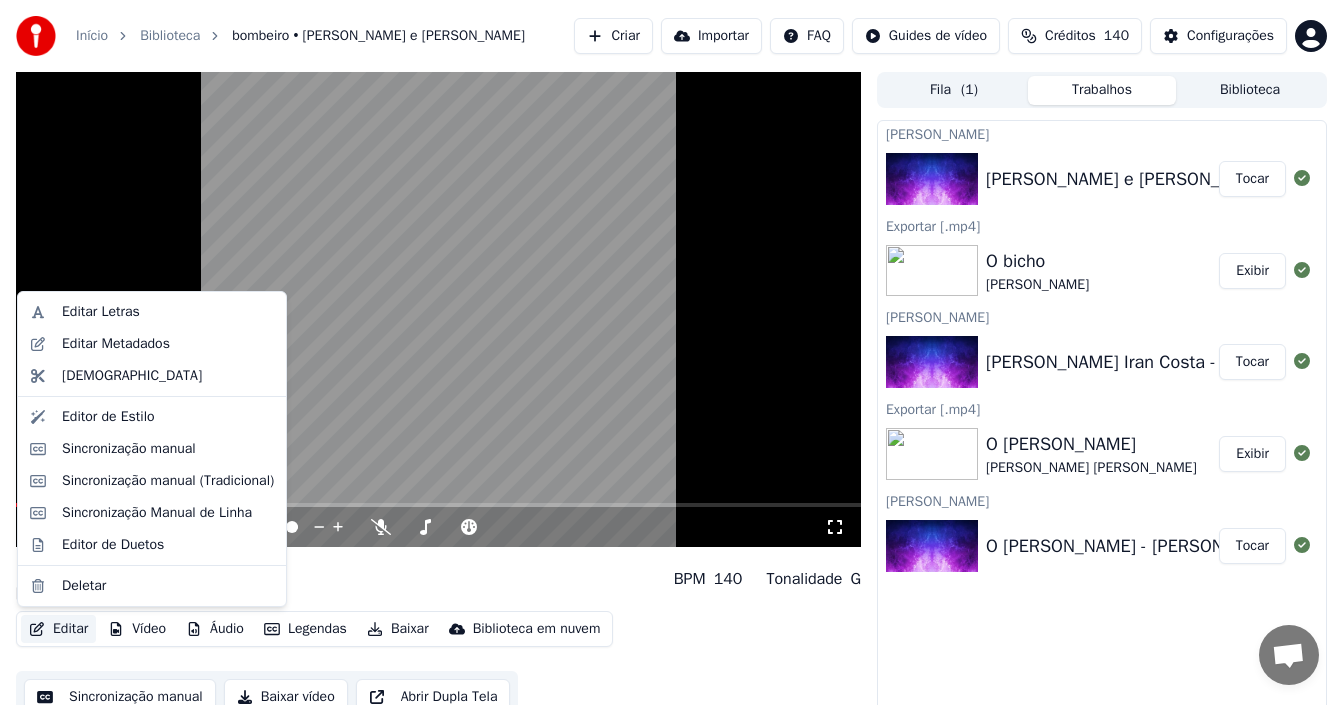 click on "Editar" at bounding box center (58, 629) 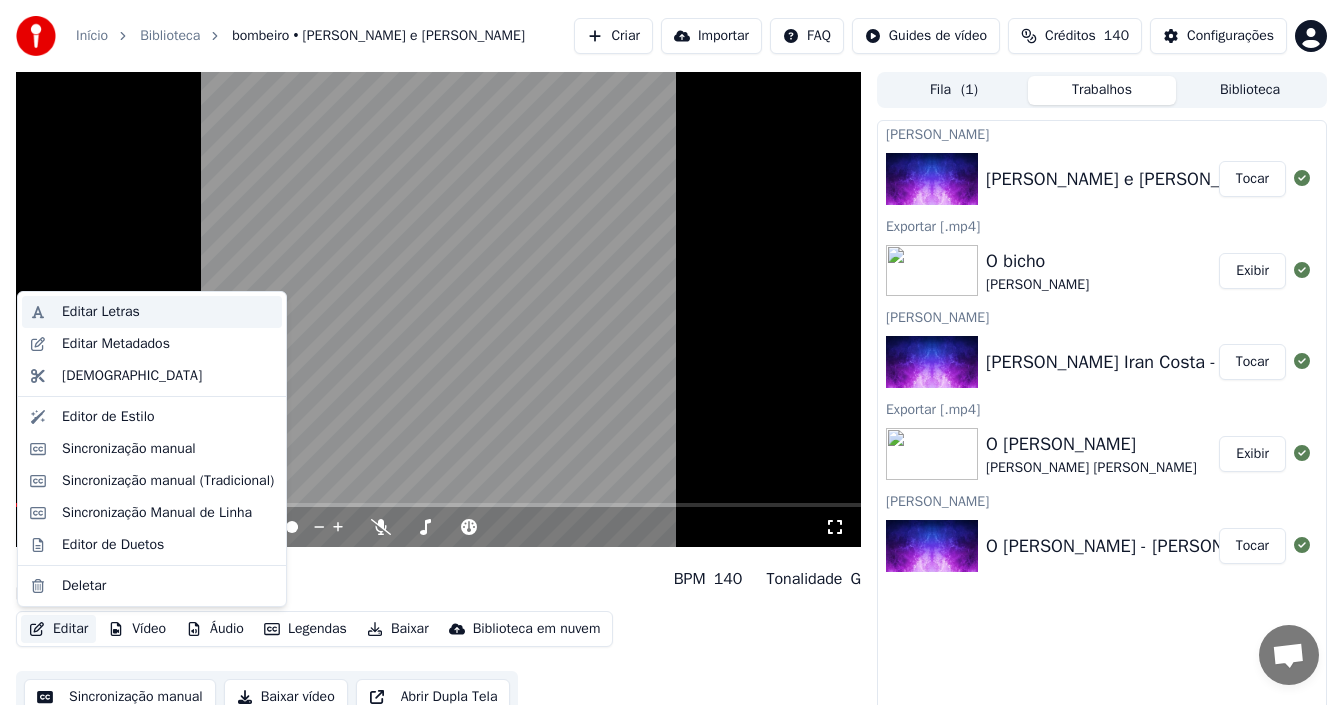 click on "Editar Letras" at bounding box center [101, 312] 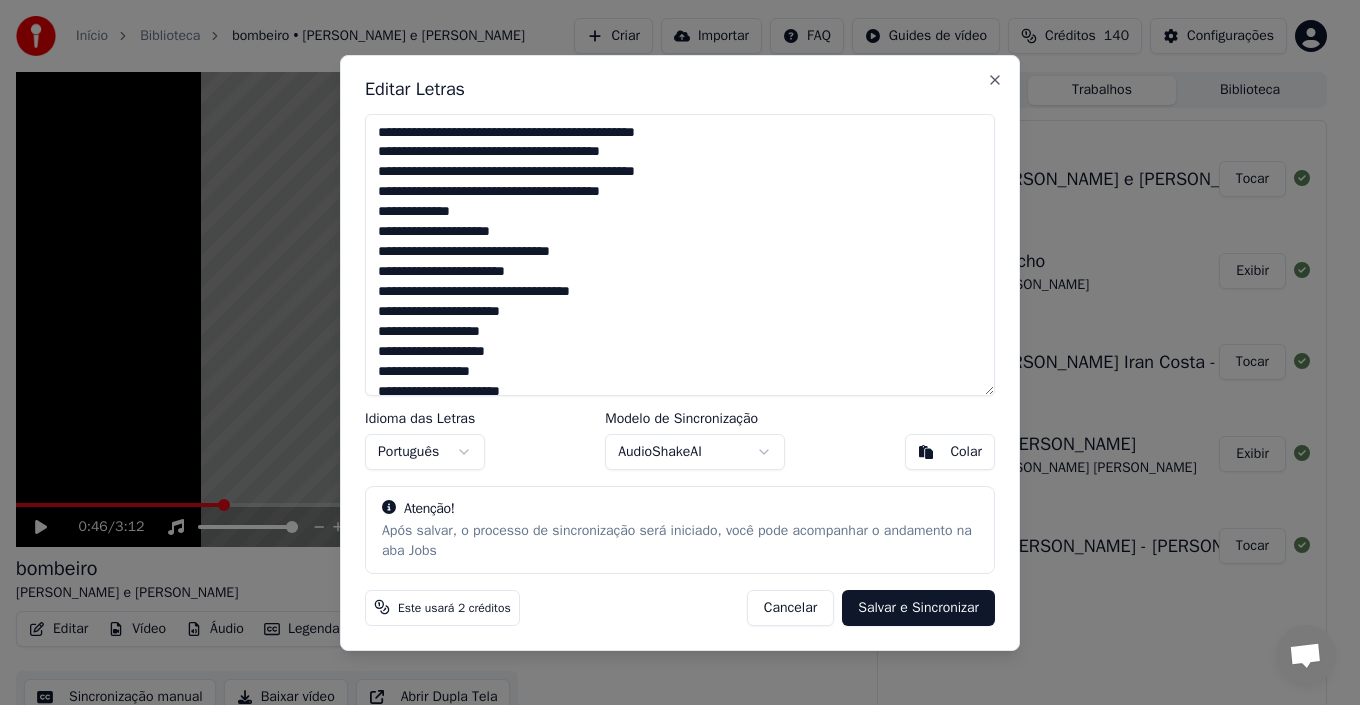 click on "**********" at bounding box center [680, 255] 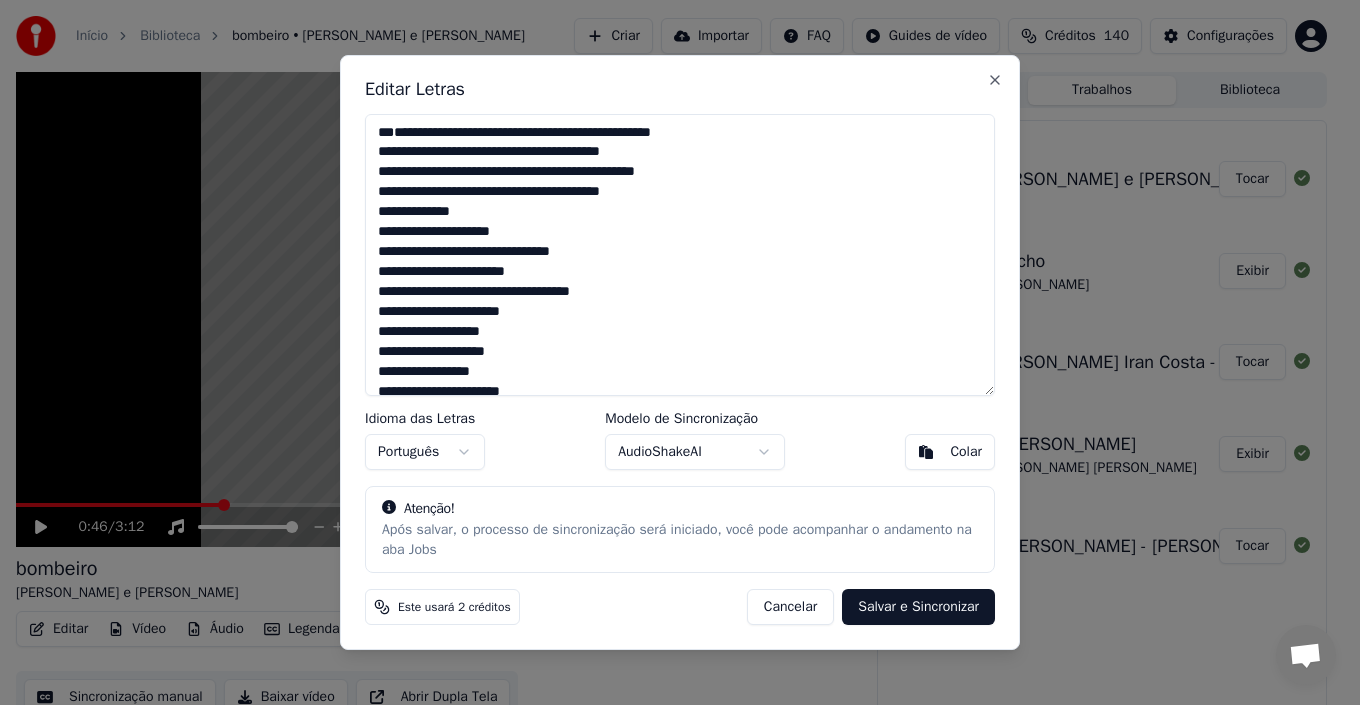 click on "**********" at bounding box center [680, 255] 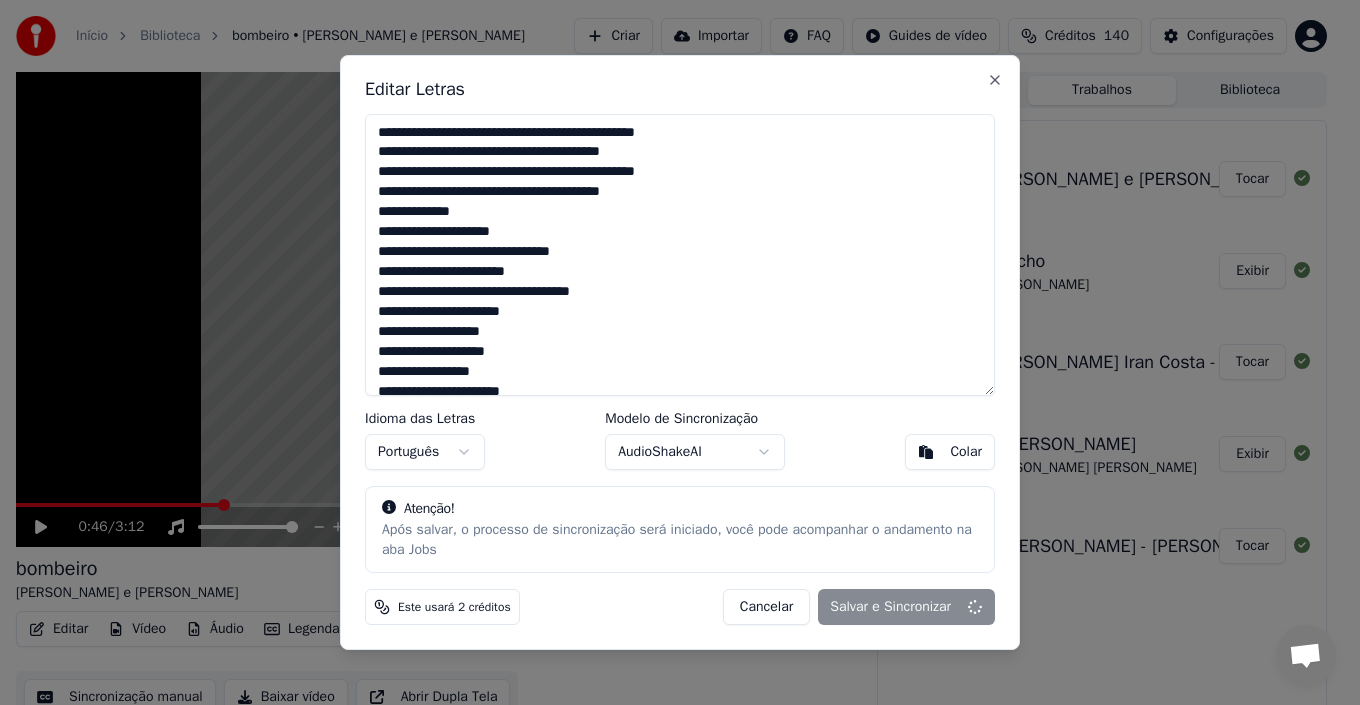 type on "**********" 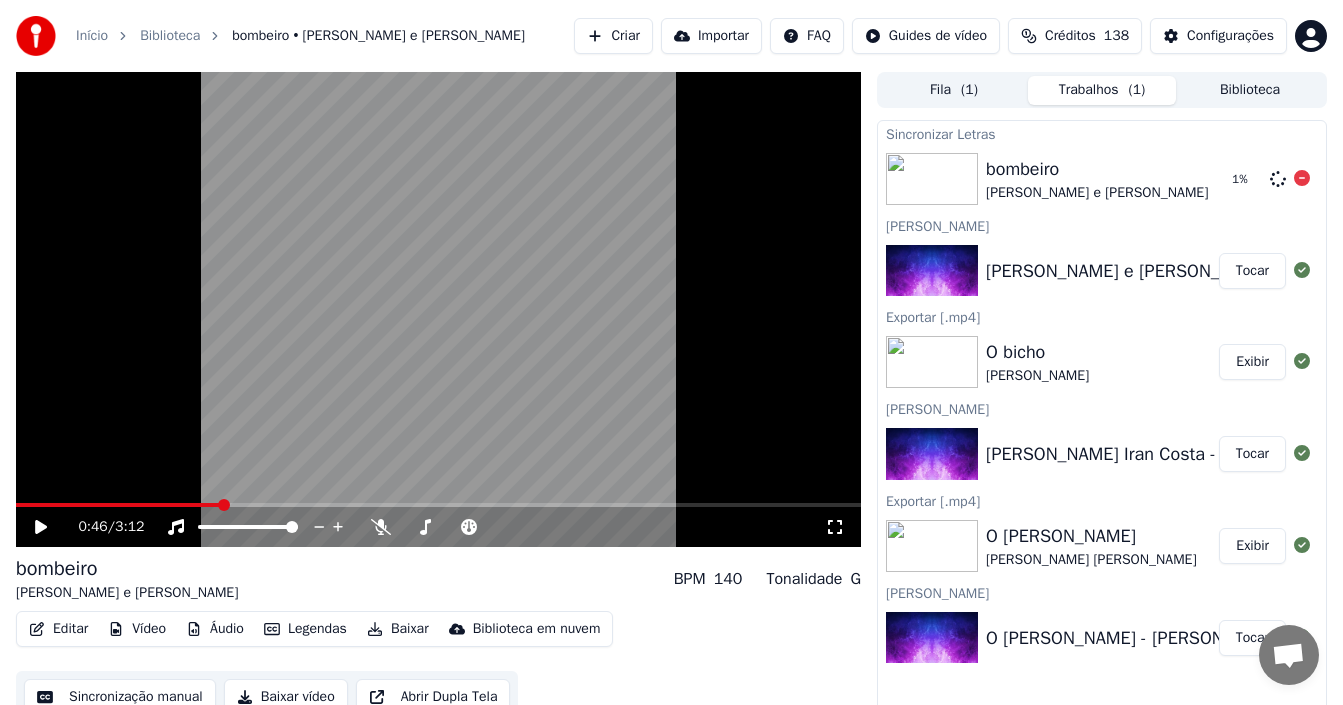 click on "bombeiro" at bounding box center [1097, 169] 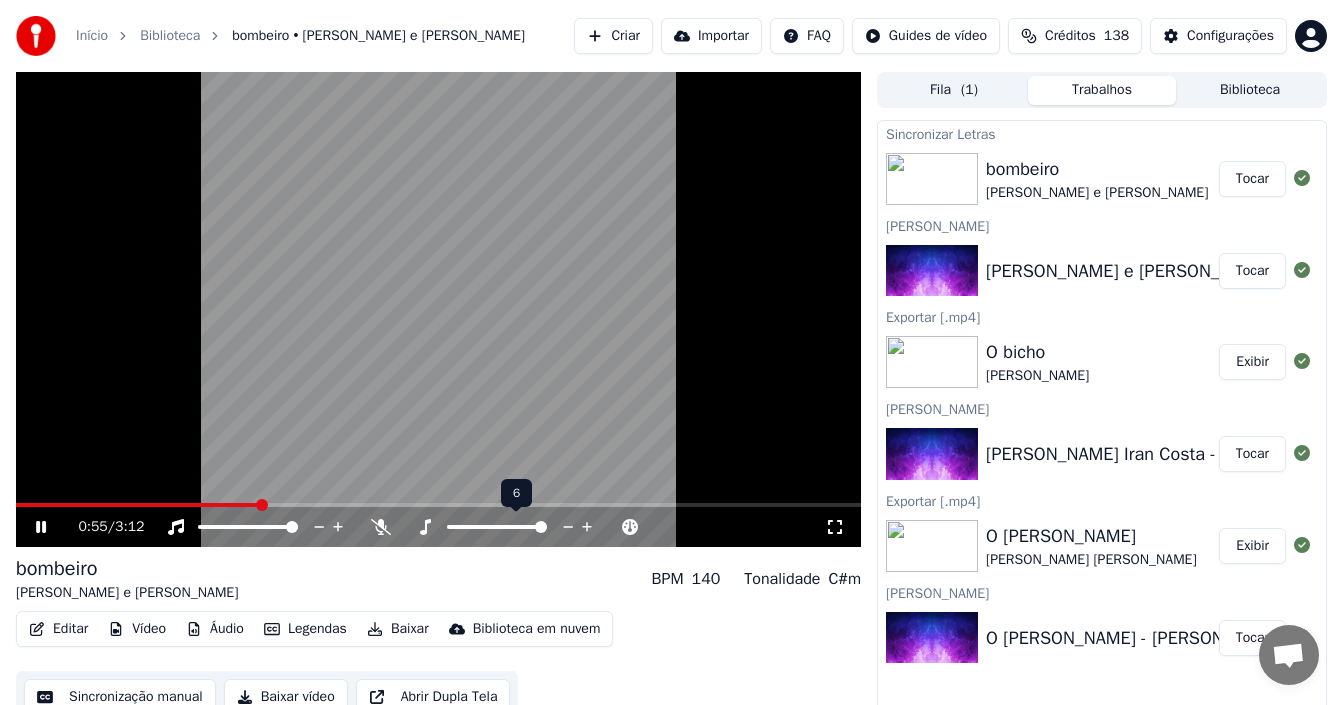 click at bounding box center (497, 527) 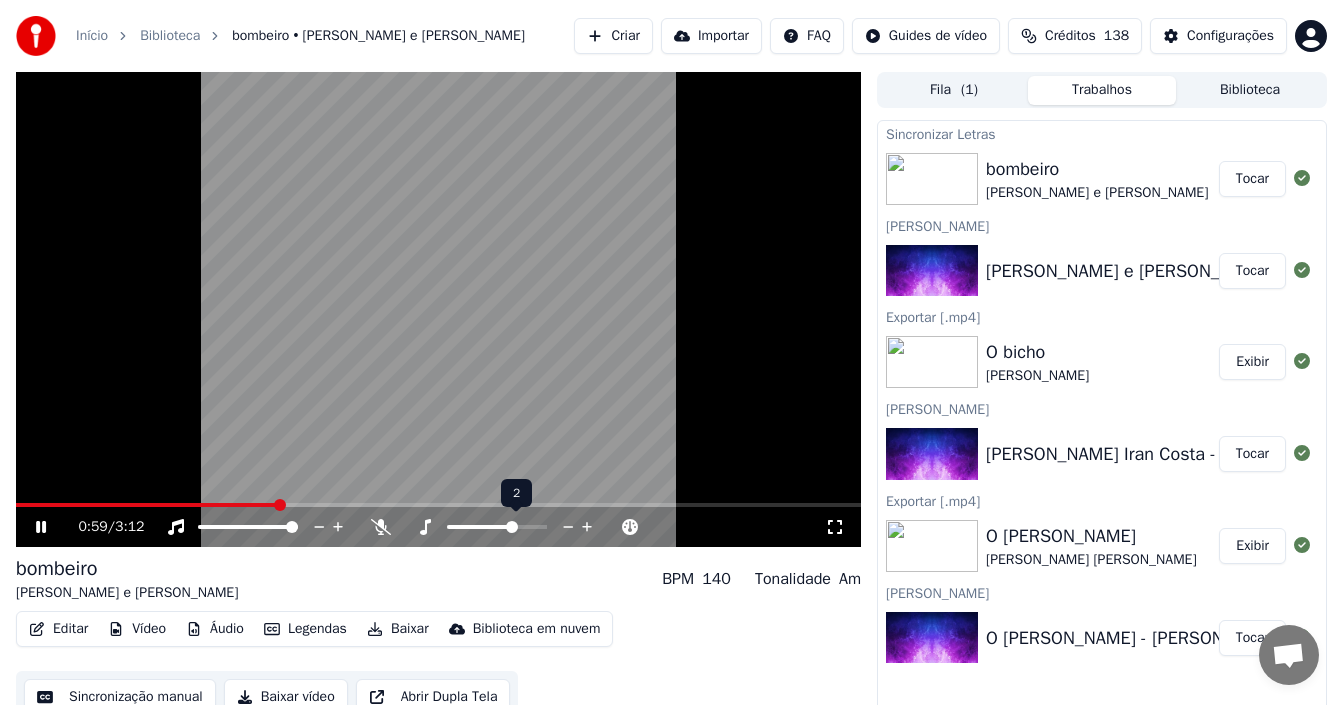 click at bounding box center [512, 527] 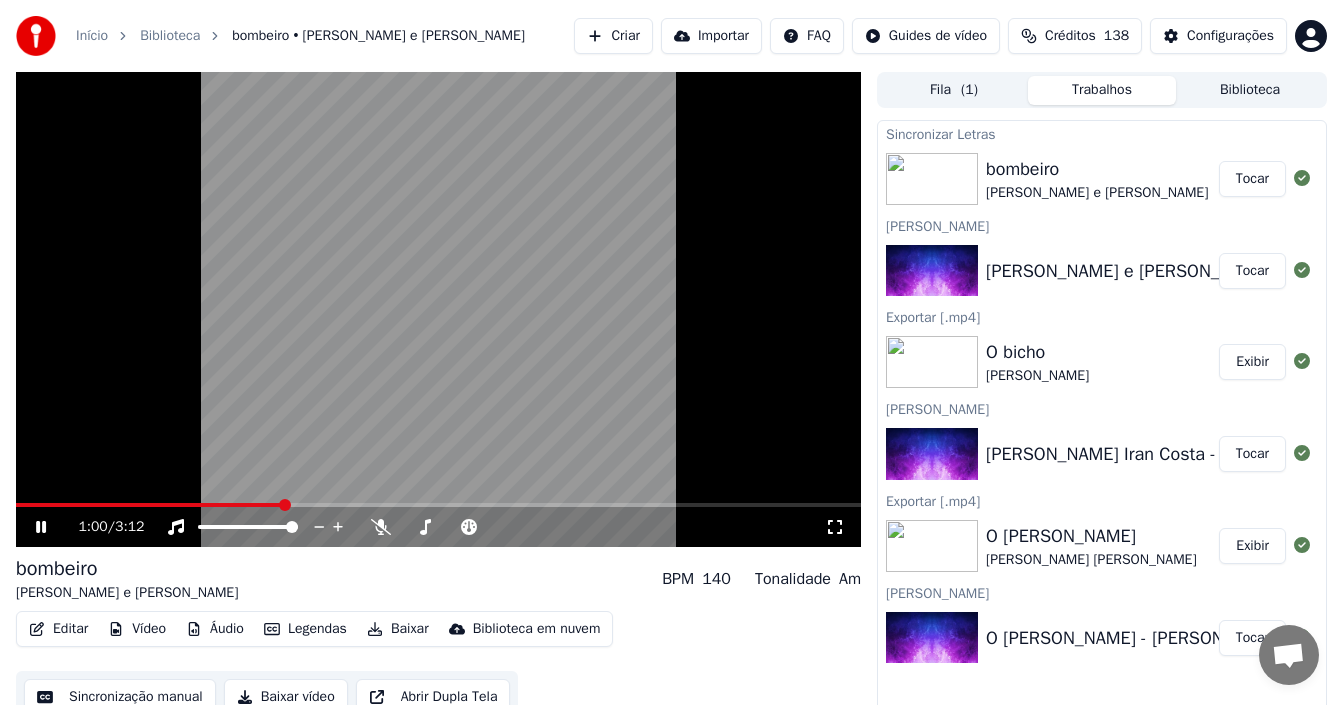click on "1:00  /  3:12" at bounding box center (451, 527) 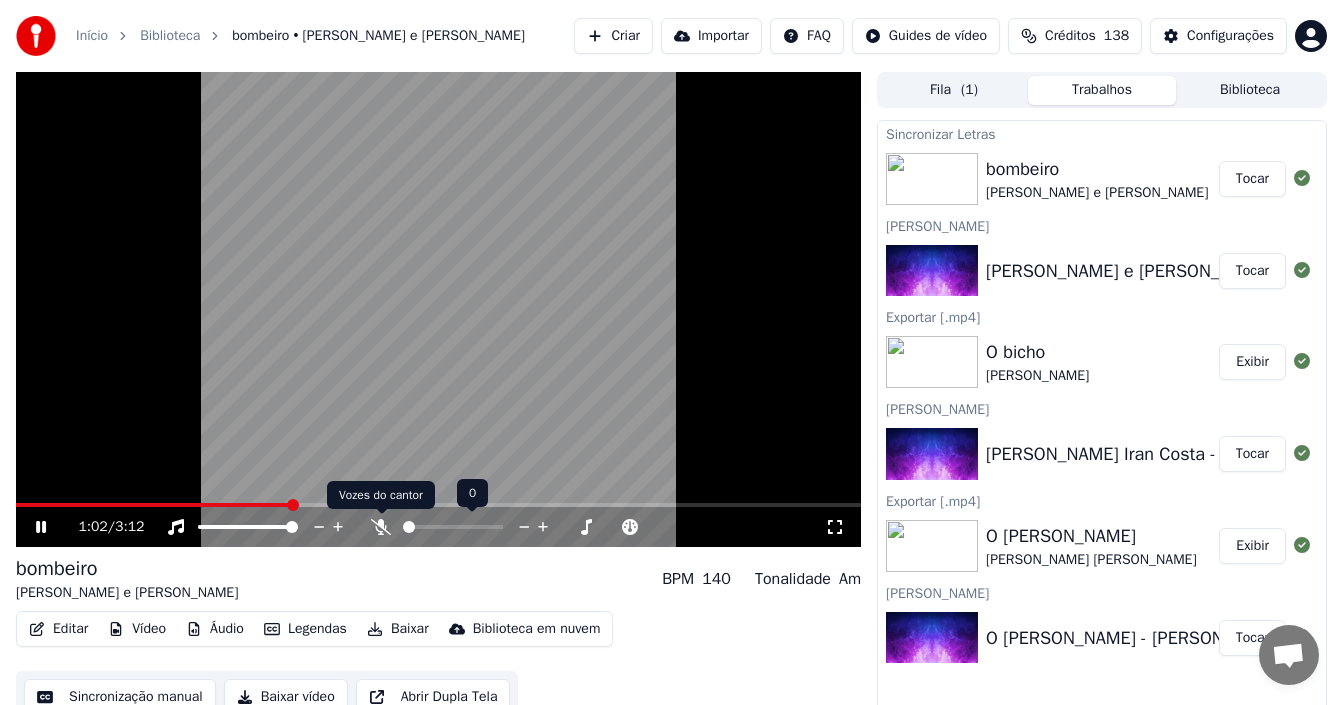 click 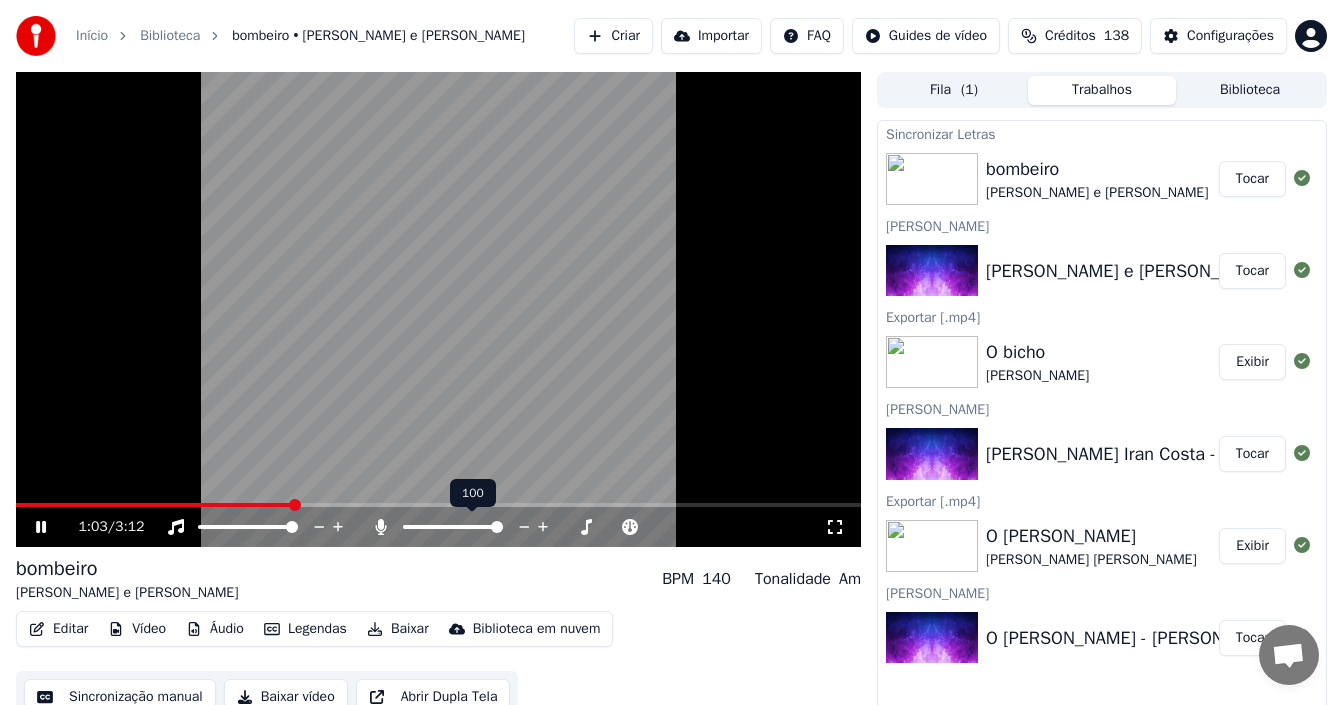 click 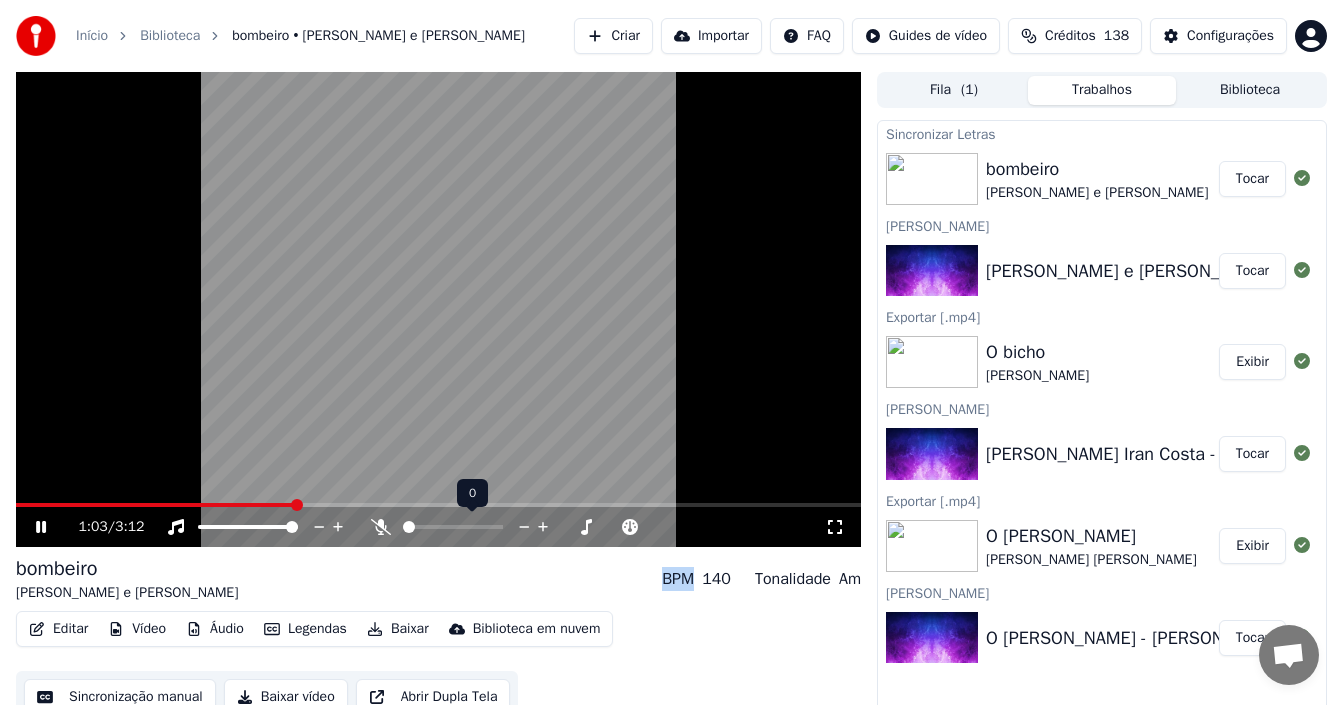 click 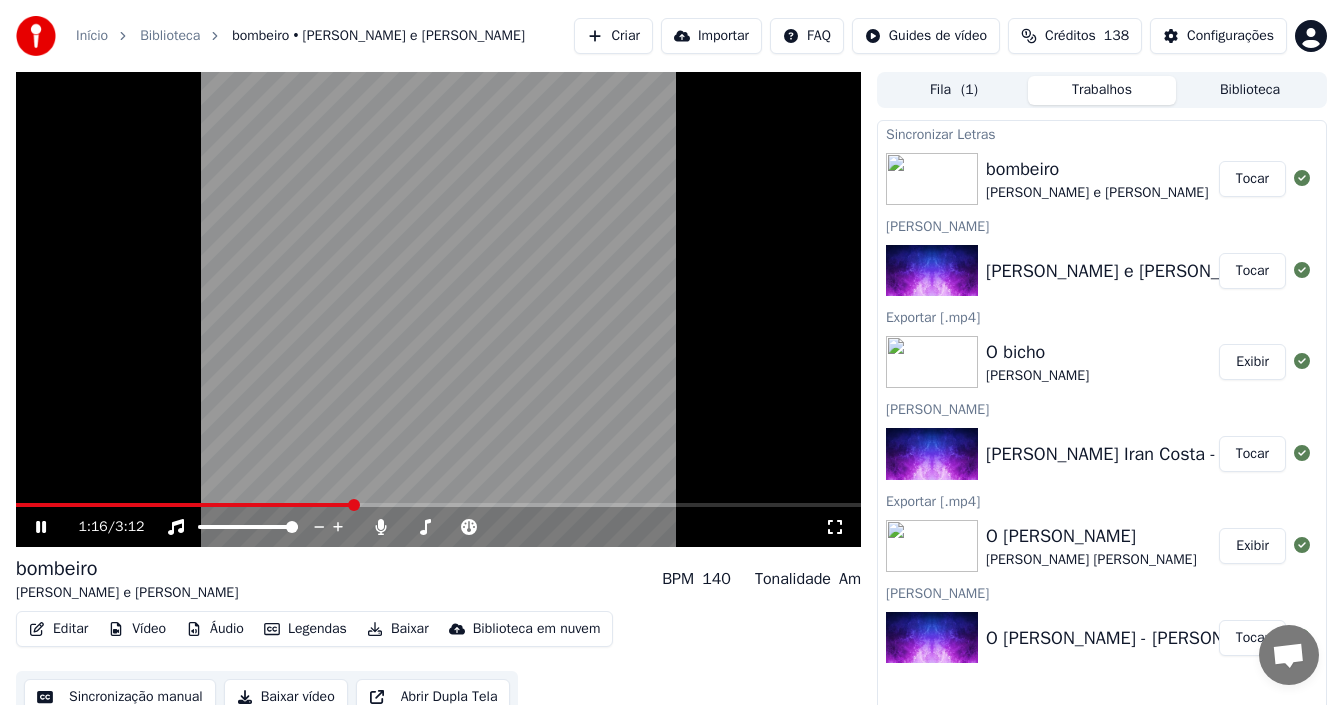 click 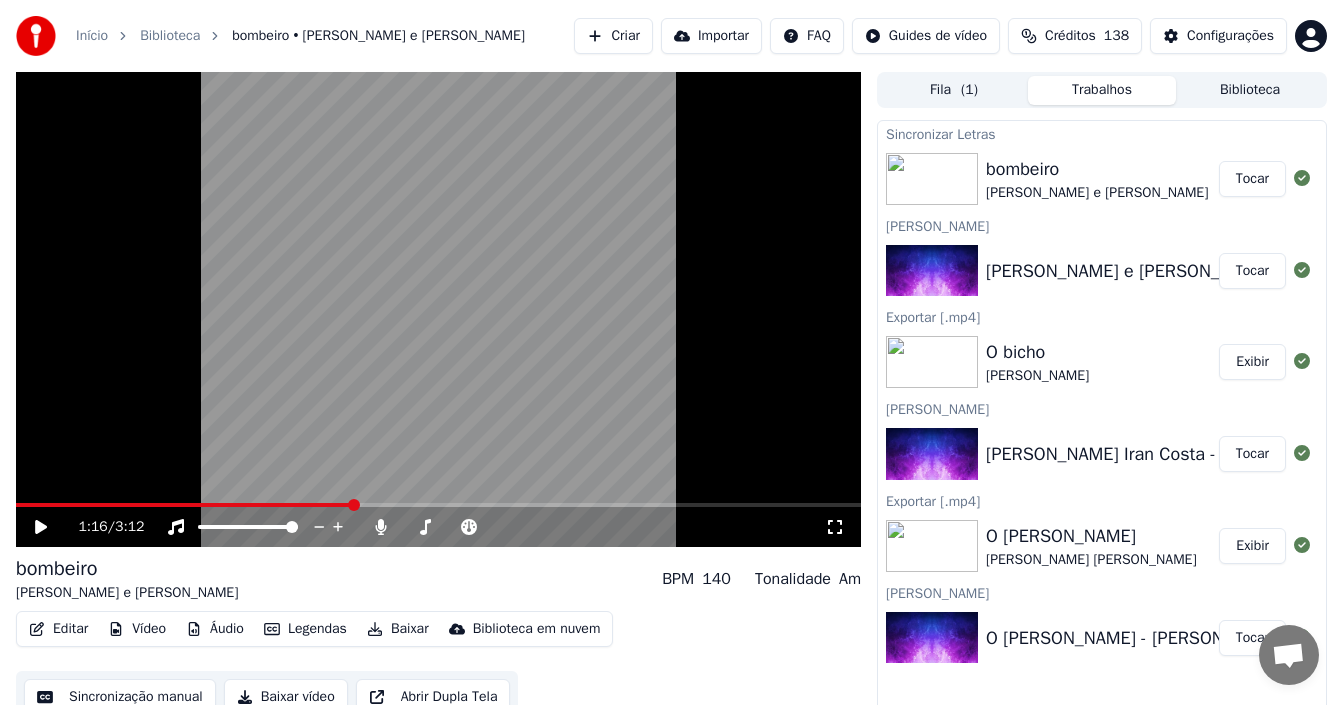 click on "Editar" at bounding box center [58, 629] 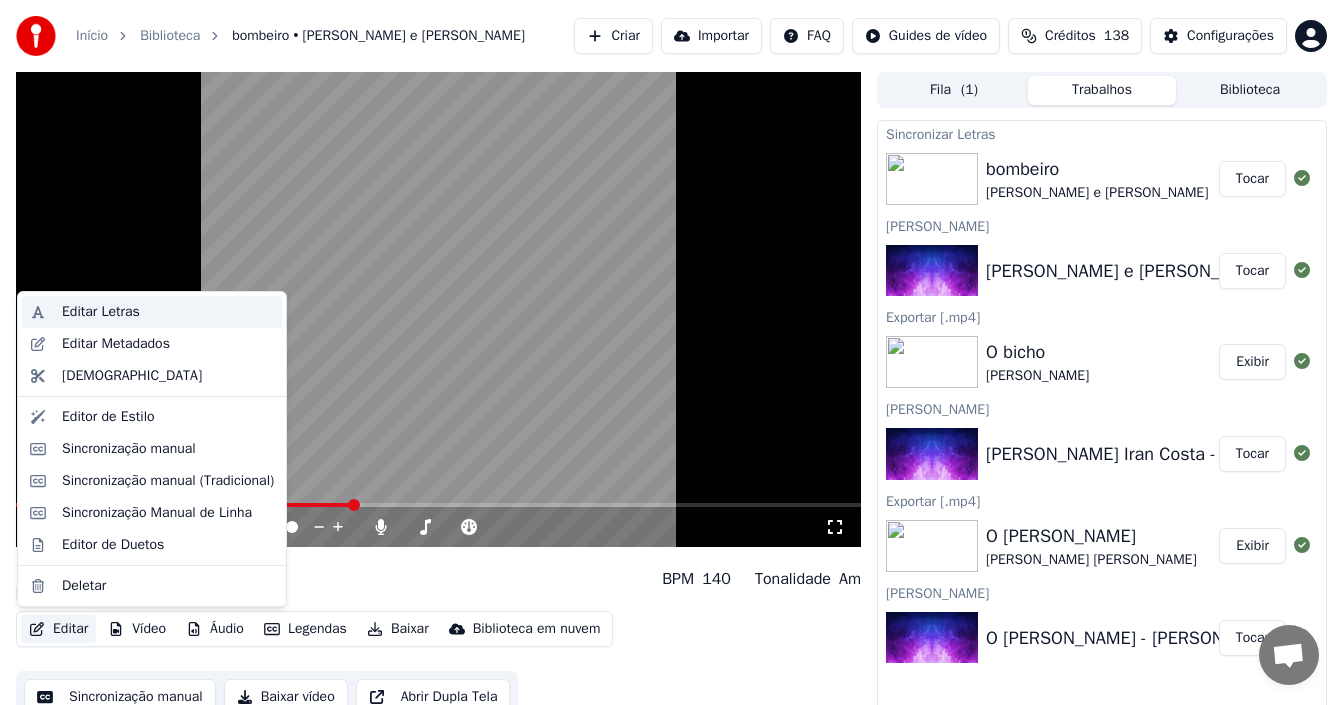 click on "Editar Letras" at bounding box center (101, 312) 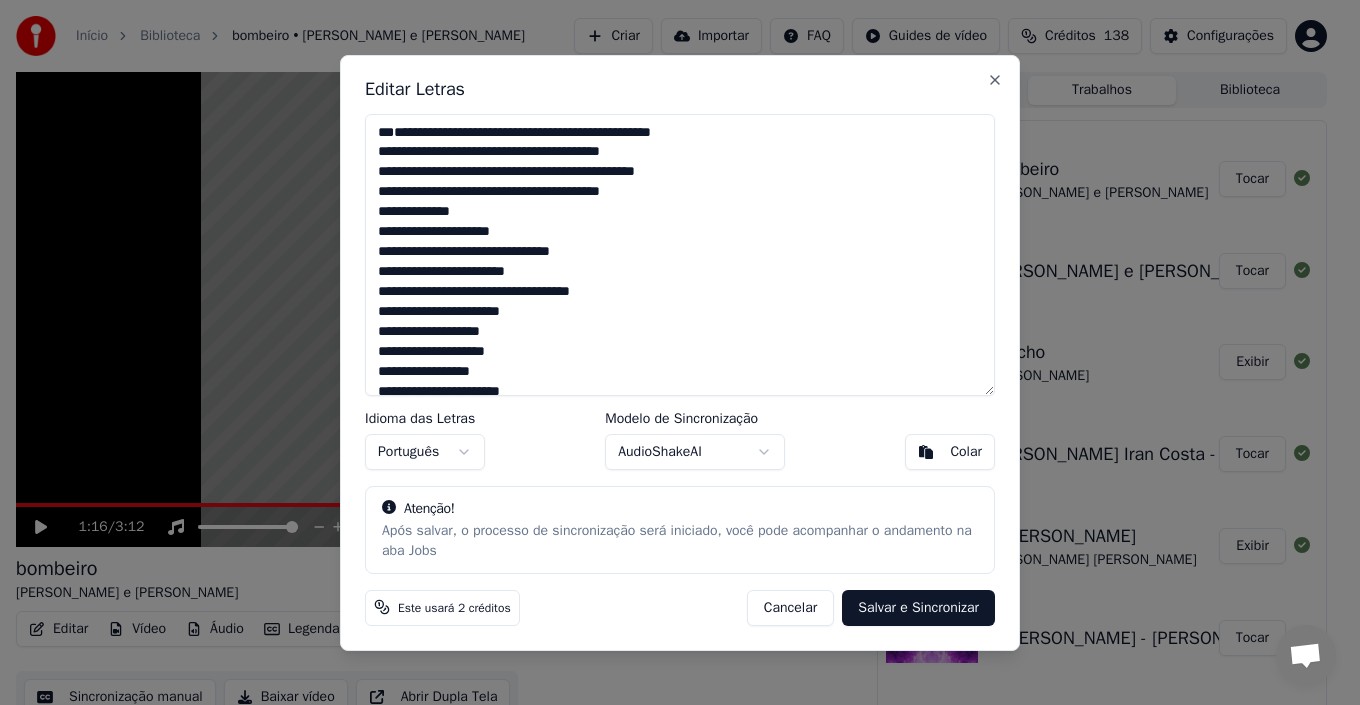 click on "**********" at bounding box center [680, 255] 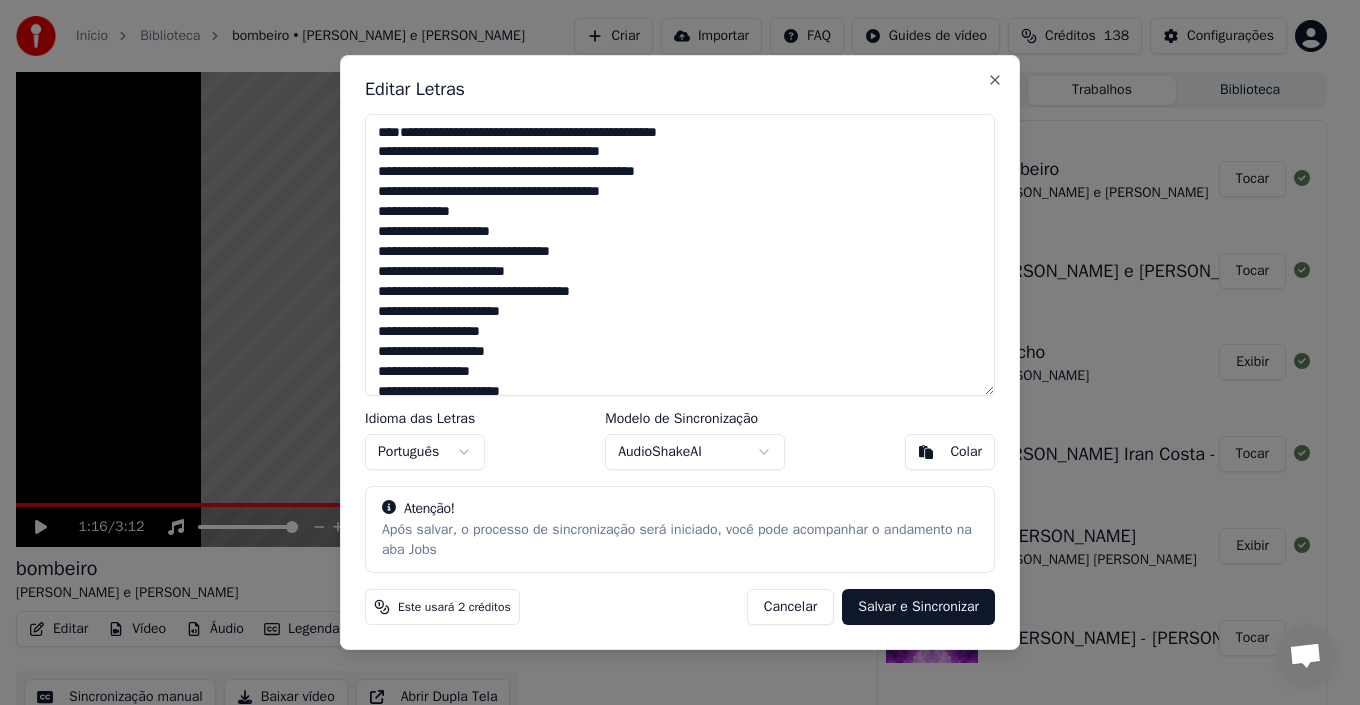 click on "**********" at bounding box center (680, 255) 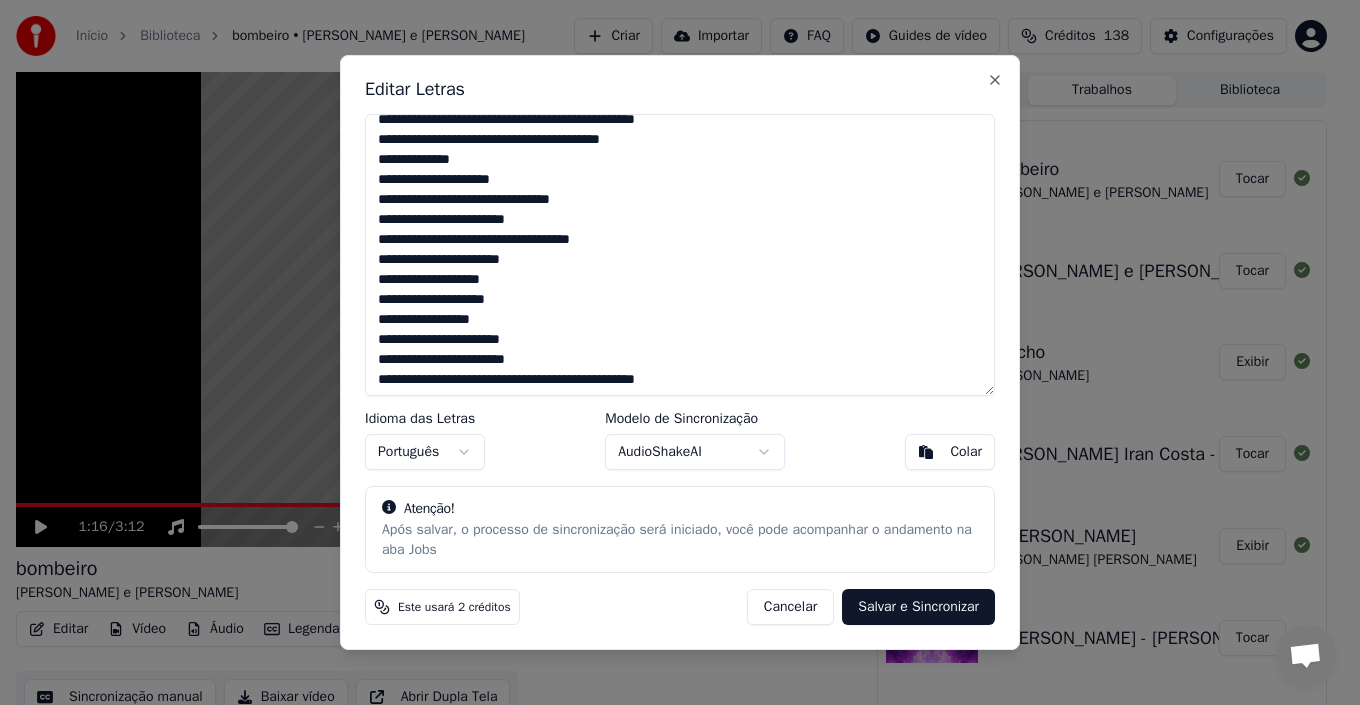 scroll, scrollTop: 196, scrollLeft: 0, axis: vertical 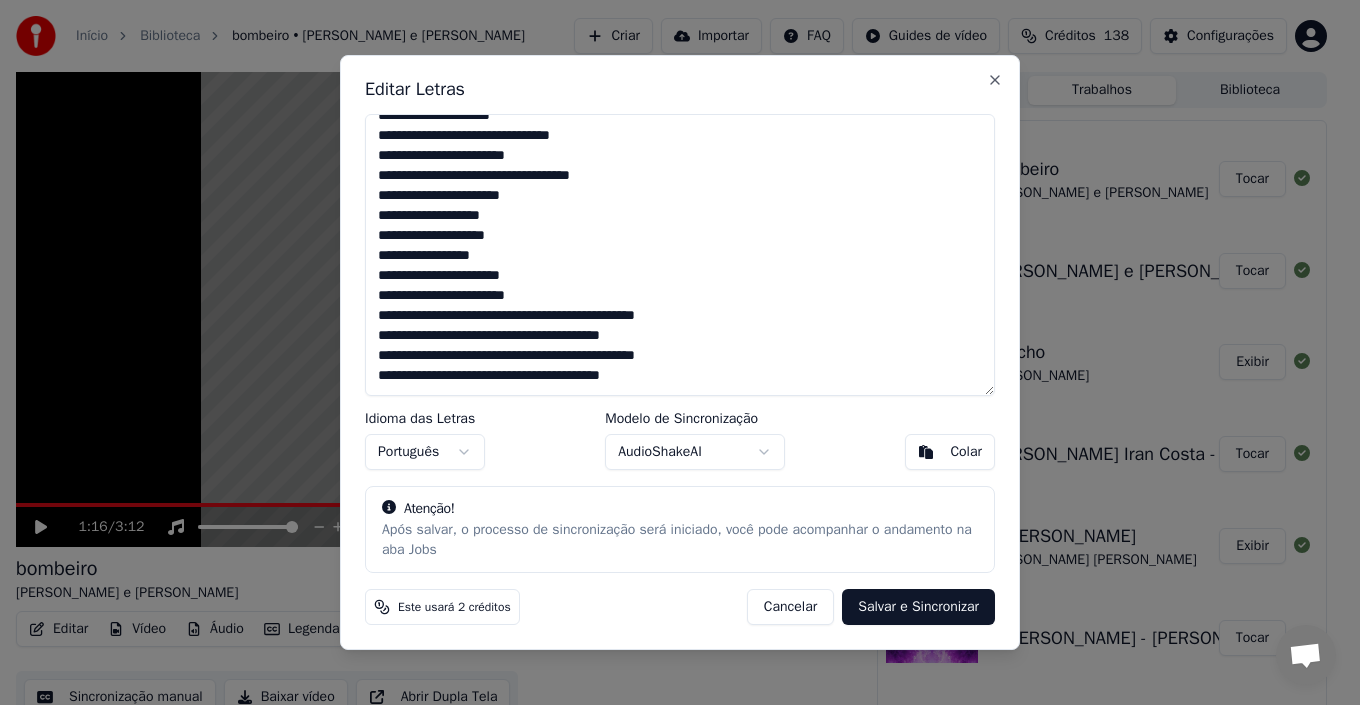 drag, startPoint x: 376, startPoint y: 124, endPoint x: 593, endPoint y: 459, distance: 399.14157 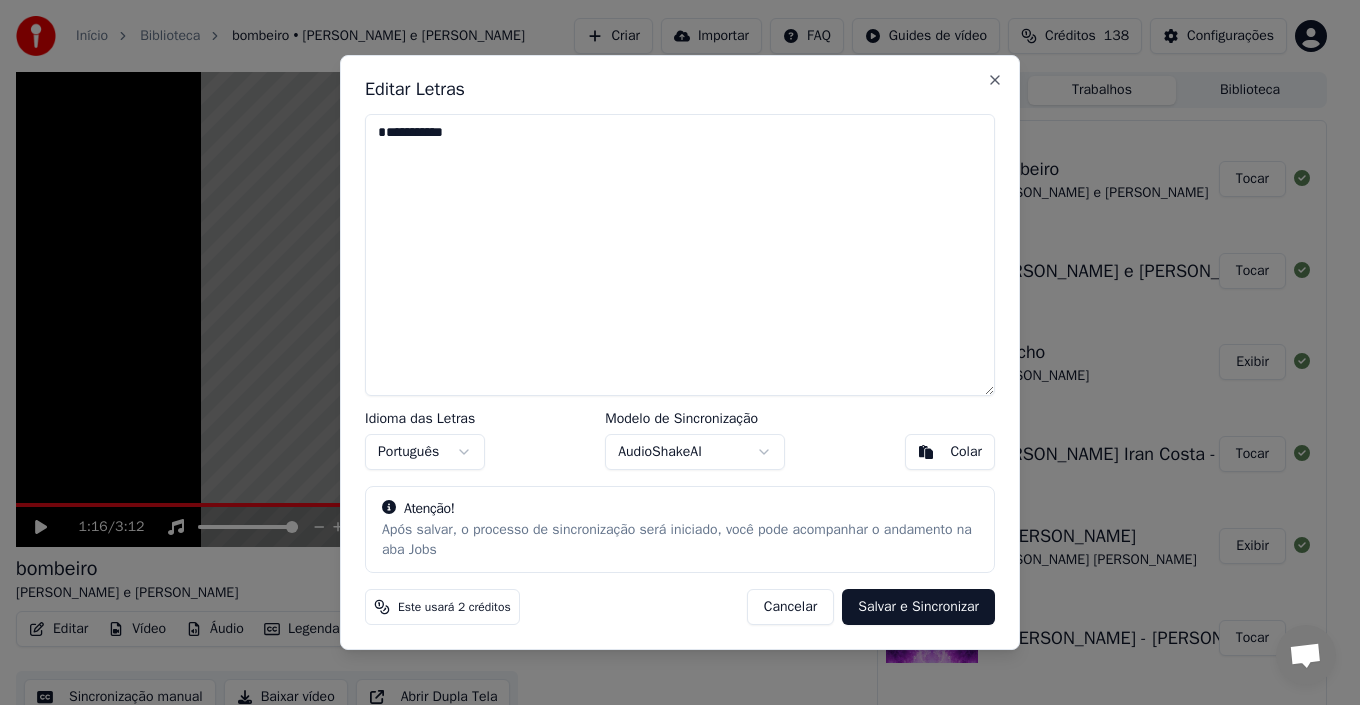 scroll, scrollTop: 0, scrollLeft: 0, axis: both 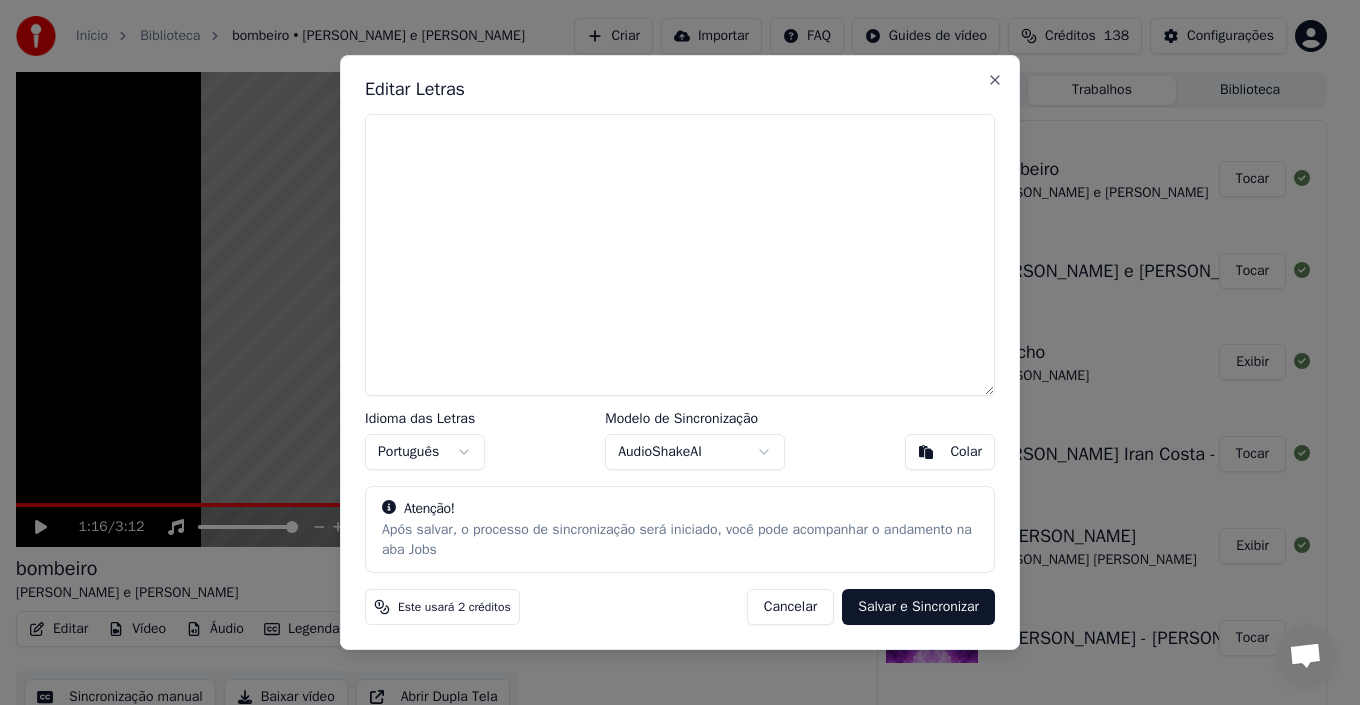 paste on "**********" 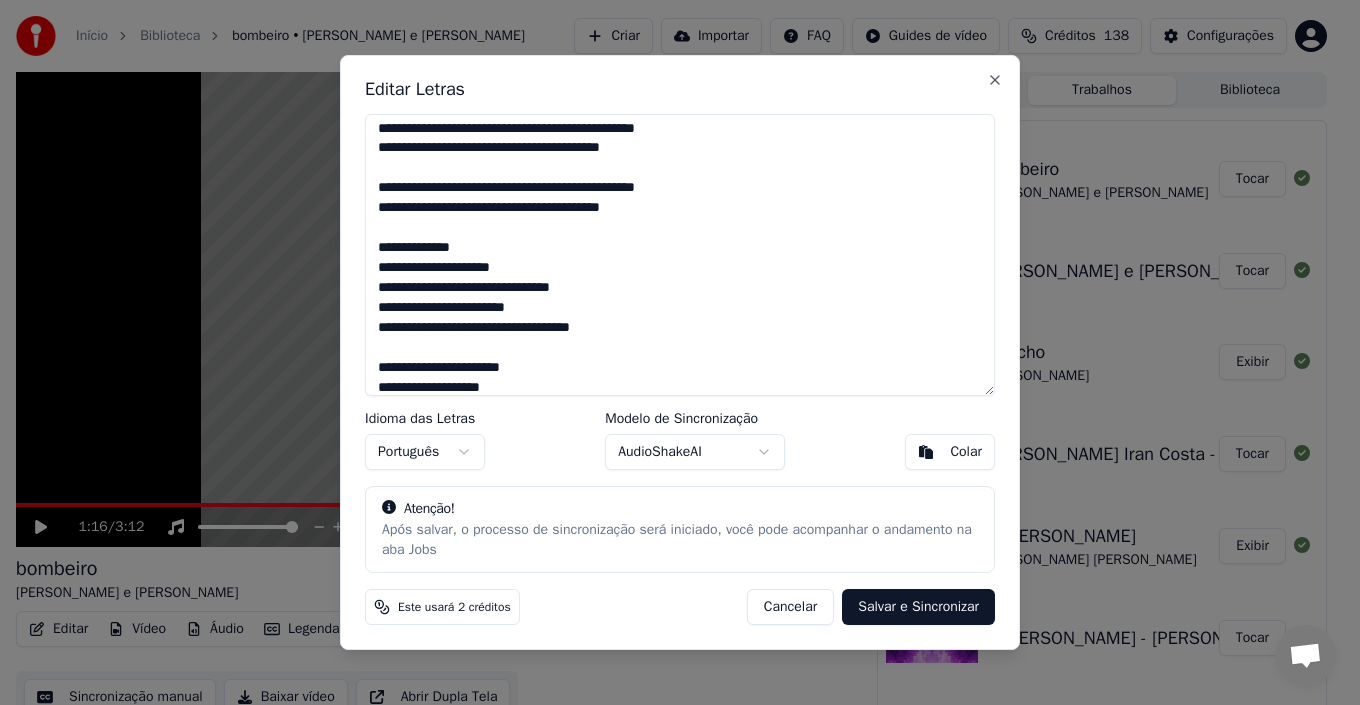scroll, scrollTop: 0, scrollLeft: 0, axis: both 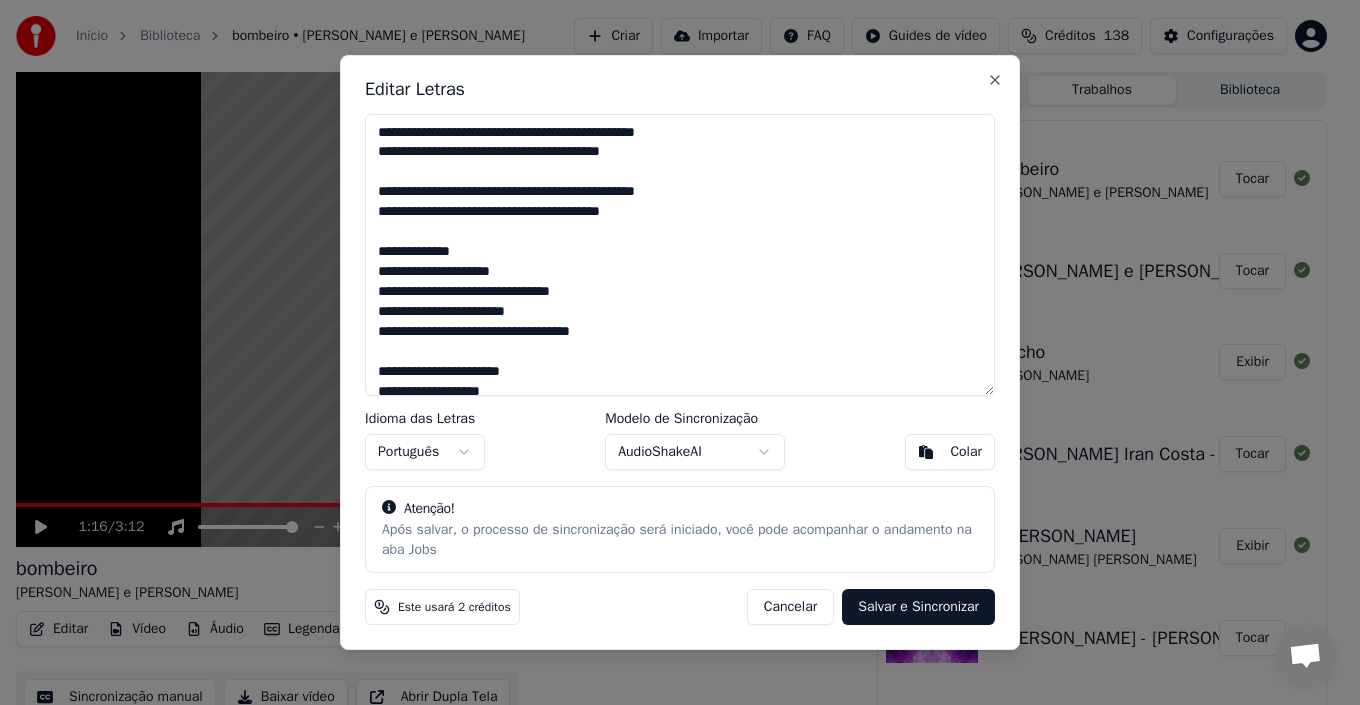 type on "**********" 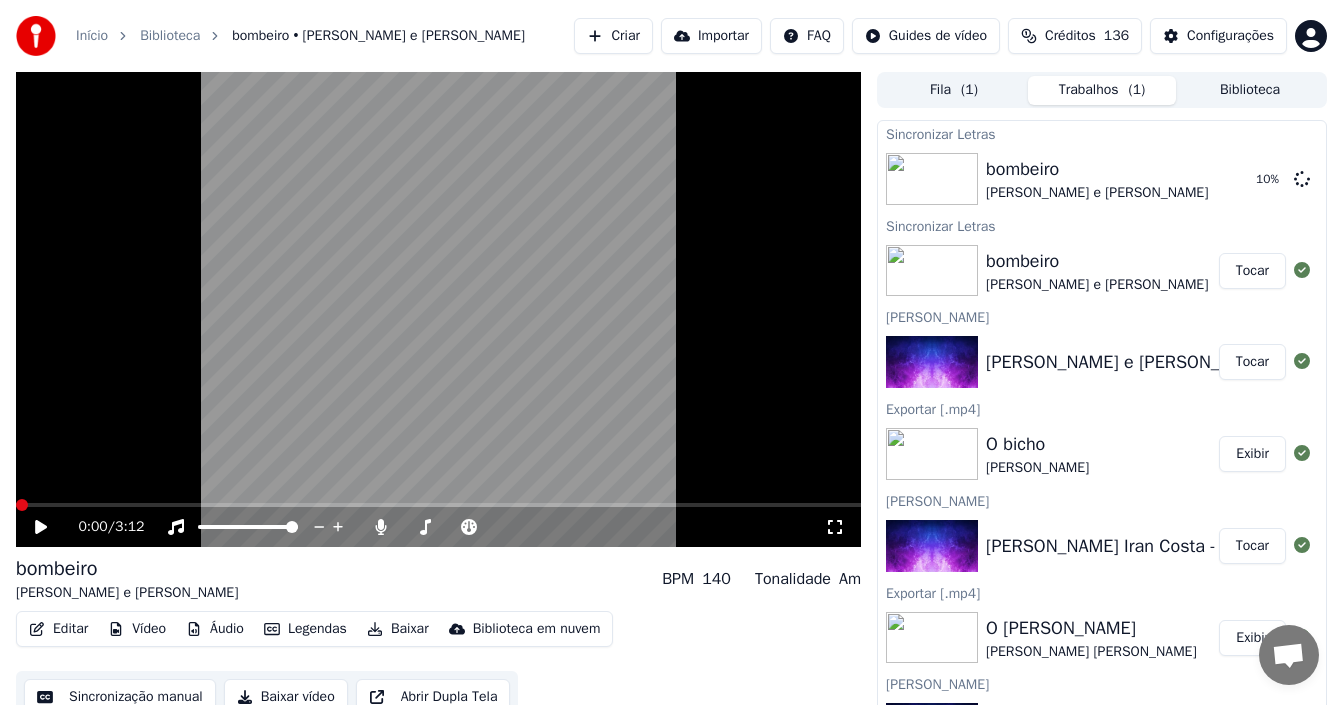 click at bounding box center [22, 505] 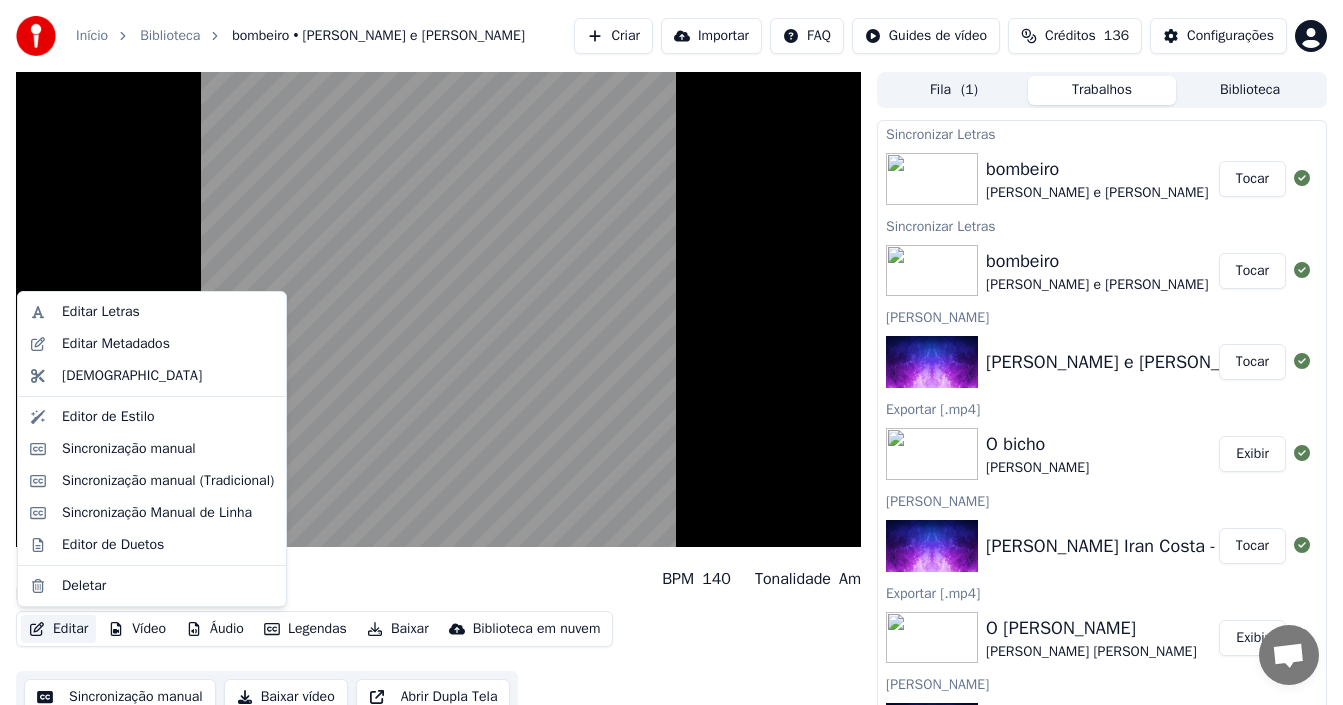 click on "Editar" at bounding box center (58, 629) 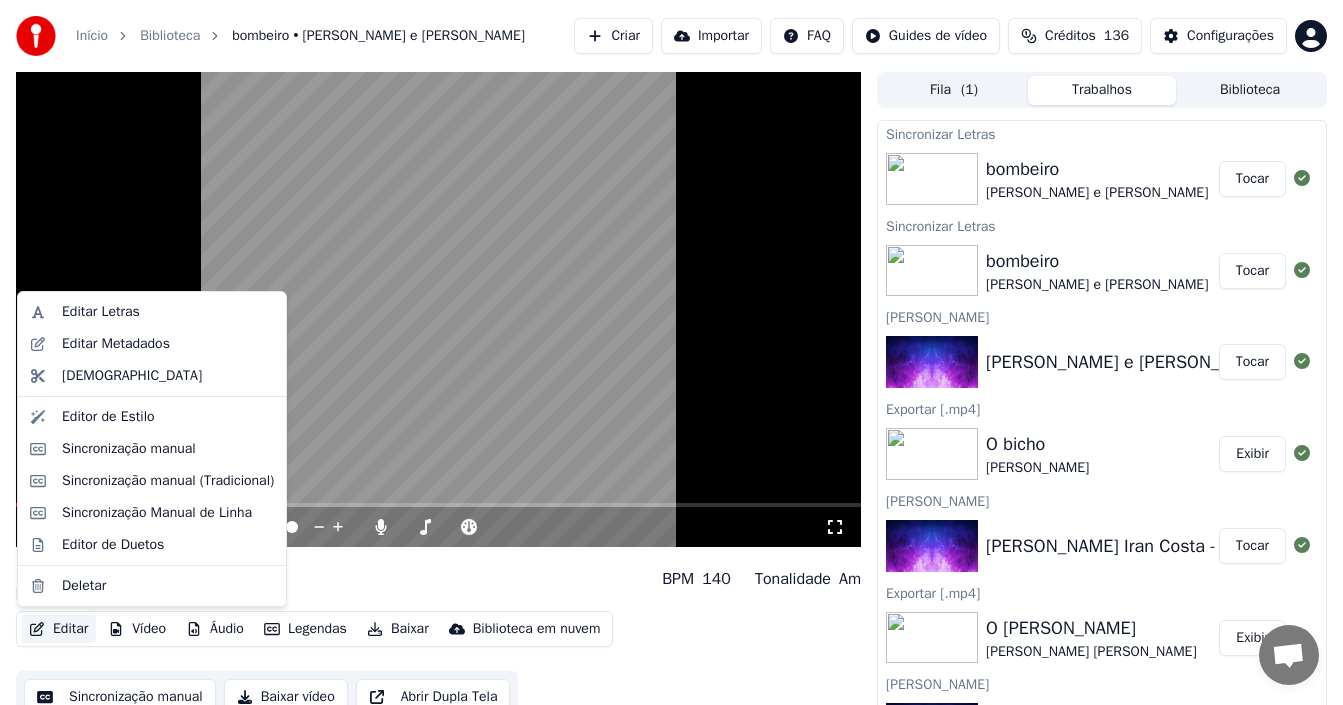 click on "bombeiro [PERSON_NAME] e [PERSON_NAME] BPM 140 Tonalidade Am" at bounding box center (438, 579) 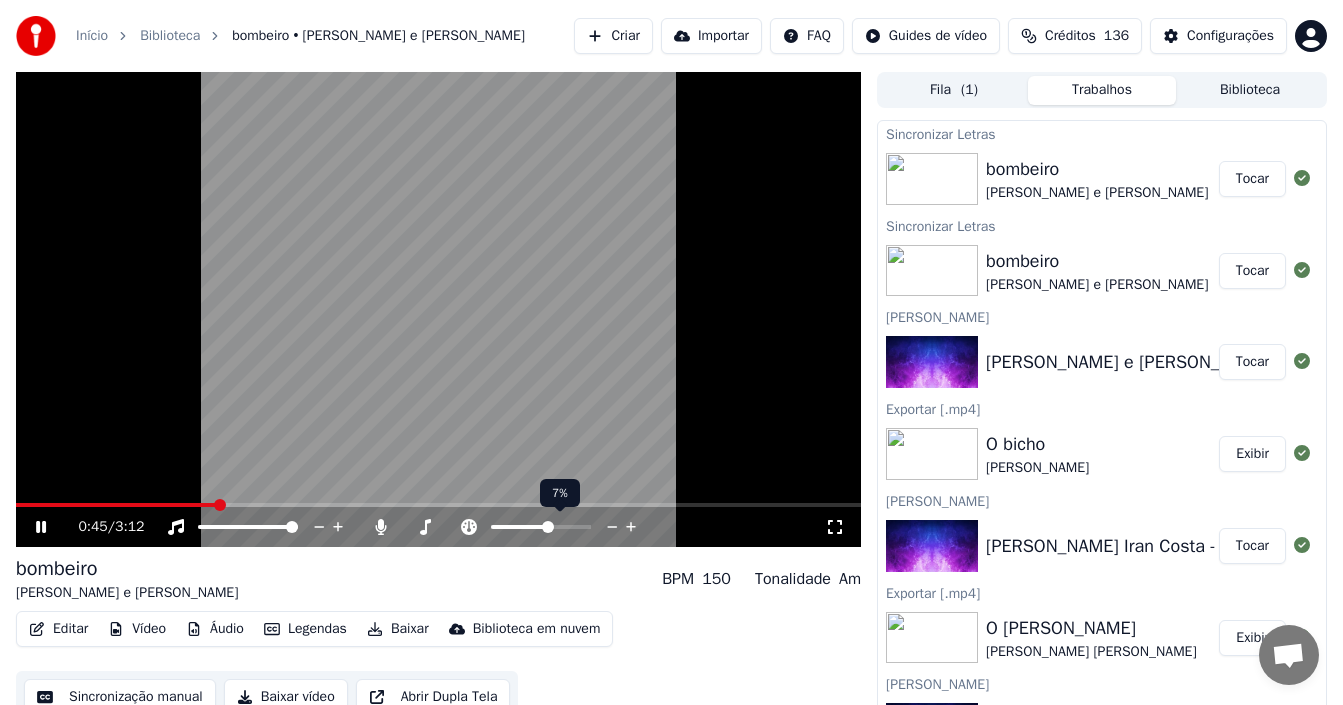 click at bounding box center (548, 527) 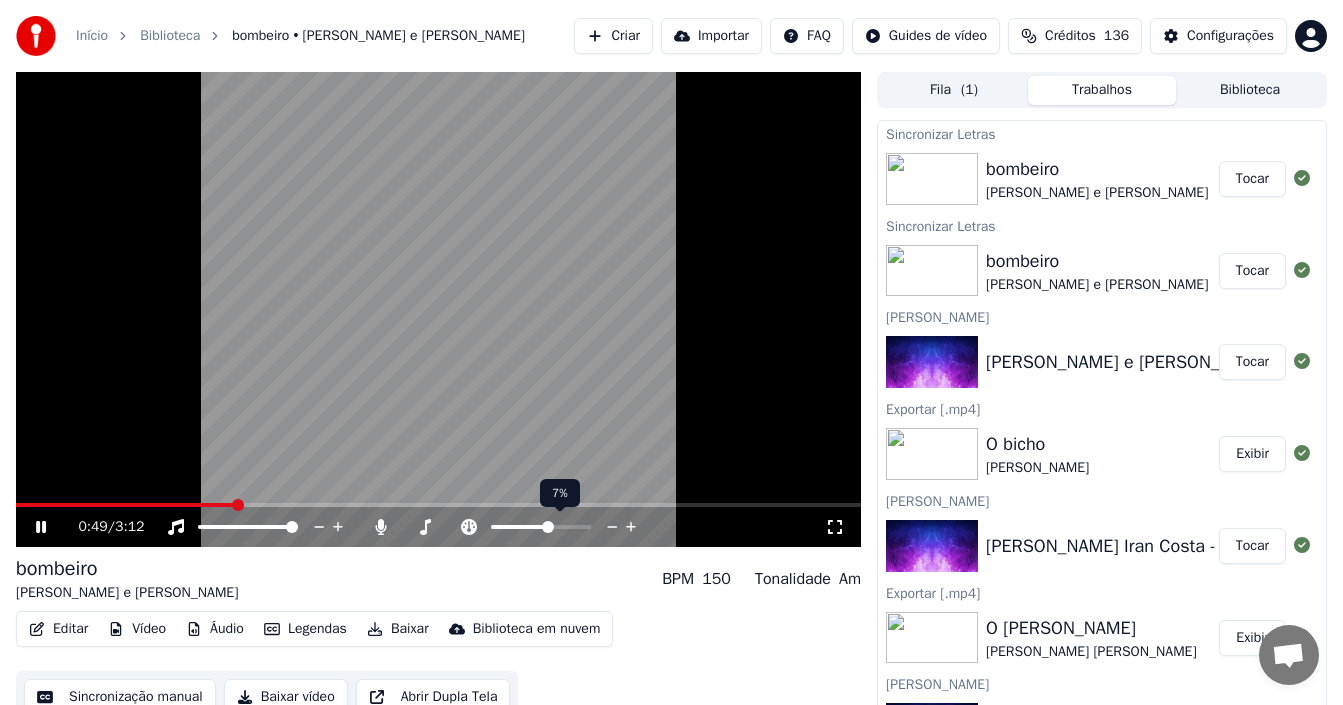 click at bounding box center (548, 527) 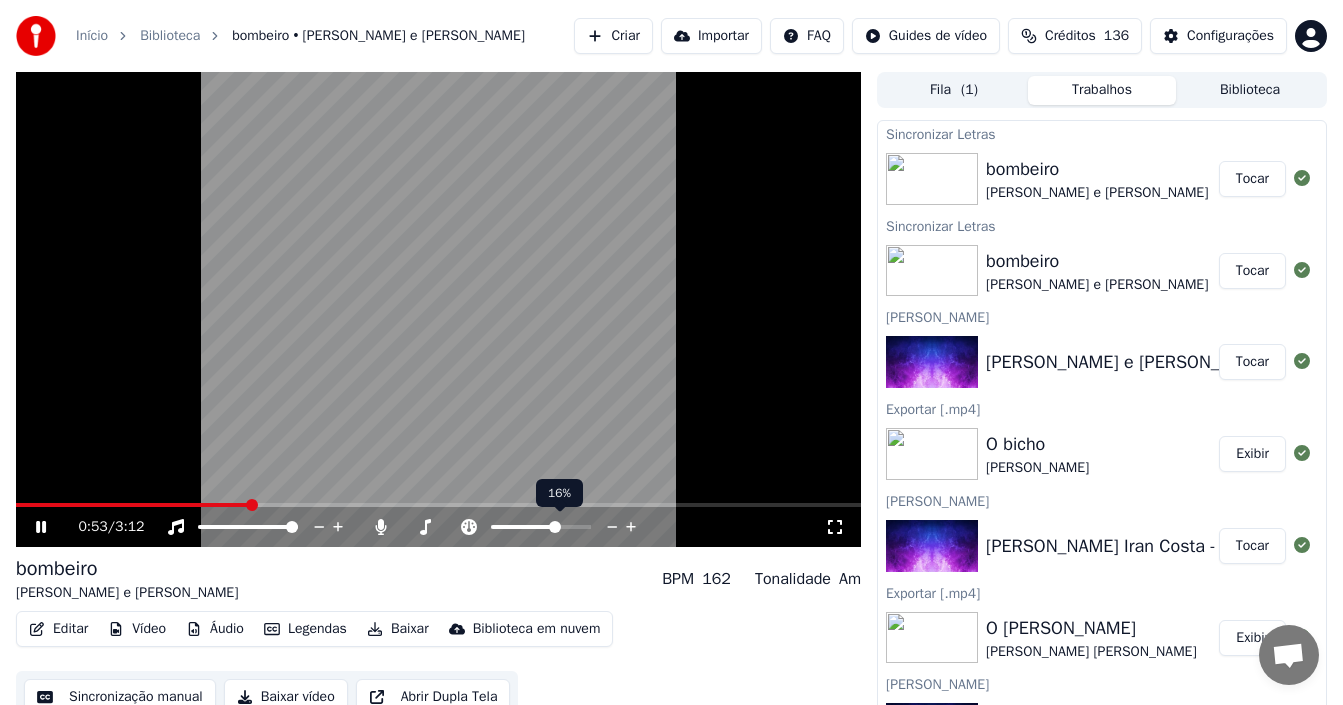 click at bounding box center (555, 527) 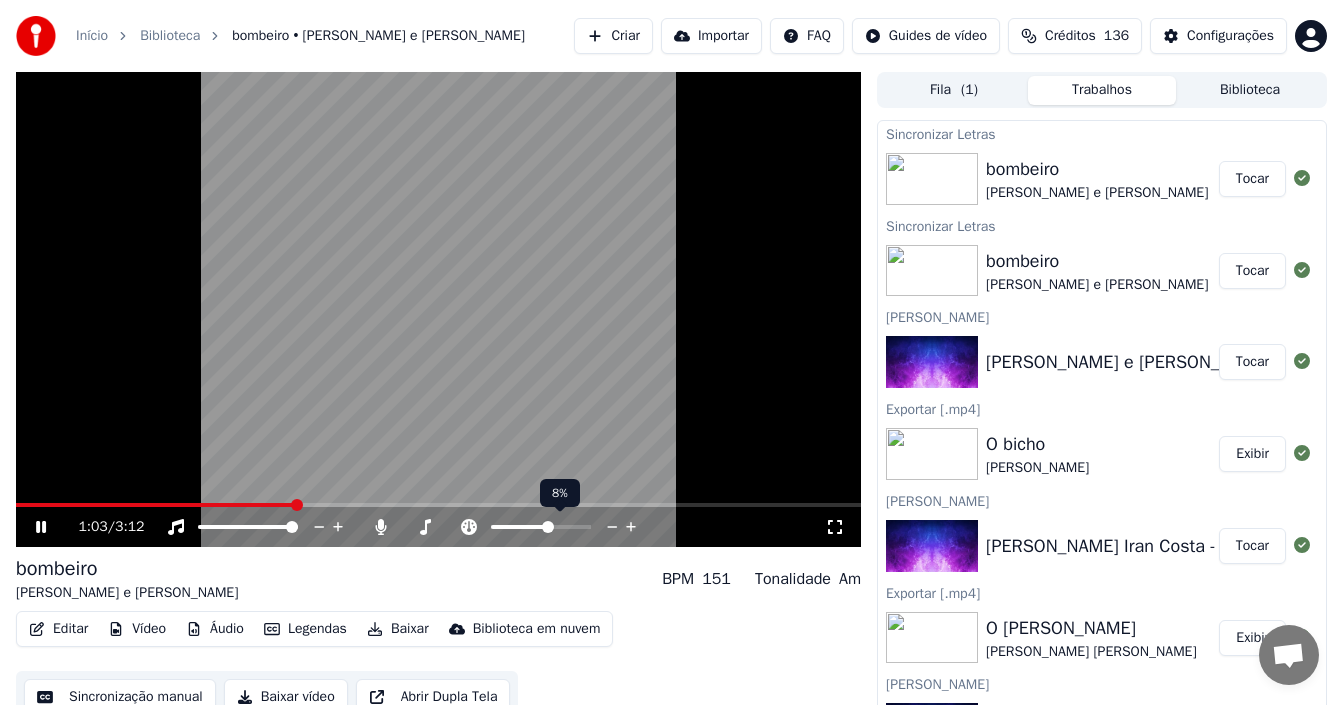 click at bounding box center [548, 527] 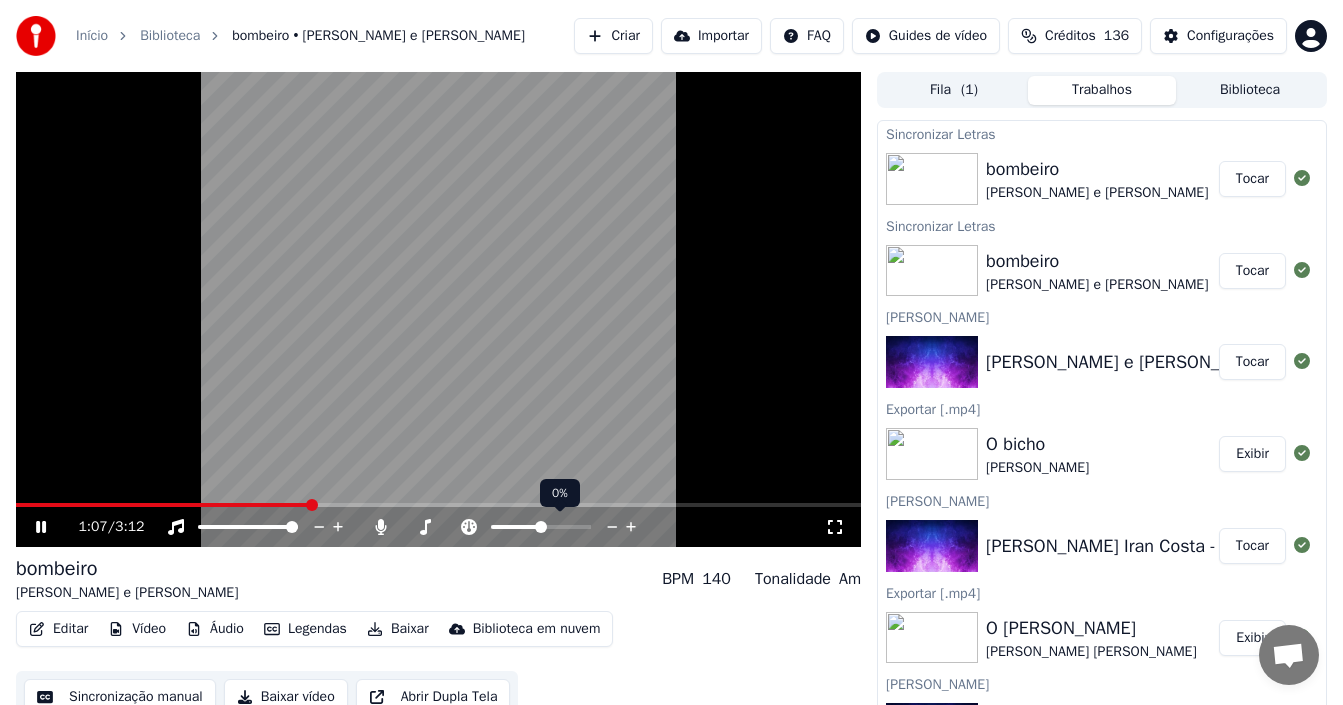 click at bounding box center [541, 527] 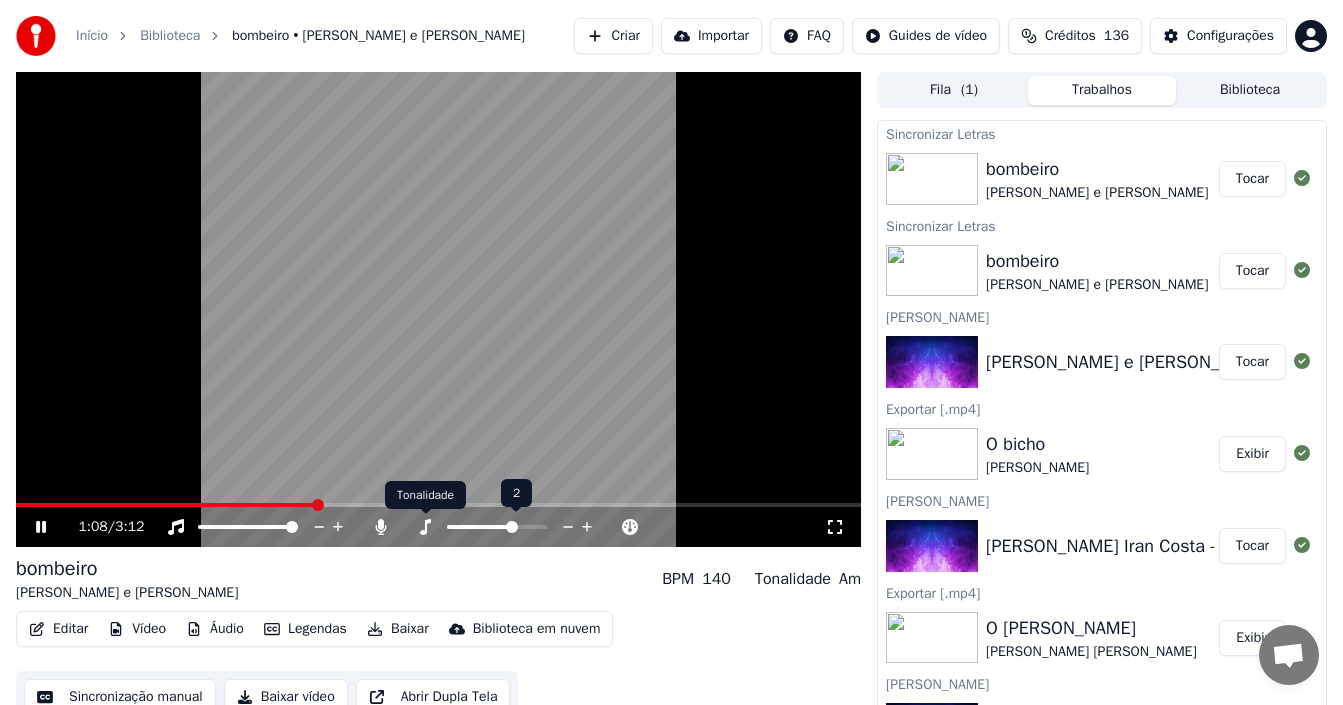 click 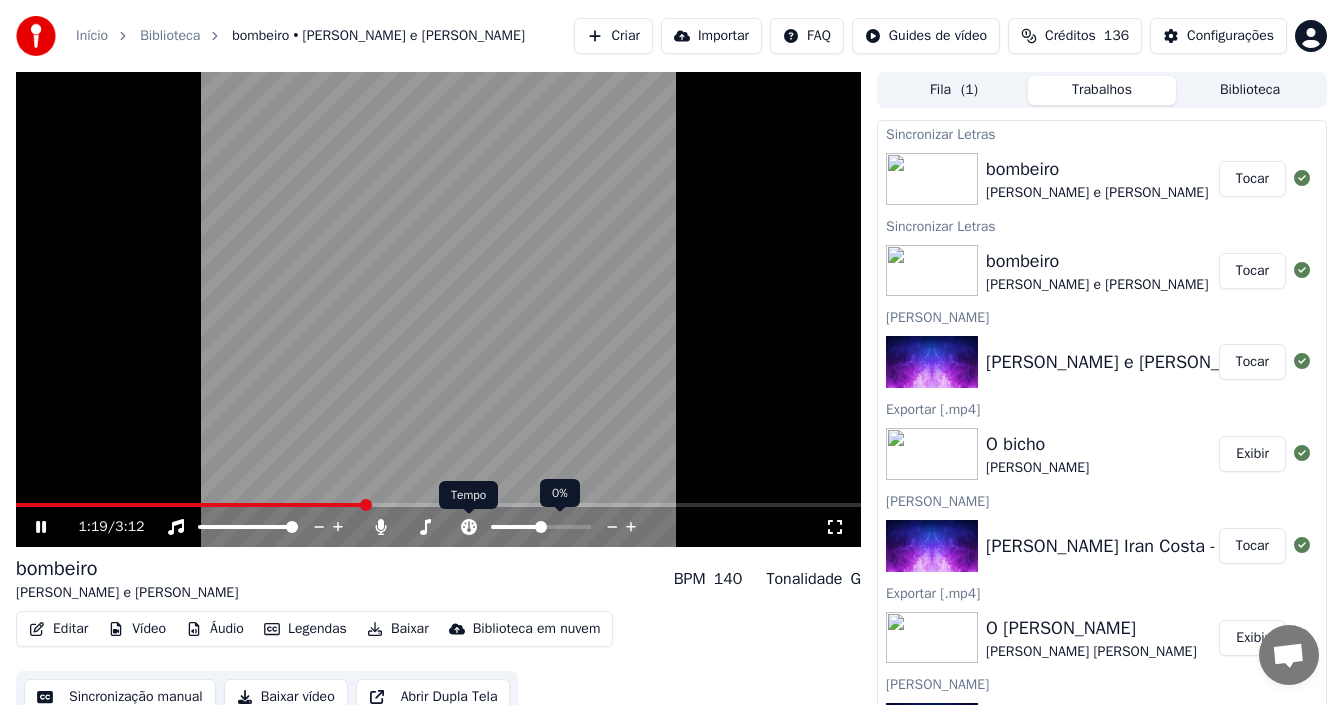 click 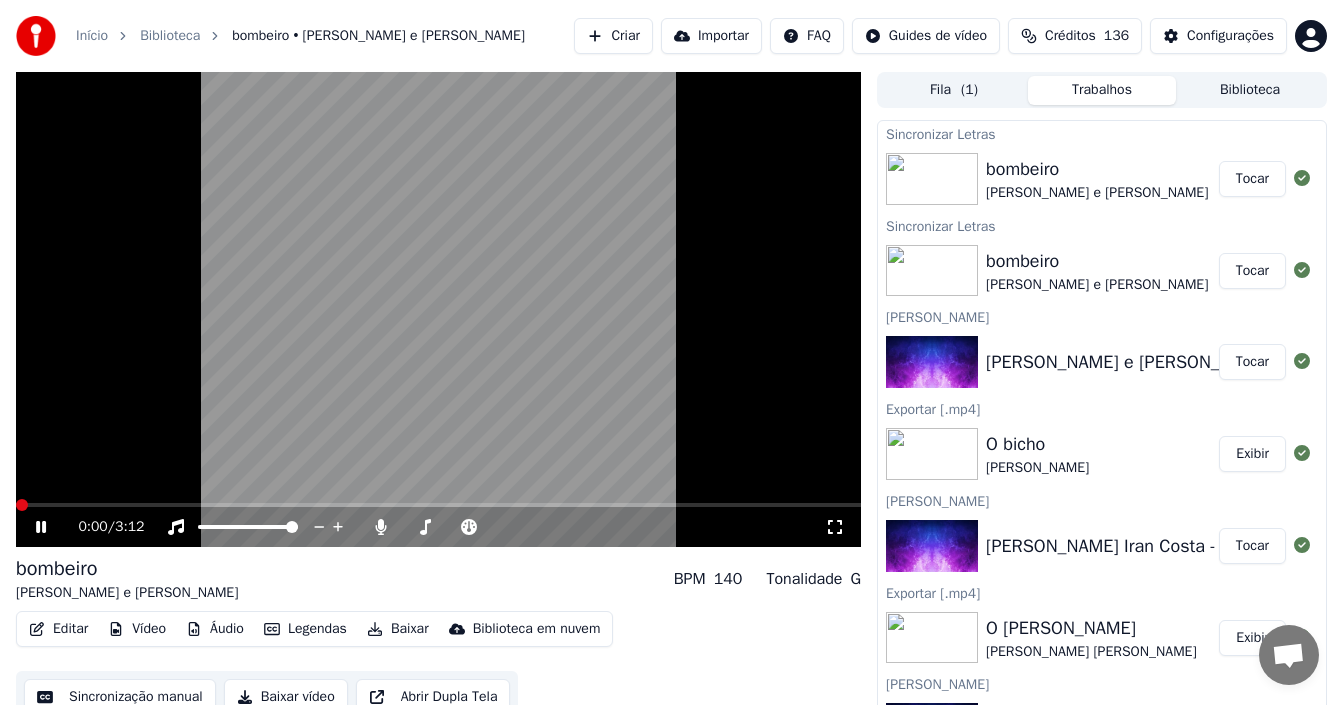 click at bounding box center [22, 505] 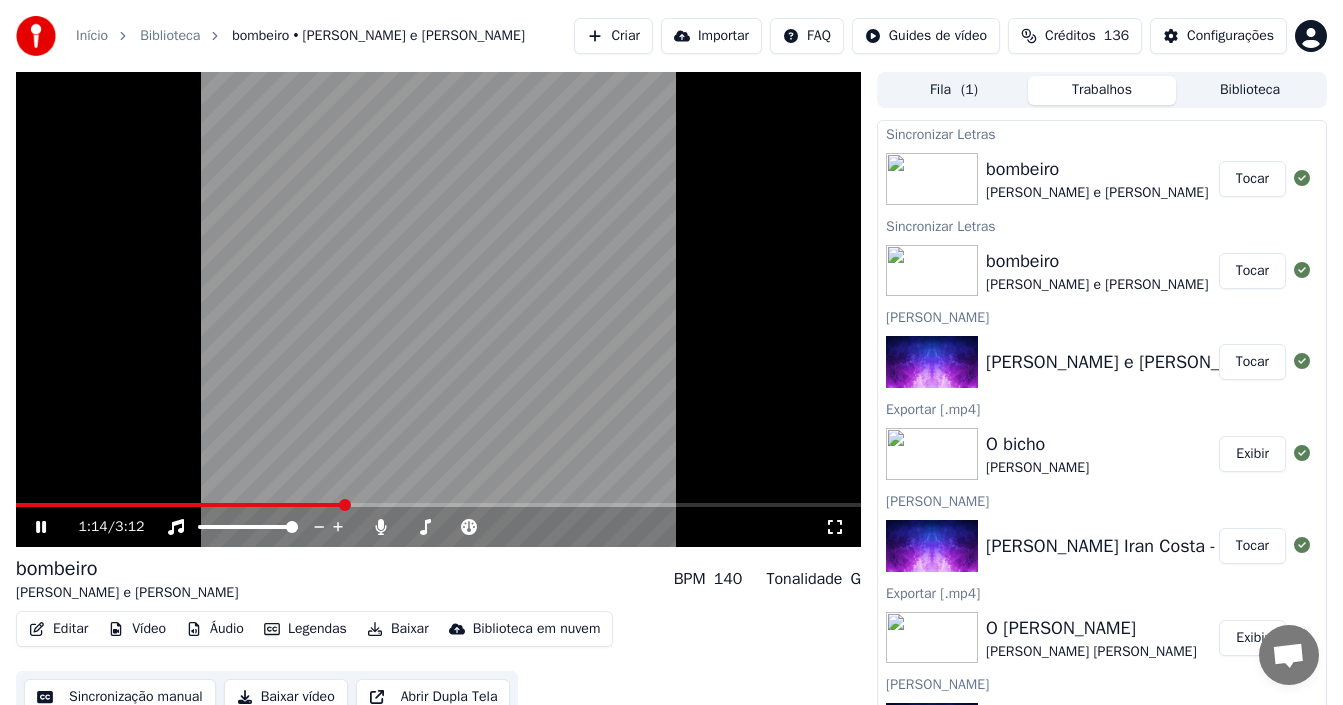 click 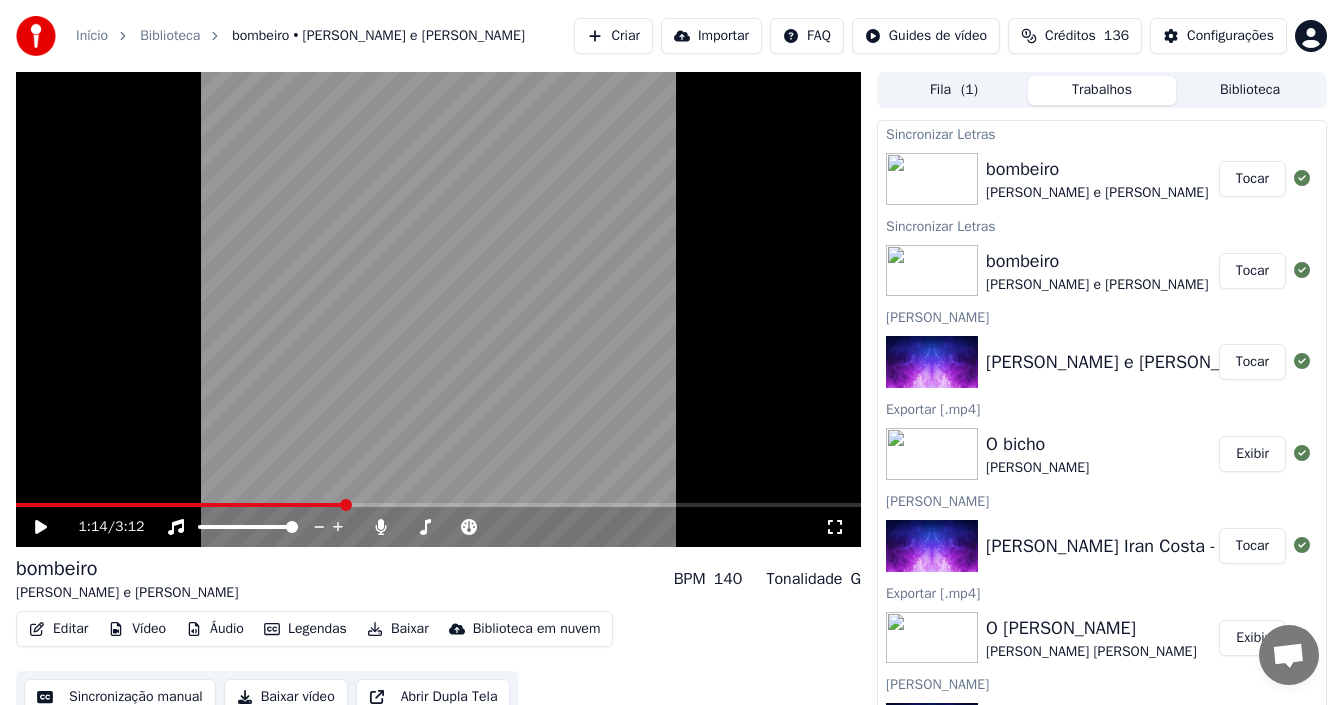 drag, startPoint x: 310, startPoint y: 499, endPoint x: 21, endPoint y: 508, distance: 289.1401 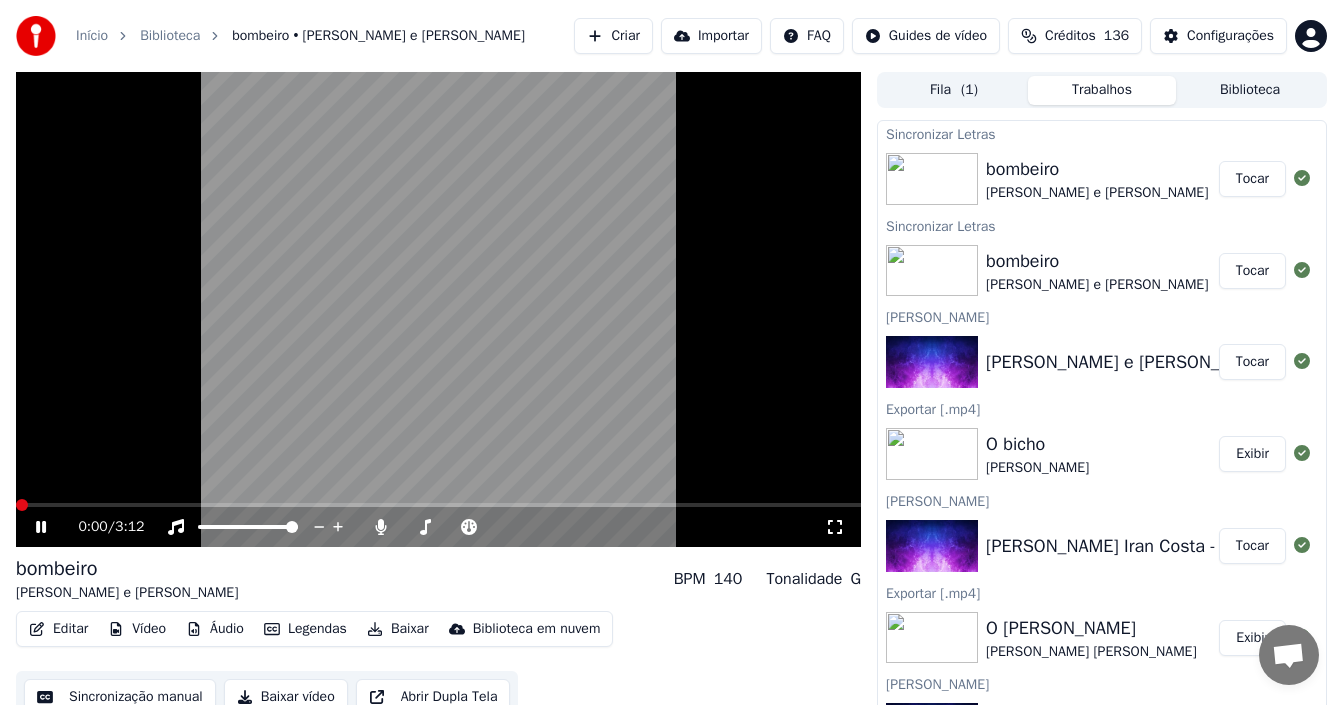 click at bounding box center (22, 505) 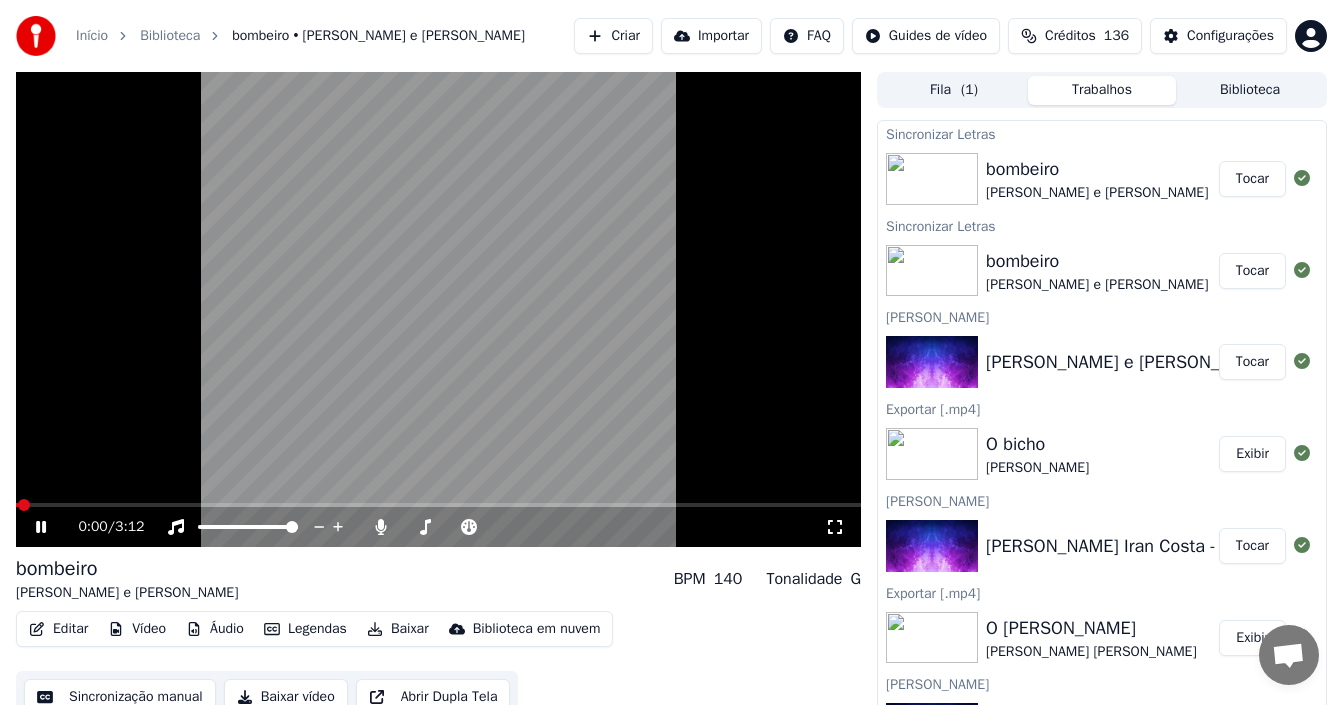 click 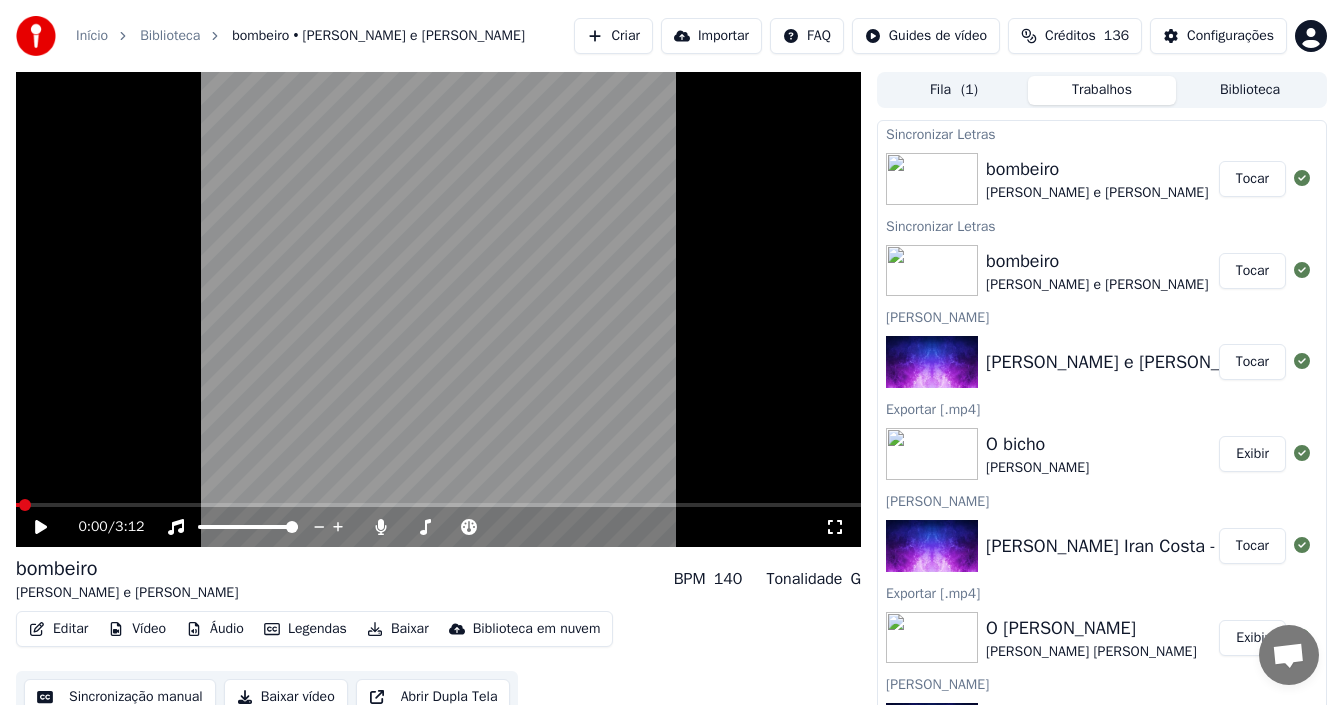 click on "Editar" at bounding box center (58, 629) 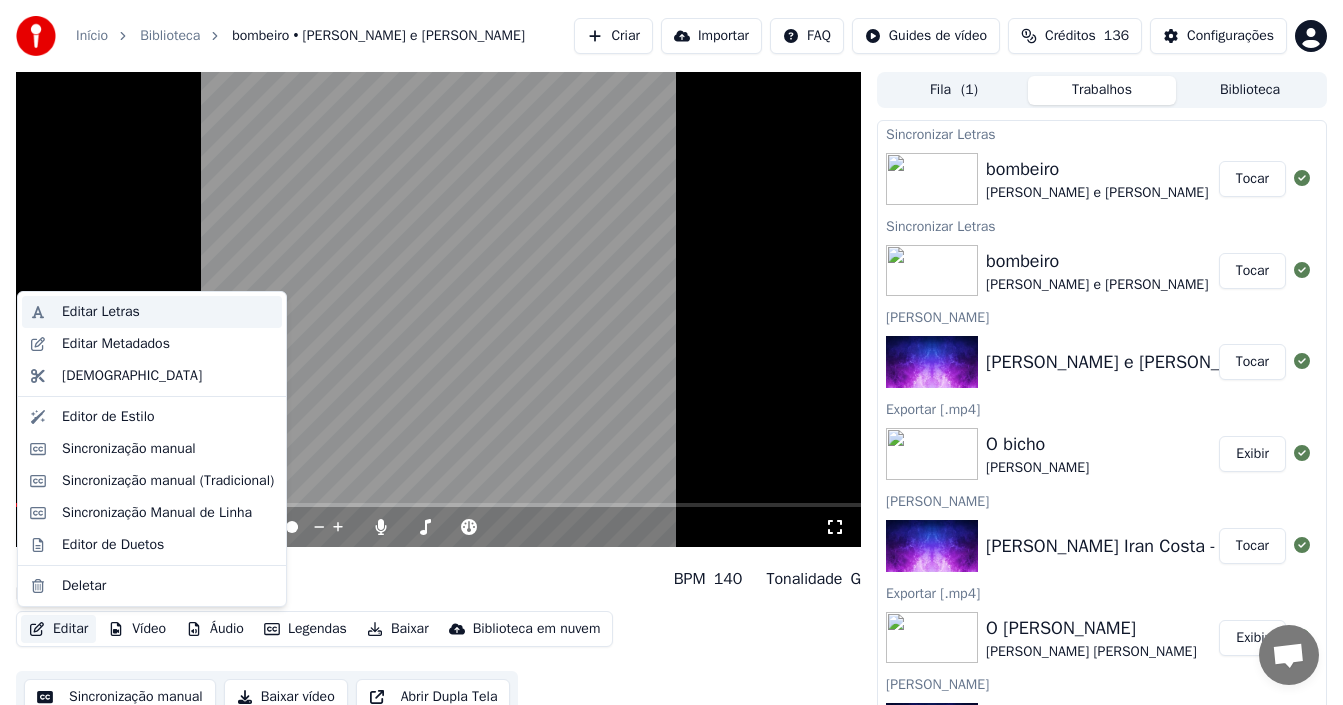 click on "Editar Letras" at bounding box center [168, 312] 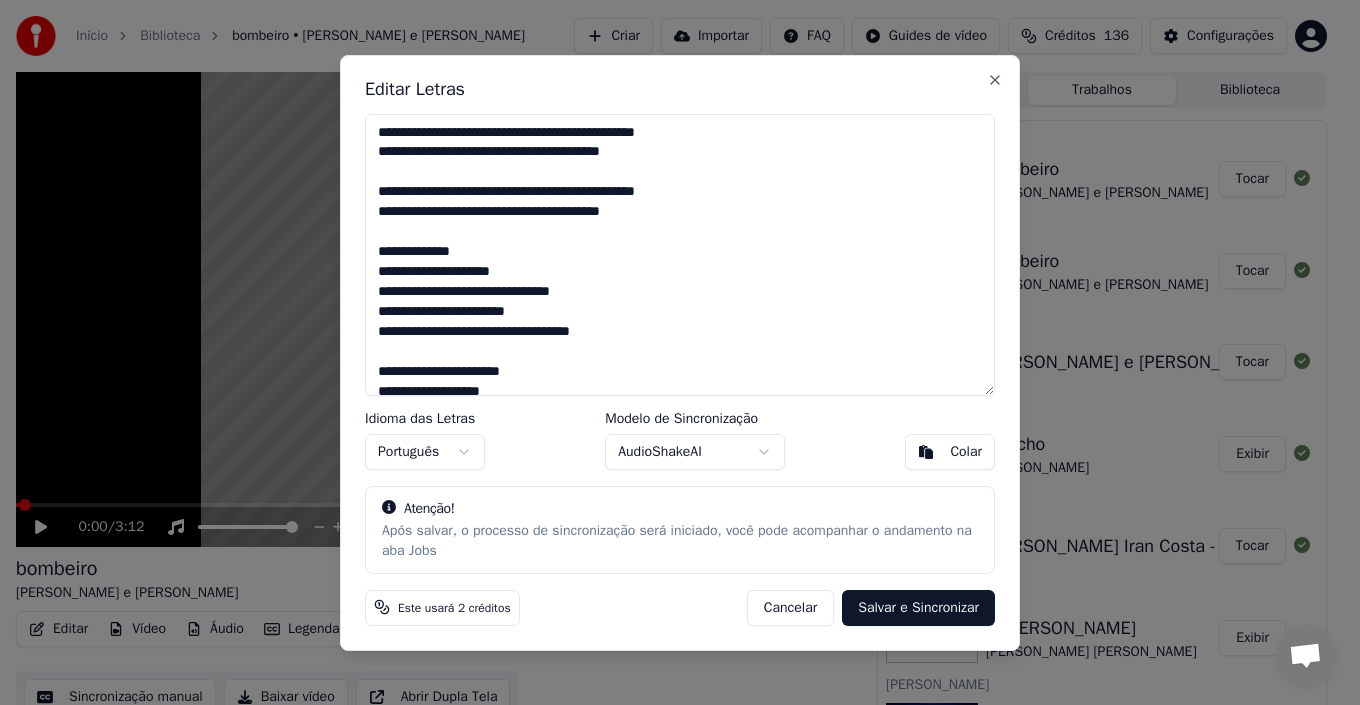 scroll, scrollTop: 216, scrollLeft: 0, axis: vertical 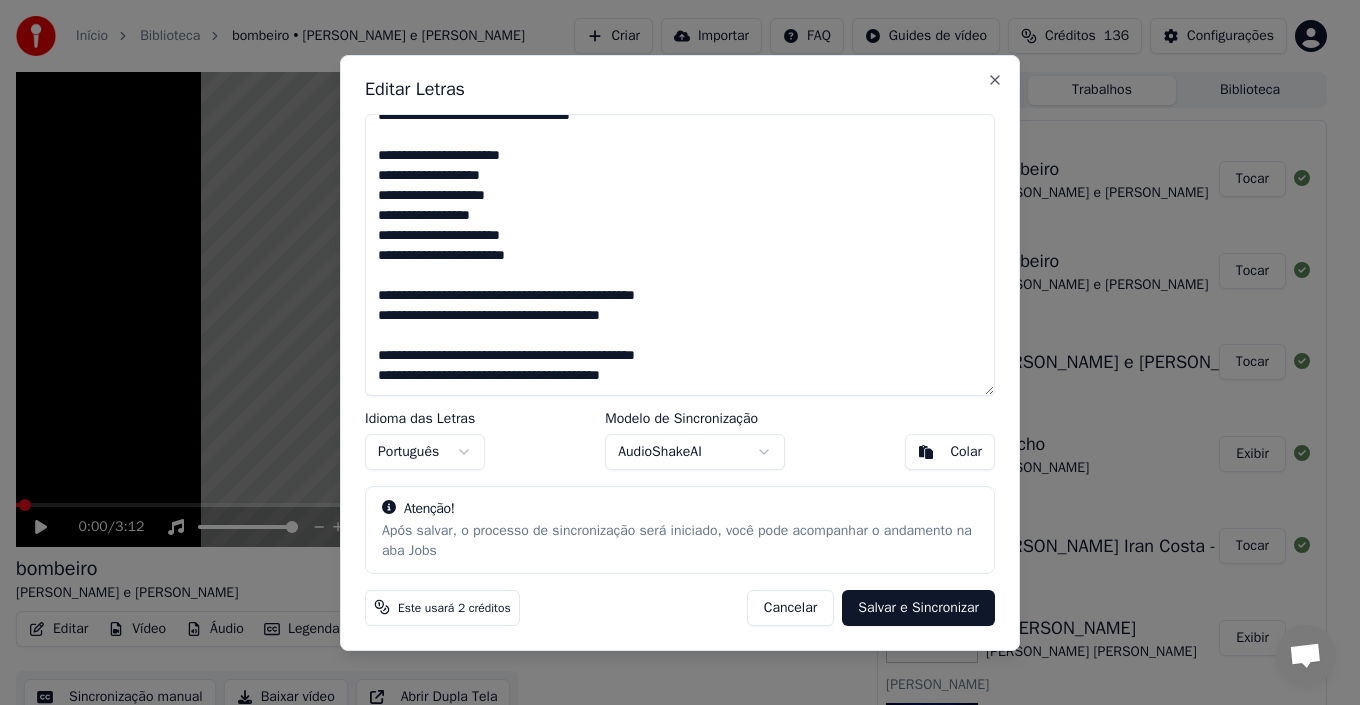 drag, startPoint x: 376, startPoint y: 135, endPoint x: 700, endPoint y: 437, distance: 442.92212 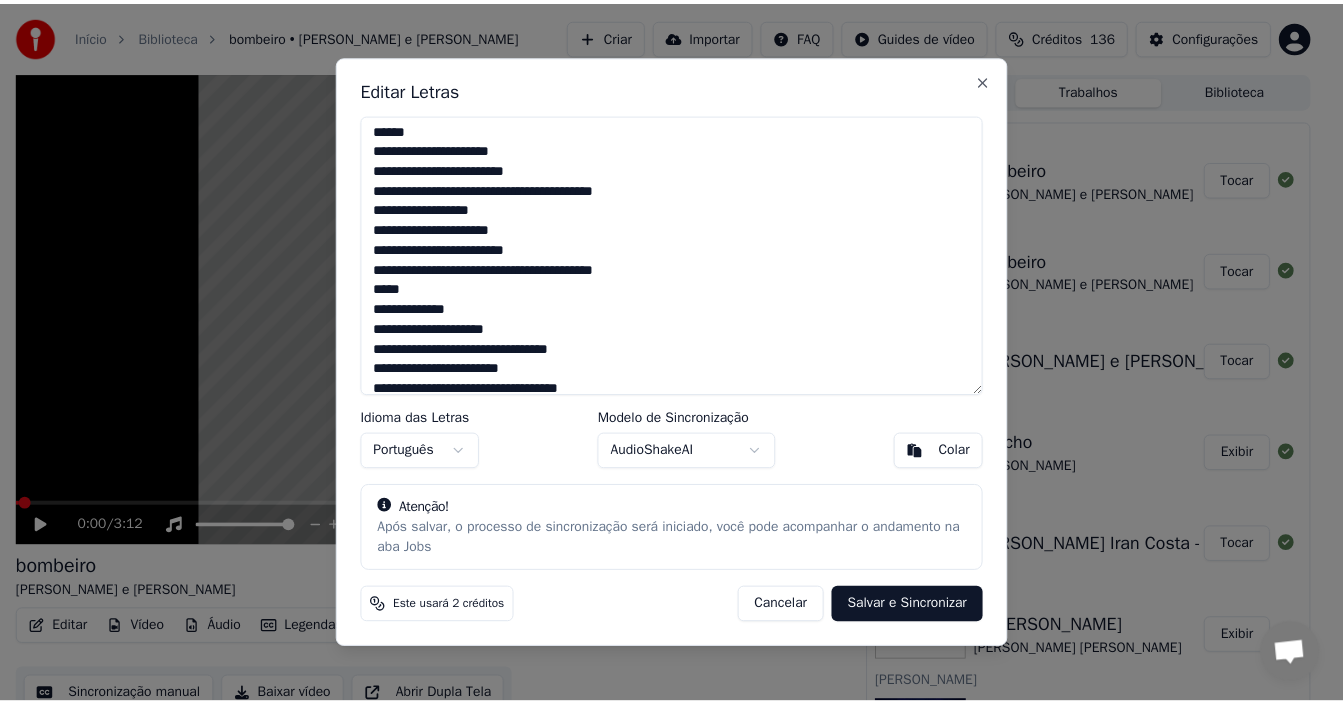 scroll, scrollTop: 0, scrollLeft: 0, axis: both 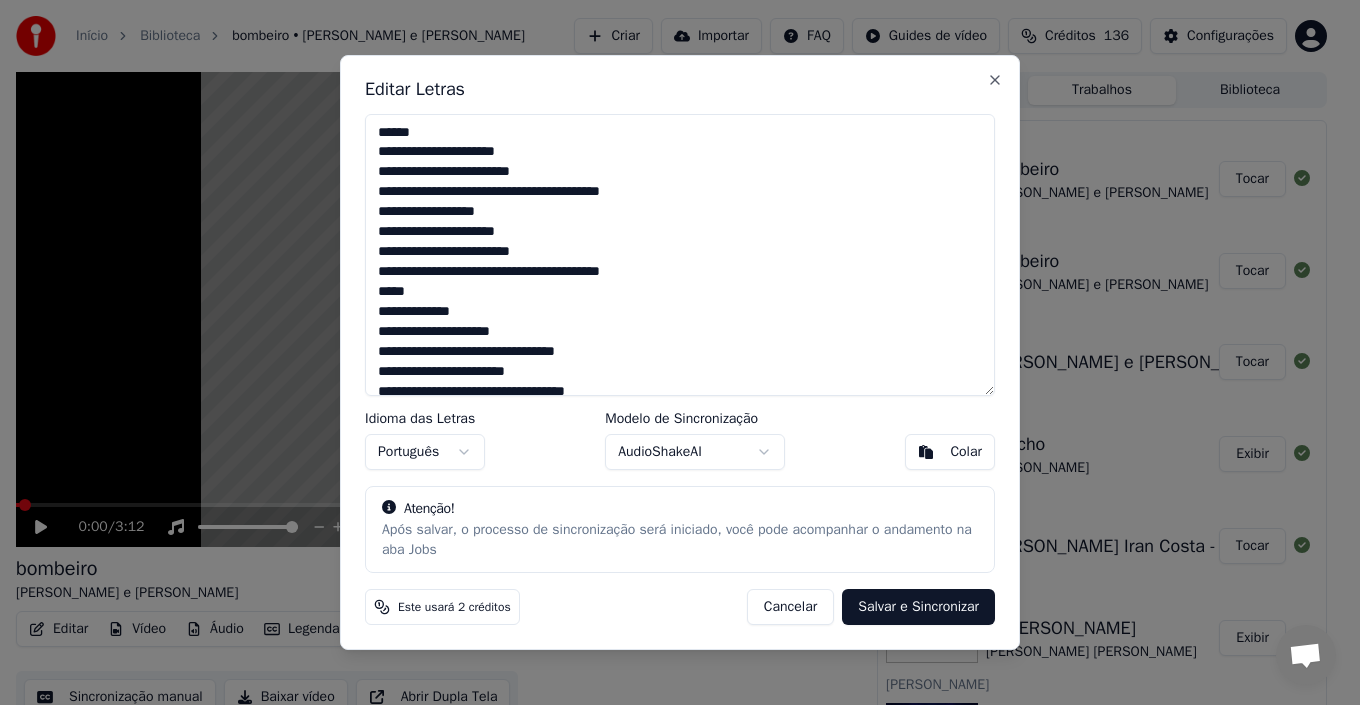 type on "**********" 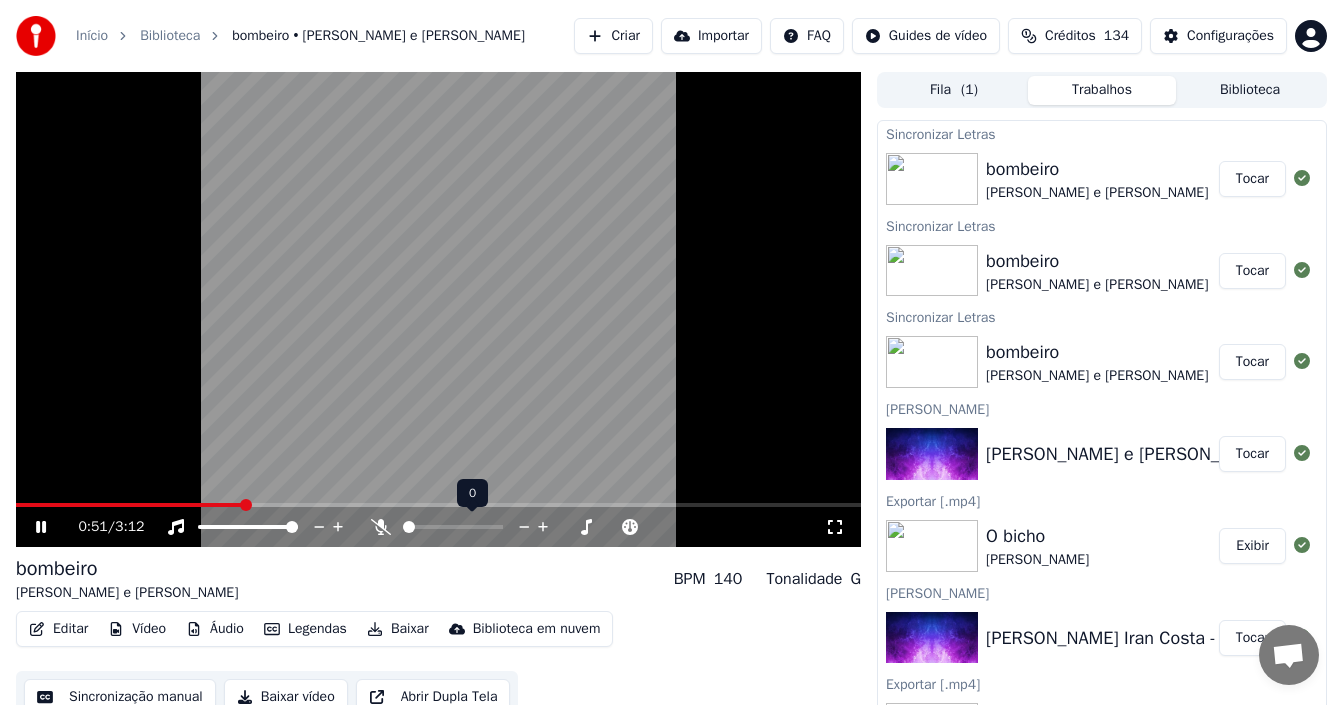 click at bounding box center (409, 527) 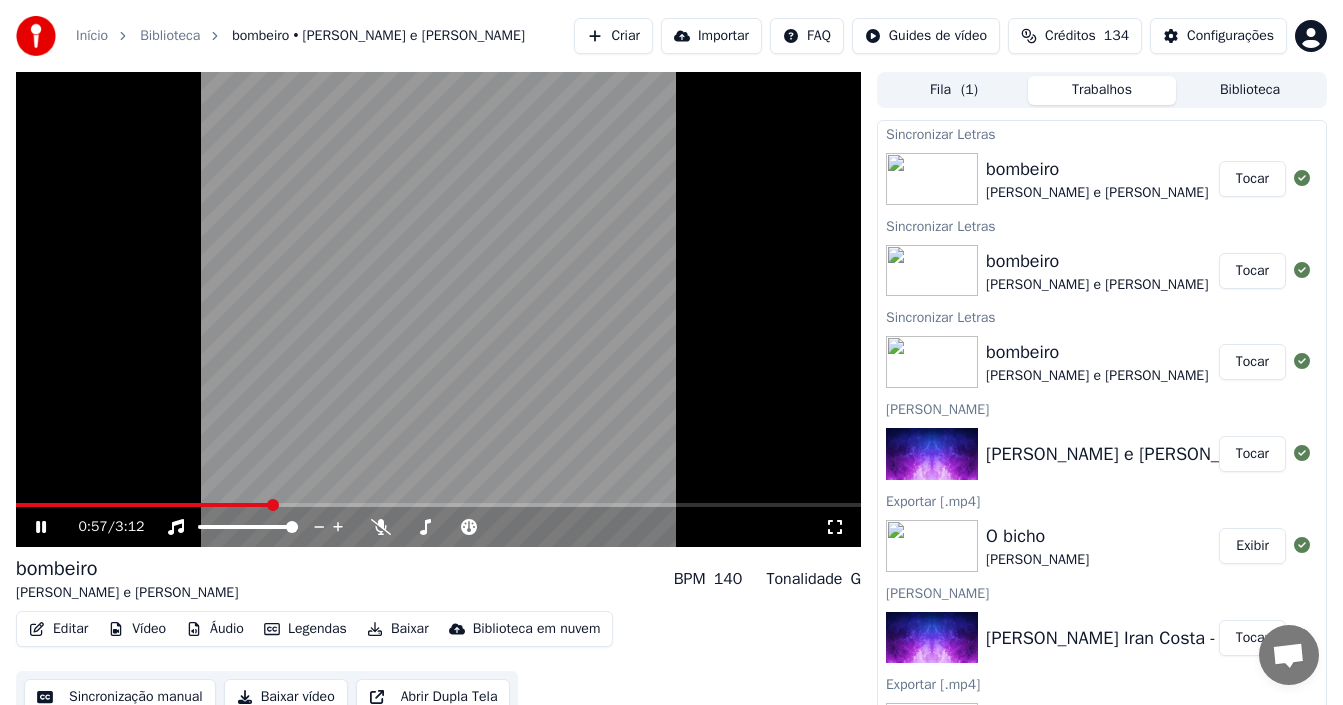click 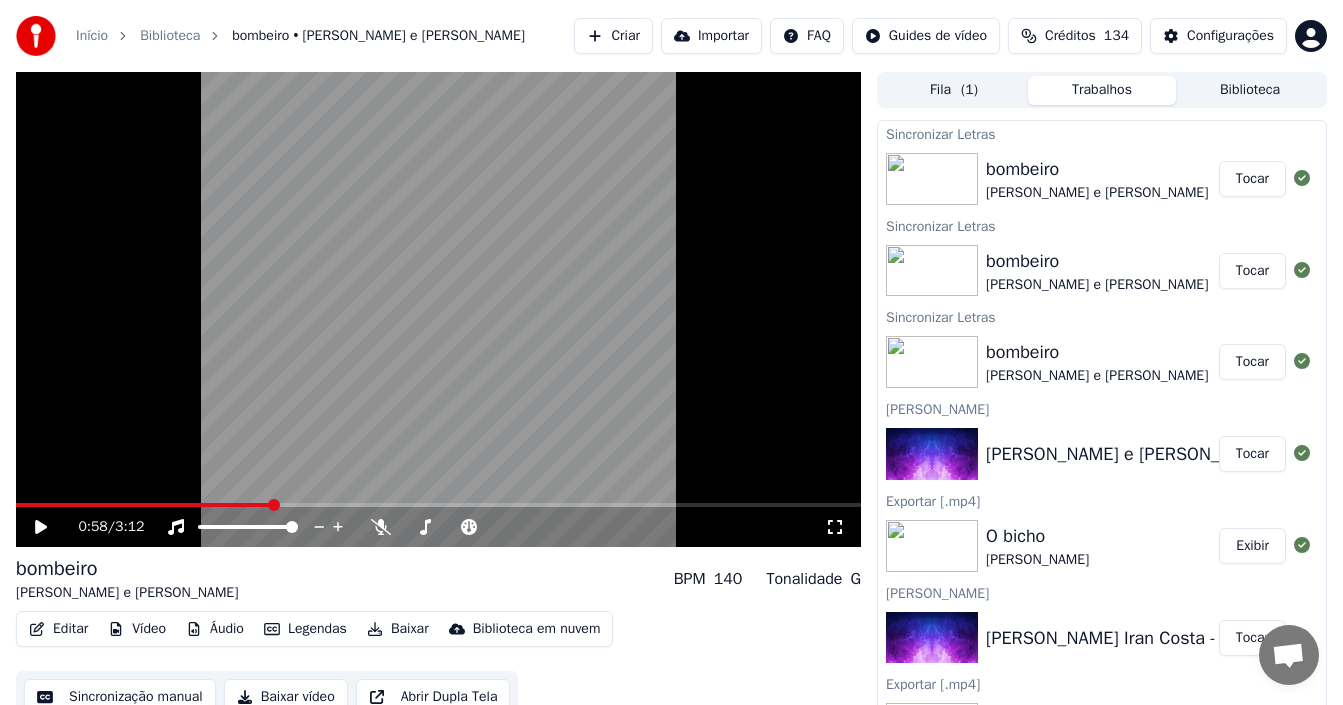 scroll, scrollTop: 18, scrollLeft: 0, axis: vertical 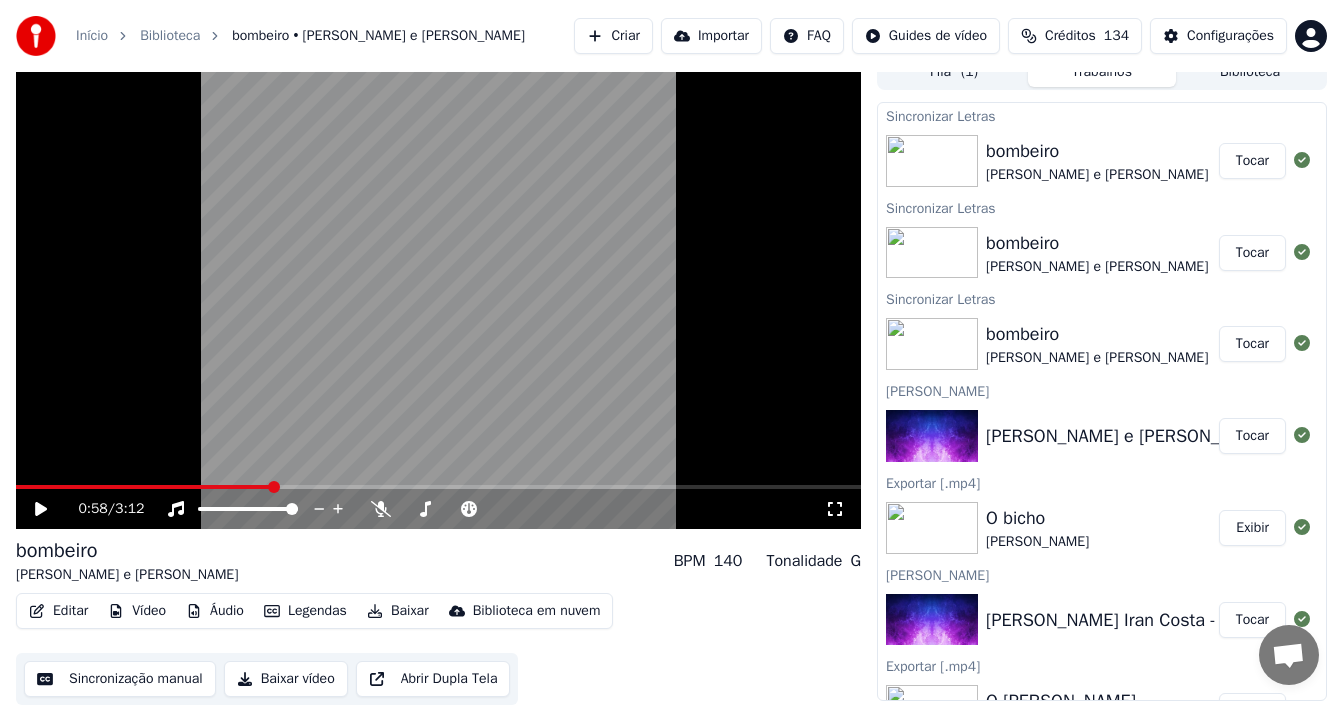 click on "Baixar vídeo" at bounding box center [286, 679] 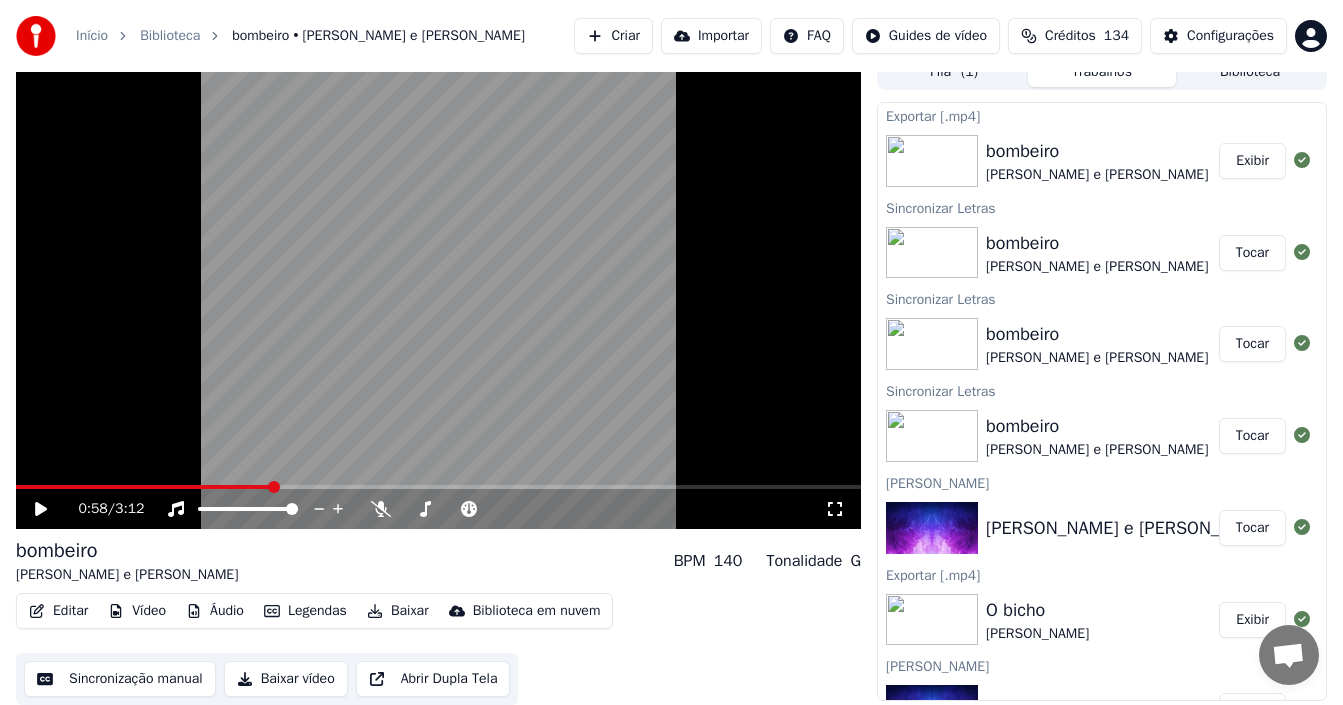 click on "Exibir" at bounding box center (1252, 161) 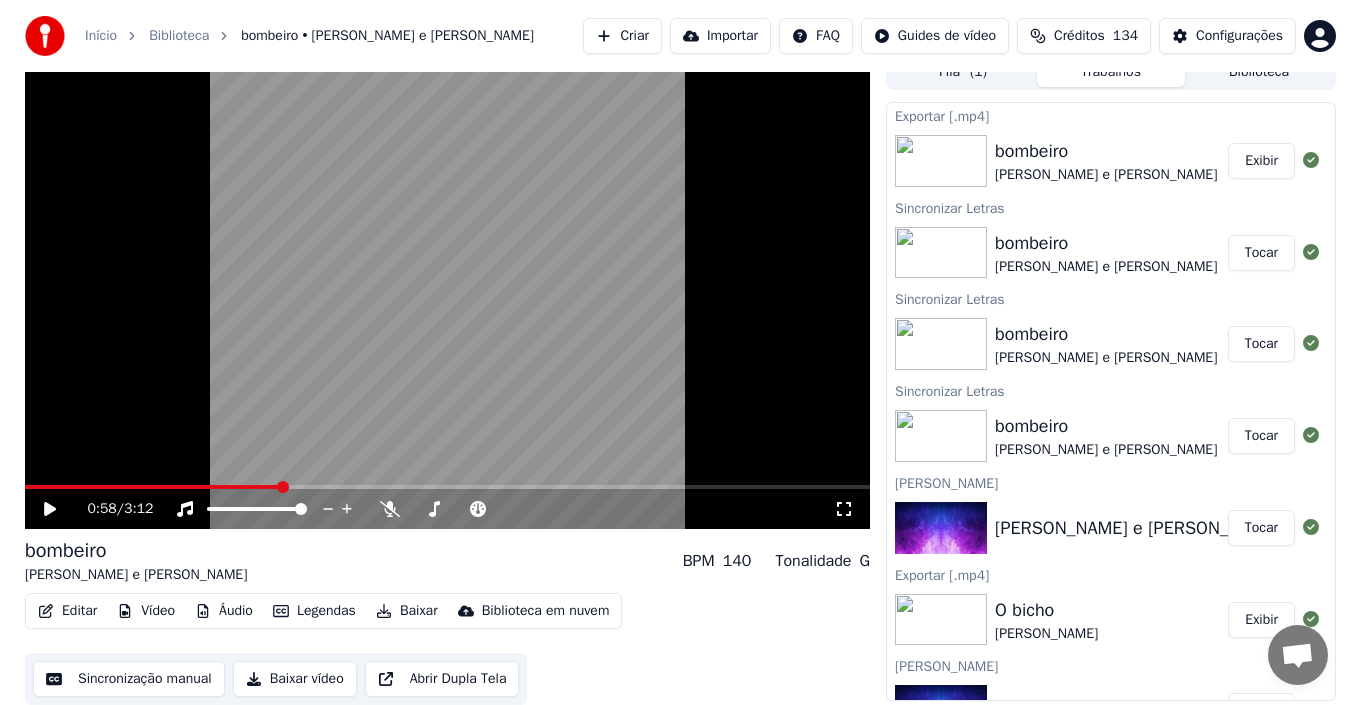 scroll, scrollTop: 0, scrollLeft: 0, axis: both 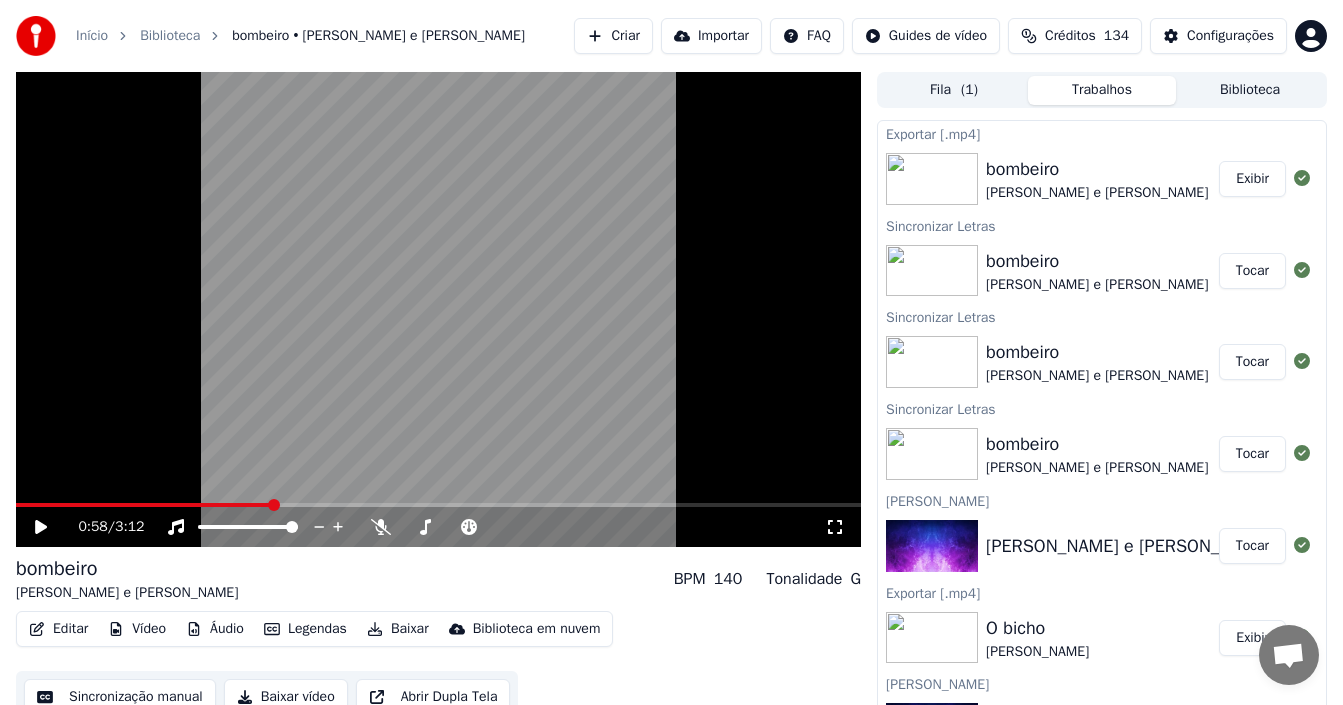 click on "Início Biblioteca bombeiro • [PERSON_NAME] e [PERSON_NAME]" at bounding box center (270, 36) 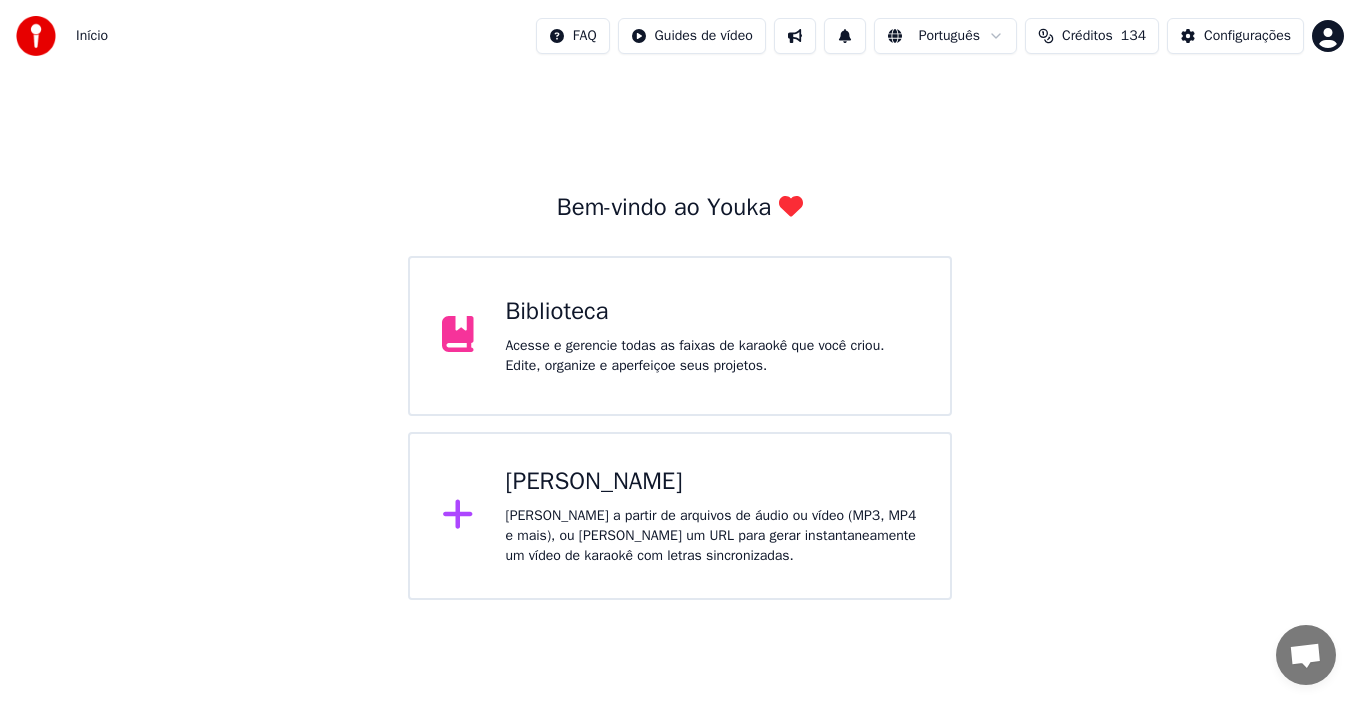 click on "[PERSON_NAME]" at bounding box center [712, 482] 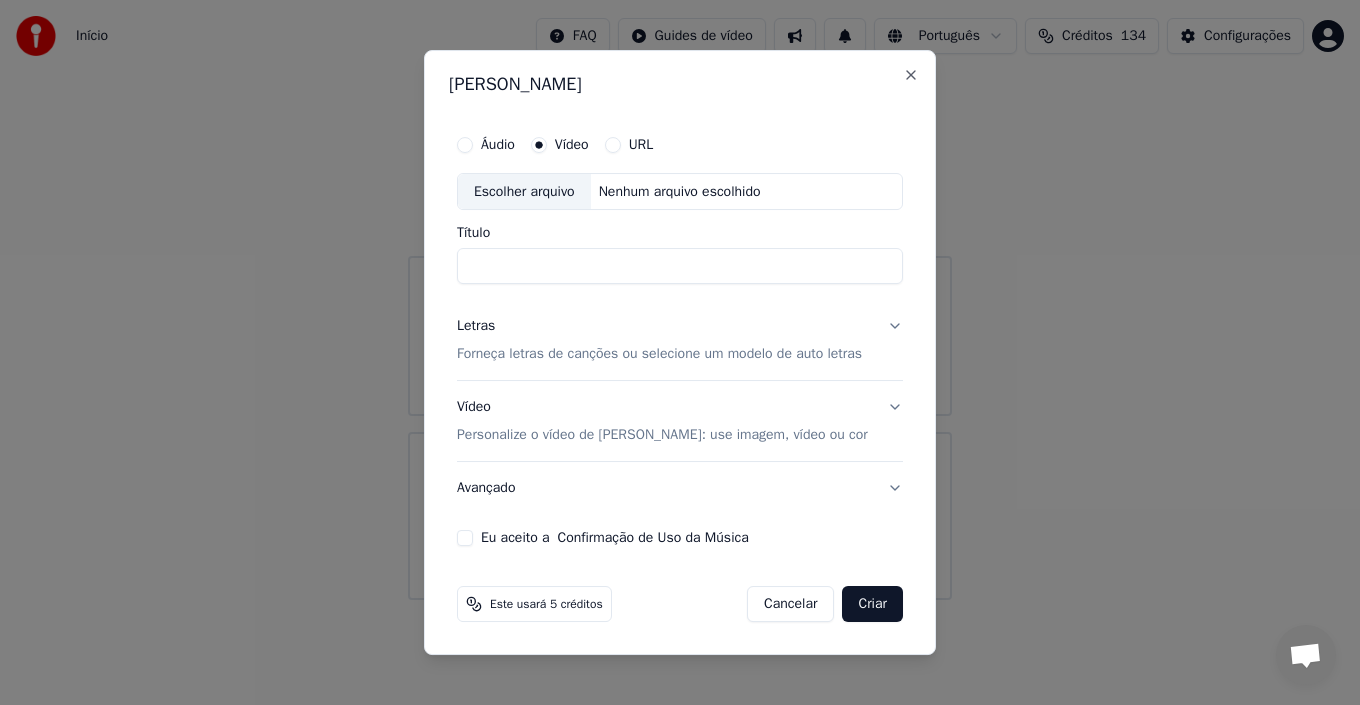 type on "**********" 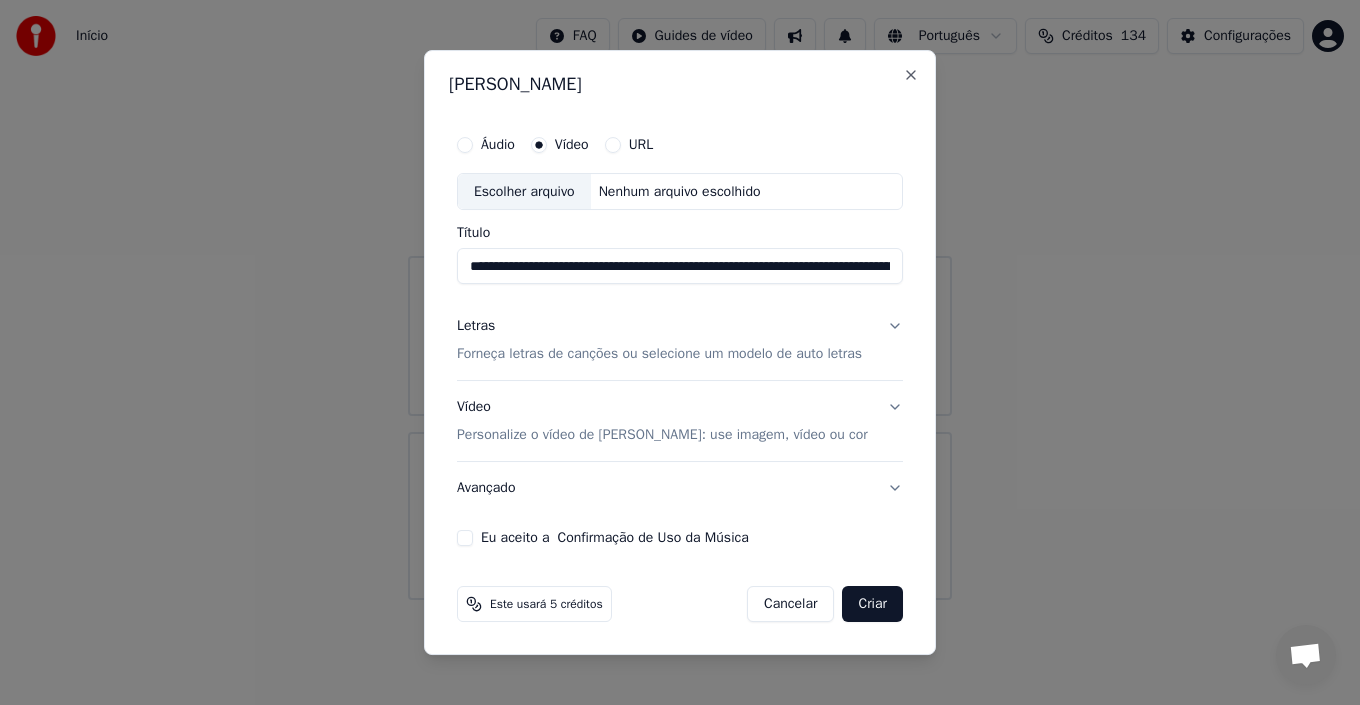 scroll, scrollTop: 0, scrollLeft: 8183, axis: horizontal 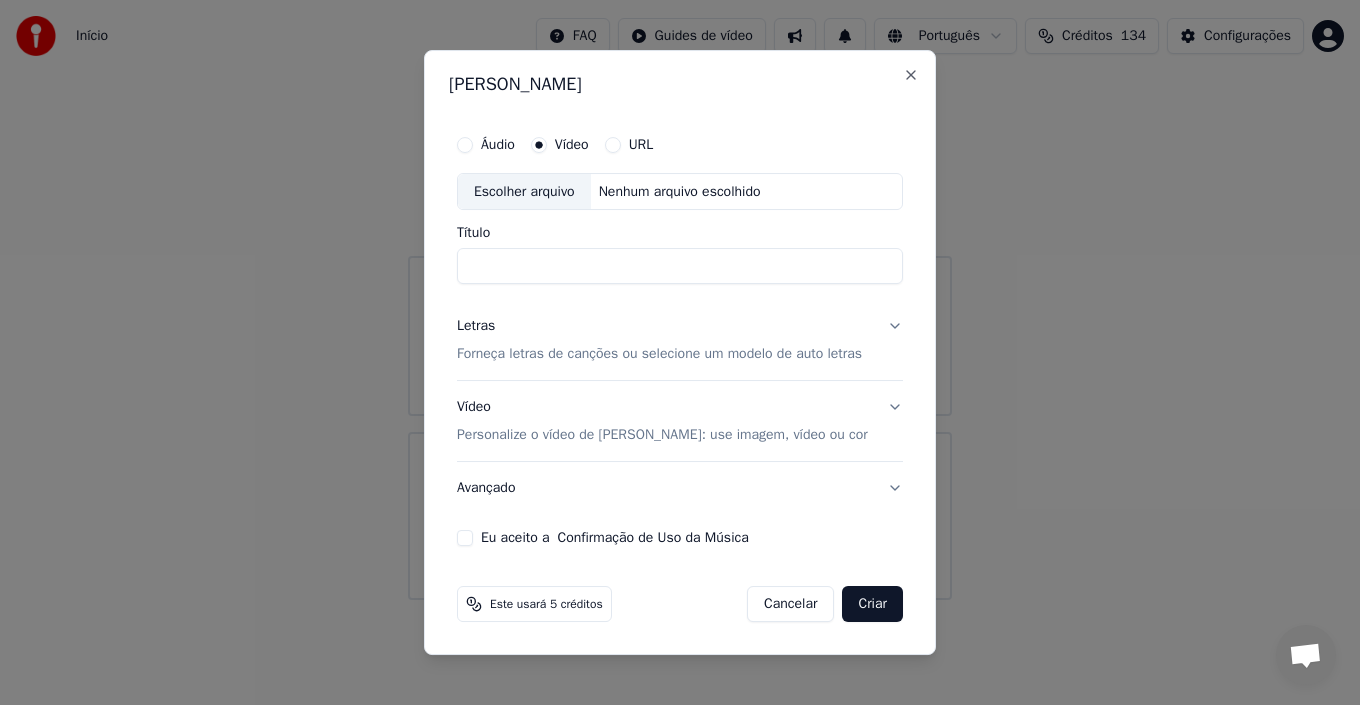 click on "Forneça letras de canções ou selecione um modelo de auto letras" at bounding box center (659, 355) 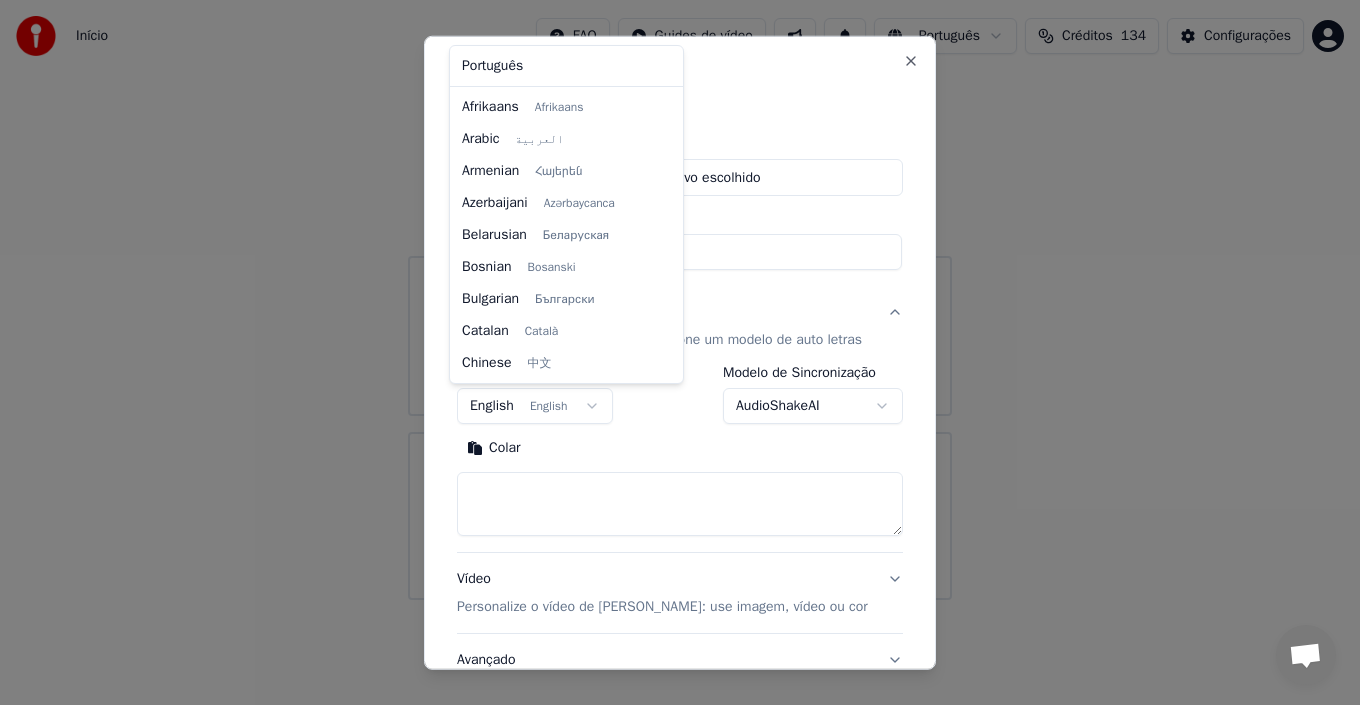 click on "**********" at bounding box center [680, 300] 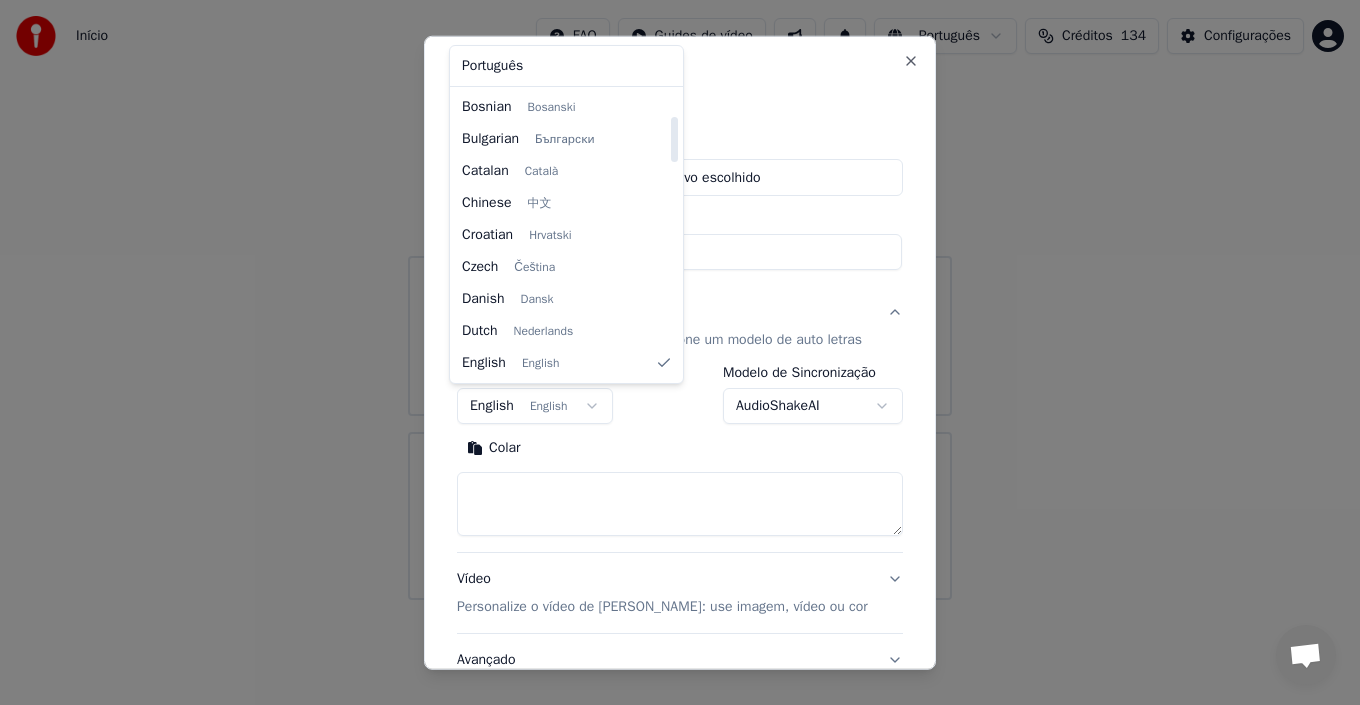 select on "**" 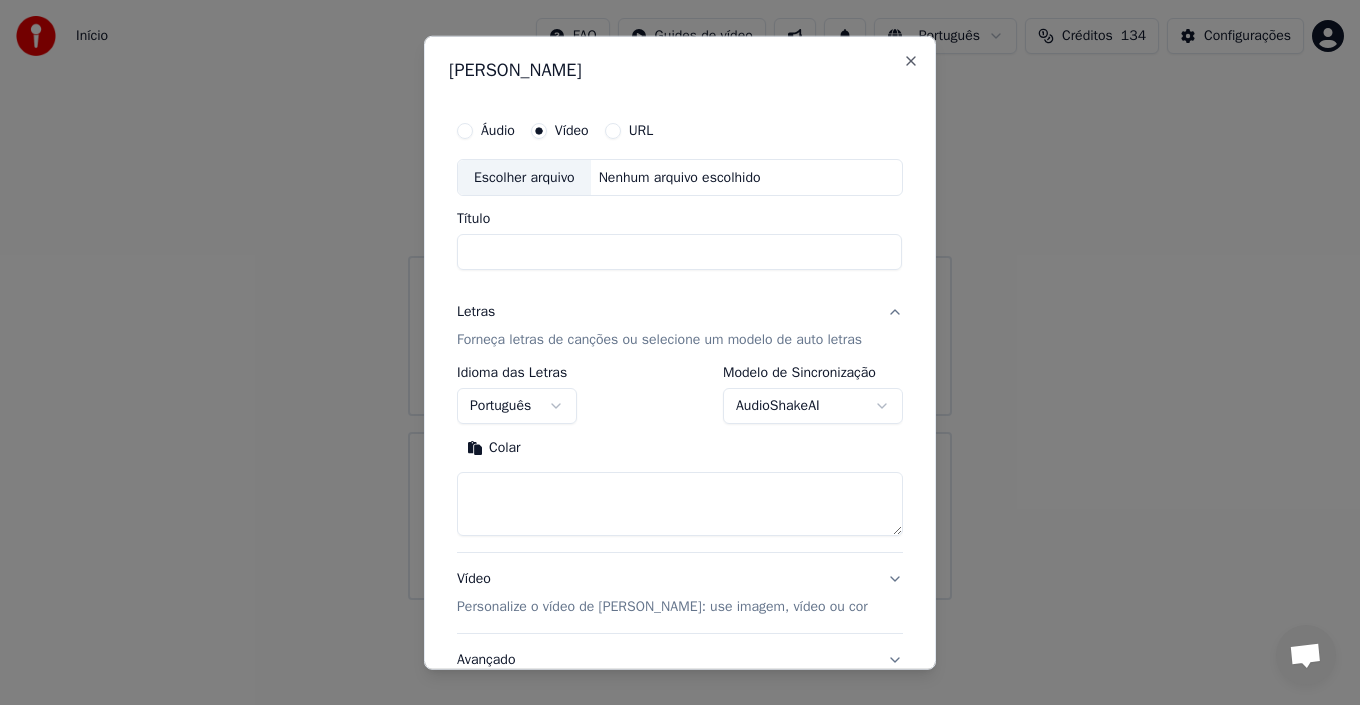 click at bounding box center (680, 504) 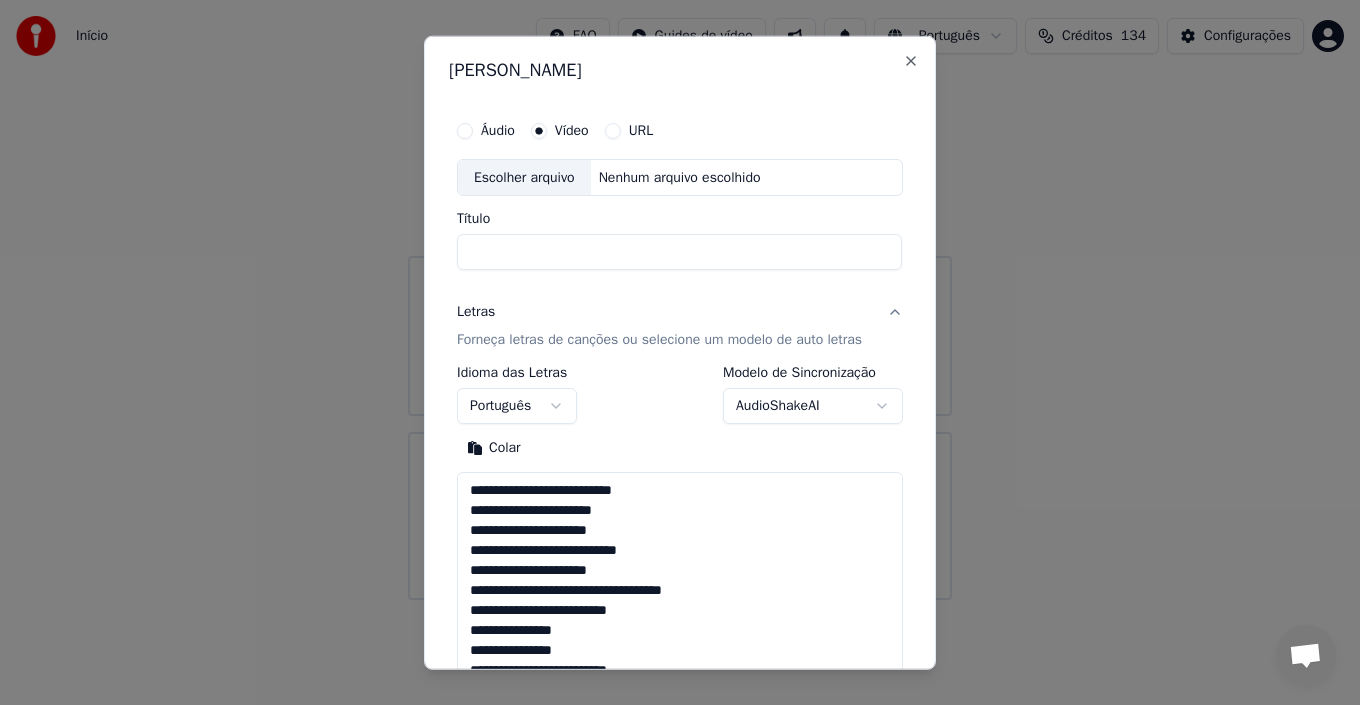 scroll, scrollTop: 1085, scrollLeft: 0, axis: vertical 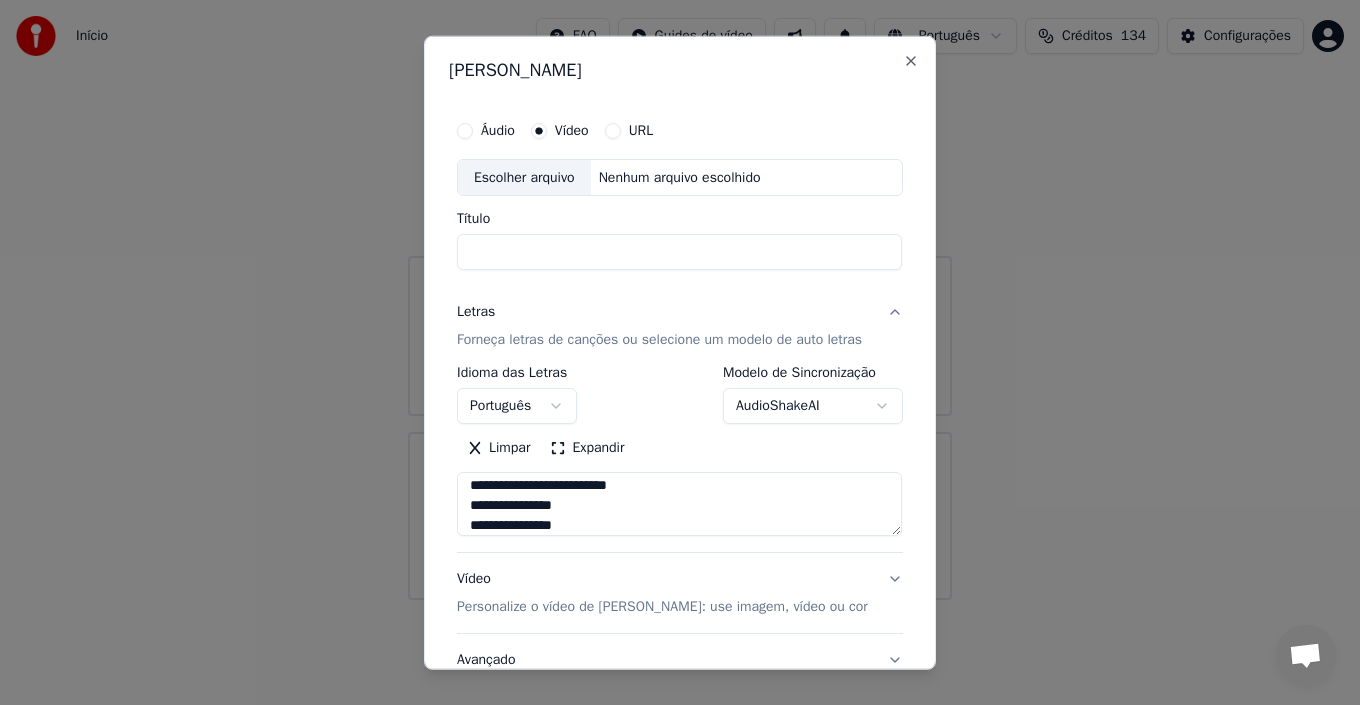 type on "**********" 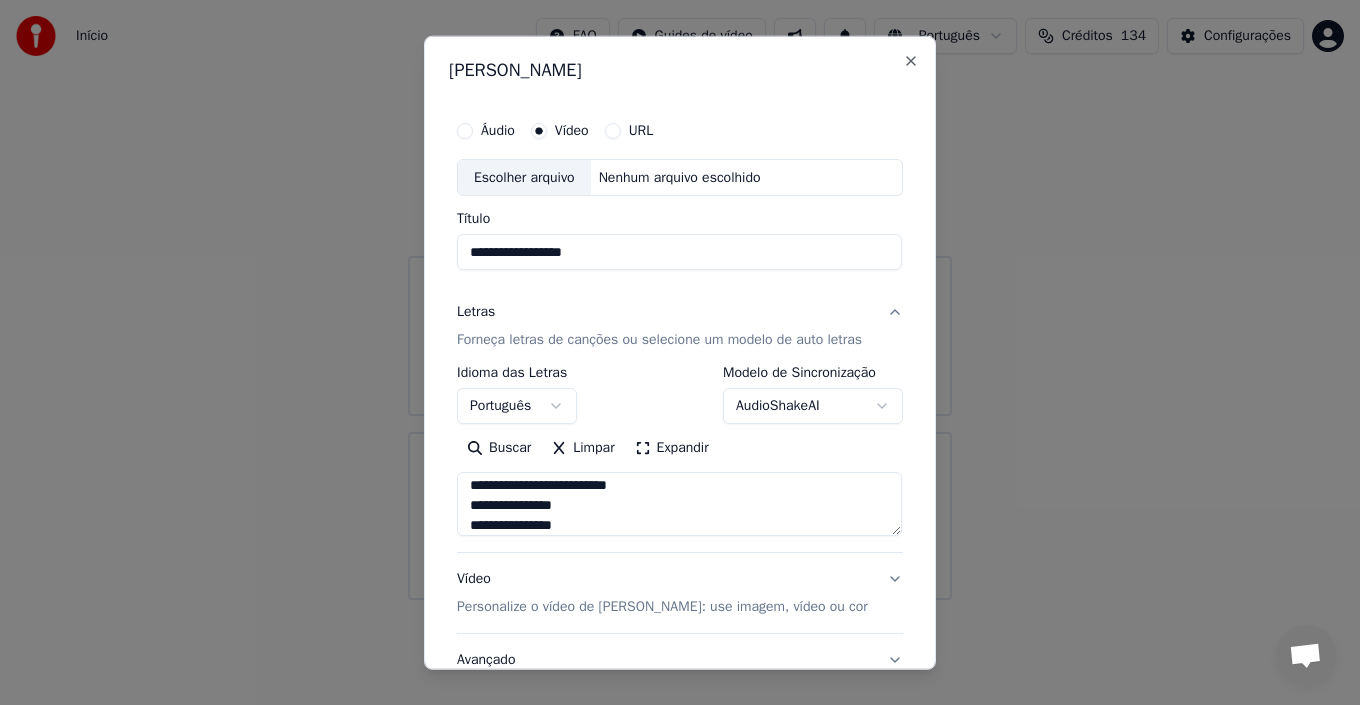paste on "**********" 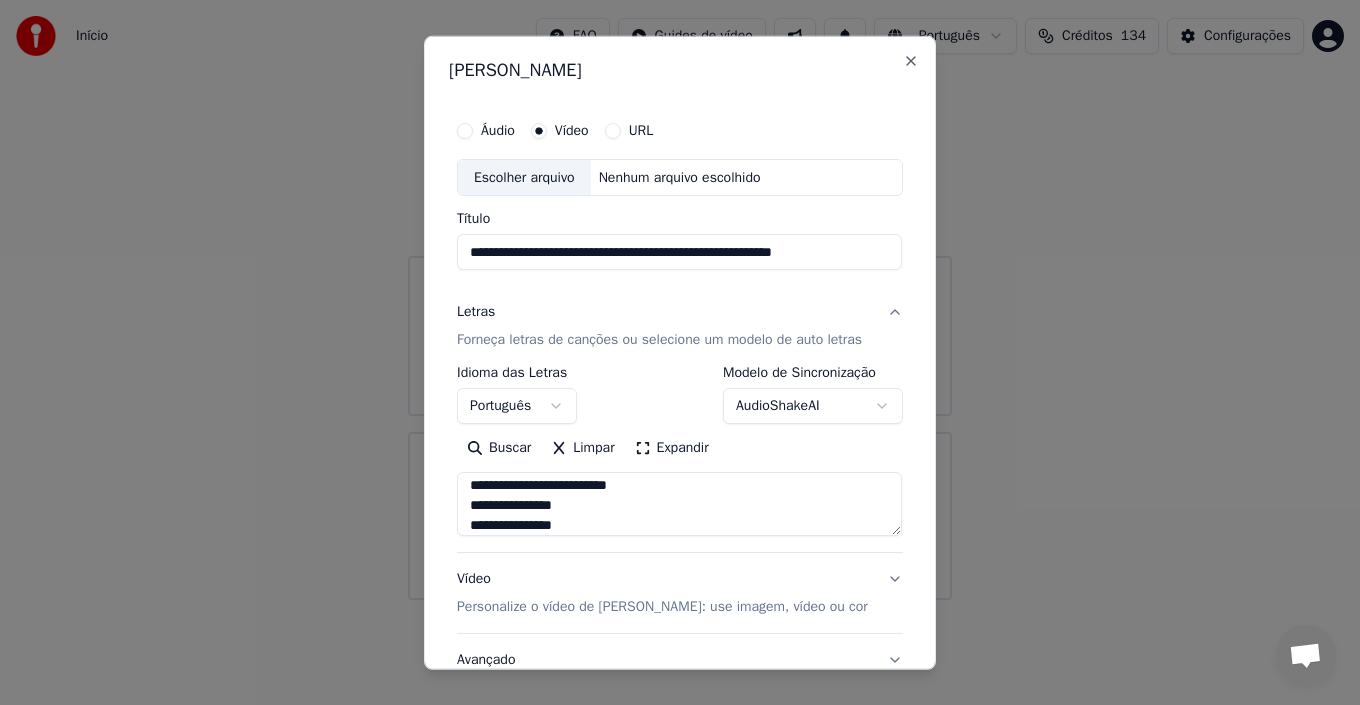 click on "**********" at bounding box center (679, 252) 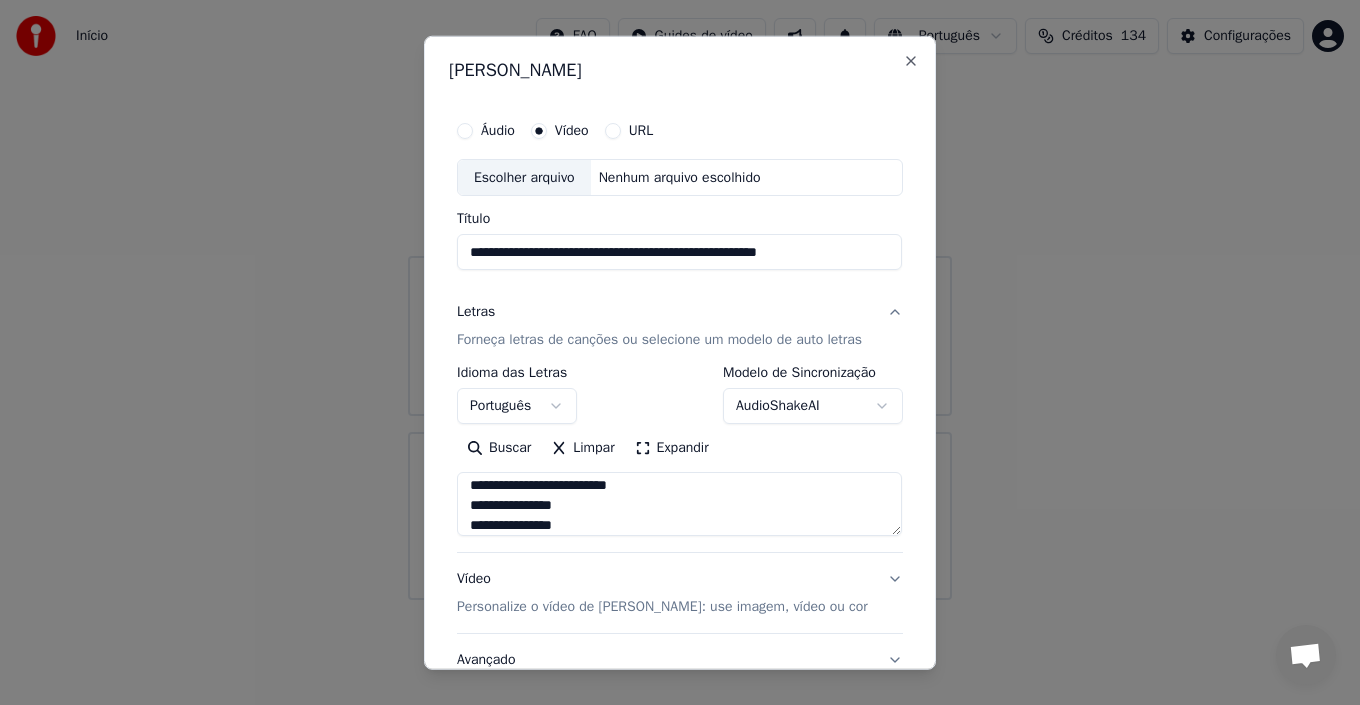 click on "Escolher arquivo" at bounding box center [524, 177] 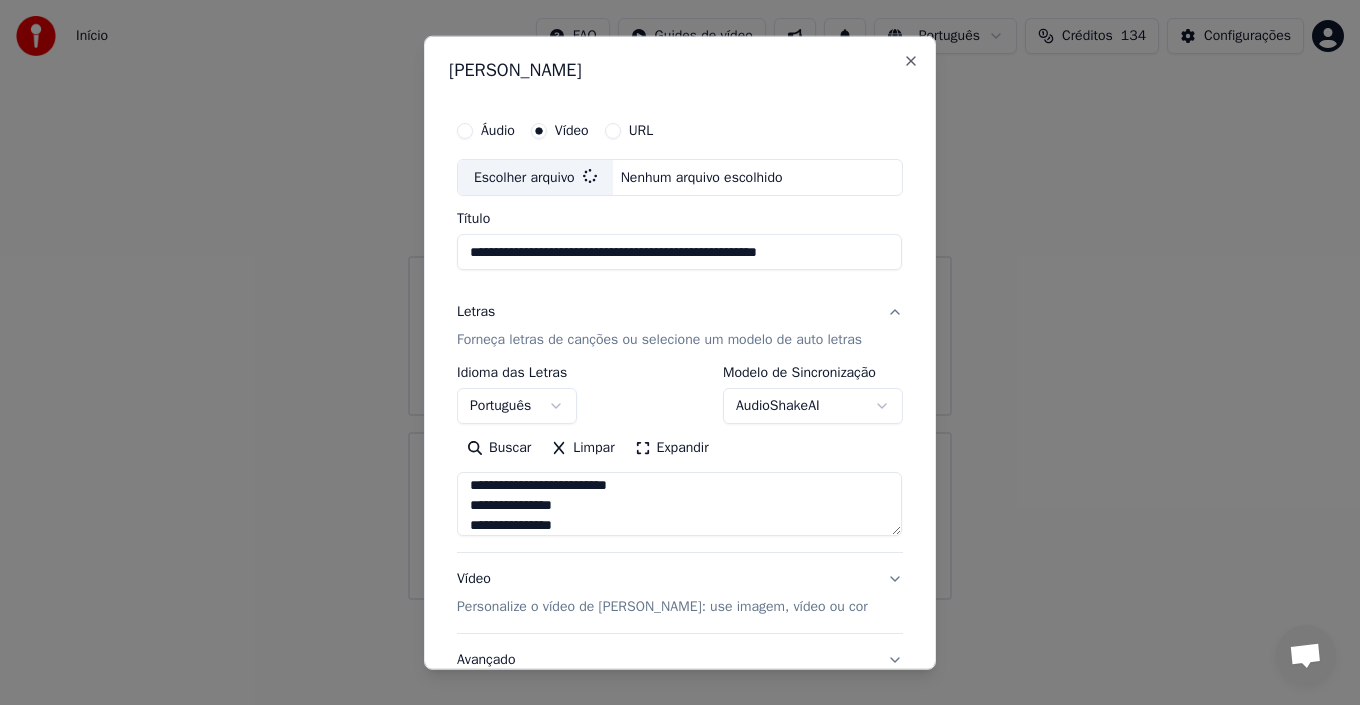 type on "**********" 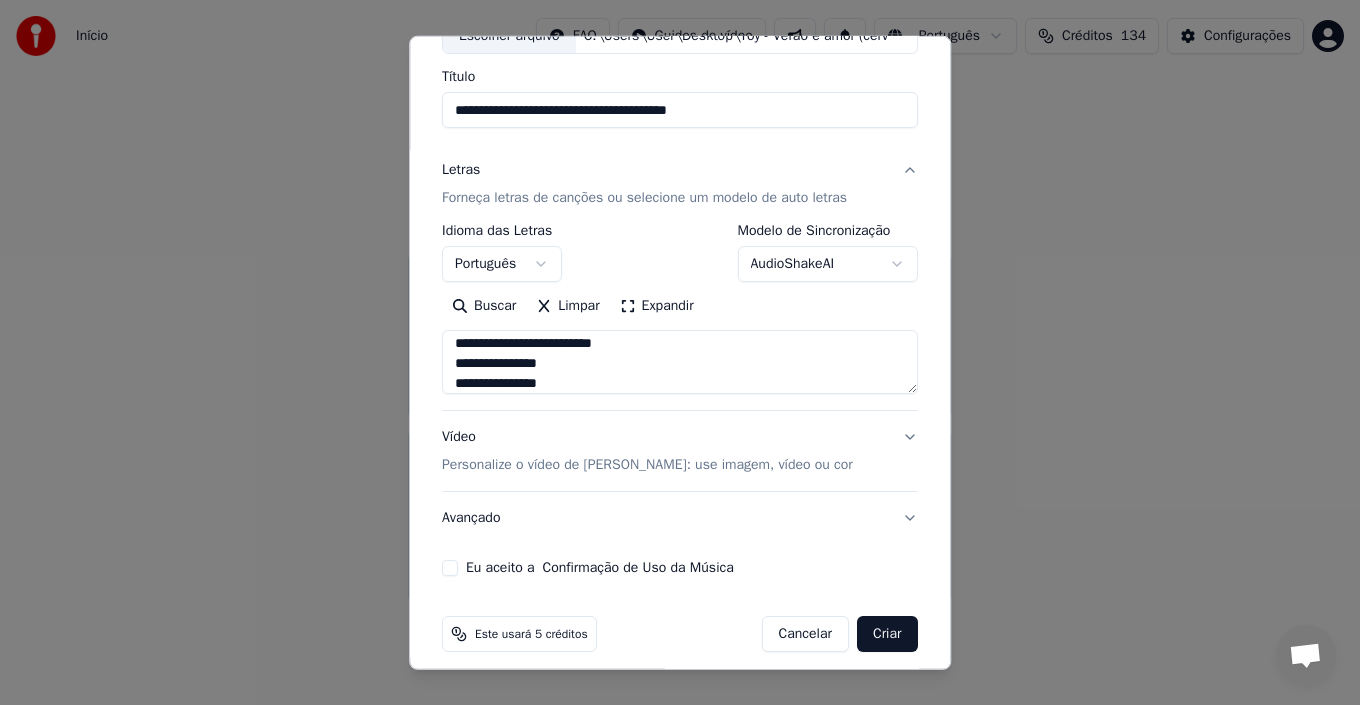 scroll, scrollTop: 157, scrollLeft: 0, axis: vertical 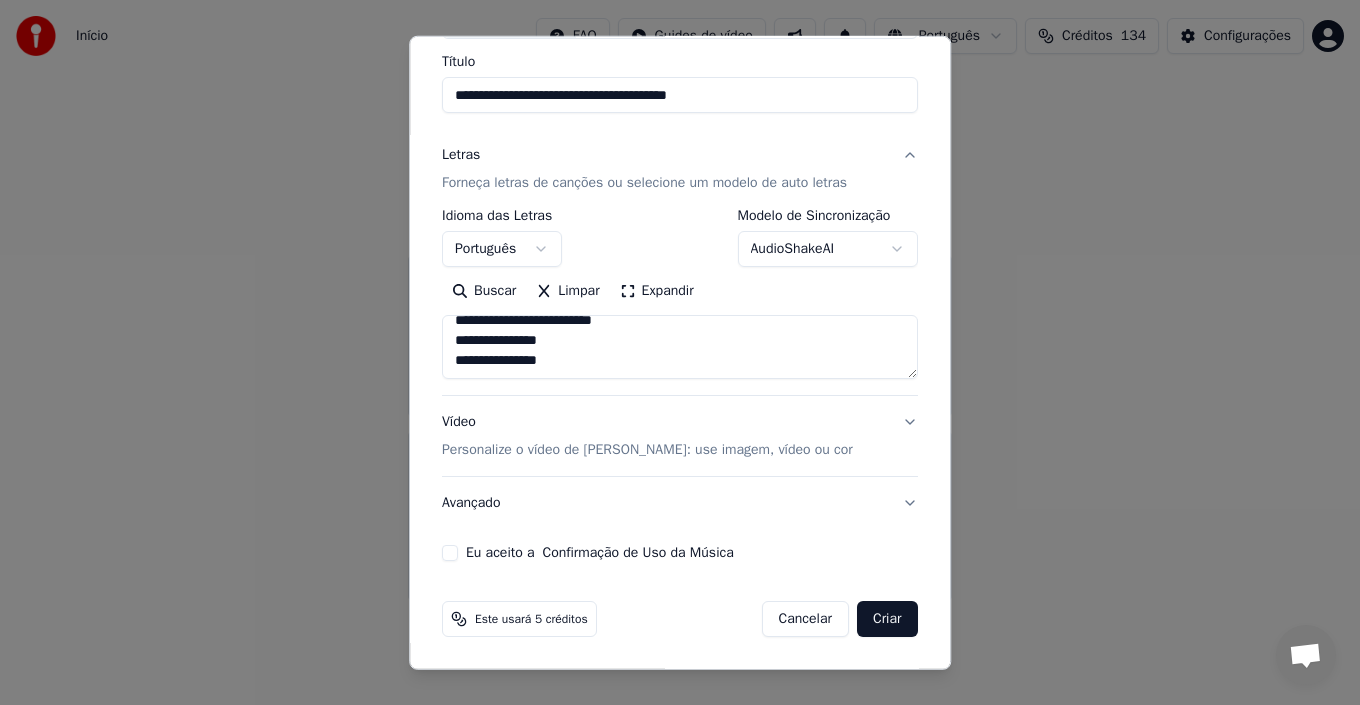 click on "Eu aceito a   Confirmação de Uso da Música" at bounding box center (450, 553) 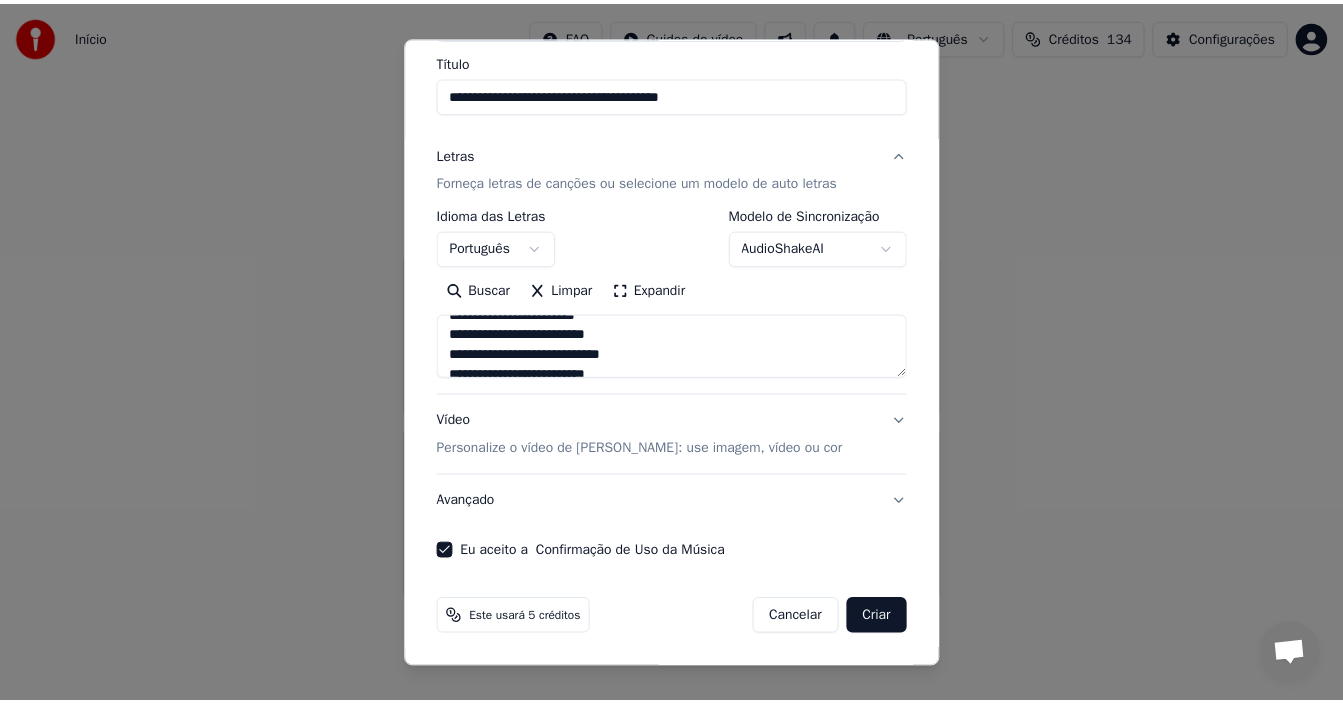scroll, scrollTop: 893, scrollLeft: 0, axis: vertical 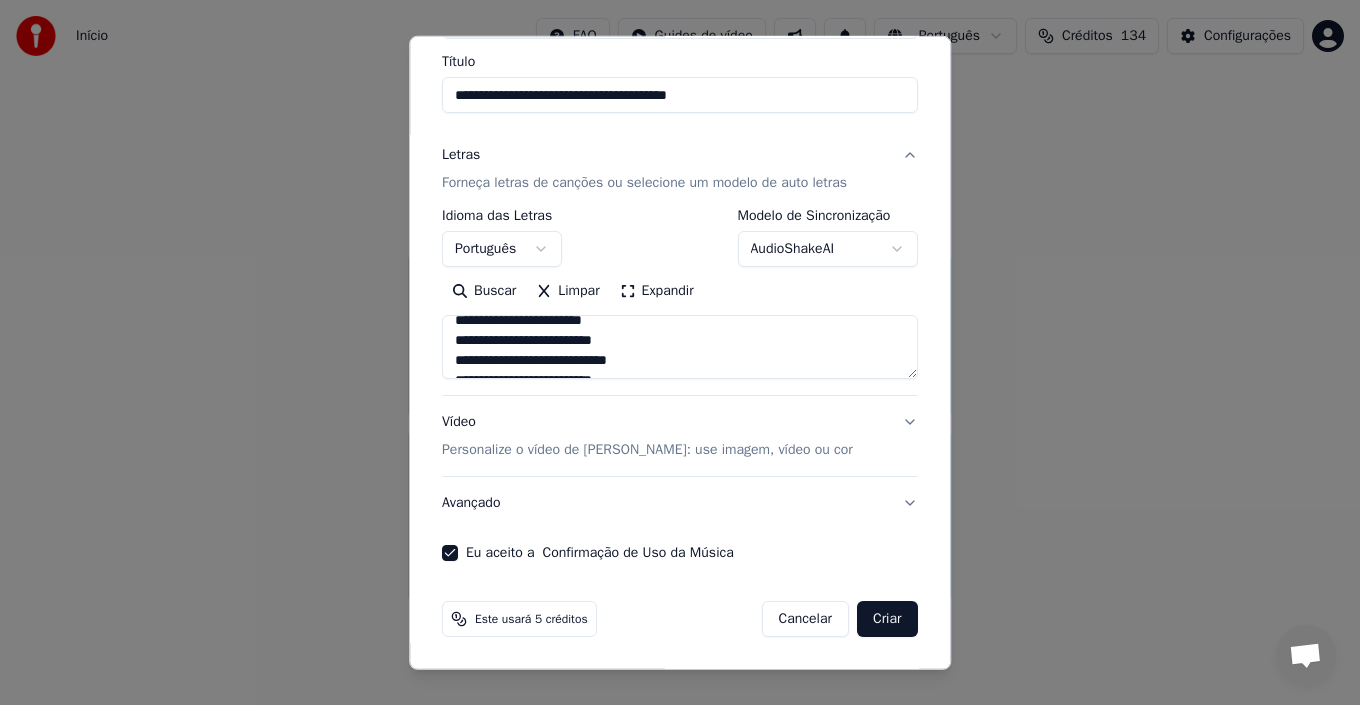 click on "Criar" at bounding box center (887, 619) 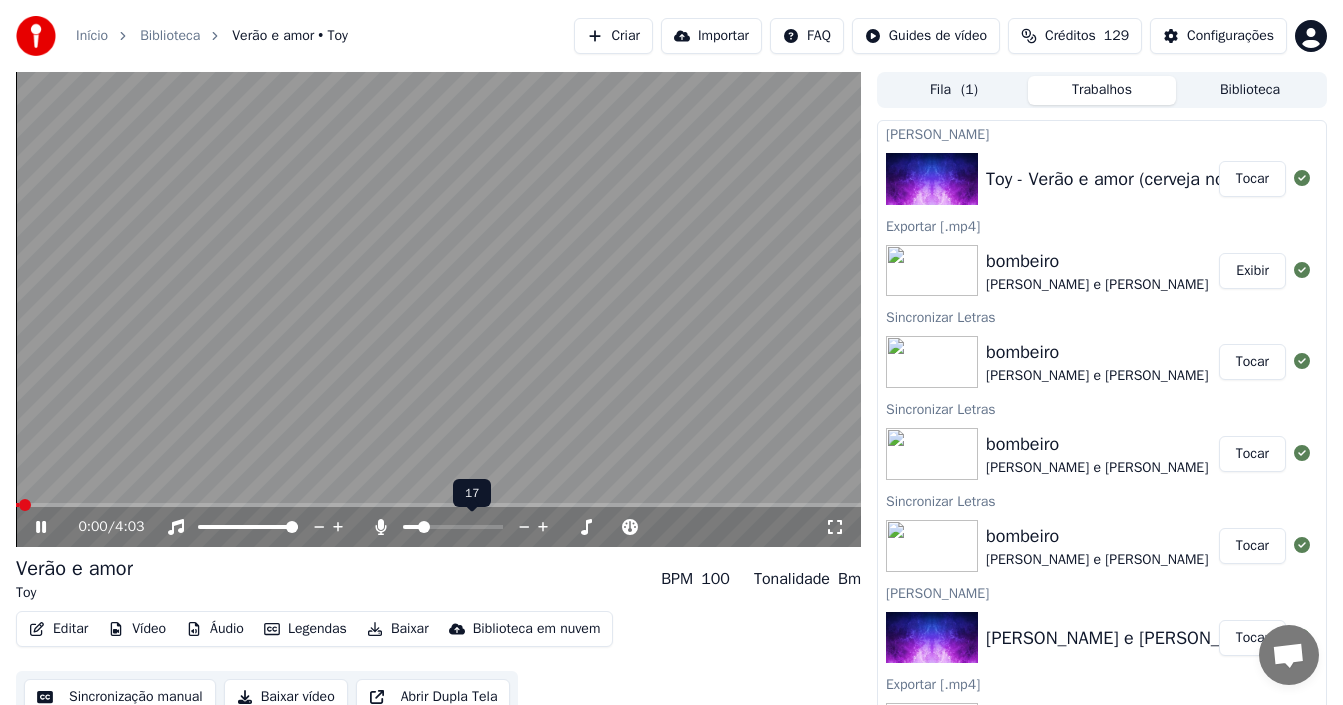 click at bounding box center (453, 527) 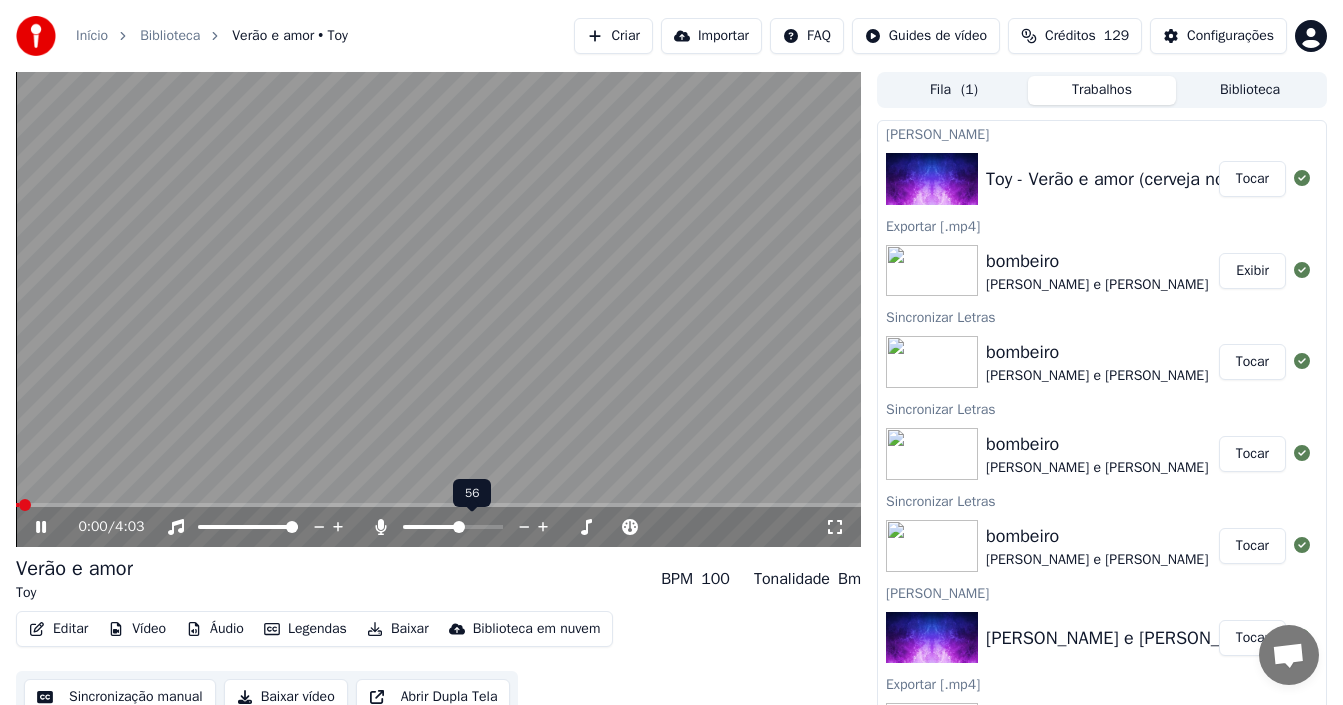 click at bounding box center [459, 527] 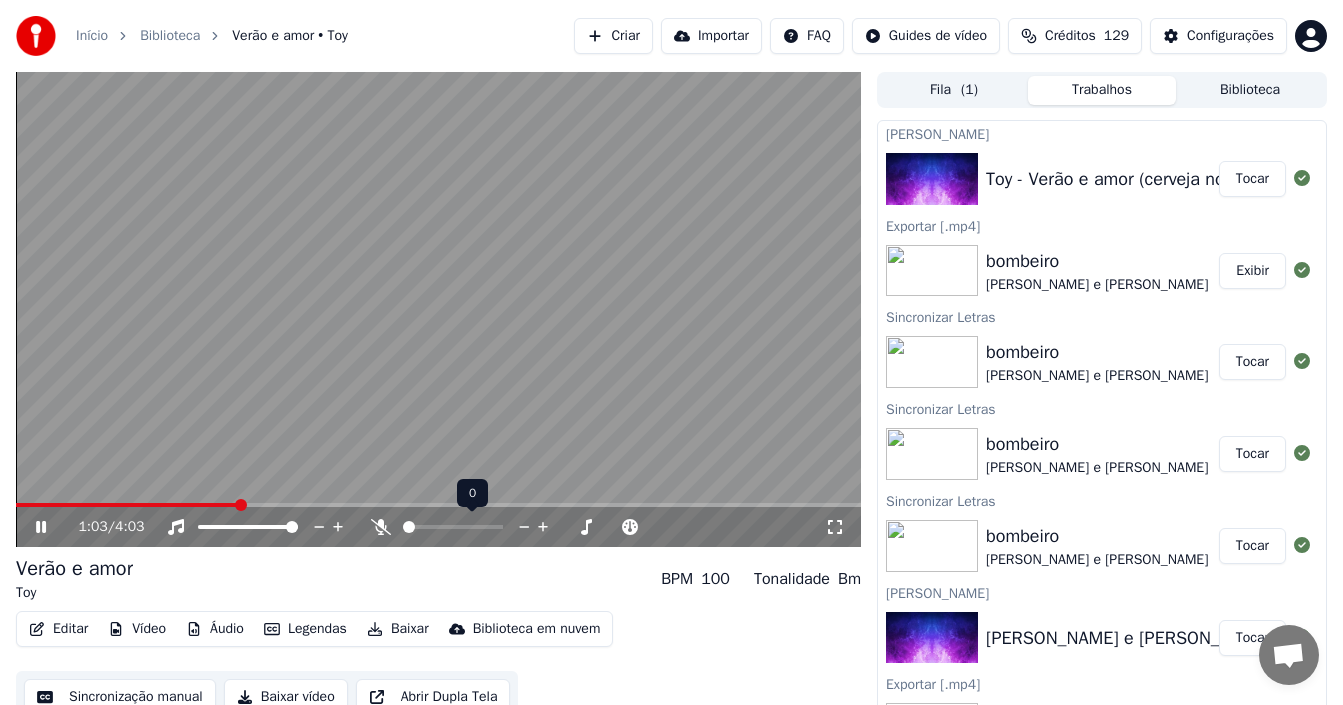 click at bounding box center (409, 527) 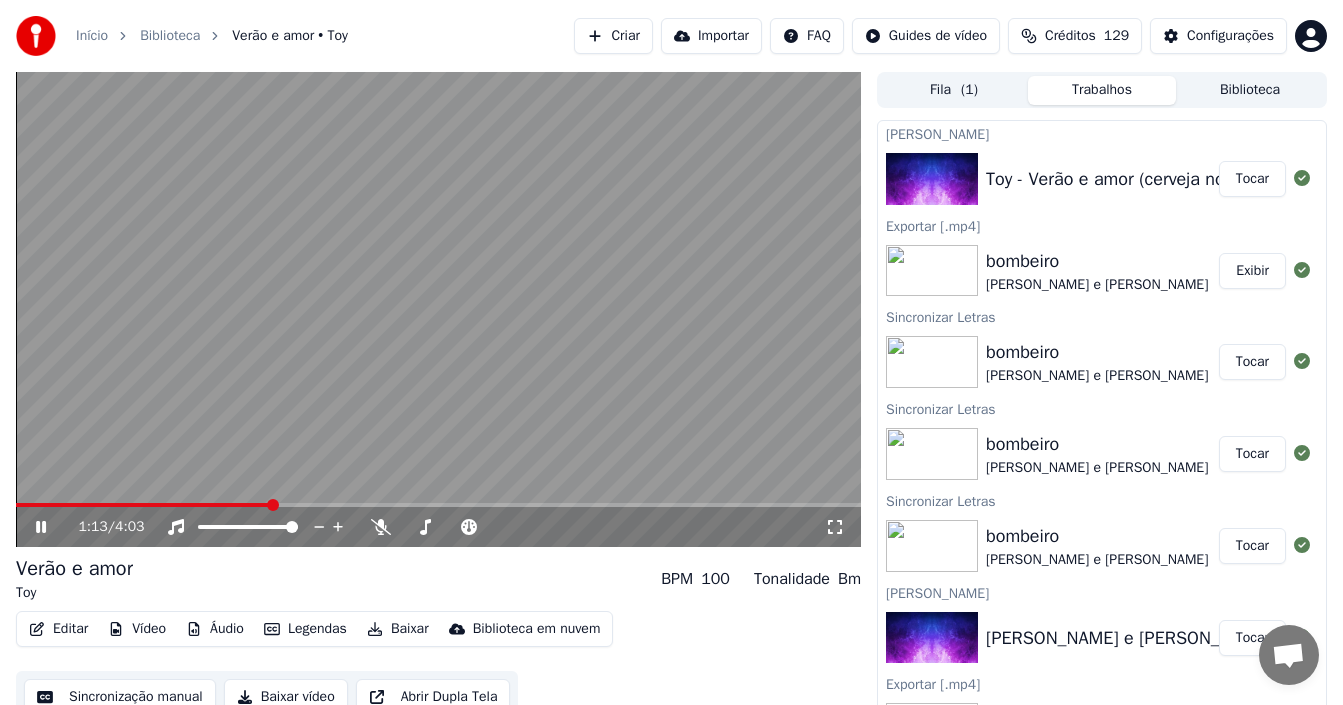 click 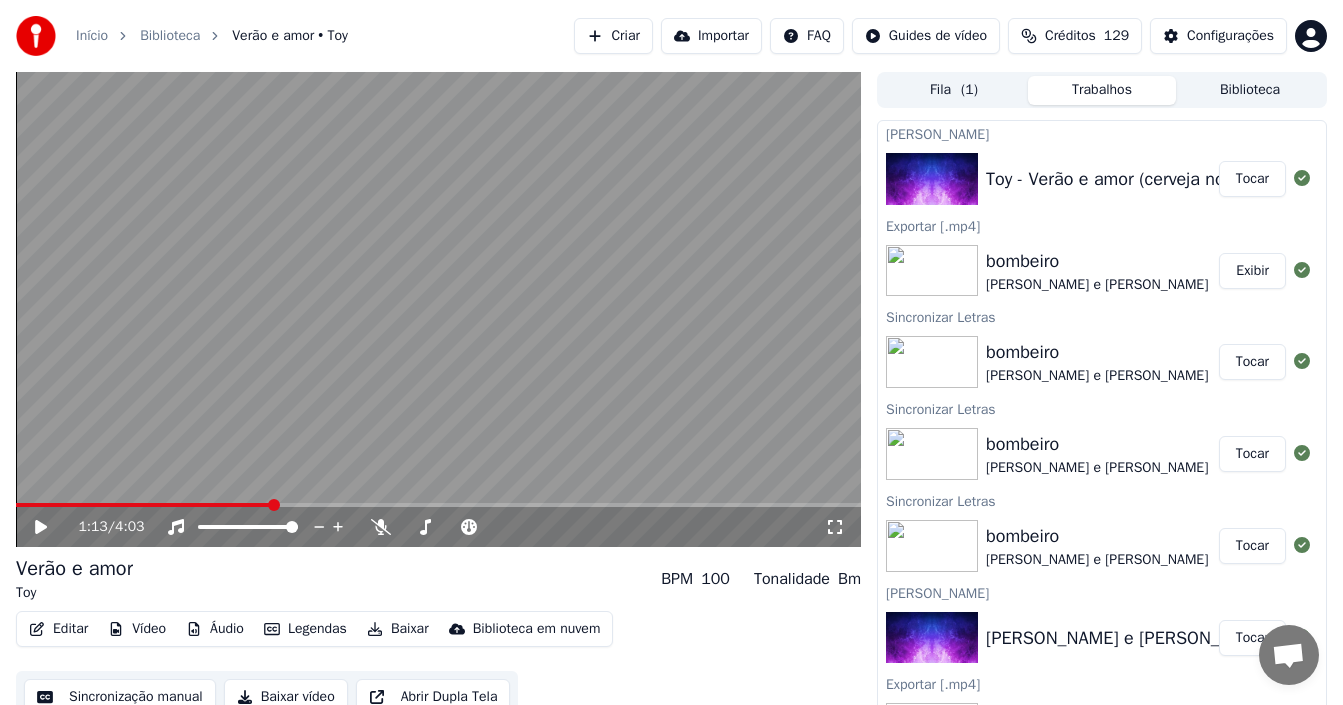 scroll, scrollTop: 18, scrollLeft: 0, axis: vertical 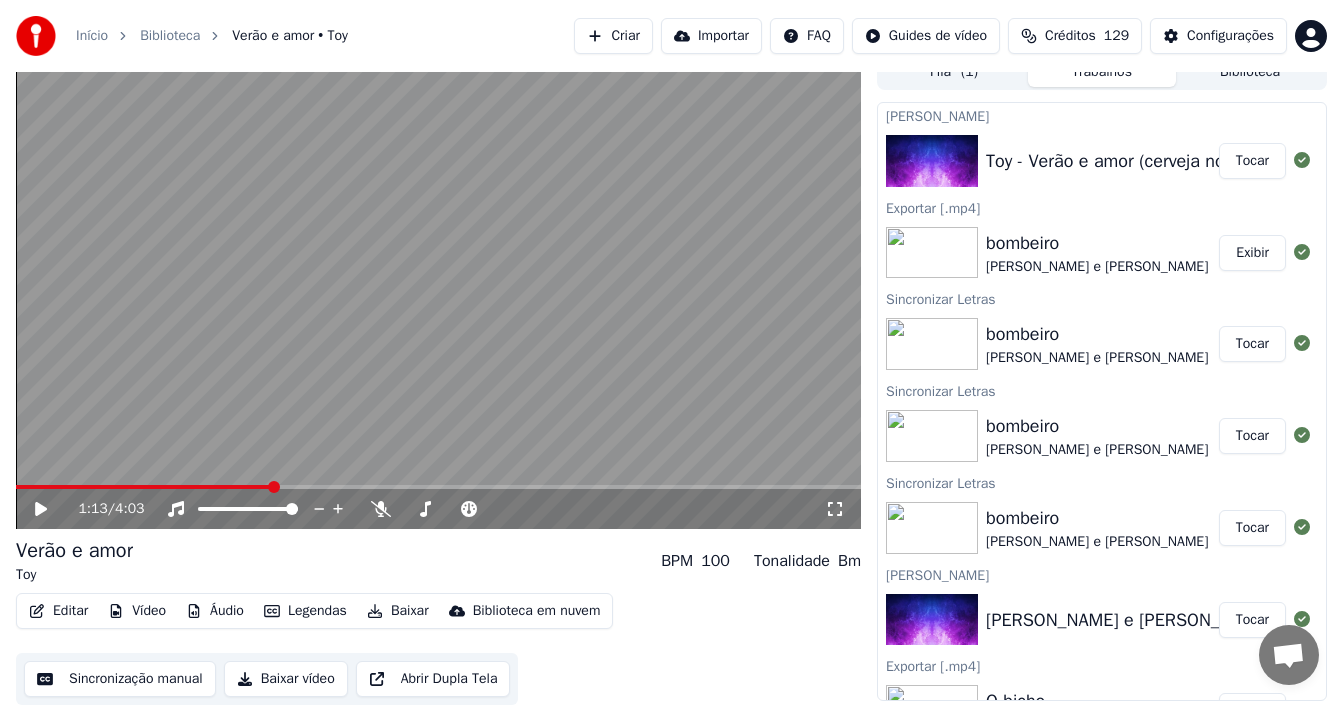 click on "Baixar vídeo" at bounding box center [286, 679] 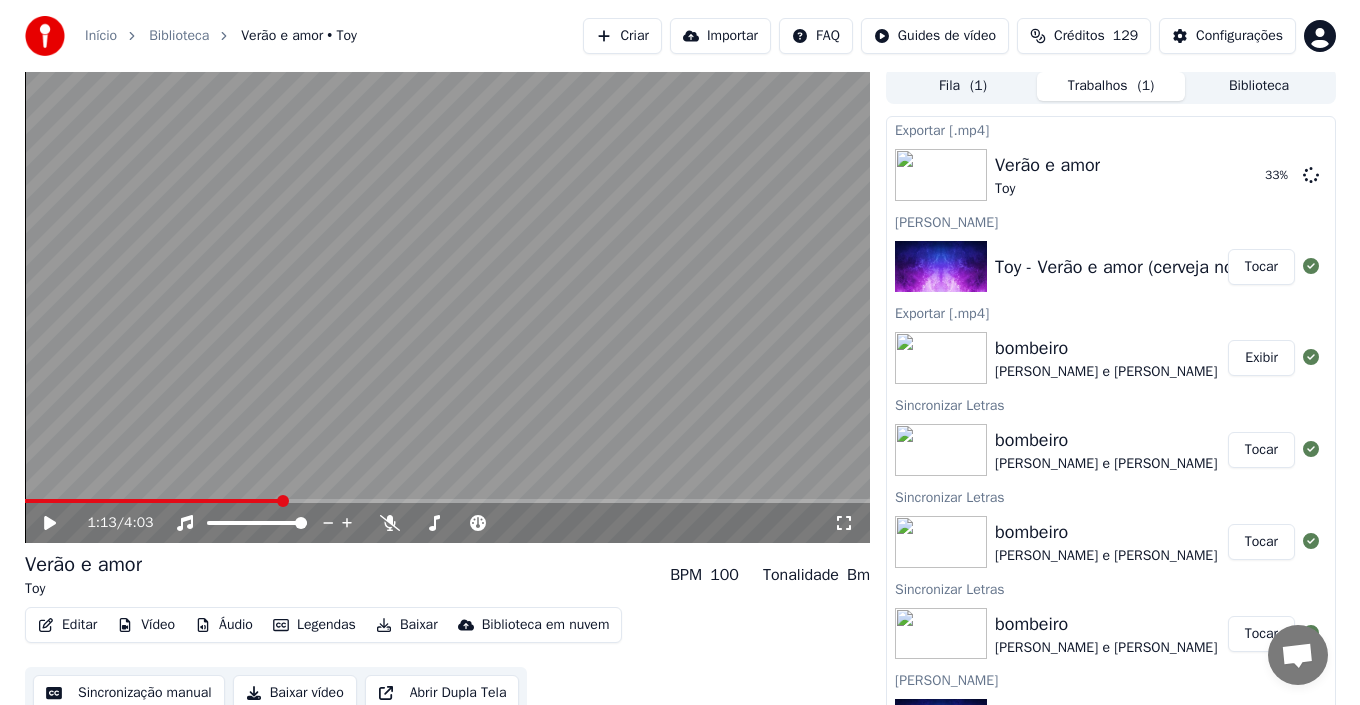 scroll, scrollTop: 0, scrollLeft: 0, axis: both 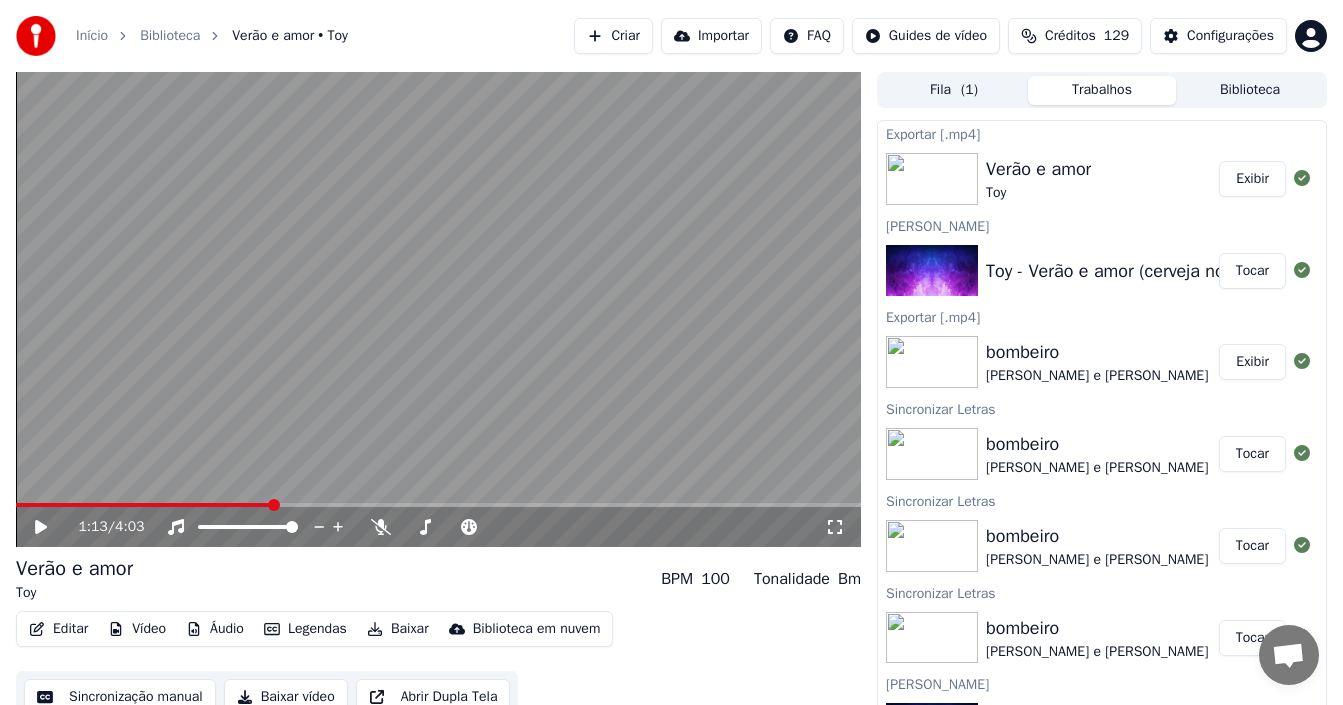 click on "Exibir" at bounding box center [1252, 179] 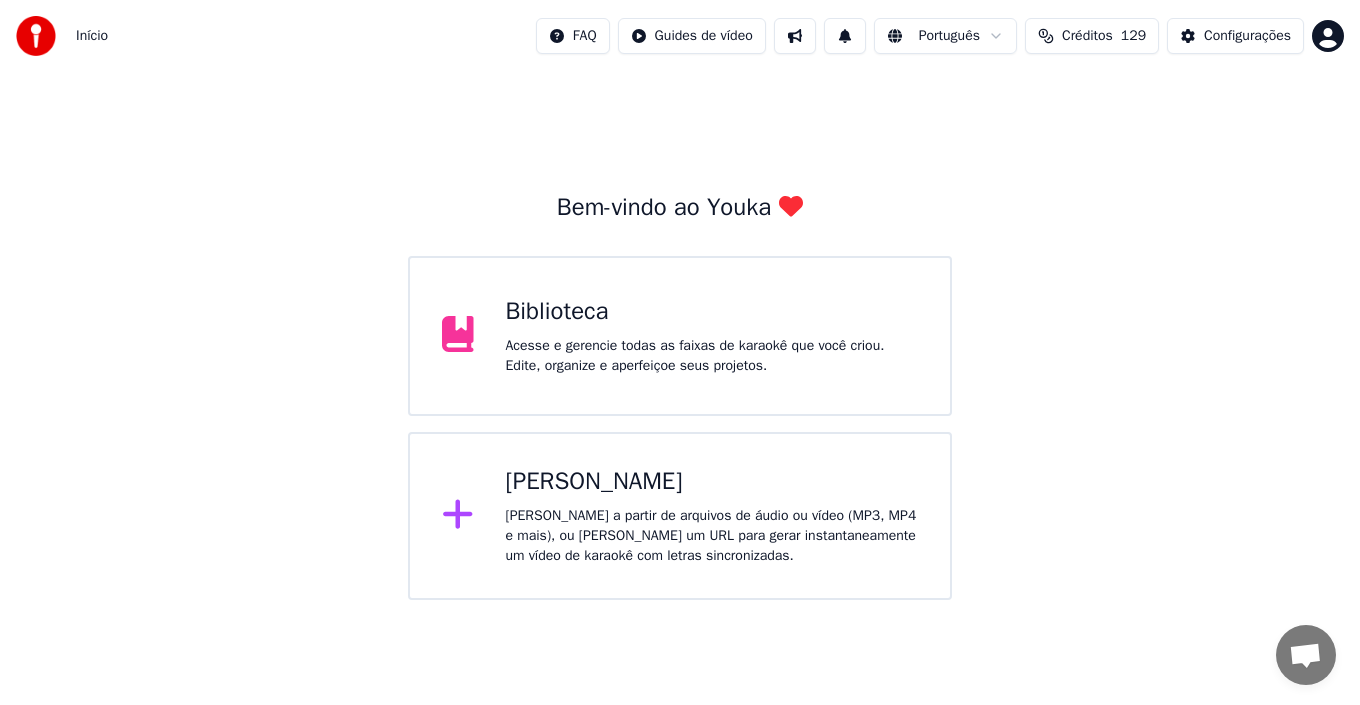 click on "Criar Karaokê Crie karaokê a partir de arquivos de áudio ou vídeo (MP3, MP4 e mais), ou cole um URL para gerar instantaneamente um vídeo de karaokê com letras sincronizadas." at bounding box center [712, 516] 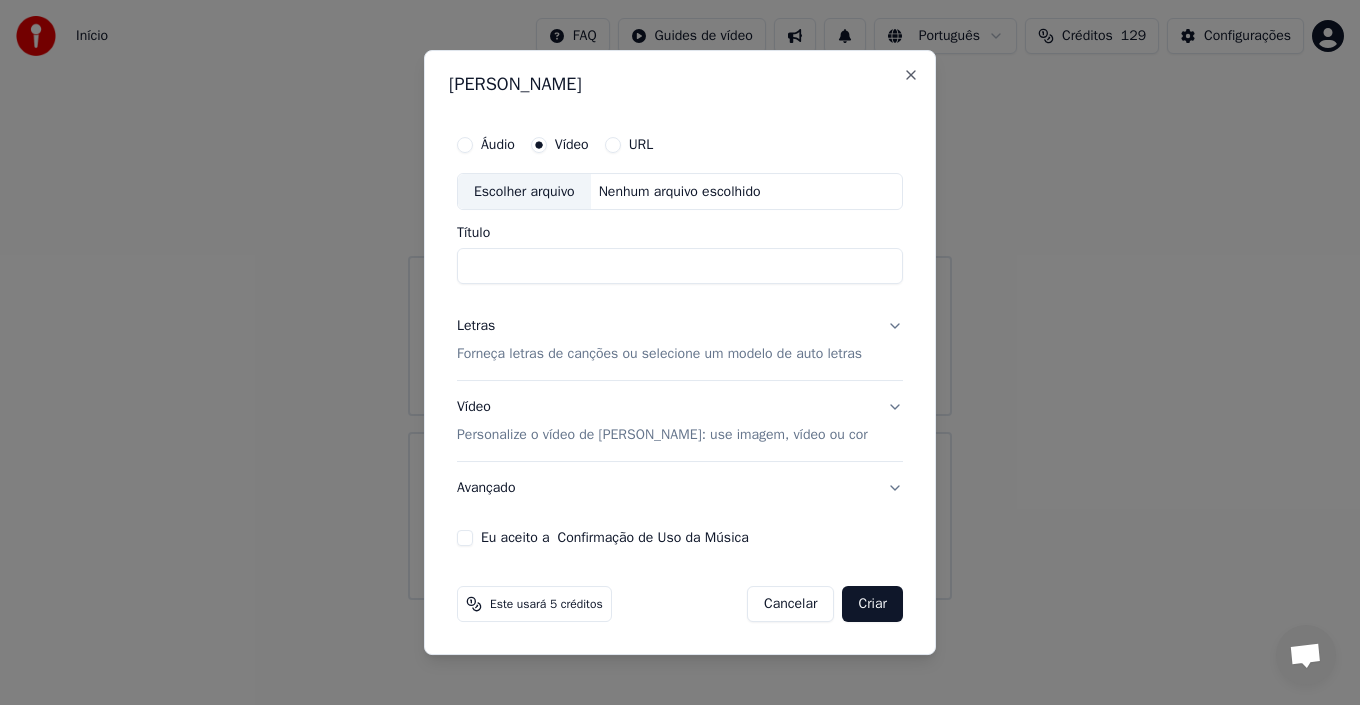 click on "Escolher arquivo" at bounding box center [524, 192] 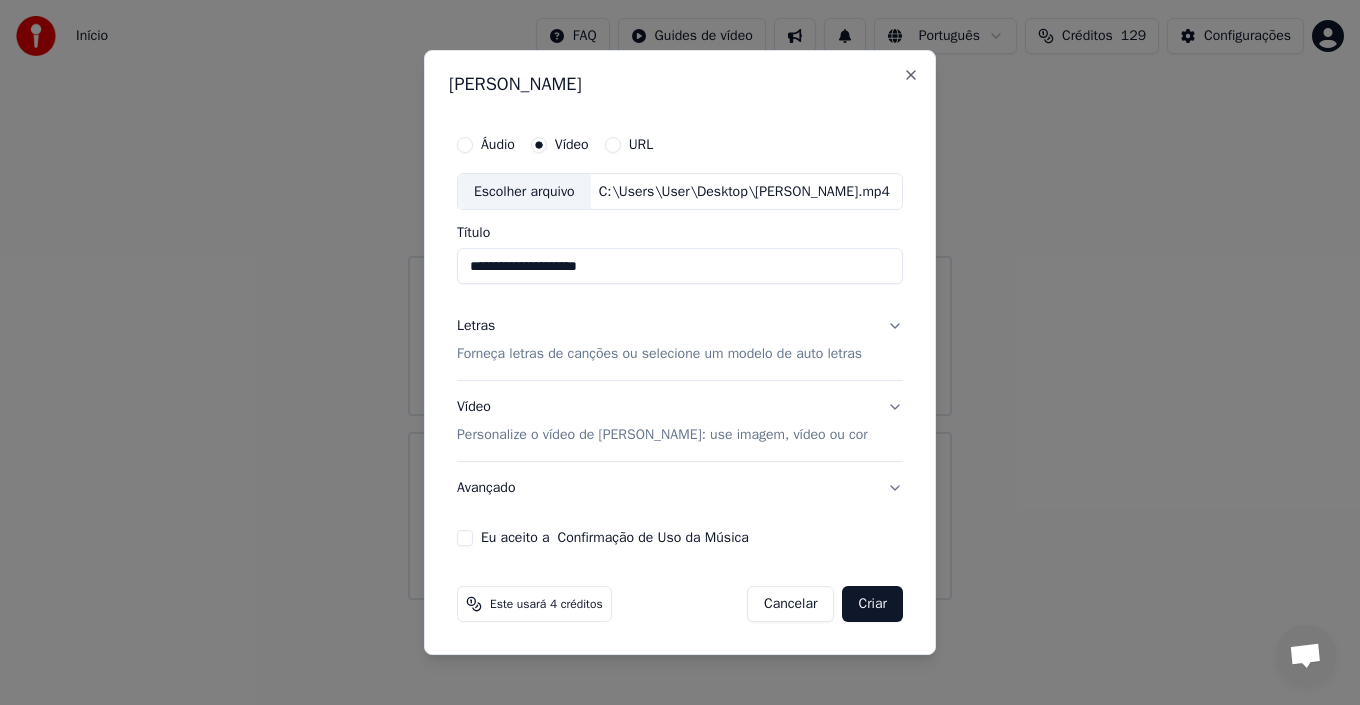 click on "**********" at bounding box center (680, 267) 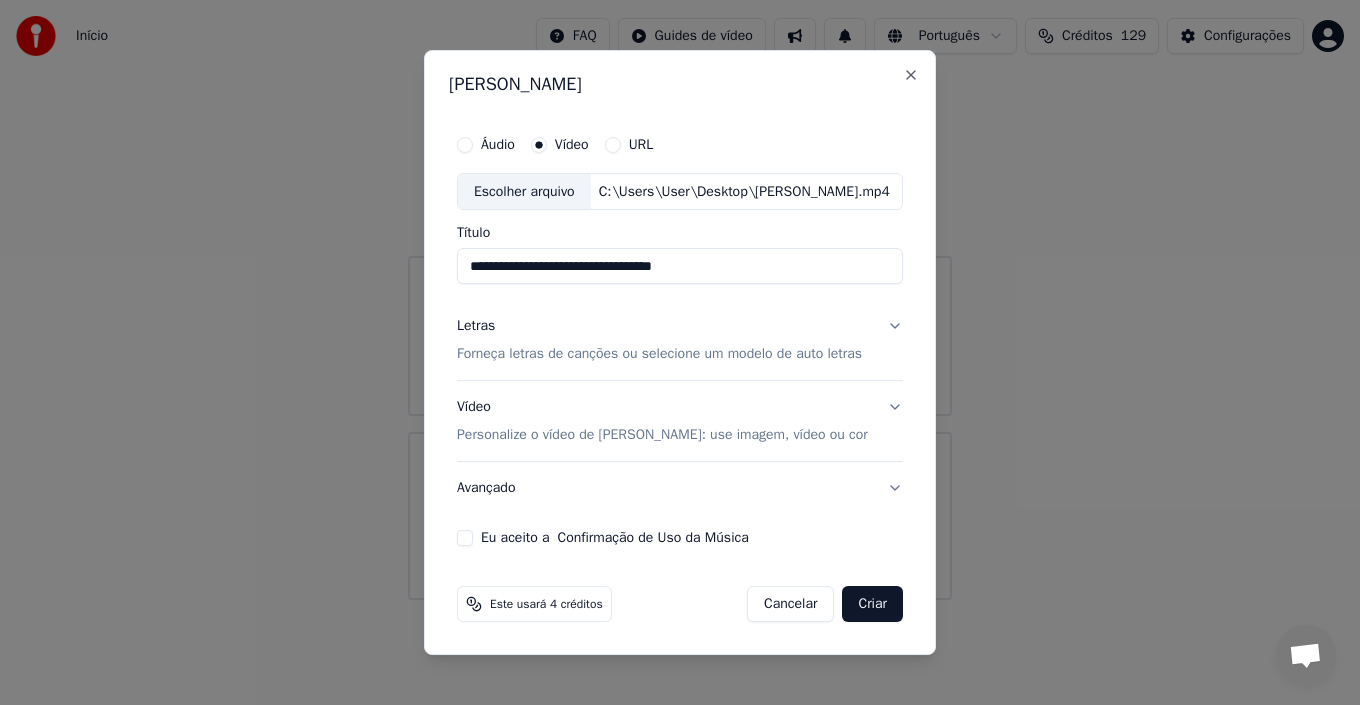 type on "**********" 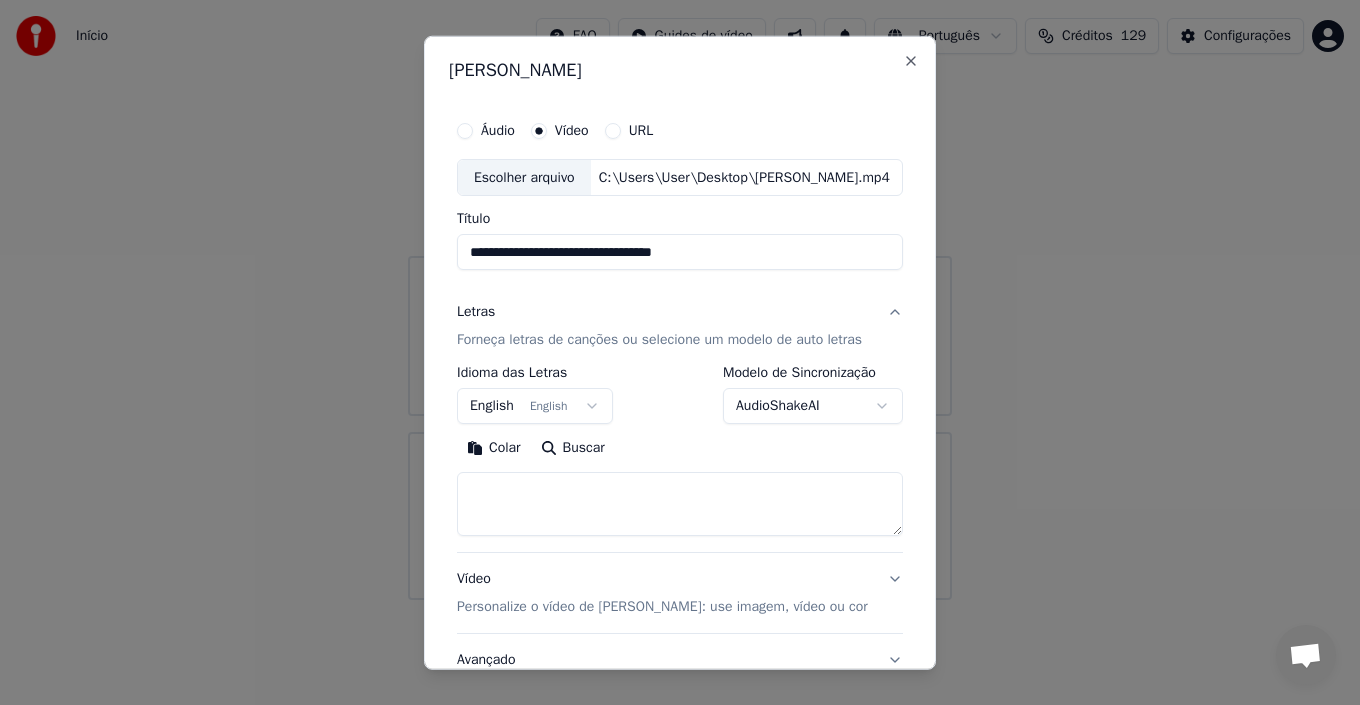 click on "**********" at bounding box center (680, 300) 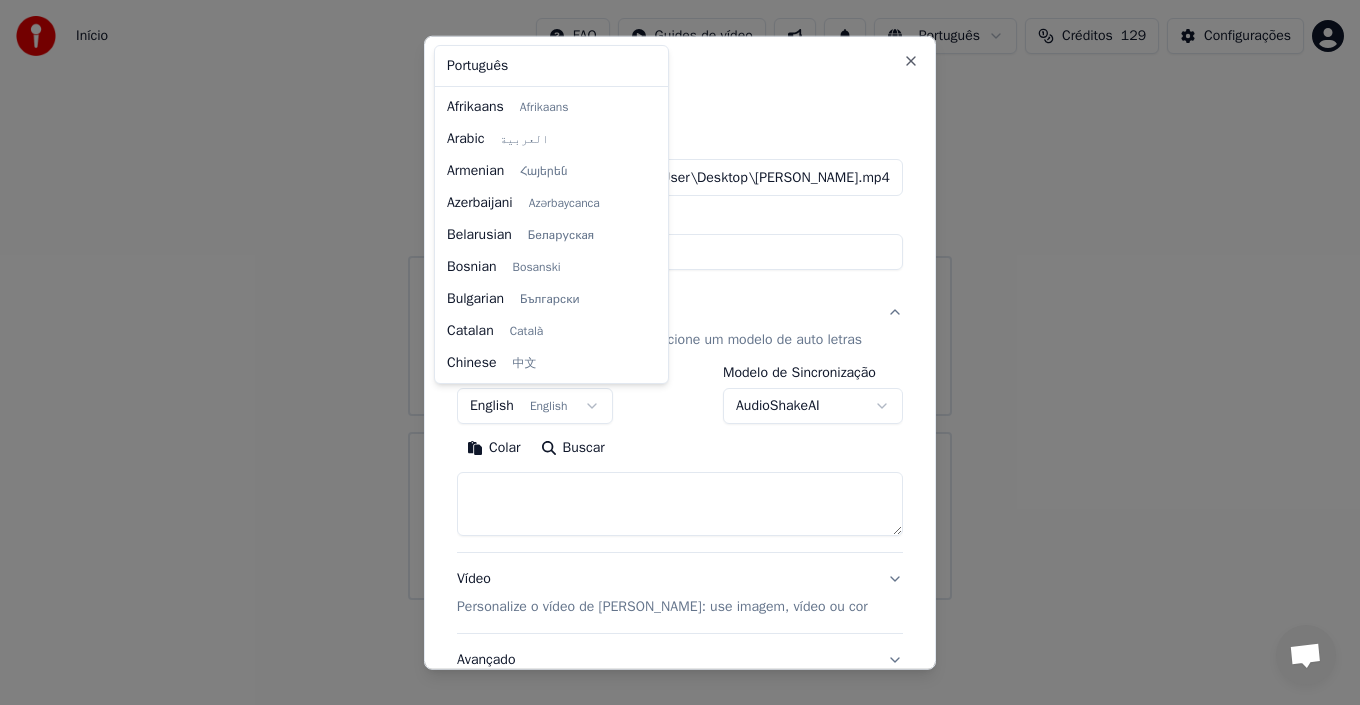 scroll, scrollTop: 160, scrollLeft: 0, axis: vertical 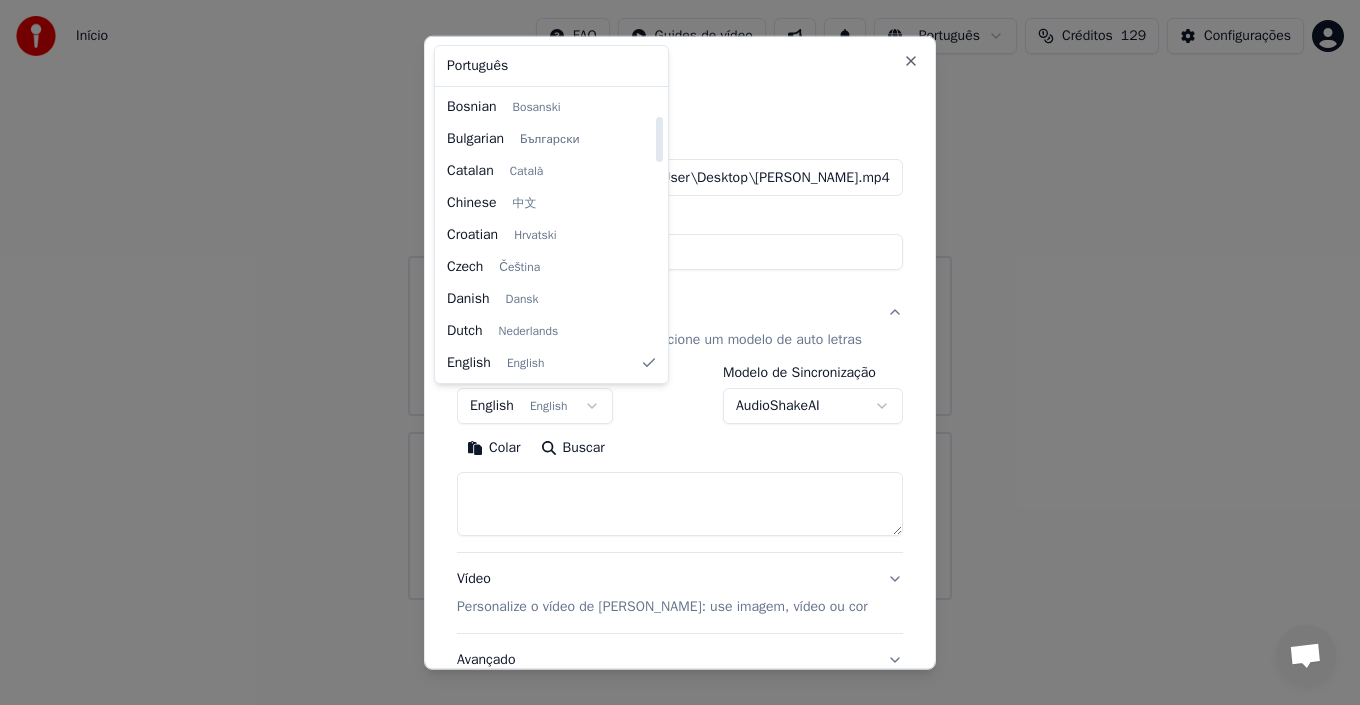 select on "**" 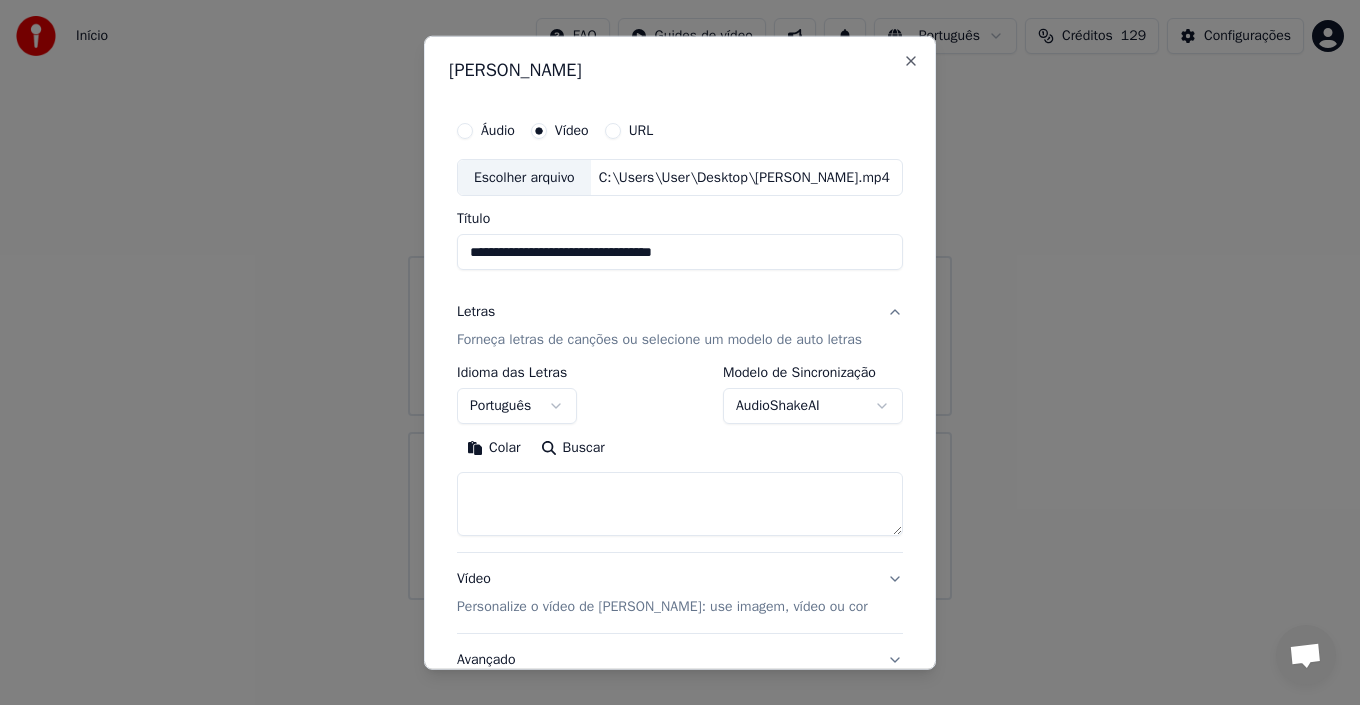 click at bounding box center [680, 504] 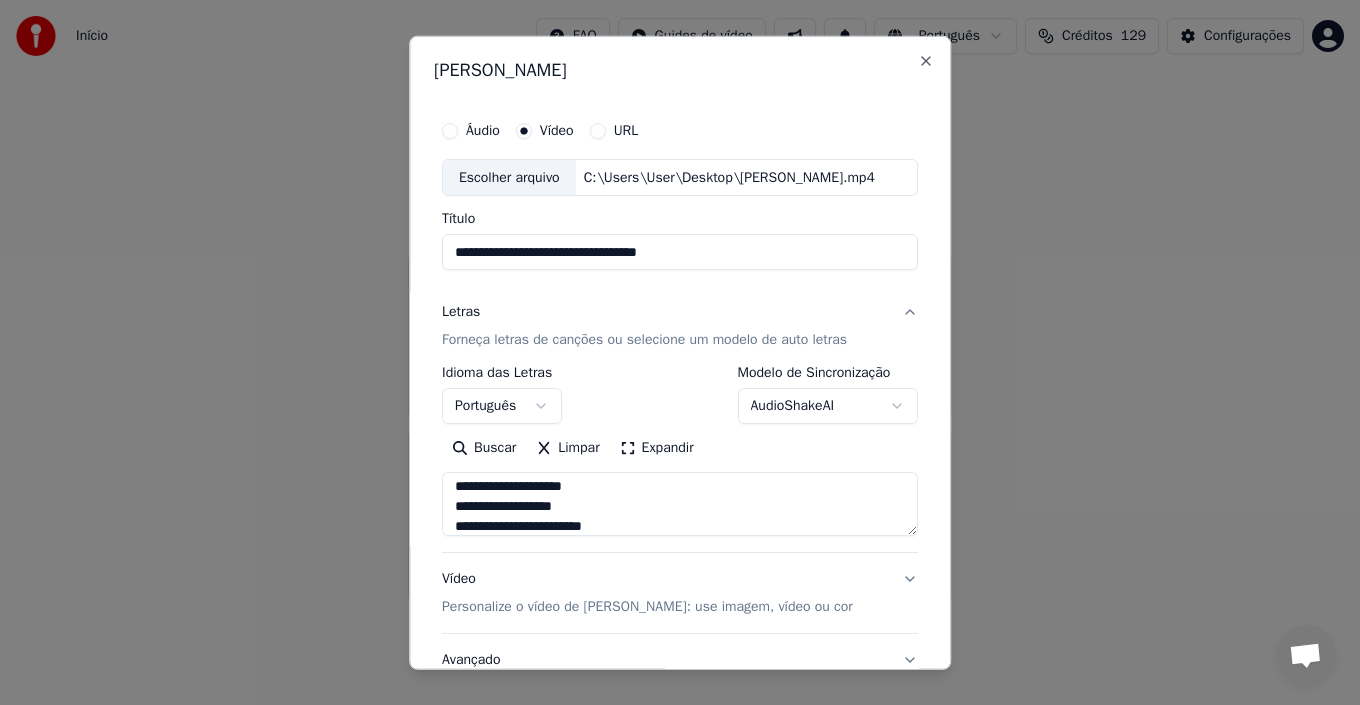 scroll, scrollTop: 0, scrollLeft: 0, axis: both 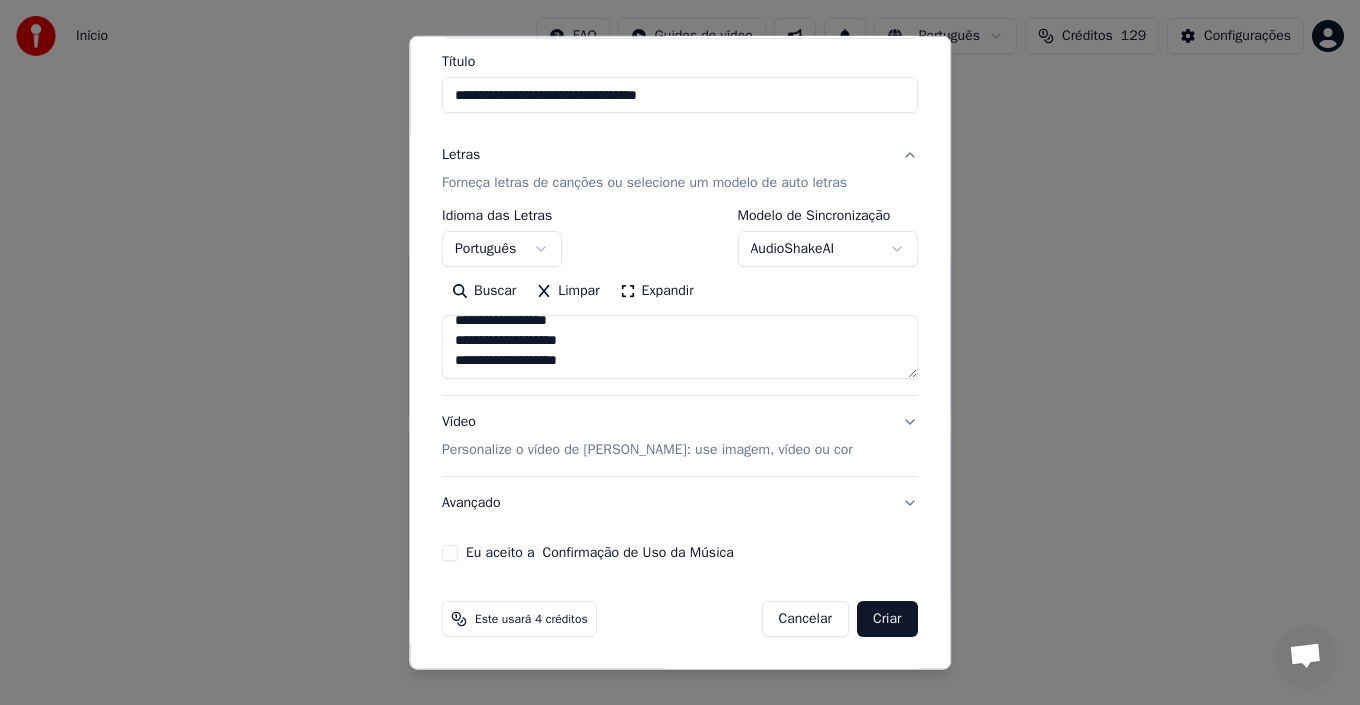 type on "**********" 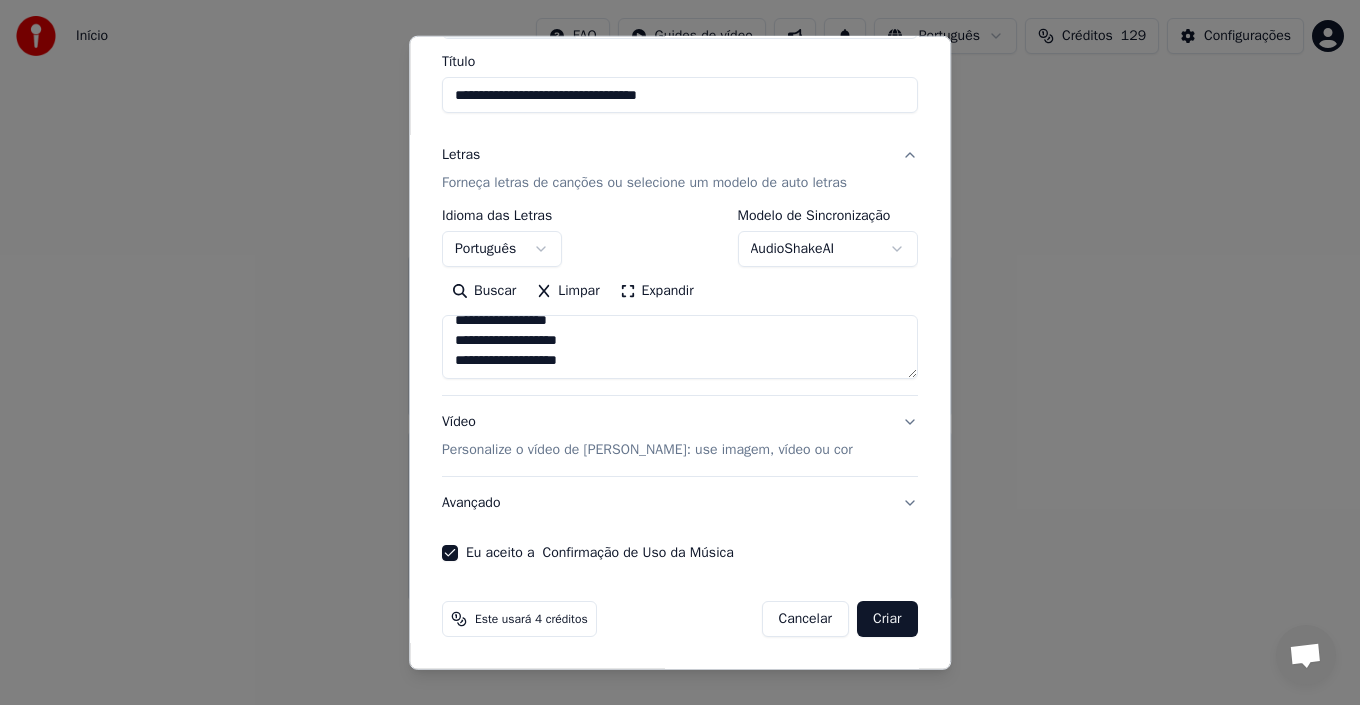 click on "Criar" at bounding box center (887, 619) 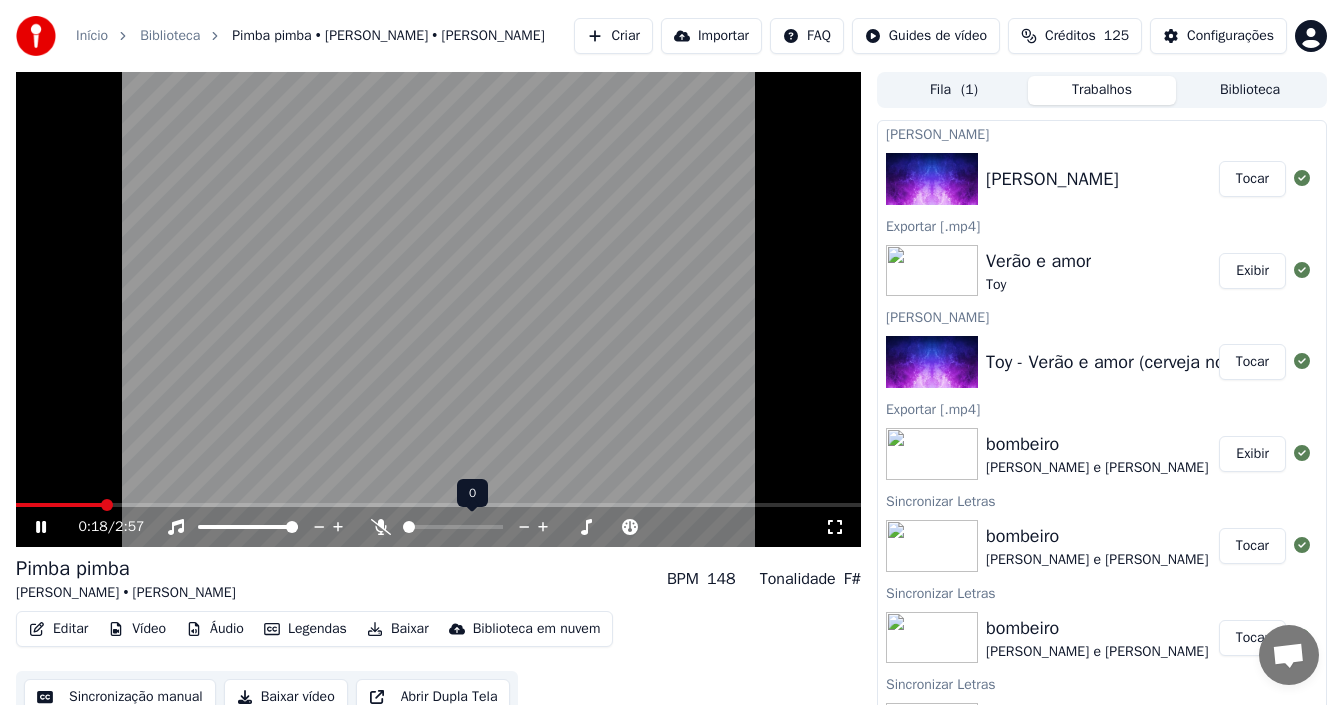 click at bounding box center [453, 527] 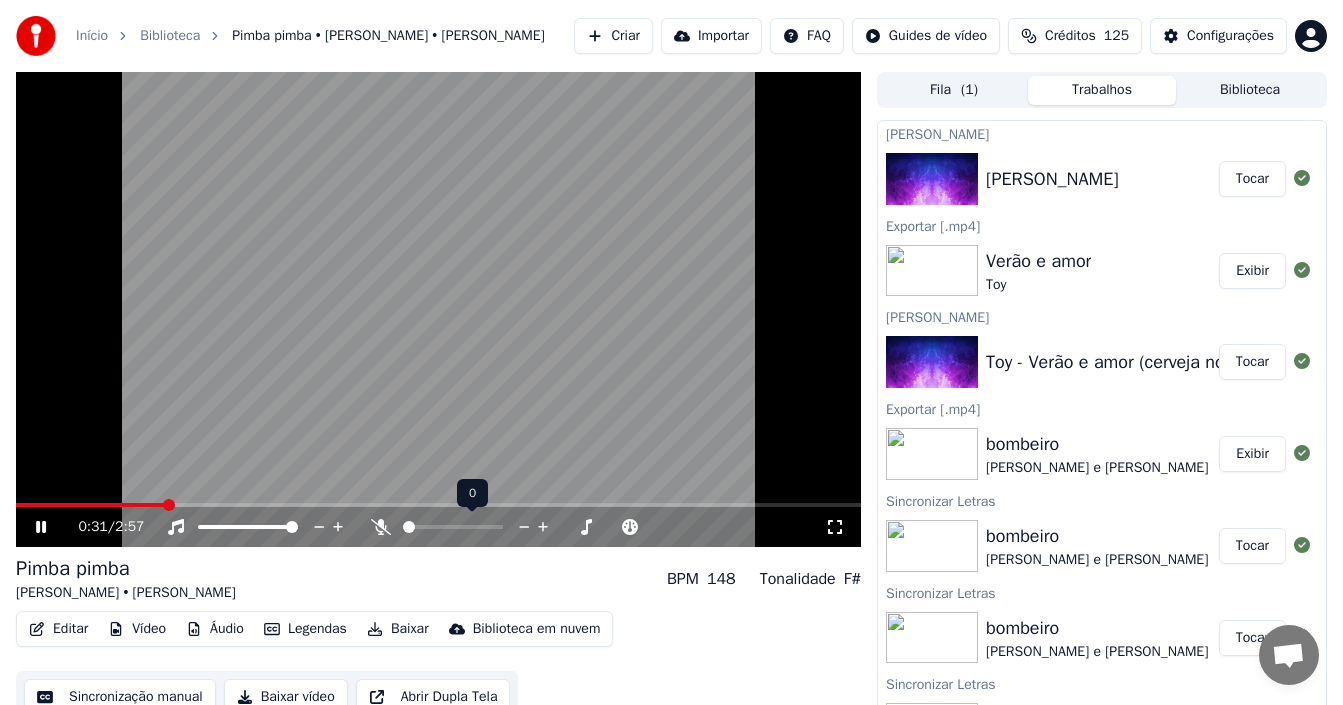 click at bounding box center (409, 527) 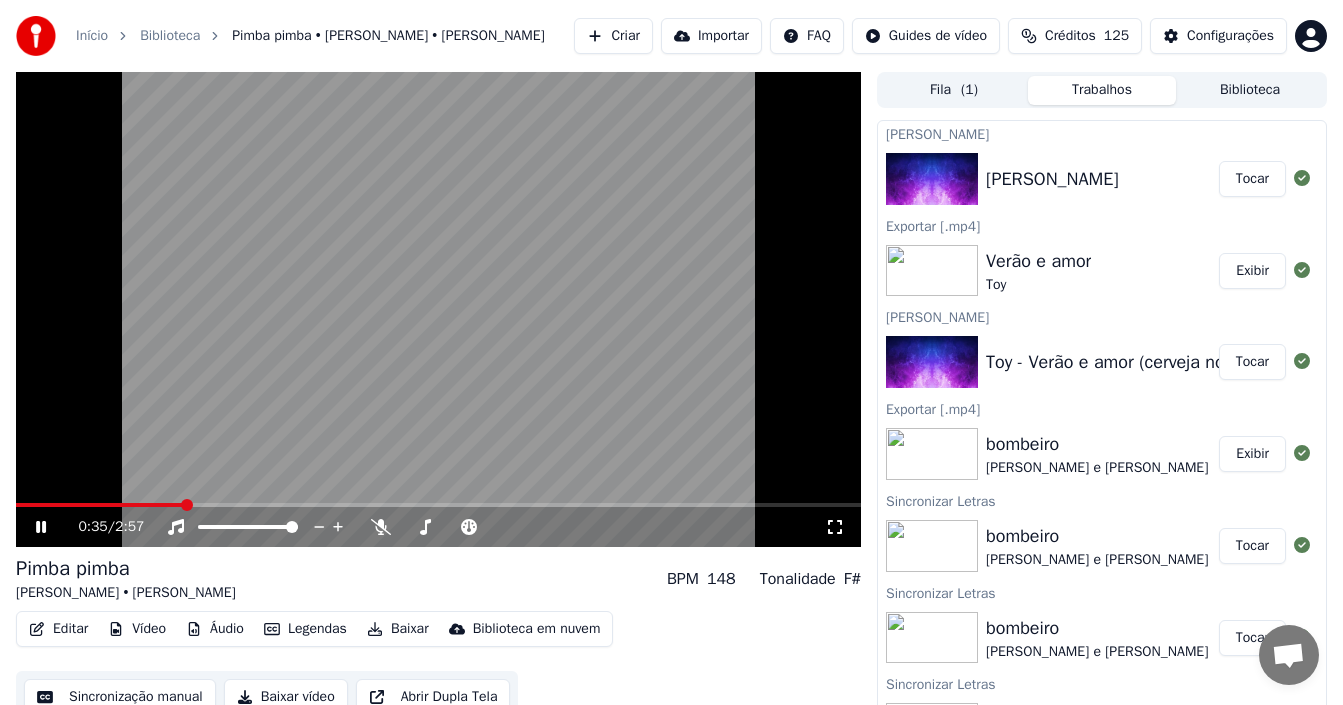 click at bounding box center (438, 309) 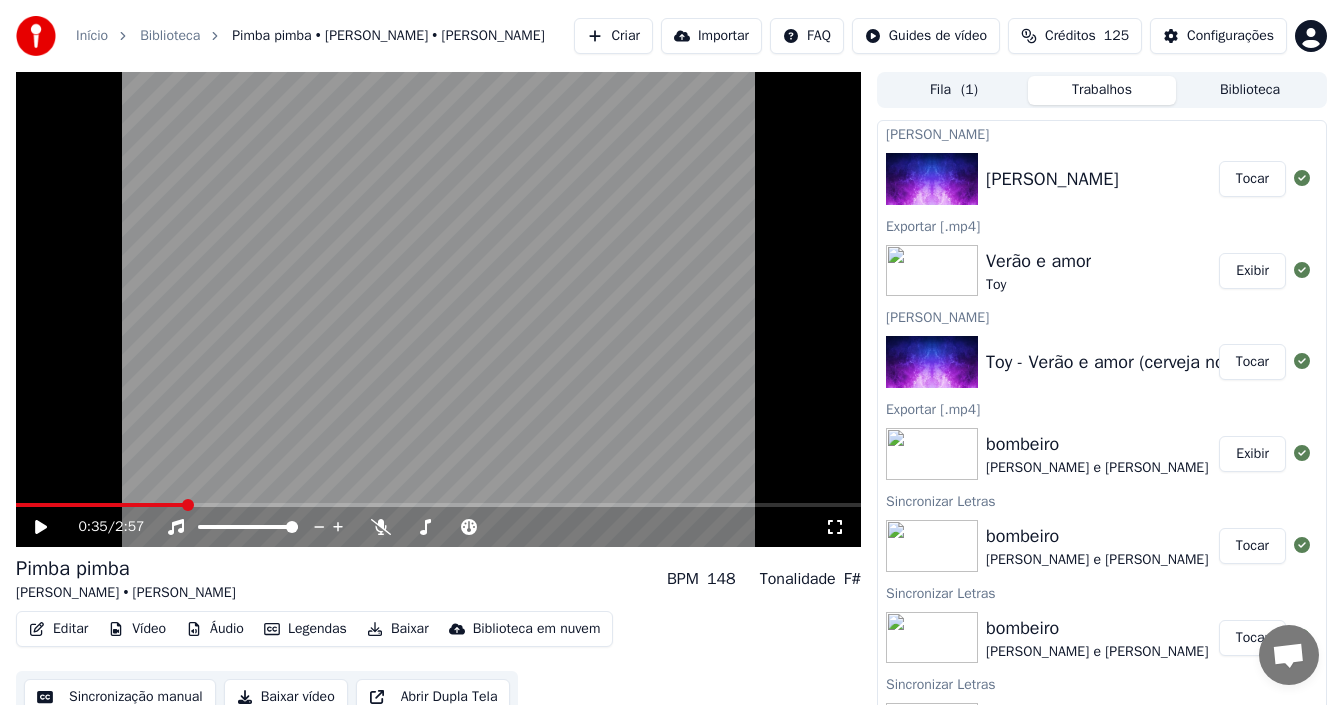 click at bounding box center (438, 505) 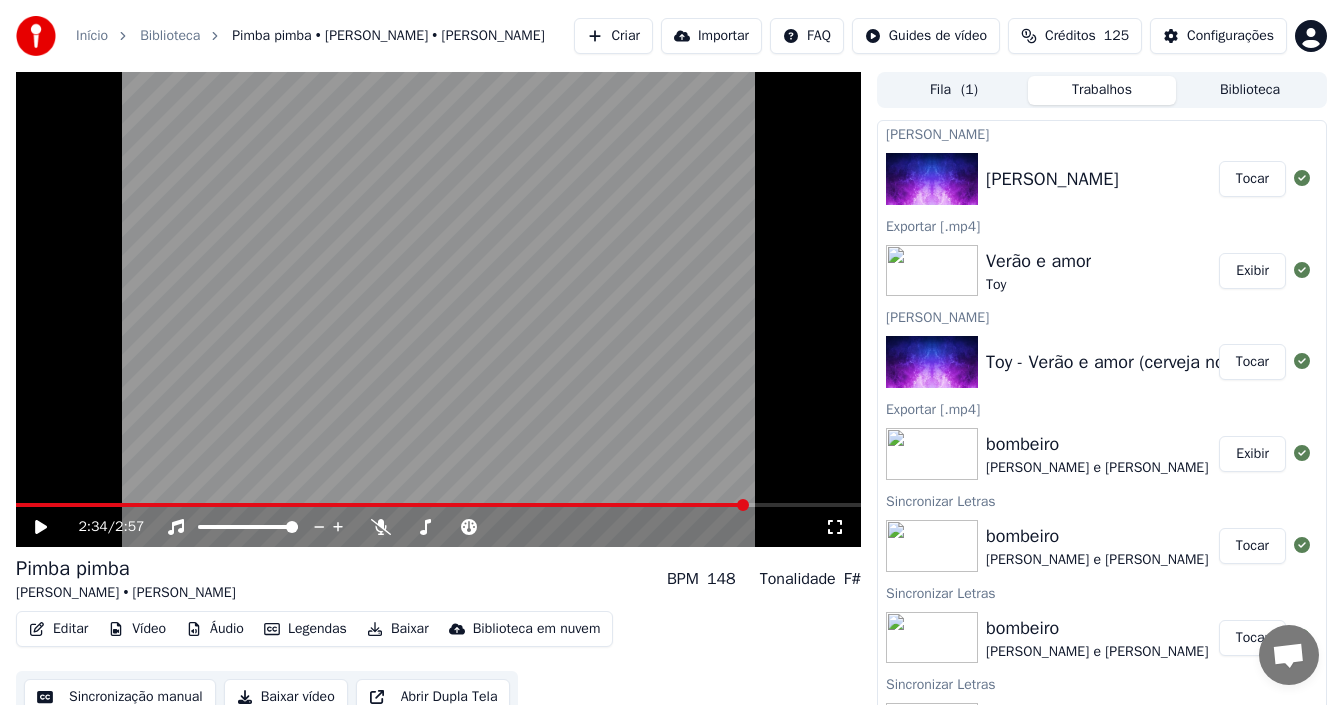 click on "2:34  /  2:57" at bounding box center [438, 527] 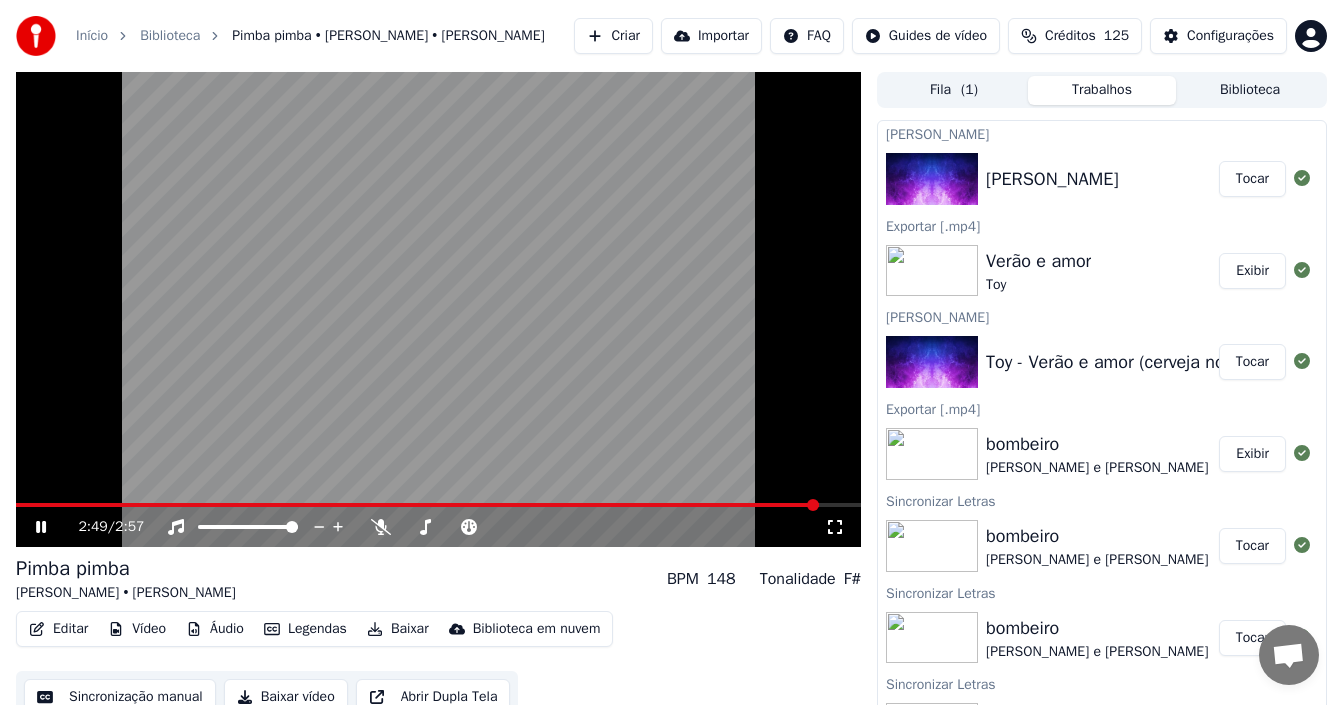 click at bounding box center (438, 505) 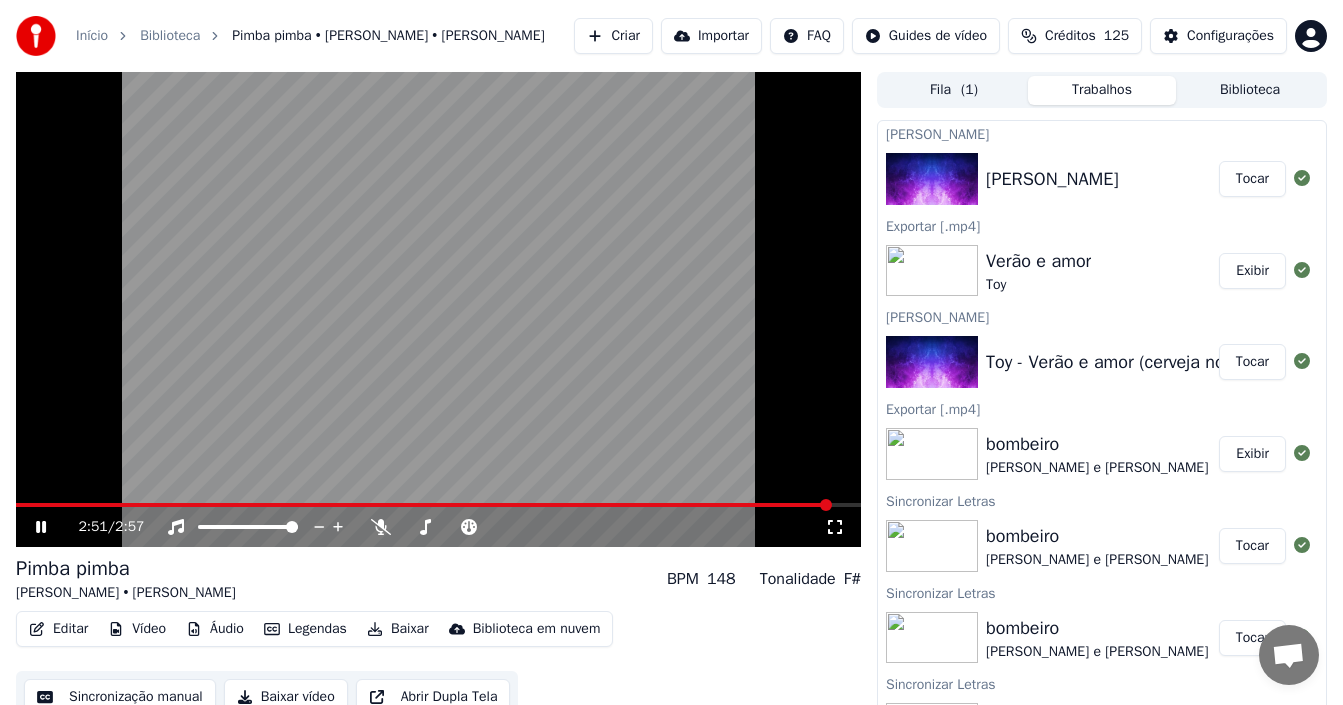 click at bounding box center (423, 505) 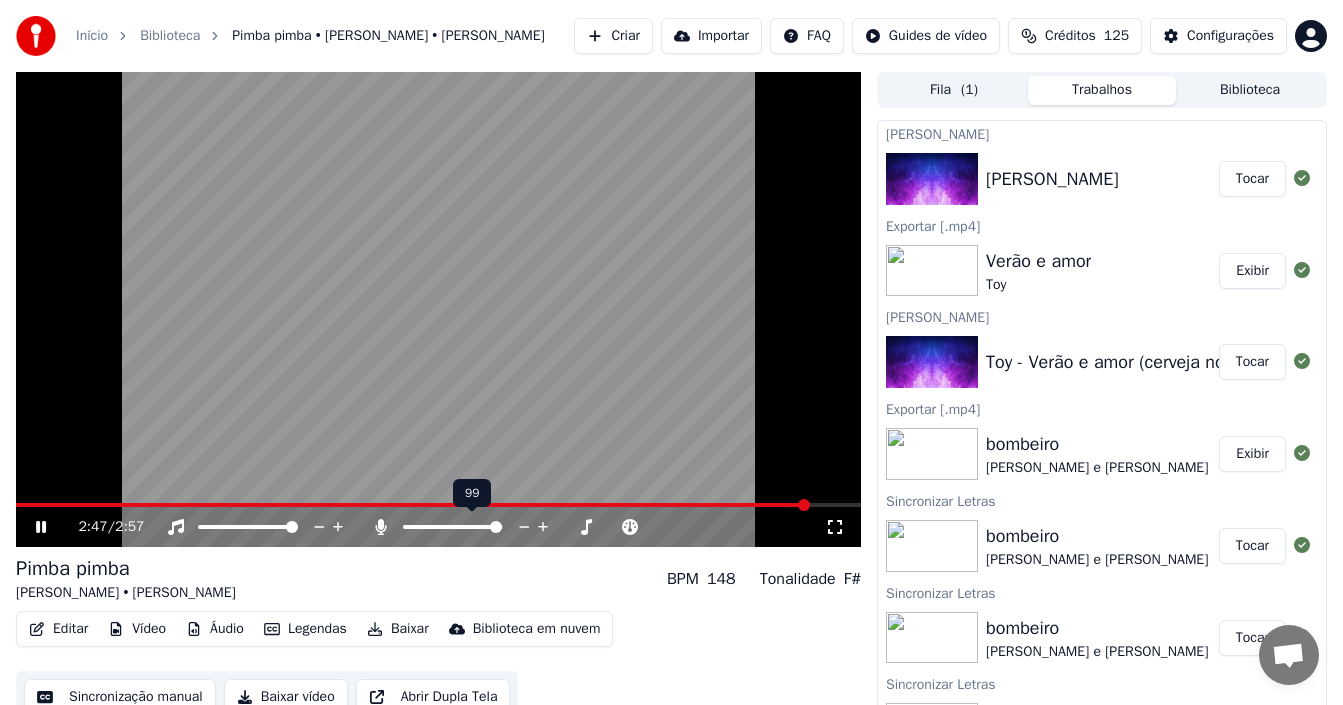 click at bounding box center [496, 527] 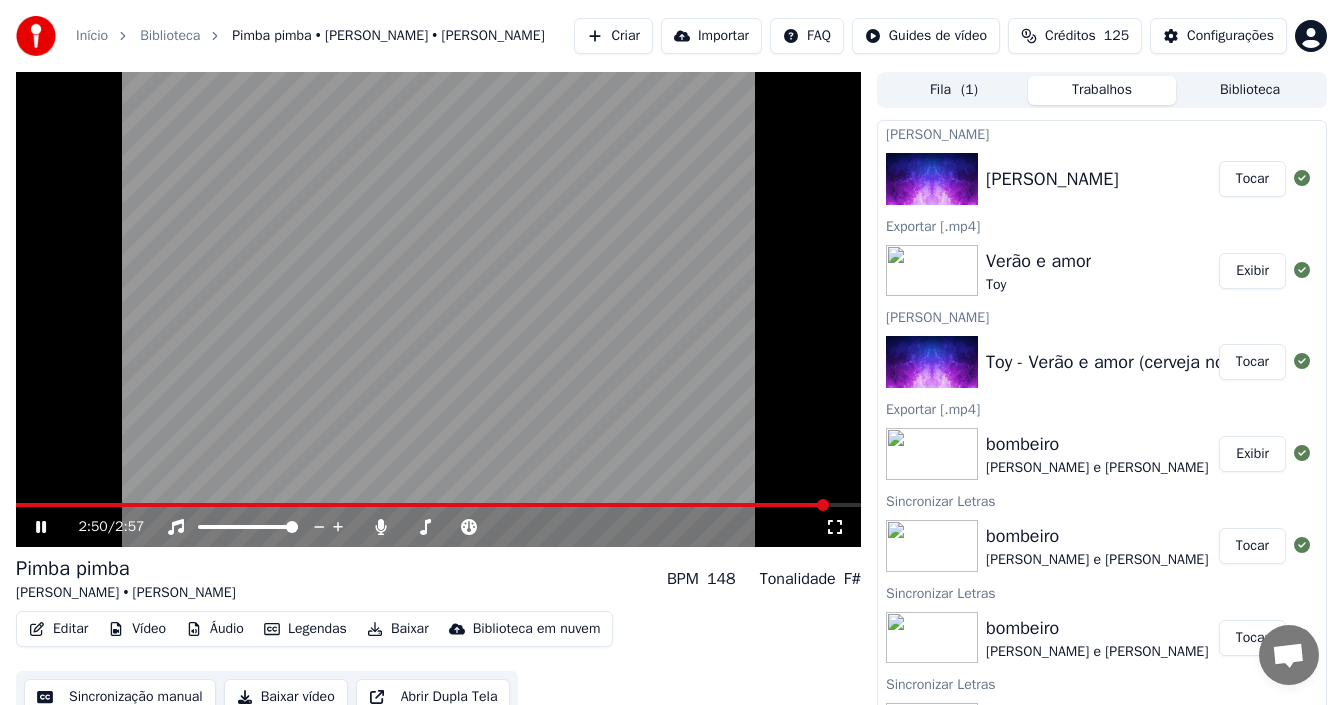 click on "Baixar vídeo" at bounding box center [286, 697] 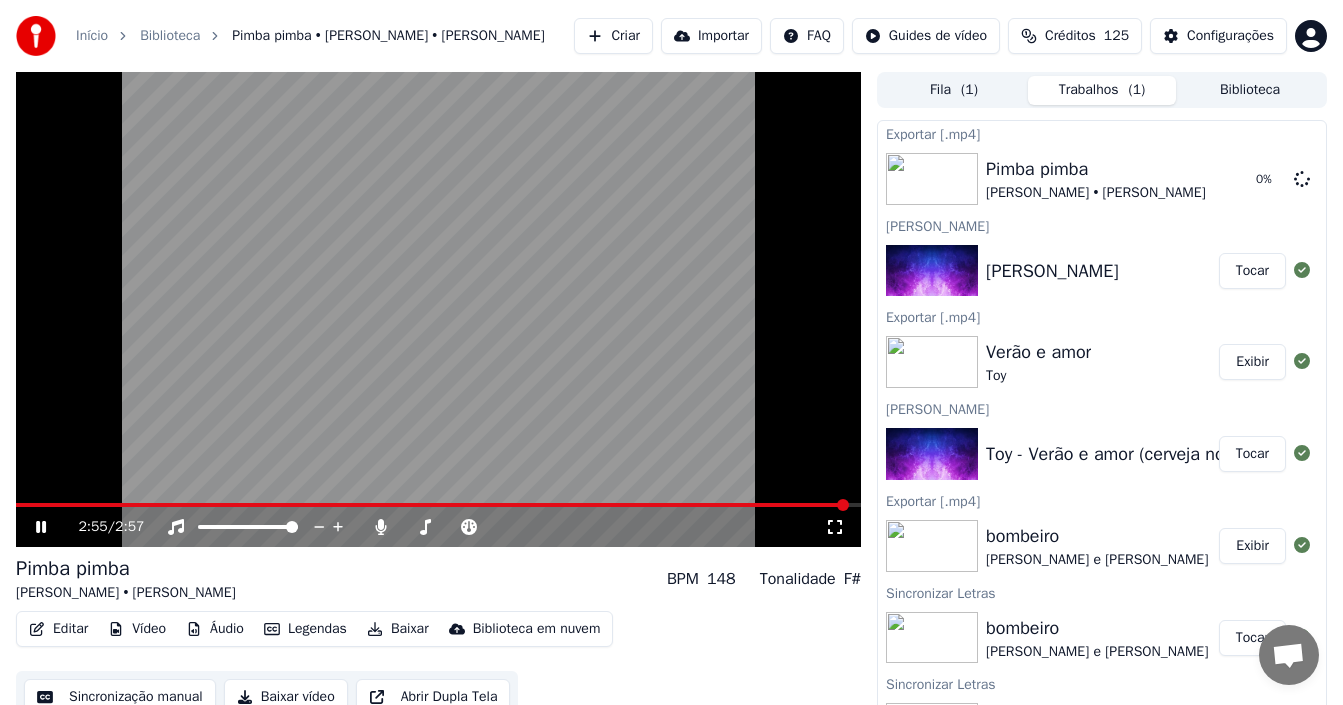 click 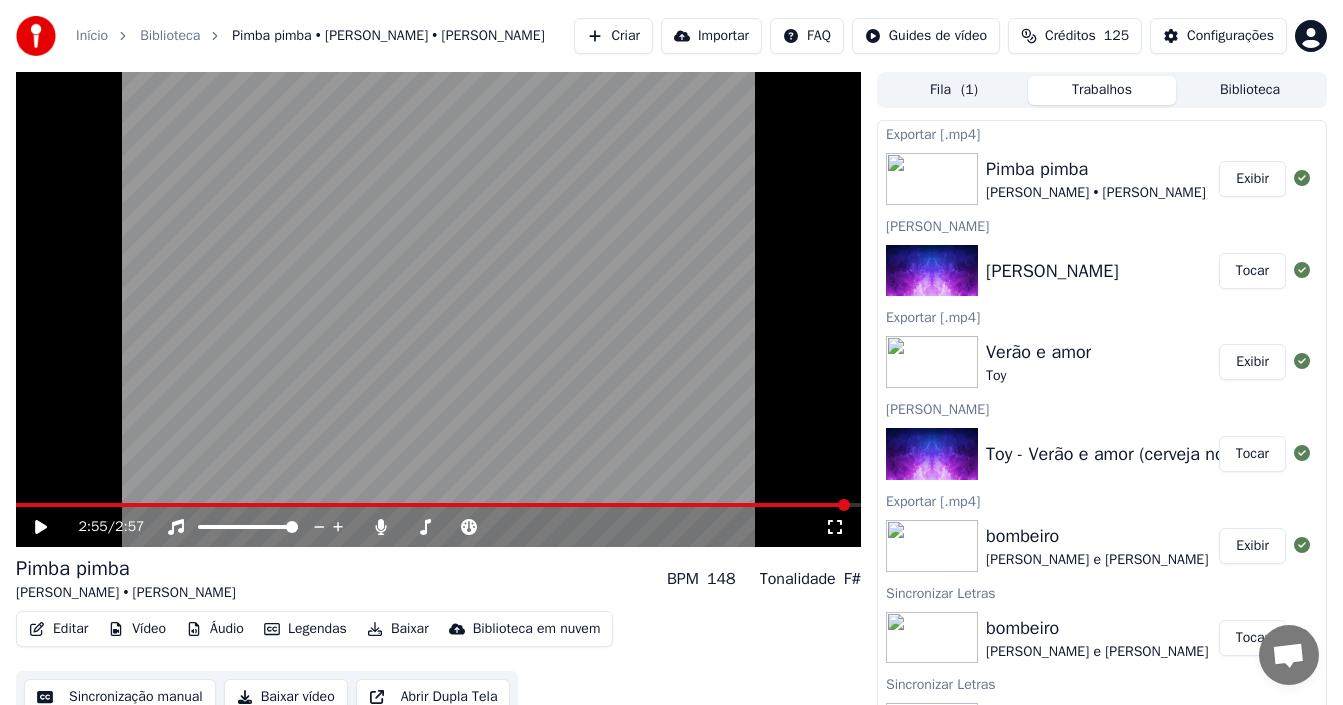 click on "Exibir" at bounding box center (1252, 179) 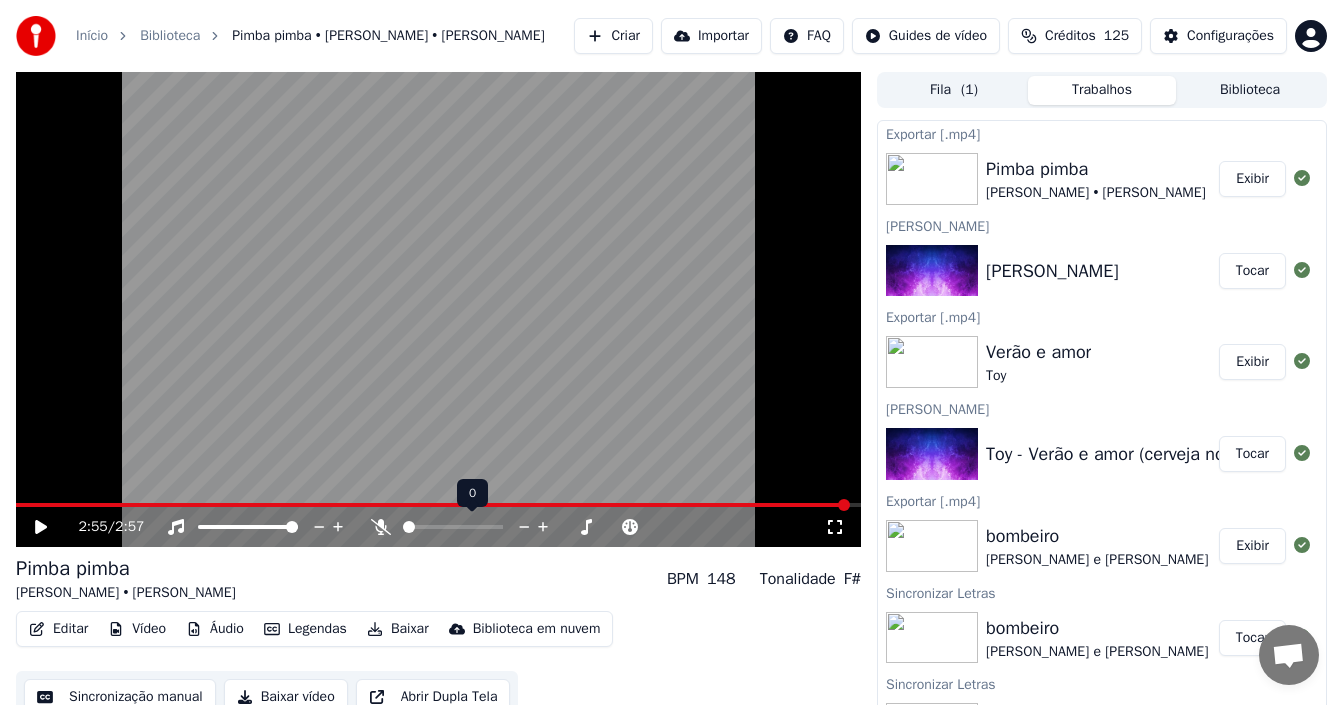 click at bounding box center (403, 527) 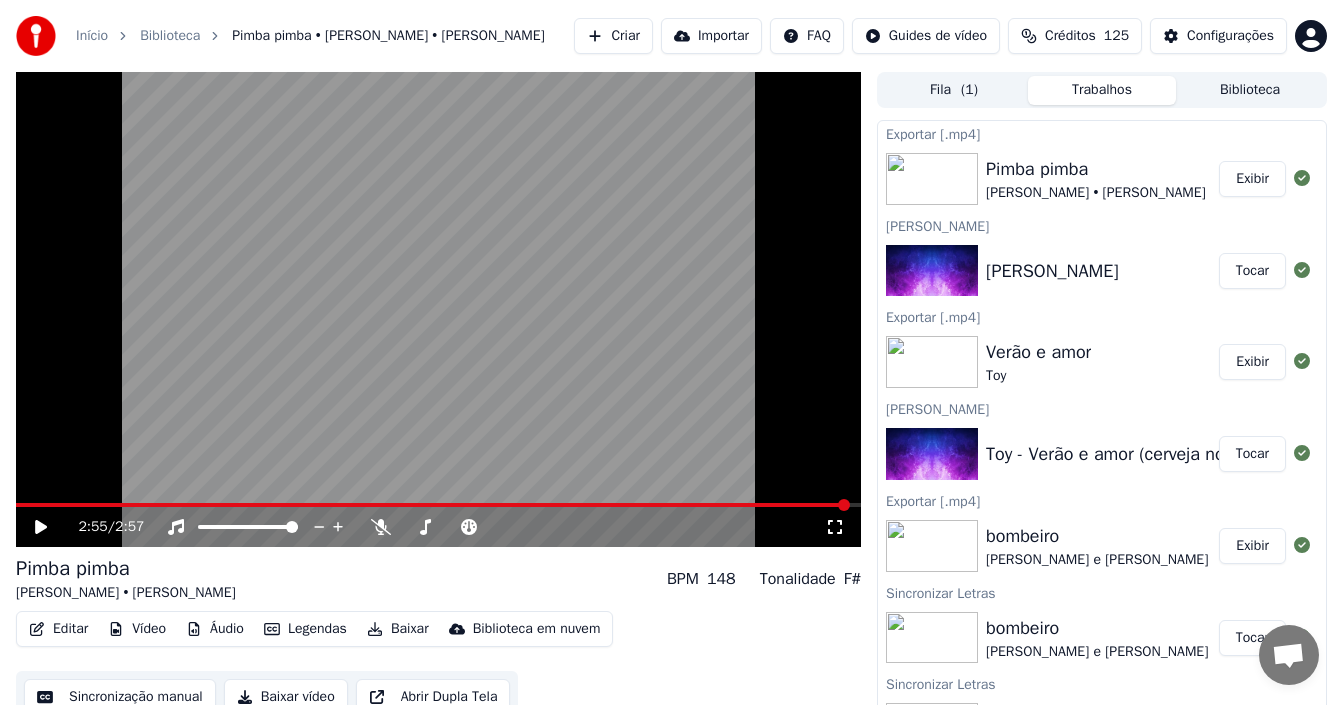 click at bounding box center [438, 309] 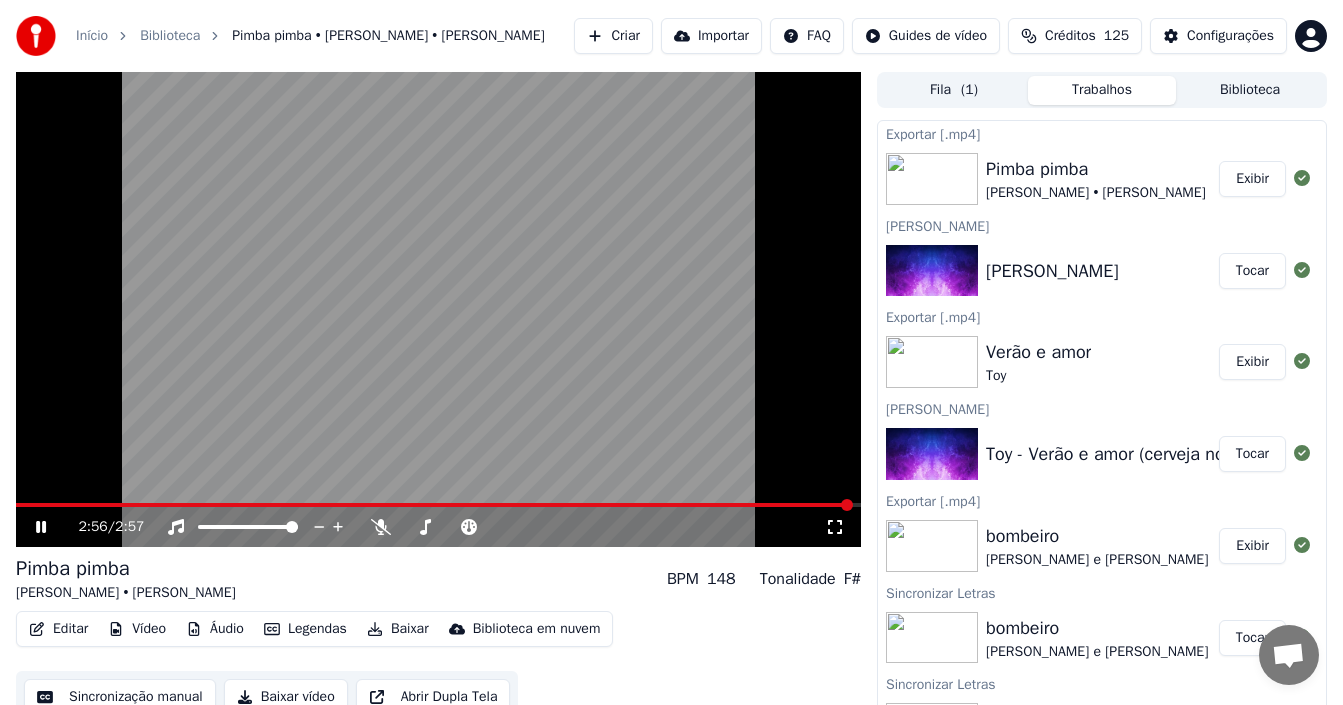 click 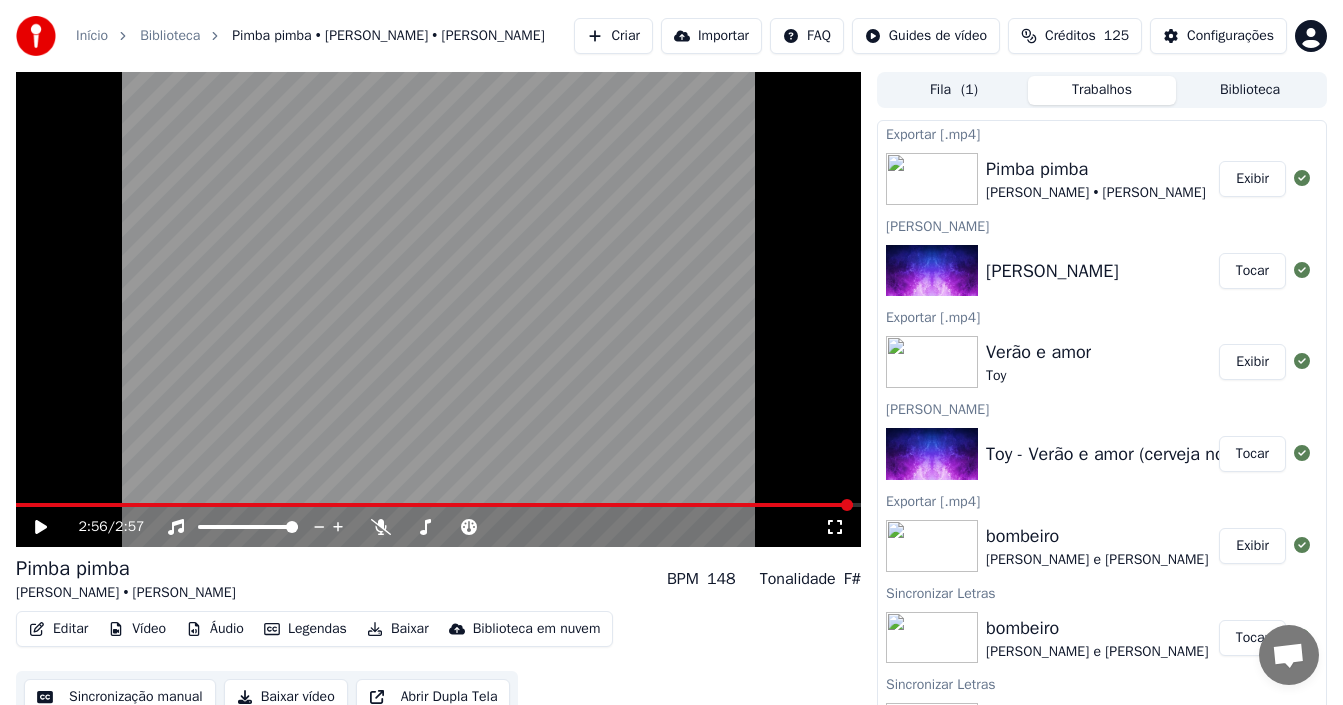 click at bounding box center [438, 309] 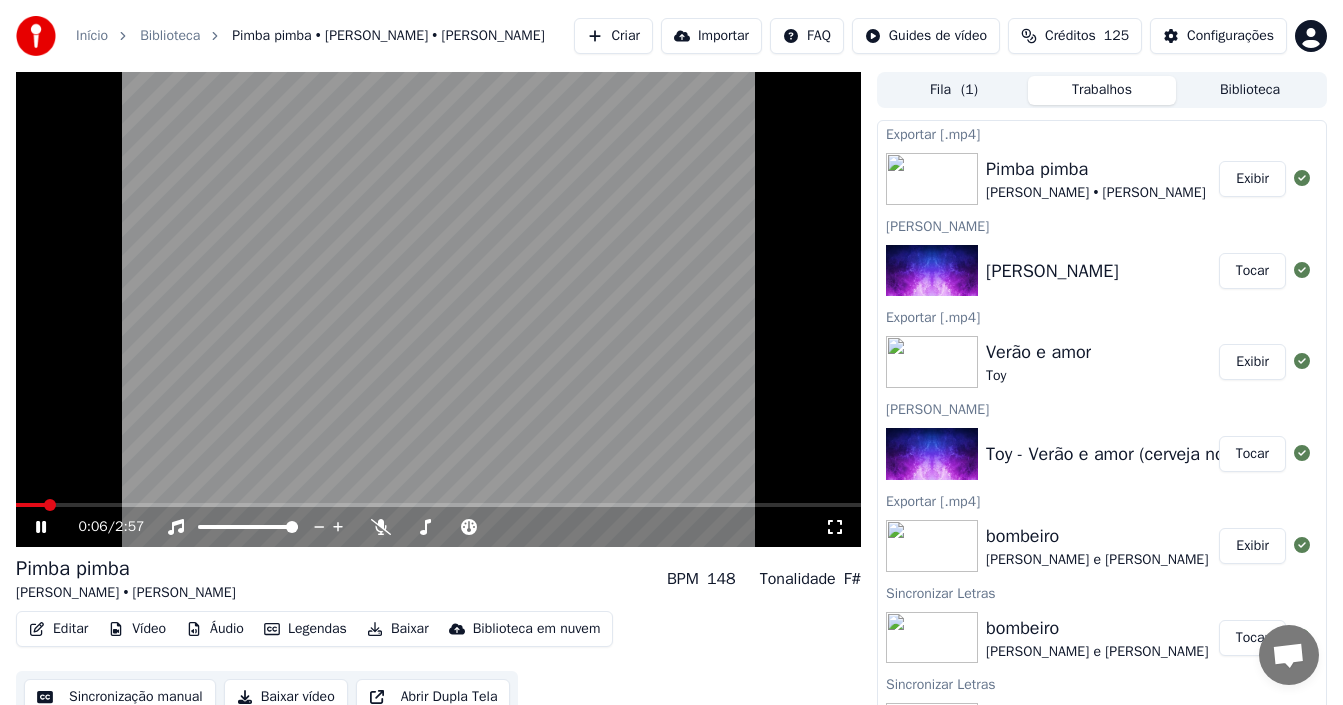 click at bounding box center [30, 505] 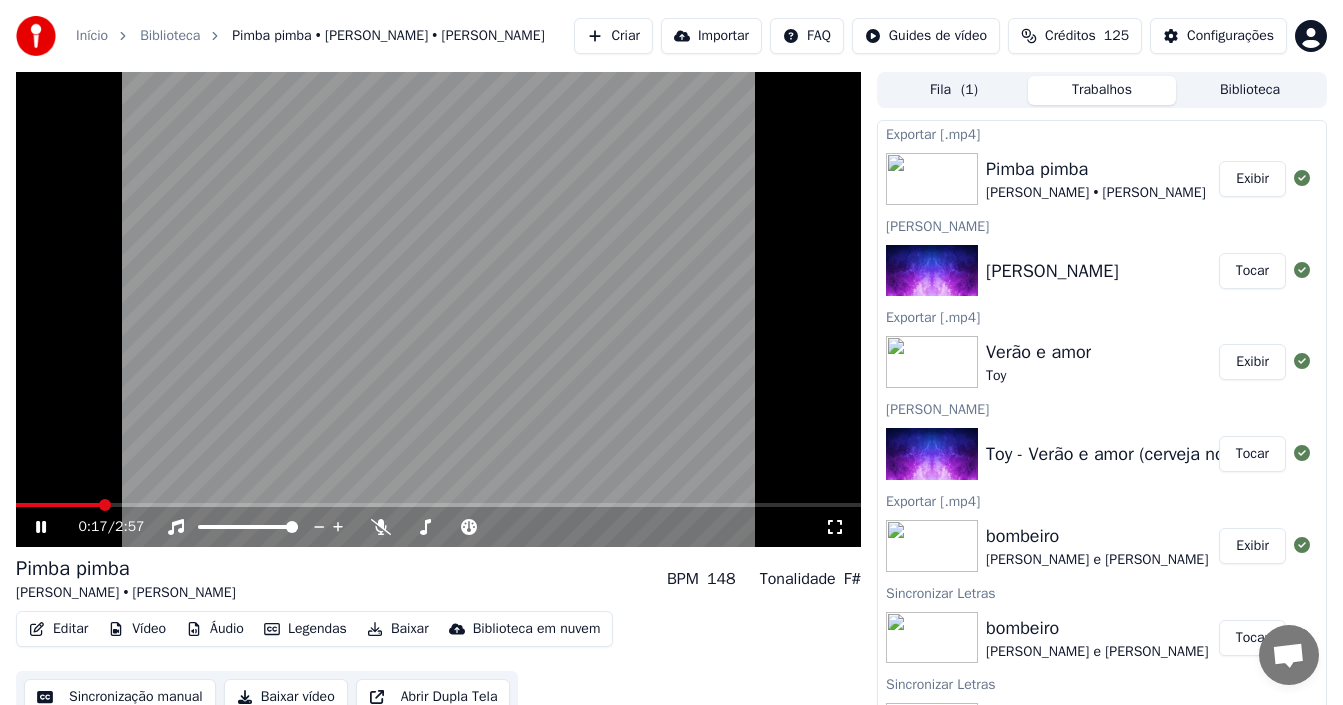 click on "Baixar vídeo" at bounding box center [286, 697] 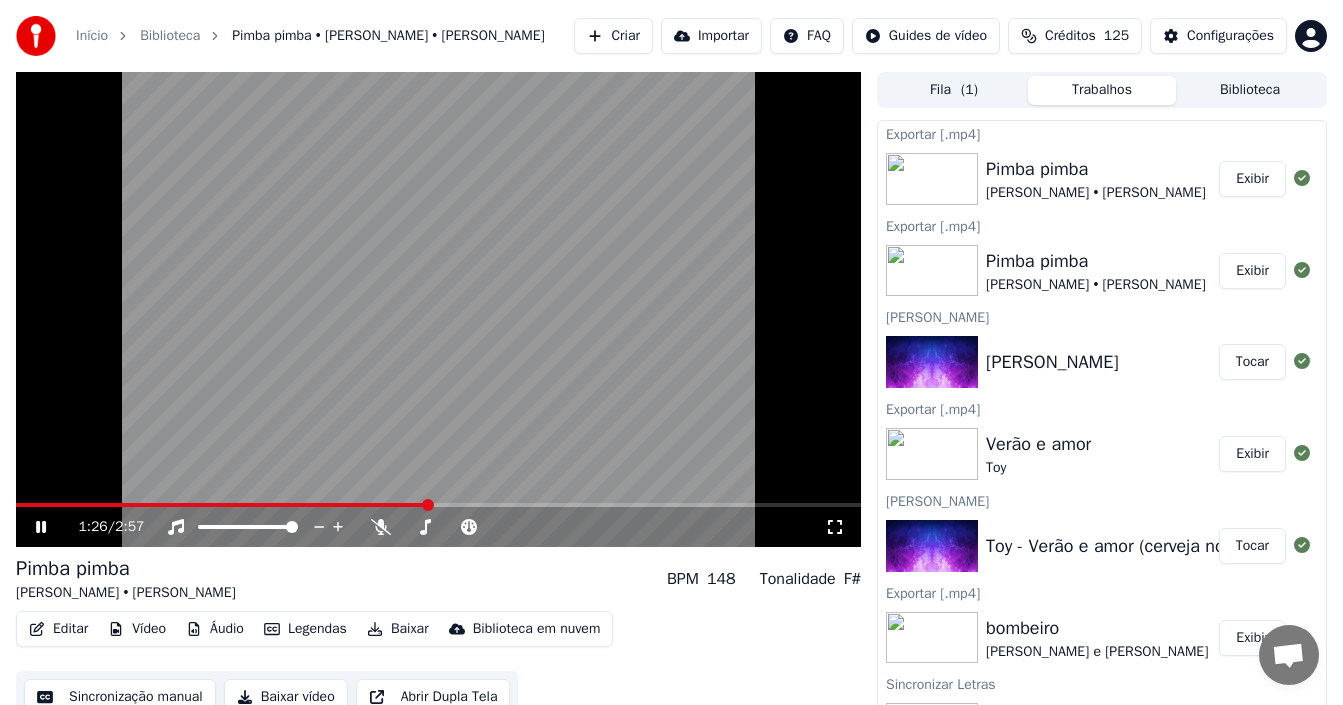 click on "Exibir" at bounding box center [1252, 179] 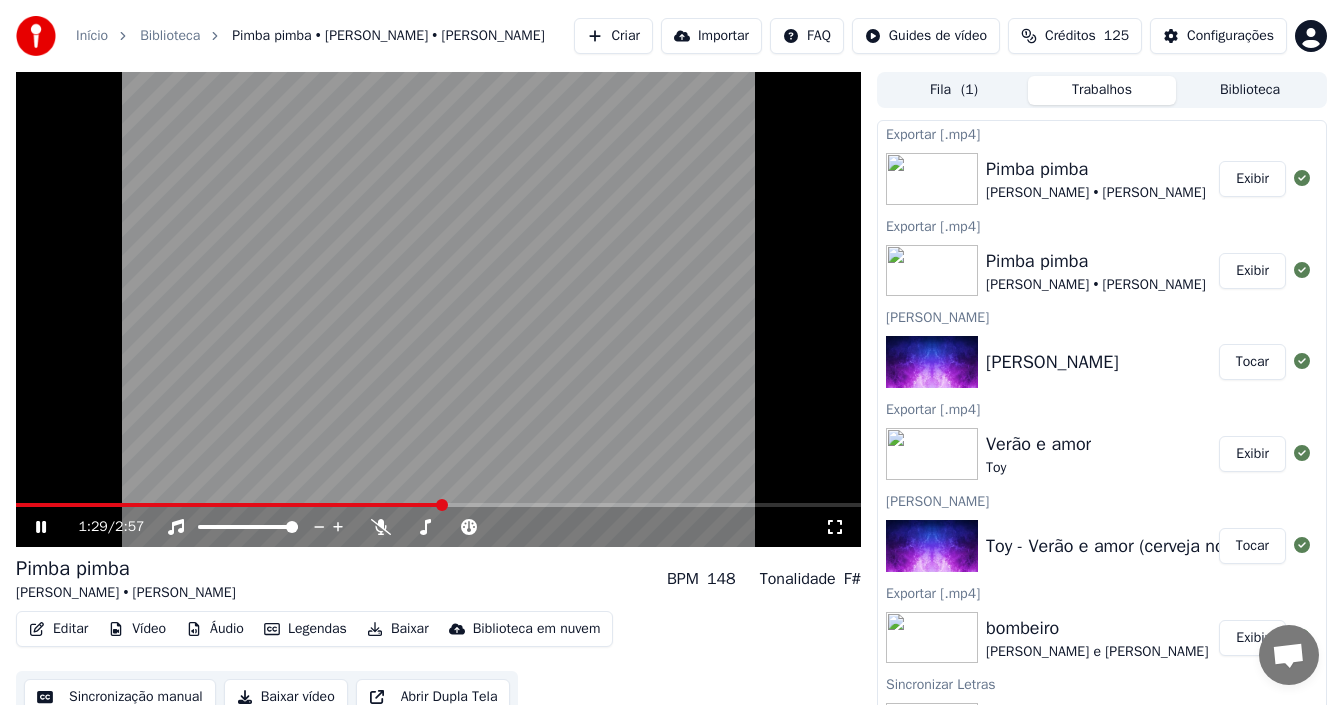 click at bounding box center [438, 309] 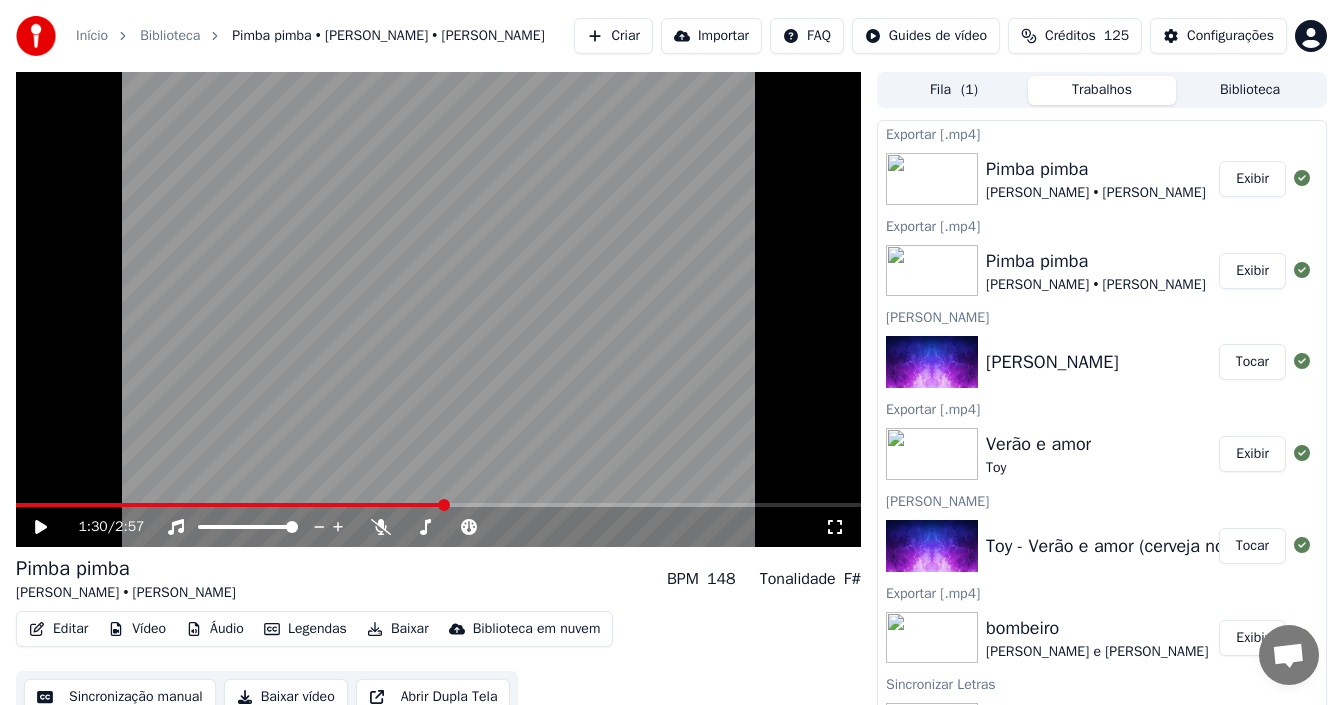 click on "Início" at bounding box center (92, 36) 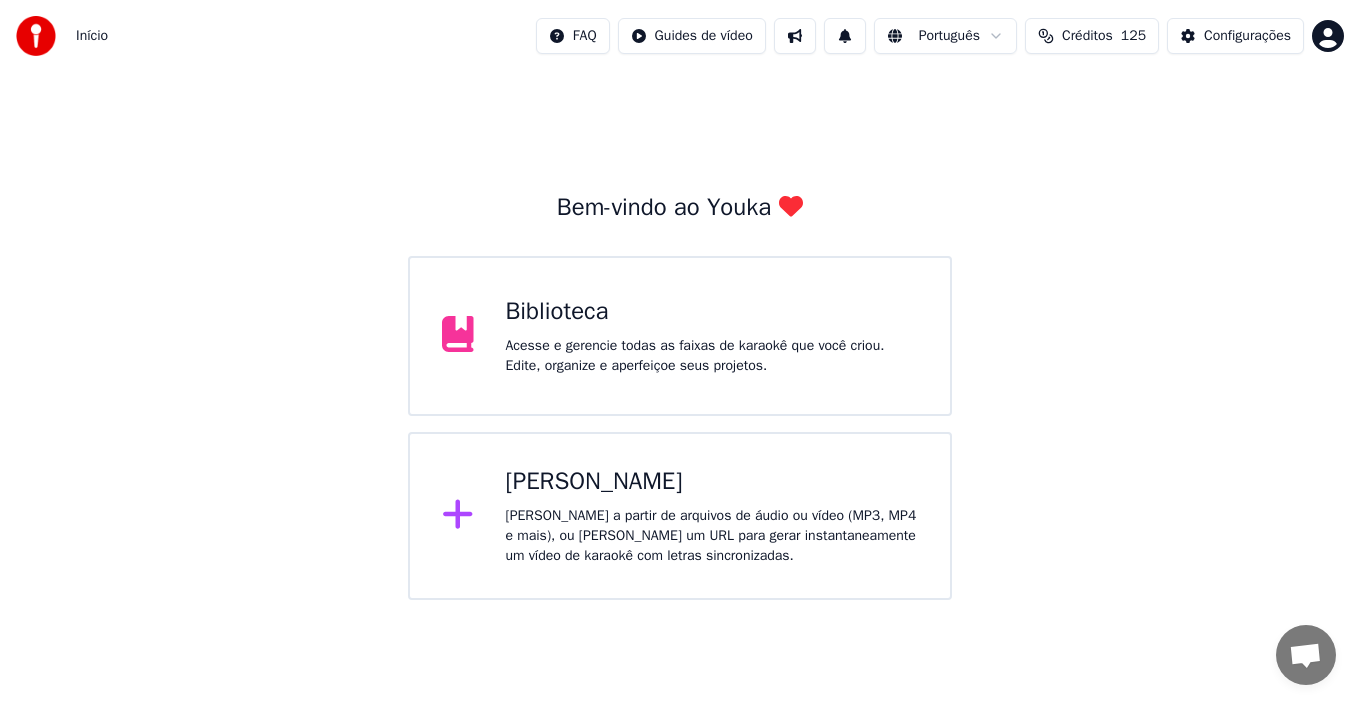 click on "[PERSON_NAME]" at bounding box center (712, 482) 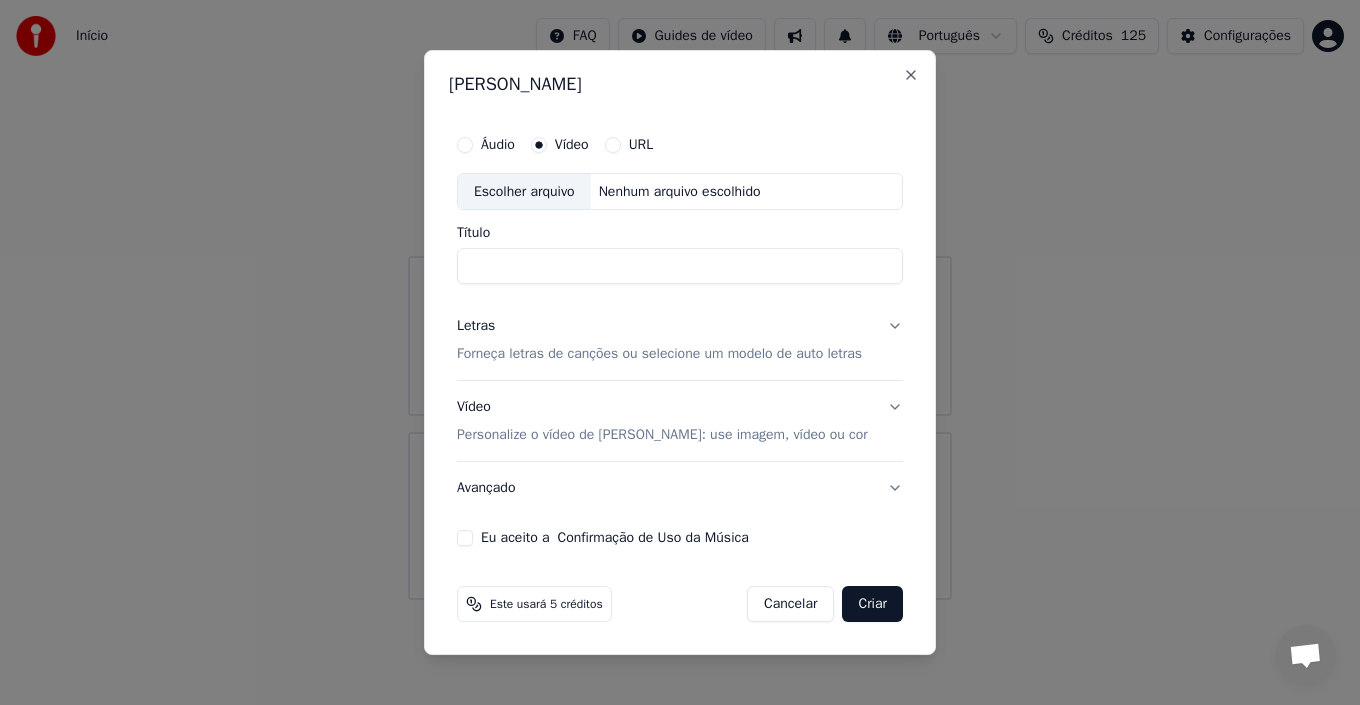 click on "Forneça letras de canções ou selecione um modelo de auto letras" at bounding box center (659, 355) 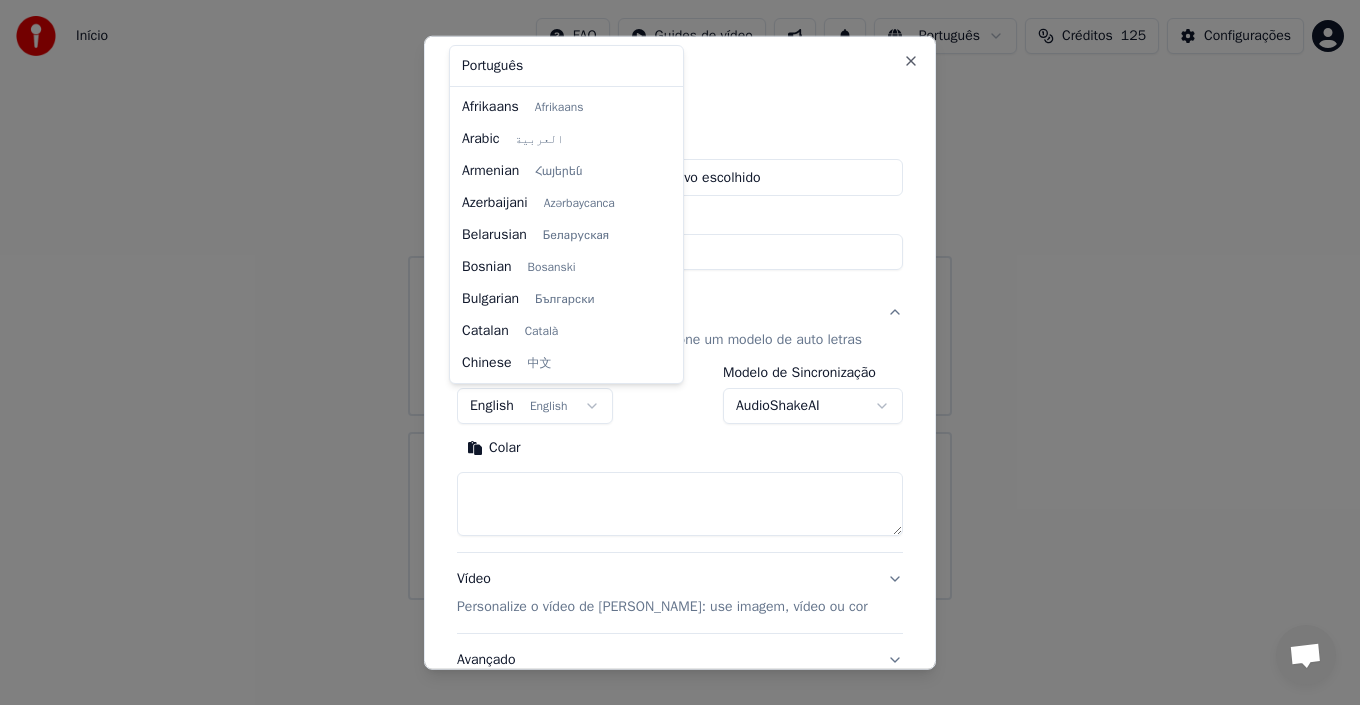 click on "**********" at bounding box center [680, 300] 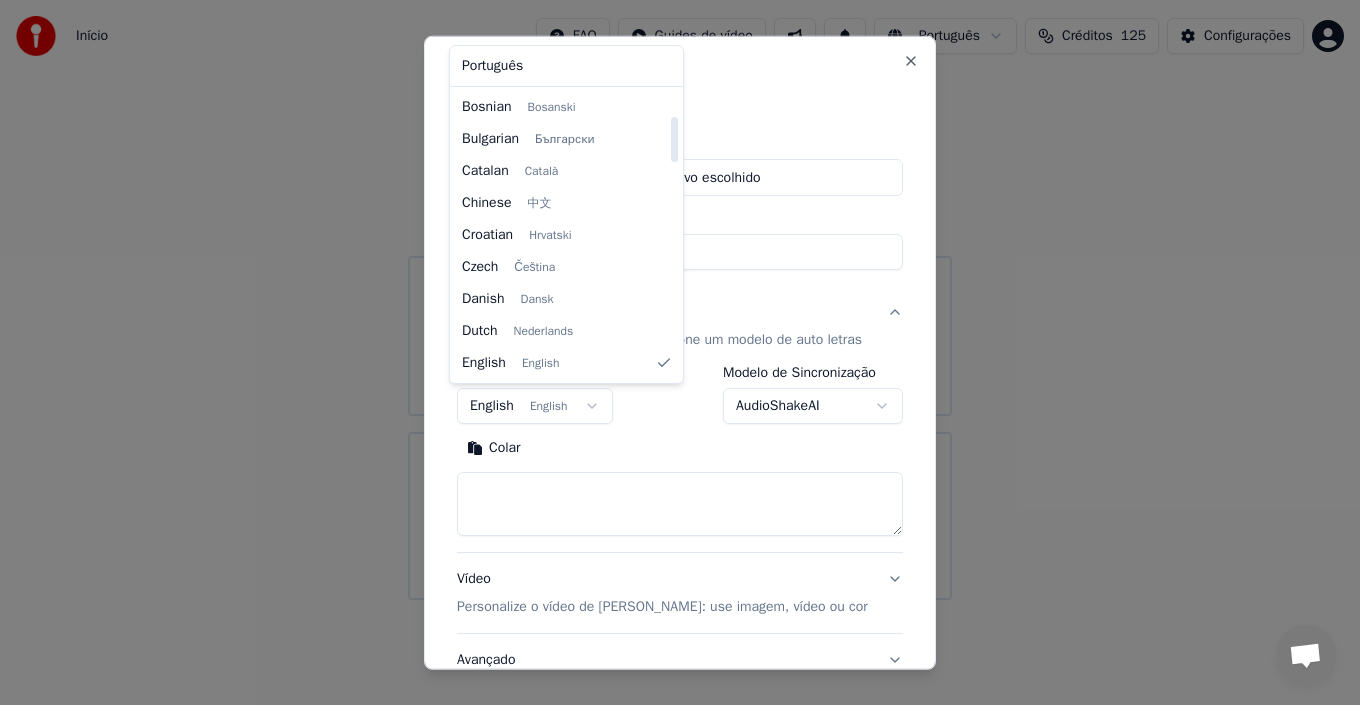 select on "**" 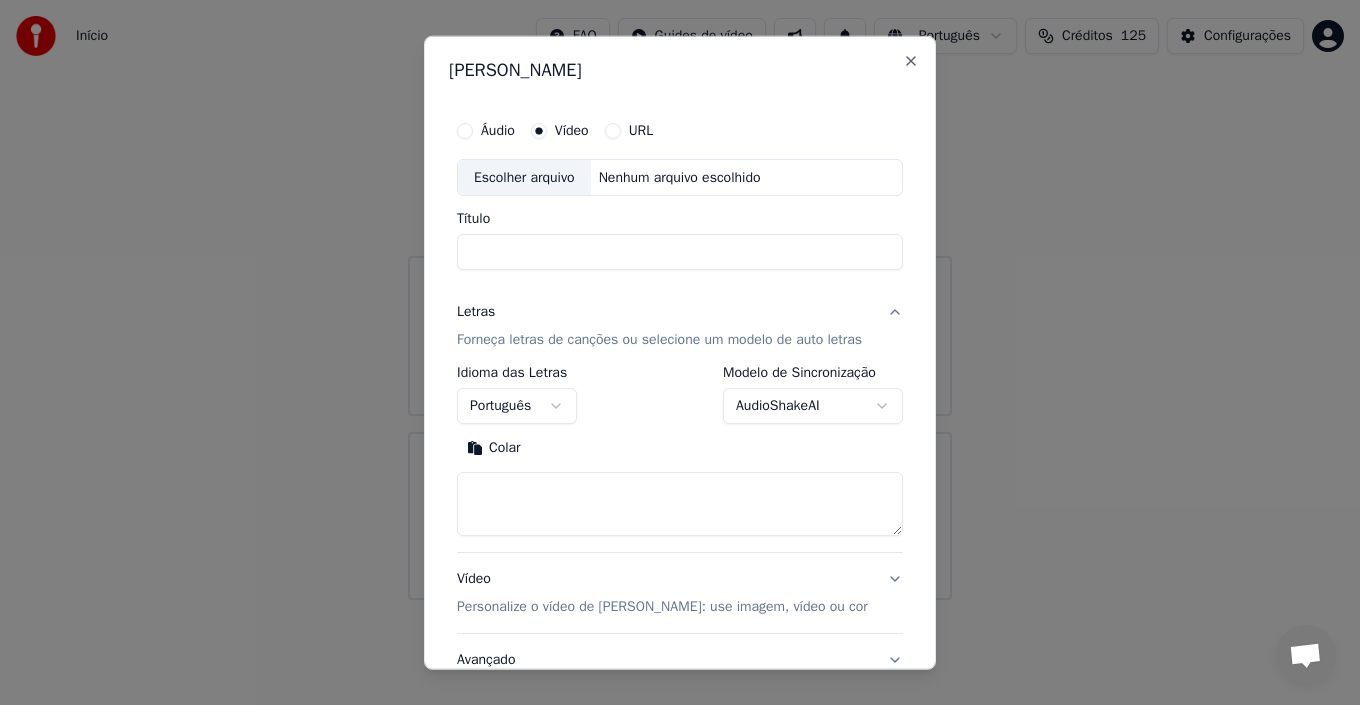 click at bounding box center (680, 504) 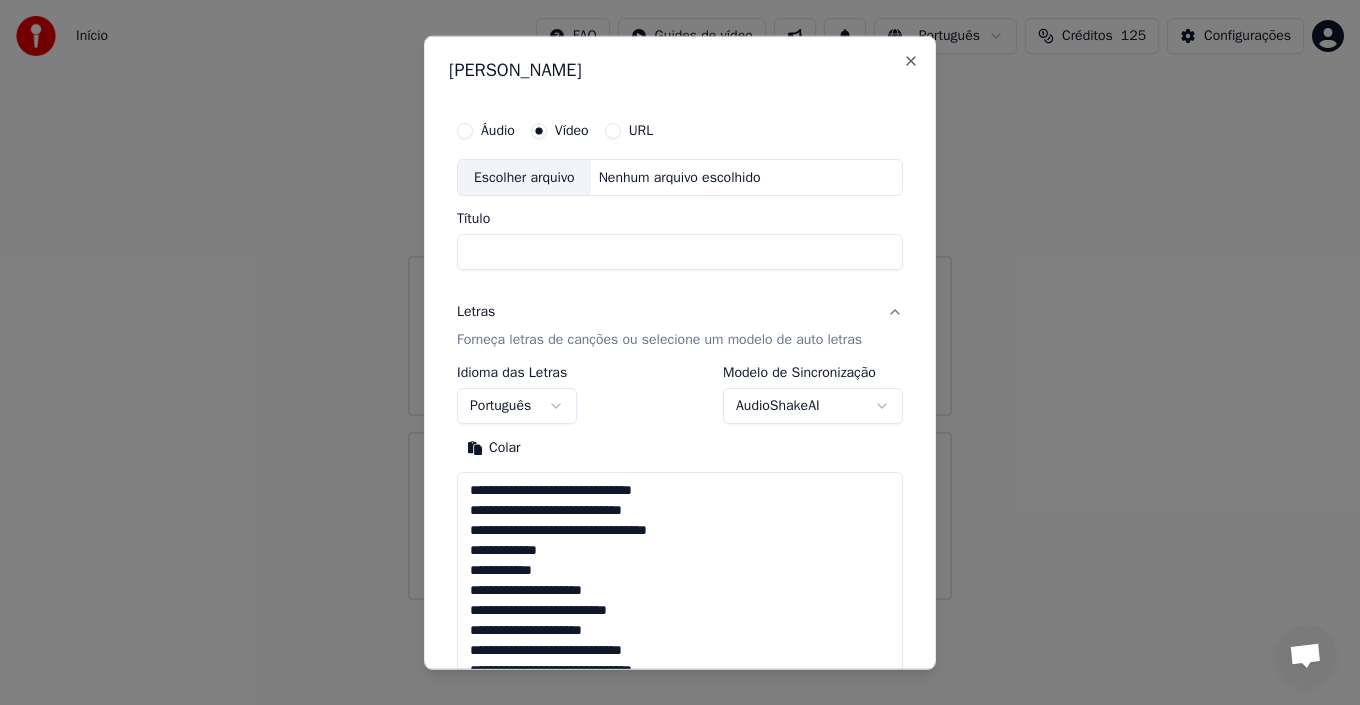 scroll, scrollTop: 565, scrollLeft: 0, axis: vertical 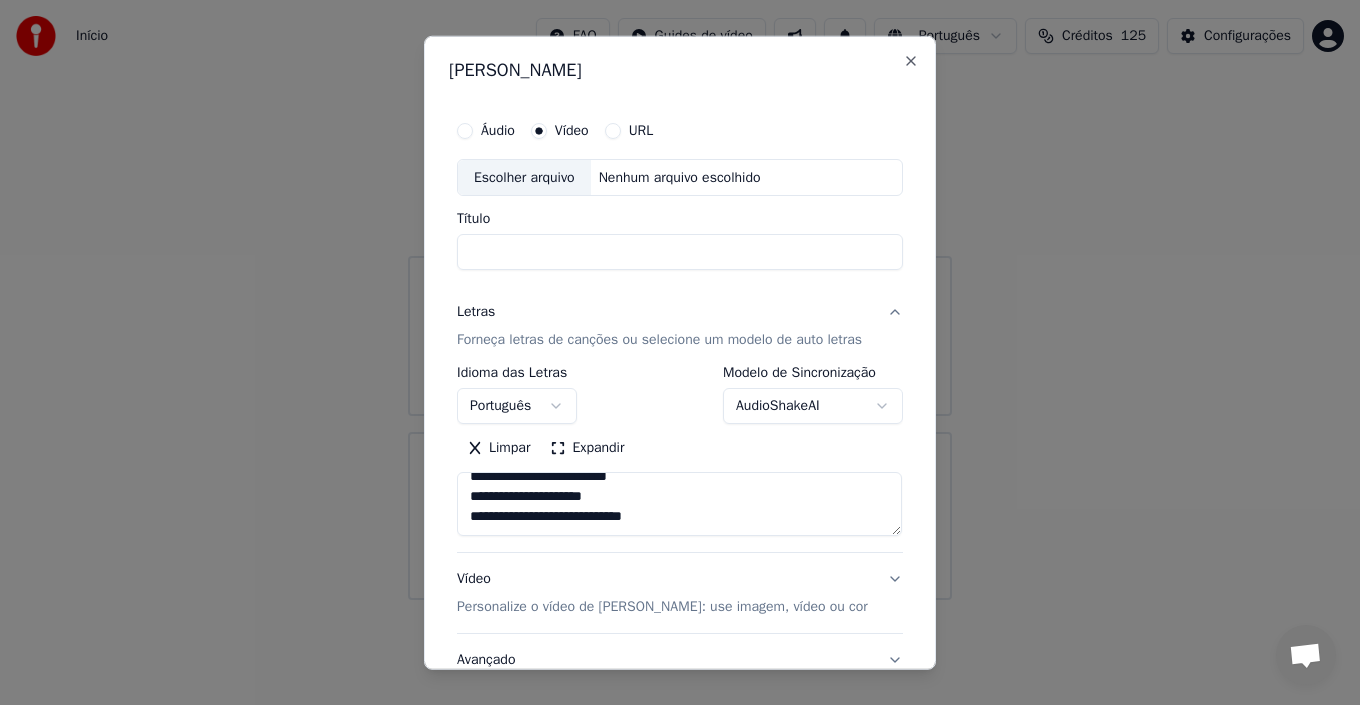 type on "**********" 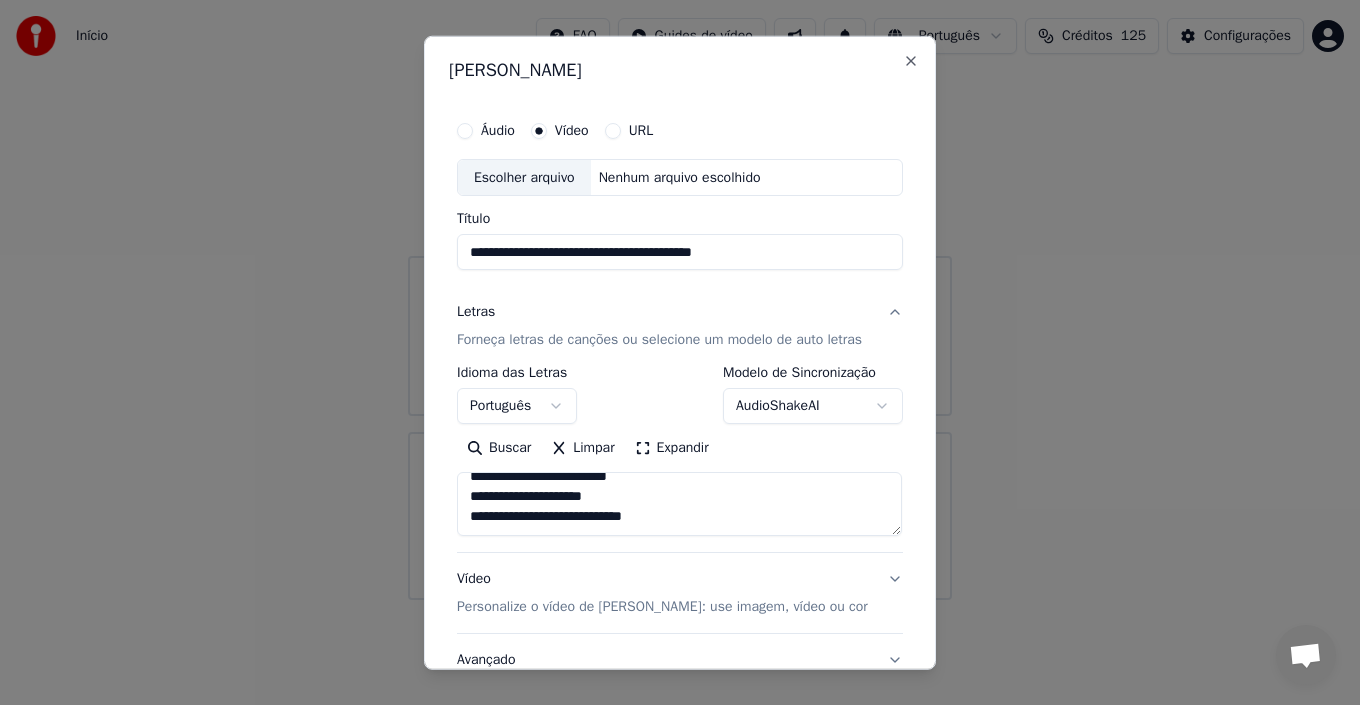 click on "Escolher arquivo" at bounding box center [524, 177] 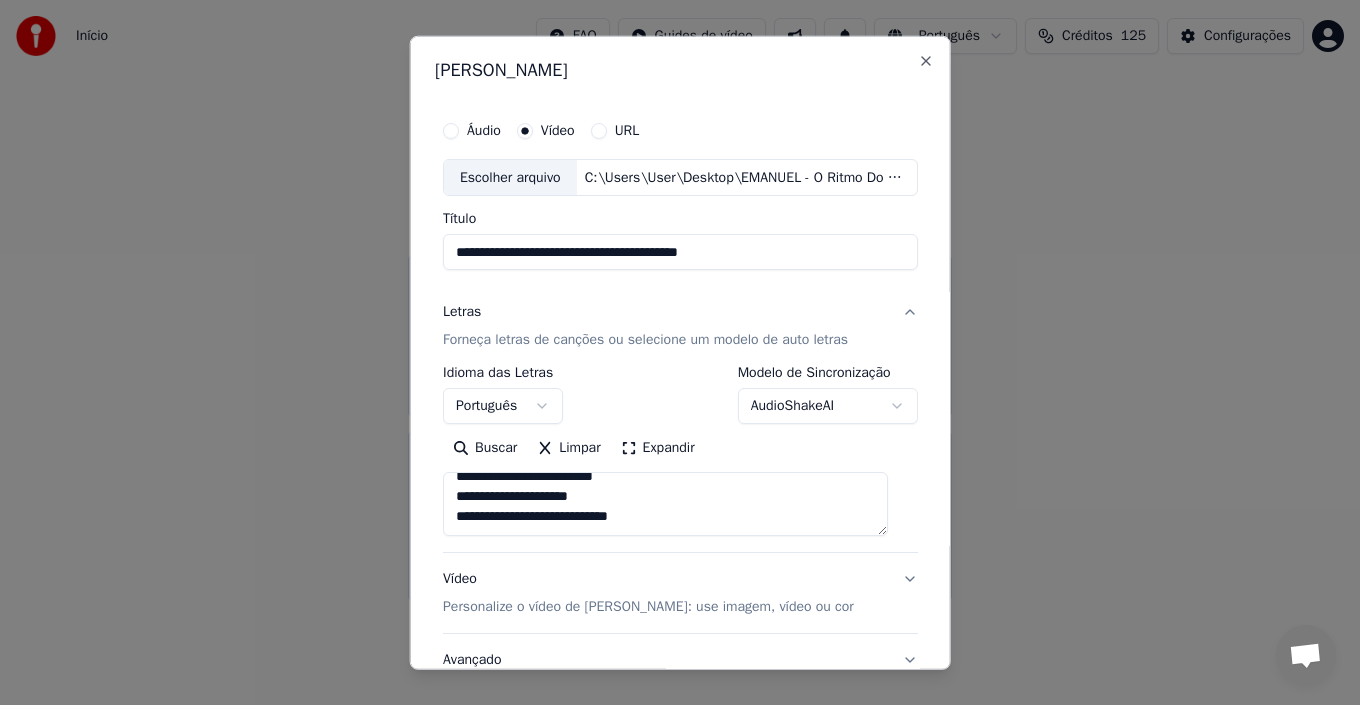type on "**********" 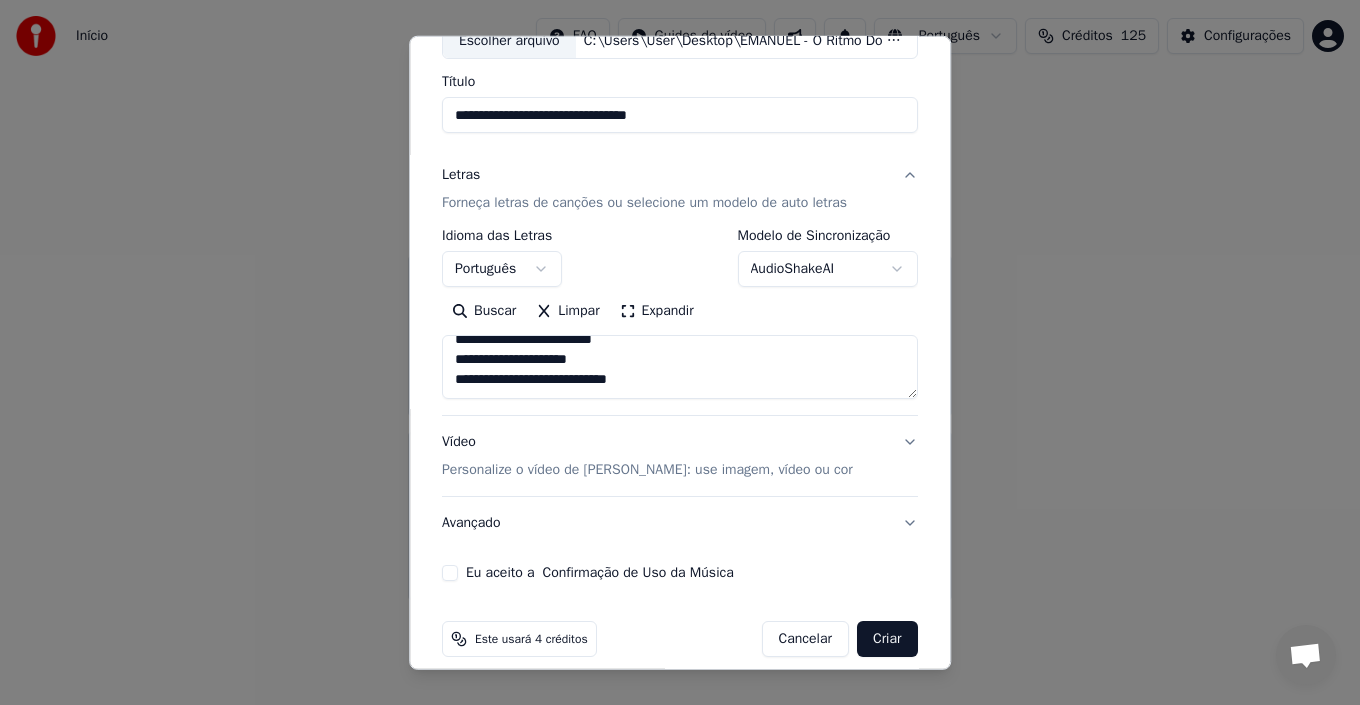 scroll, scrollTop: 157, scrollLeft: 0, axis: vertical 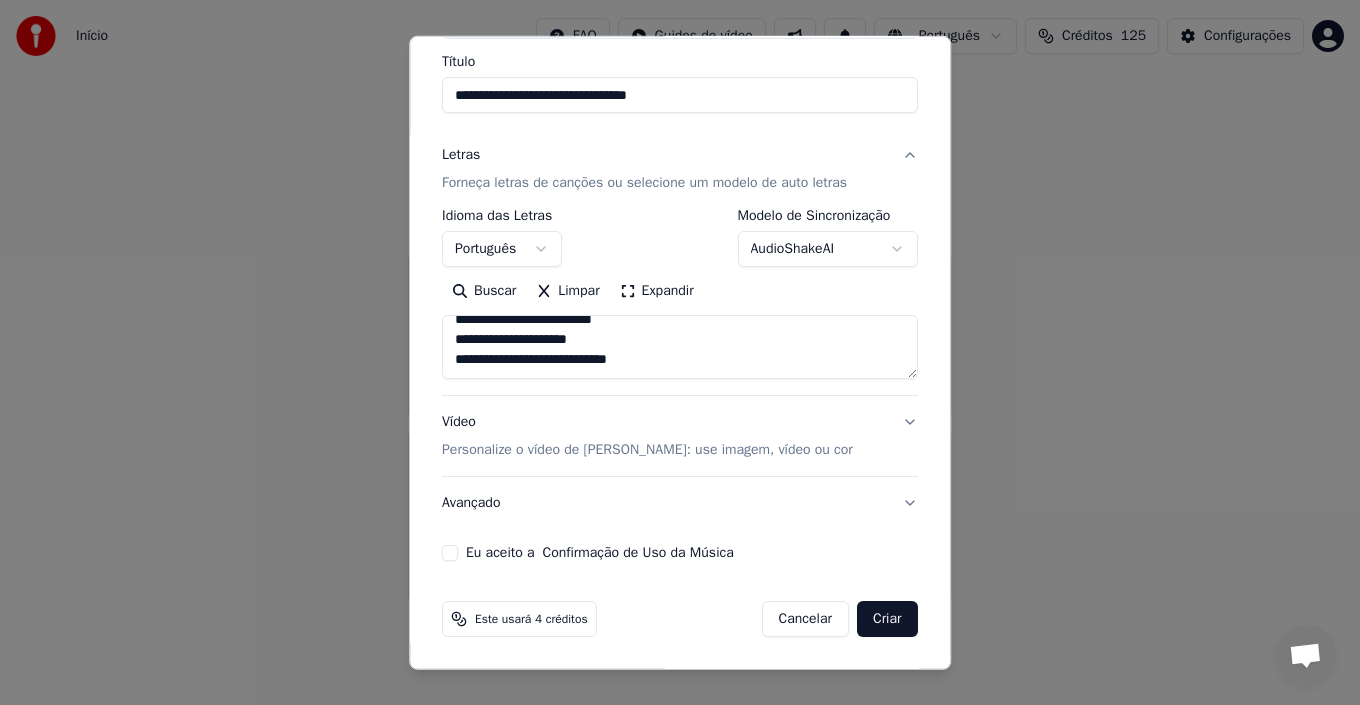 click on "Eu aceito a   Confirmação de Uso da Música" at bounding box center (450, 553) 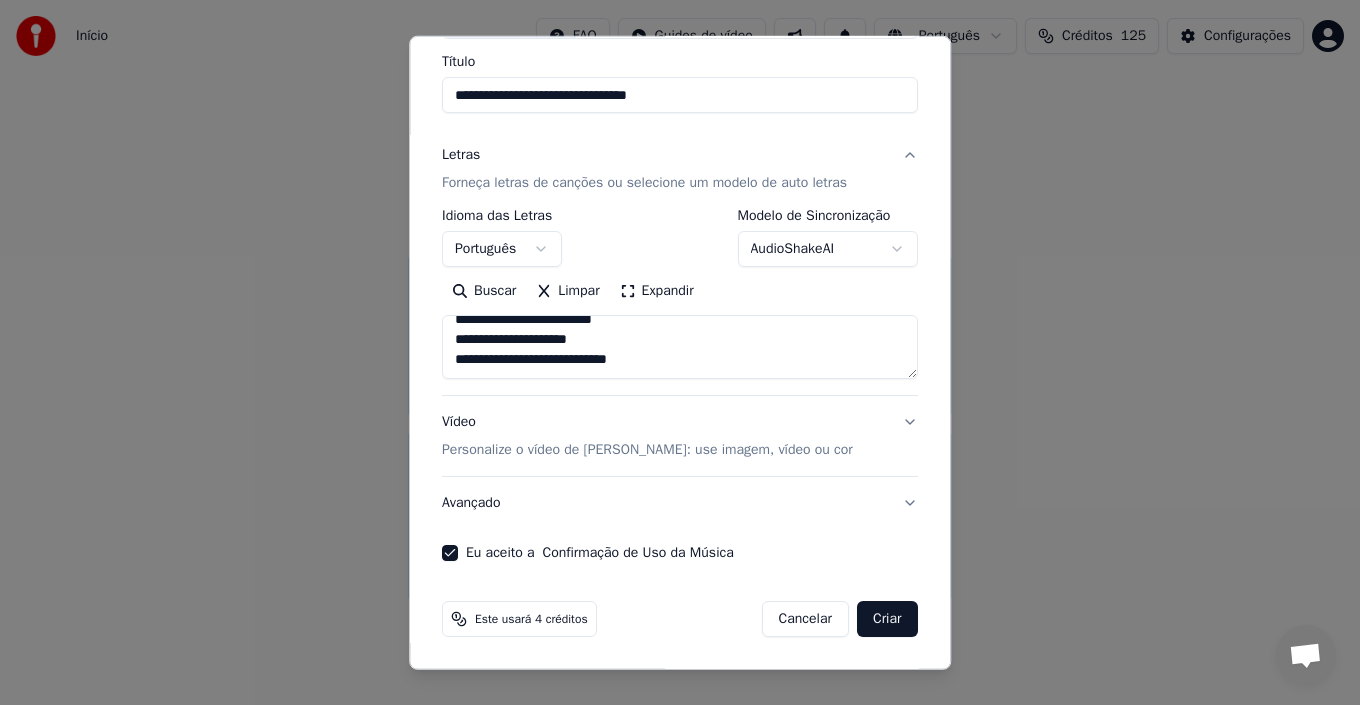 click on "Criar" at bounding box center [887, 619] 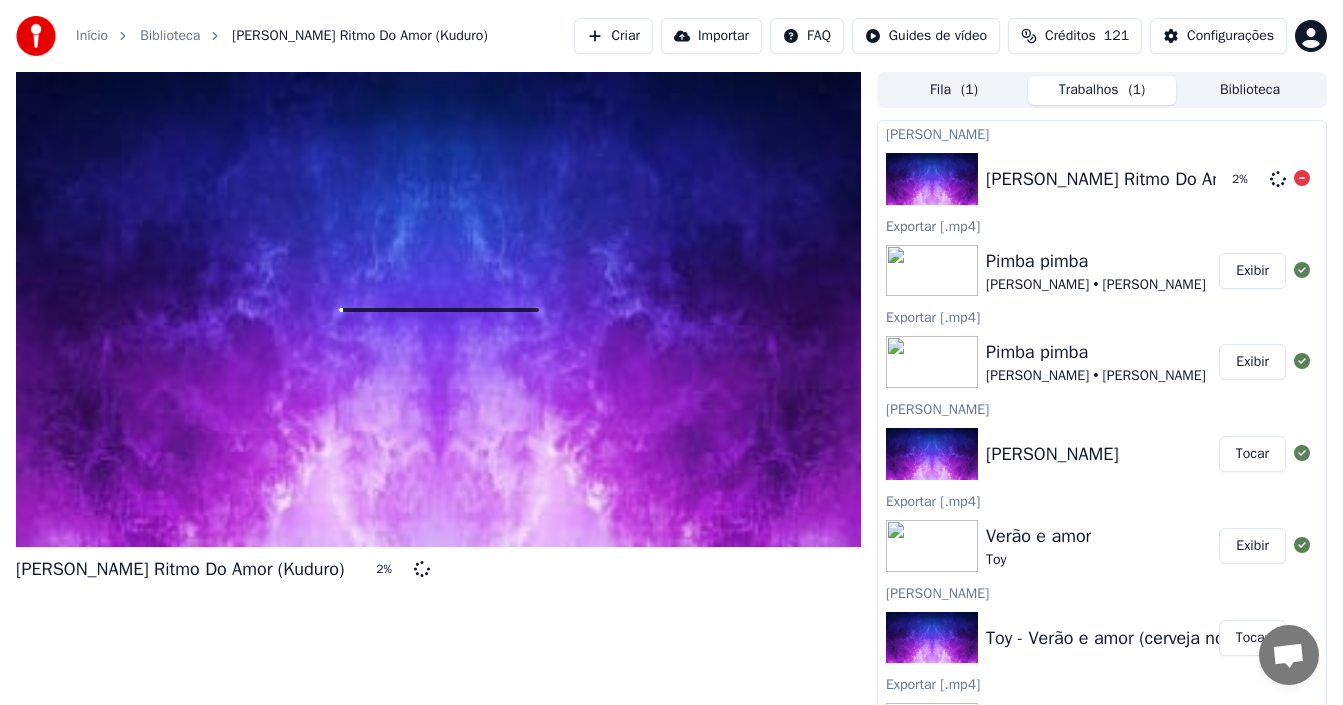 click on "[PERSON_NAME] Ritmo Do Amor (Kuduro)" at bounding box center [1150, 179] 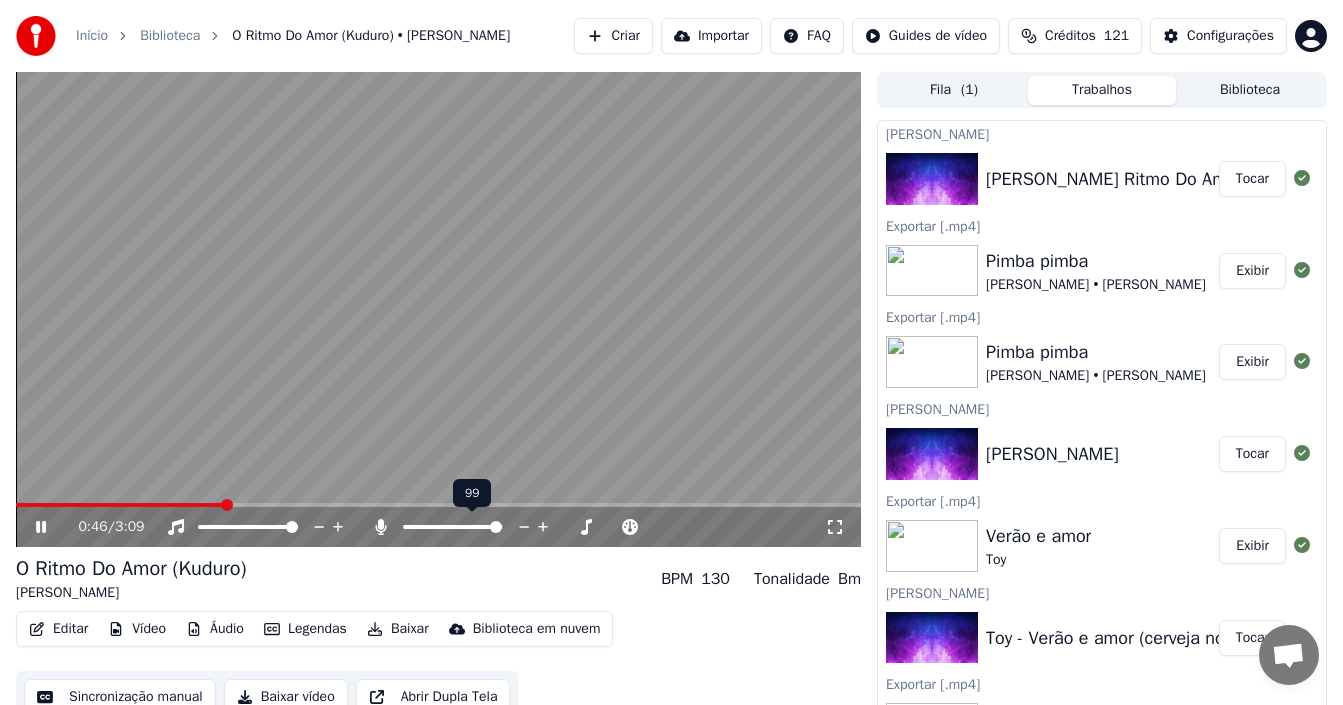 click at bounding box center [496, 527] 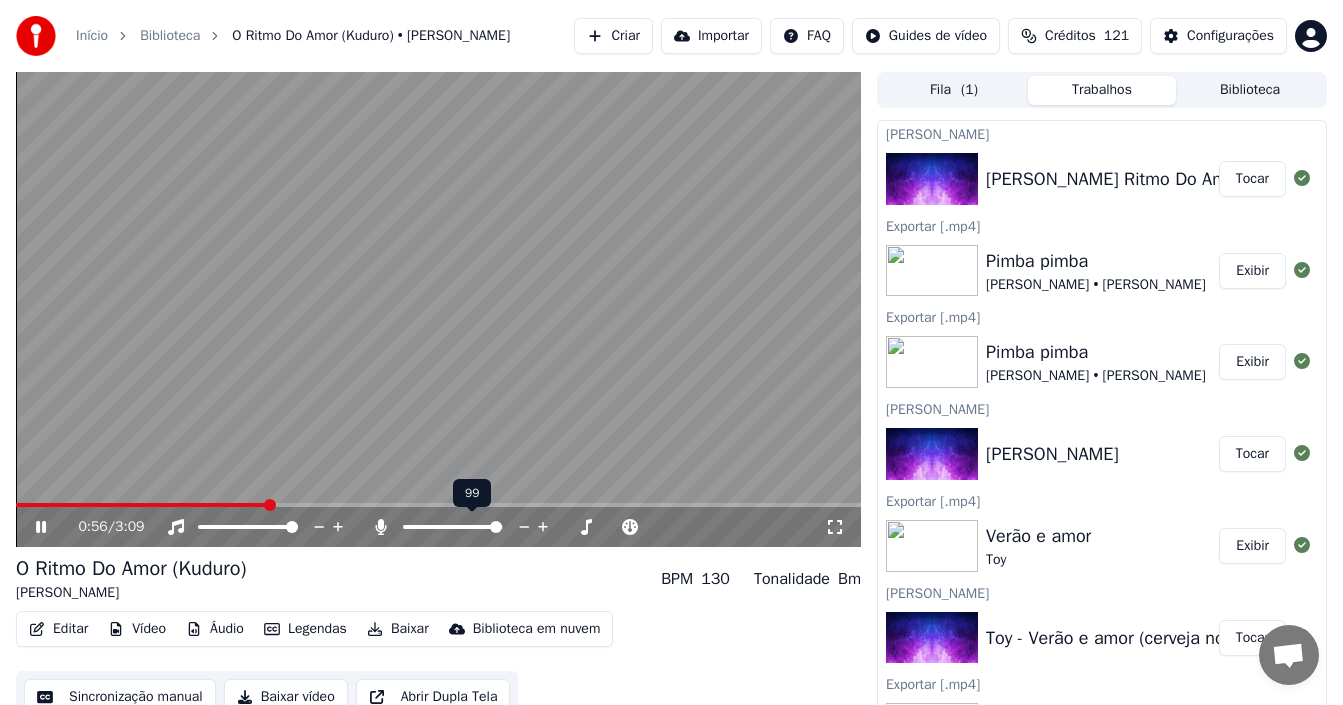 click at bounding box center [496, 527] 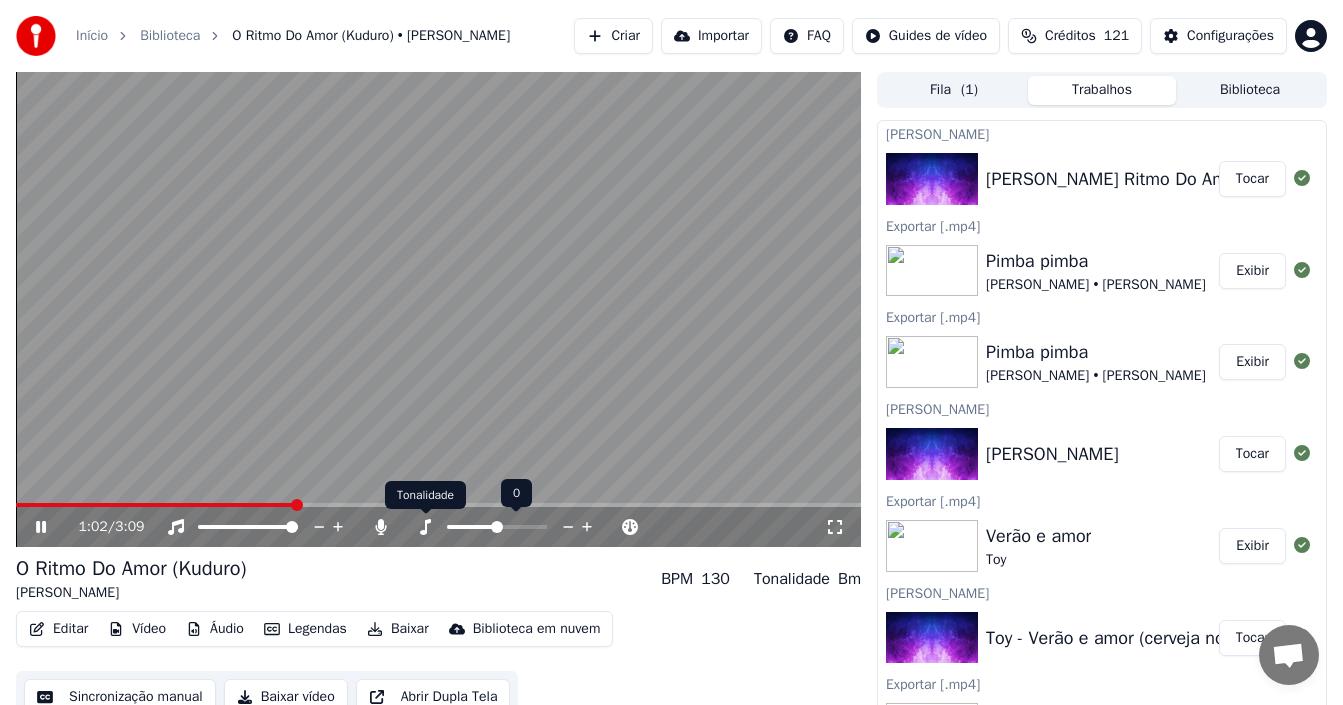 click 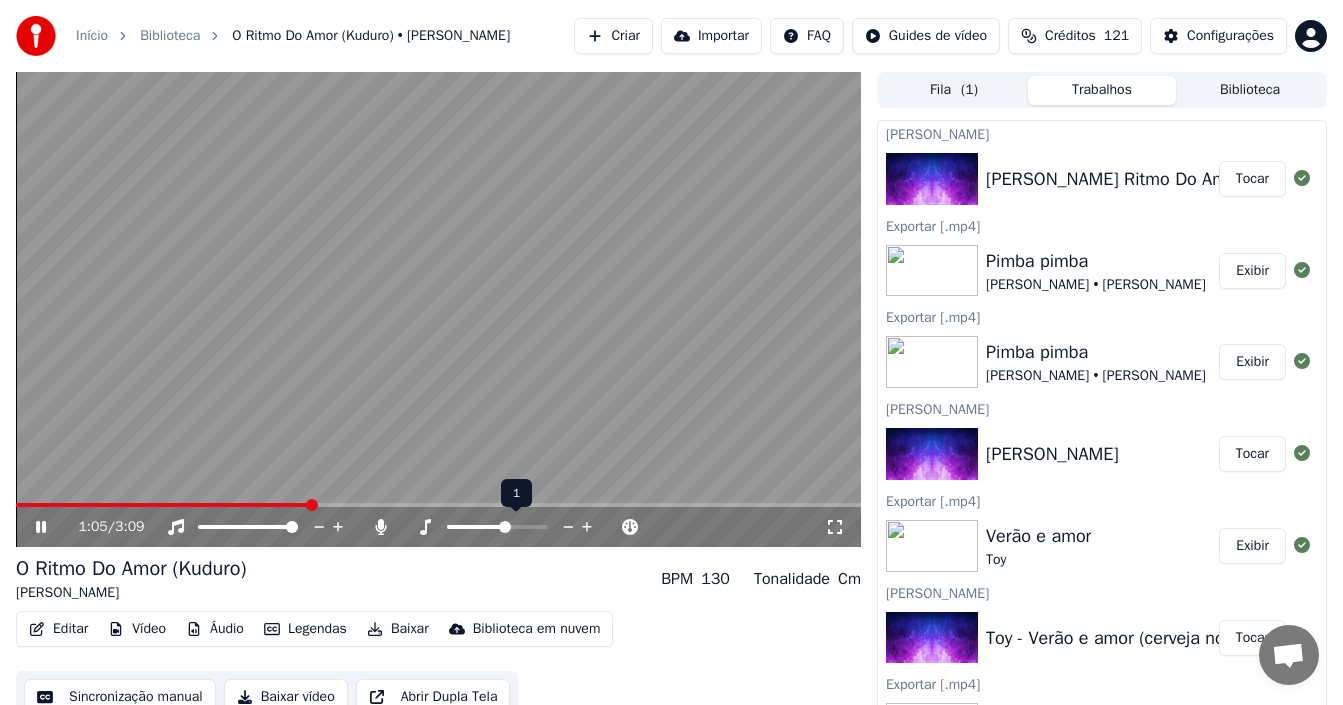 click at bounding box center [505, 527] 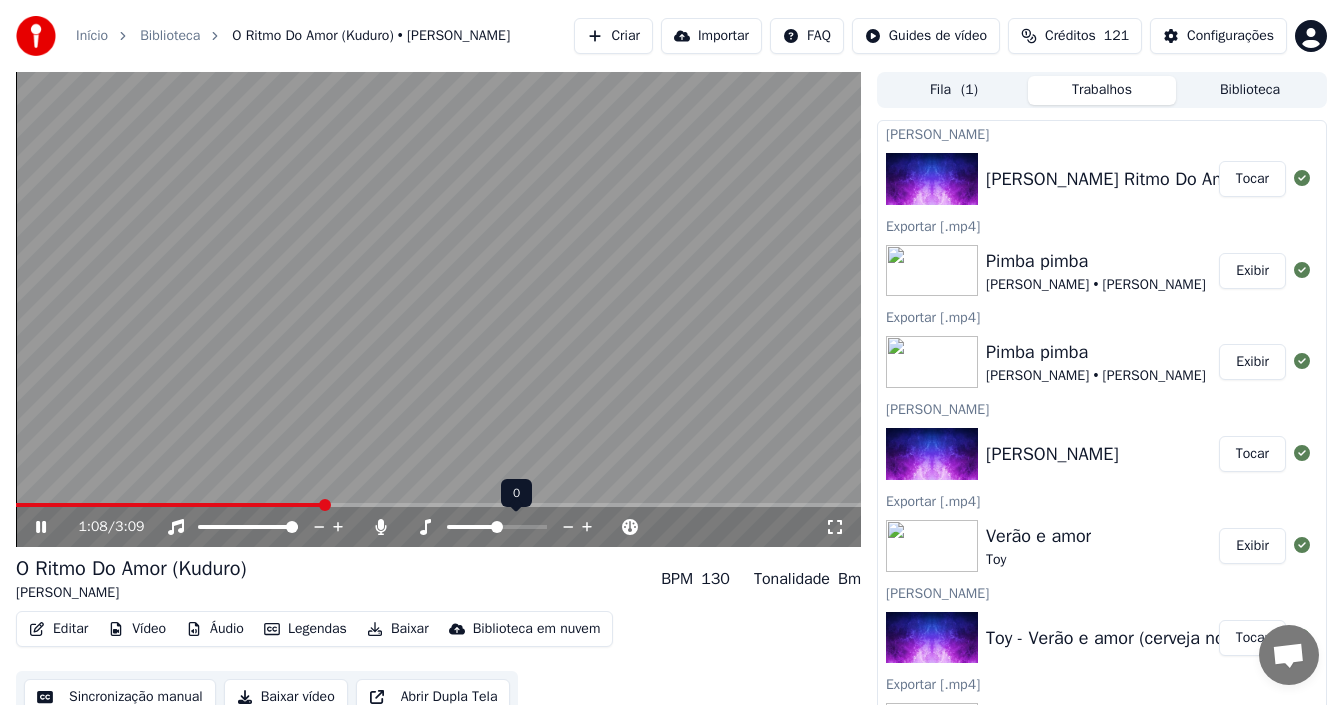 click at bounding box center [497, 527] 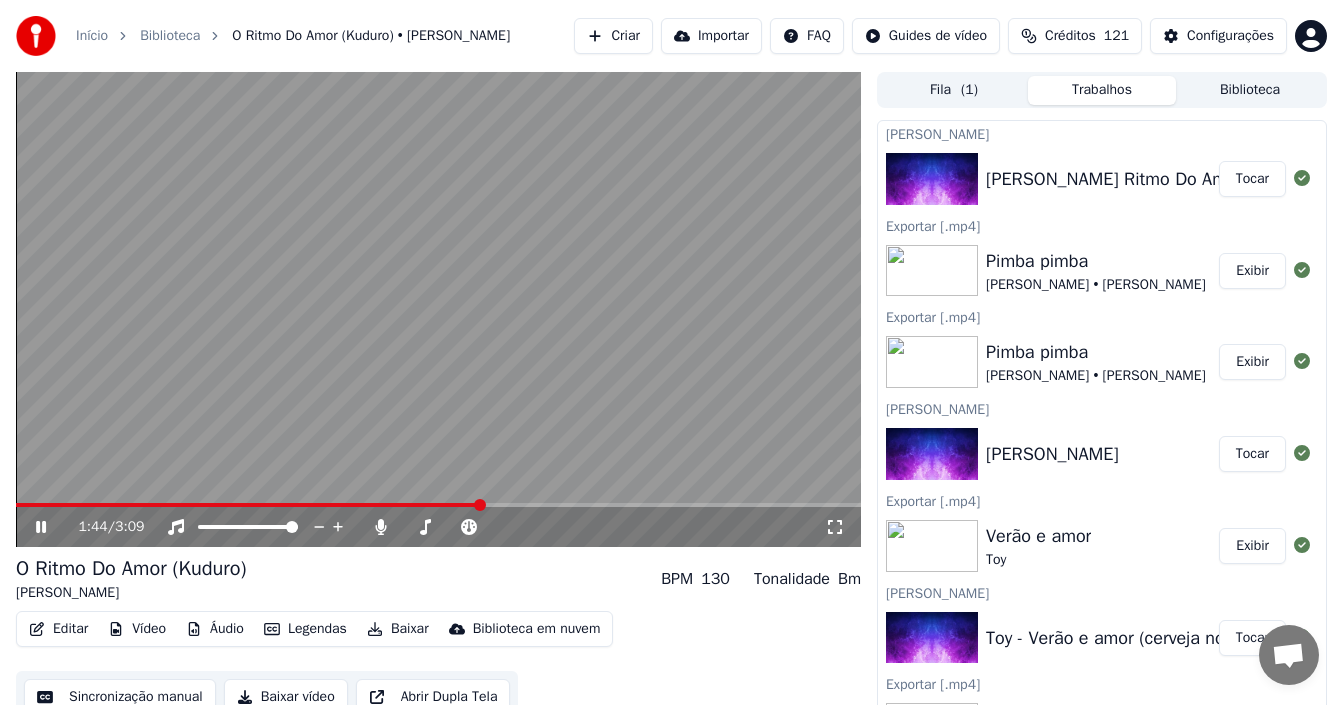 drag, startPoint x: 519, startPoint y: 501, endPoint x: 533, endPoint y: 501, distance: 14 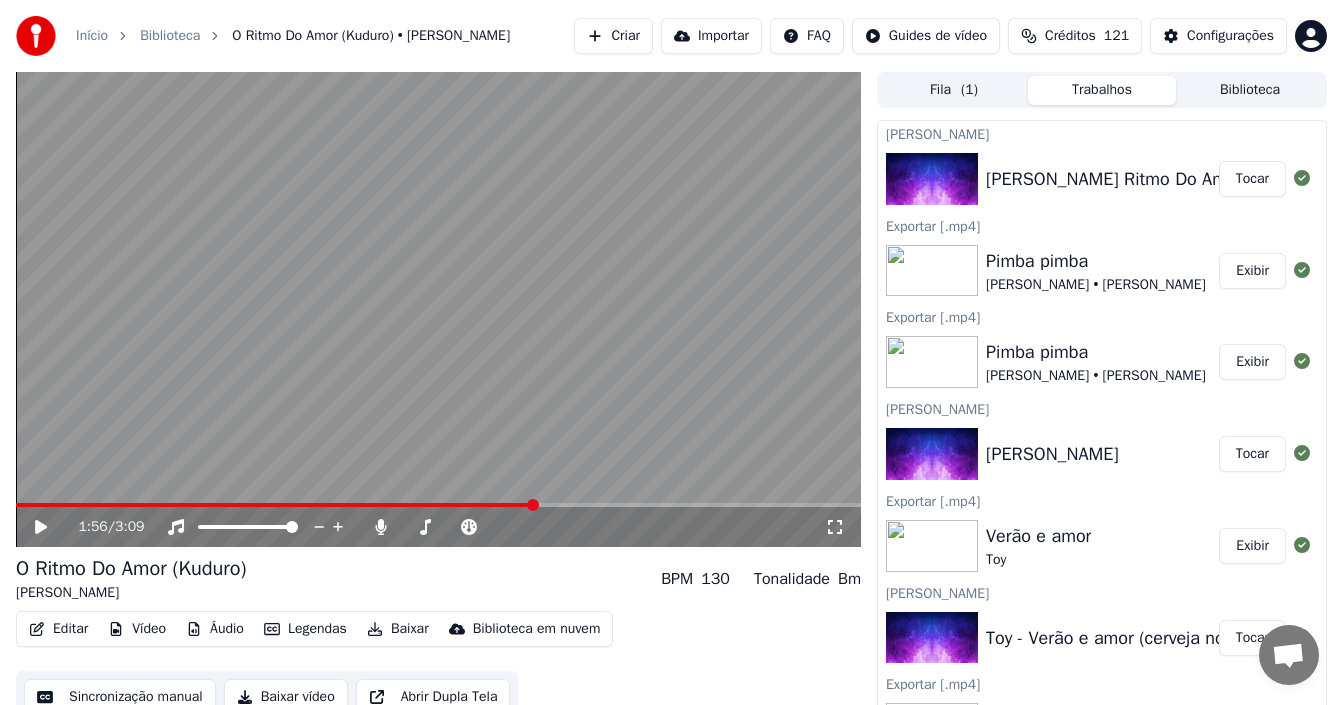 click at bounding box center (533, 505) 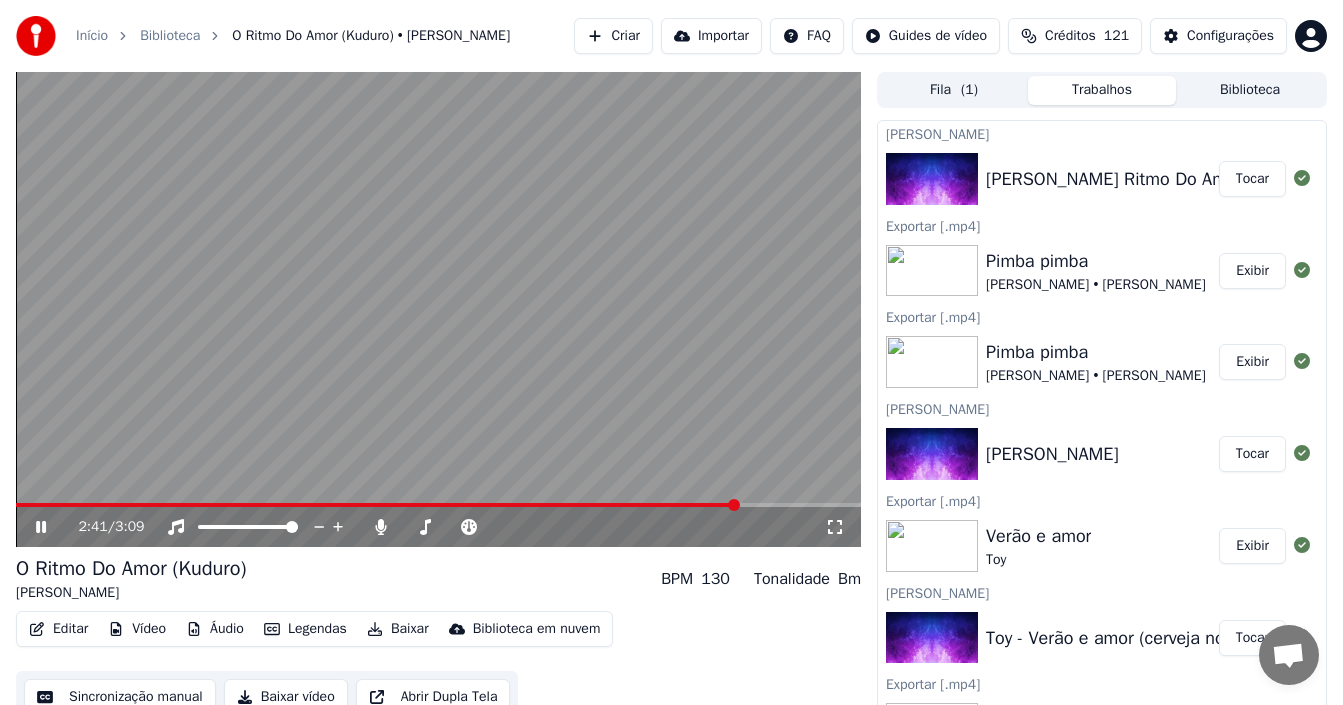 click 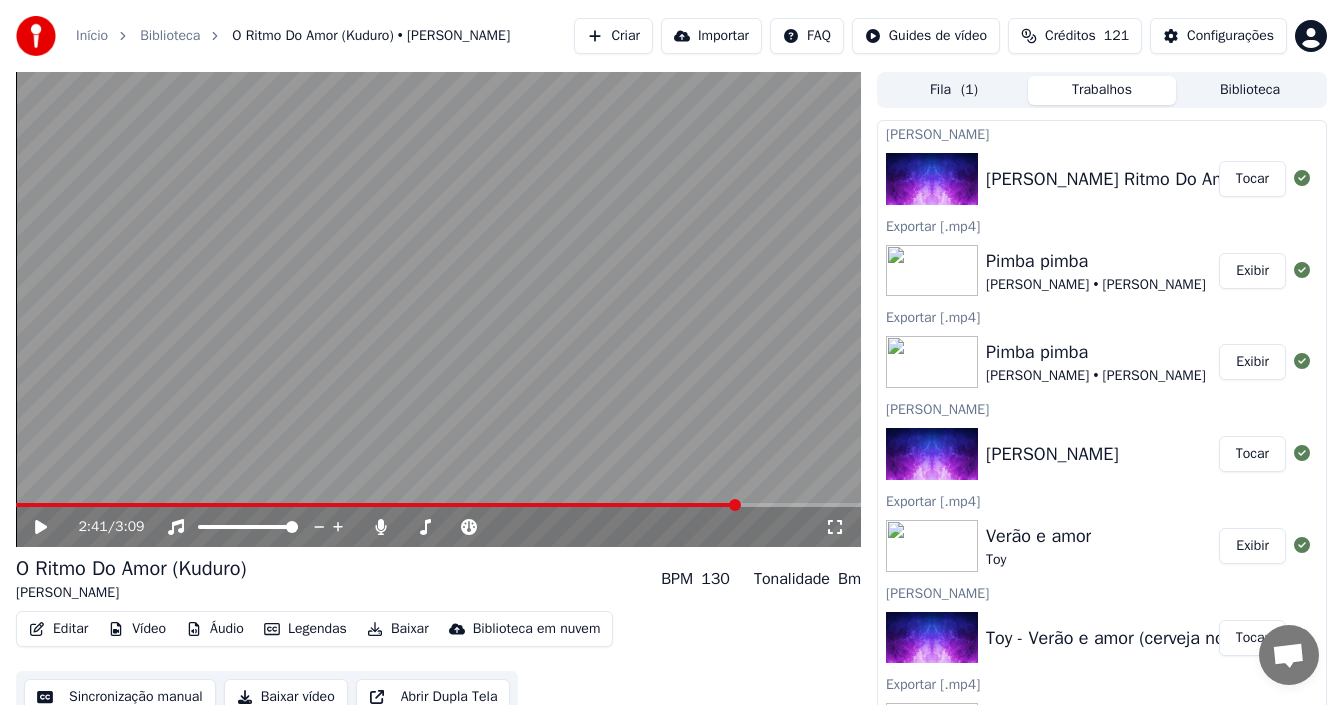 click on "Baixar vídeo" at bounding box center (286, 697) 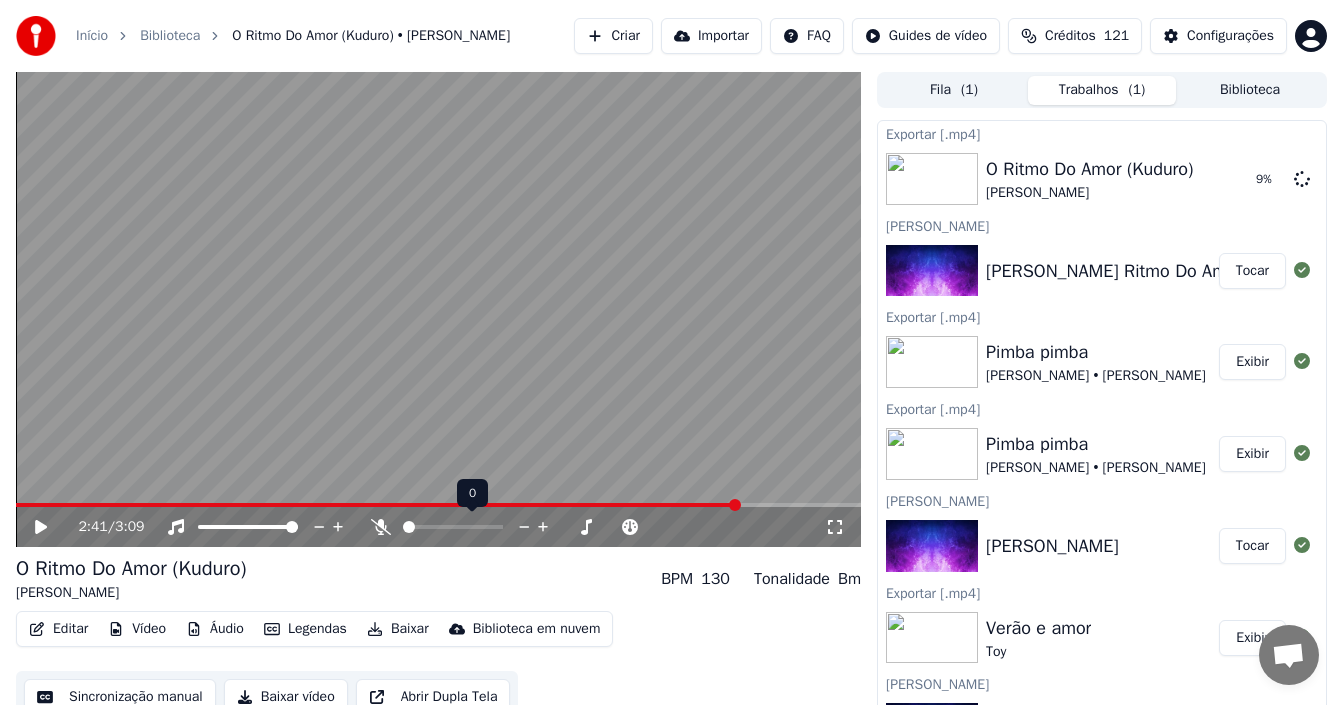 click at bounding box center (403, 527) 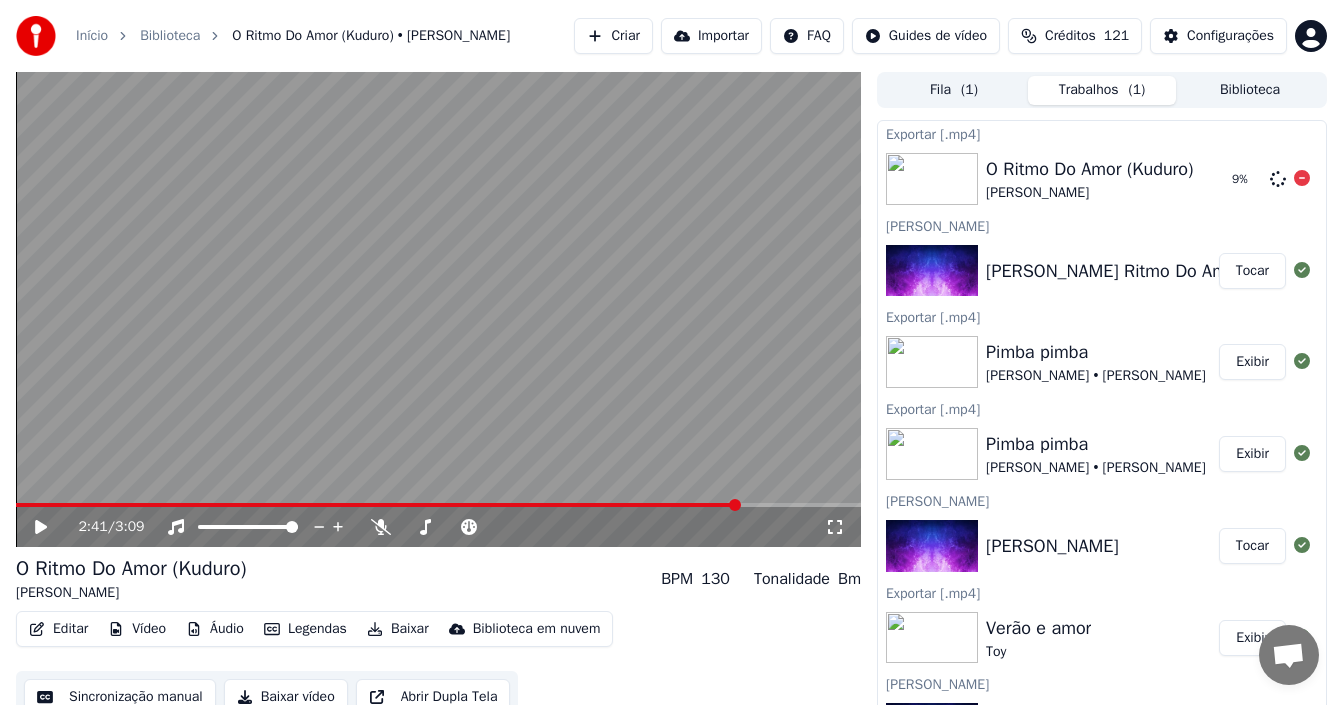 click on "9 %" at bounding box center [1255, 179] 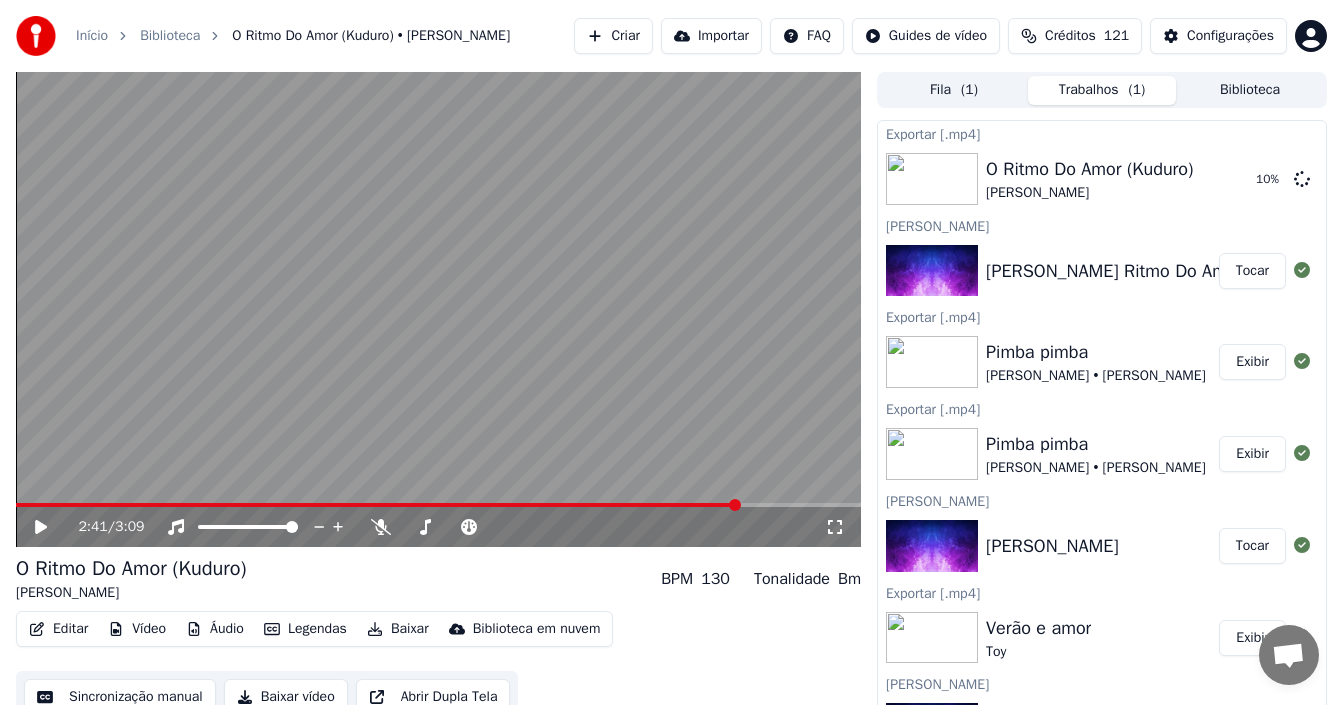click on "Baixar vídeo" at bounding box center [286, 697] 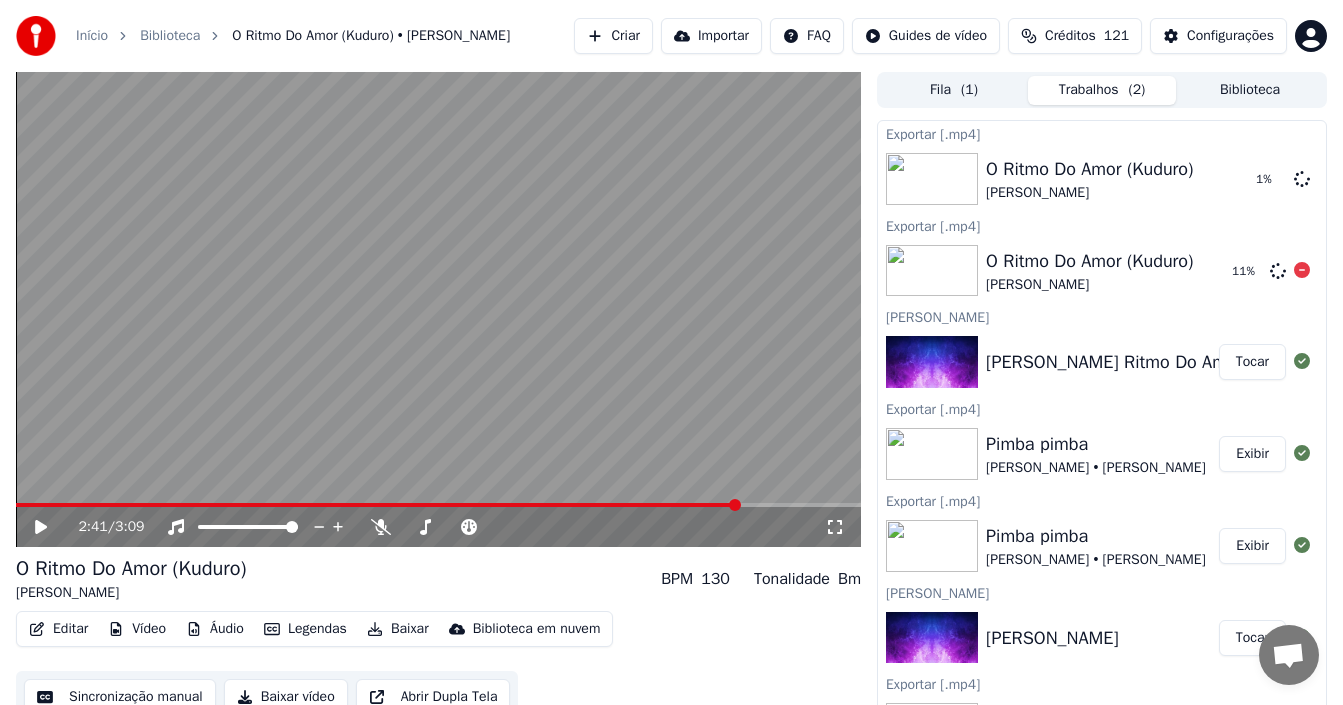 click on "11 %" at bounding box center (1255, 271) 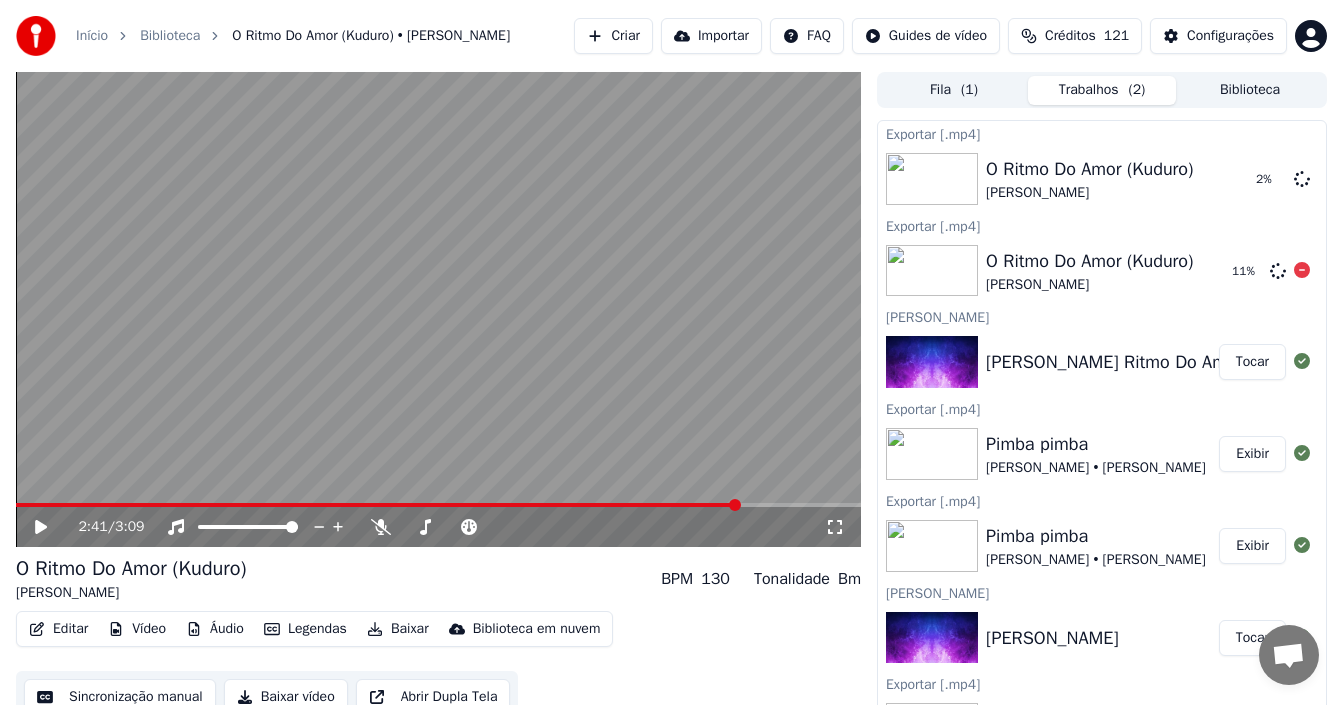 click on "O Ritmo Do Amor (Kuduro)" at bounding box center [1089, 261] 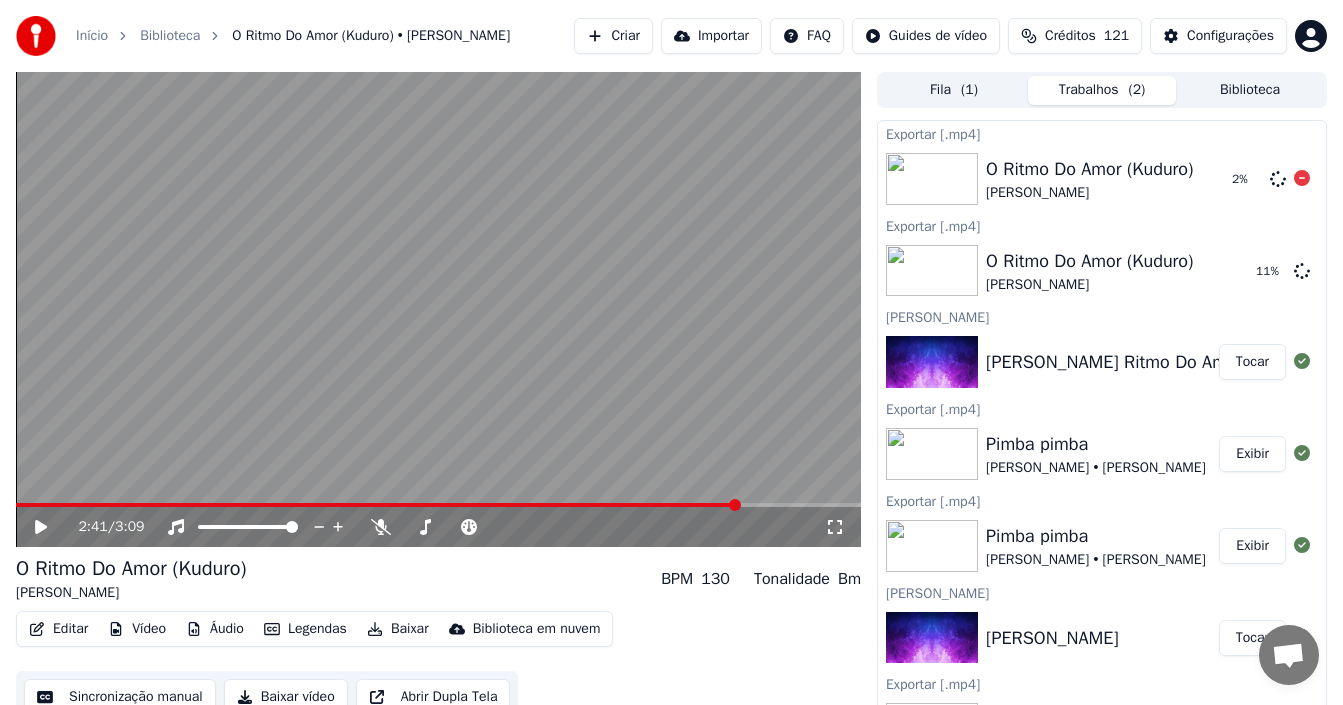 click on "O Ritmo Do Amor (Kuduro)" at bounding box center (1089, 169) 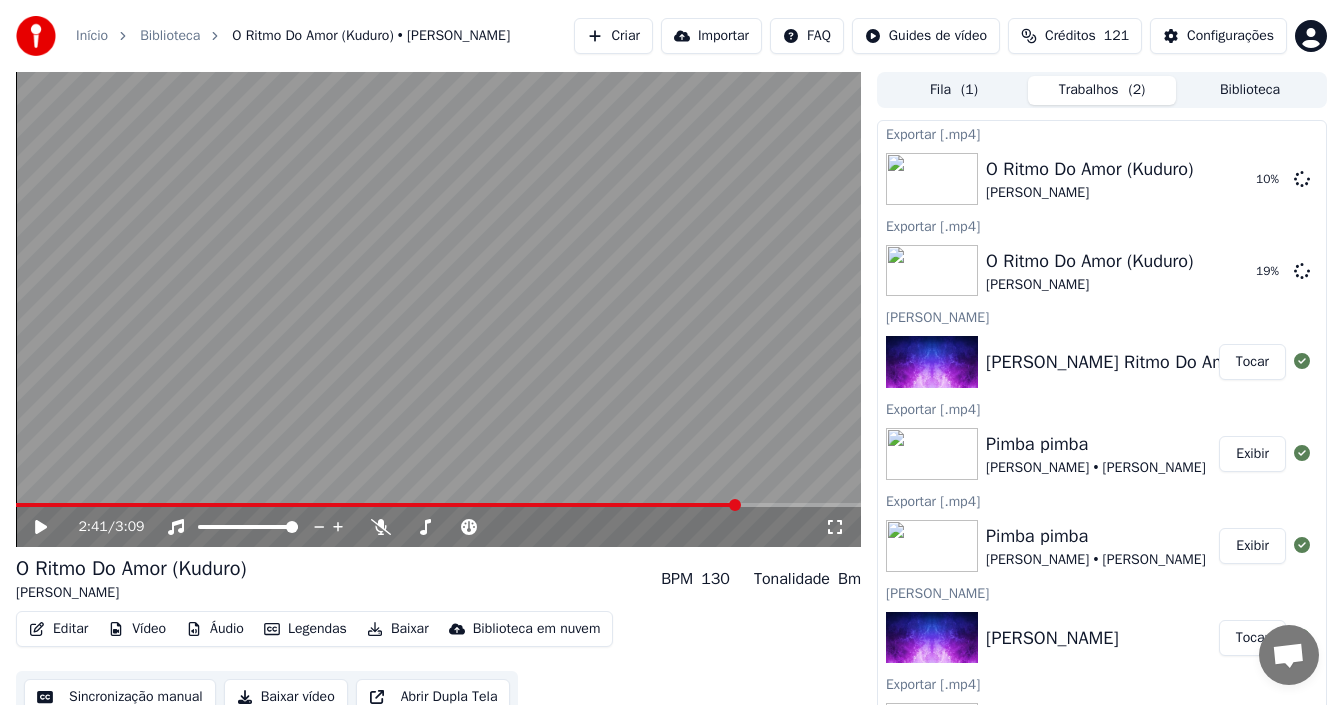 click on "( 1 )" at bounding box center (969, 90) 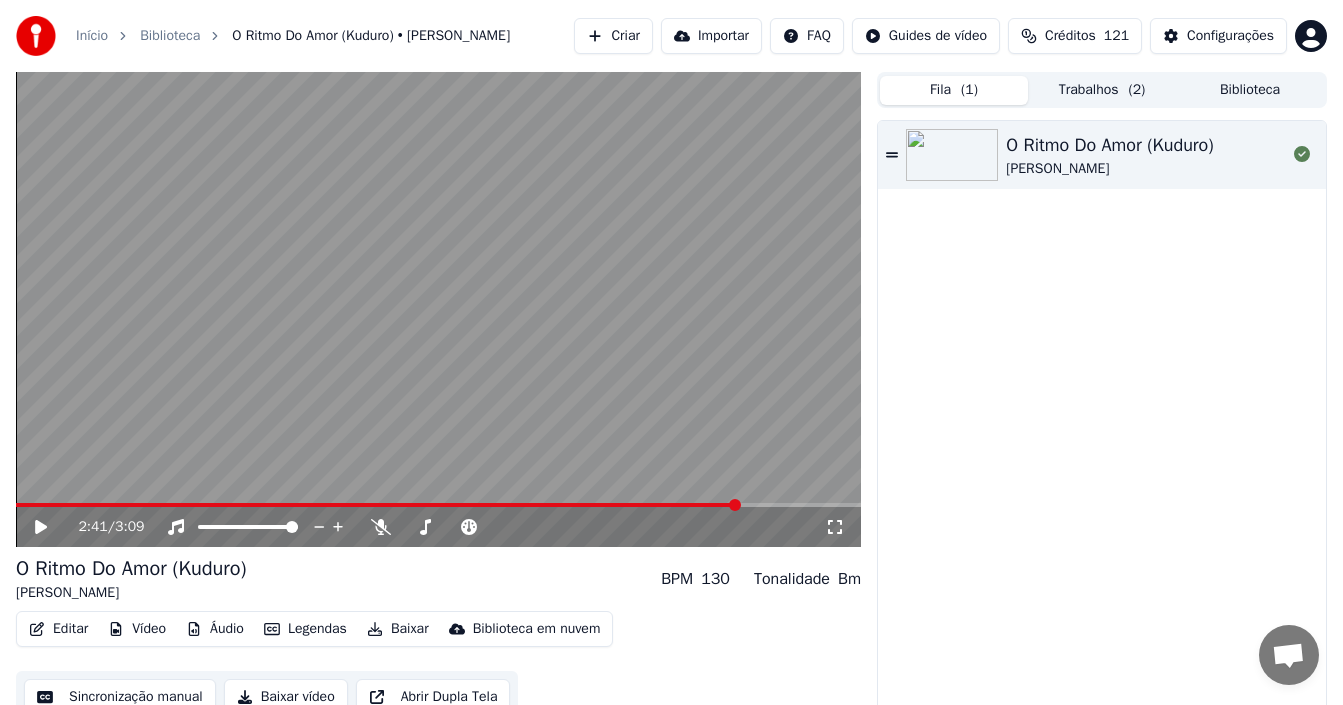 click on "Trabalhos ( 2 )" at bounding box center (1102, 90) 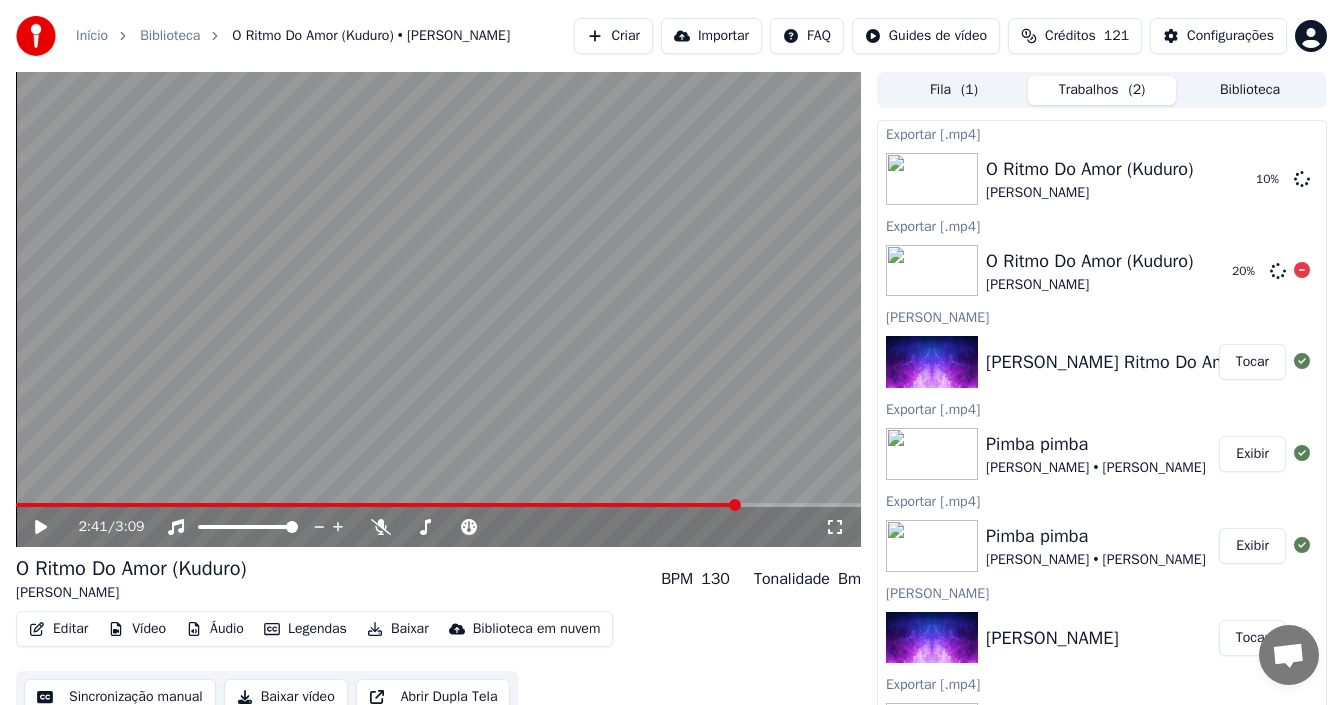 click on "20 %" at bounding box center [1247, 271] 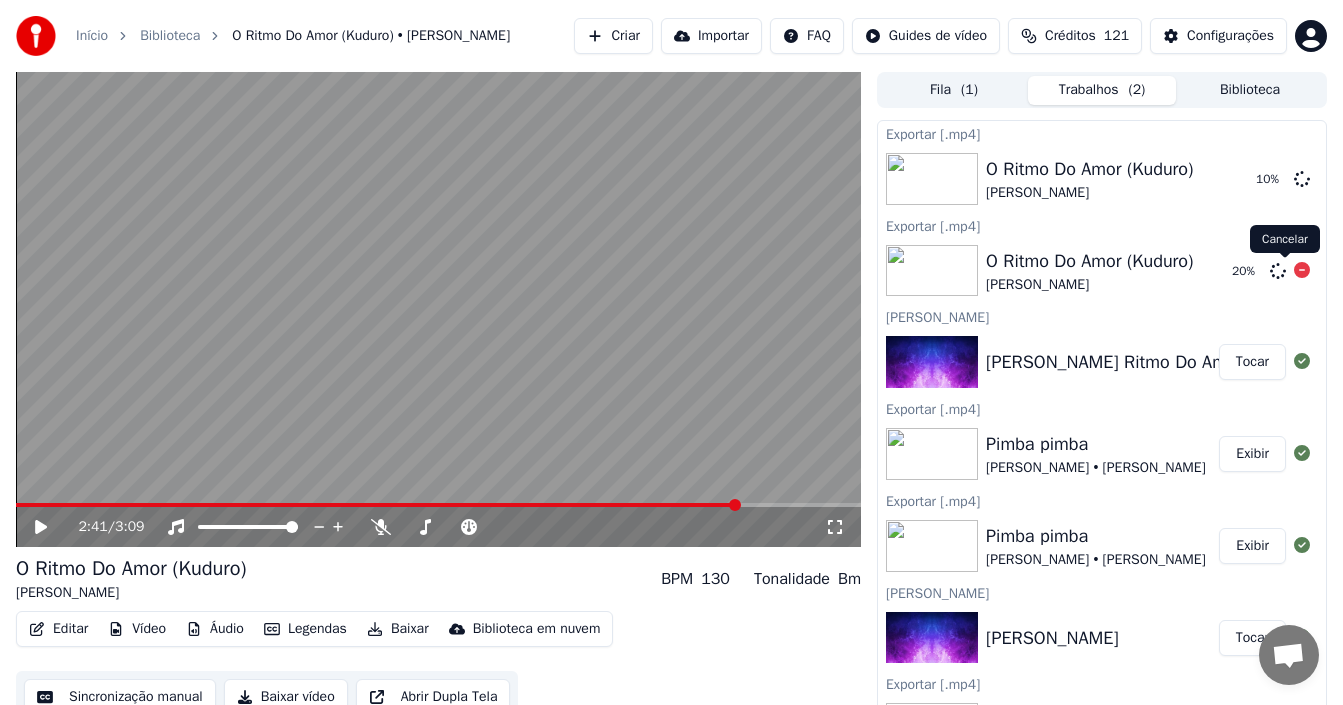 click 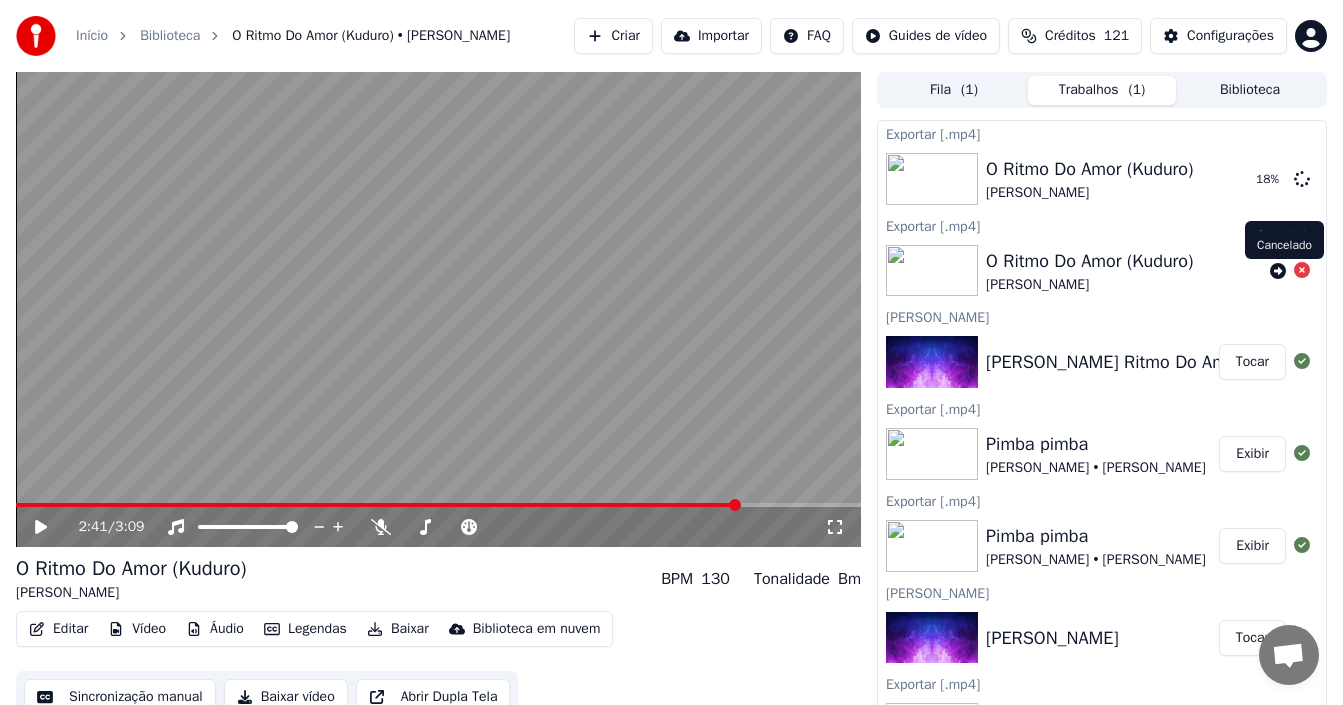 click 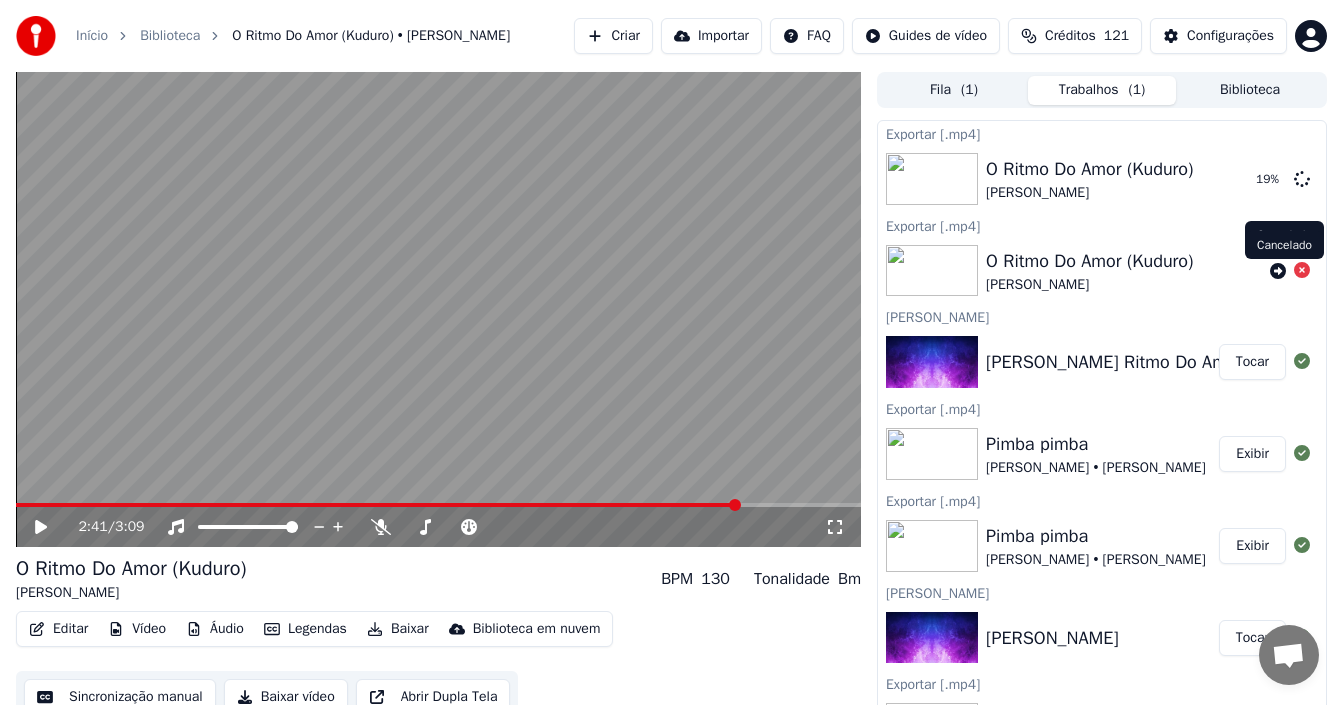 click 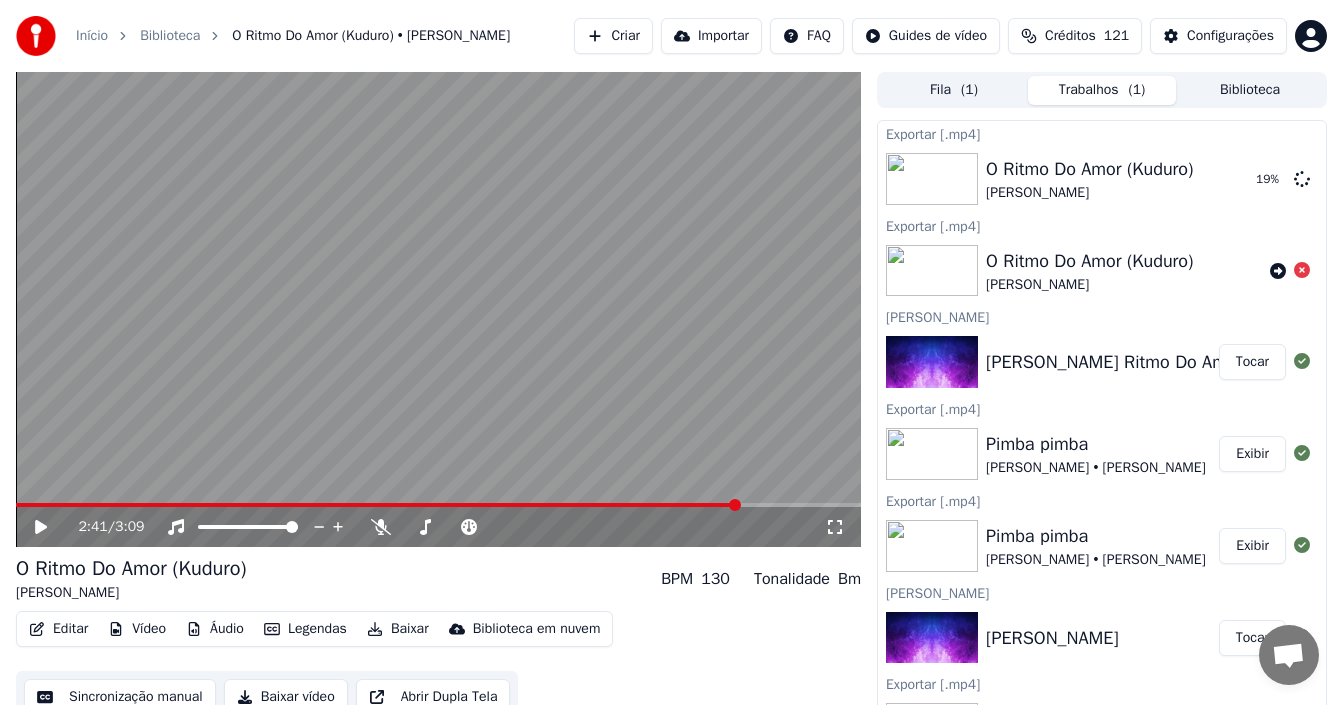 click 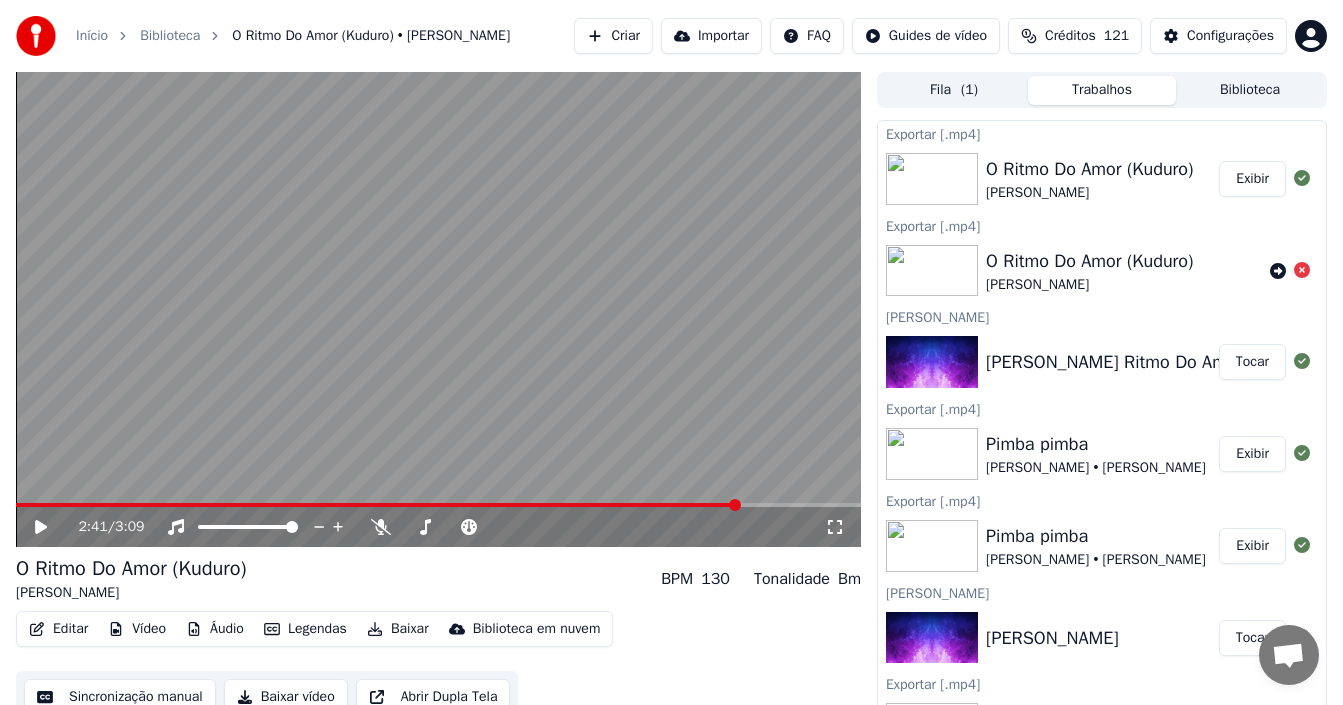 click on "Exibir" at bounding box center [1252, 179] 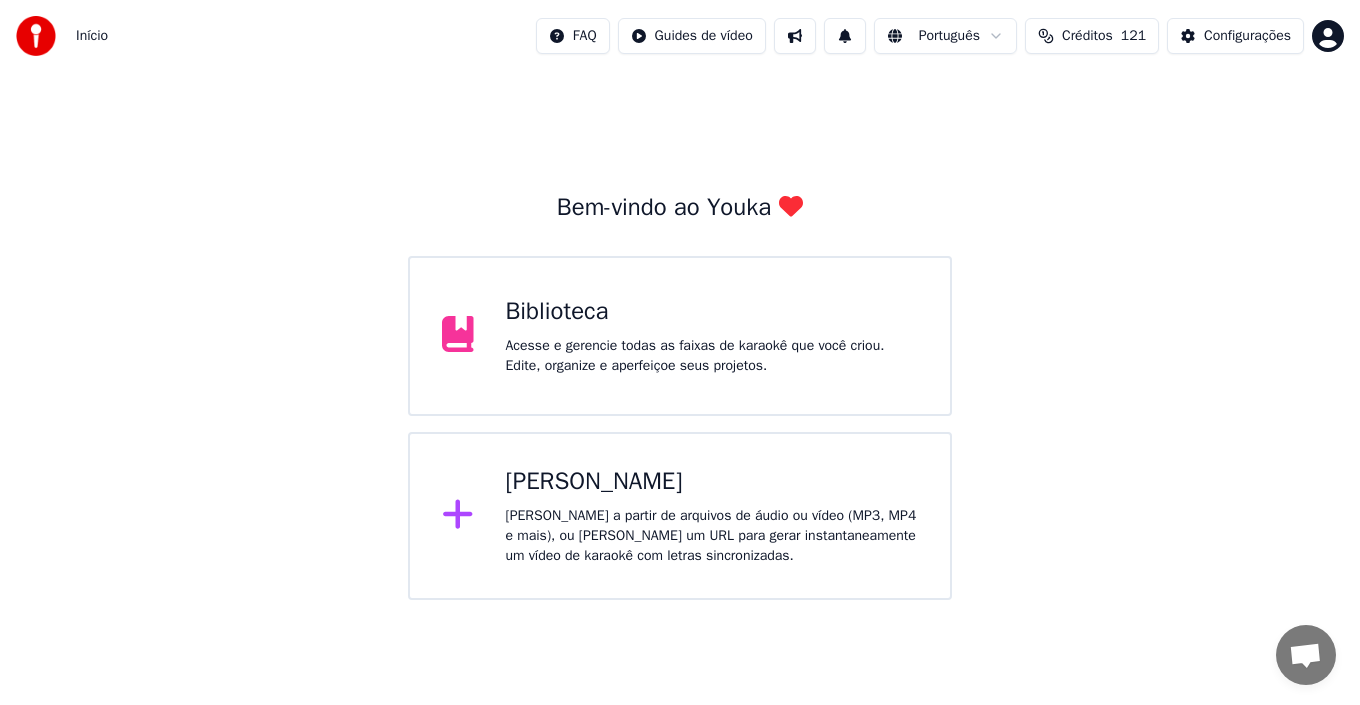 click on "[PERSON_NAME]" at bounding box center (712, 482) 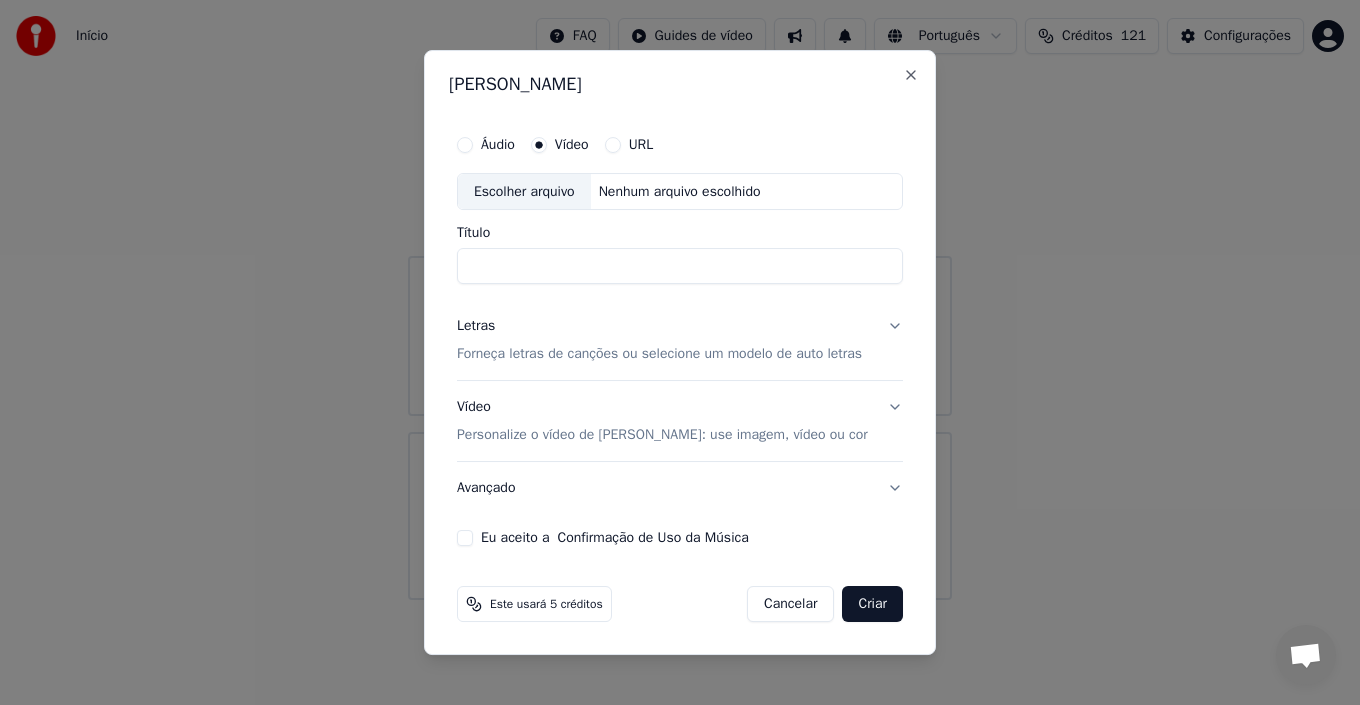 click on "Escolher arquivo" at bounding box center (524, 192) 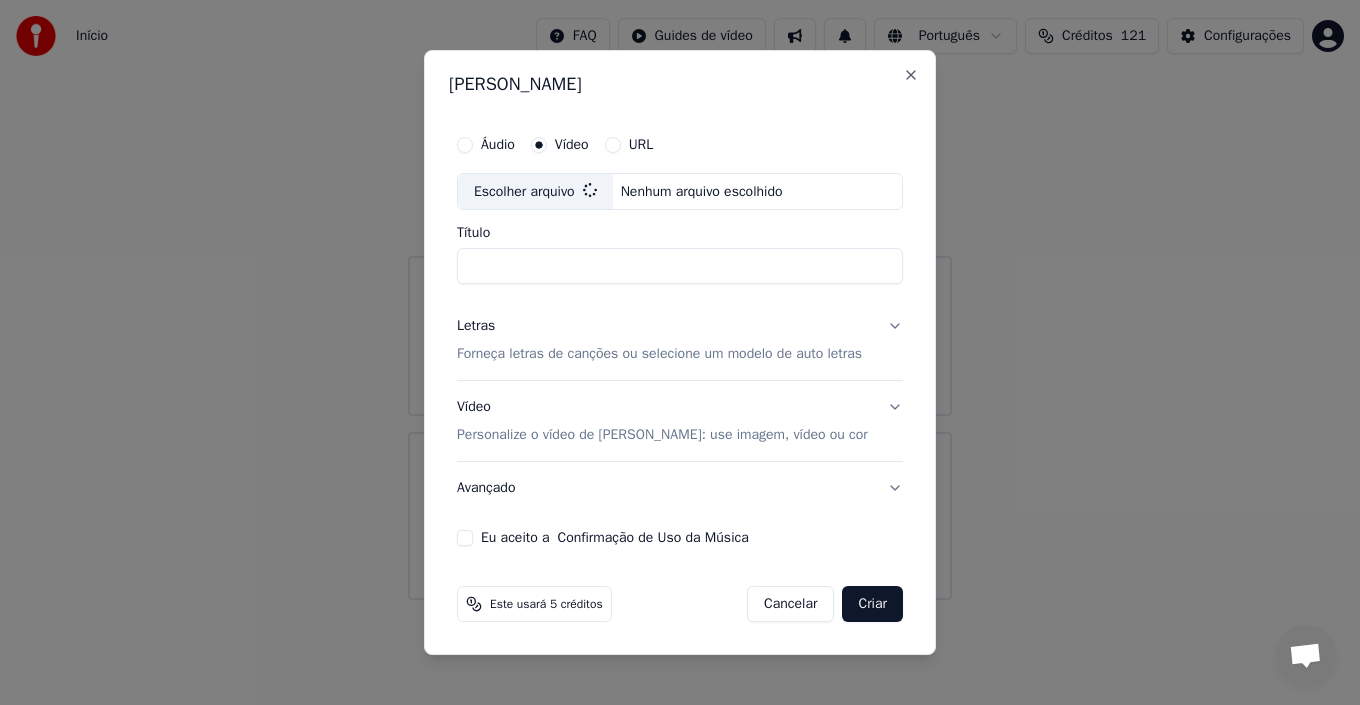 type on "**********" 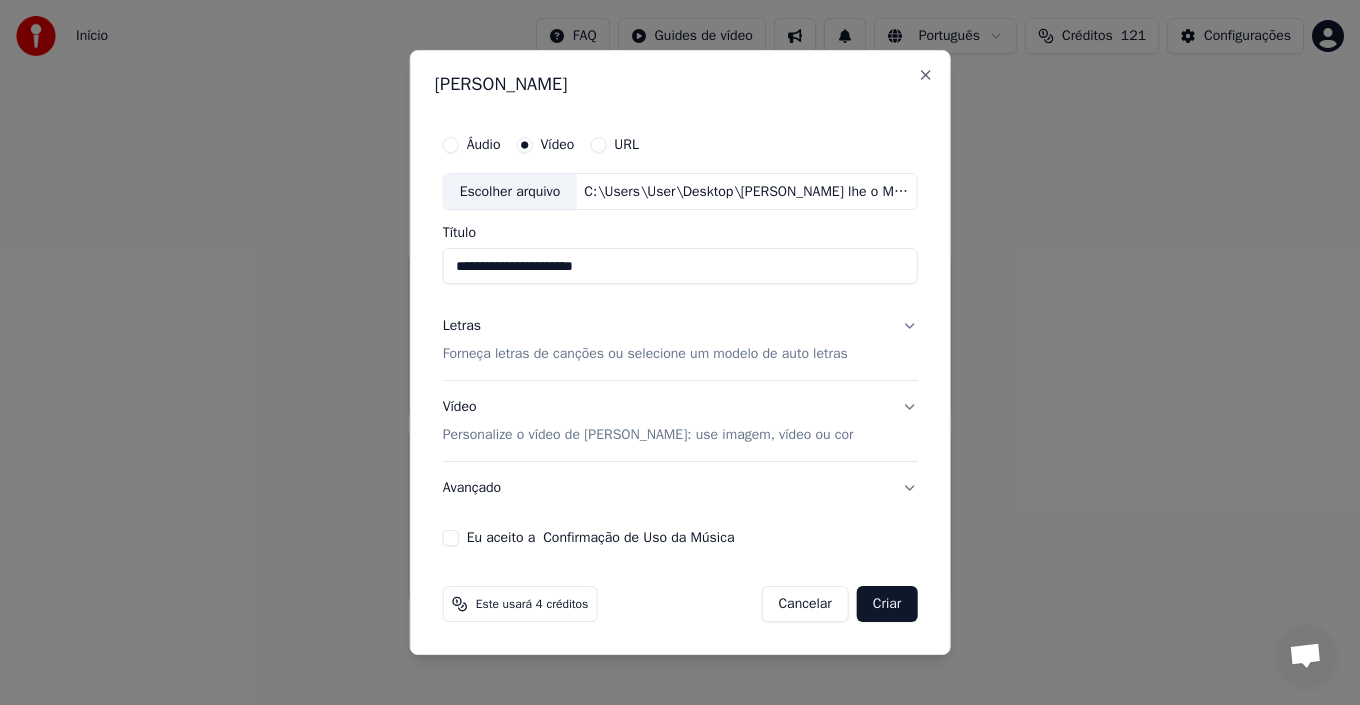 click on "Forneça letras de canções ou selecione um modelo de auto letras" at bounding box center [645, 355] 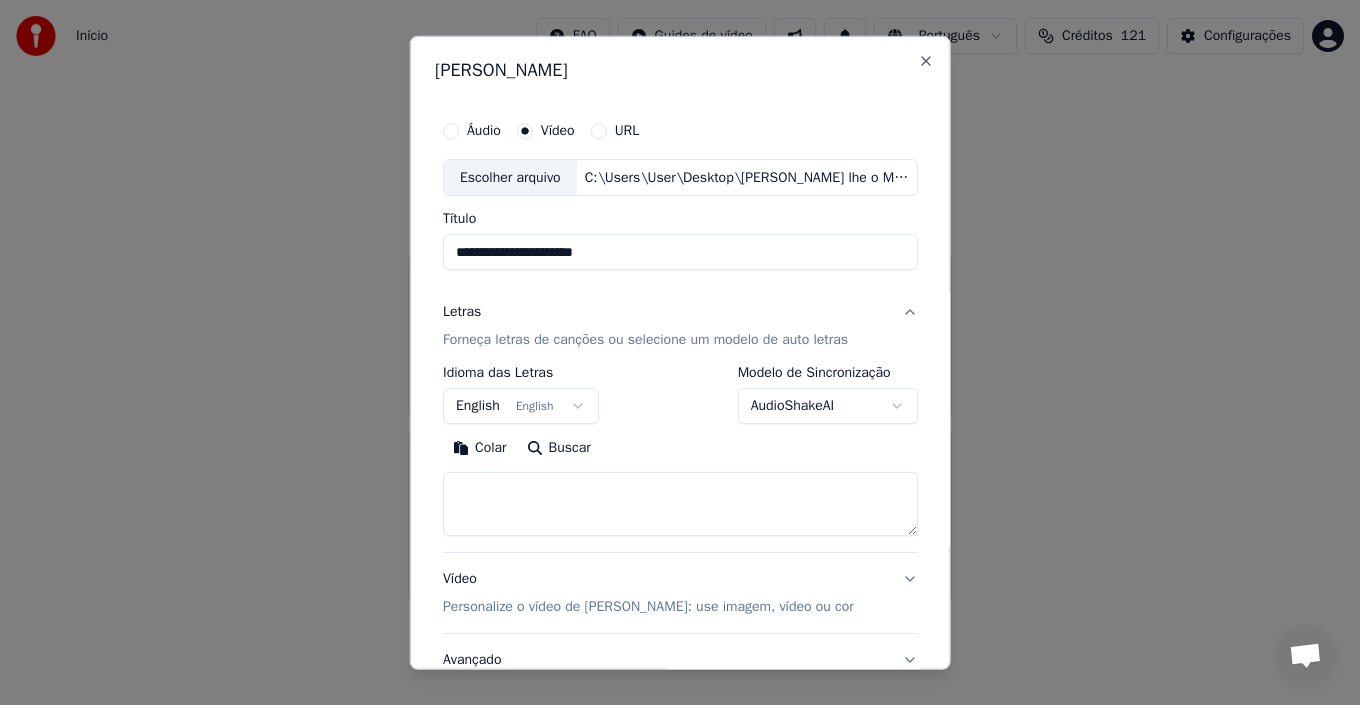 click on "**********" at bounding box center [680, 300] 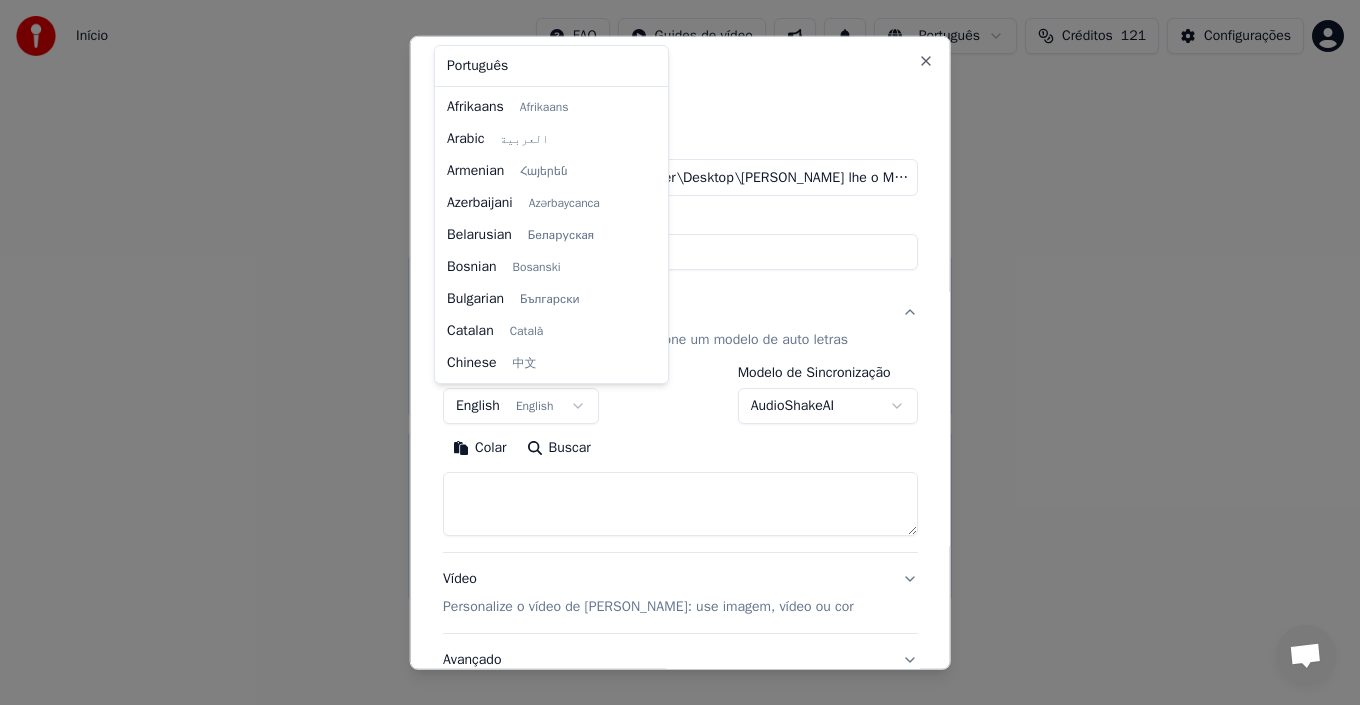 scroll, scrollTop: 160, scrollLeft: 0, axis: vertical 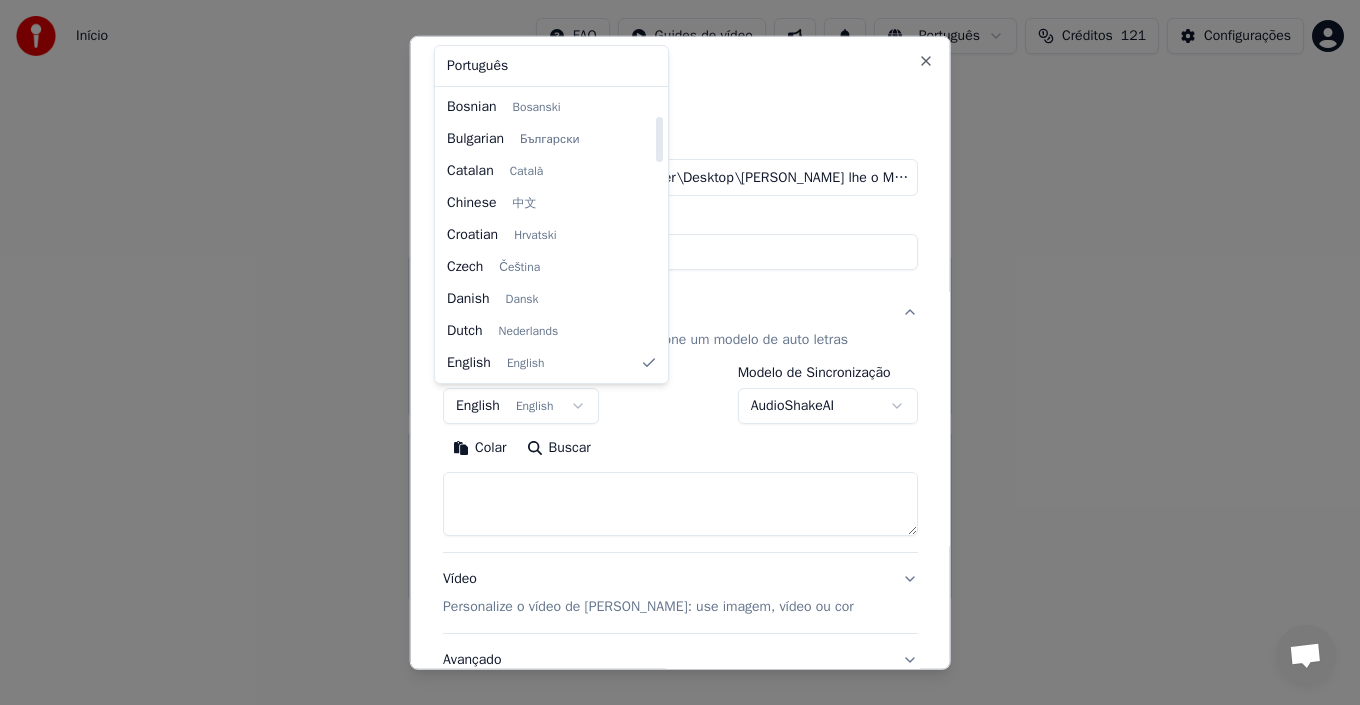 click on "Português Afrikaans Afrikaans Arabic العربية Armenian Հայերեն Azerbaijani Azərbaycanca Belarusian Беларуская Bosnian Bosanski Bulgarian Български Catalan Català Chinese 中文 Croatian Hrvatski Czech Čeština Danish Dansk Dutch Nederlands English English Estonian Eesti Filipino Filipino Finnish Suomi French Français Galician Galego German Deutsch Greek Ελληνικά Hebrew עברית Hindi हिन्दी Hungarian Magyar Icelandic Íslenska Indonesian Bahasa Indonesia Italian Italiano Japanese 日本語 Kannada ಕನ್ನಡ Kazakh Қазақша Korean 한국어 Kurdish Kurmanji Latvian Latviešu Lithuanian Lietuvių Macedonian Македонски Maori Māori Malay Bahasa Melayu Marathi मराठी Nepali नेपाली Norwegian Norsk Persian فارسی Polish Polski Romanian Română Russian Русский Serbian Српски Slovak Slovenčina Slovenian Slovenščina Spanish Español Swahili Kiswahili Swedish Svenska Tamil தமிழ் Thai Urdu" at bounding box center (551, 214) 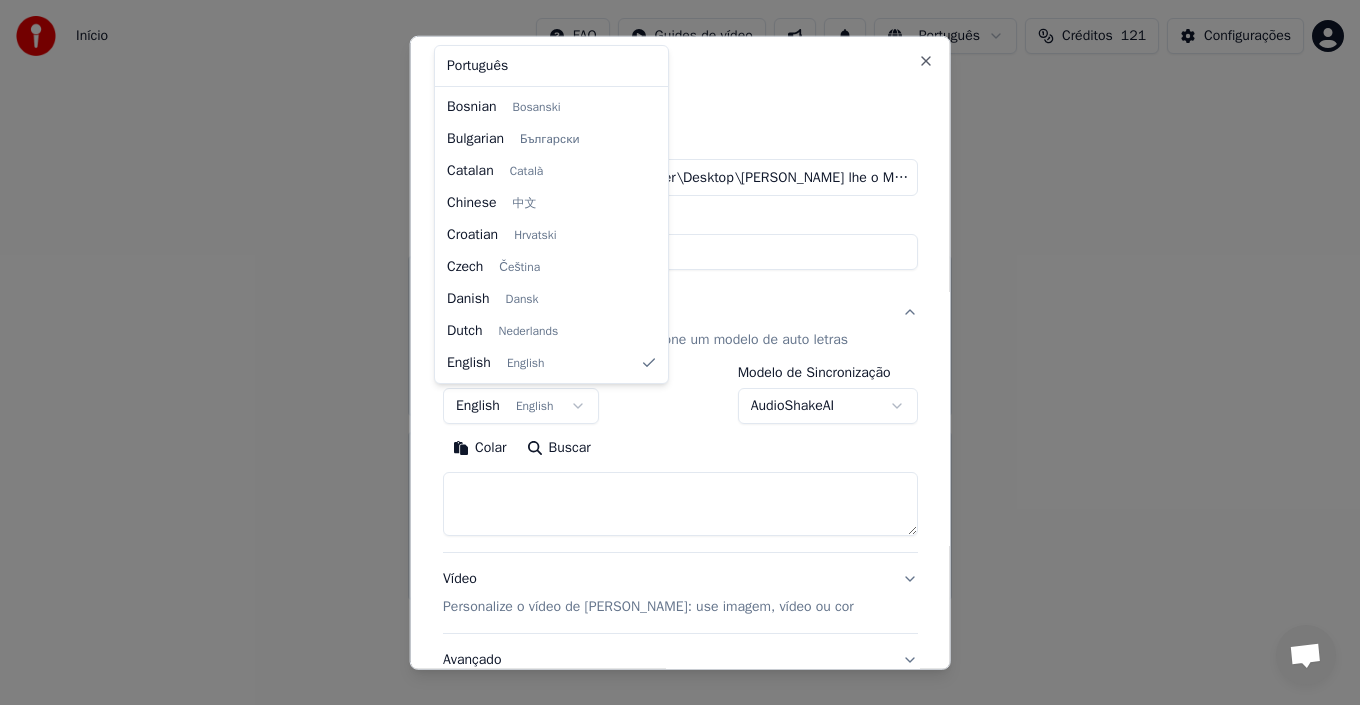 select on "**" 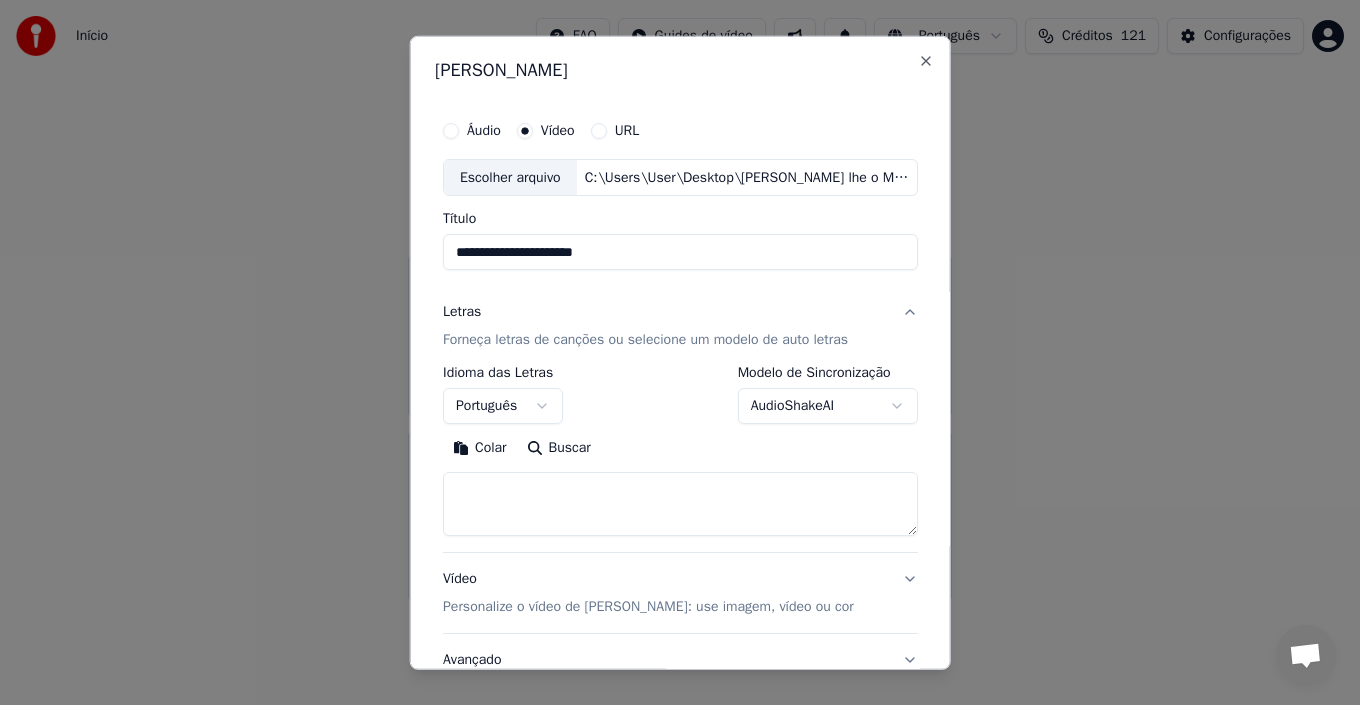 click at bounding box center [680, 504] 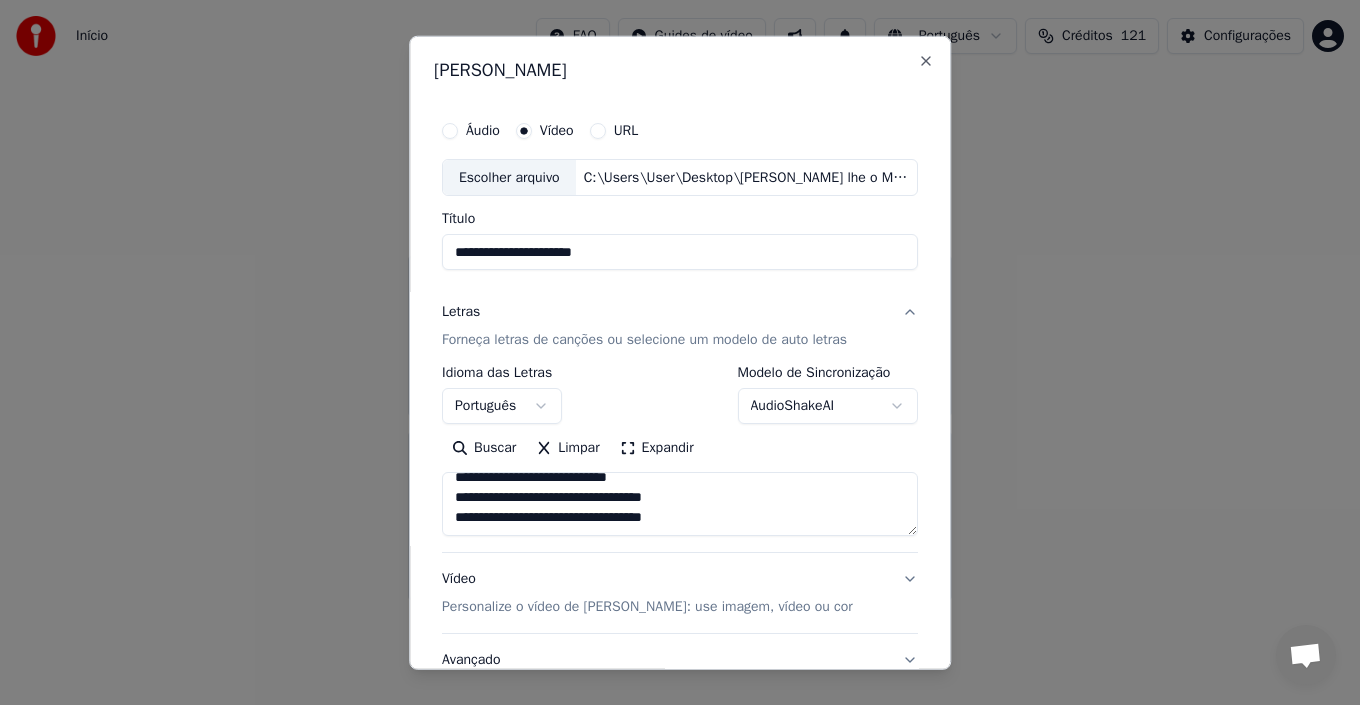 scroll, scrollTop: 953, scrollLeft: 0, axis: vertical 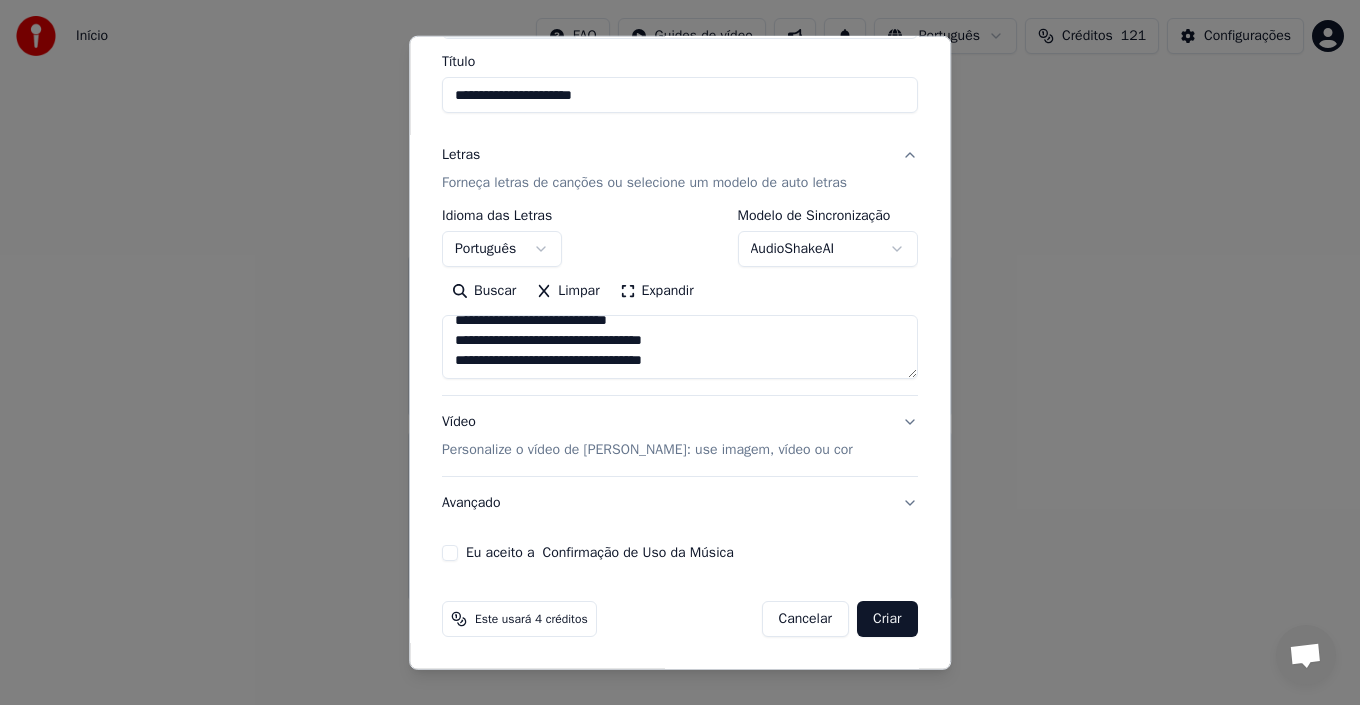 type on "**********" 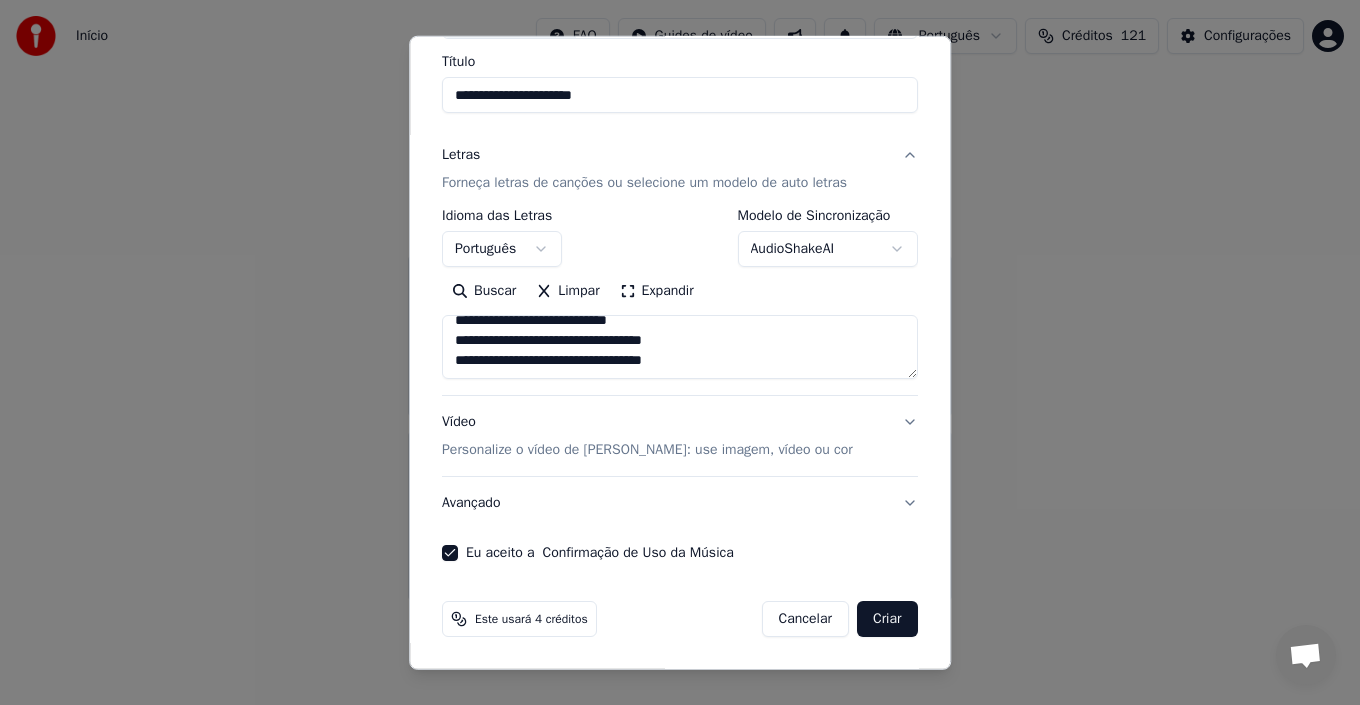 click on "Criar" at bounding box center (887, 619) 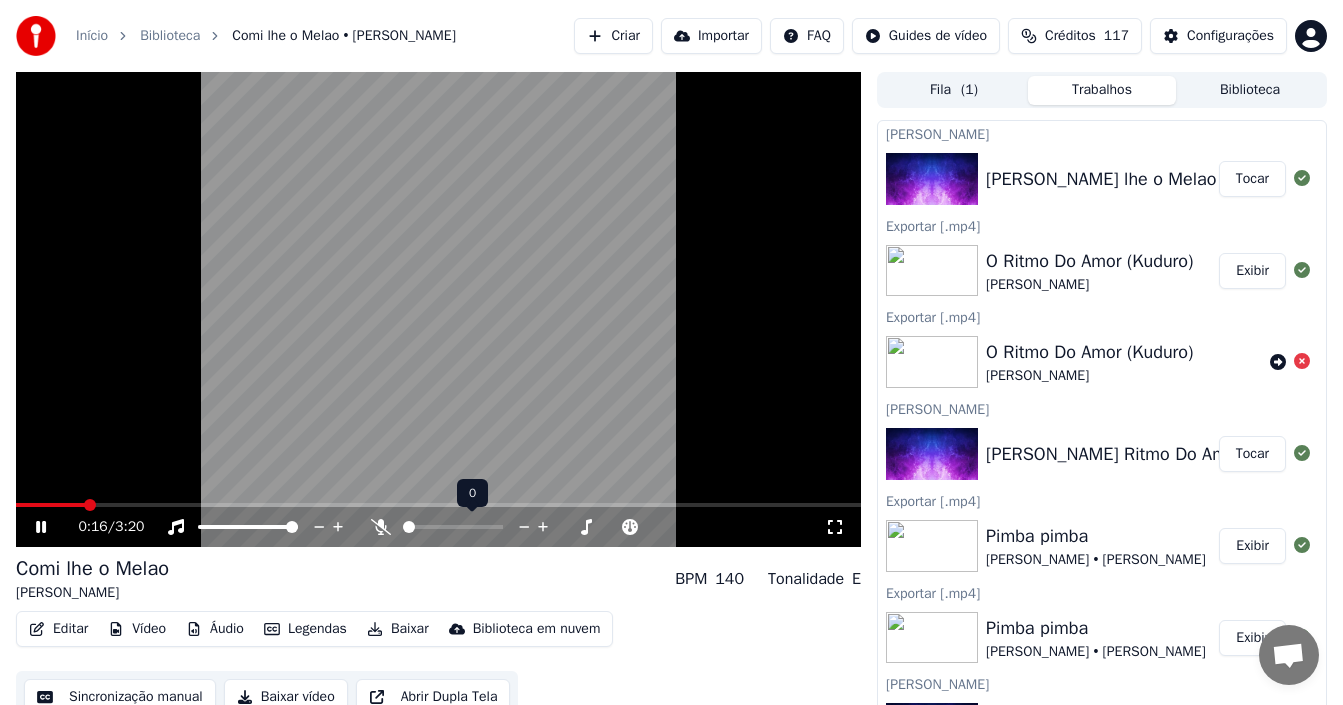 click at bounding box center (471, 527) 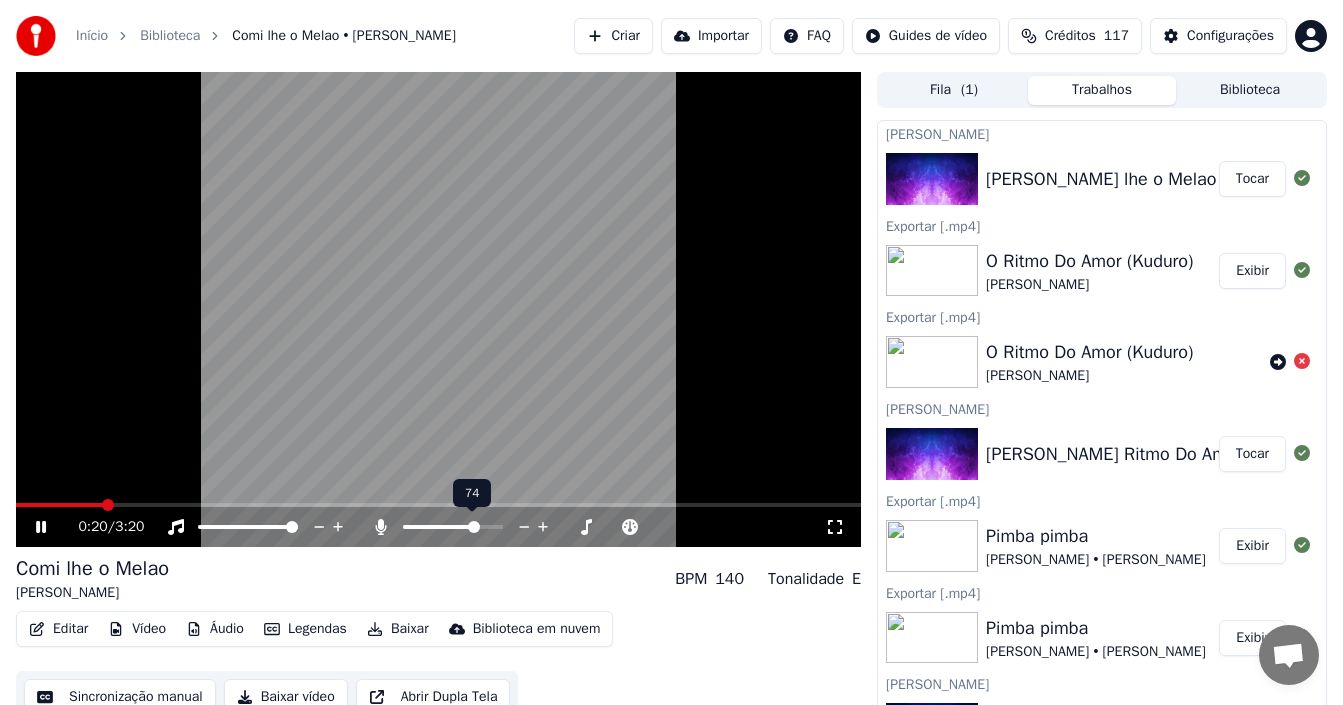 click at bounding box center (453, 527) 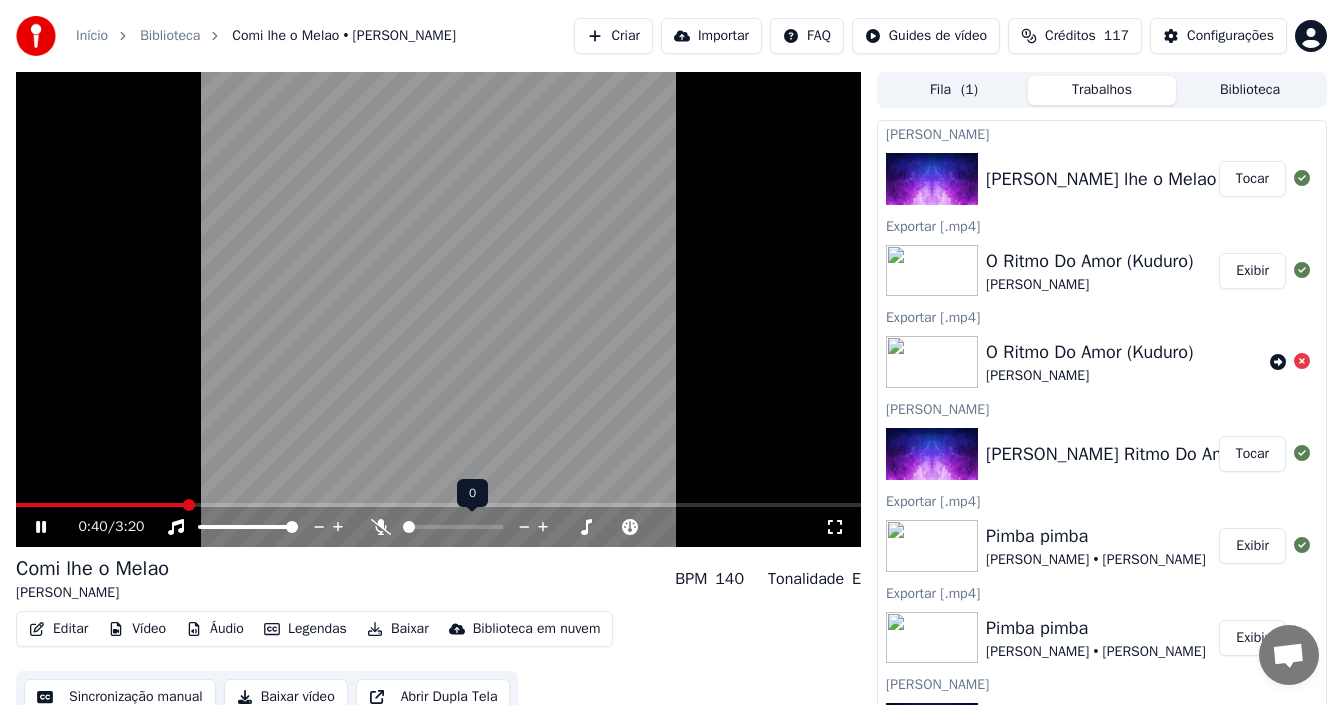 click at bounding box center (409, 527) 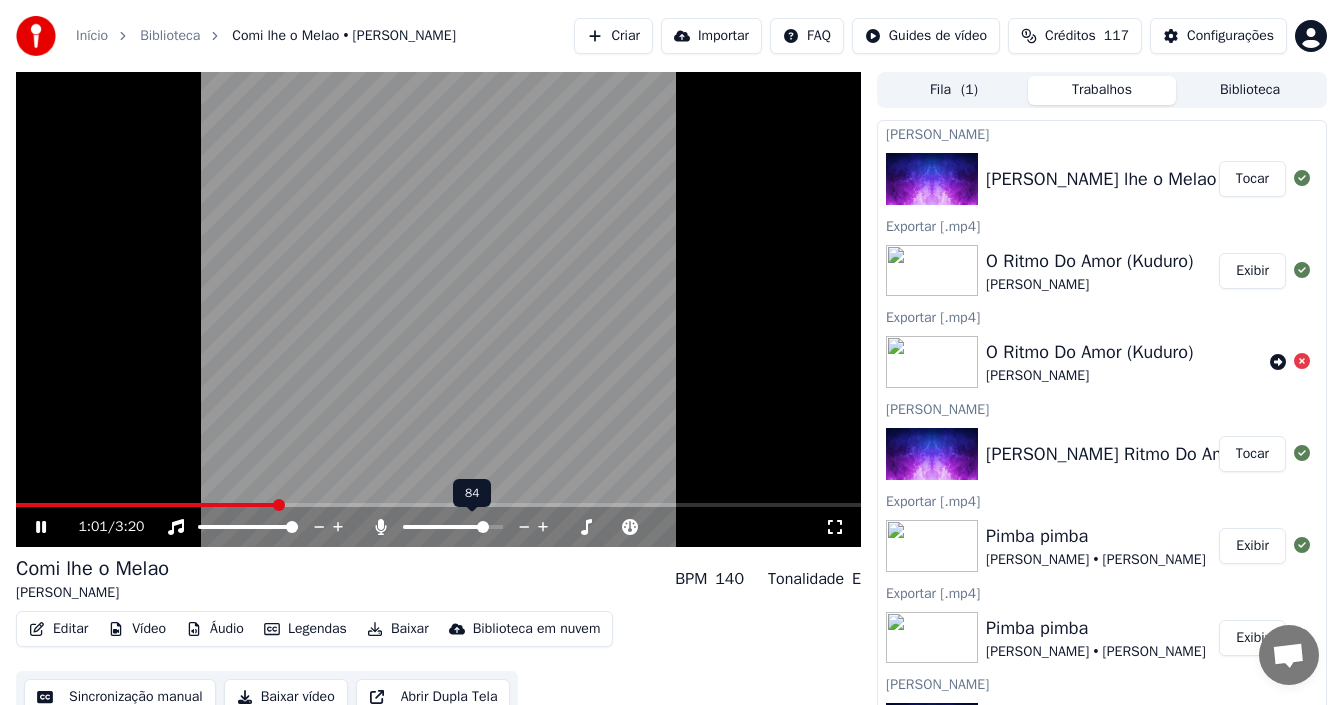 click at bounding box center [483, 527] 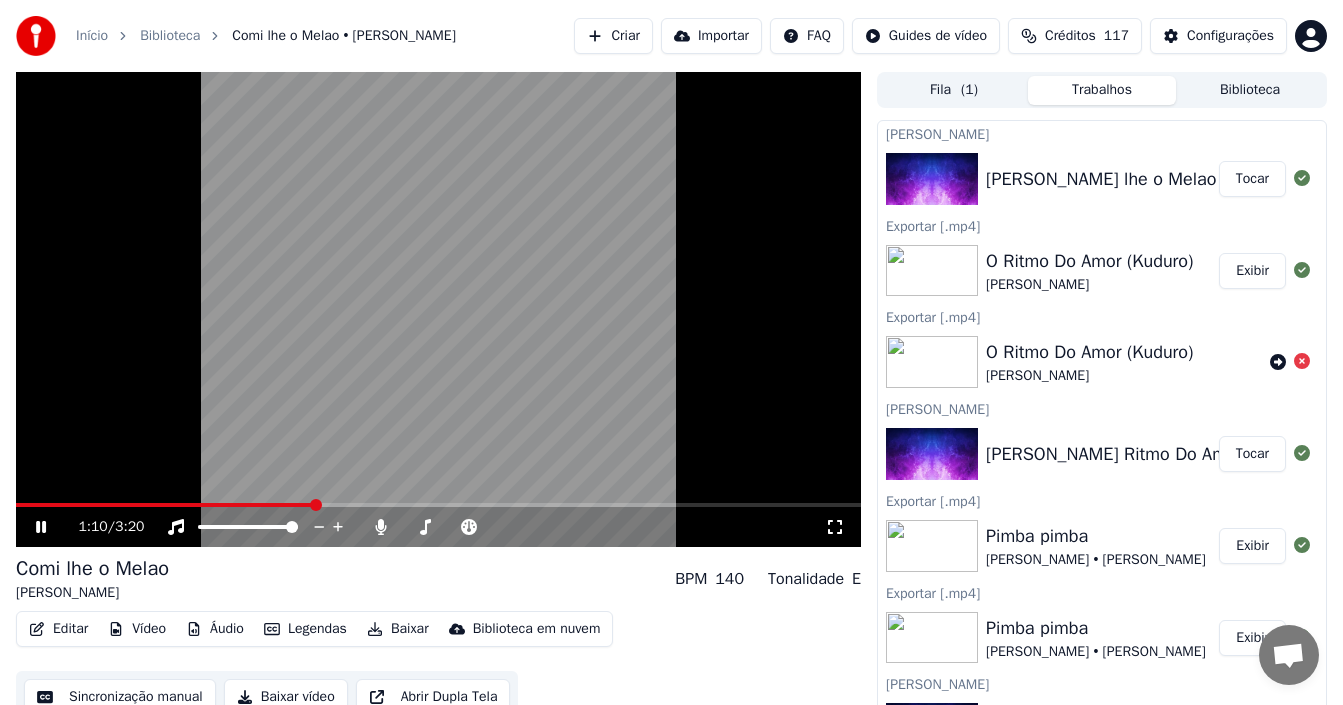 click 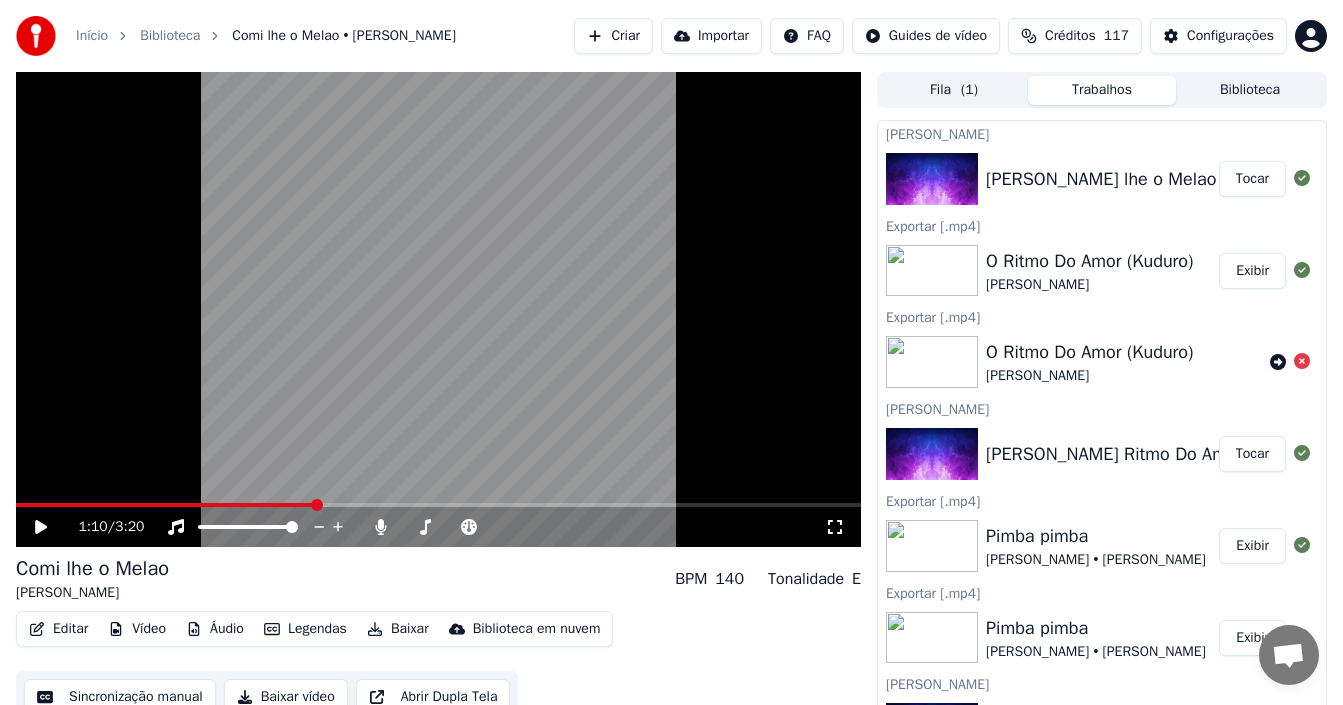 click on "Baixar vídeo" at bounding box center (286, 697) 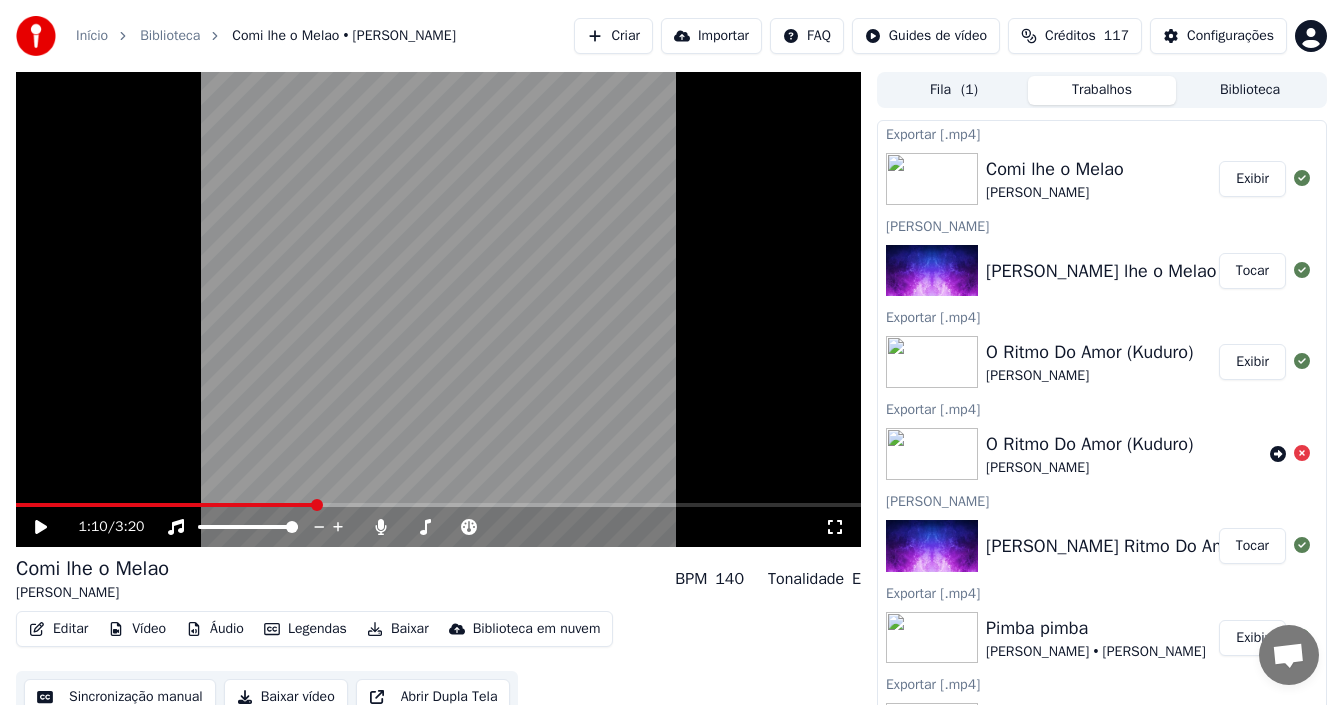 click on "Exibir" at bounding box center (1252, 179) 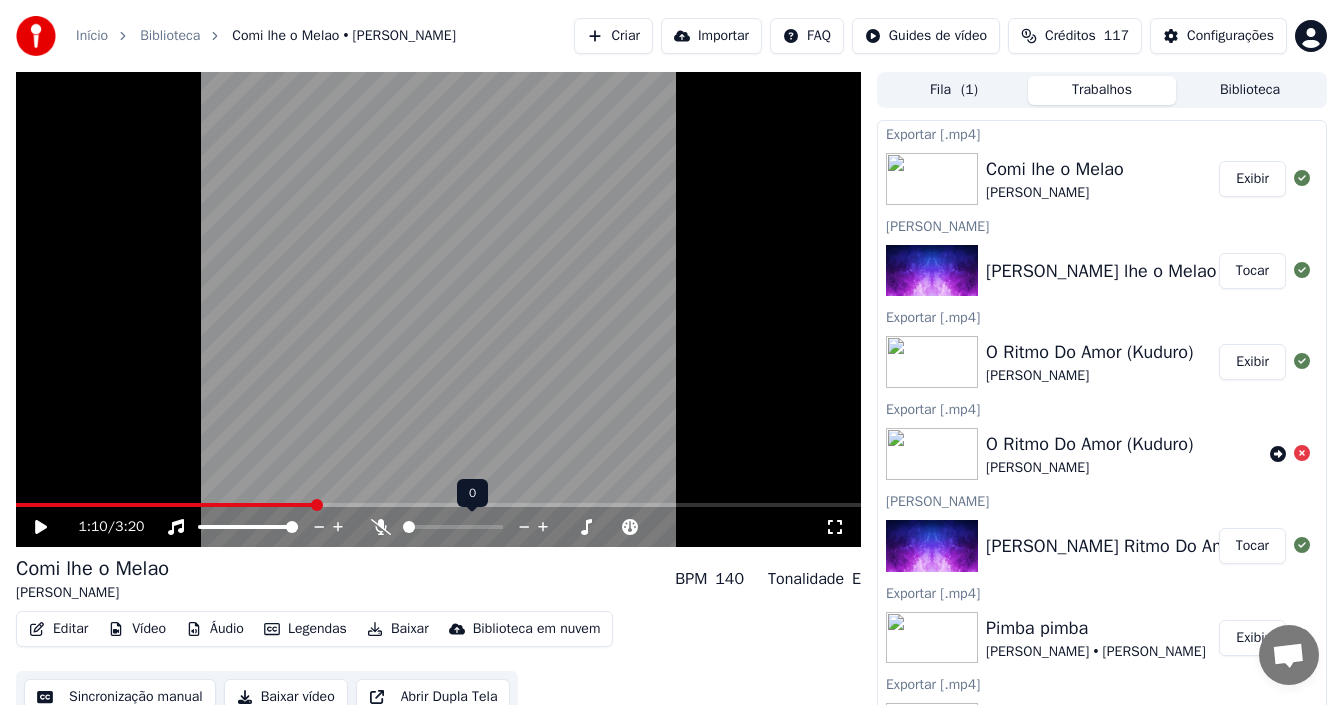 click at bounding box center [409, 527] 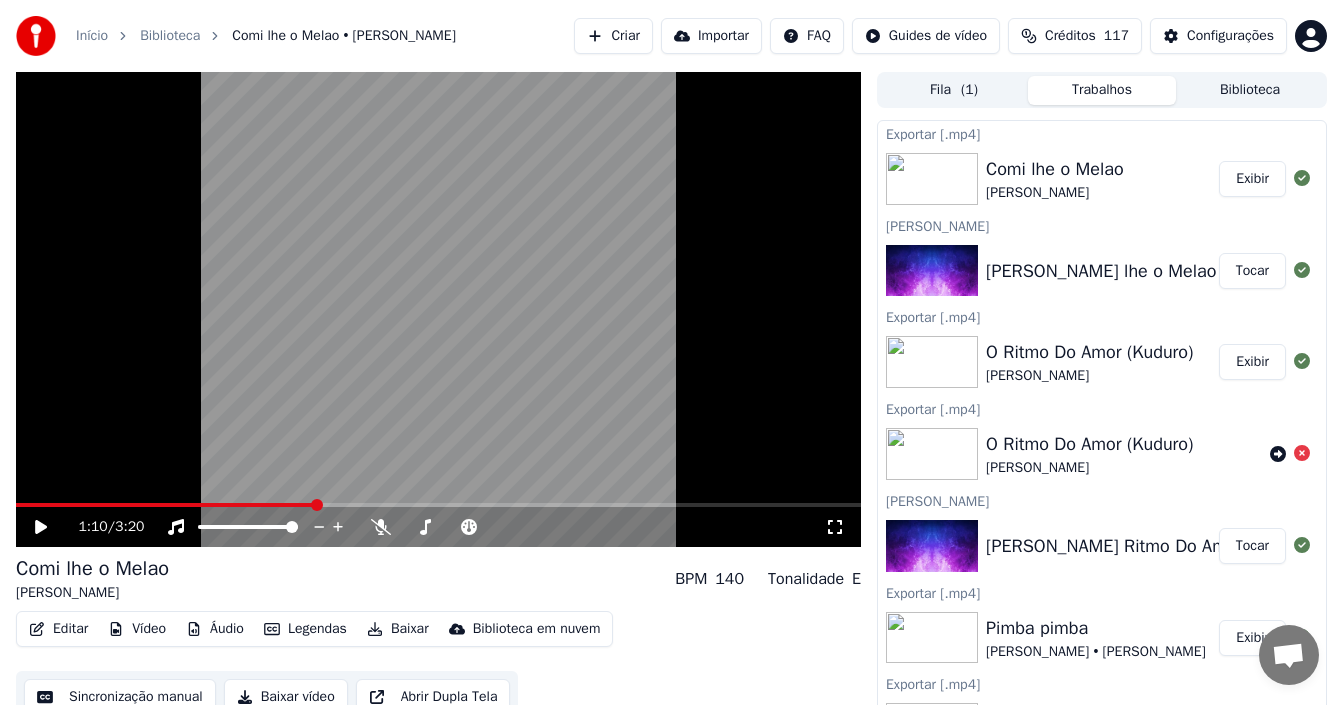 click on "Baixar vídeo" at bounding box center (286, 697) 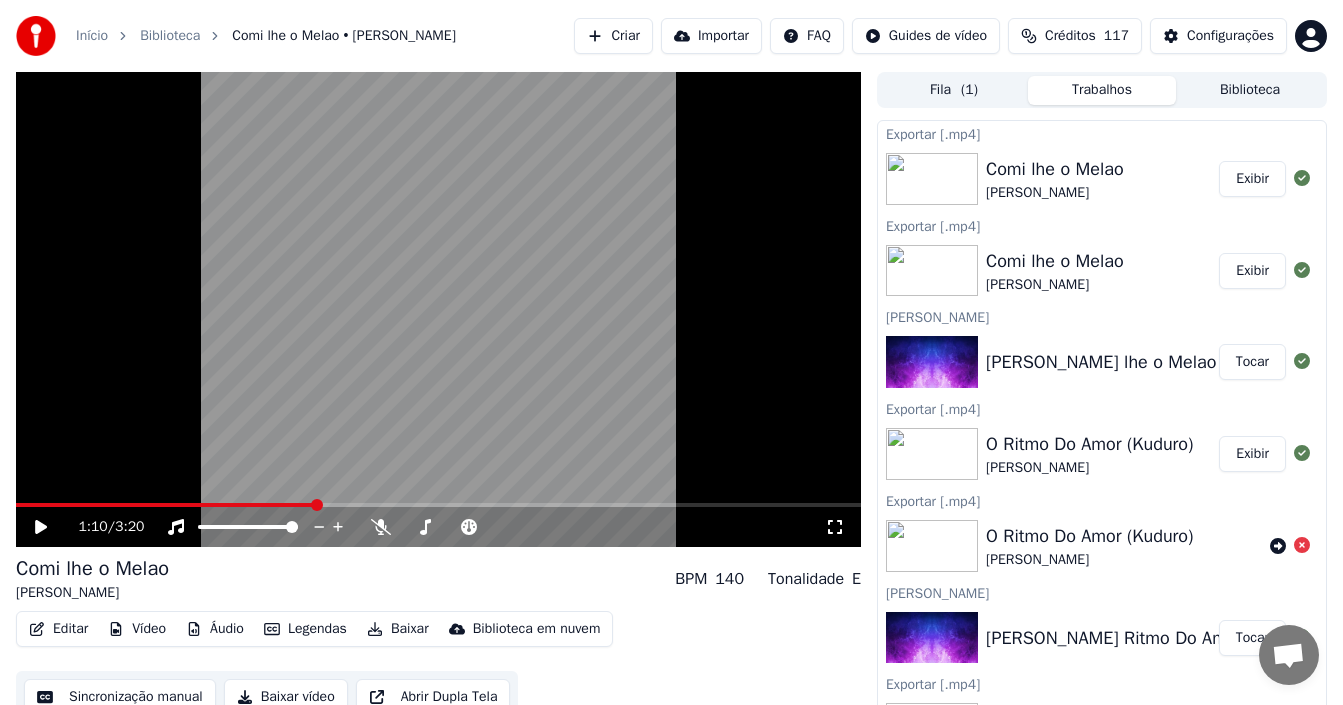 click on "Exibir" at bounding box center (1252, 179) 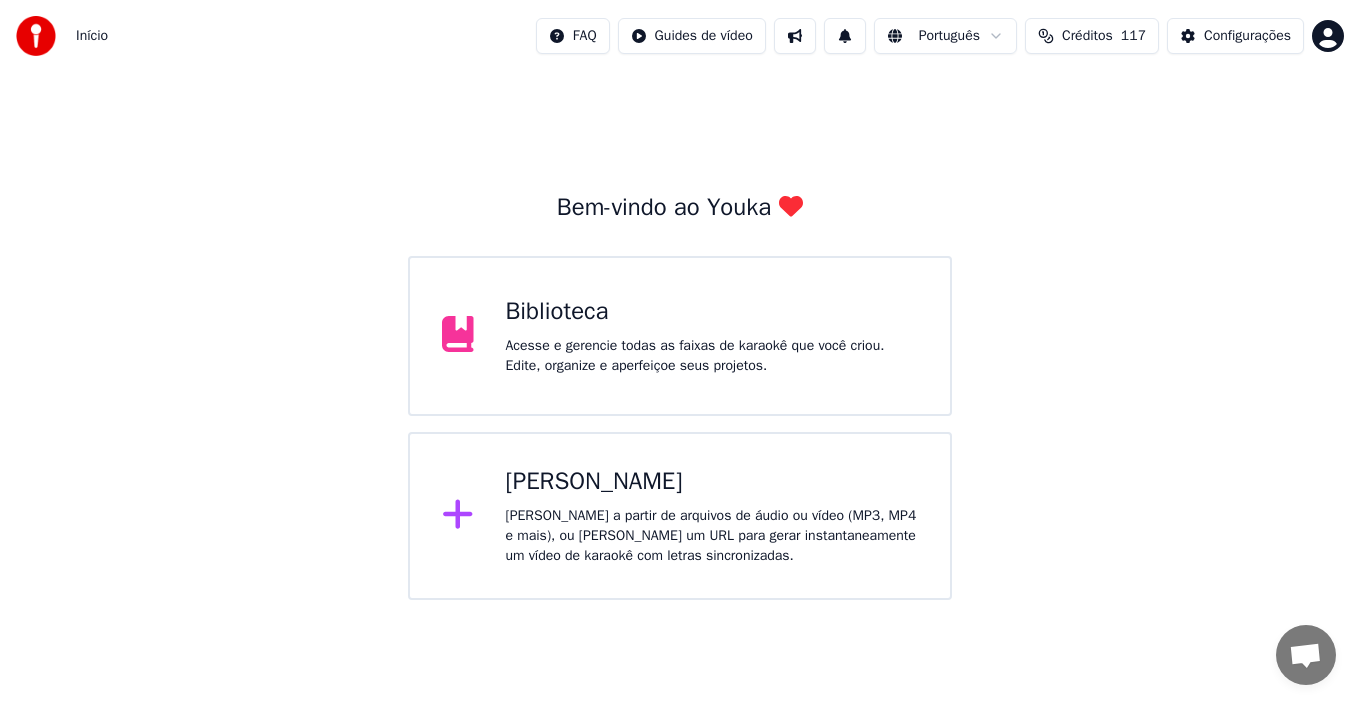 click on "[PERSON_NAME]" at bounding box center [712, 482] 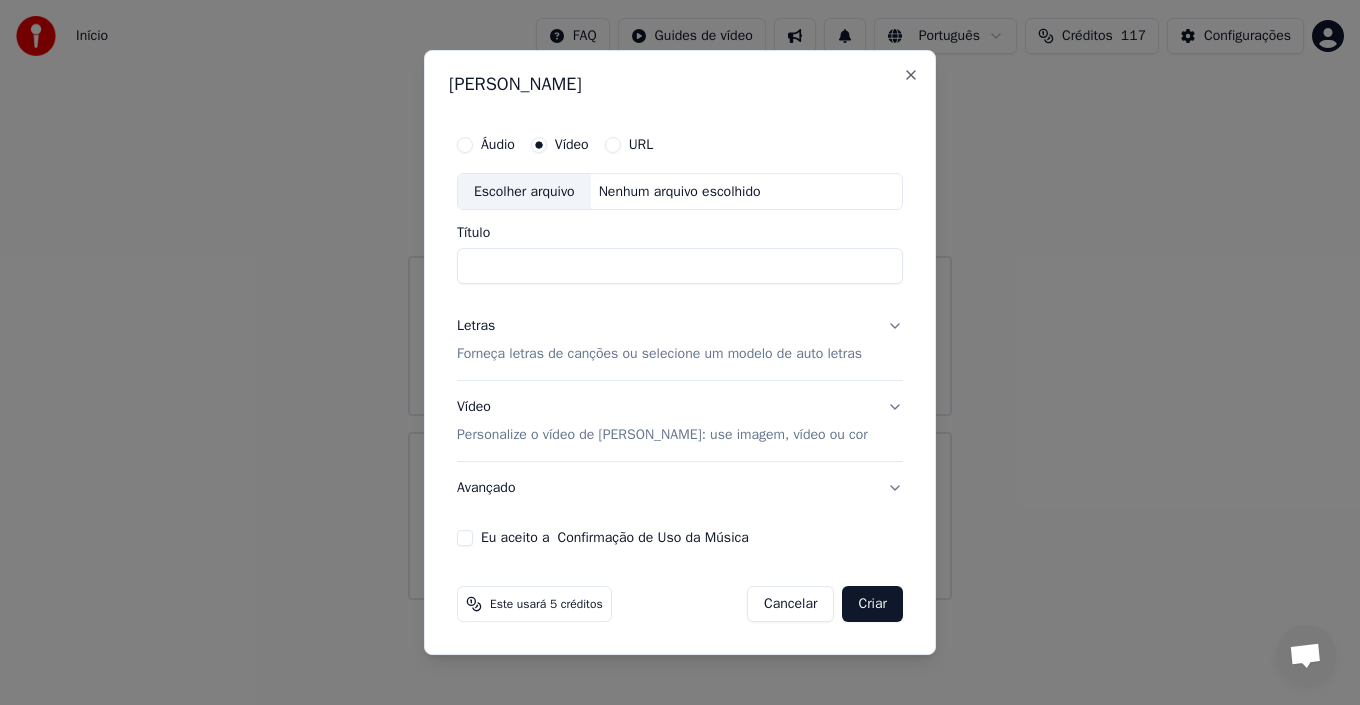 click on "Forneça letras de canções ou selecione um modelo de auto letras" at bounding box center [659, 355] 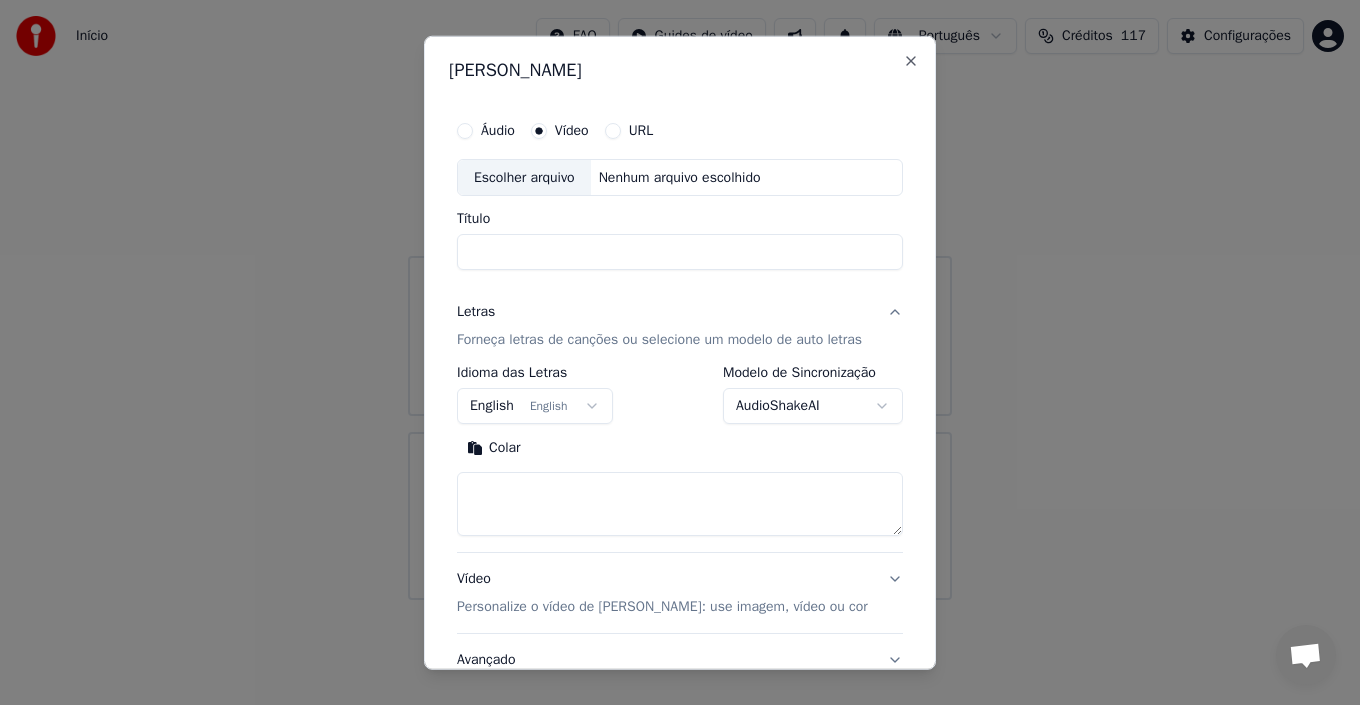 click on "**********" at bounding box center (680, 300) 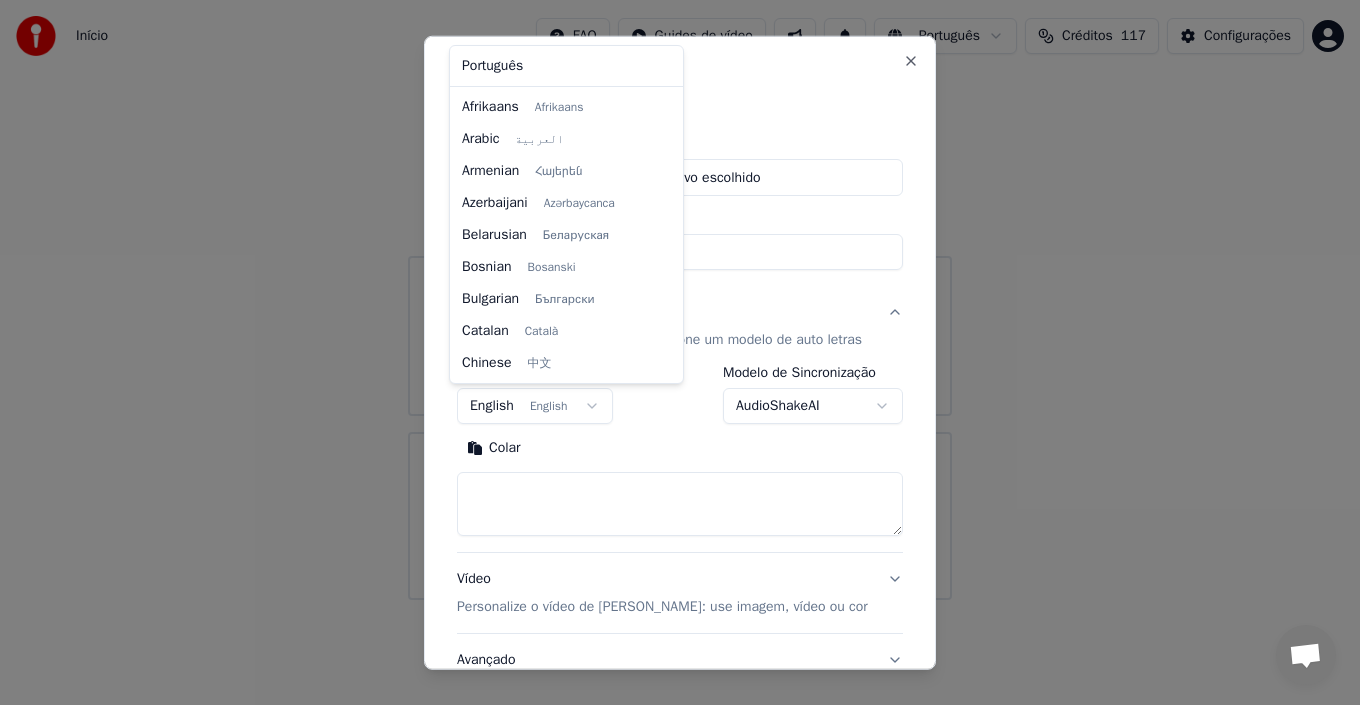 scroll, scrollTop: 160, scrollLeft: 0, axis: vertical 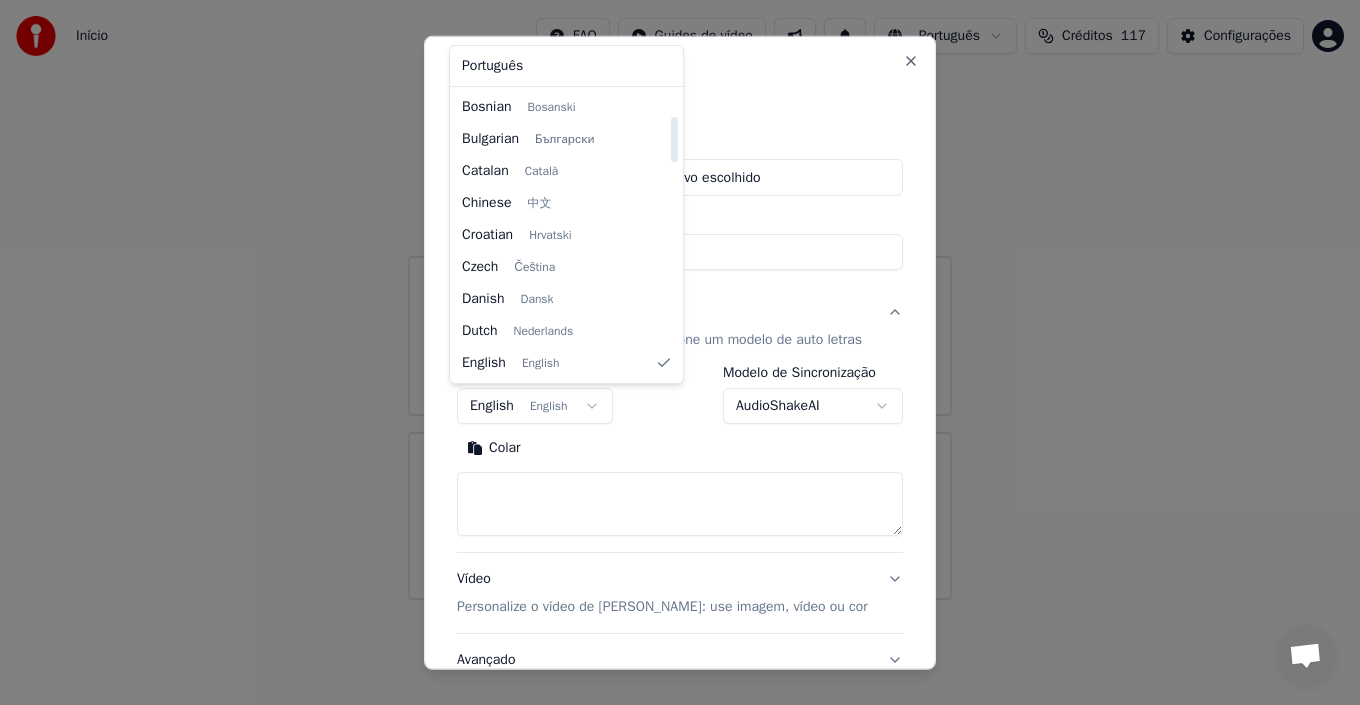 select on "**" 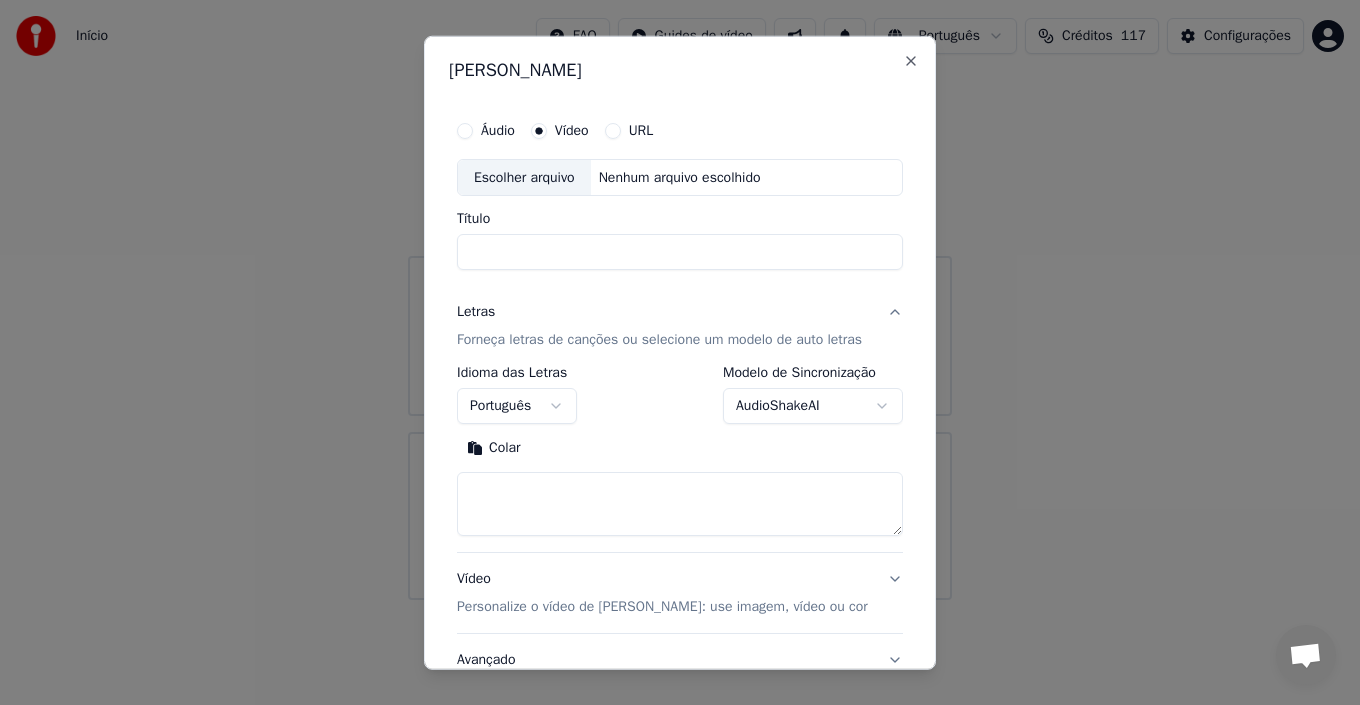 click at bounding box center [680, 504] 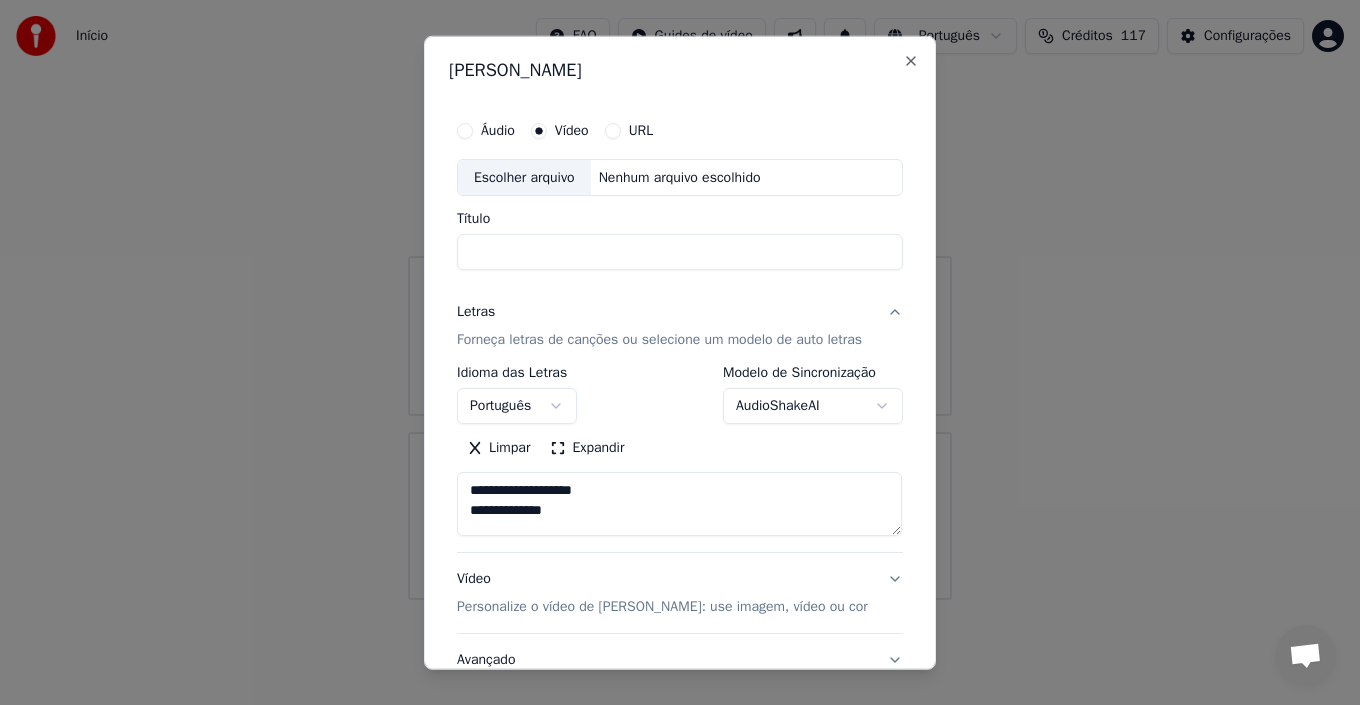 scroll, scrollTop: 525, scrollLeft: 0, axis: vertical 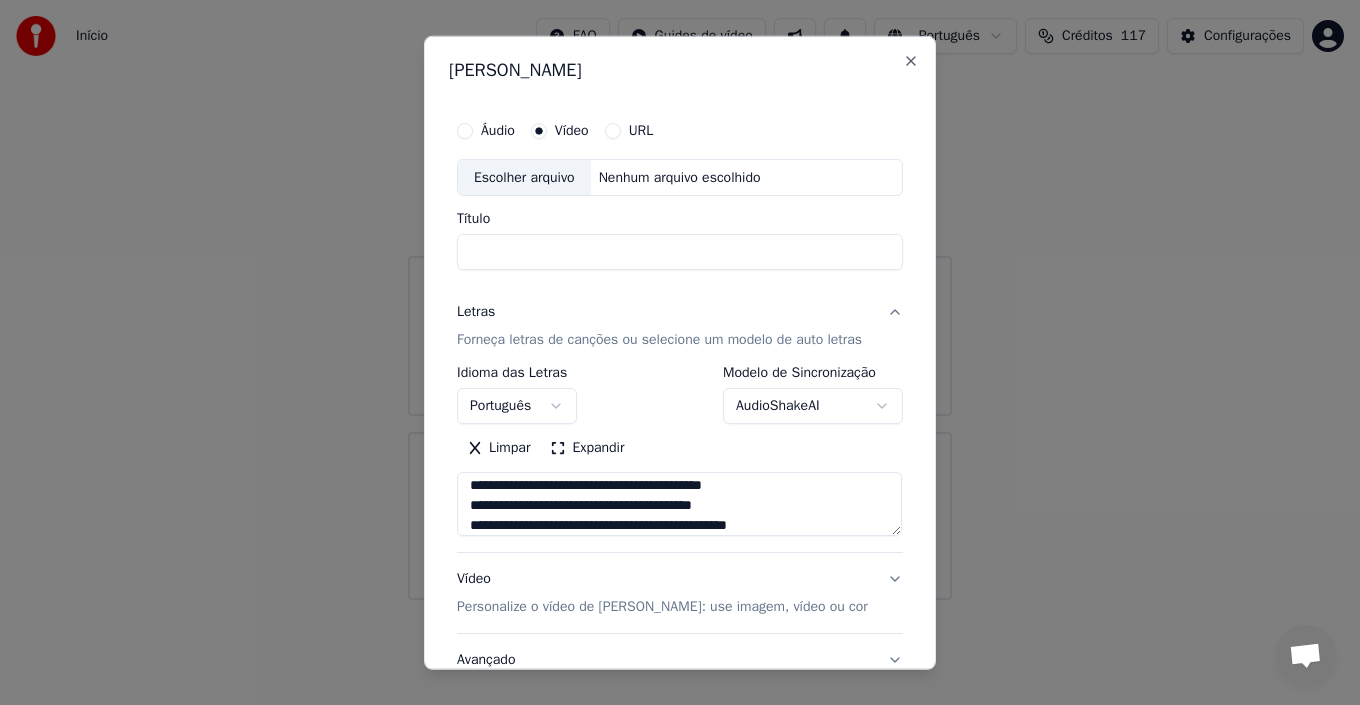 type on "**********" 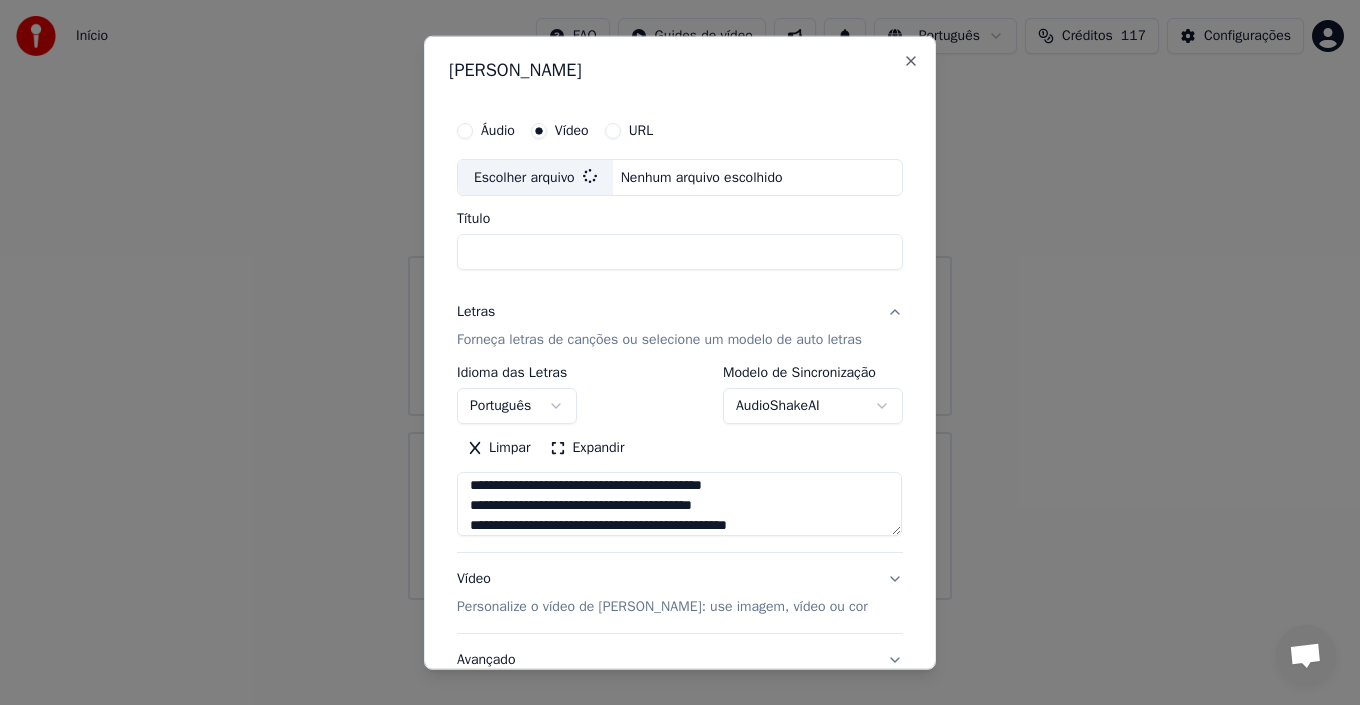type on "**********" 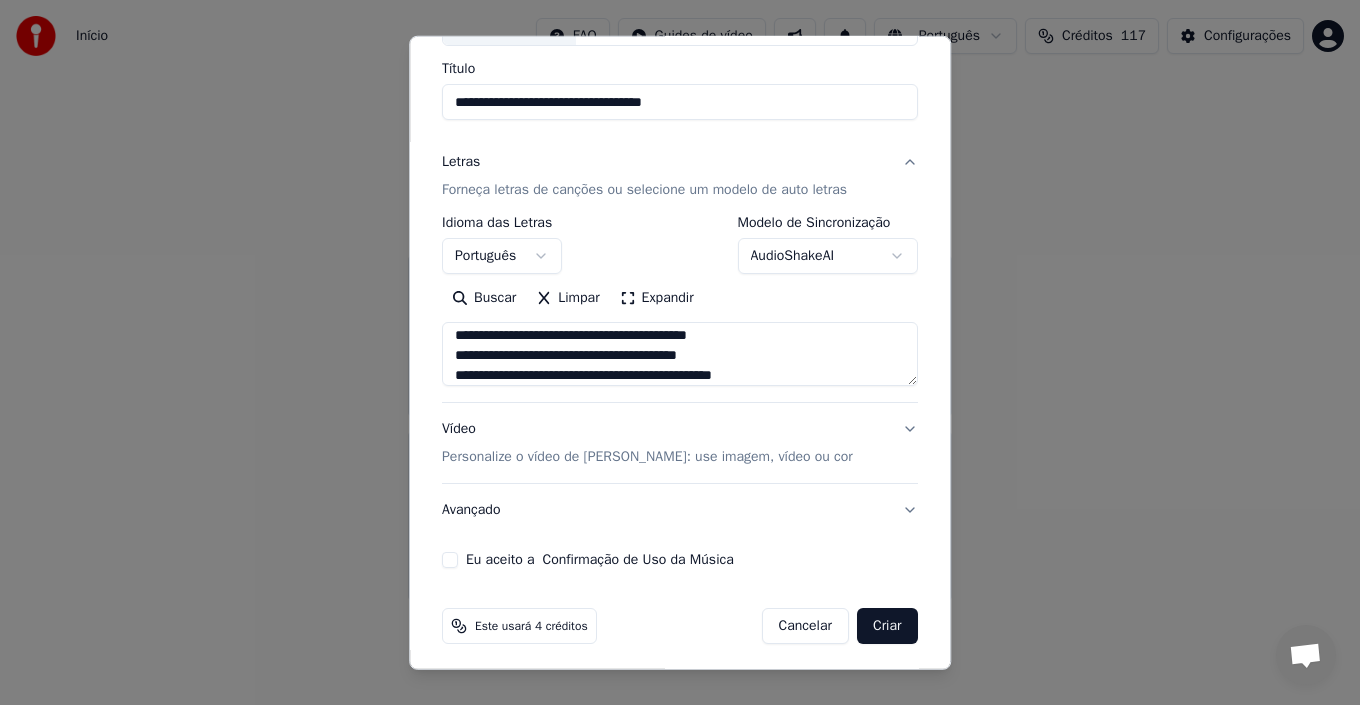 scroll, scrollTop: 157, scrollLeft: 0, axis: vertical 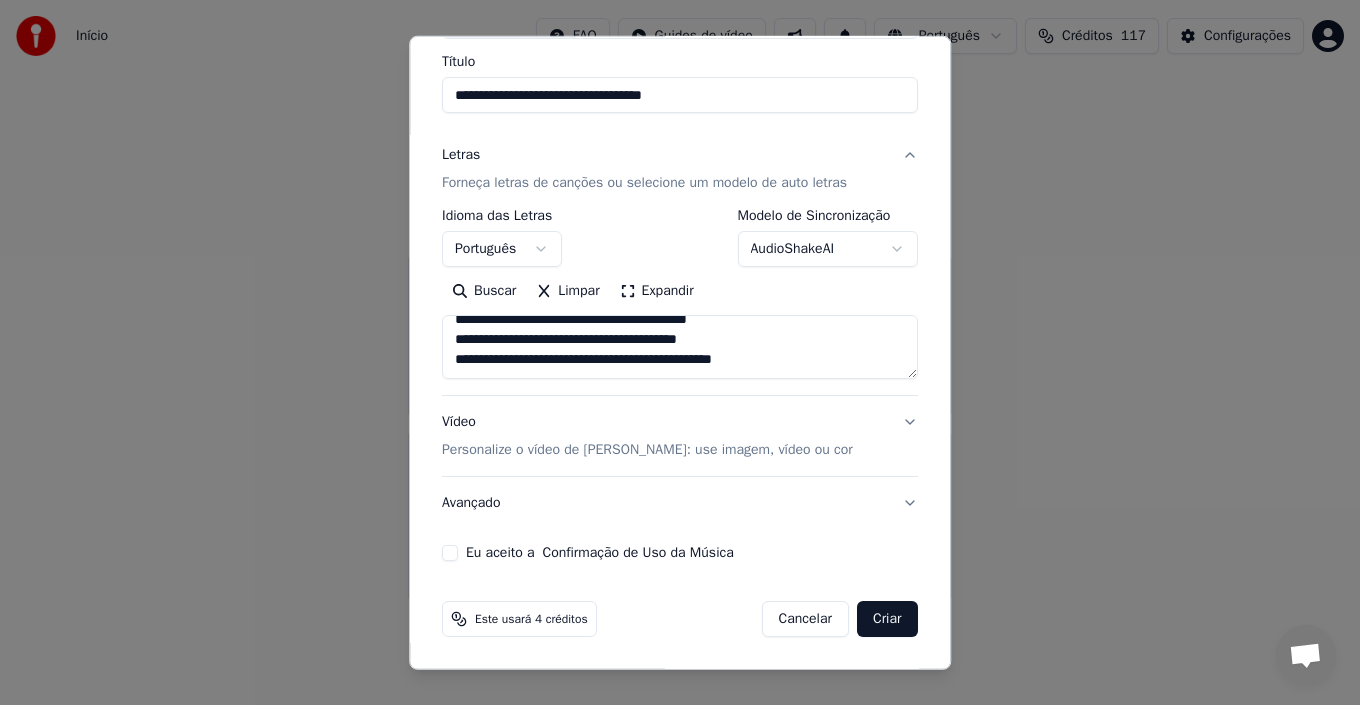 click on "Eu aceito a   Confirmação de Uso da Música" at bounding box center [680, 553] 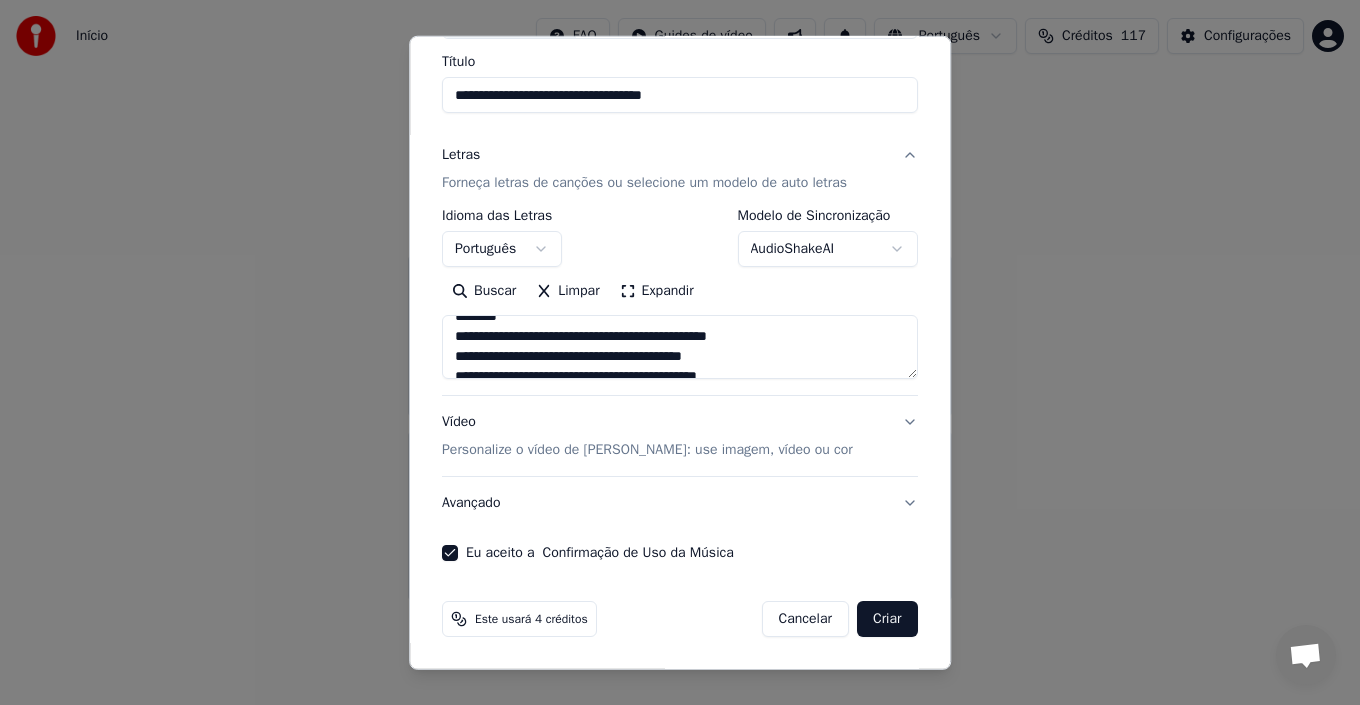 scroll, scrollTop: 234, scrollLeft: 0, axis: vertical 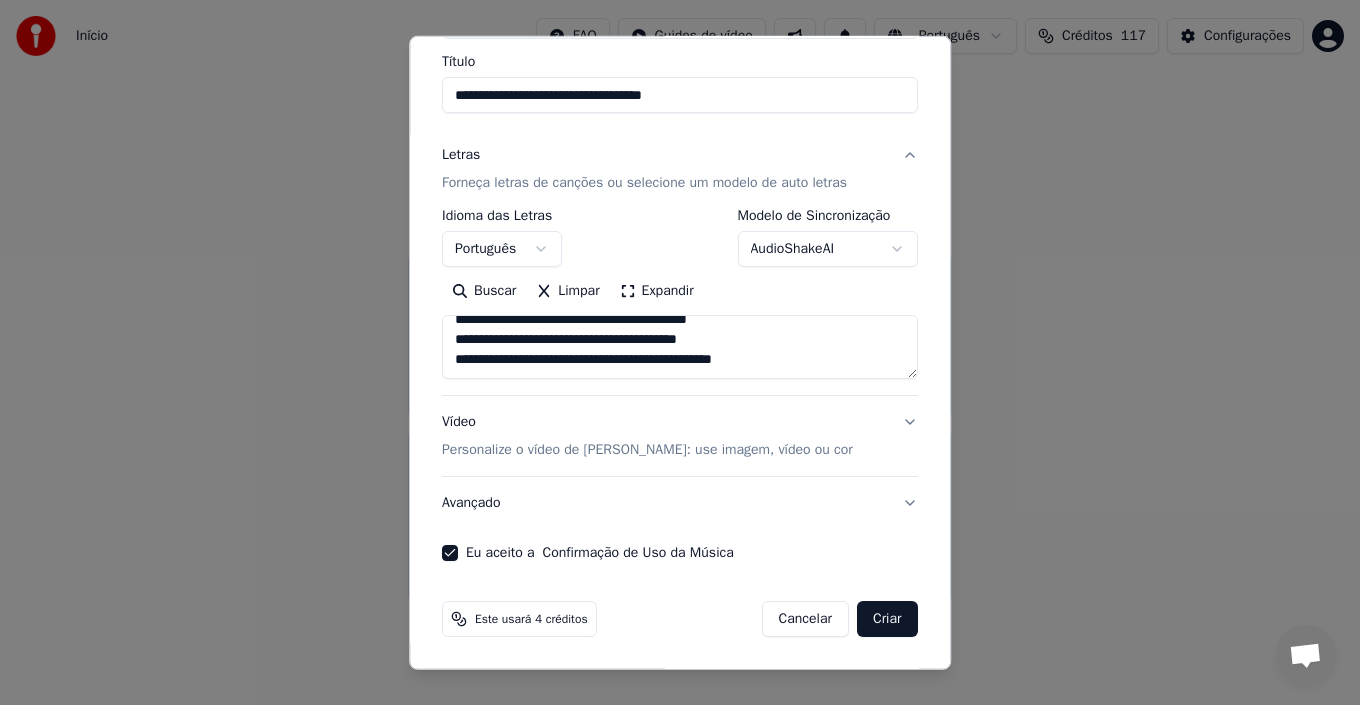 click on "Criar" at bounding box center [887, 619] 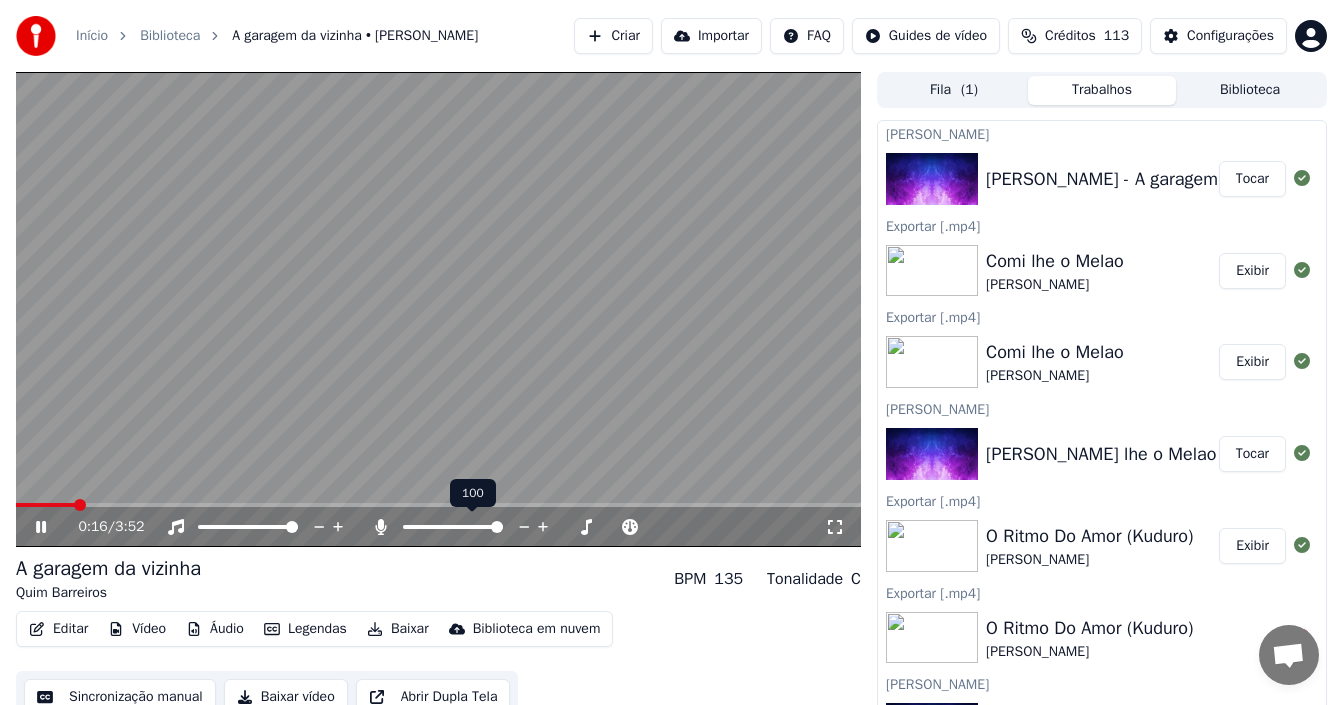 click at bounding box center (453, 527) 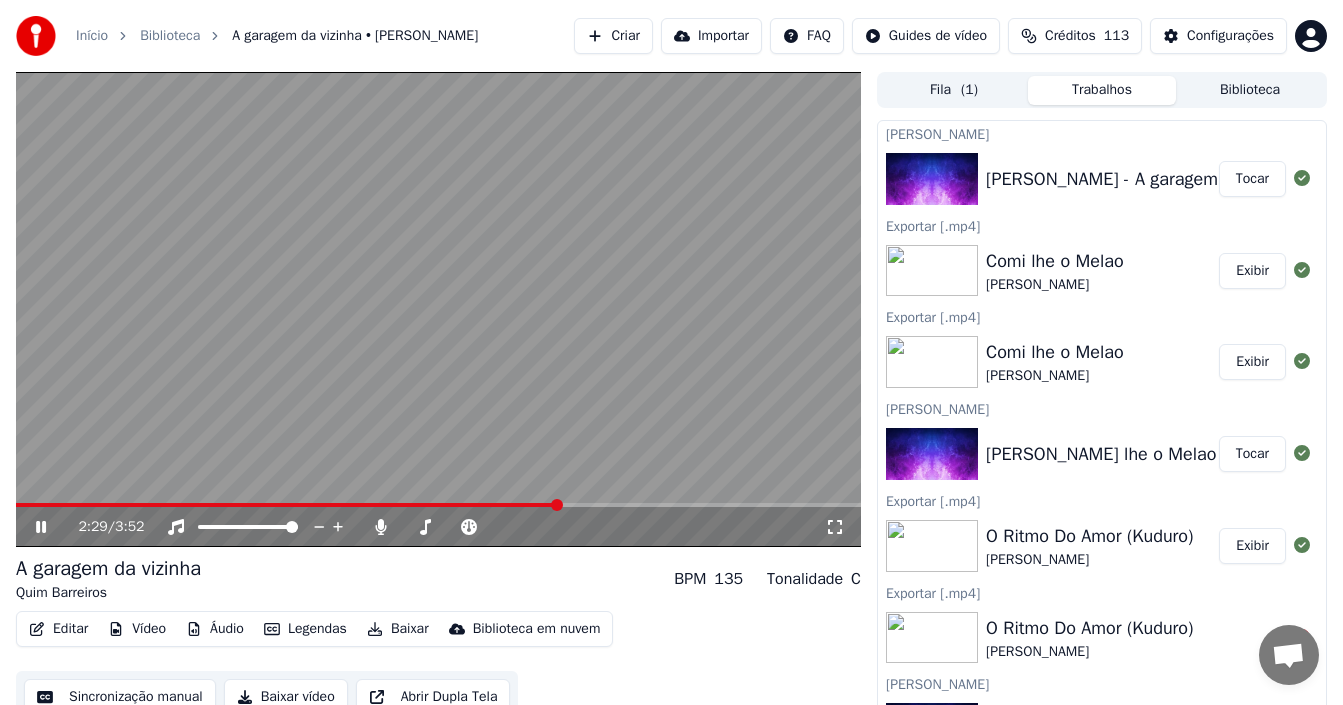 click 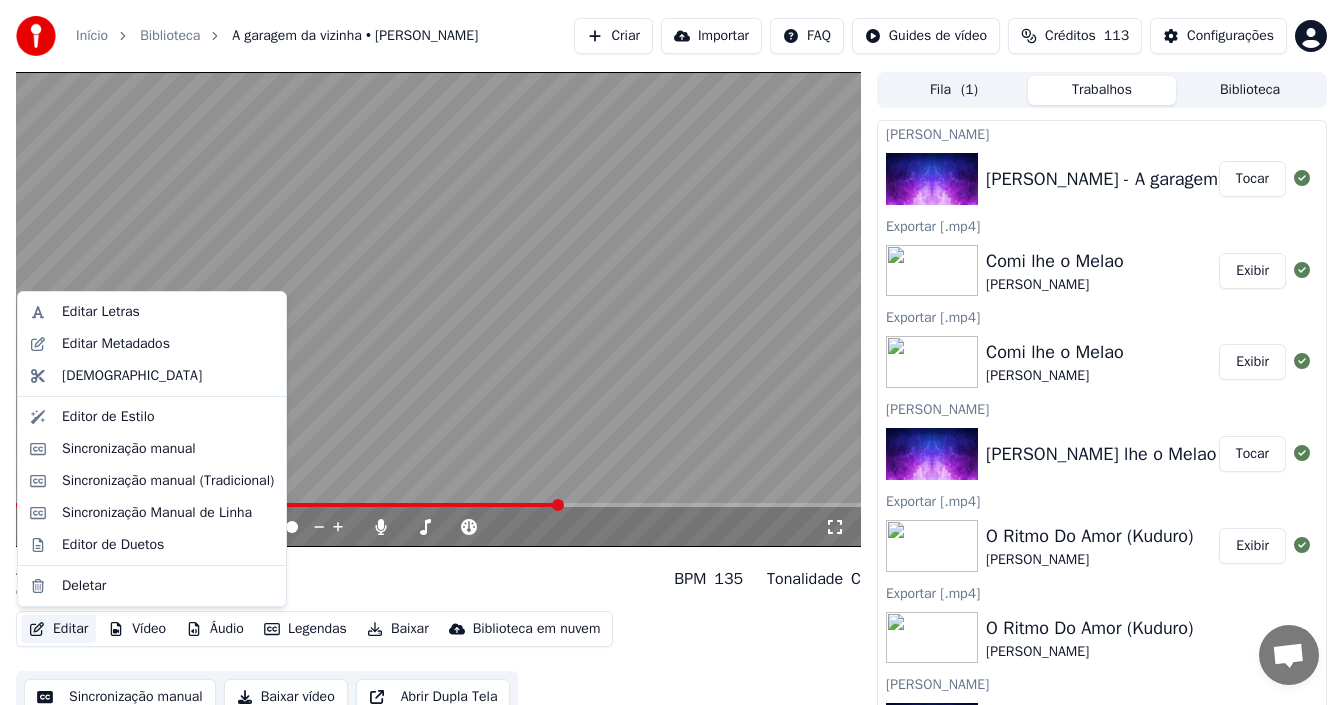 click on "Editar" at bounding box center [58, 629] 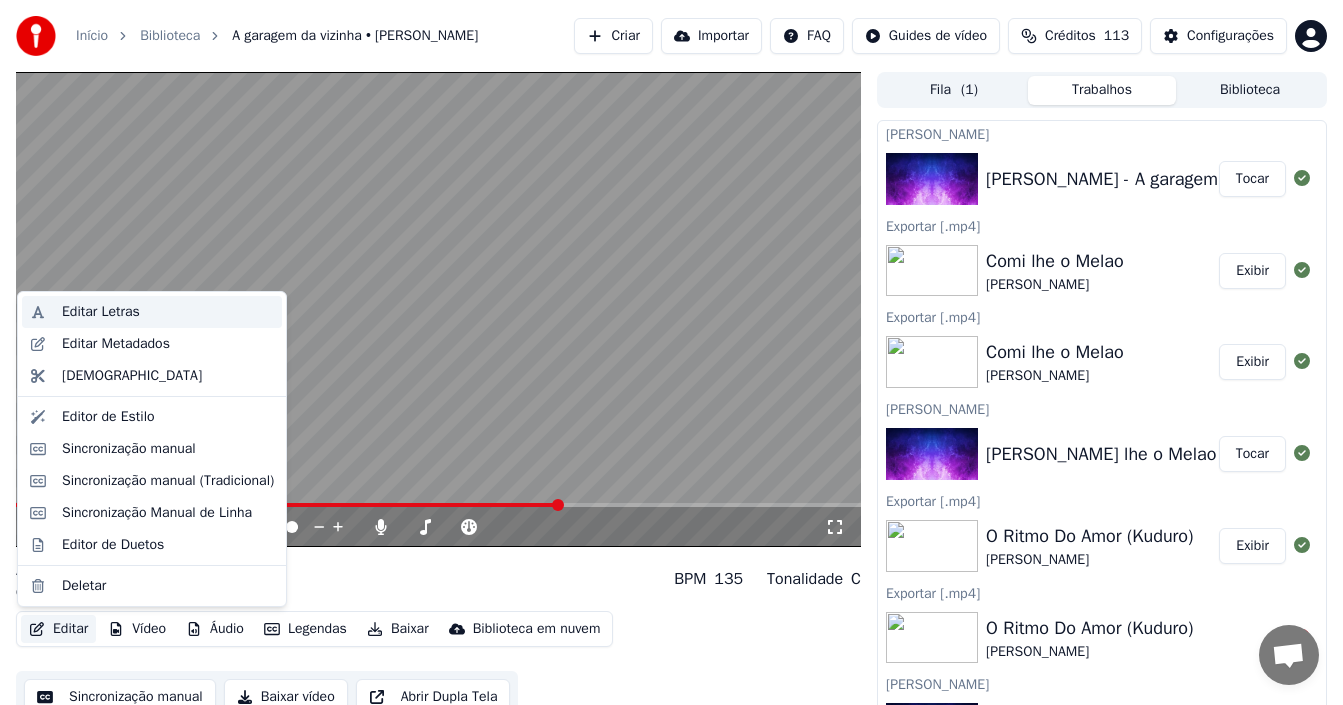 click on "Editar Letras" at bounding box center [168, 312] 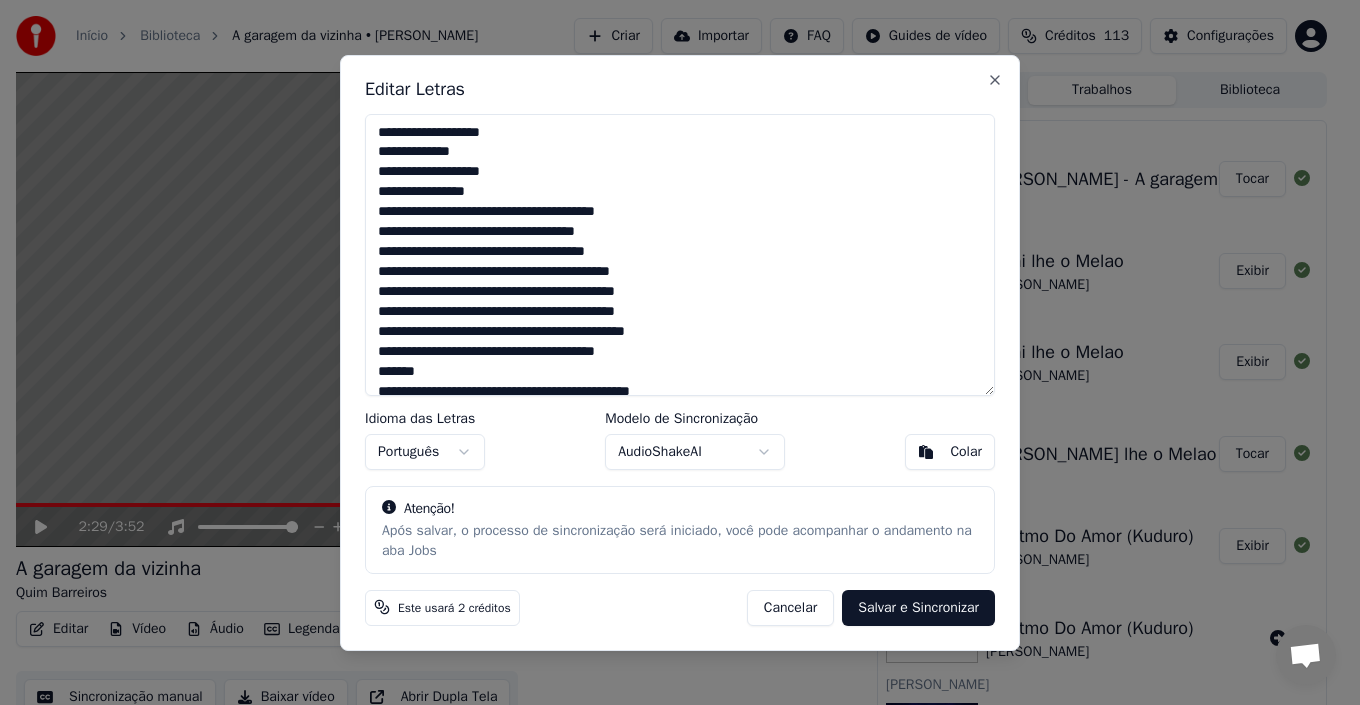 scroll, scrollTop: 236, scrollLeft: 0, axis: vertical 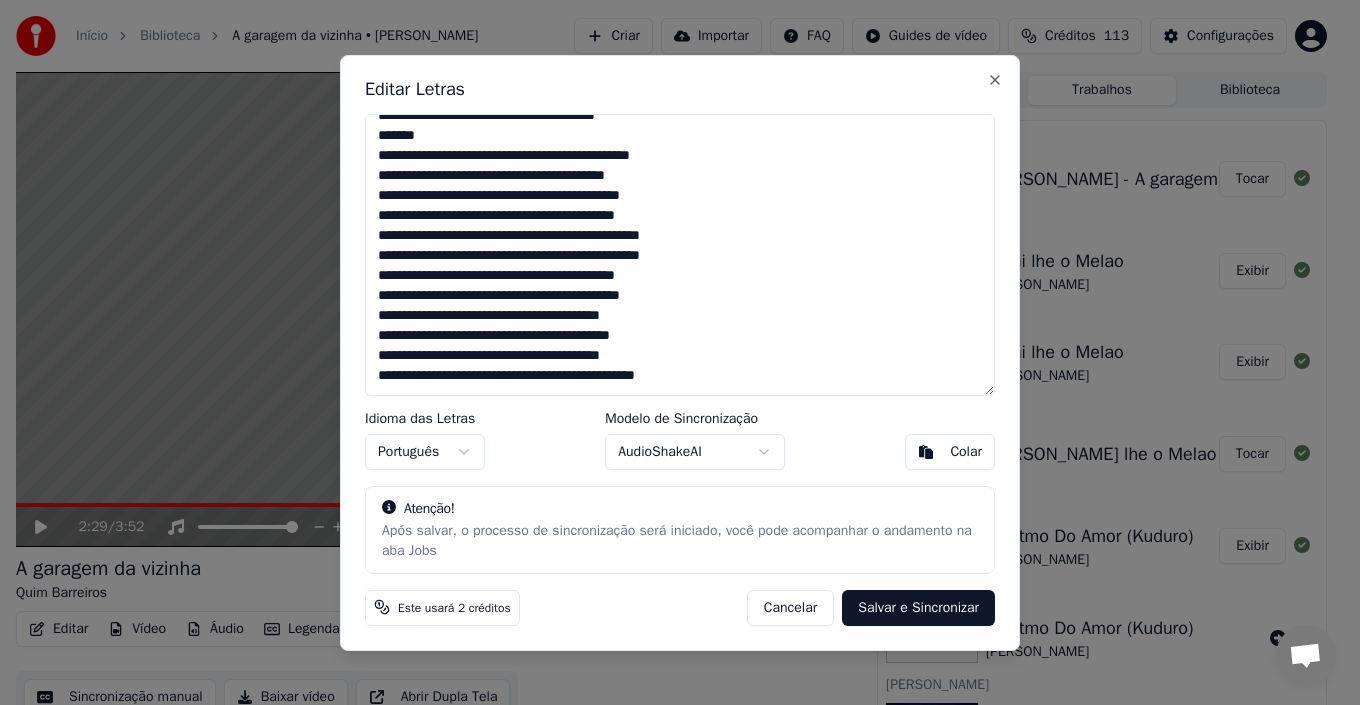 drag, startPoint x: 375, startPoint y: 129, endPoint x: 717, endPoint y: 437, distance: 460.24777 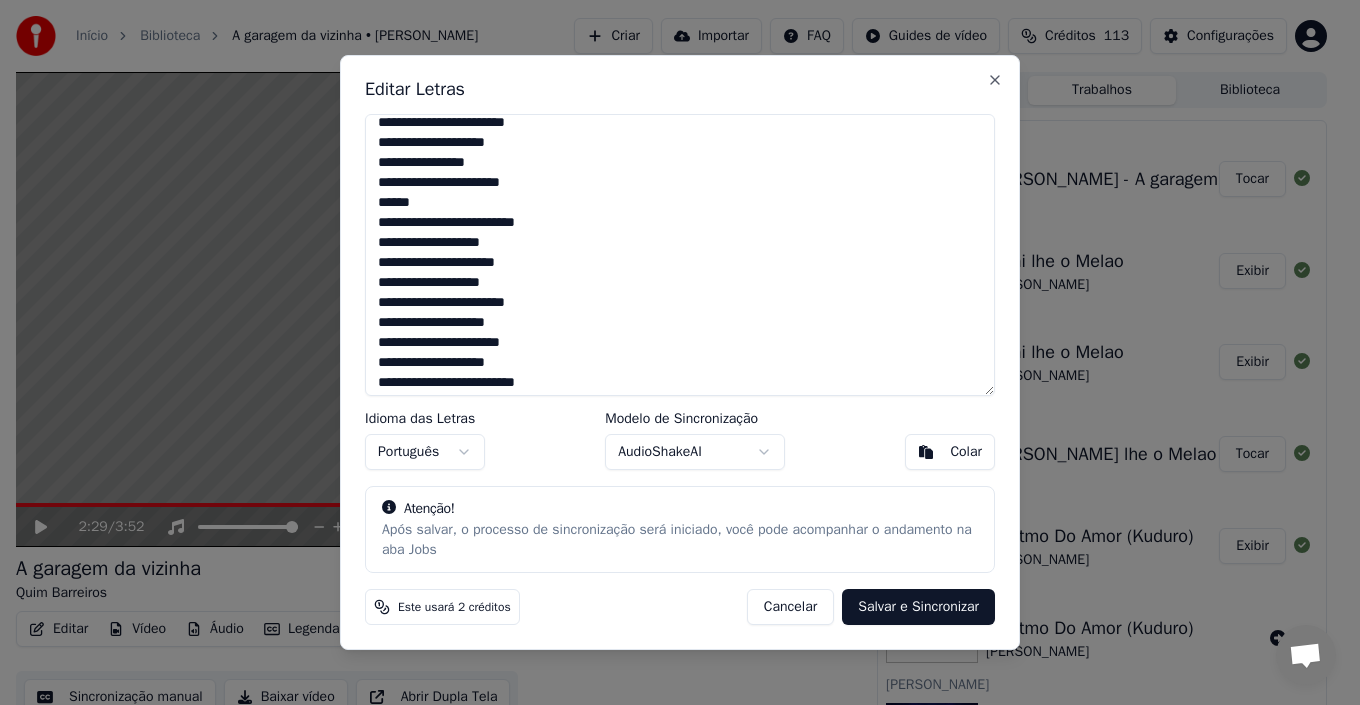 scroll, scrollTop: 0, scrollLeft: 0, axis: both 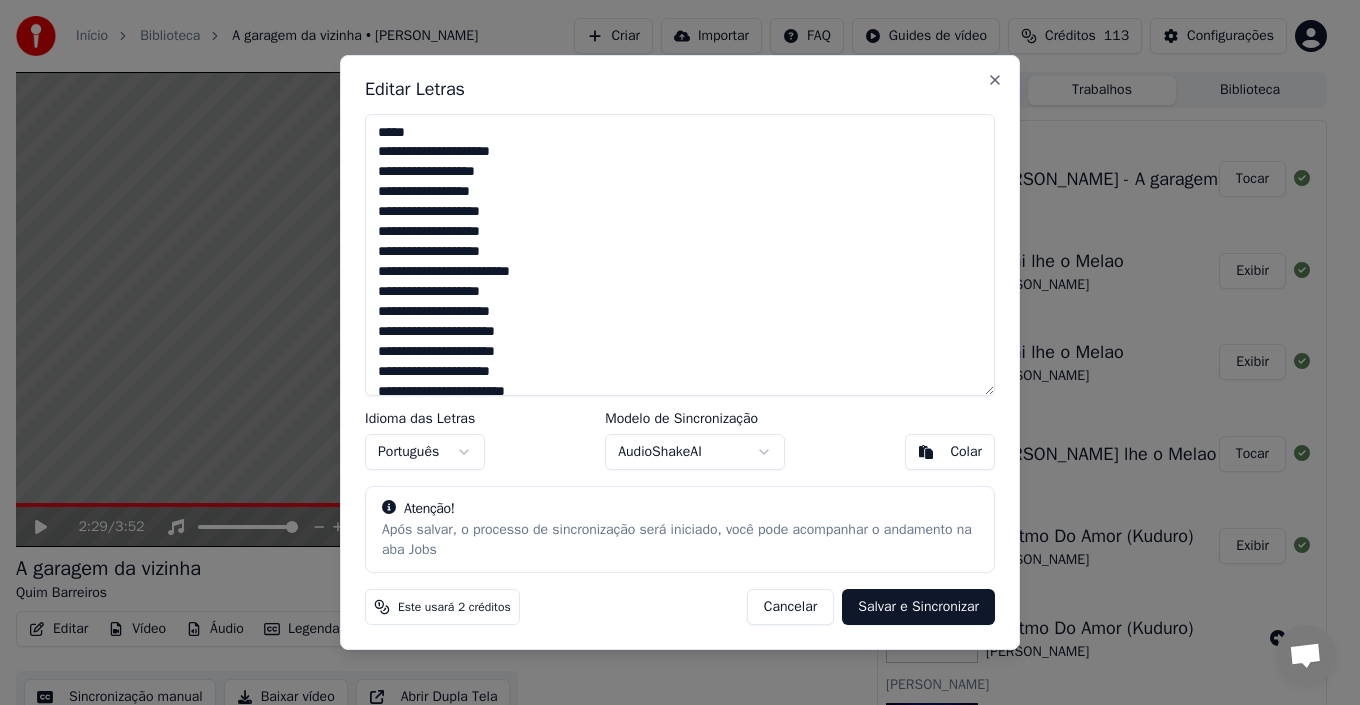type on "**********" 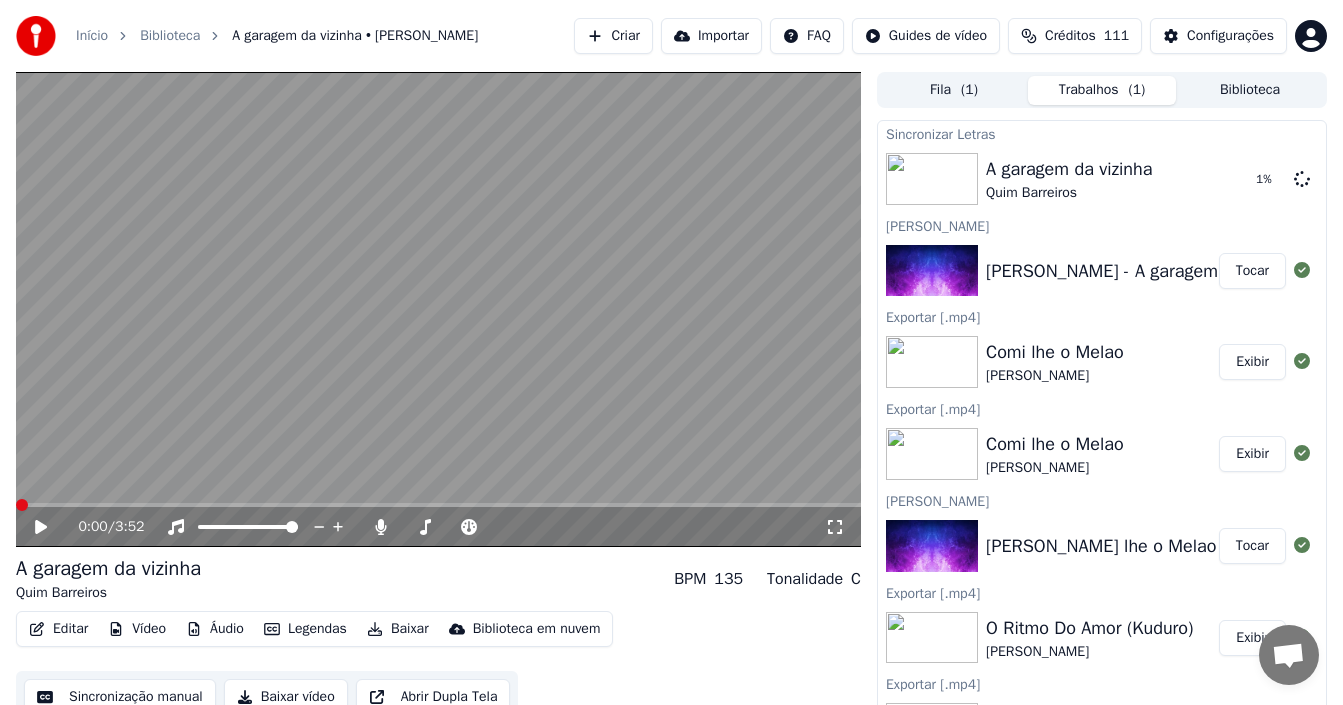 click at bounding box center [22, 505] 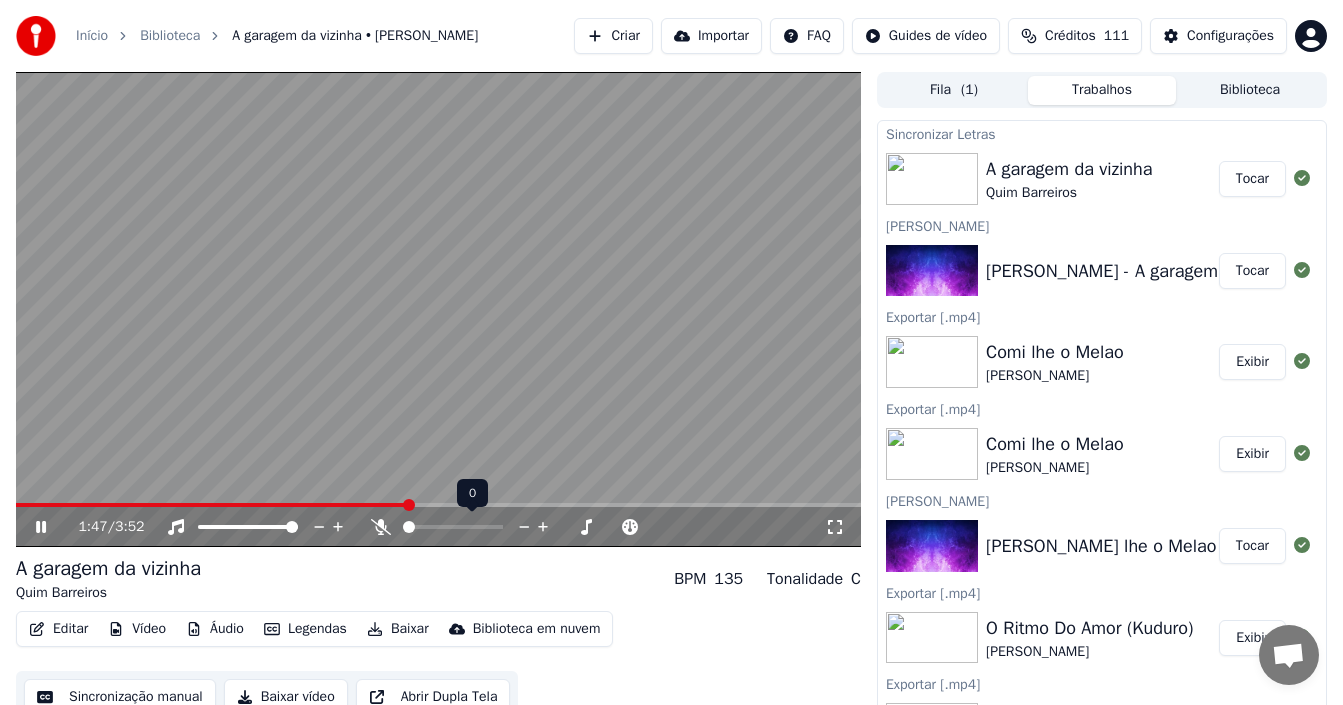 click at bounding box center (409, 527) 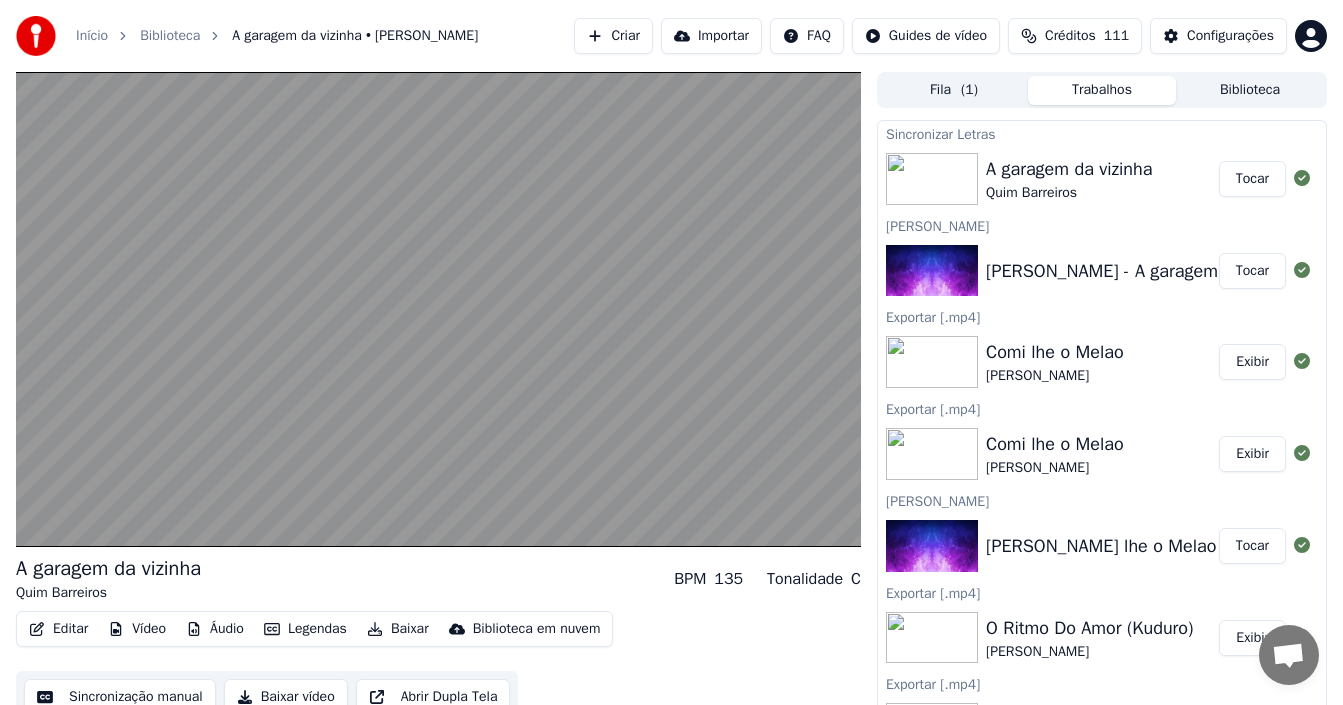 click on "Baixar vídeo" at bounding box center [286, 697] 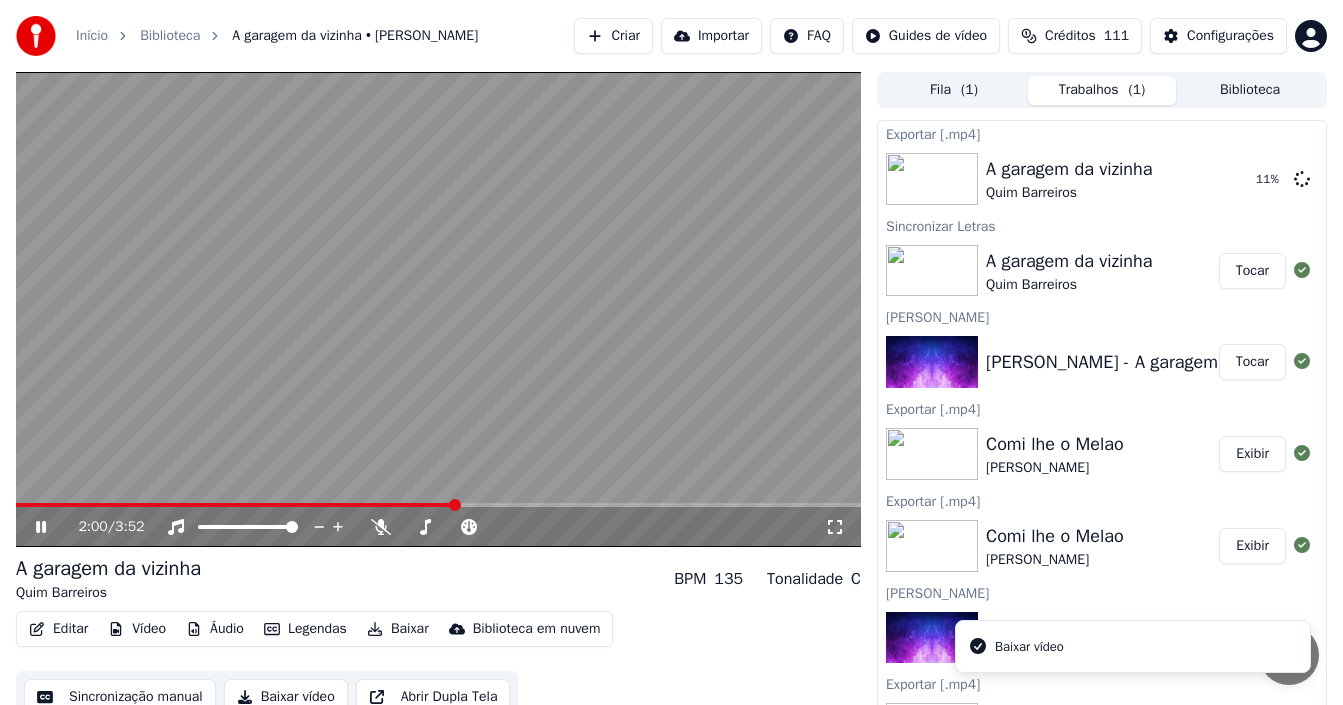 click 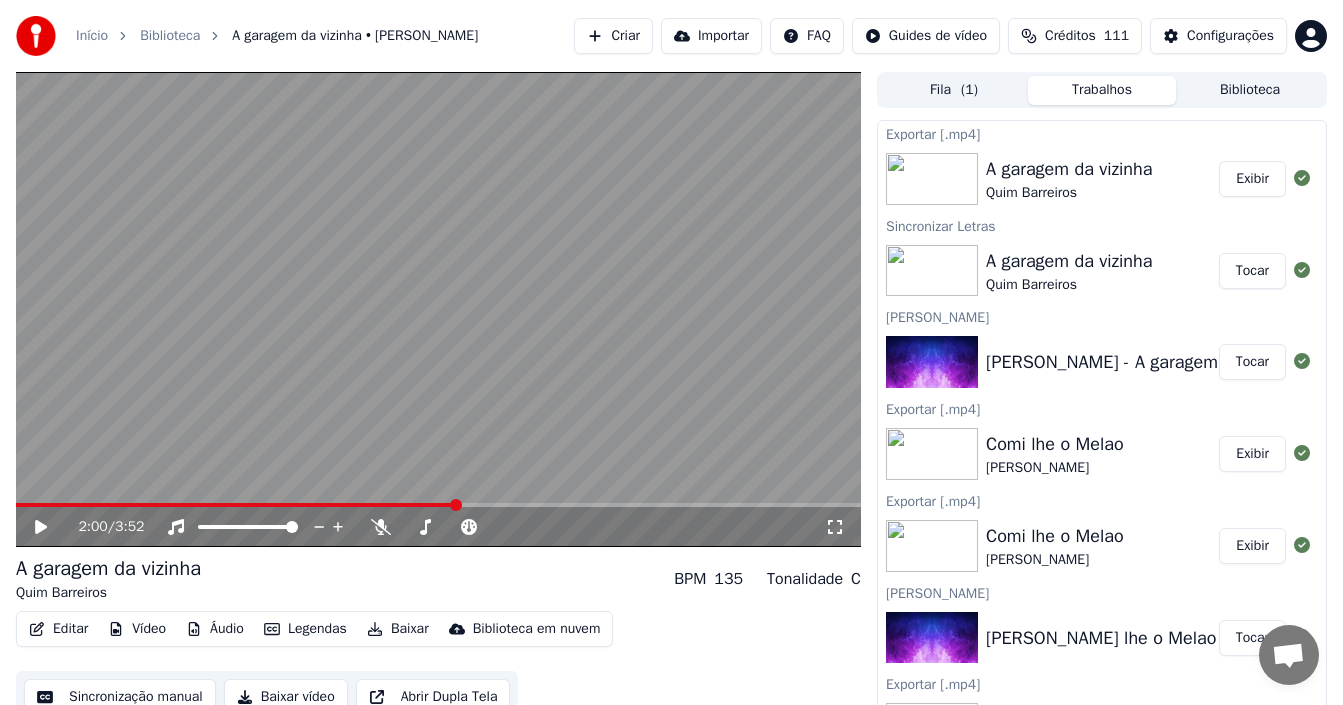 click on "Exibir" at bounding box center (1252, 179) 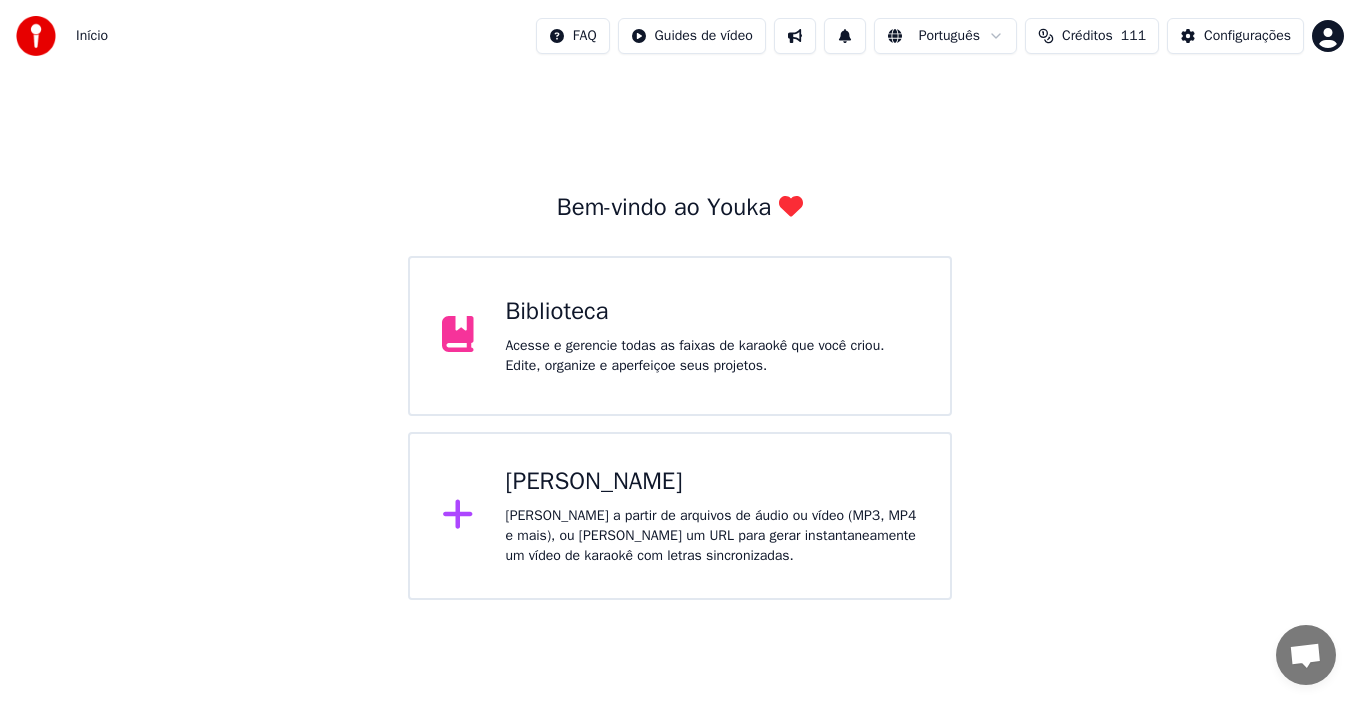 click on "[PERSON_NAME] a partir de arquivos de áudio ou vídeo (MP3, MP4 e mais), ou [PERSON_NAME] um URL para gerar instantaneamente um vídeo de karaokê com letras sincronizadas." at bounding box center [712, 536] 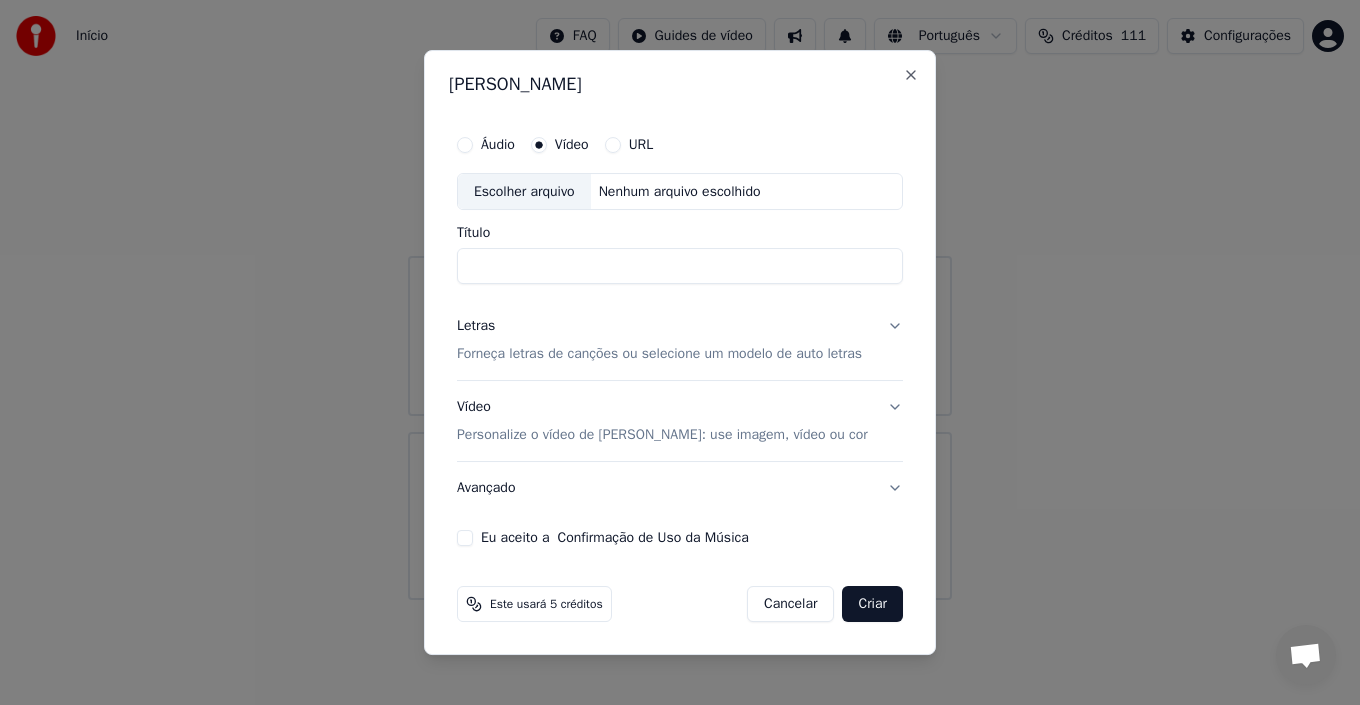 click on "Forneça letras de canções ou selecione um modelo de auto letras" at bounding box center [659, 355] 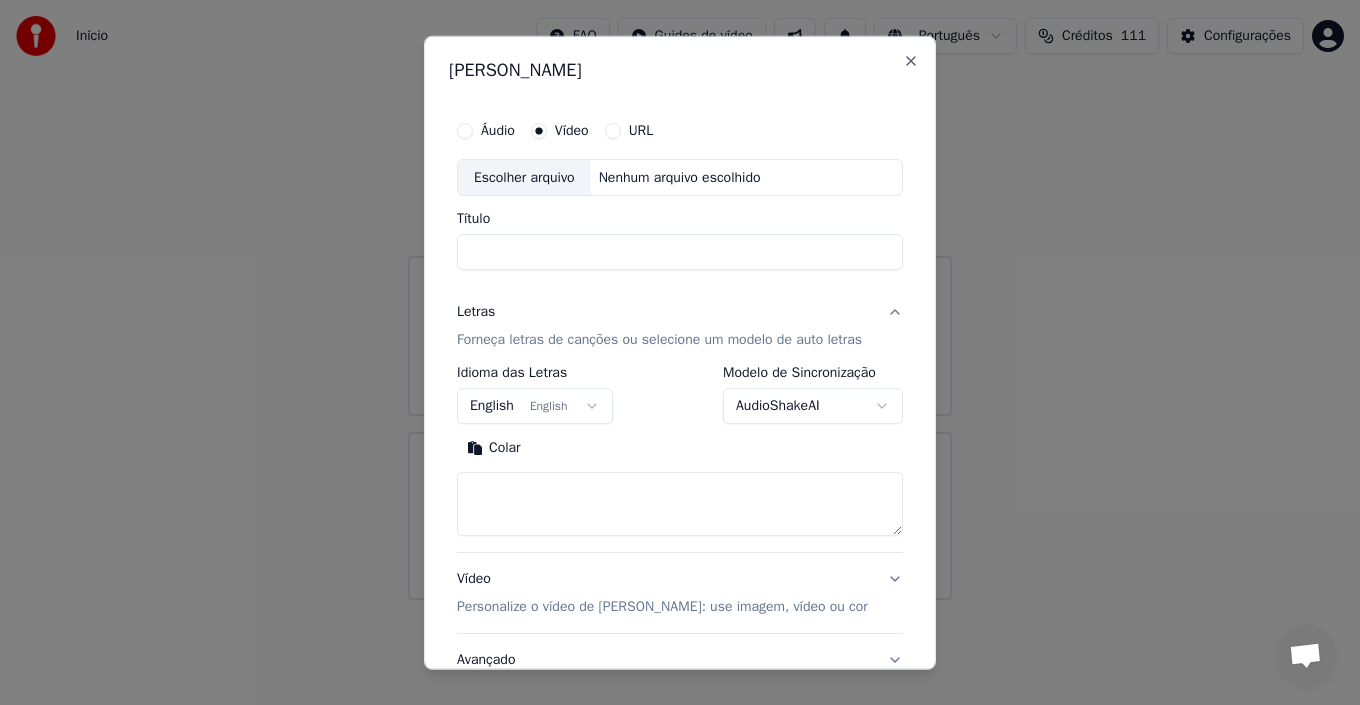 click on "**********" at bounding box center (680, 300) 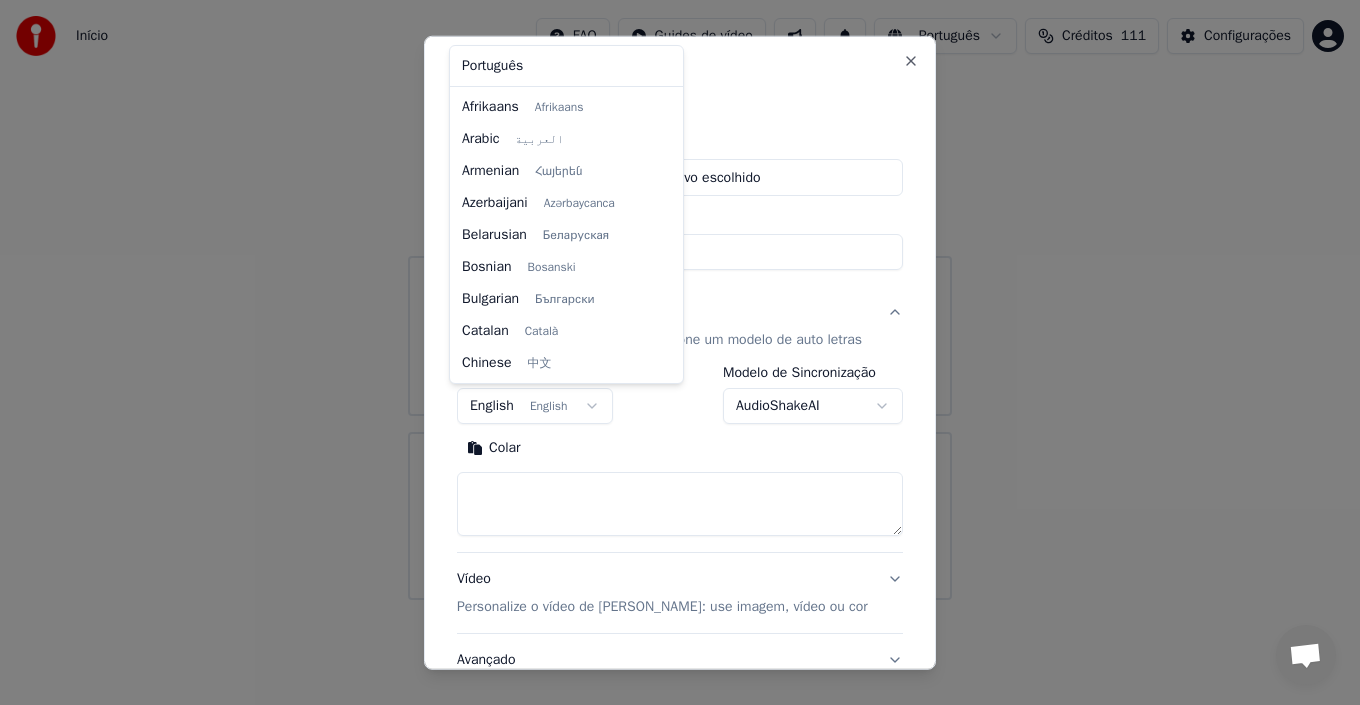 scroll, scrollTop: 160, scrollLeft: 0, axis: vertical 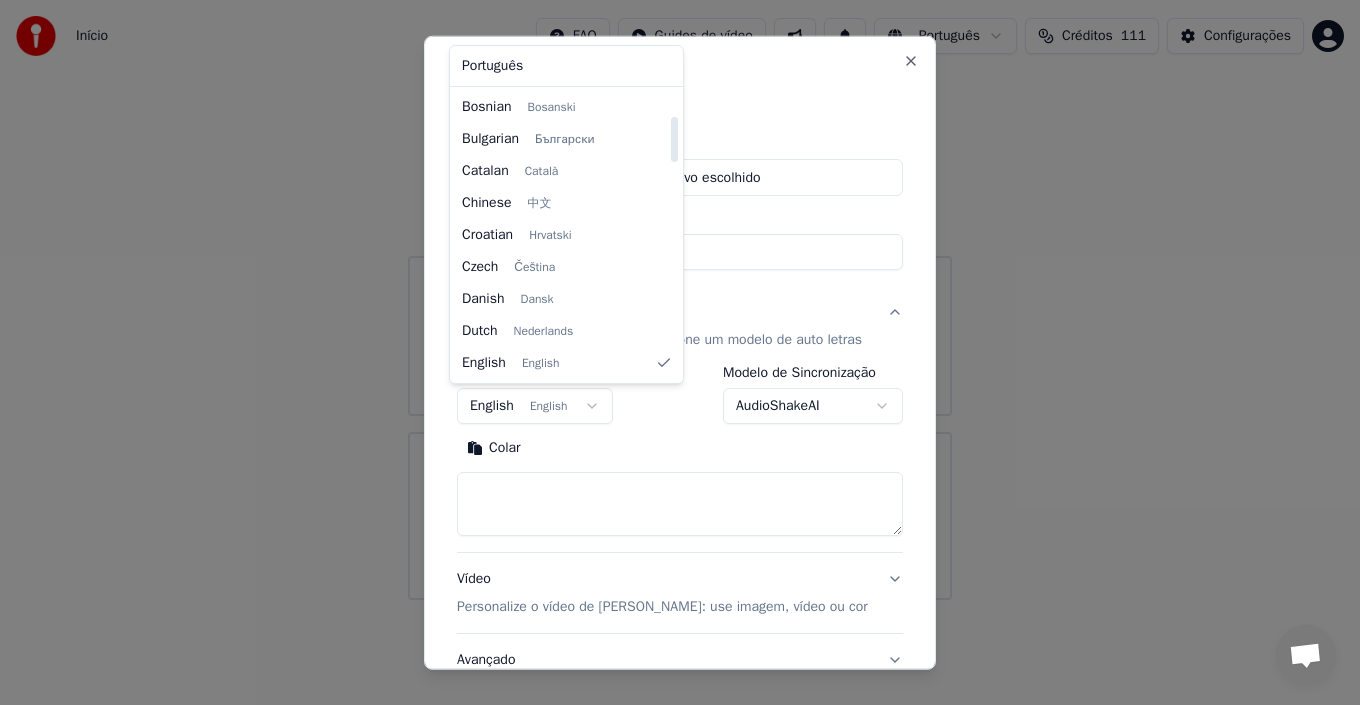 select on "**" 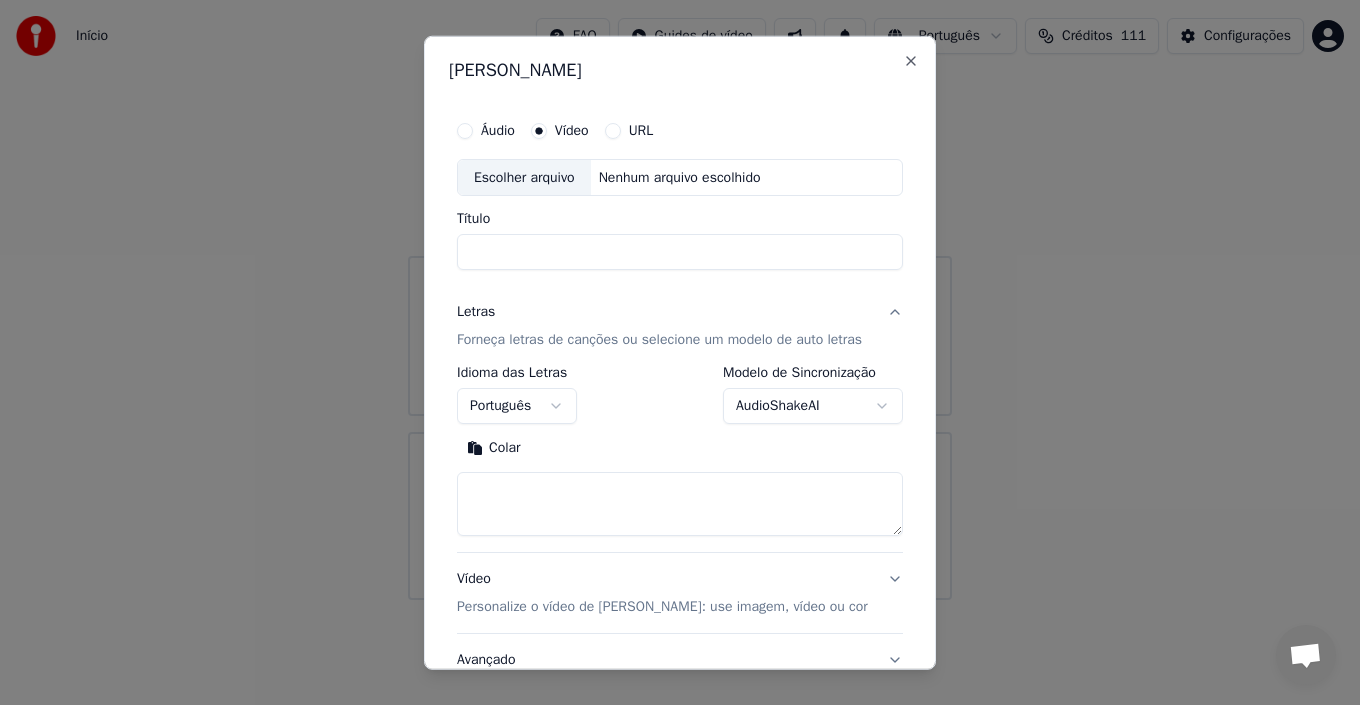 click at bounding box center [680, 504] 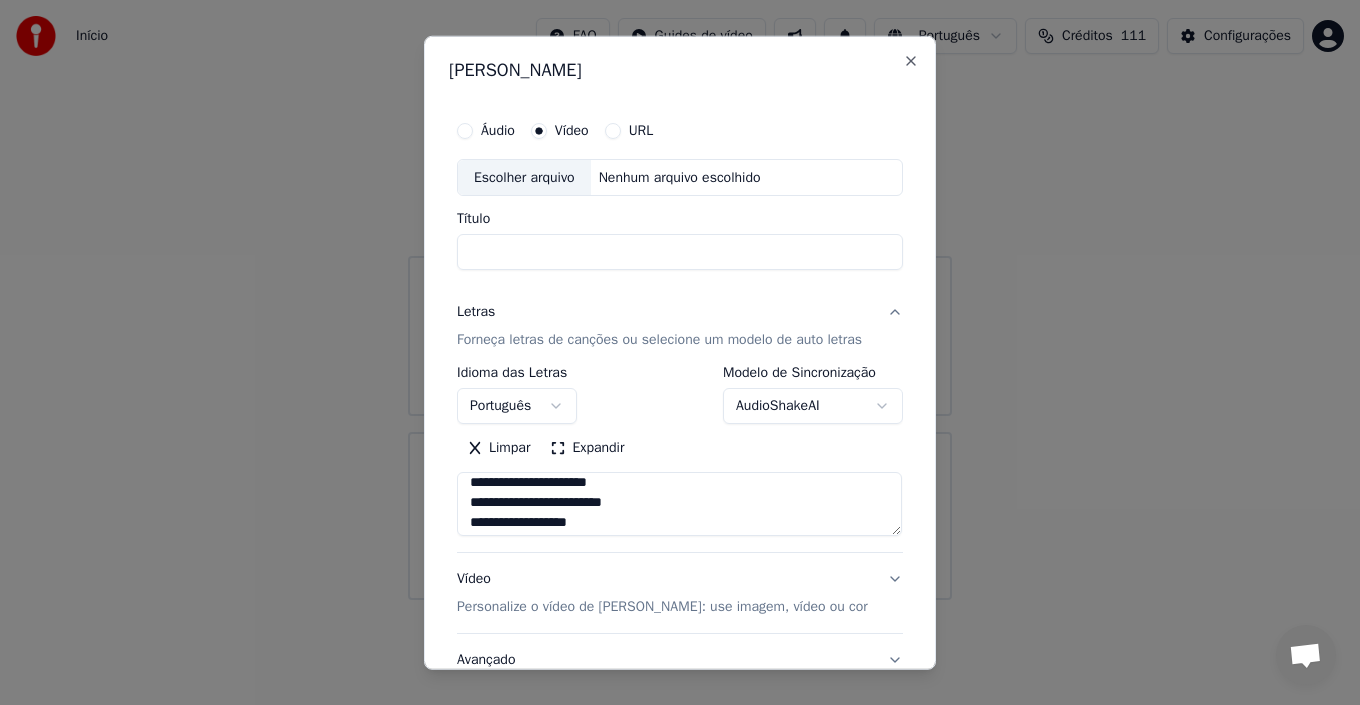 scroll, scrollTop: 0, scrollLeft: 0, axis: both 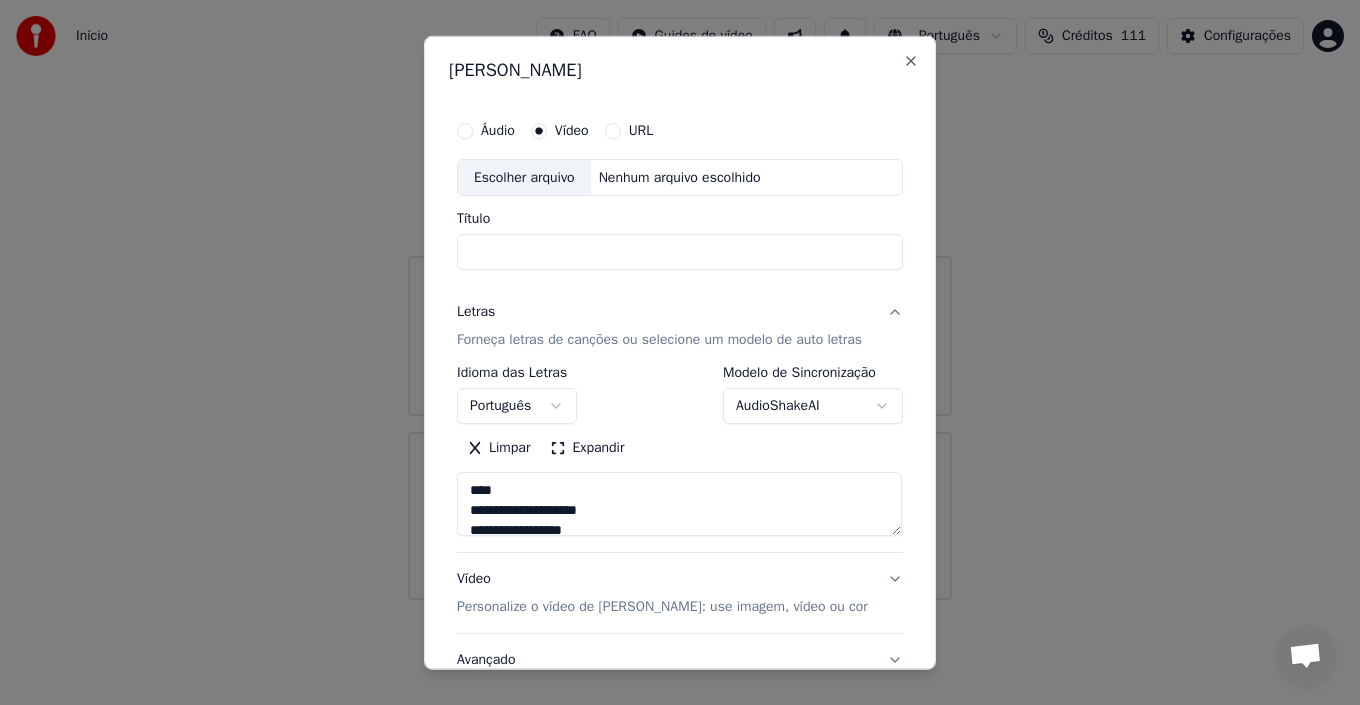 type on "**********" 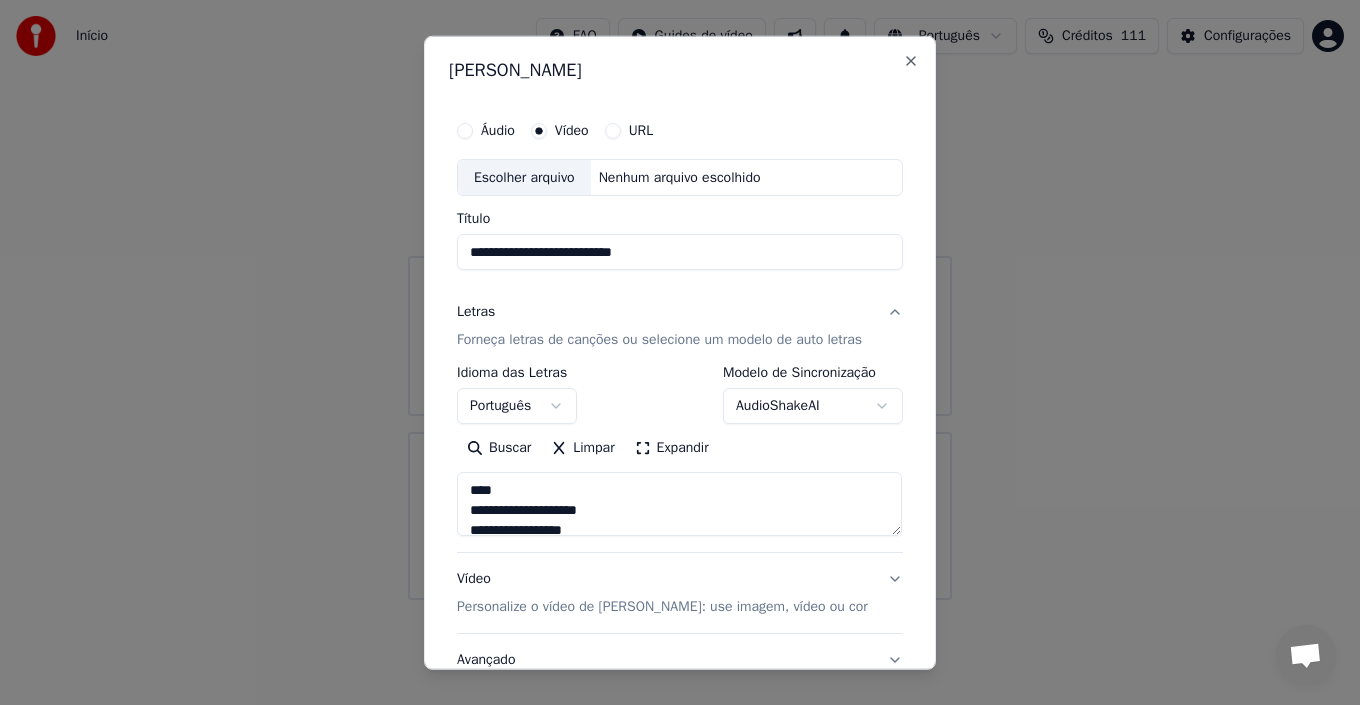 scroll, scrollTop: 100, scrollLeft: 0, axis: vertical 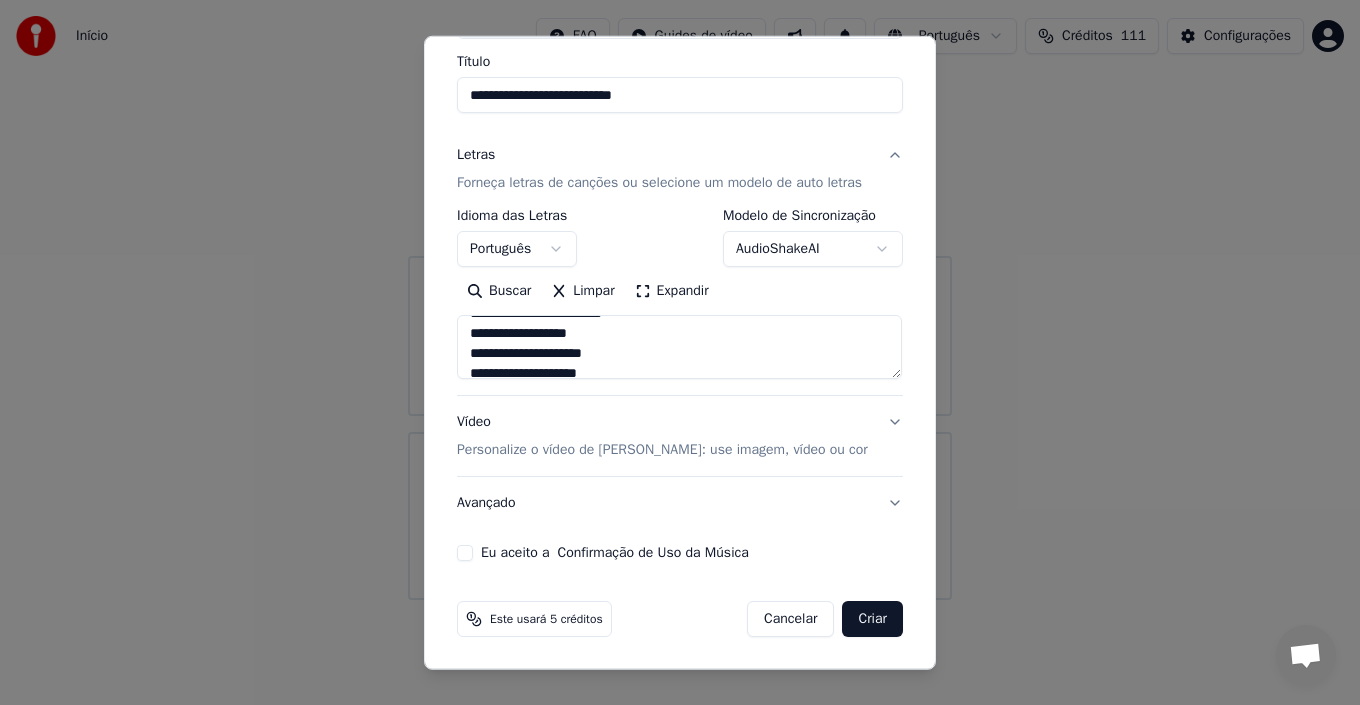 type on "**********" 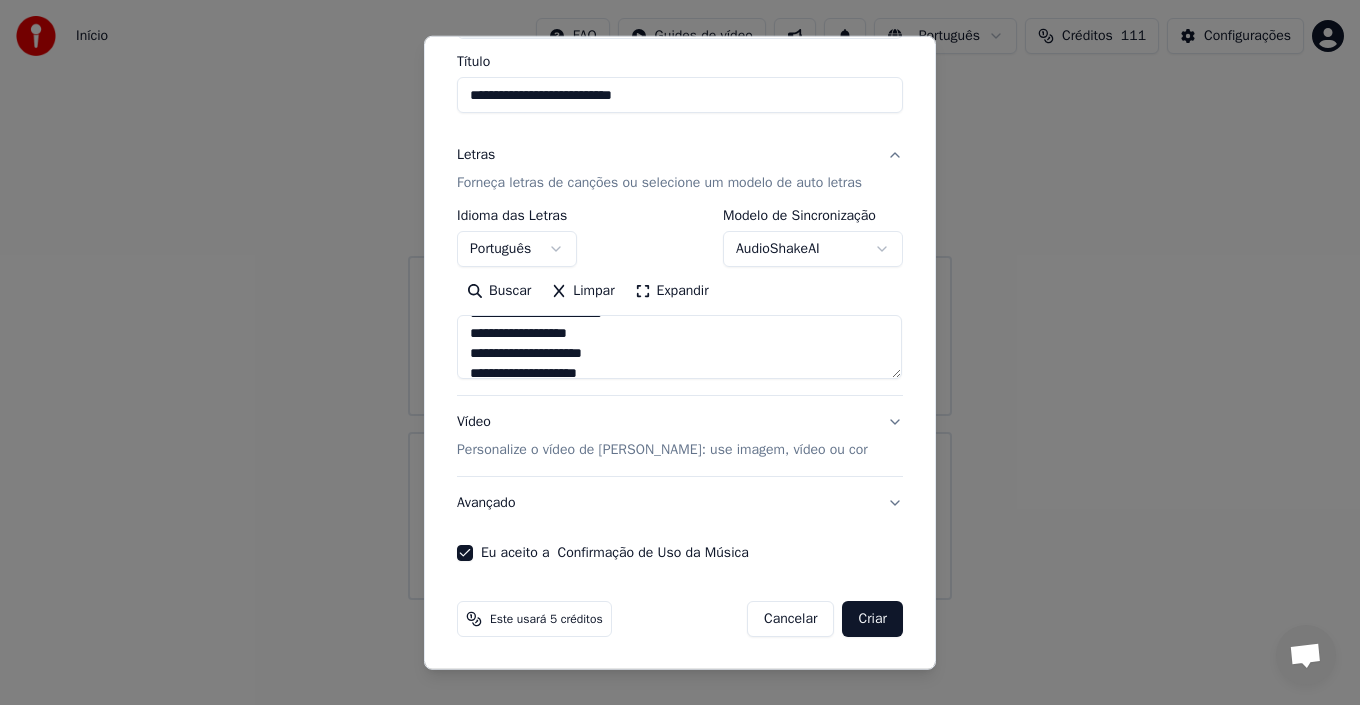 click on "Criar" at bounding box center (872, 619) 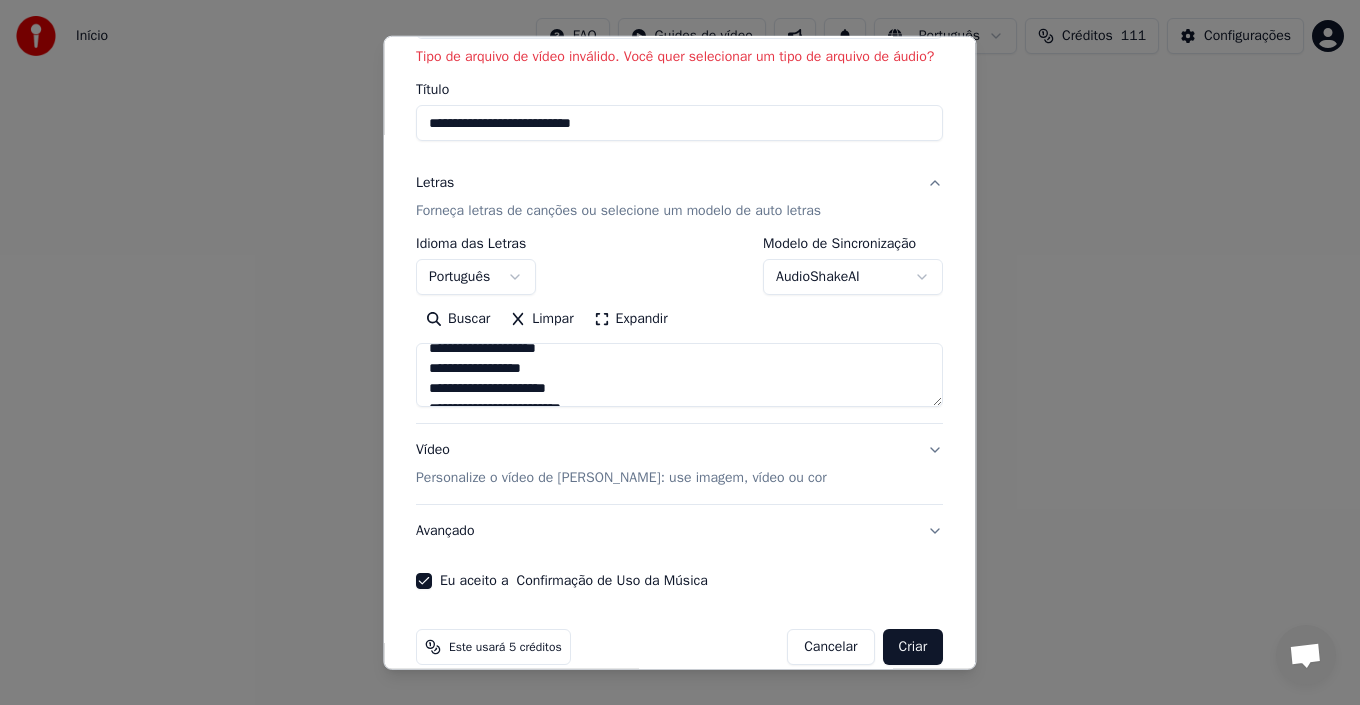 scroll, scrollTop: 0, scrollLeft: 0, axis: both 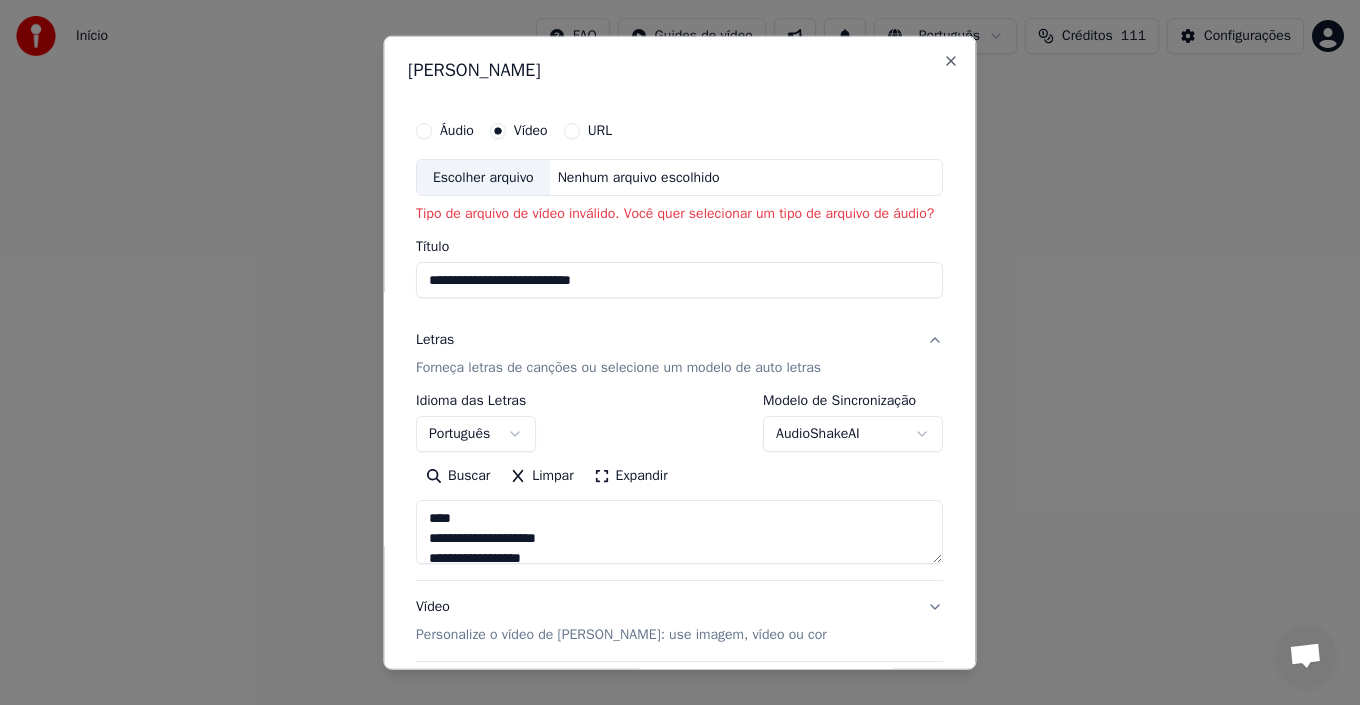 click on "Escolher arquivo" at bounding box center [483, 177] 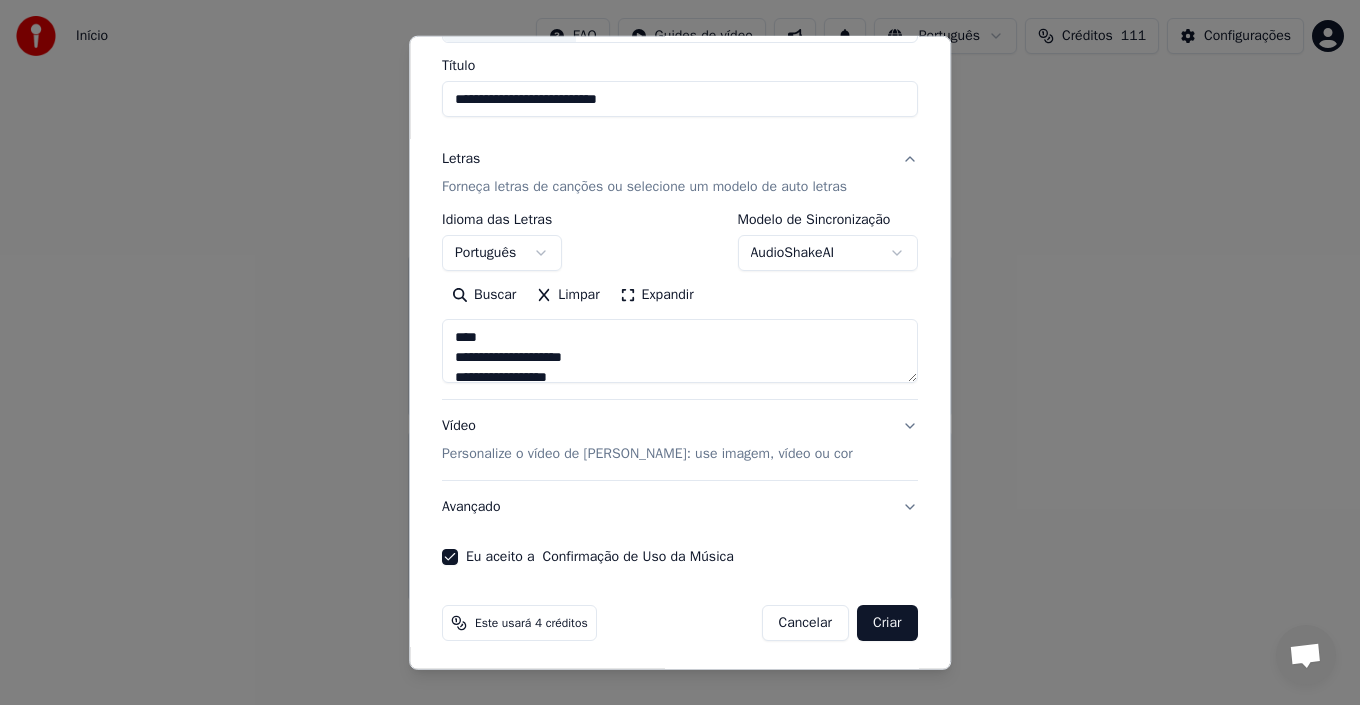 scroll, scrollTop: 157, scrollLeft: 0, axis: vertical 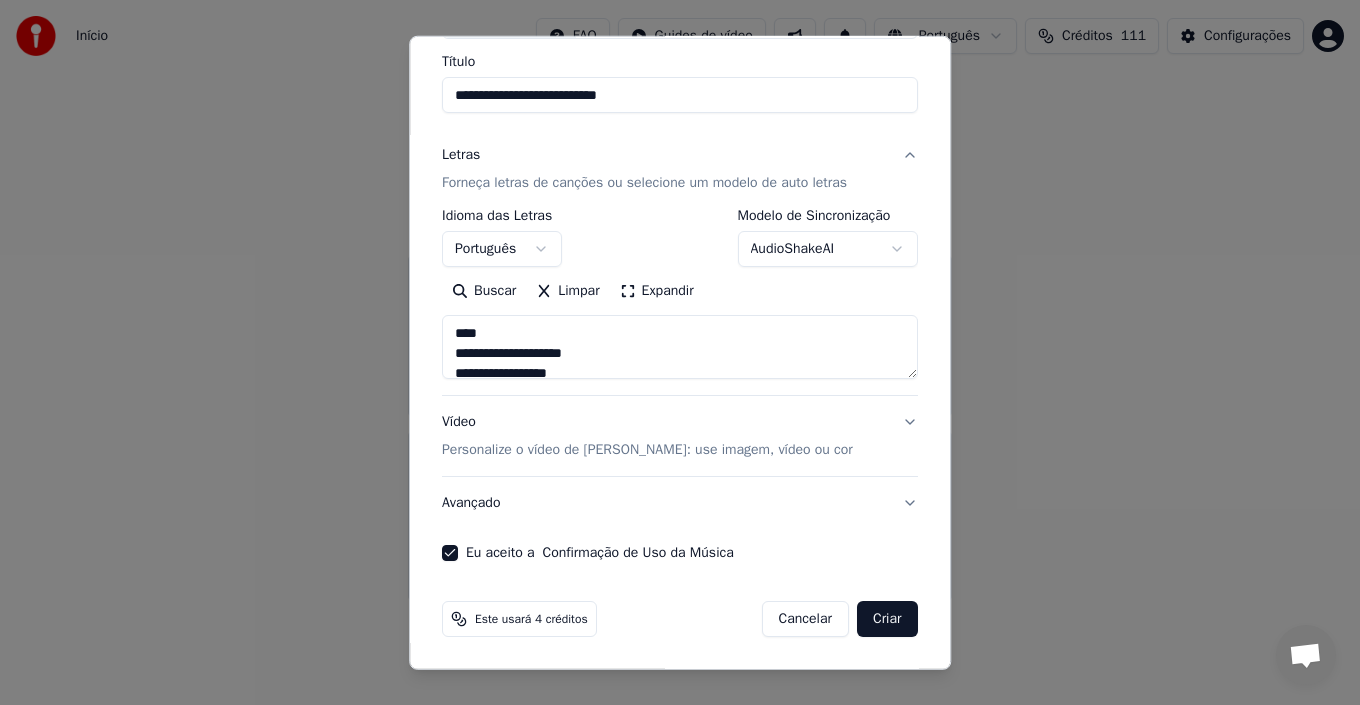 click on "Criar" at bounding box center [887, 619] 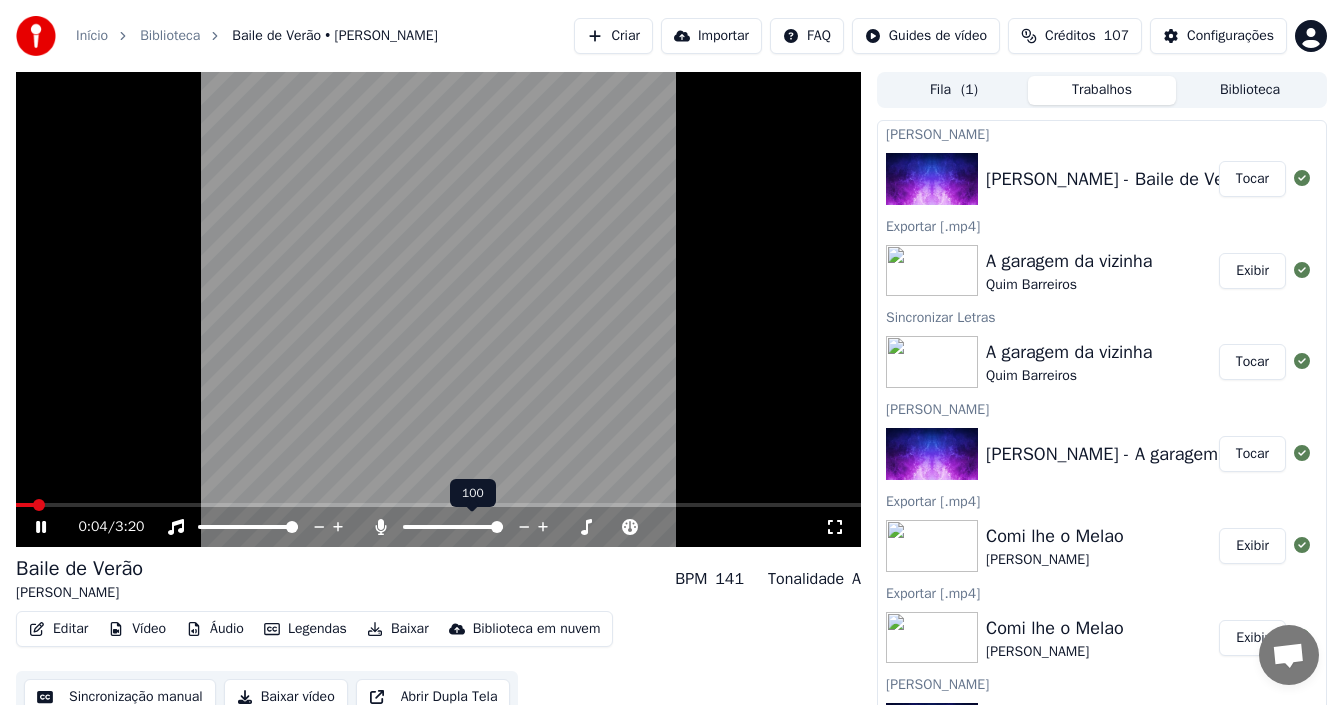 click at bounding box center [497, 527] 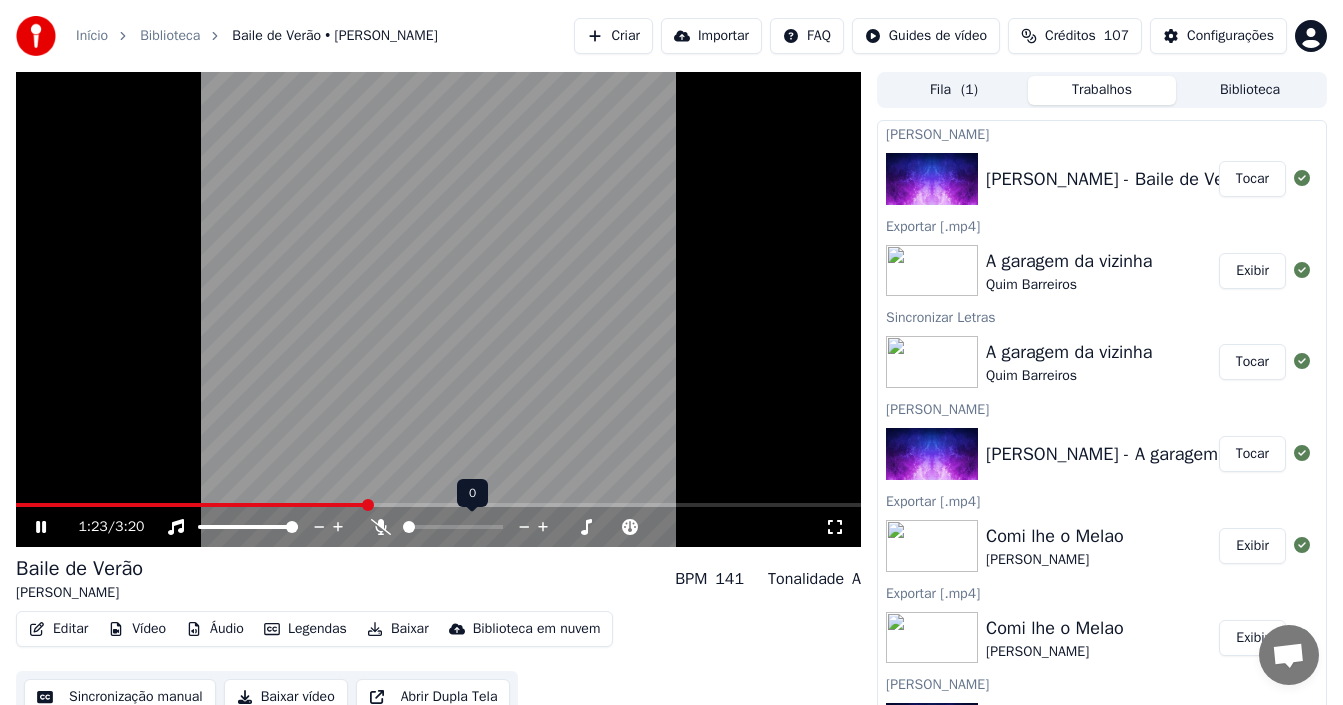 click at bounding box center [409, 527] 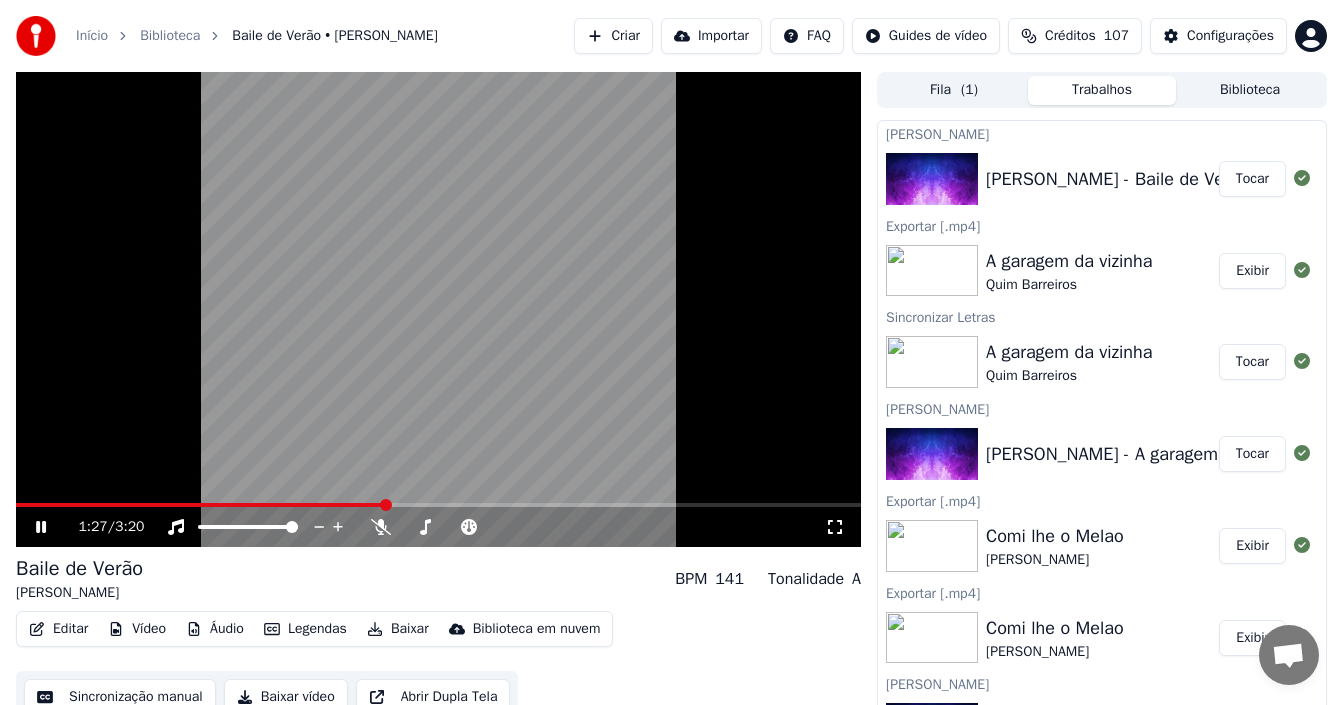 click 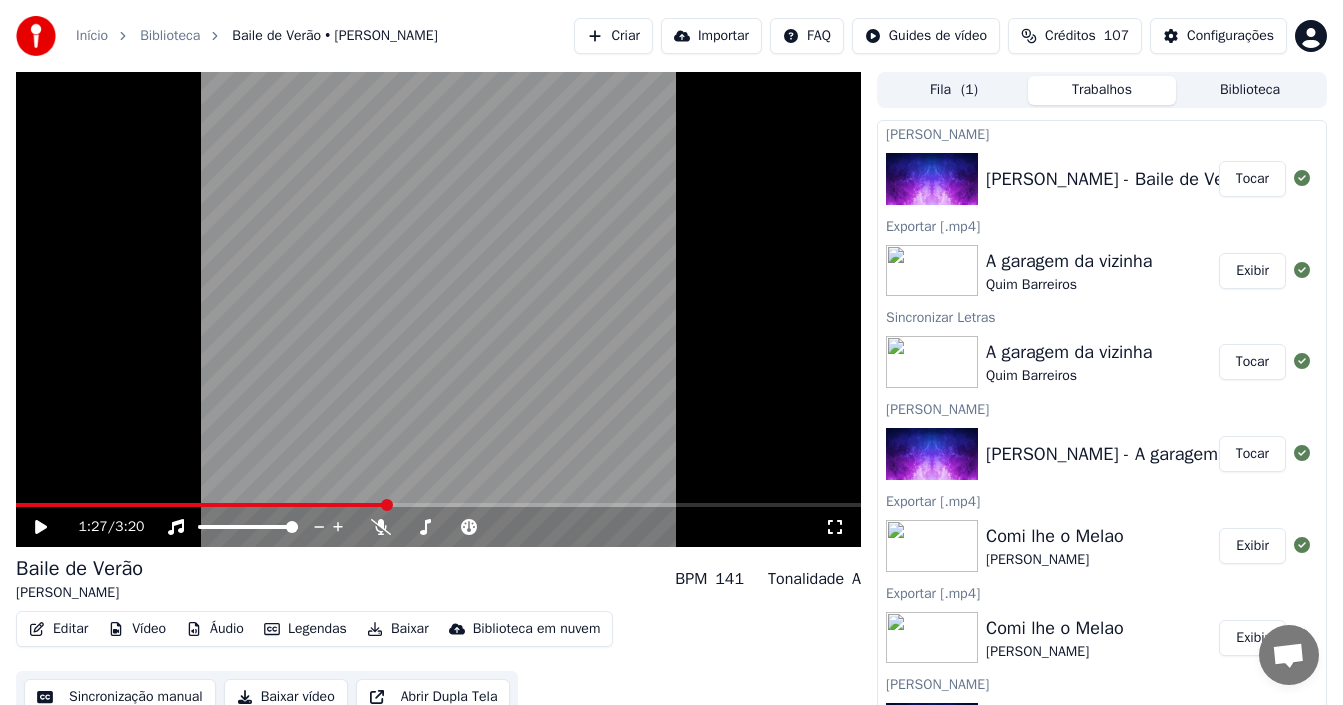 click on "Baixar vídeo" at bounding box center (286, 697) 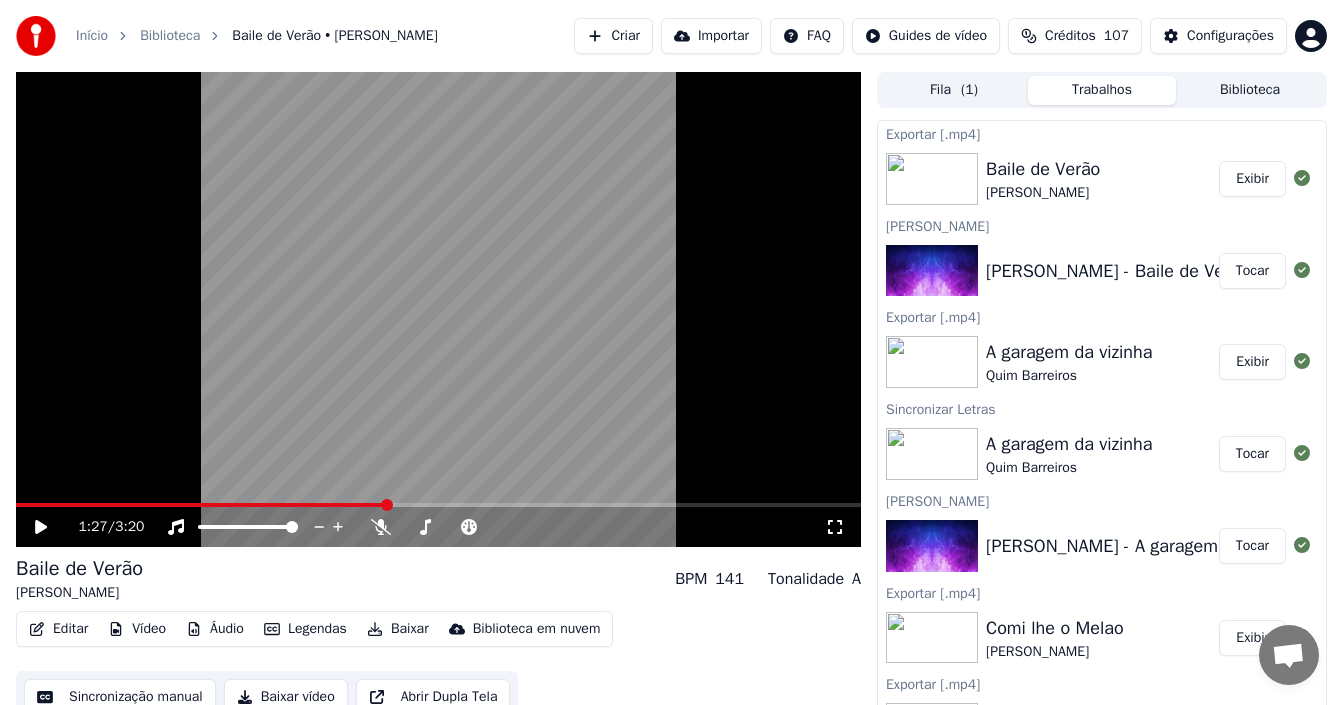 click on "Exibir" at bounding box center [1252, 179] 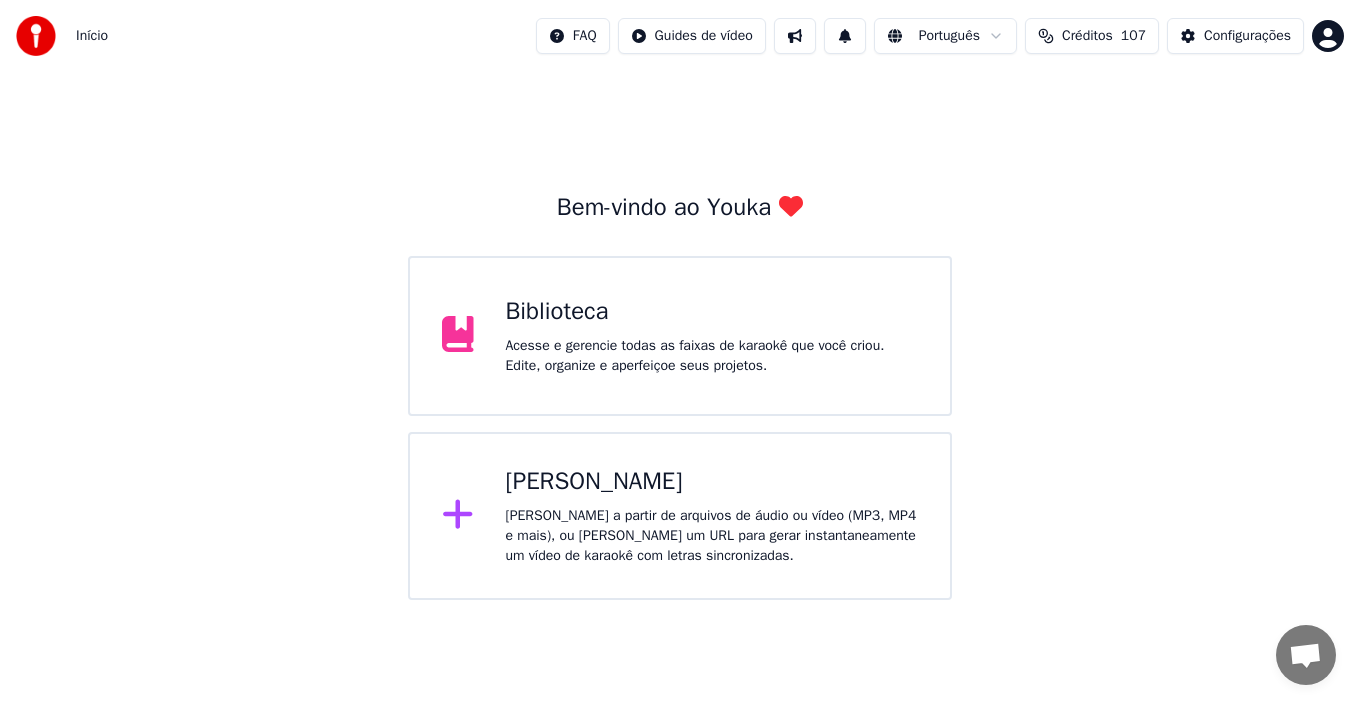 click on "[PERSON_NAME]" at bounding box center [712, 482] 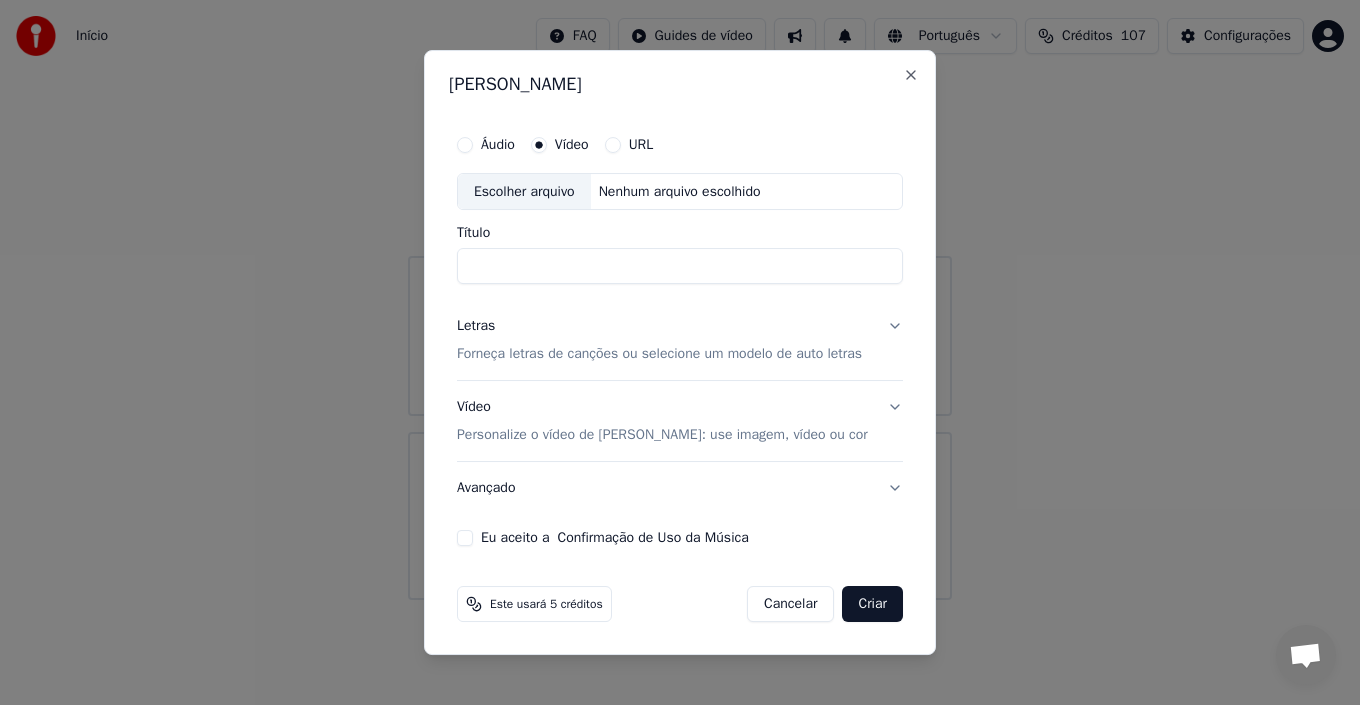 click on "Escolher arquivo" at bounding box center [524, 192] 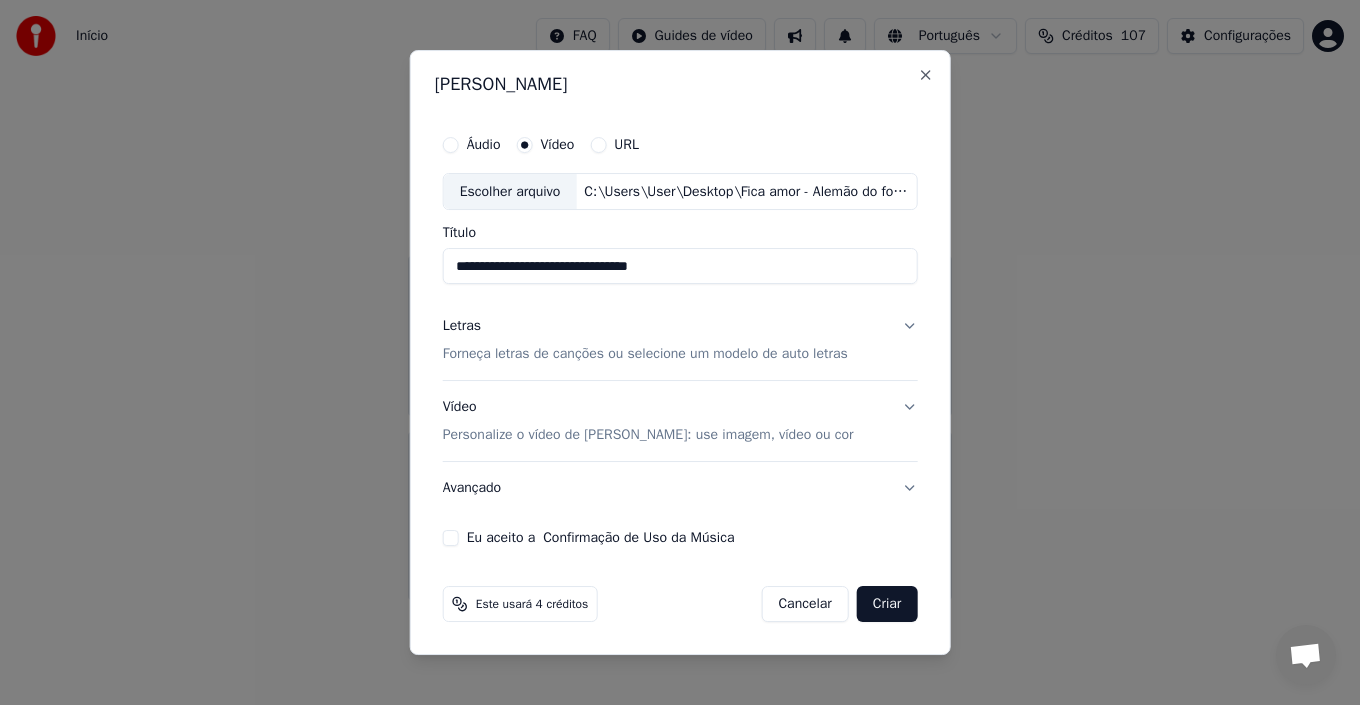 drag, startPoint x: 681, startPoint y: 265, endPoint x: 635, endPoint y: 275, distance: 47.07441 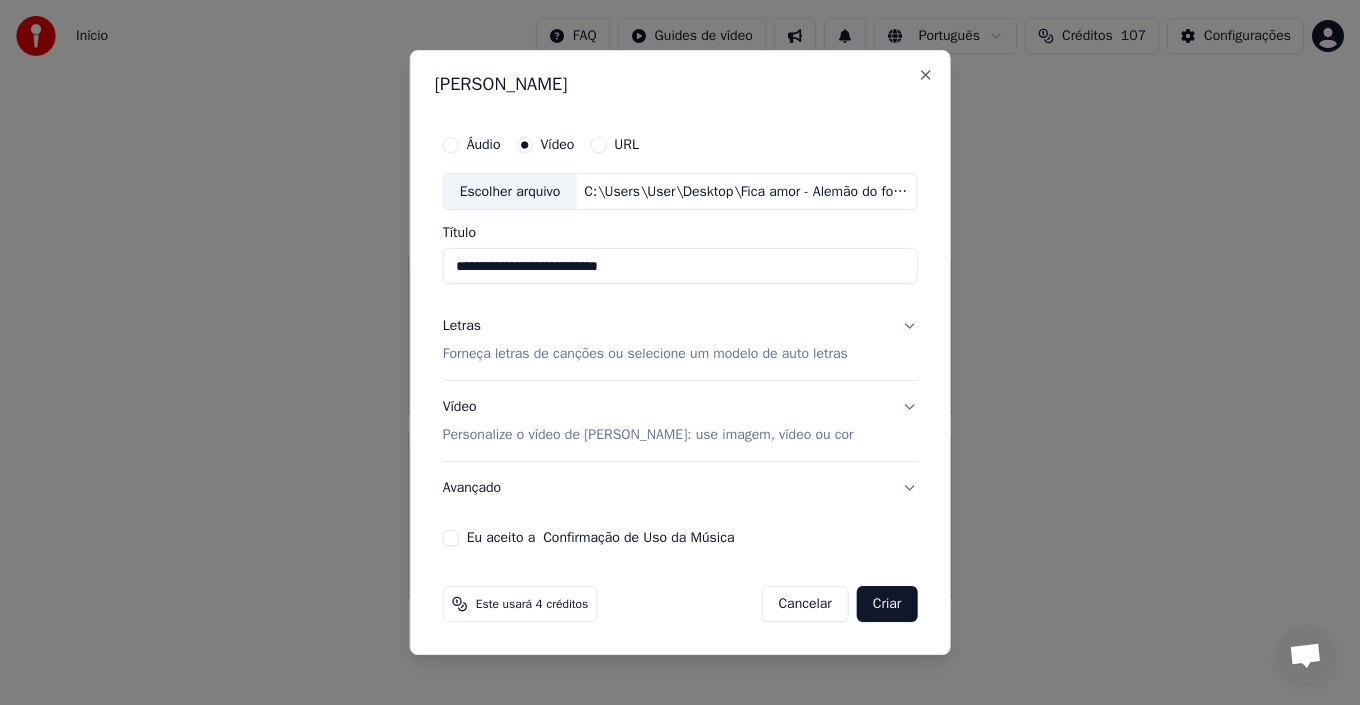 drag, startPoint x: 643, startPoint y: 277, endPoint x: 612, endPoint y: 276, distance: 31.016125 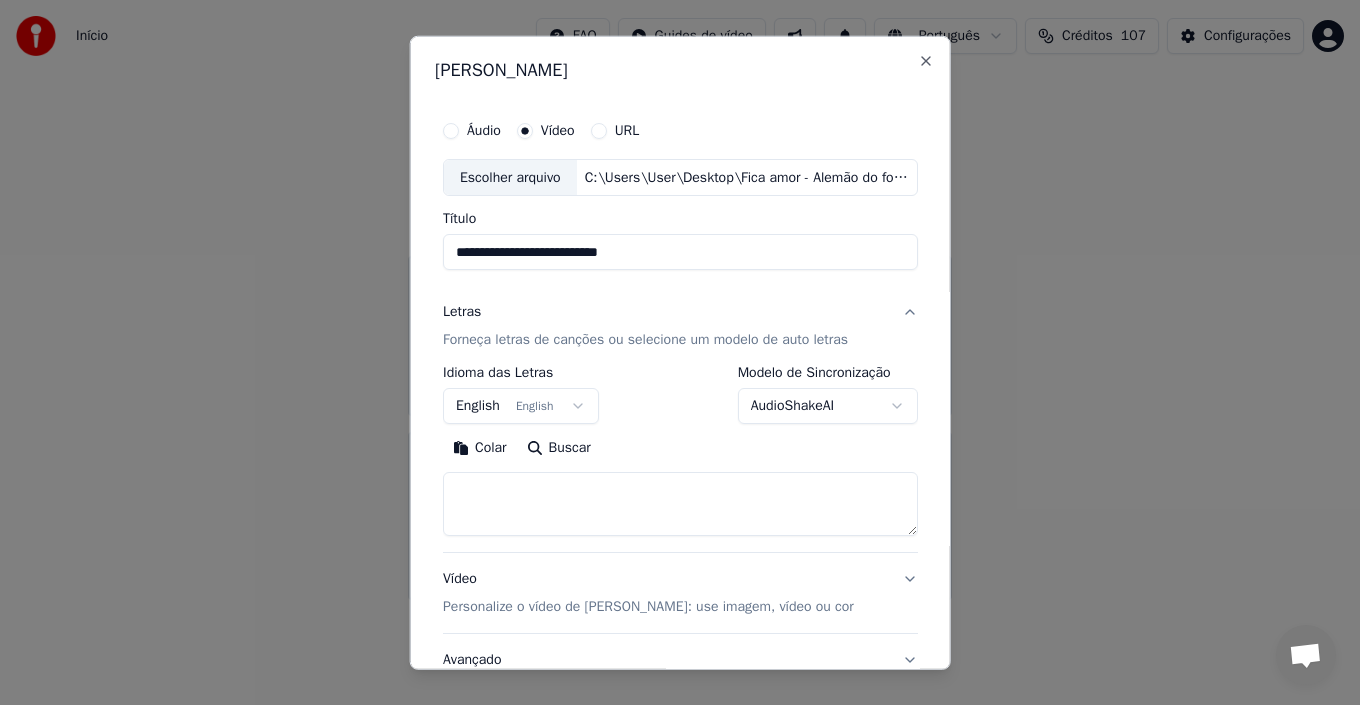 click on "**********" at bounding box center (680, 300) 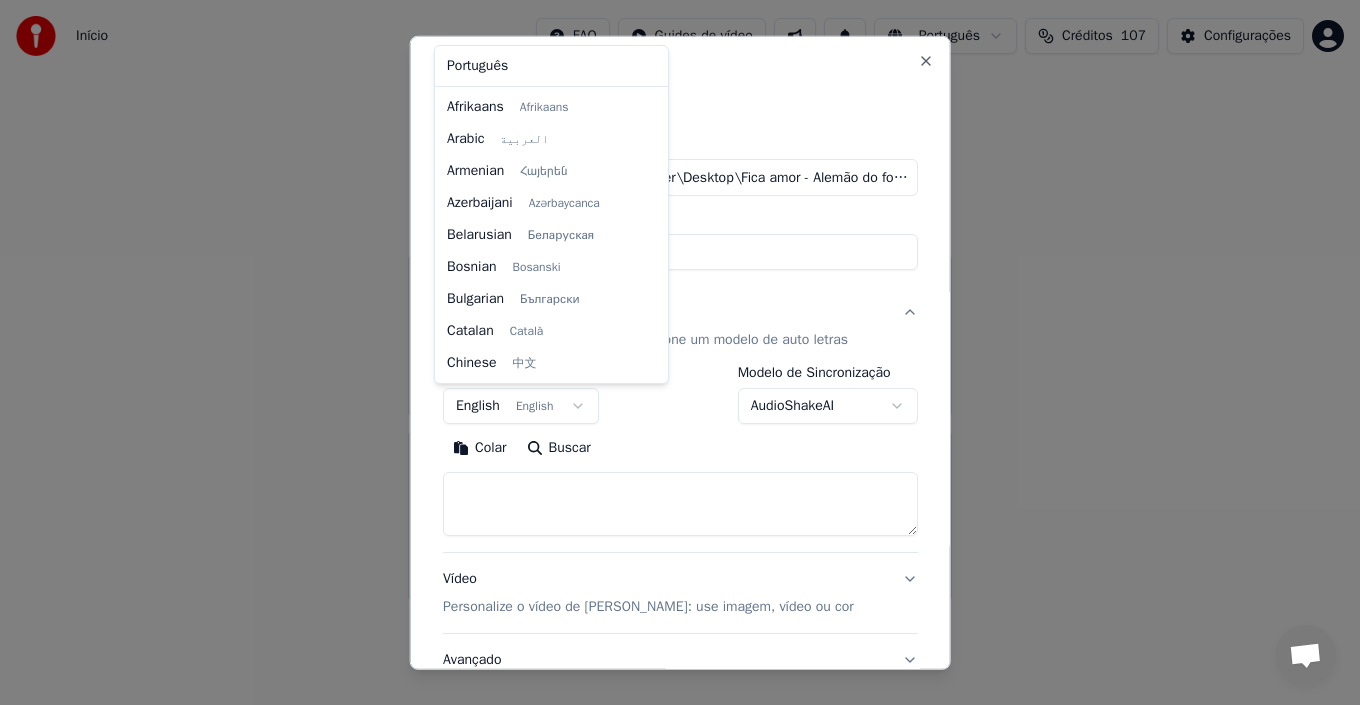 scroll, scrollTop: 160, scrollLeft: 0, axis: vertical 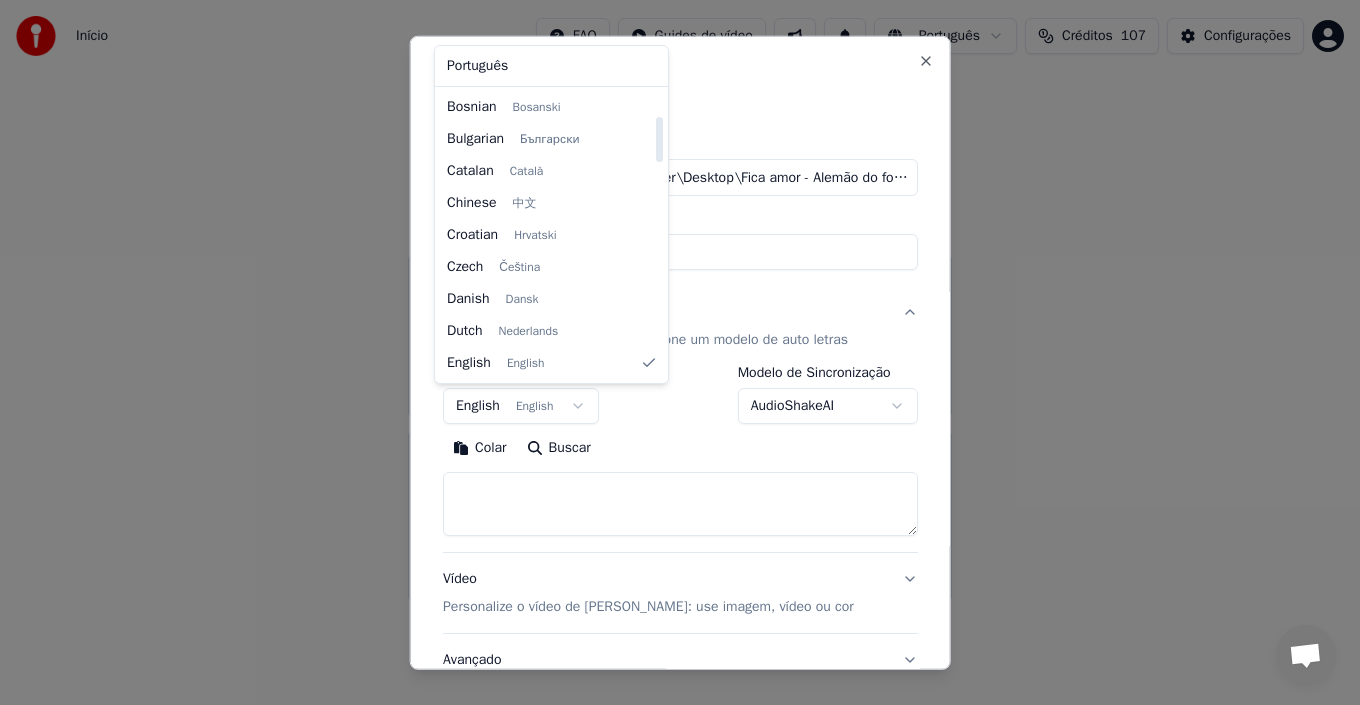 select on "**" 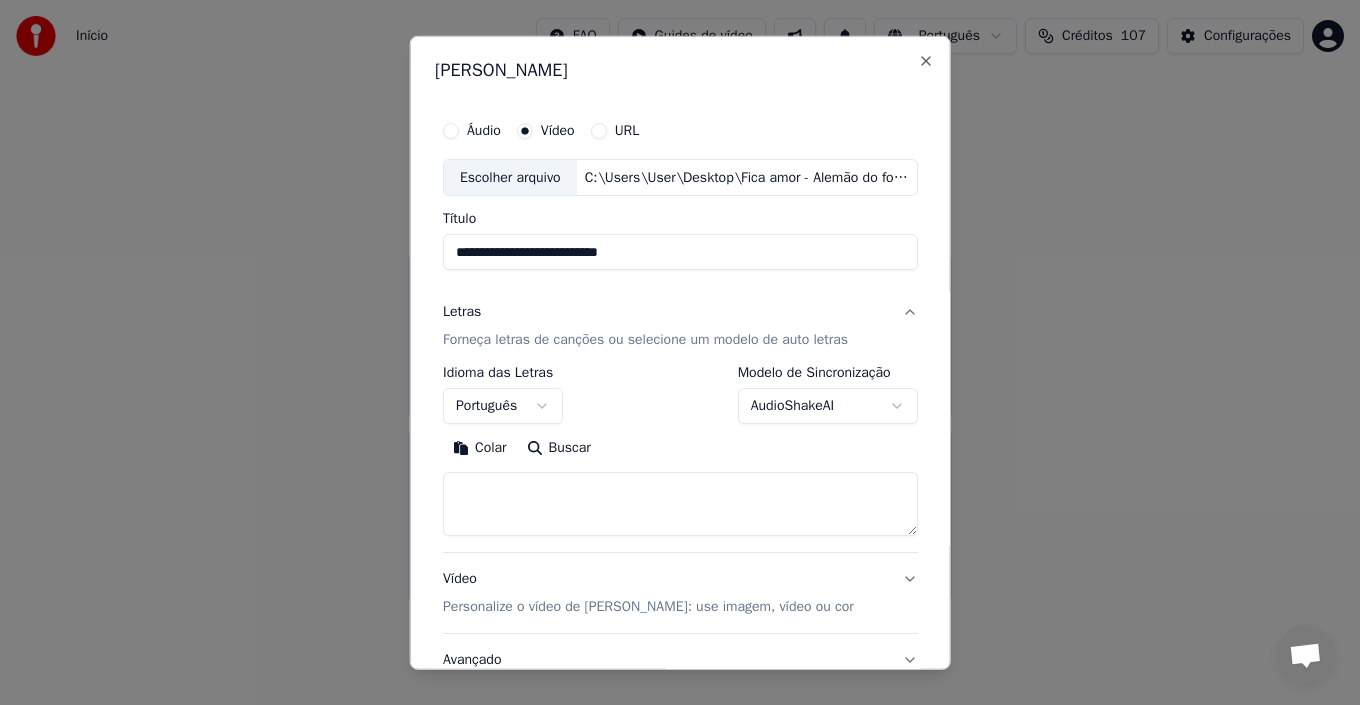 click at bounding box center (680, 504) 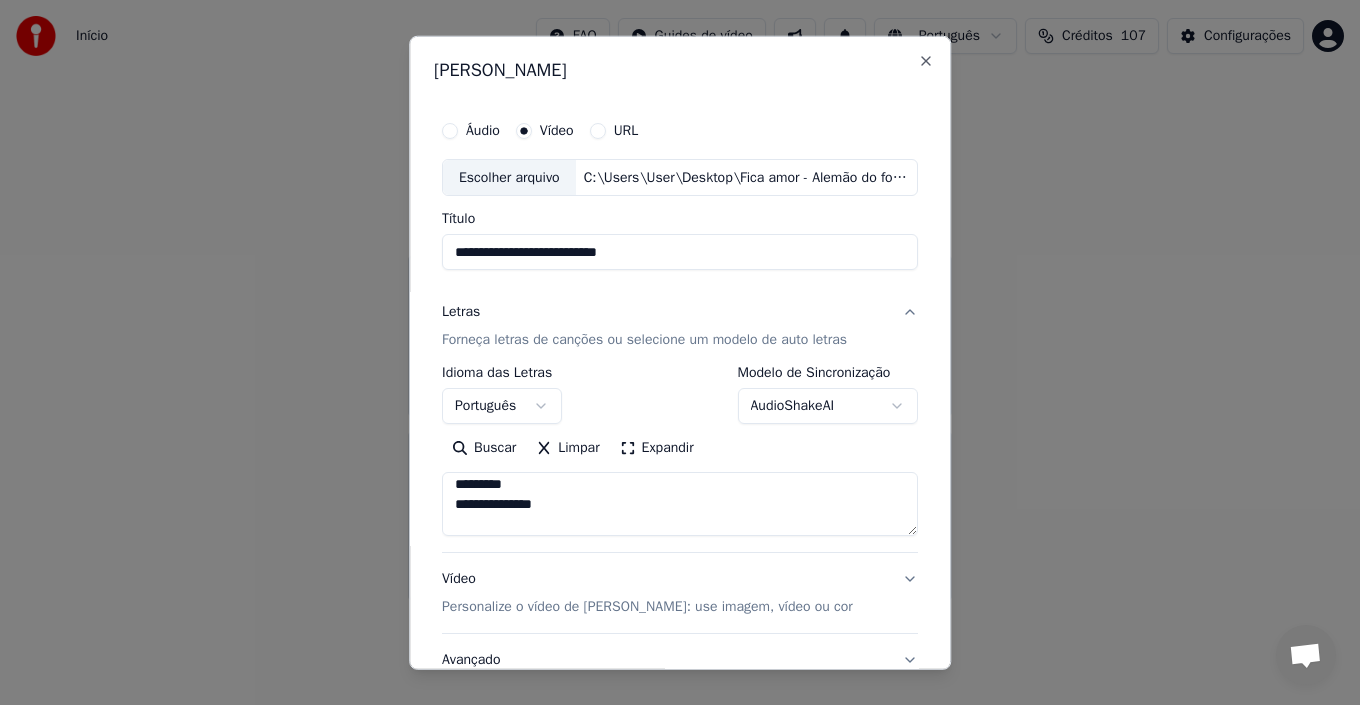 scroll, scrollTop: 0, scrollLeft: 0, axis: both 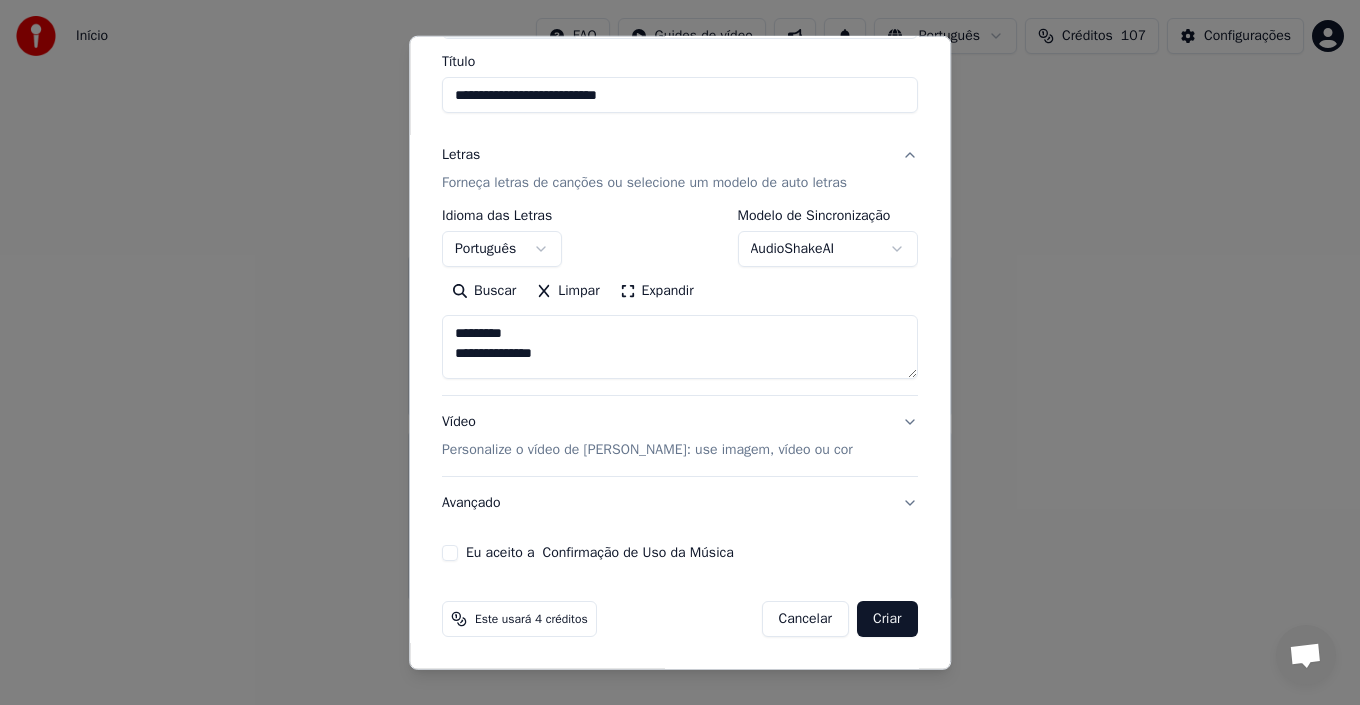 type on "**********" 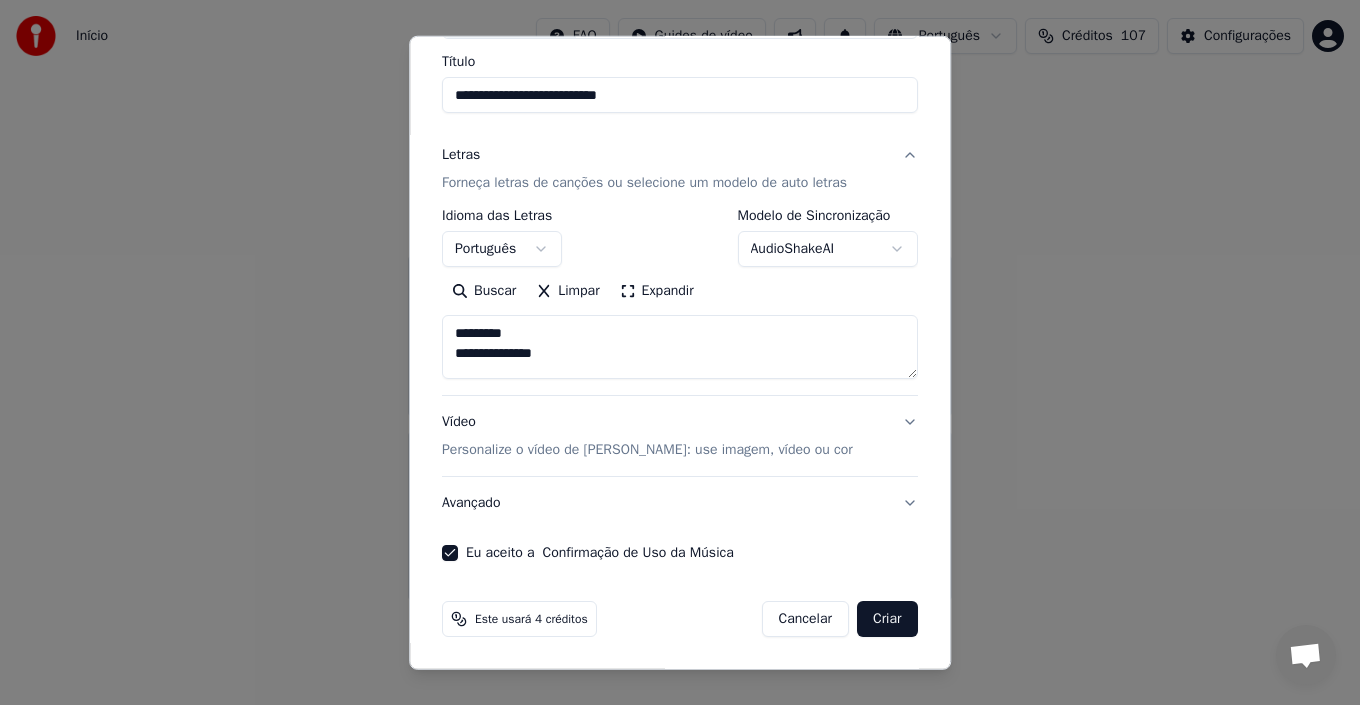 click on "Criar" at bounding box center (887, 619) 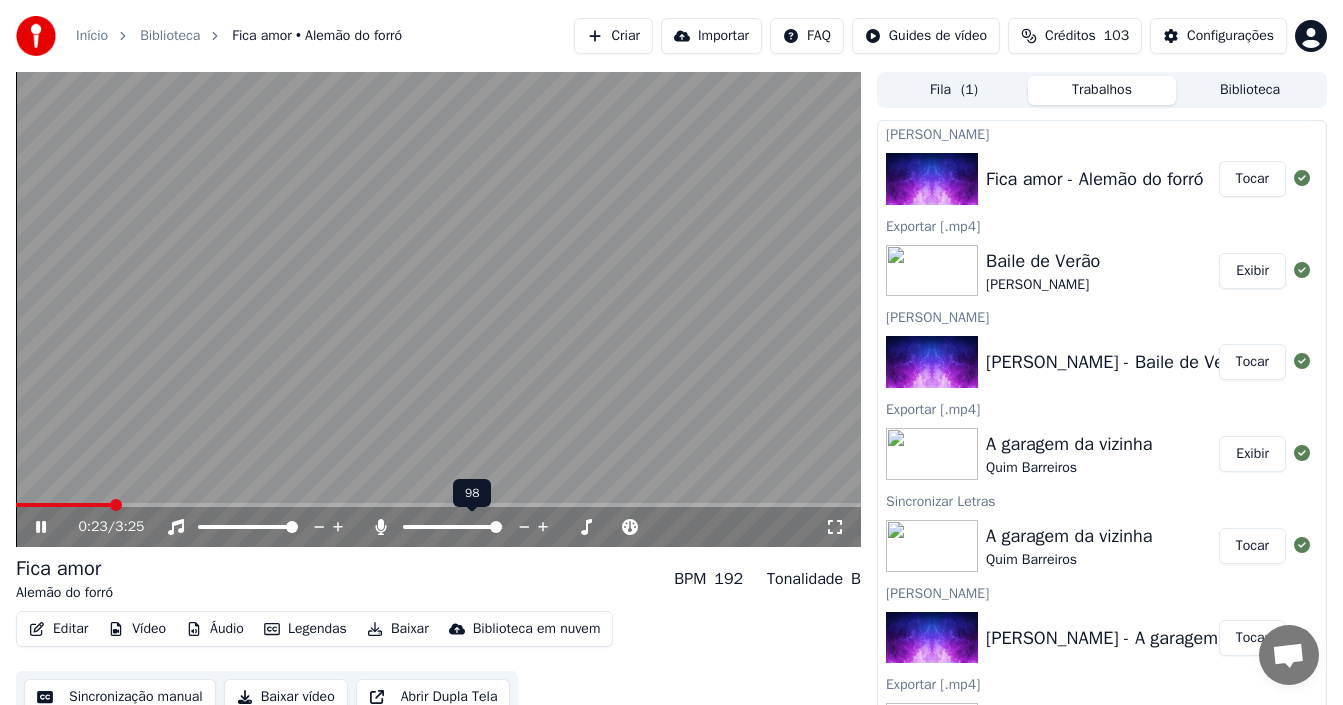 click at bounding box center (496, 527) 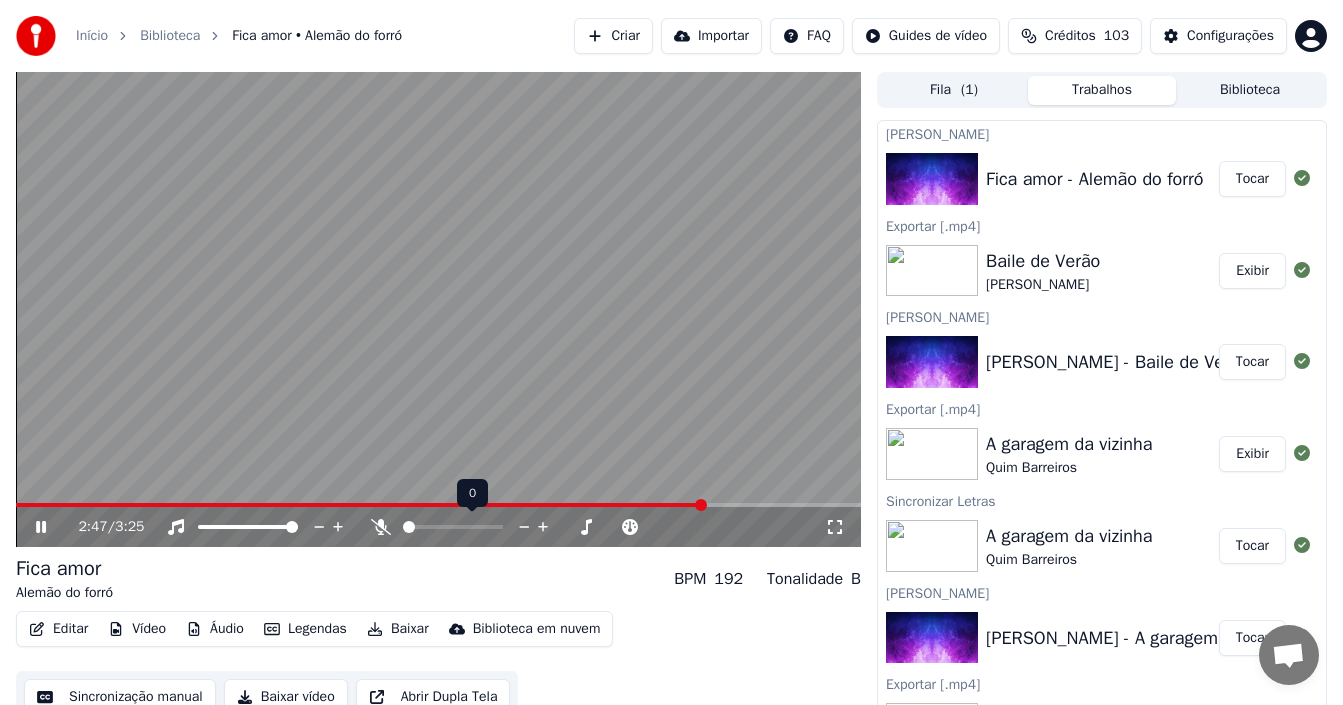 click at bounding box center (409, 527) 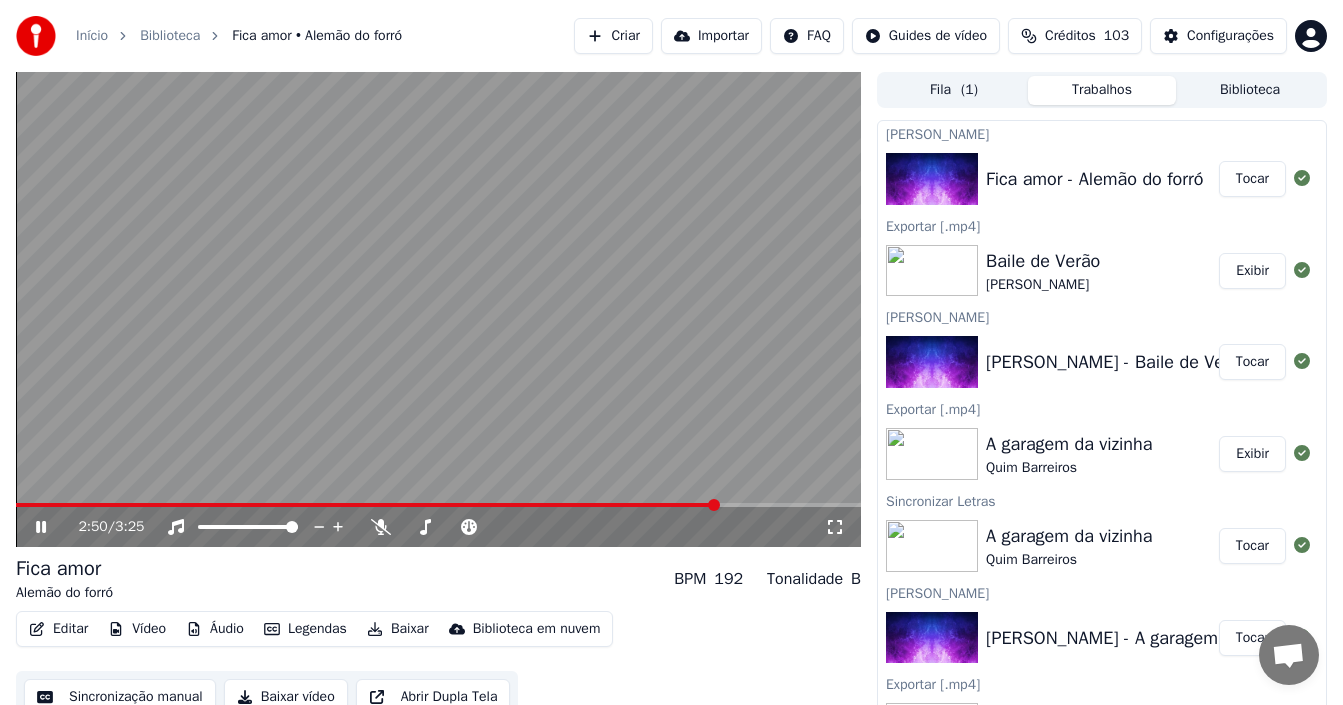 click 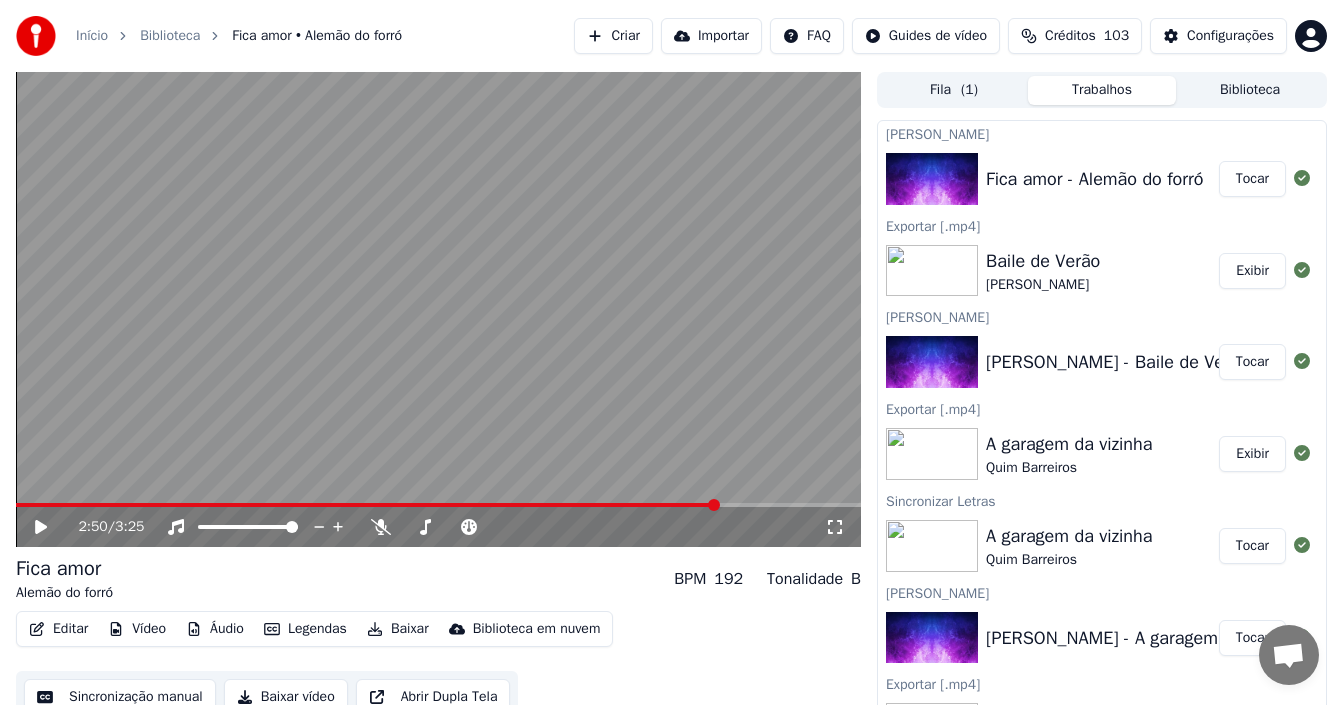 click on "Baixar vídeo" at bounding box center [286, 697] 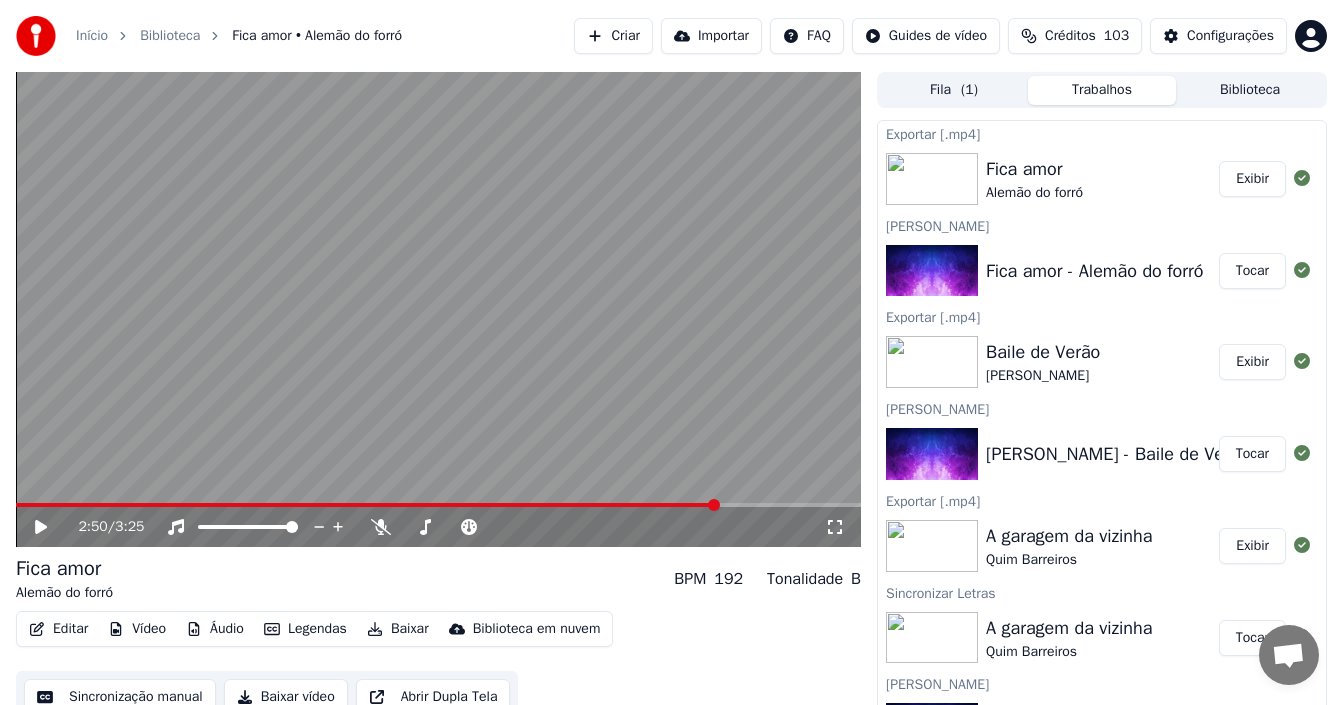click on "Exibir" at bounding box center [1252, 179] 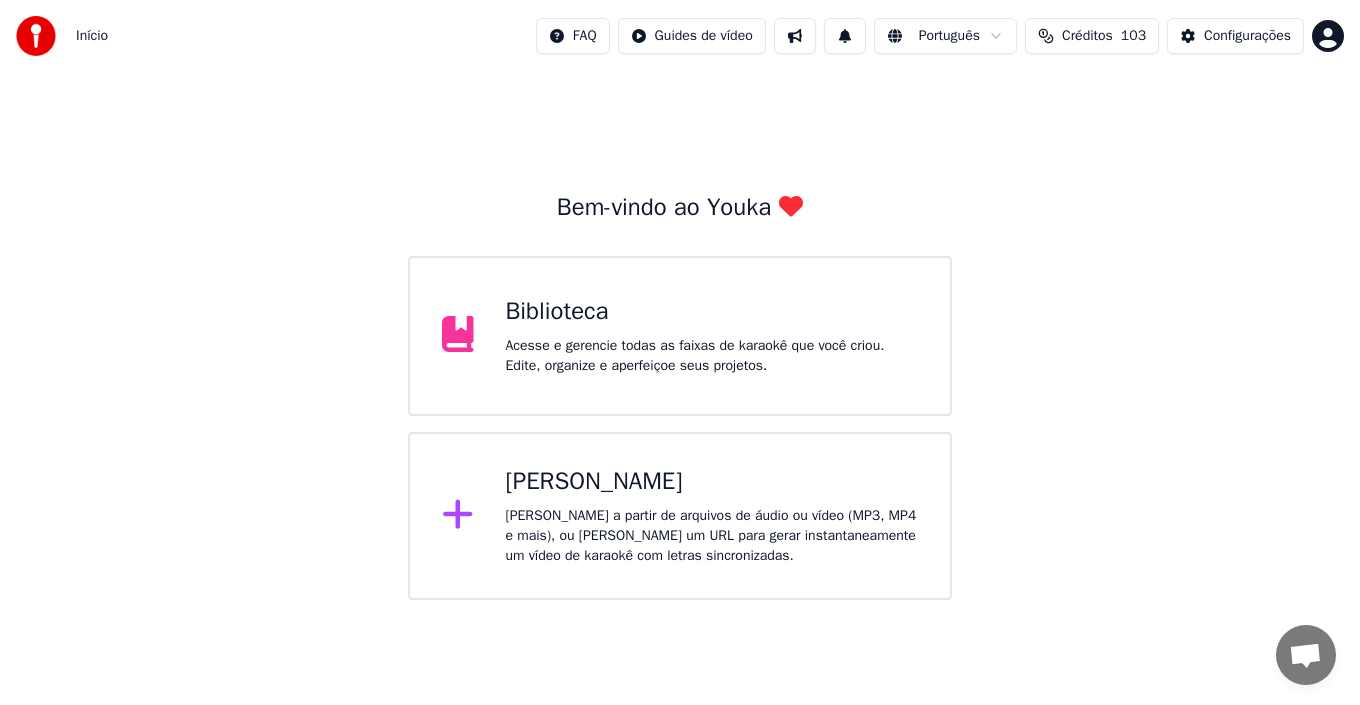 click on "Criar Karaokê Crie karaokê a partir de arquivos de áudio ou vídeo (MP3, MP4 e mais), ou cole um URL para gerar instantaneamente um vídeo de karaokê com letras sincronizadas." at bounding box center [712, 516] 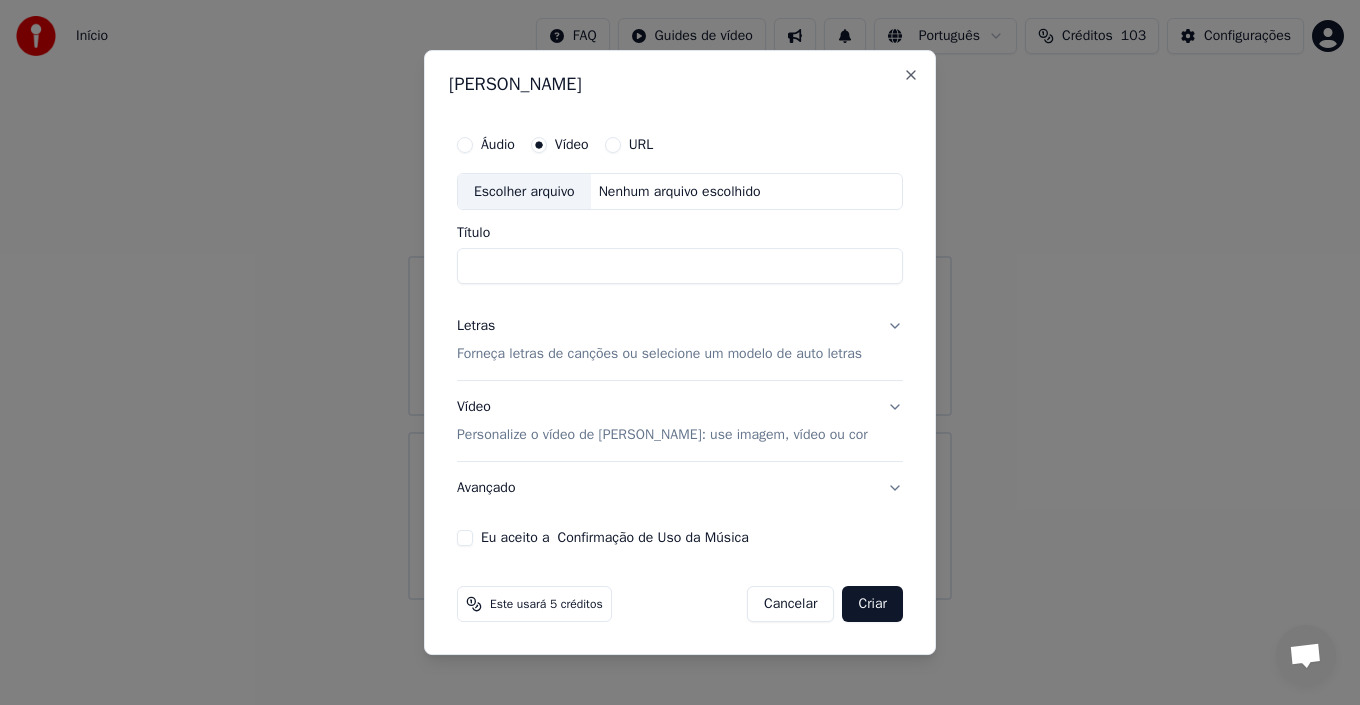 click on "Forneça letras de canções ou selecione um modelo de auto letras" at bounding box center (659, 355) 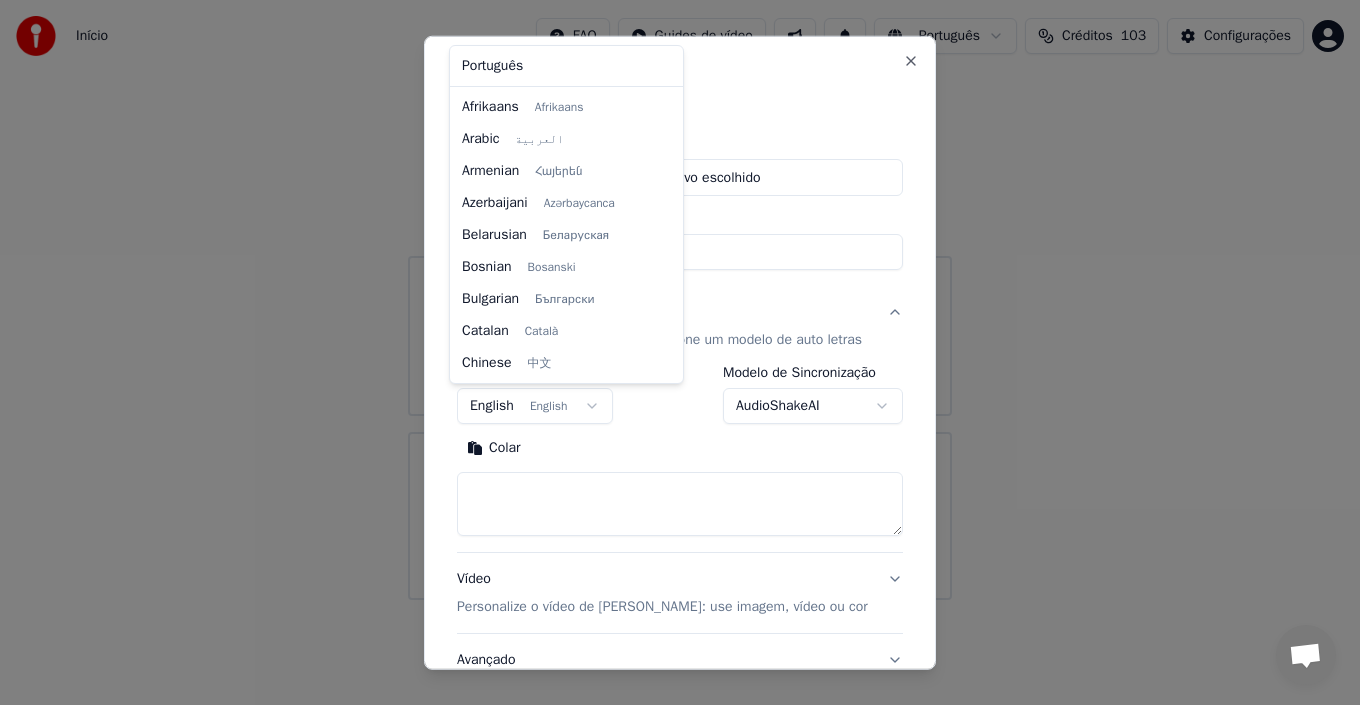 click on "**********" at bounding box center [680, 300] 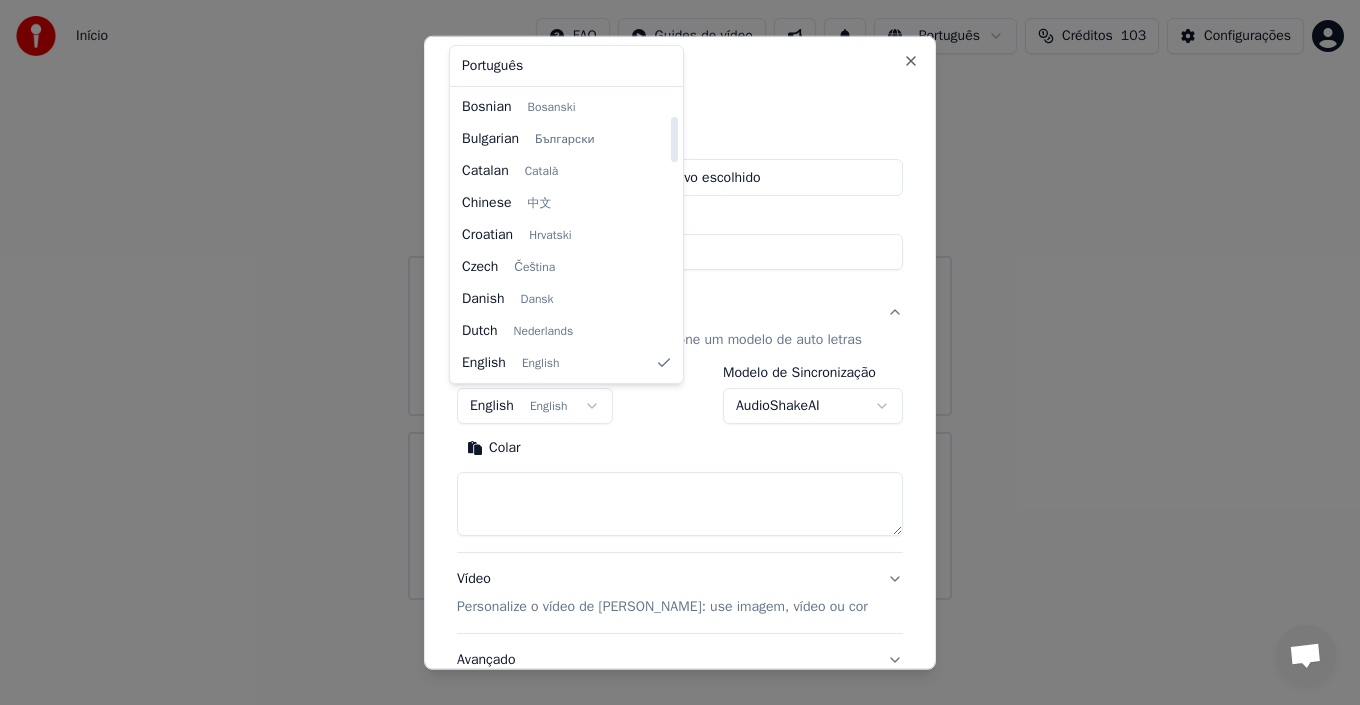 select on "**" 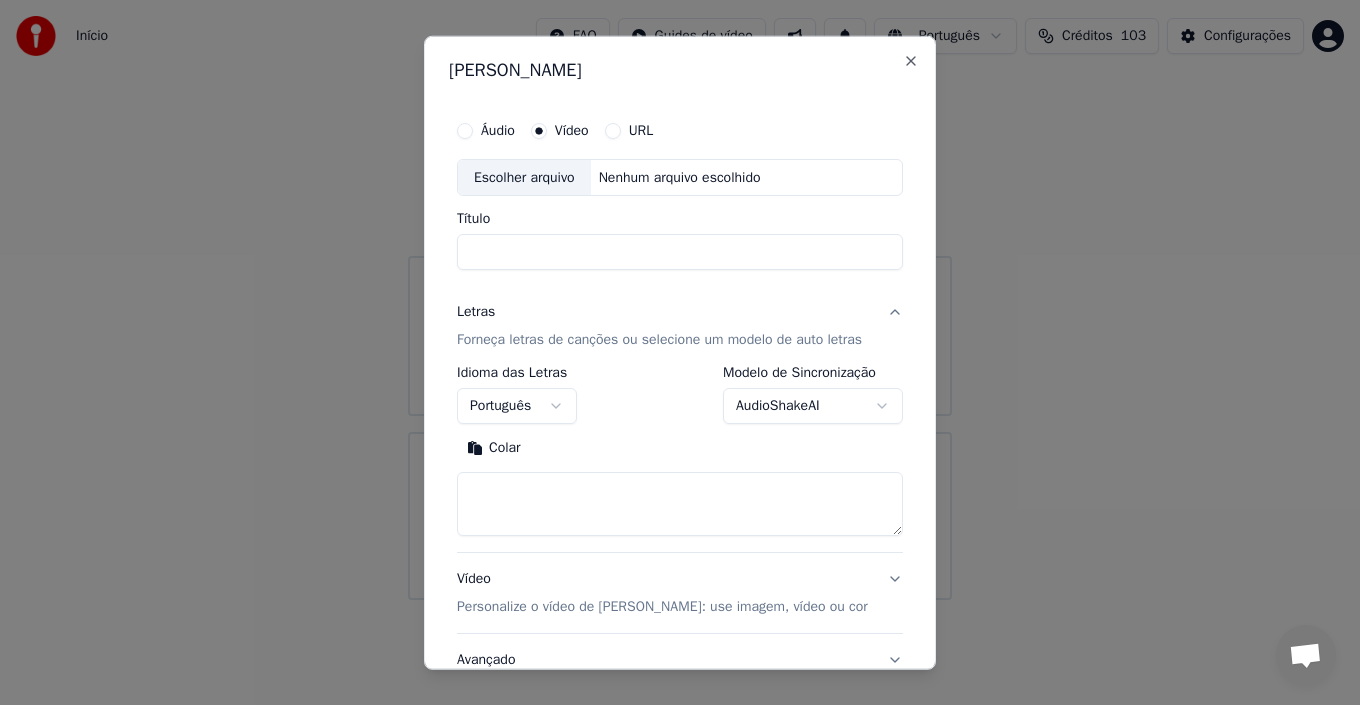 click at bounding box center (680, 504) 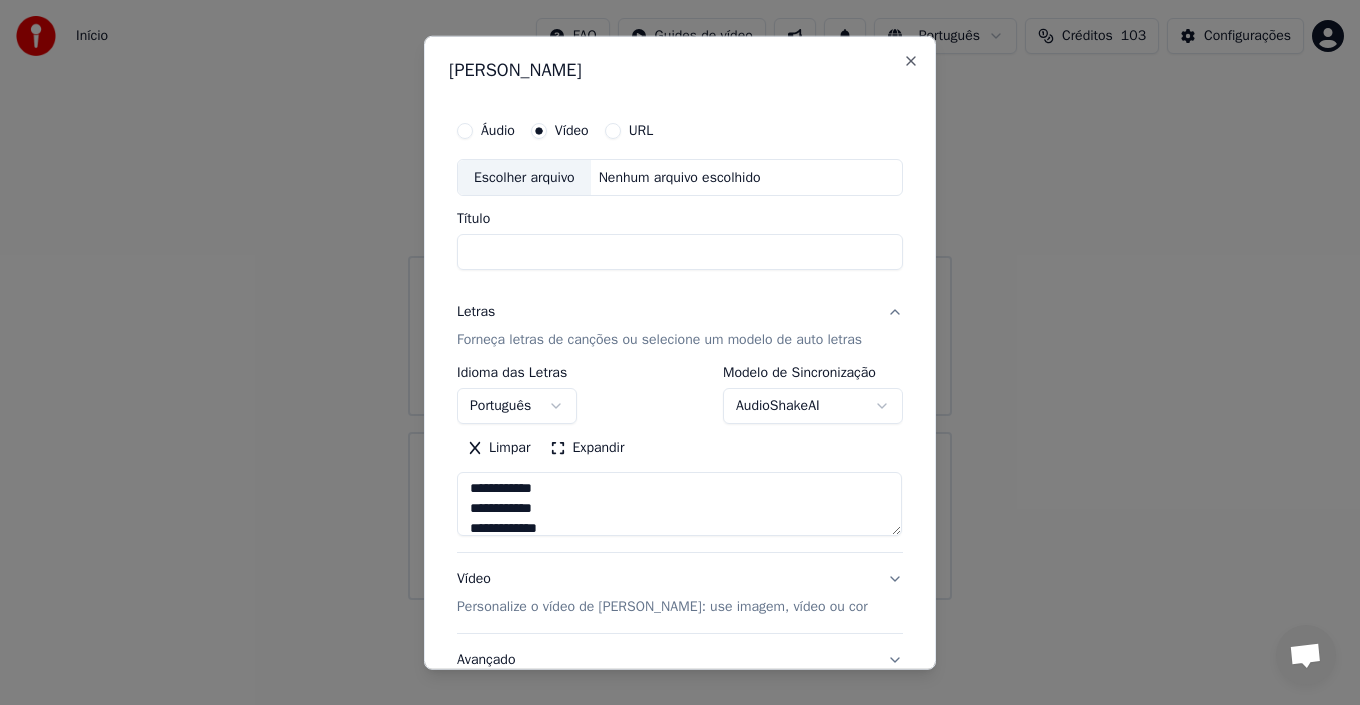 scroll, scrollTop: 904, scrollLeft: 0, axis: vertical 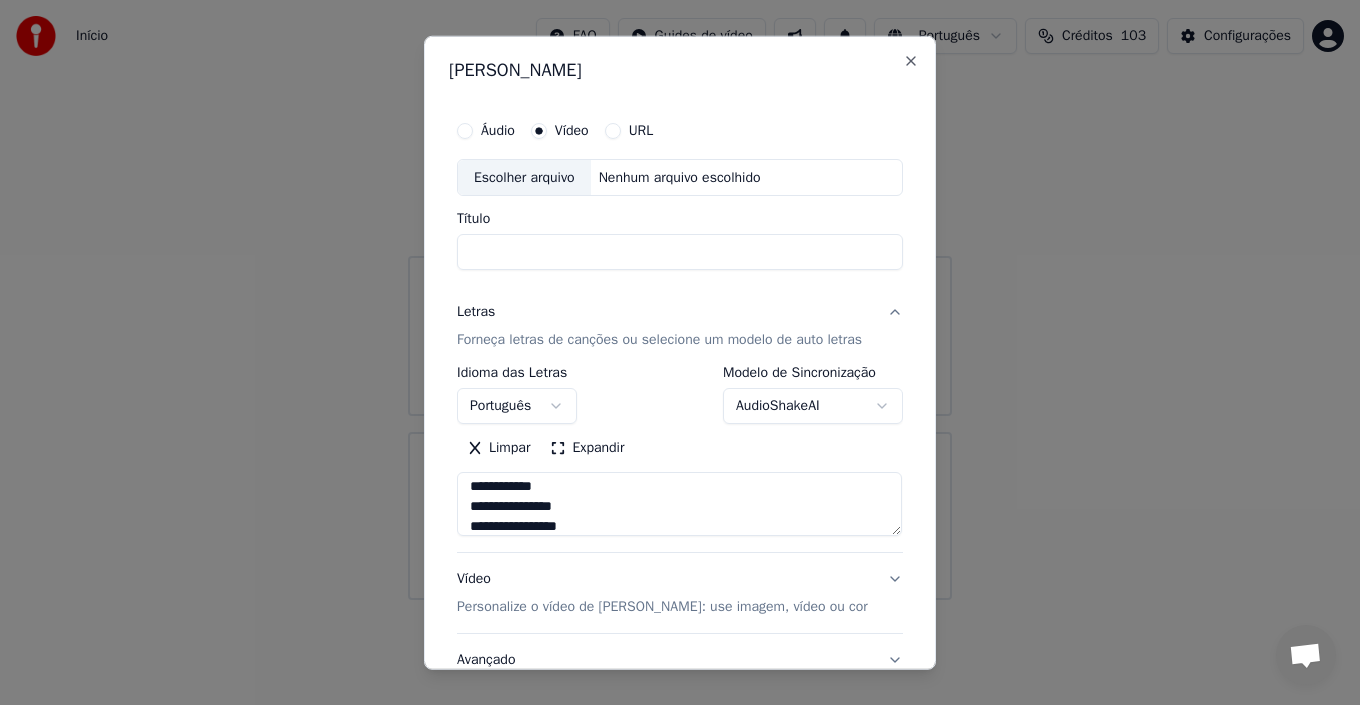 type on "**********" 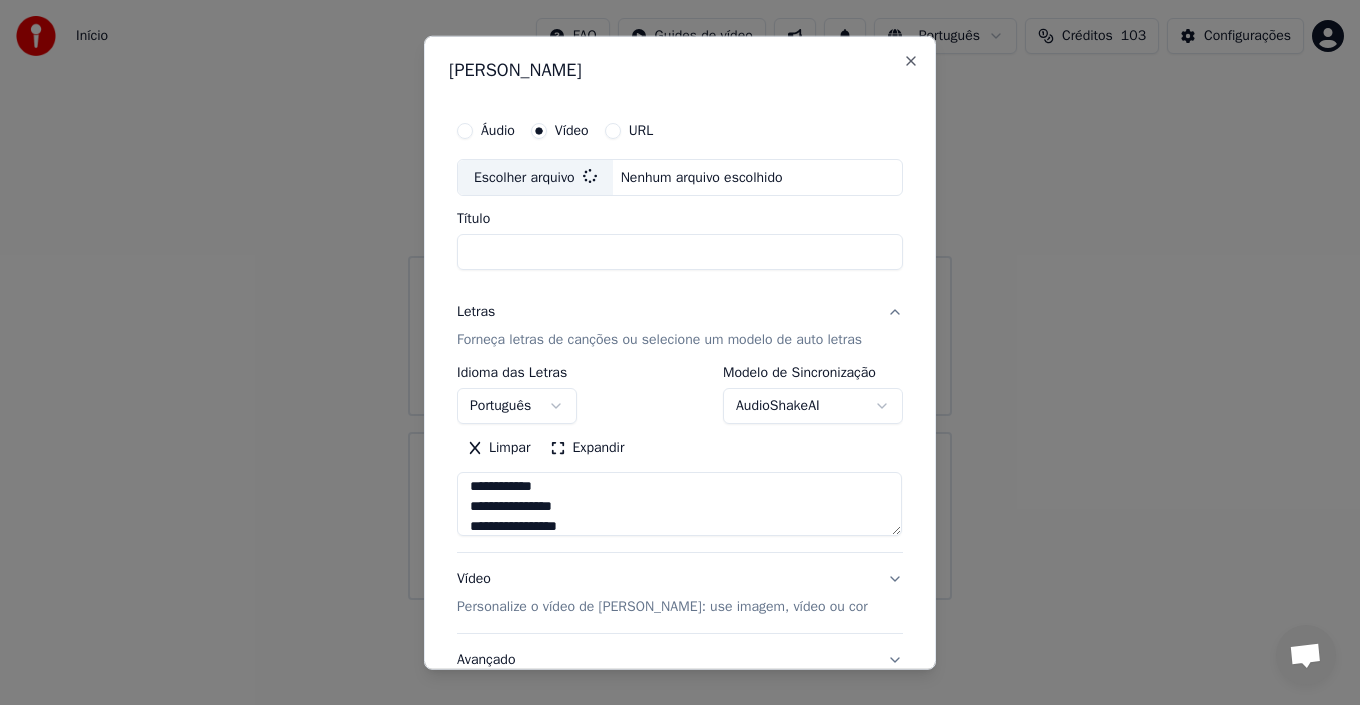 type on "**********" 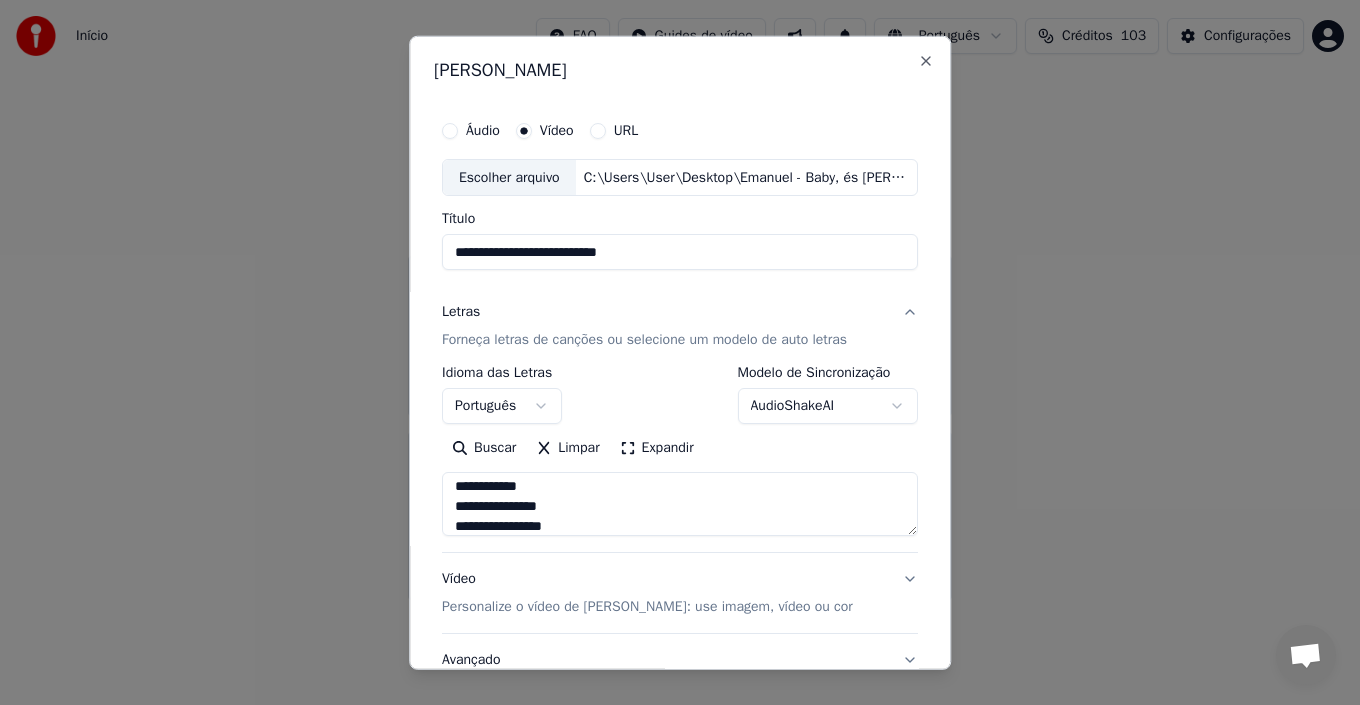 scroll, scrollTop: 100, scrollLeft: 0, axis: vertical 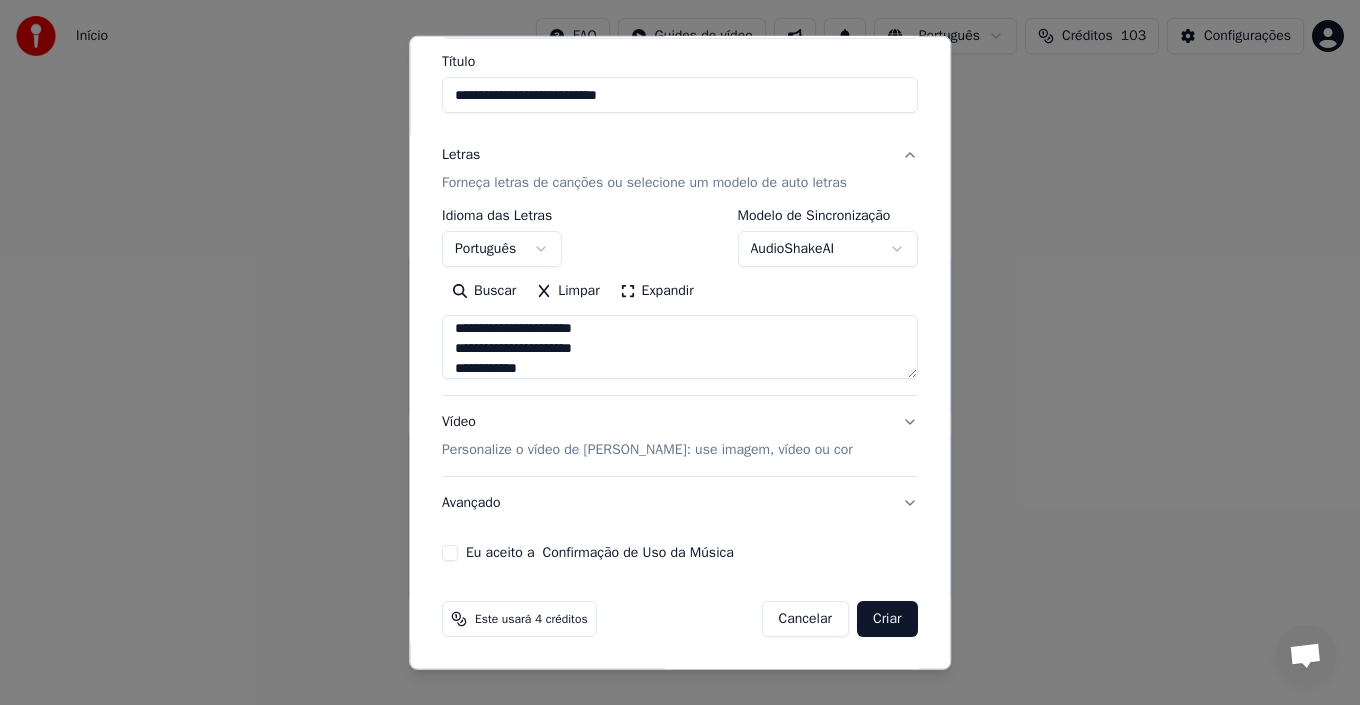 click on "Eu aceito a   Confirmação de Uso da Música" at bounding box center [450, 553] 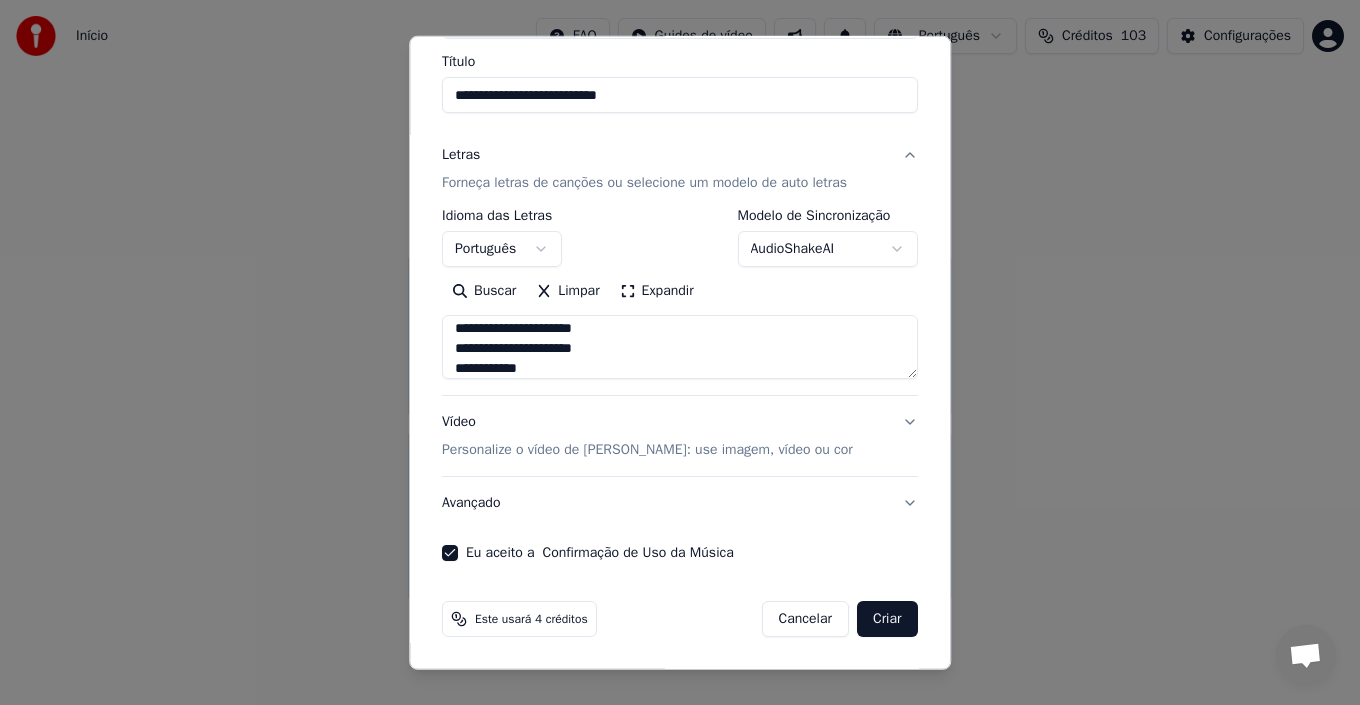 click on "Criar" at bounding box center (887, 619) 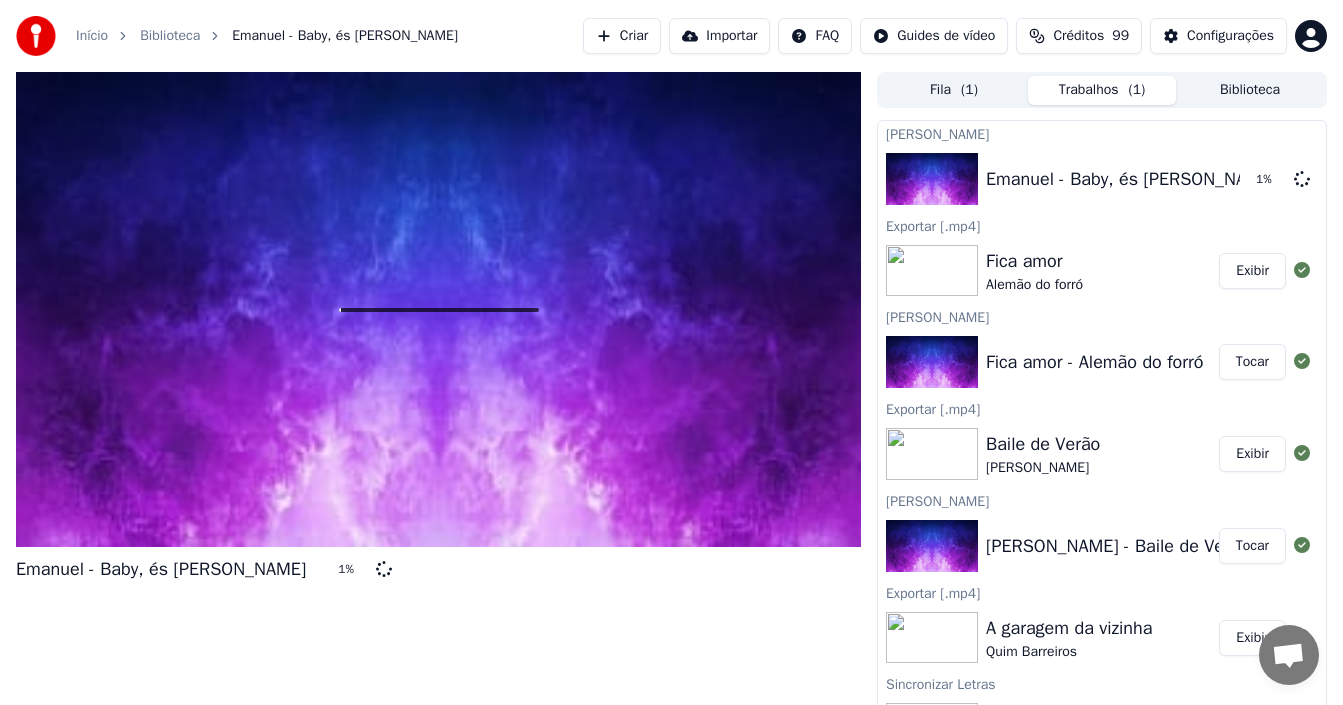 click on "Emanuel - Baby, és [PERSON_NAME] 1 %" at bounding box center (438, 395) 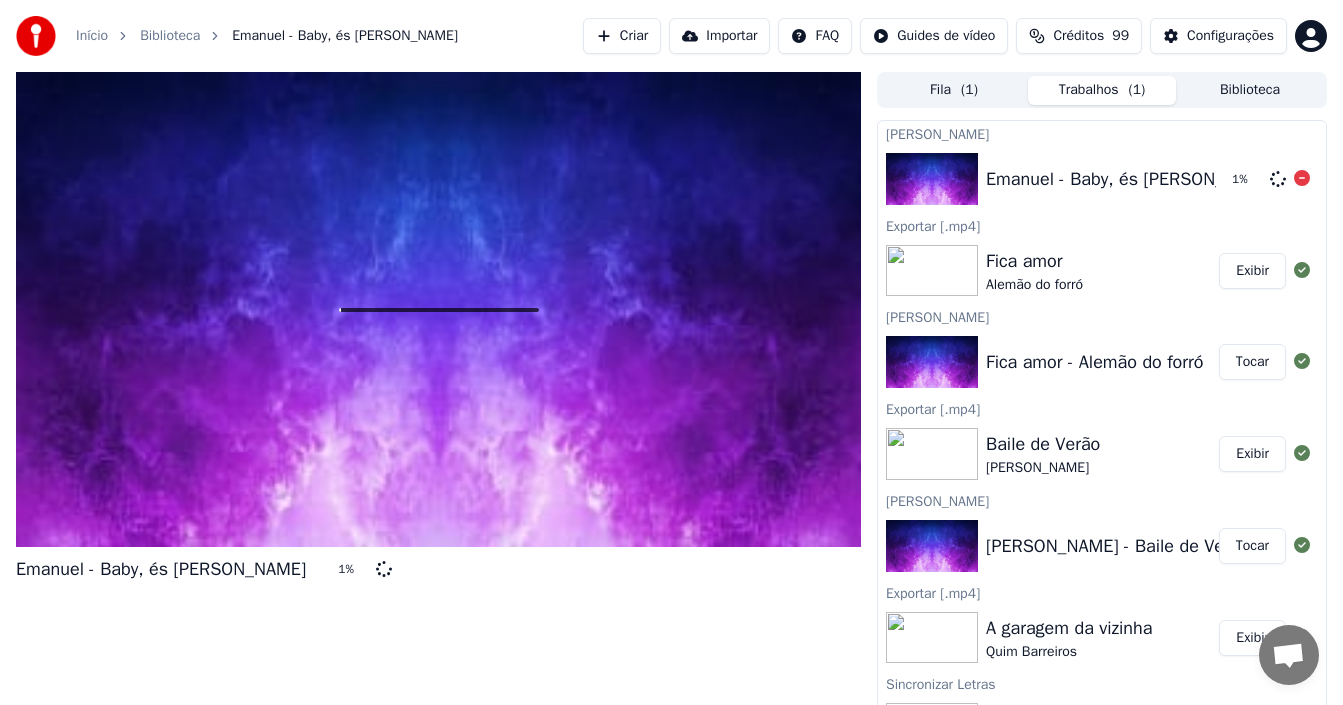 click on "Emanuel - Baby, és [PERSON_NAME] 1 %" at bounding box center (1102, 179) 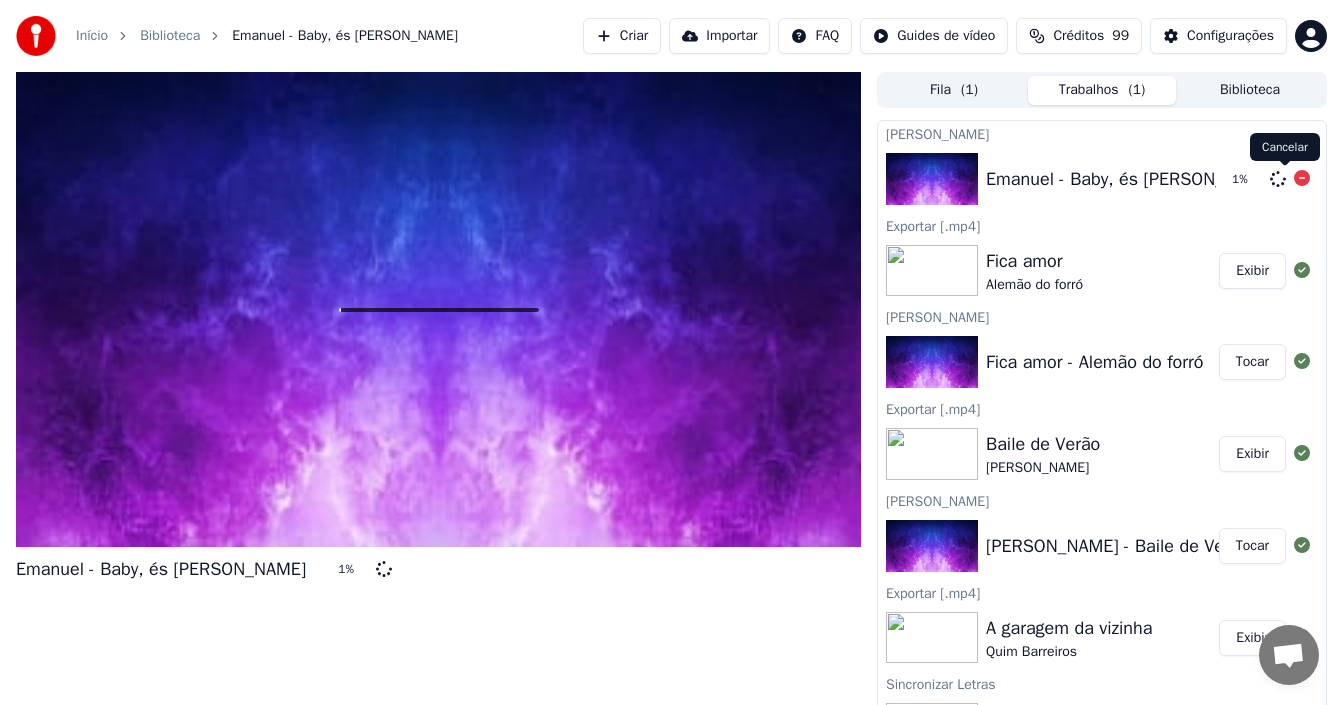 click 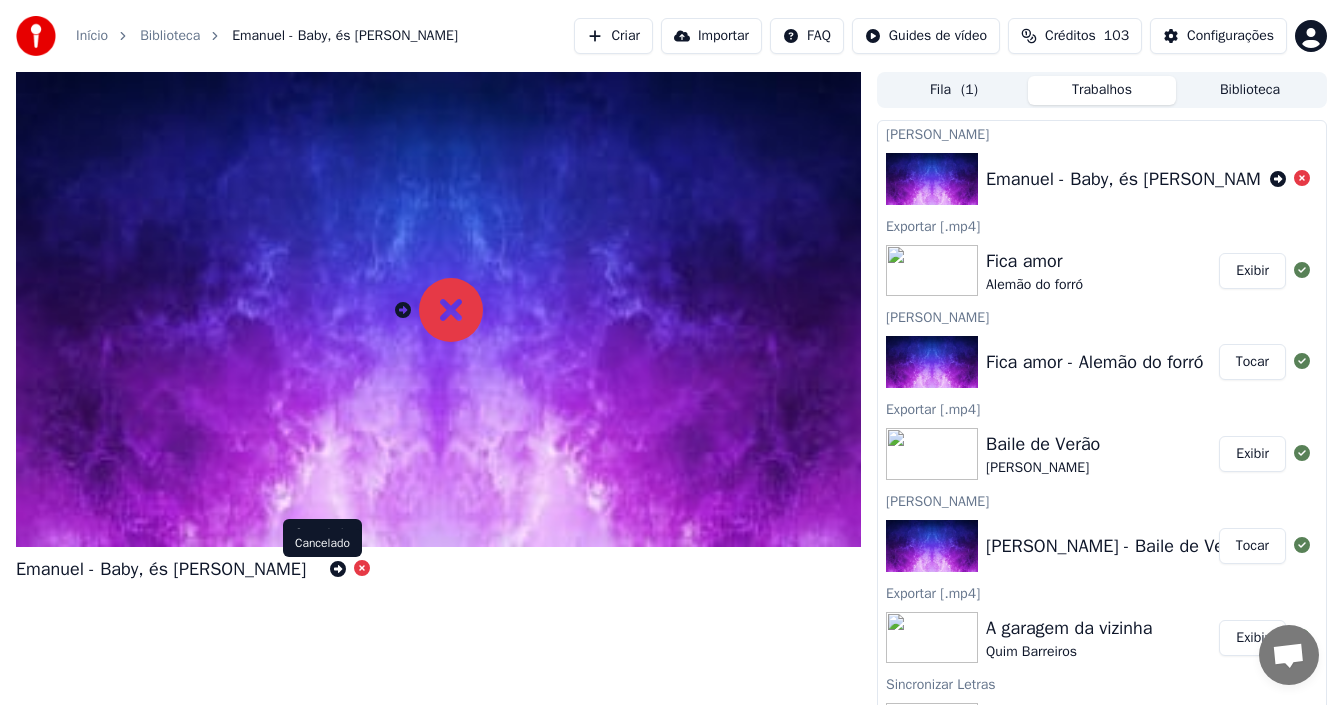 click 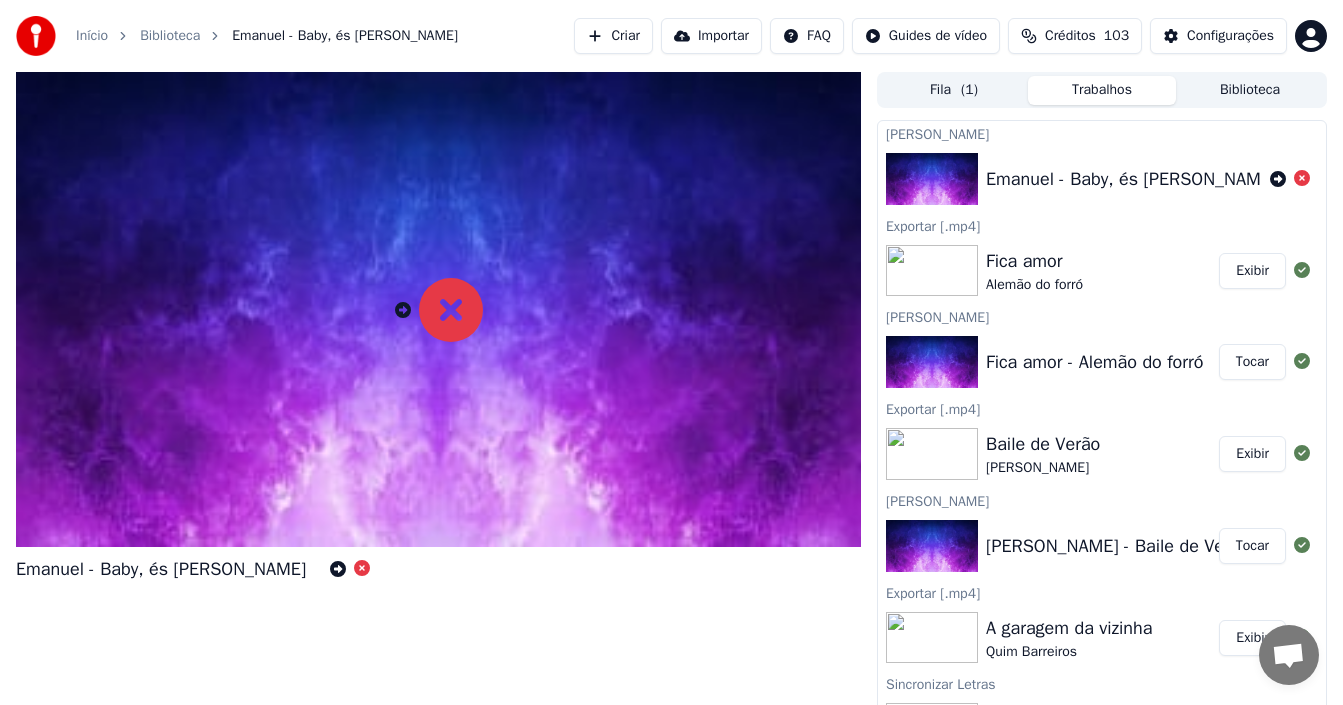 click 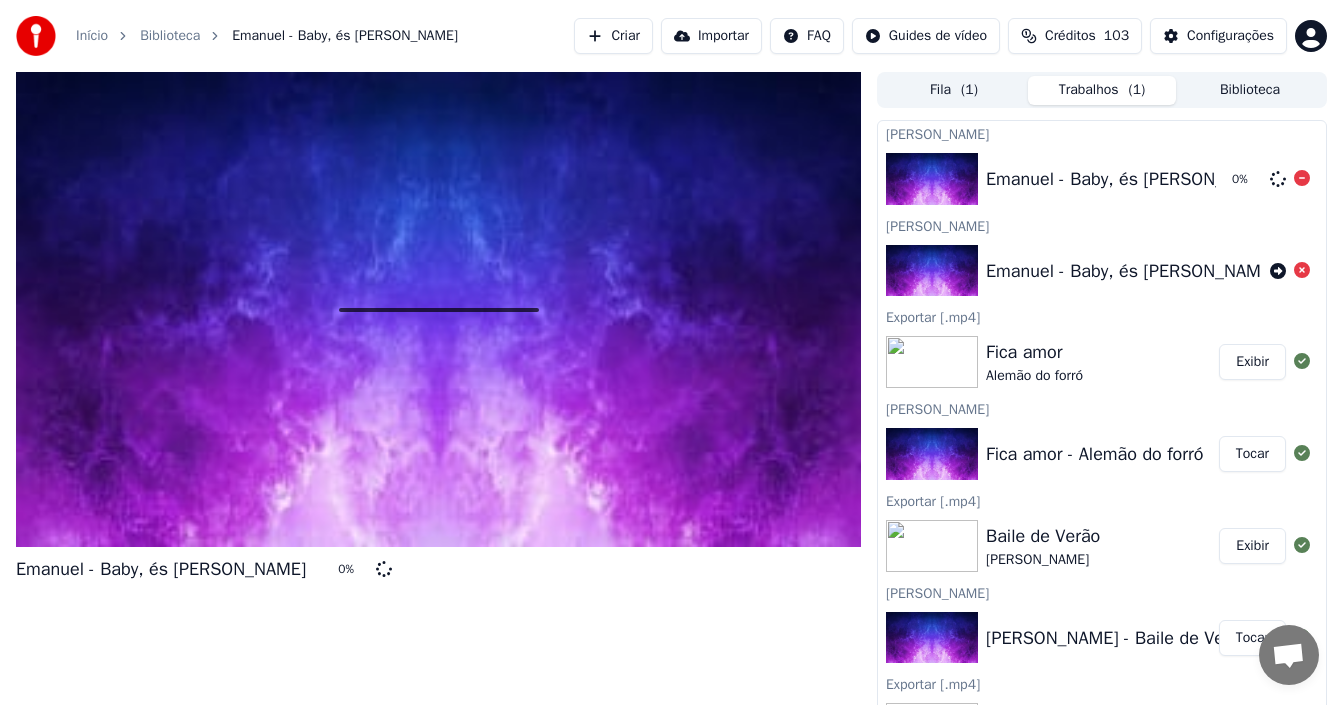 click 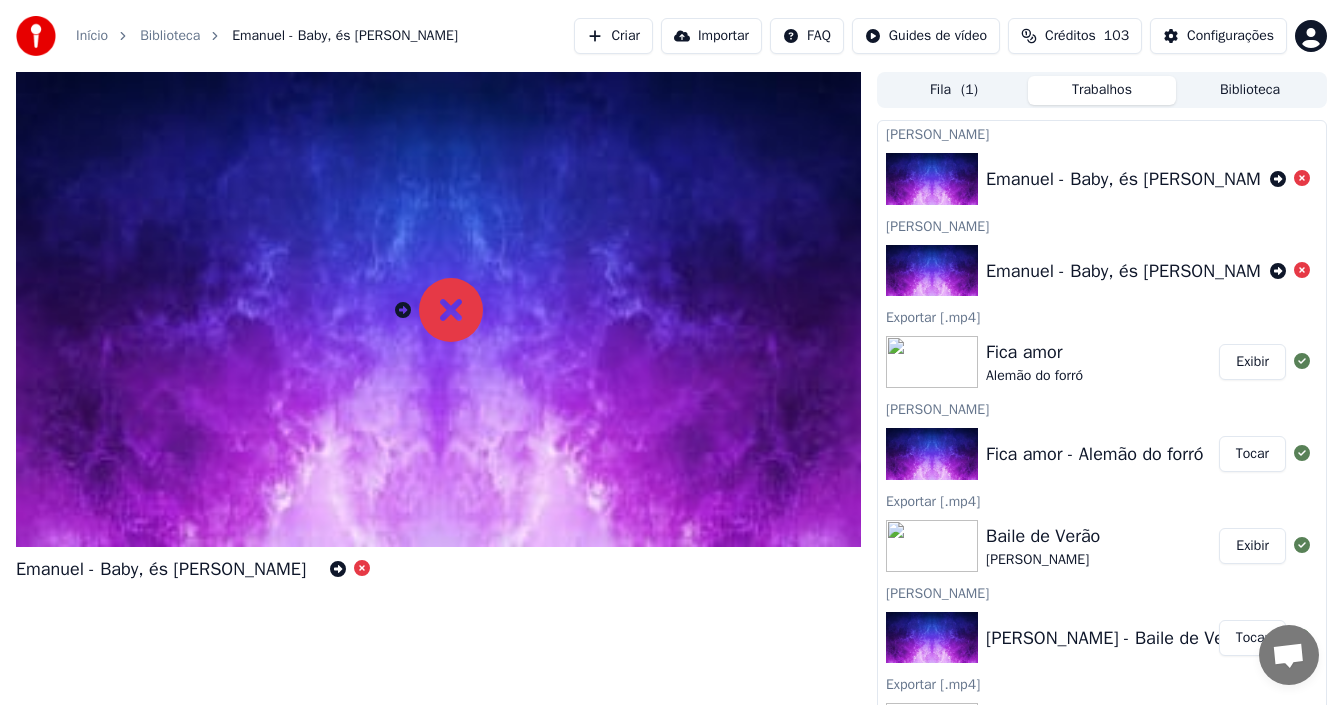 click on "Emanuel - Baby, és [PERSON_NAME]" at bounding box center (1102, 179) 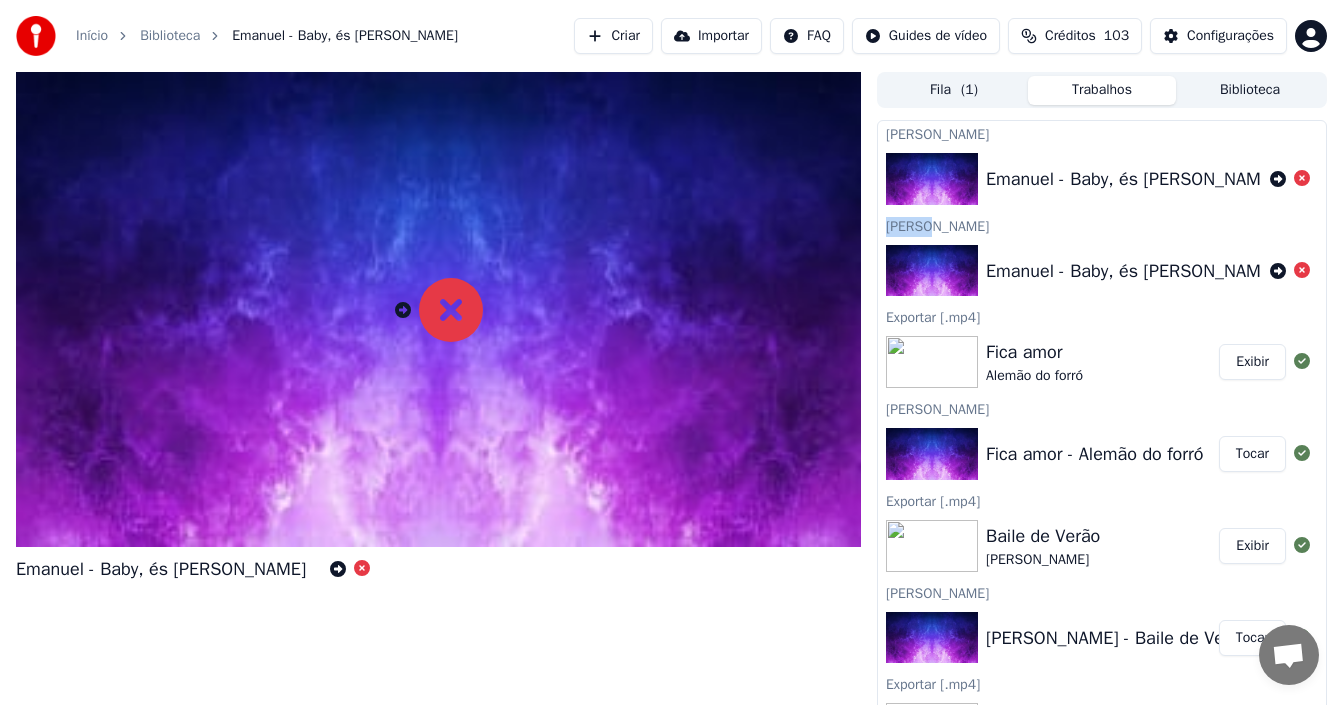 click on "Emanuel - Baby, és [PERSON_NAME]" at bounding box center (1102, 179) 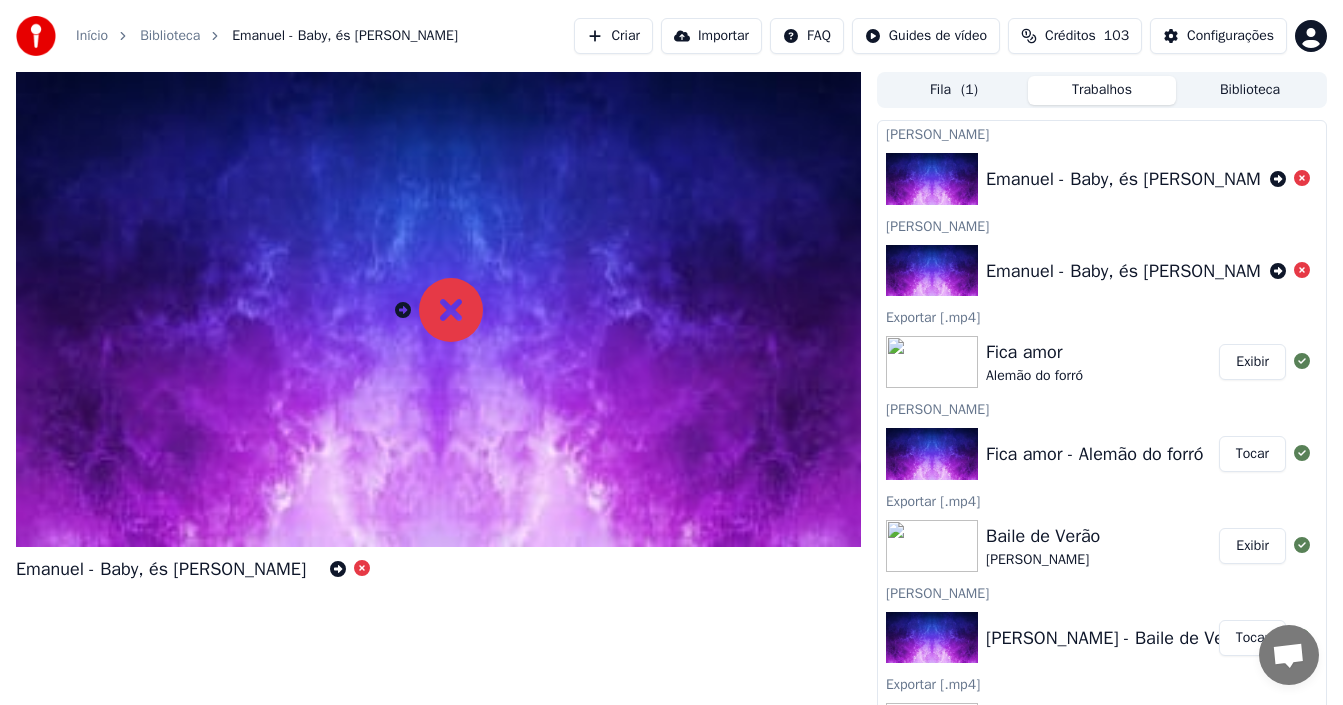 click on "Emanuel - Baby, és [PERSON_NAME]" at bounding box center [438, 395] 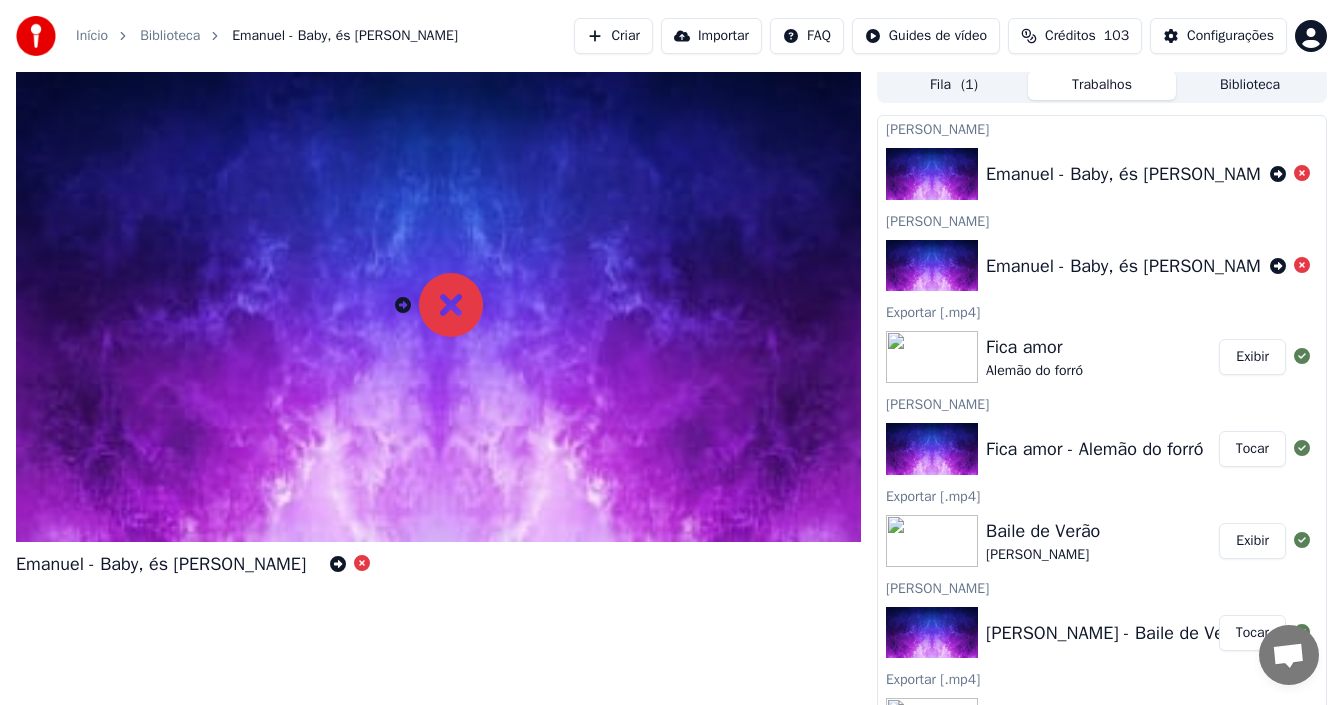 scroll, scrollTop: 0, scrollLeft: 0, axis: both 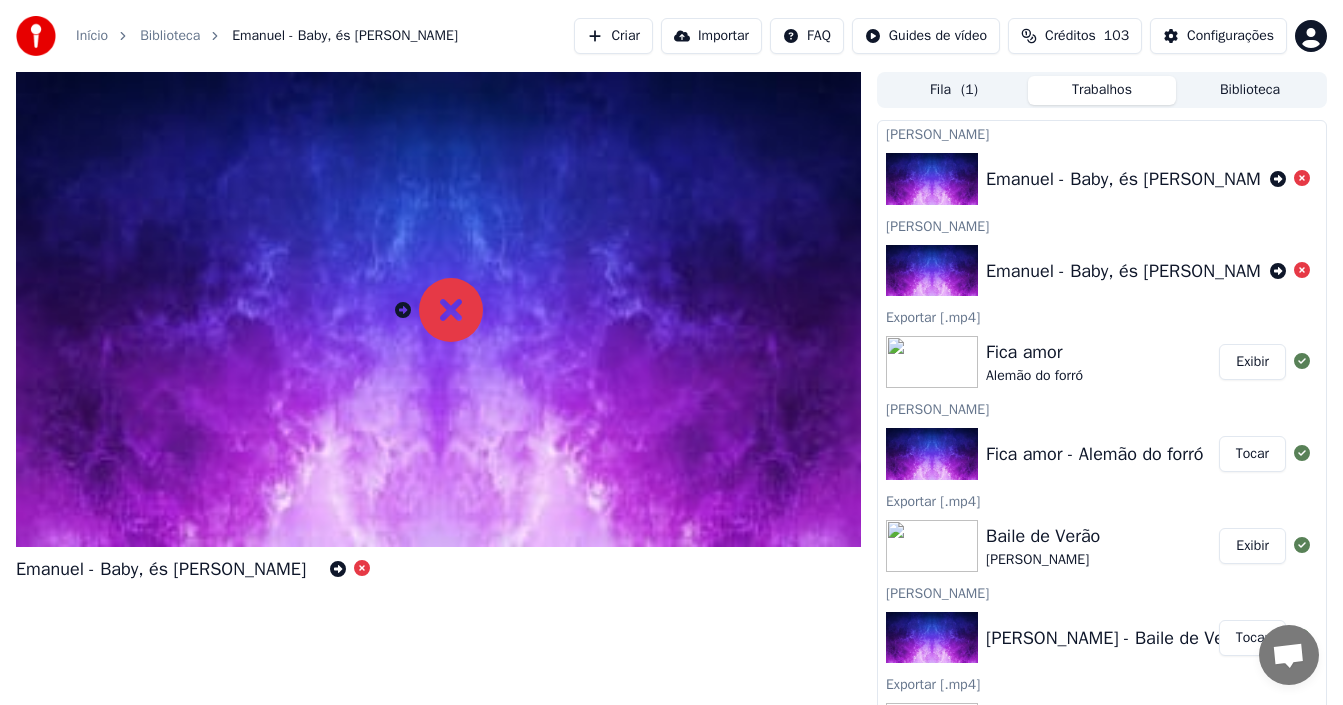 click at bounding box center (936, 179) 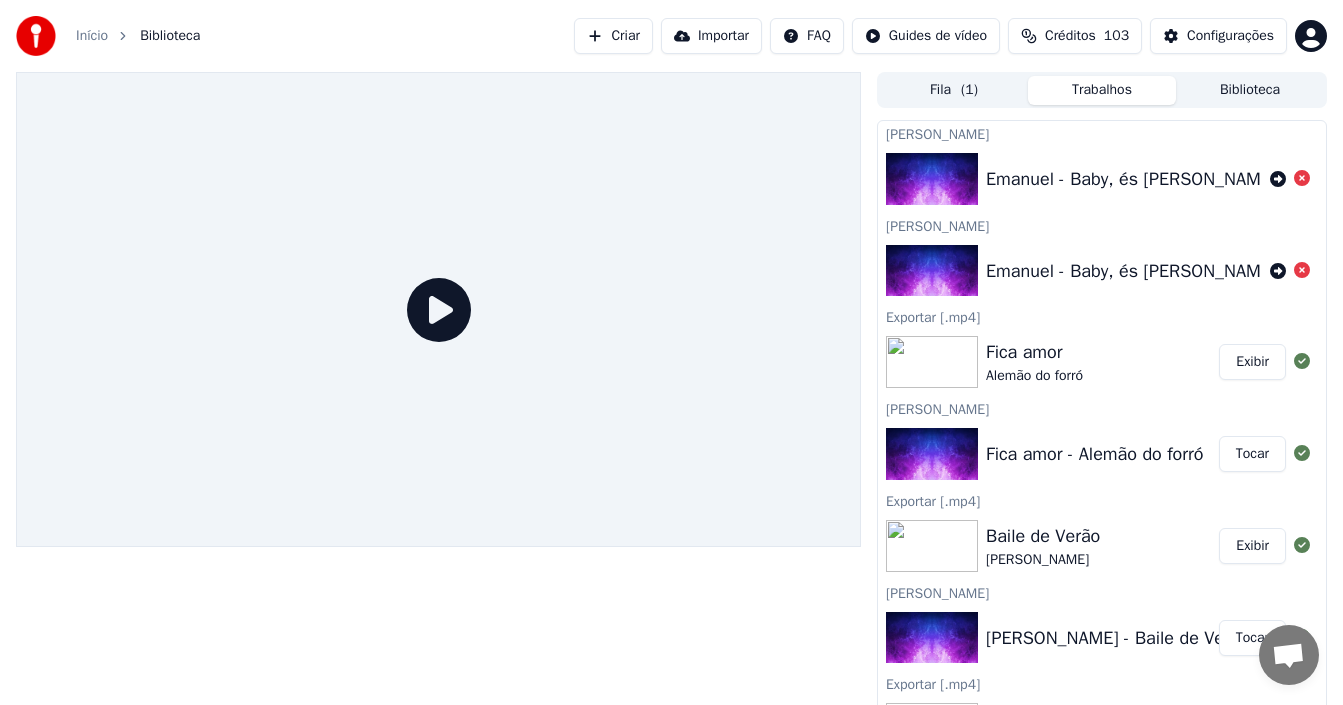 click at bounding box center (932, 179) 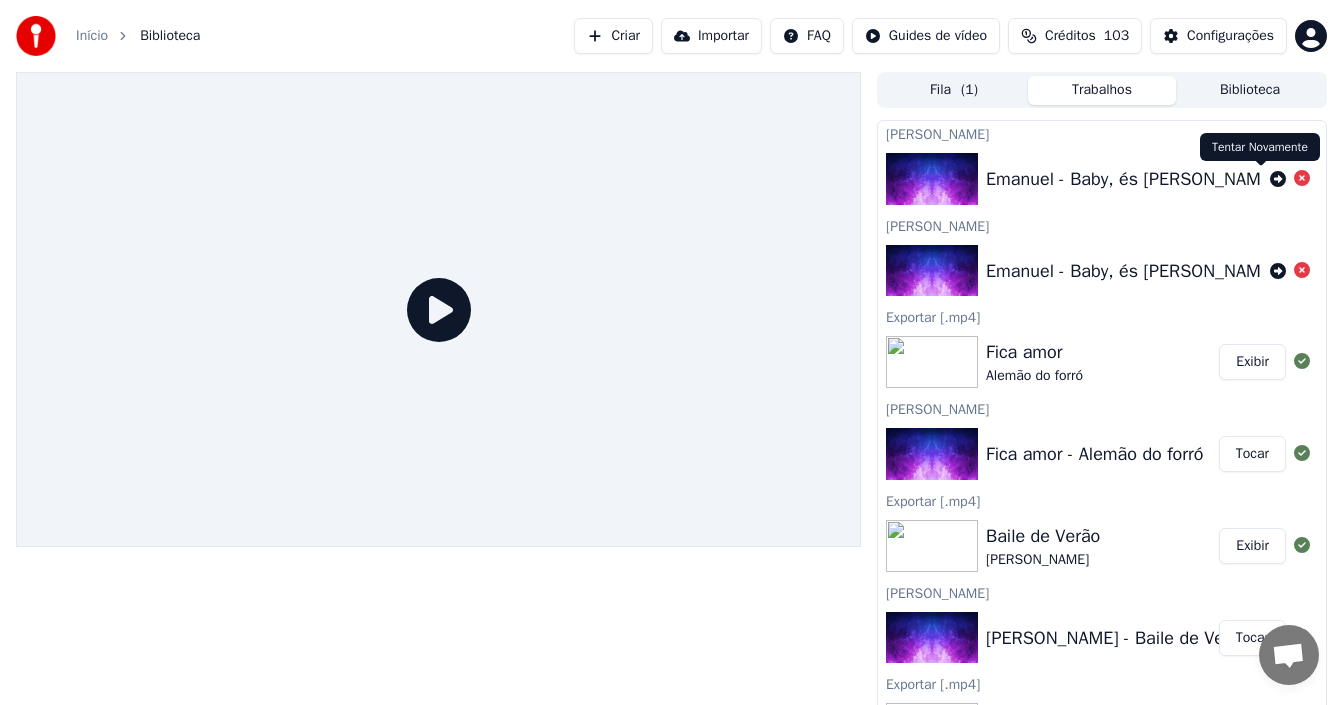 click 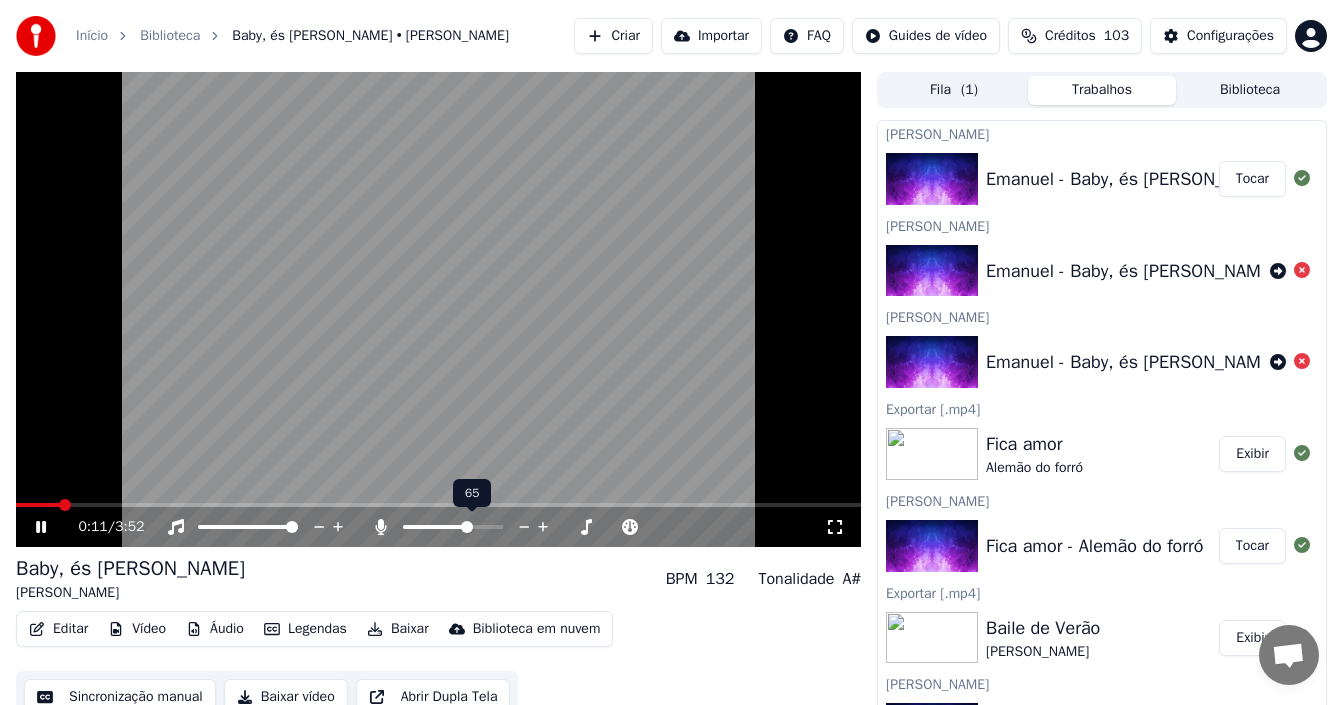 click at bounding box center [467, 527] 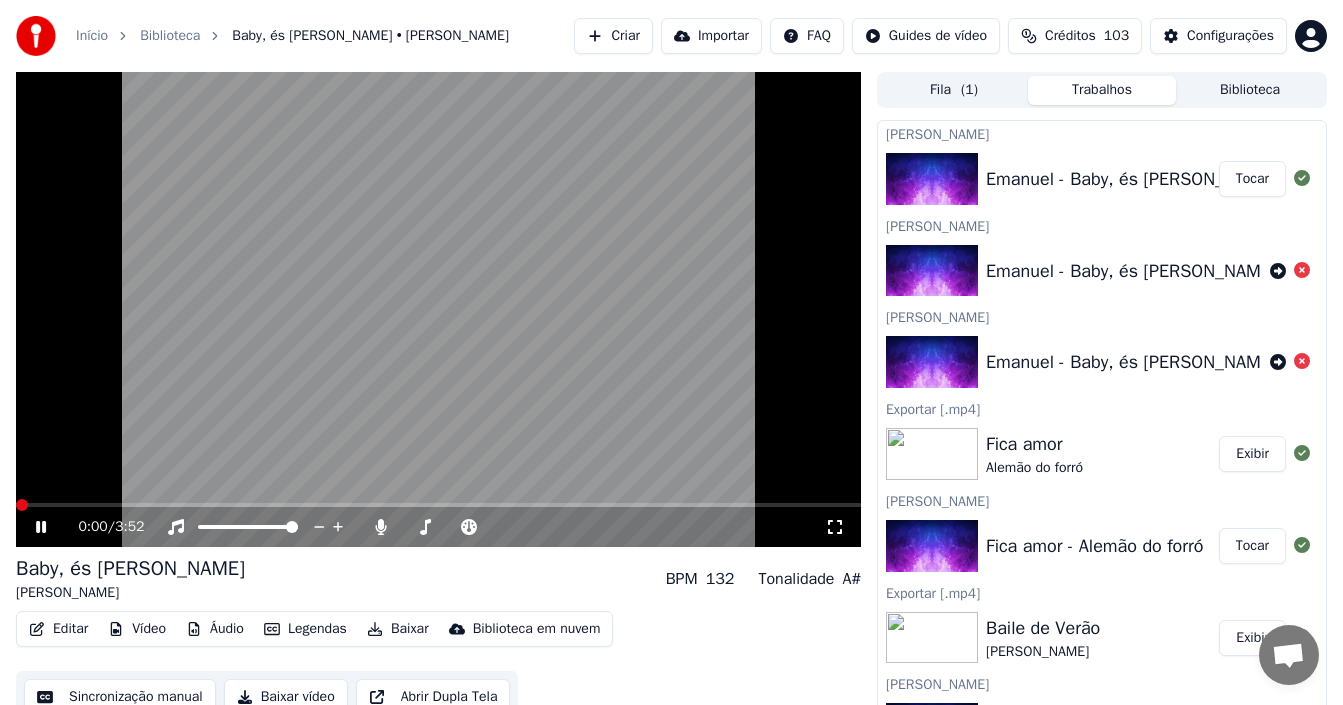 click at bounding box center [22, 505] 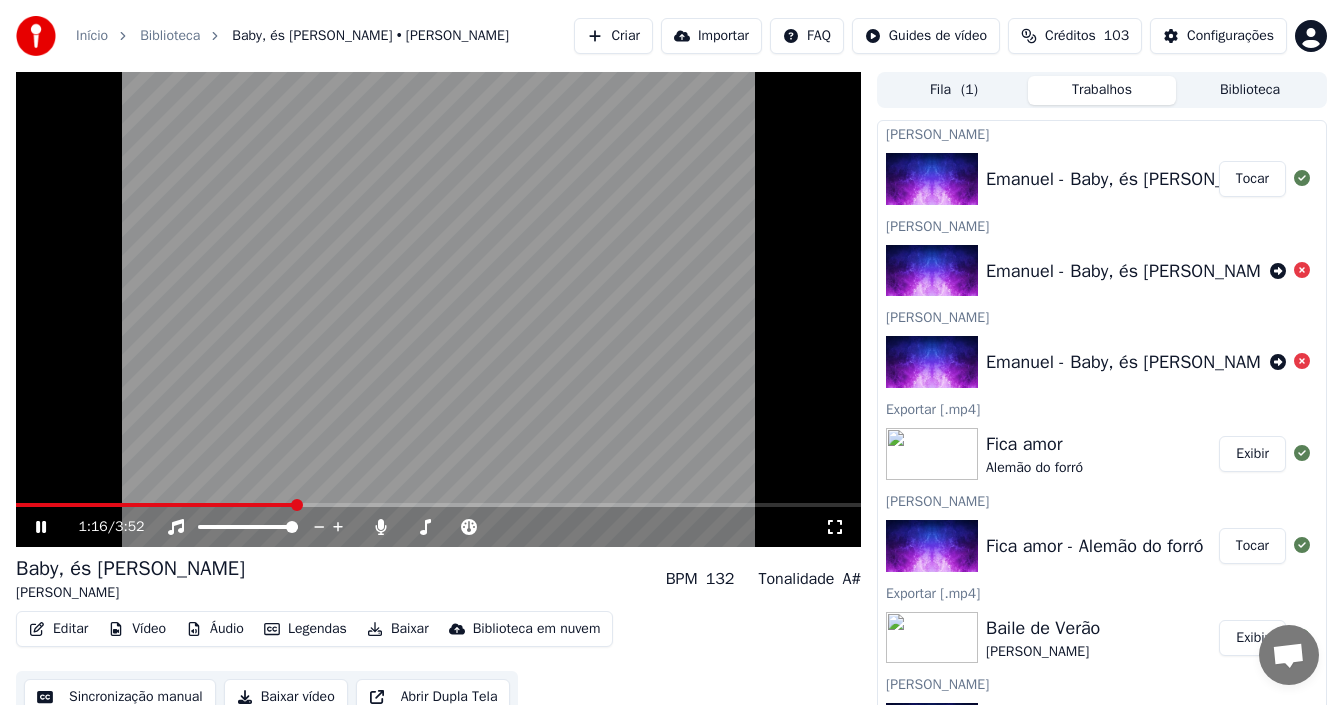 click 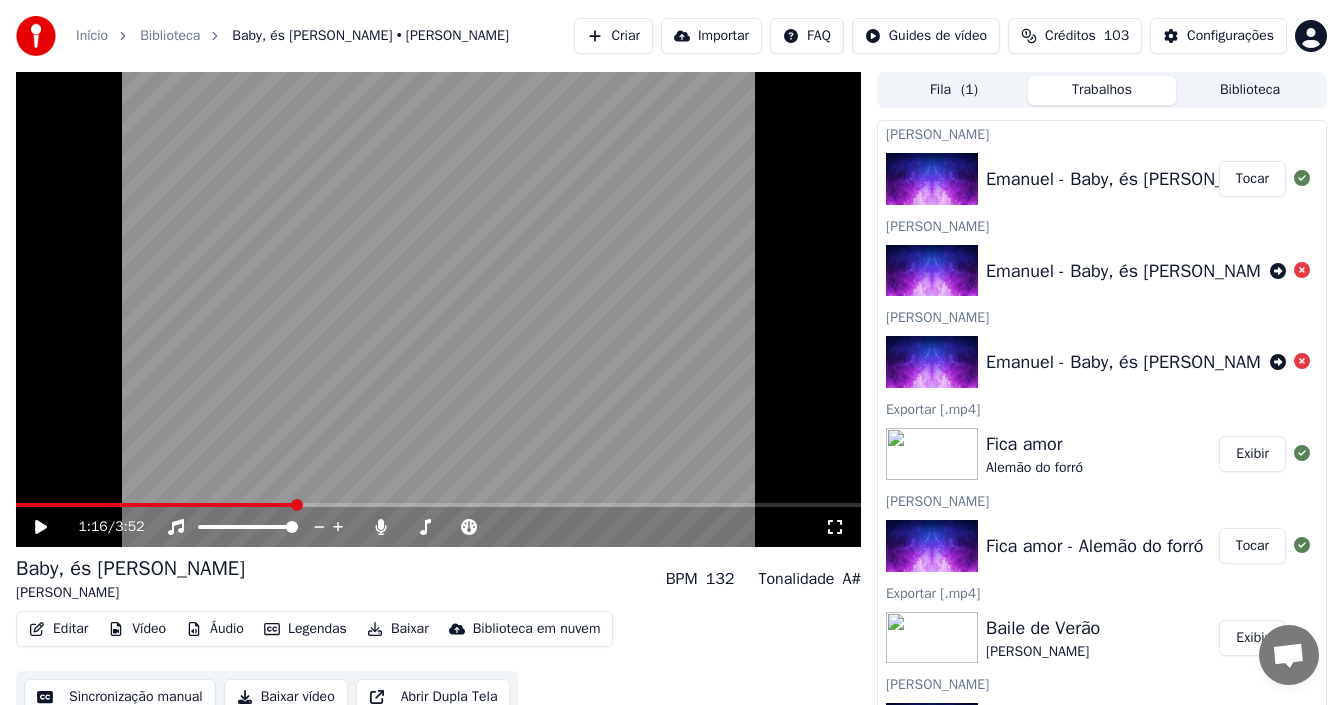 click on "Baixar vídeo" at bounding box center [286, 697] 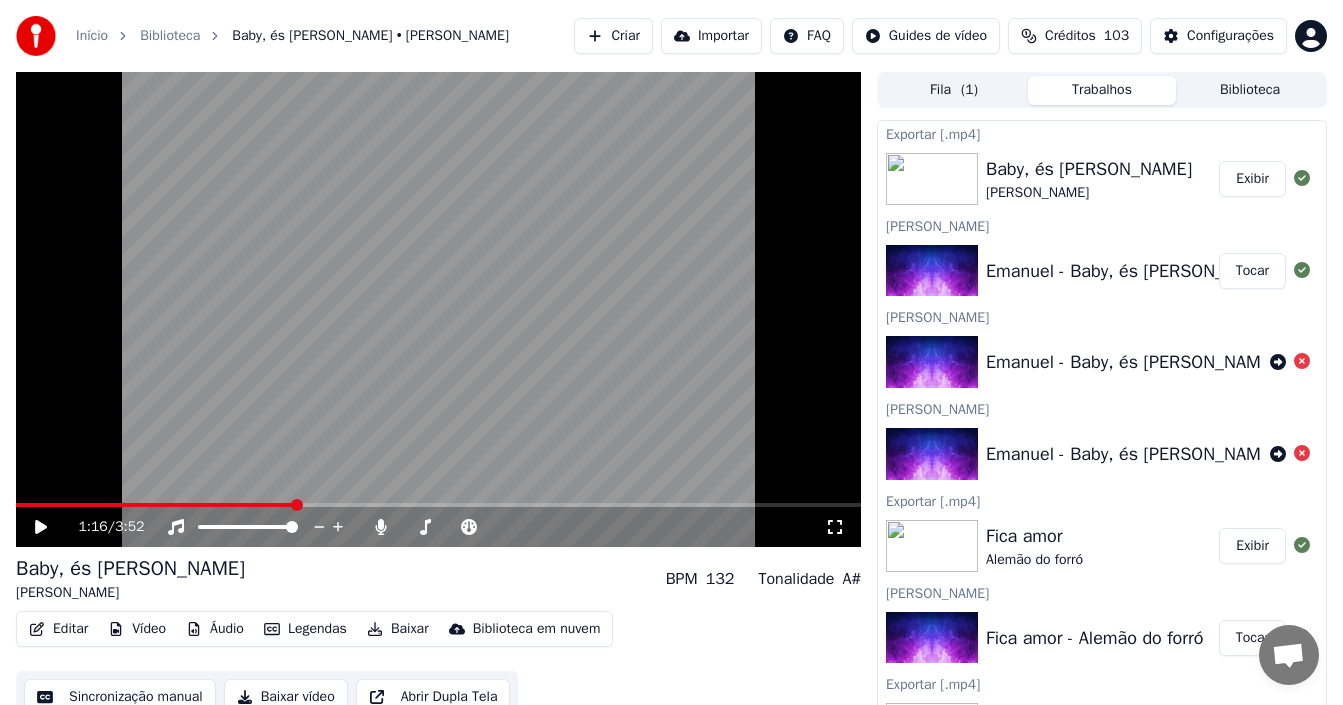 click on "Exibir" at bounding box center [1252, 179] 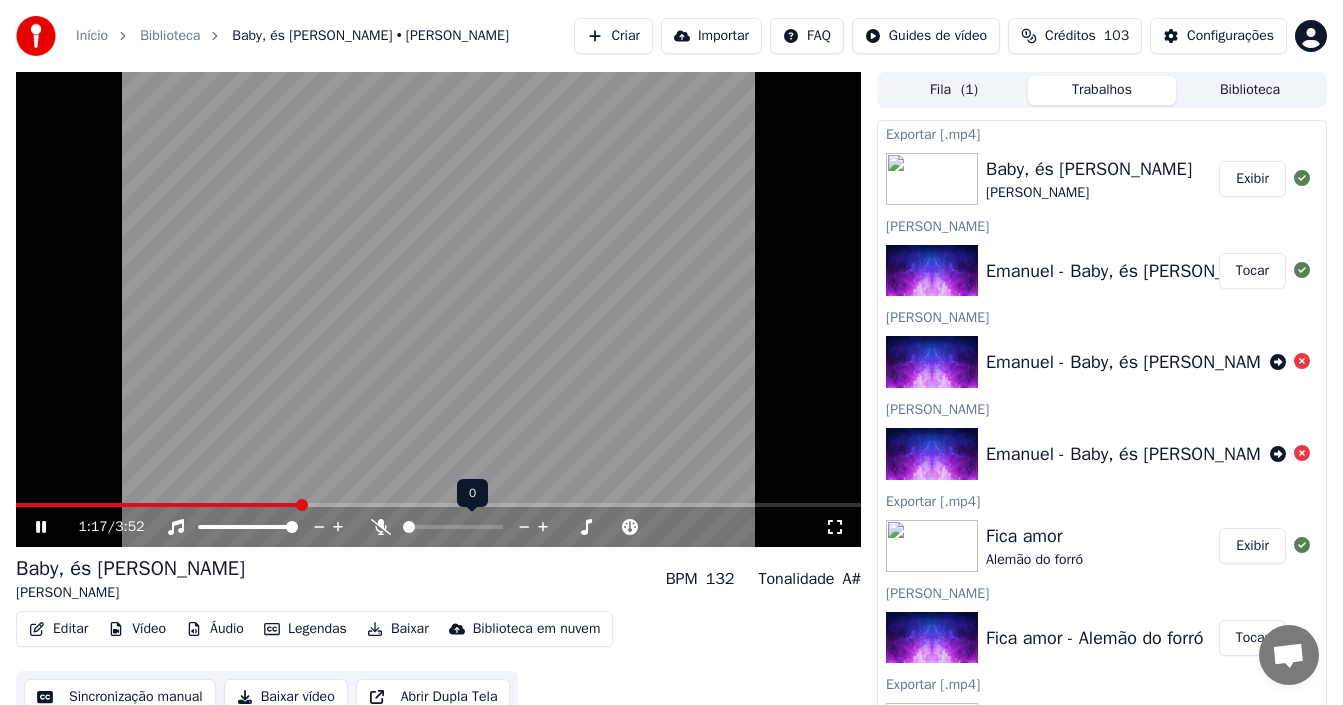 click at bounding box center [409, 527] 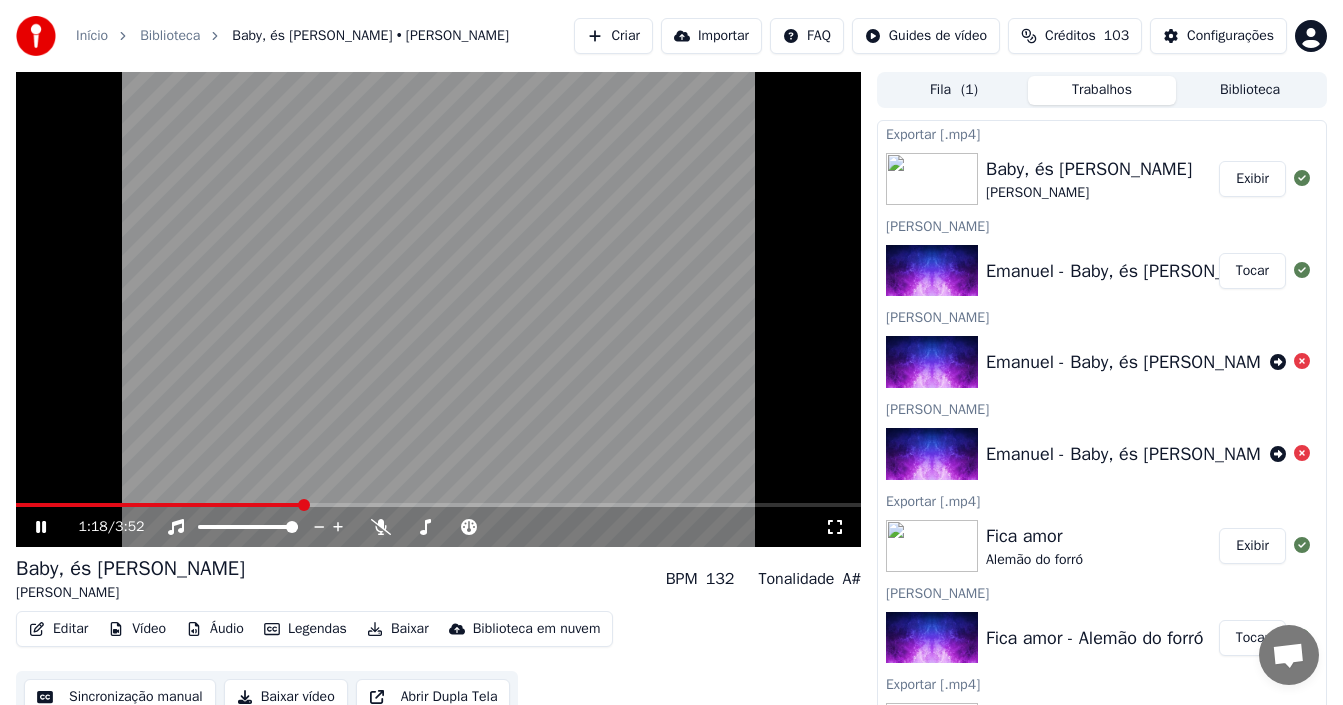 click 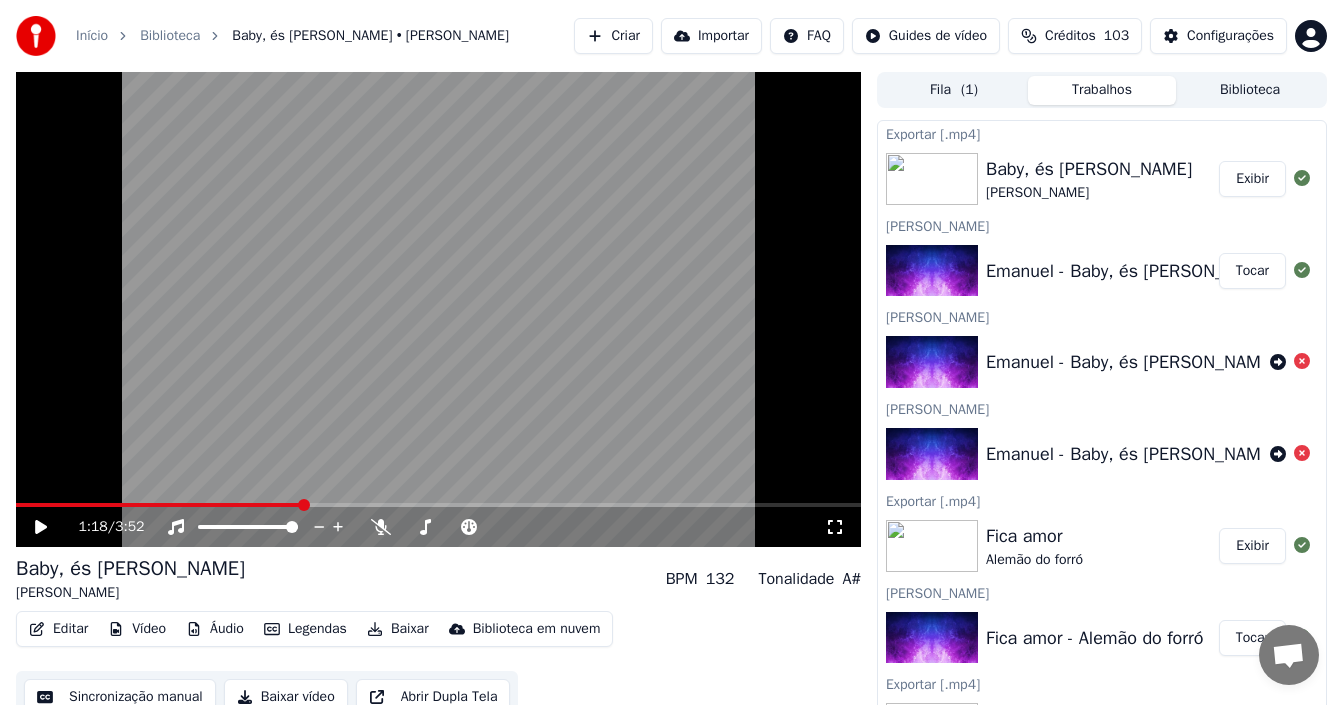 click on "Baixar vídeo" at bounding box center (286, 697) 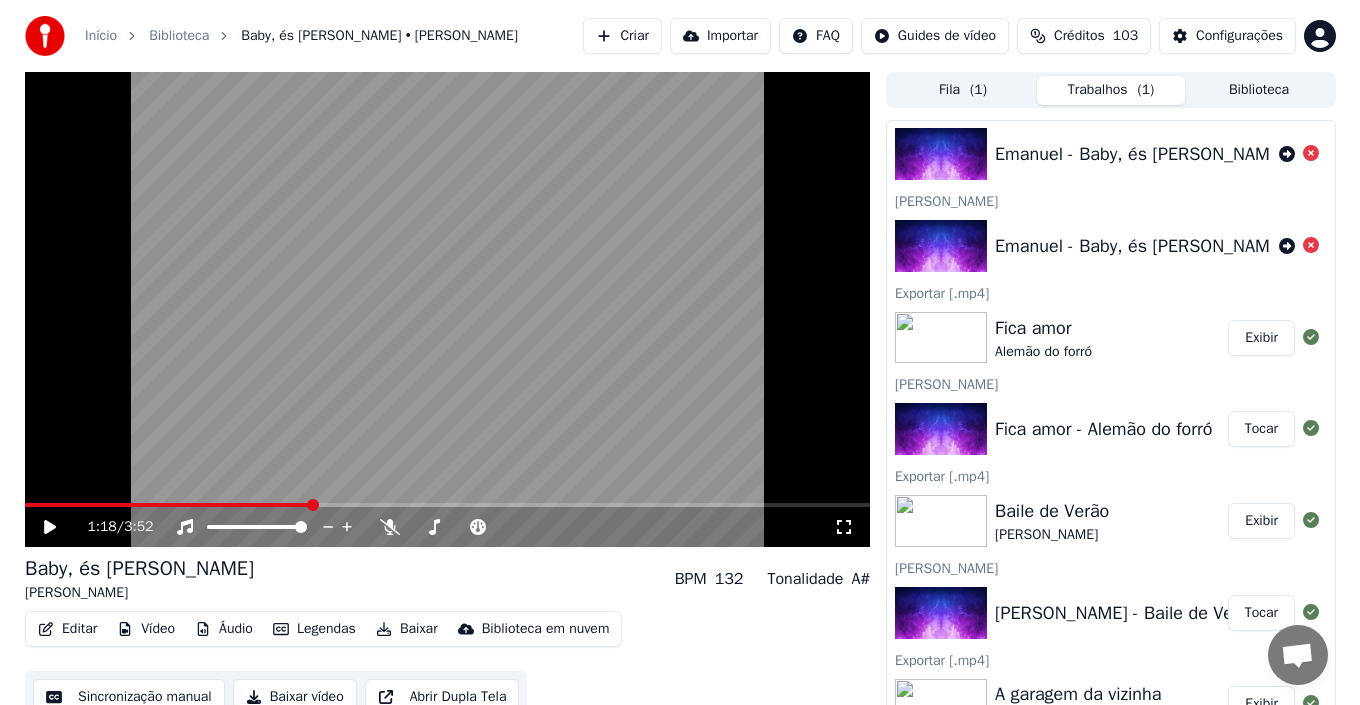 scroll, scrollTop: 0, scrollLeft: 0, axis: both 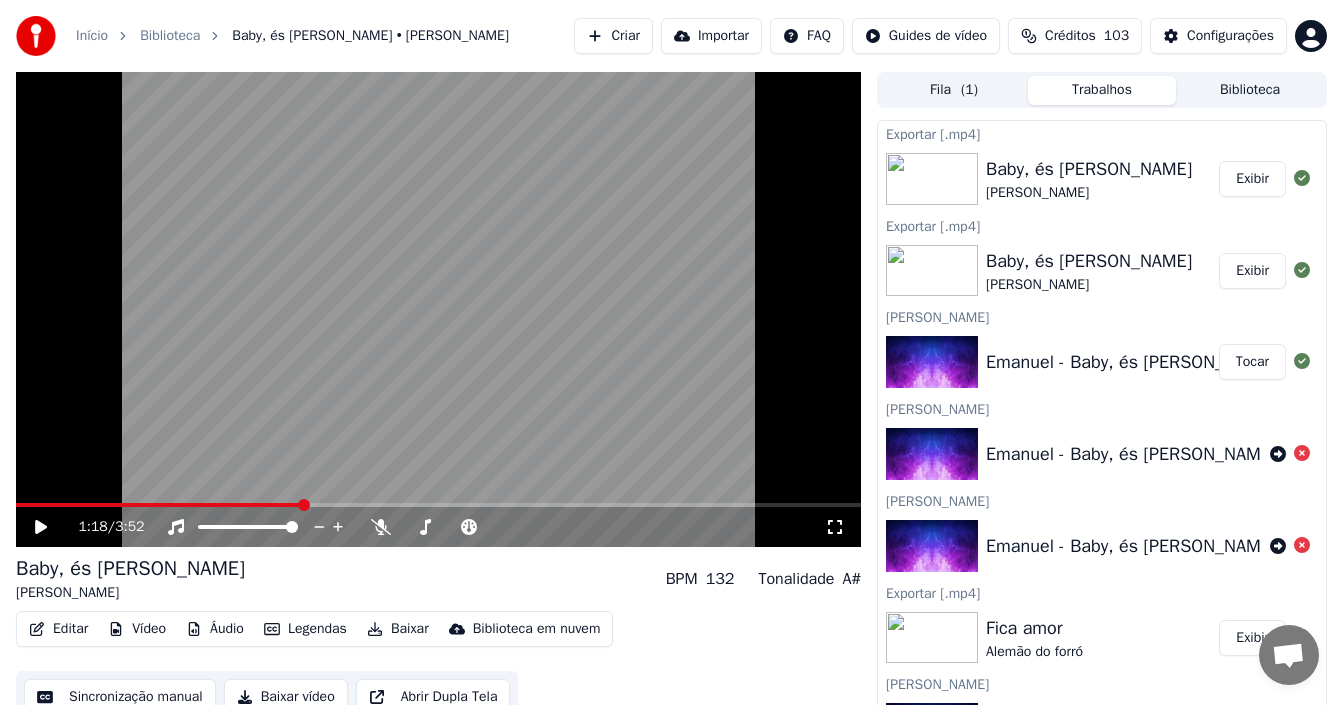 click on "Exibir" at bounding box center [1252, 179] 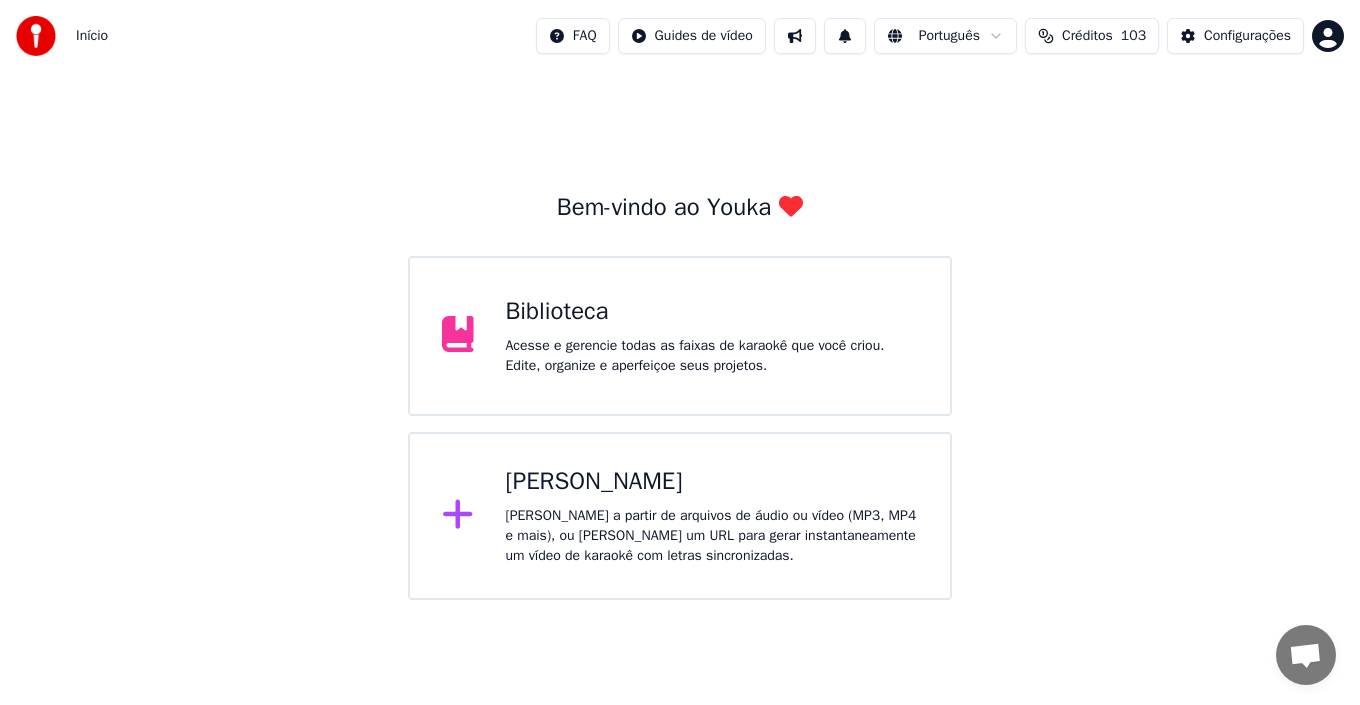 click on "[PERSON_NAME]" at bounding box center [712, 482] 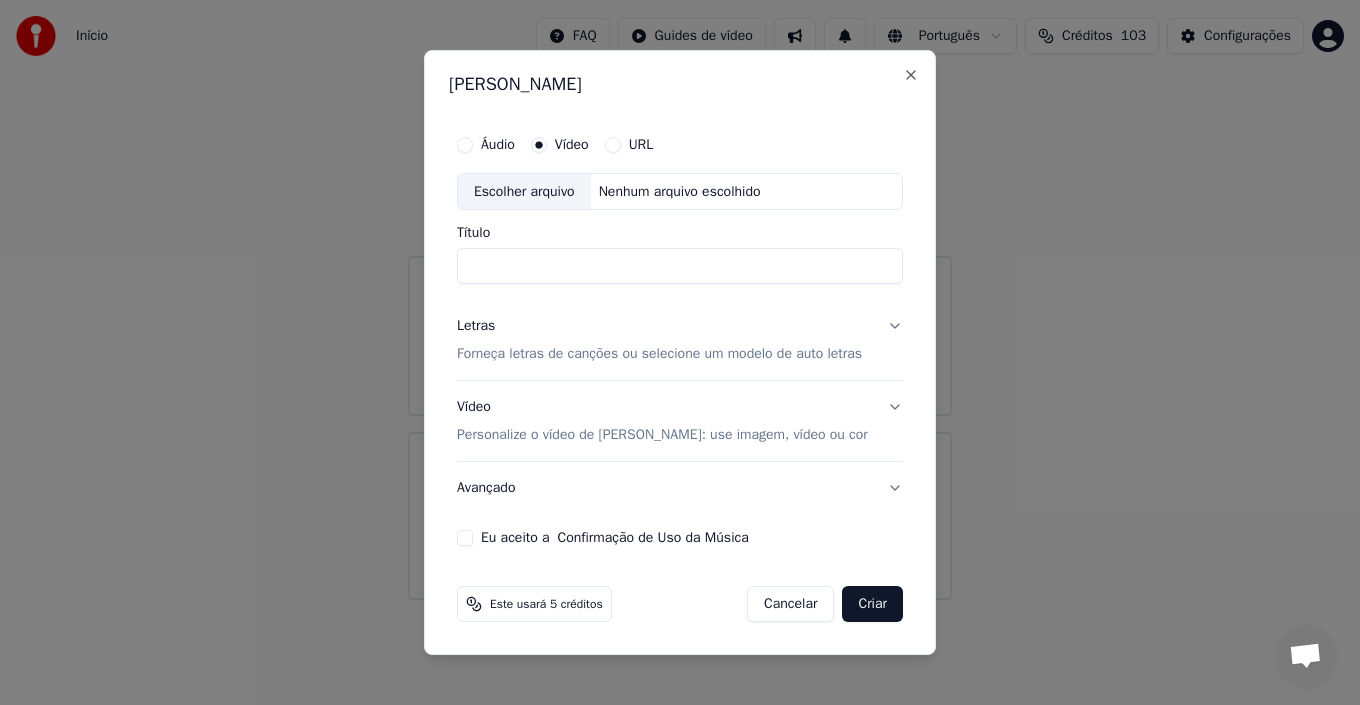 click on "Letras Forneça letras de canções ou selecione um modelo de auto letras" at bounding box center [680, 341] 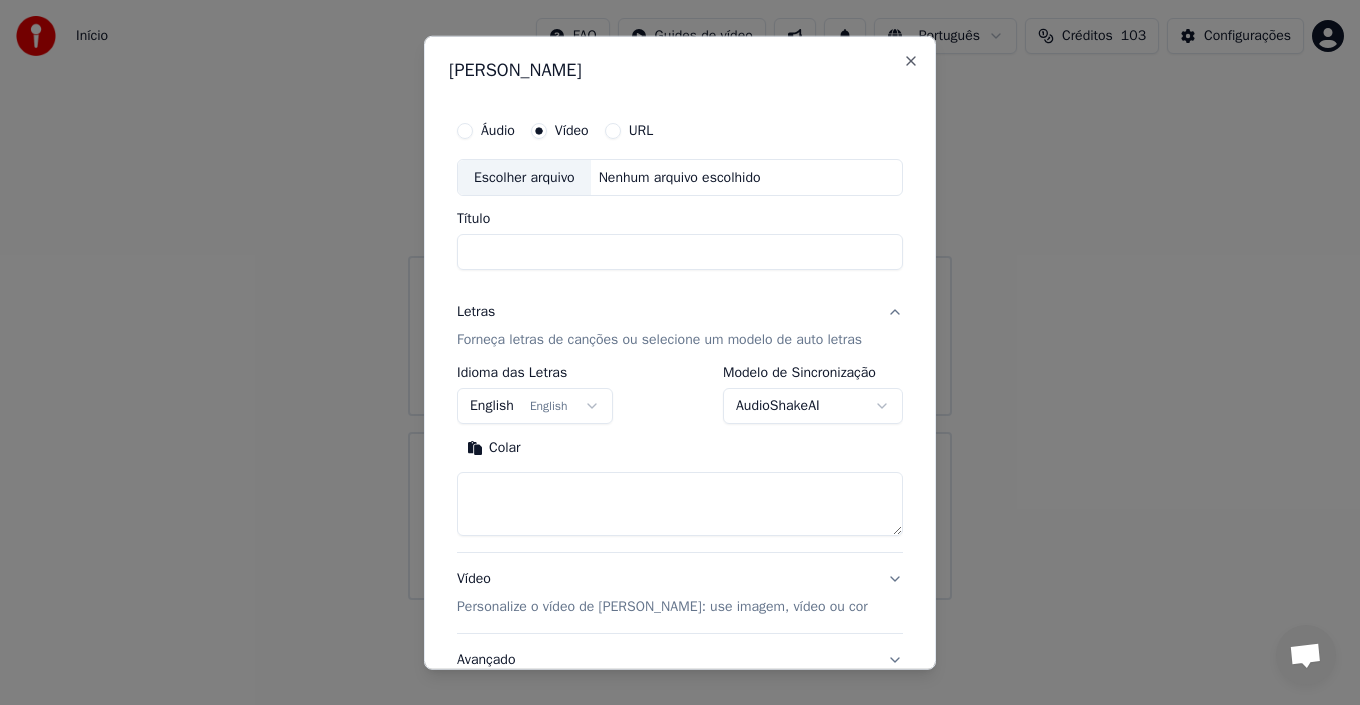 click on "**********" at bounding box center [680, 300] 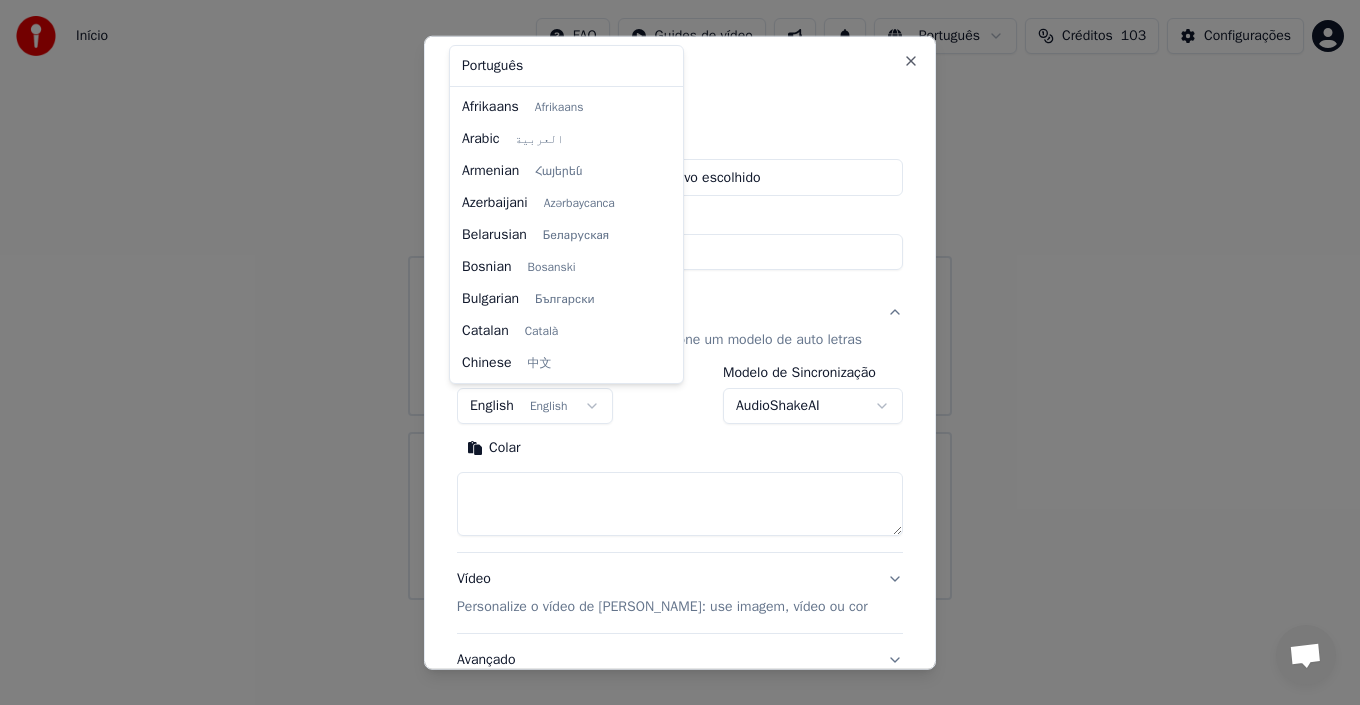 scroll, scrollTop: 160, scrollLeft: 0, axis: vertical 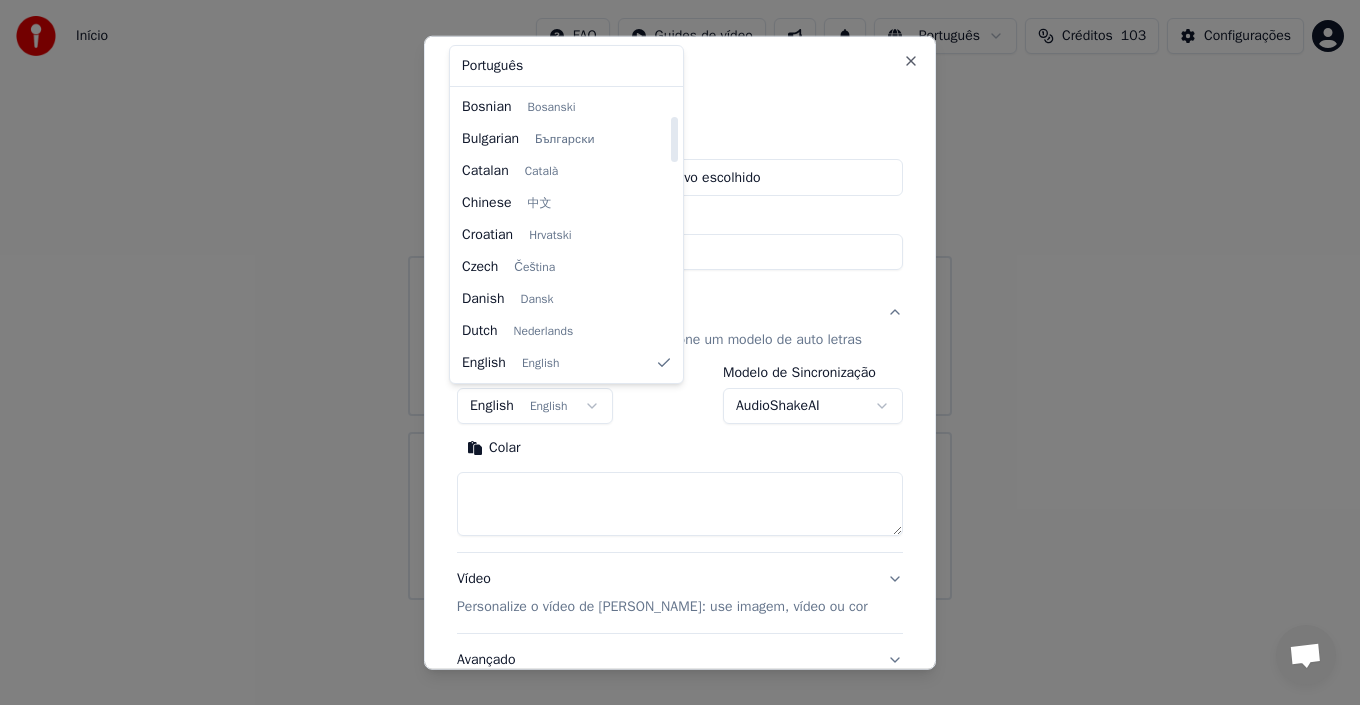 select on "**" 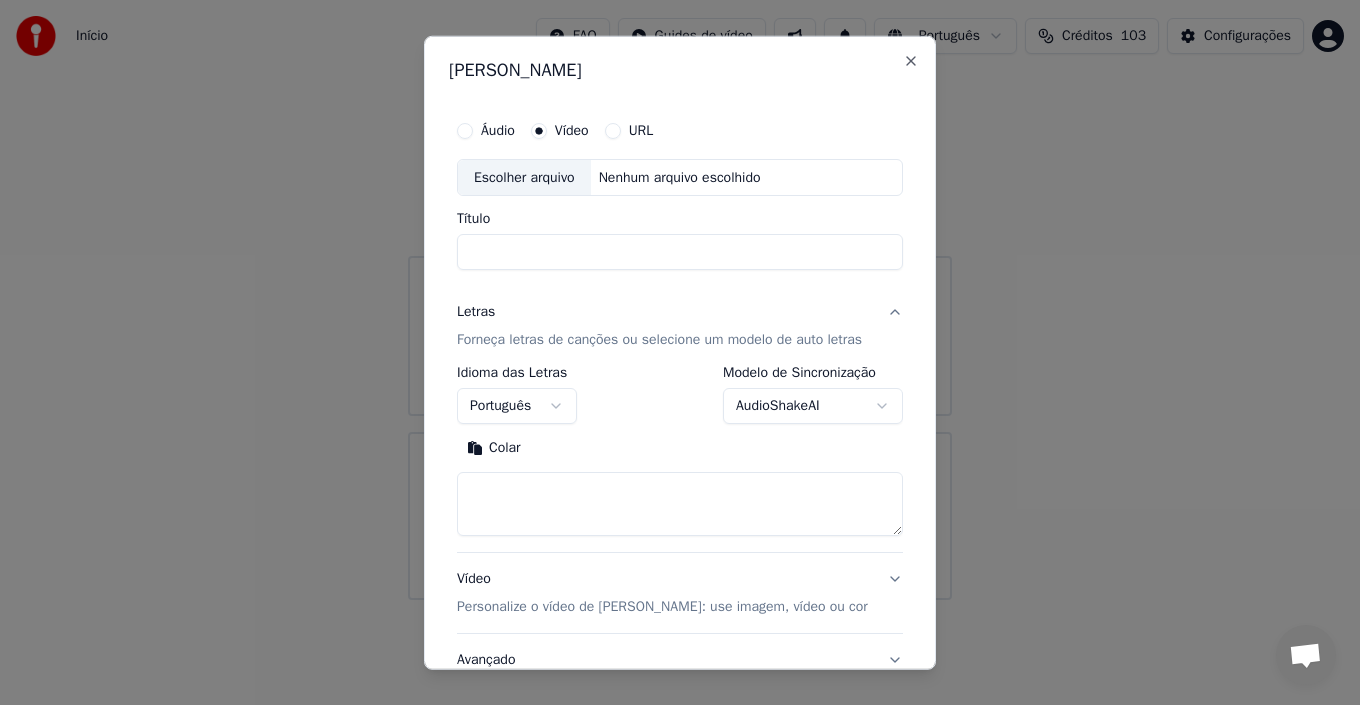 click at bounding box center (680, 504) 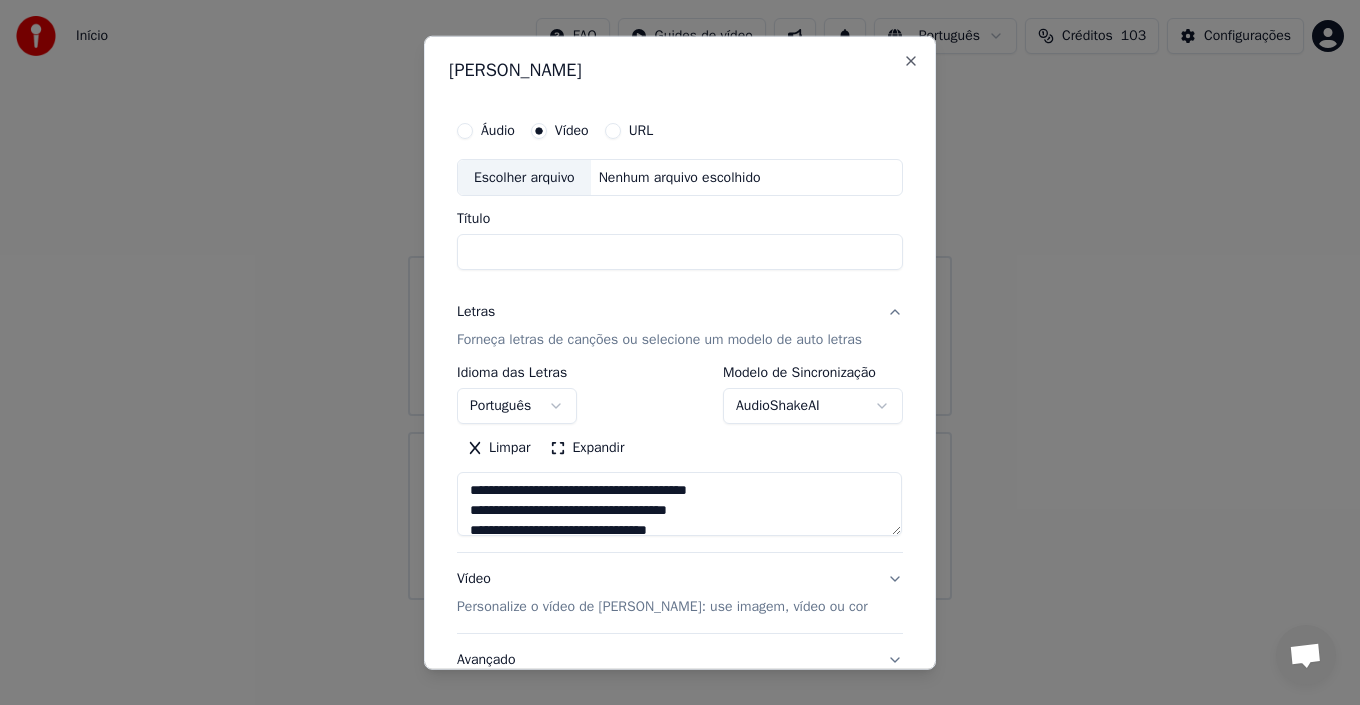 scroll, scrollTop: 1105, scrollLeft: 0, axis: vertical 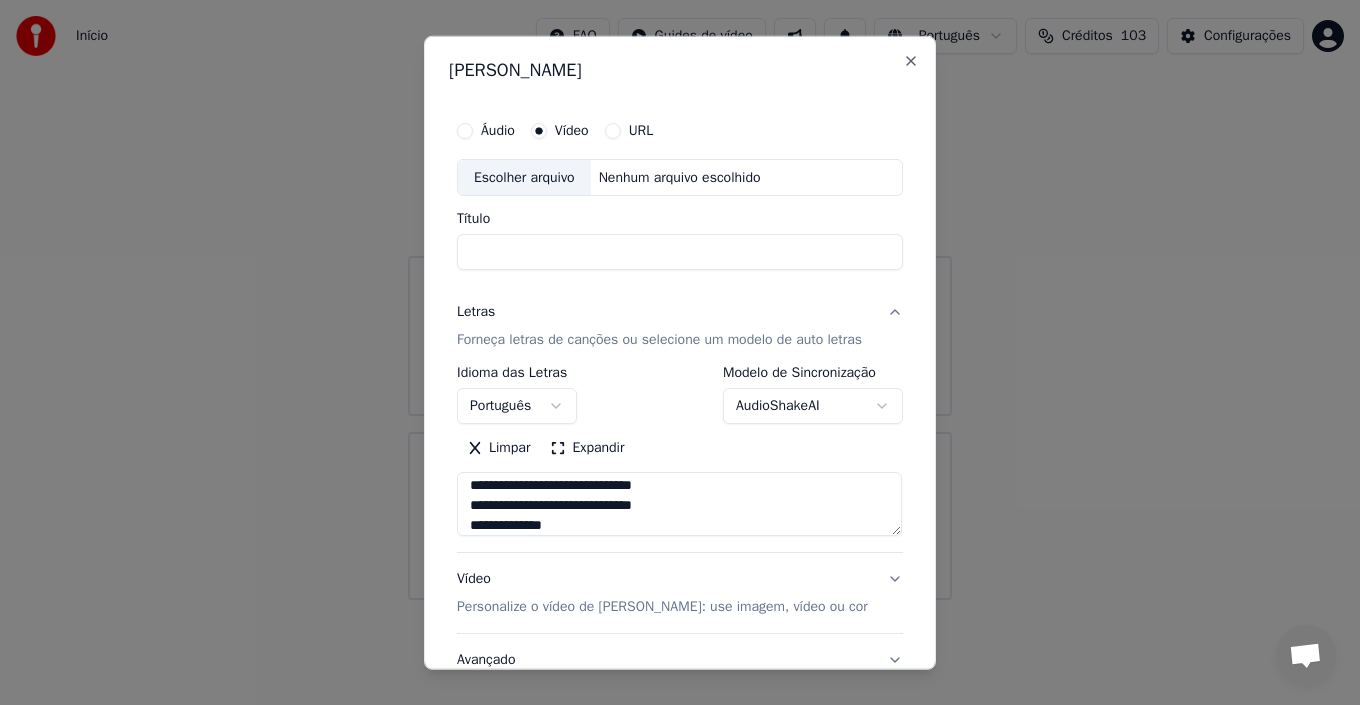 type on "**********" 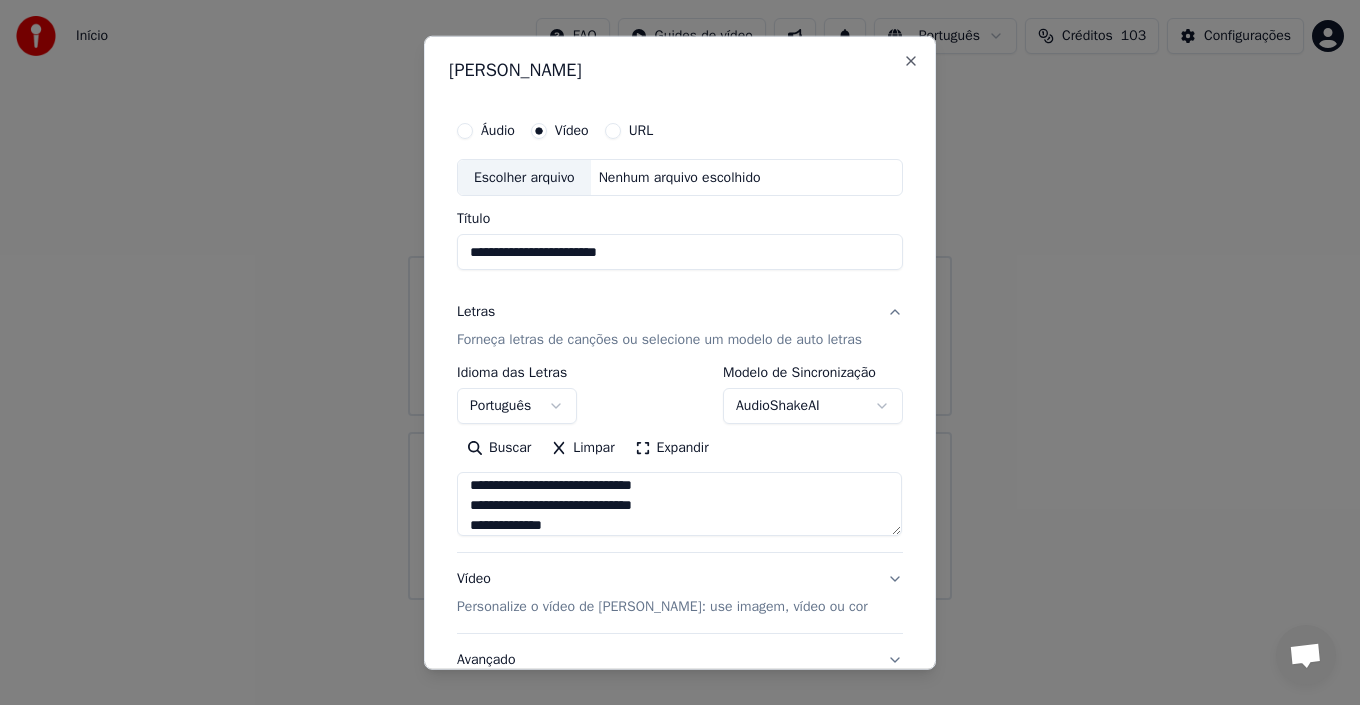type on "**********" 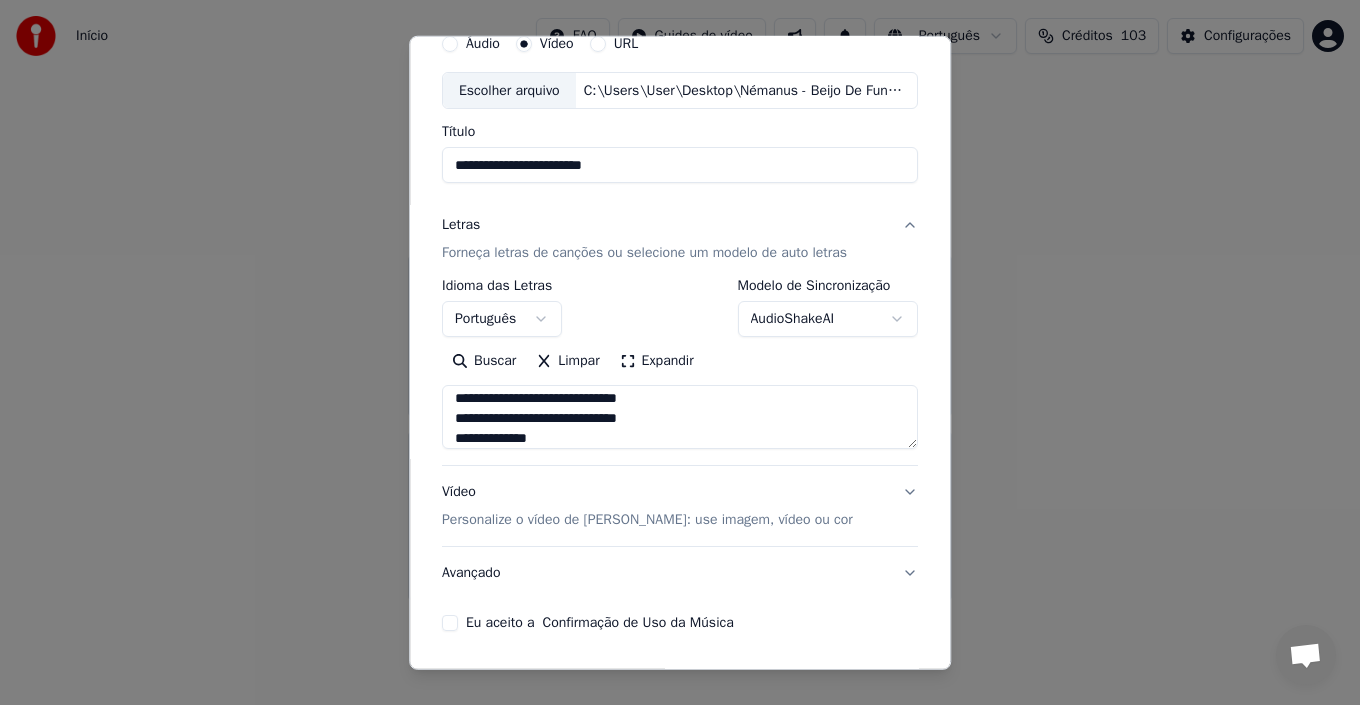 scroll, scrollTop: 157, scrollLeft: 0, axis: vertical 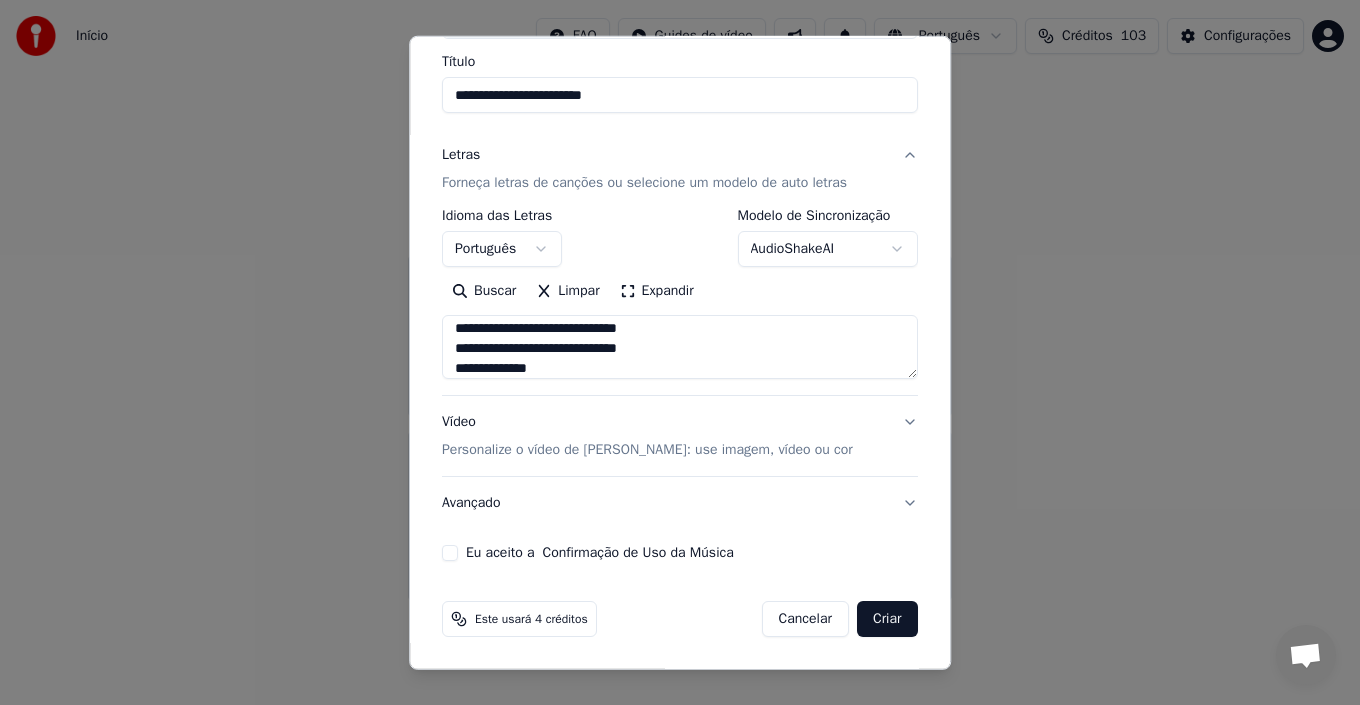 click on "Eu aceito a   Confirmação de Uso da Música" at bounding box center [450, 553] 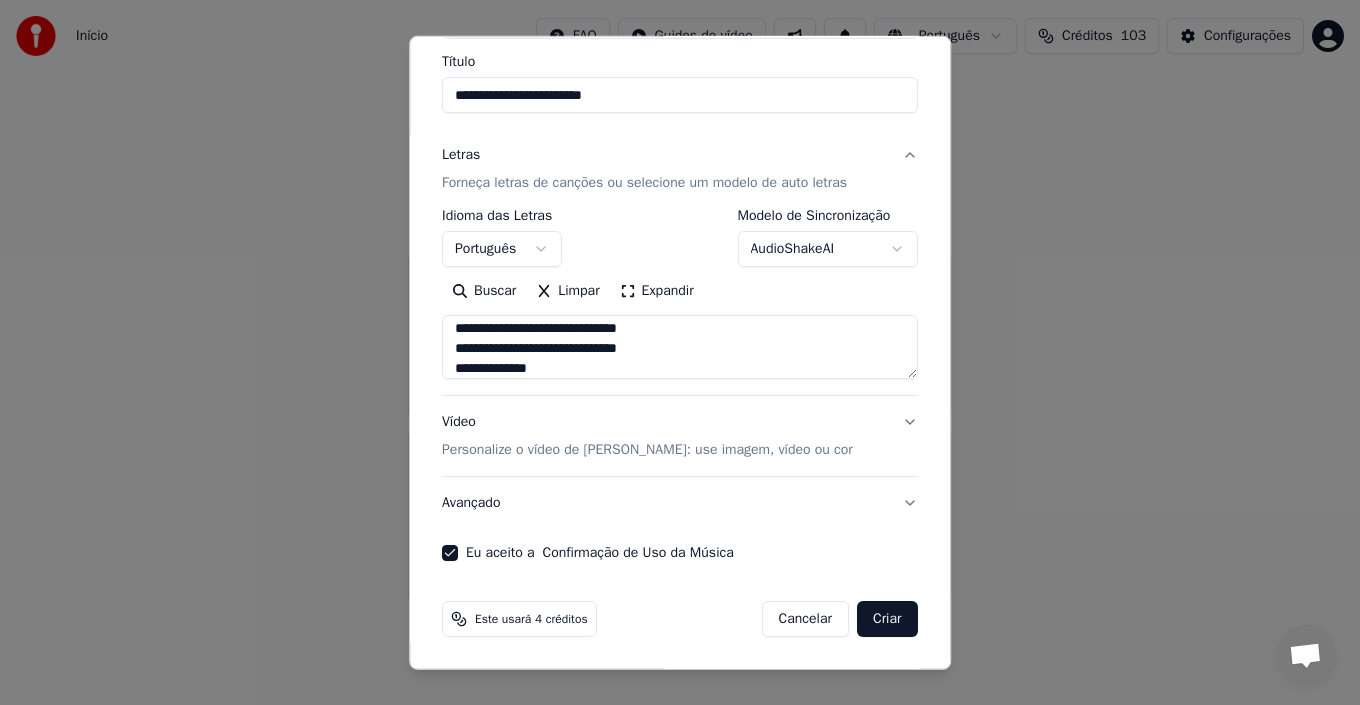 click on "Criar" at bounding box center (887, 619) 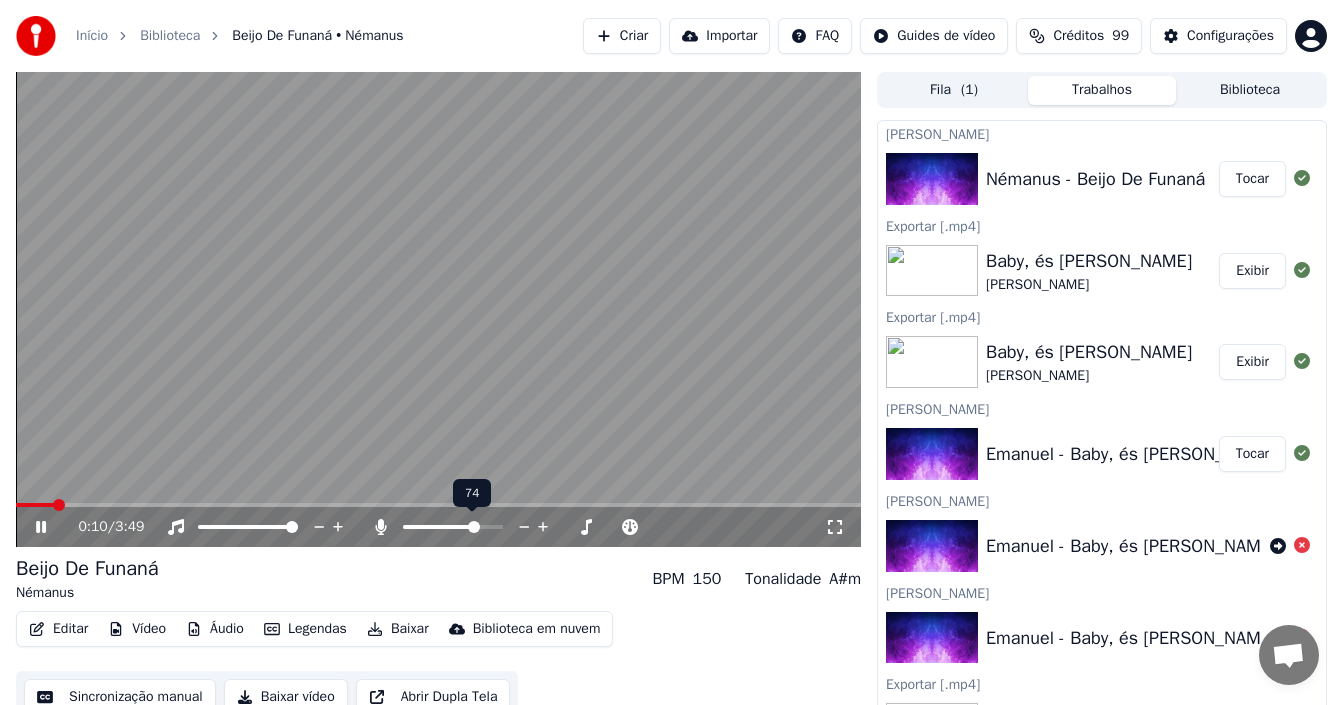 click at bounding box center [474, 527] 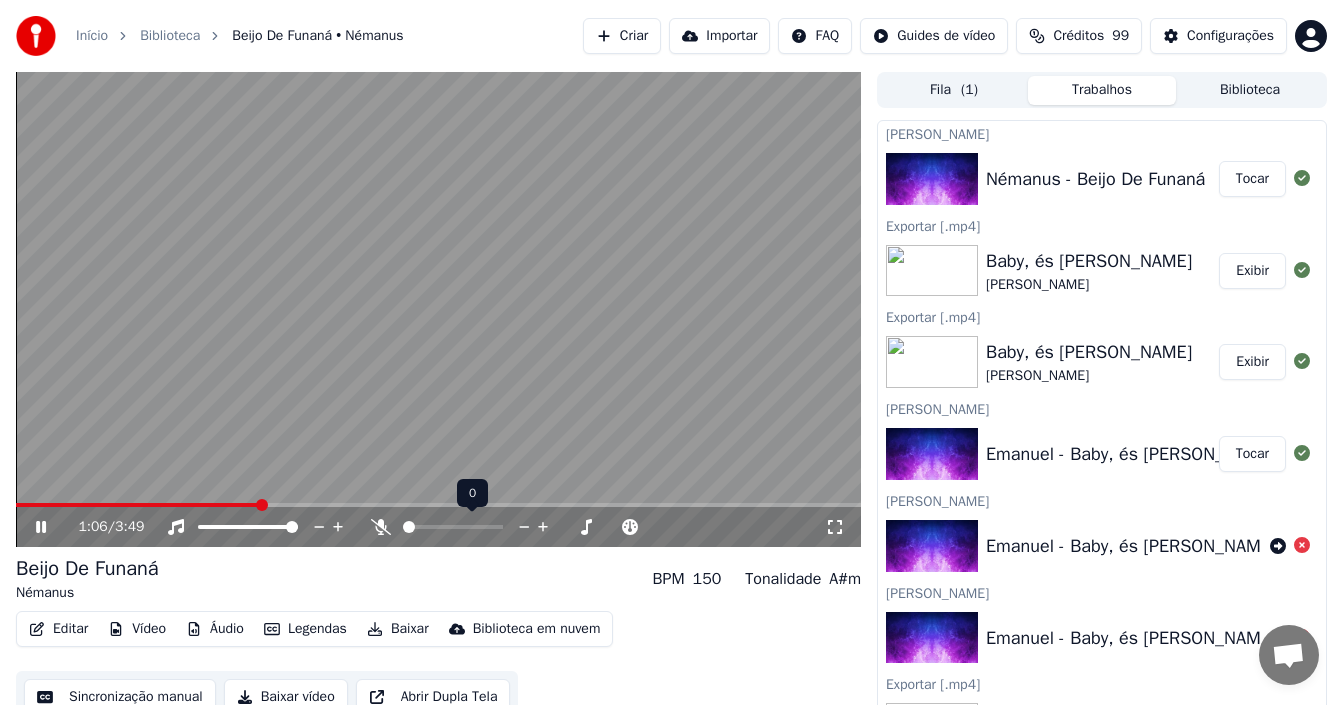 click at bounding box center (409, 527) 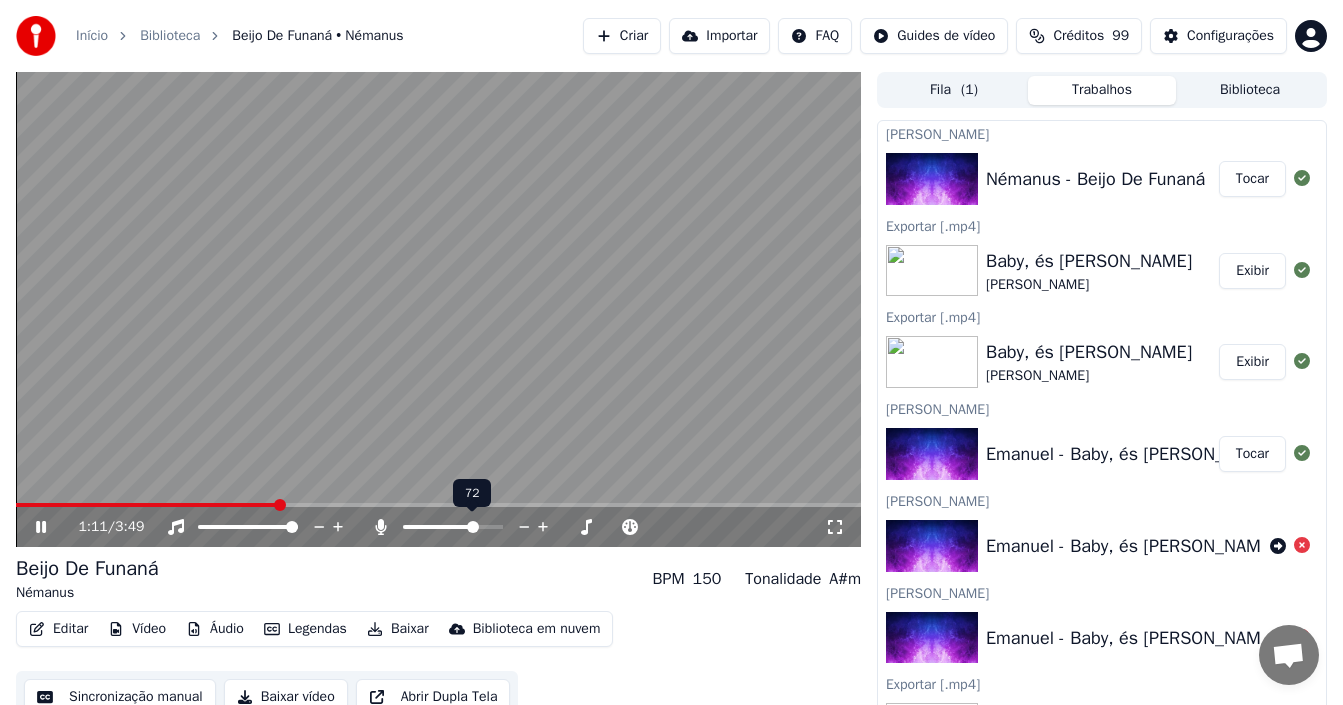 click at bounding box center (473, 527) 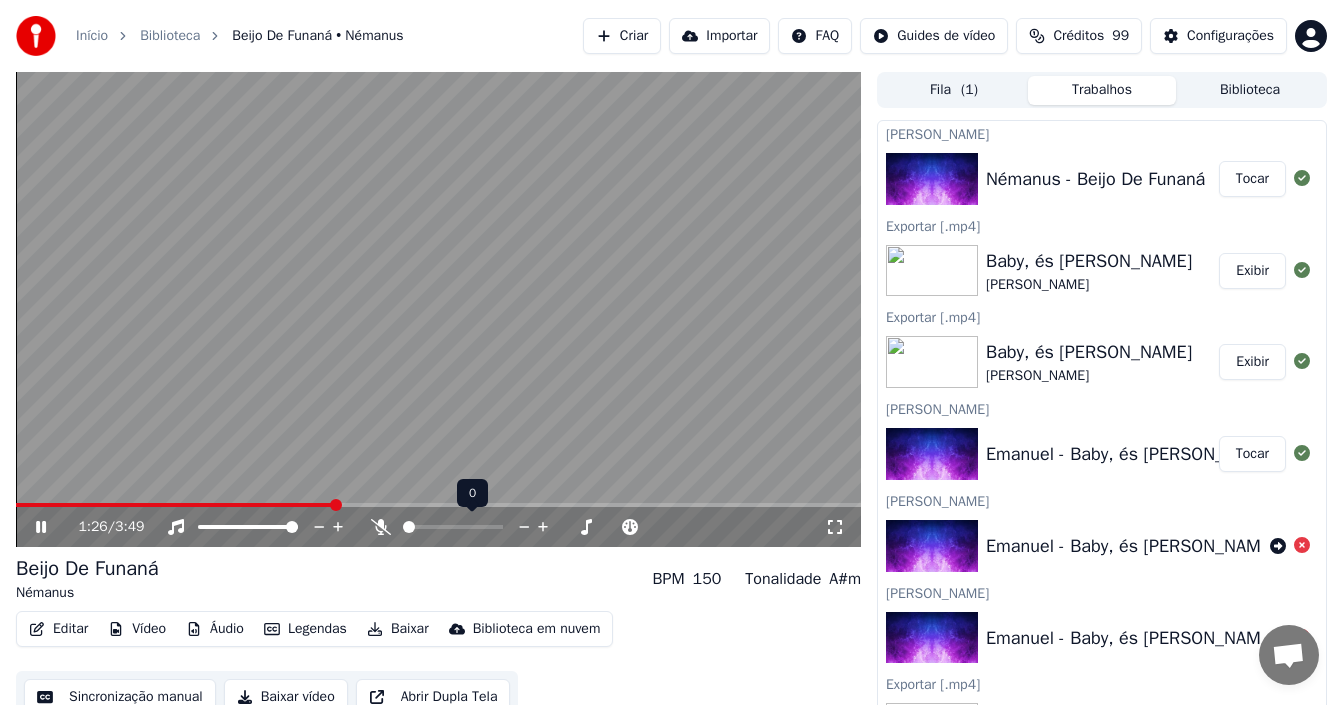 click at bounding box center [409, 527] 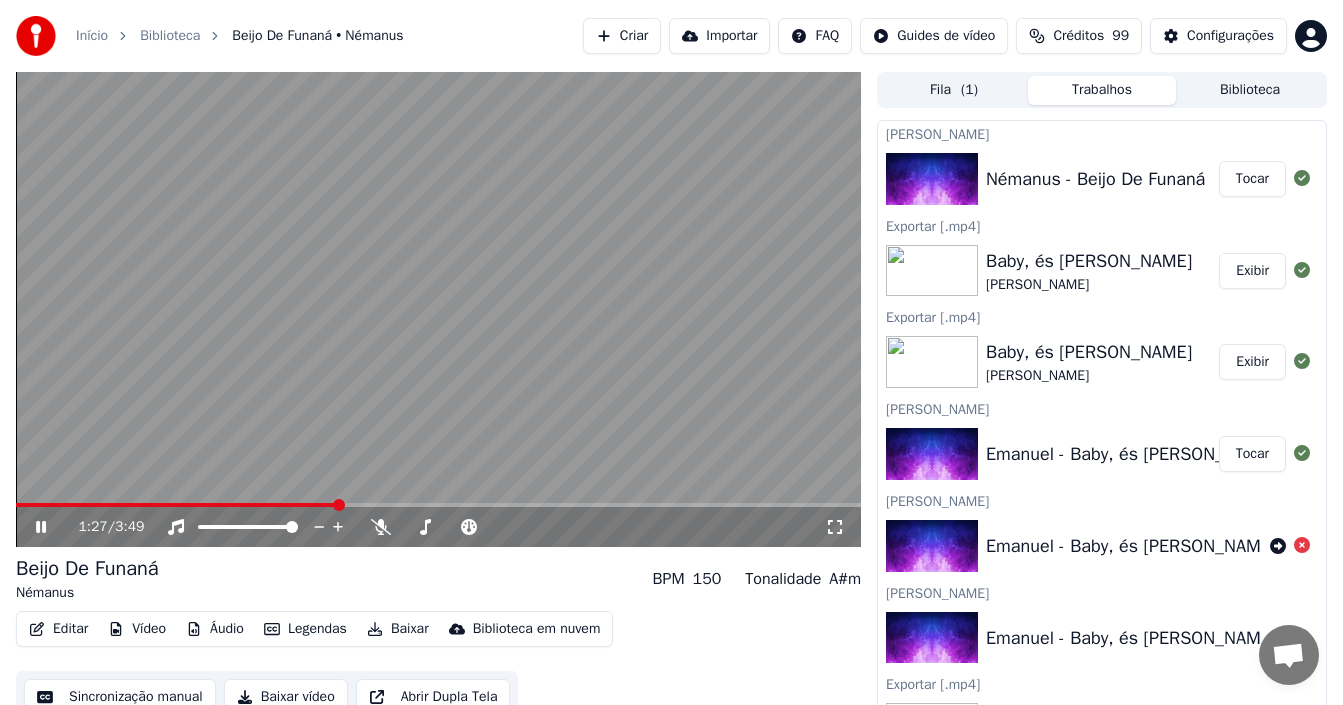 click 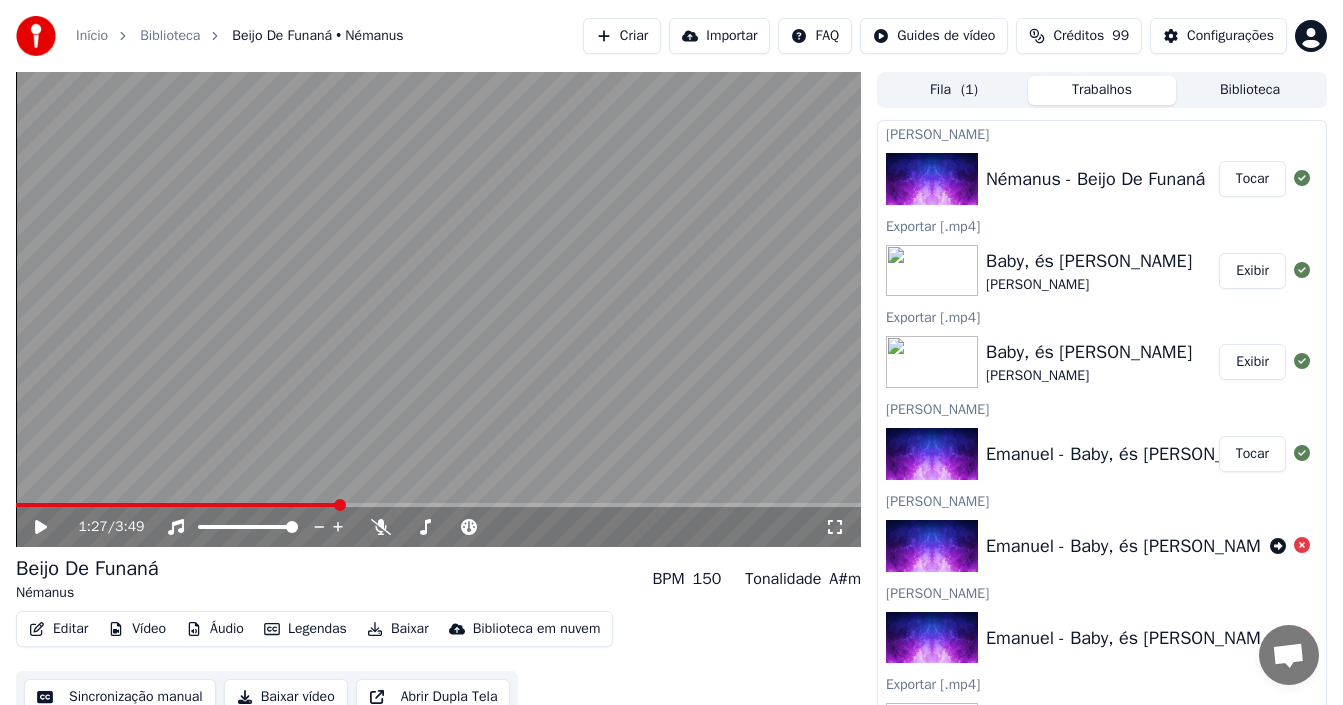 click on "Baixar vídeo" at bounding box center [286, 697] 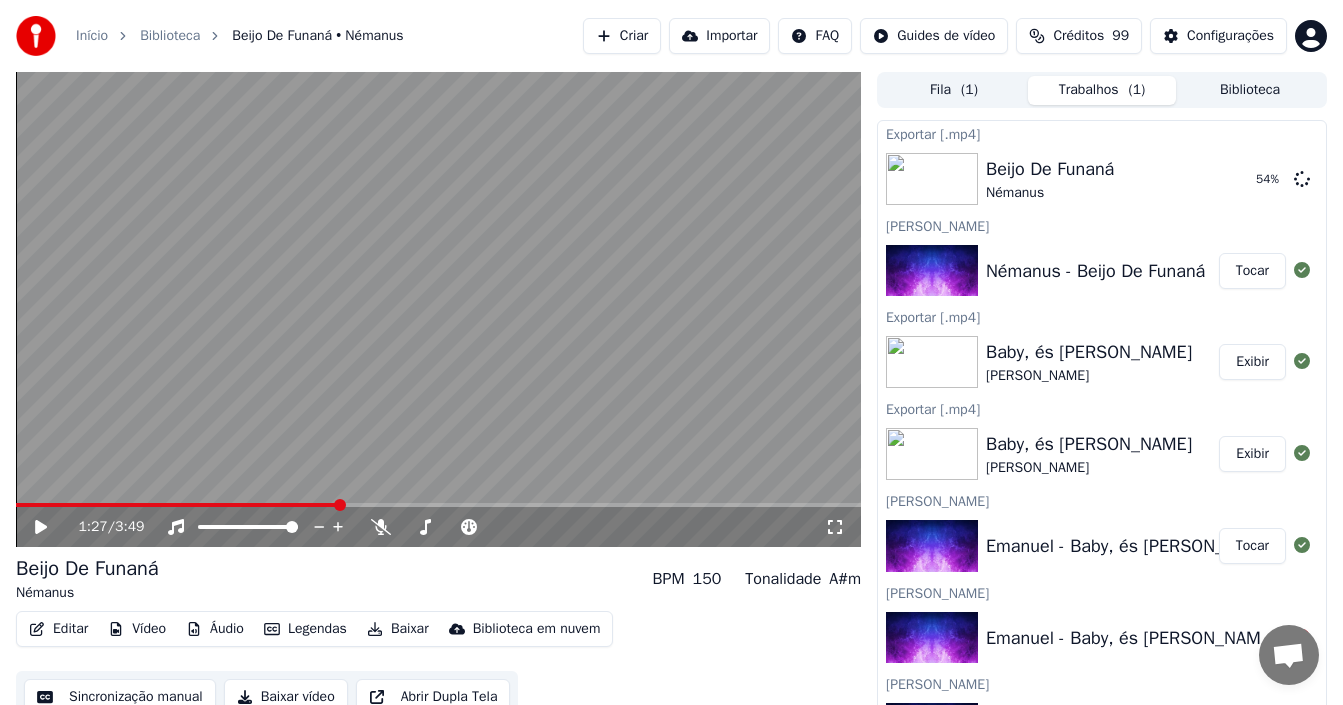 type 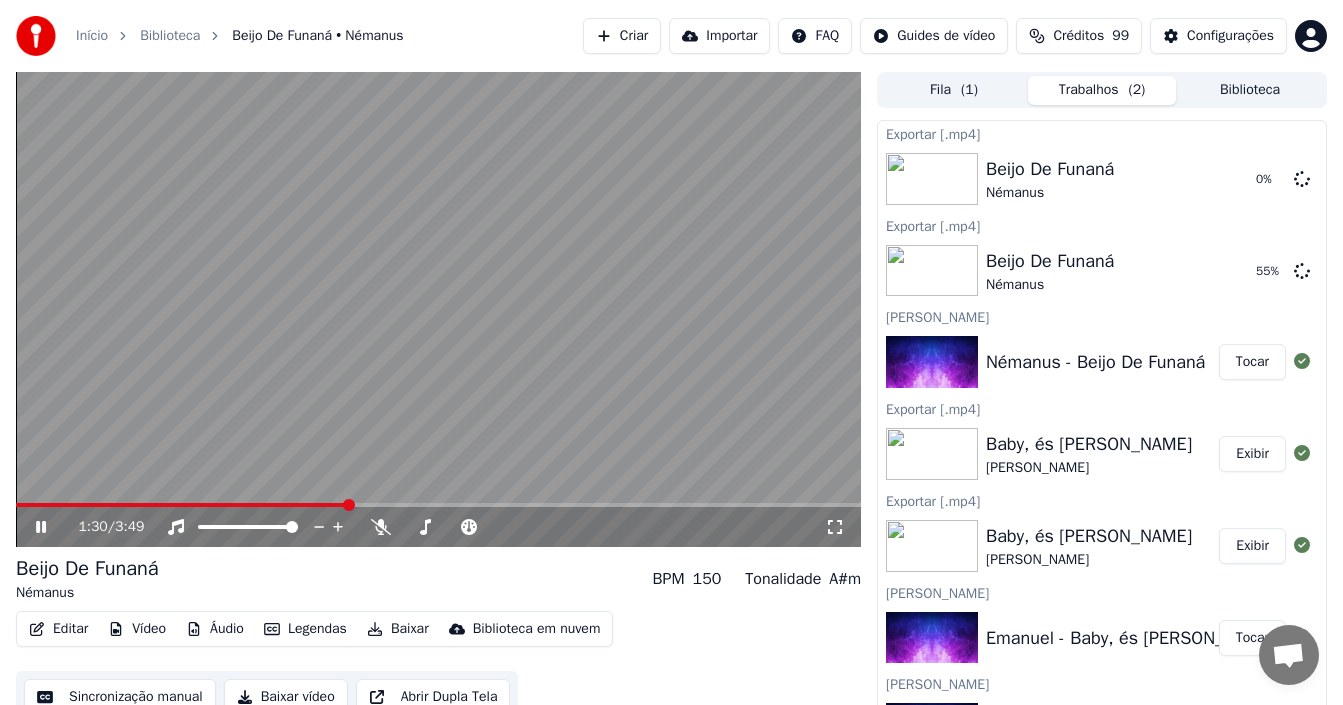 click 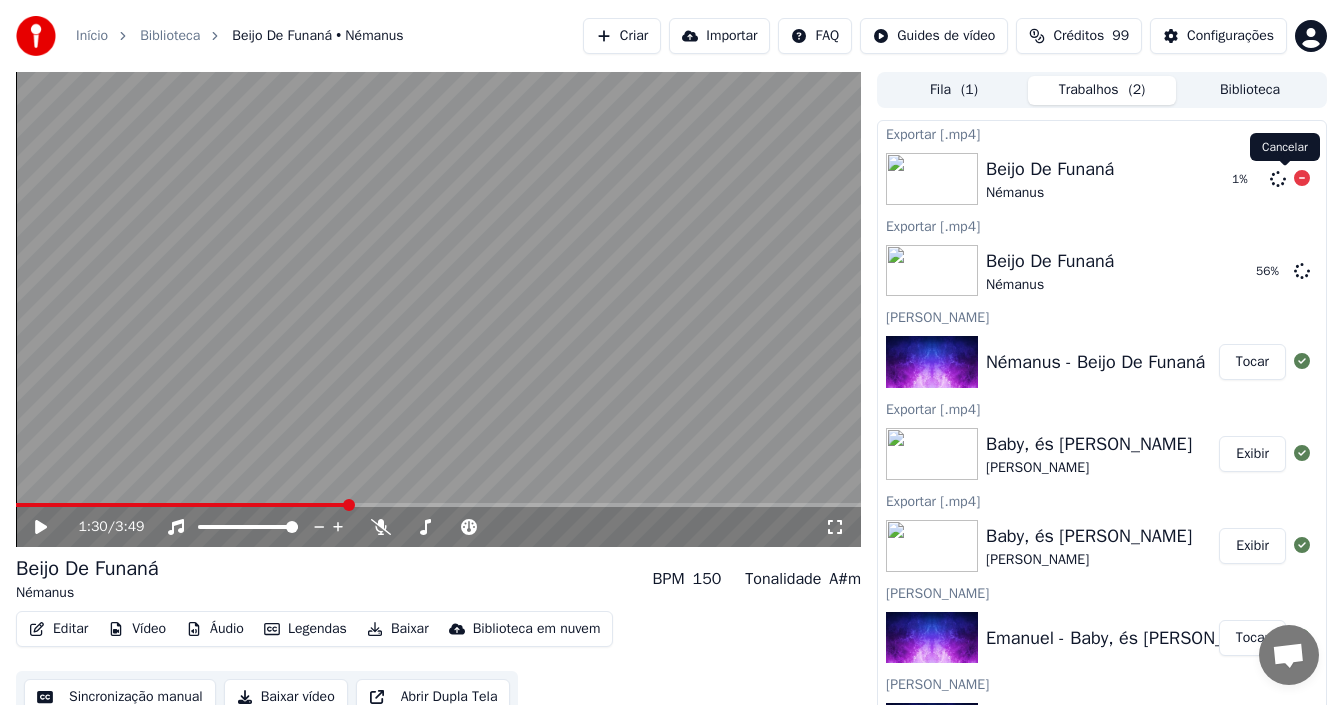 click 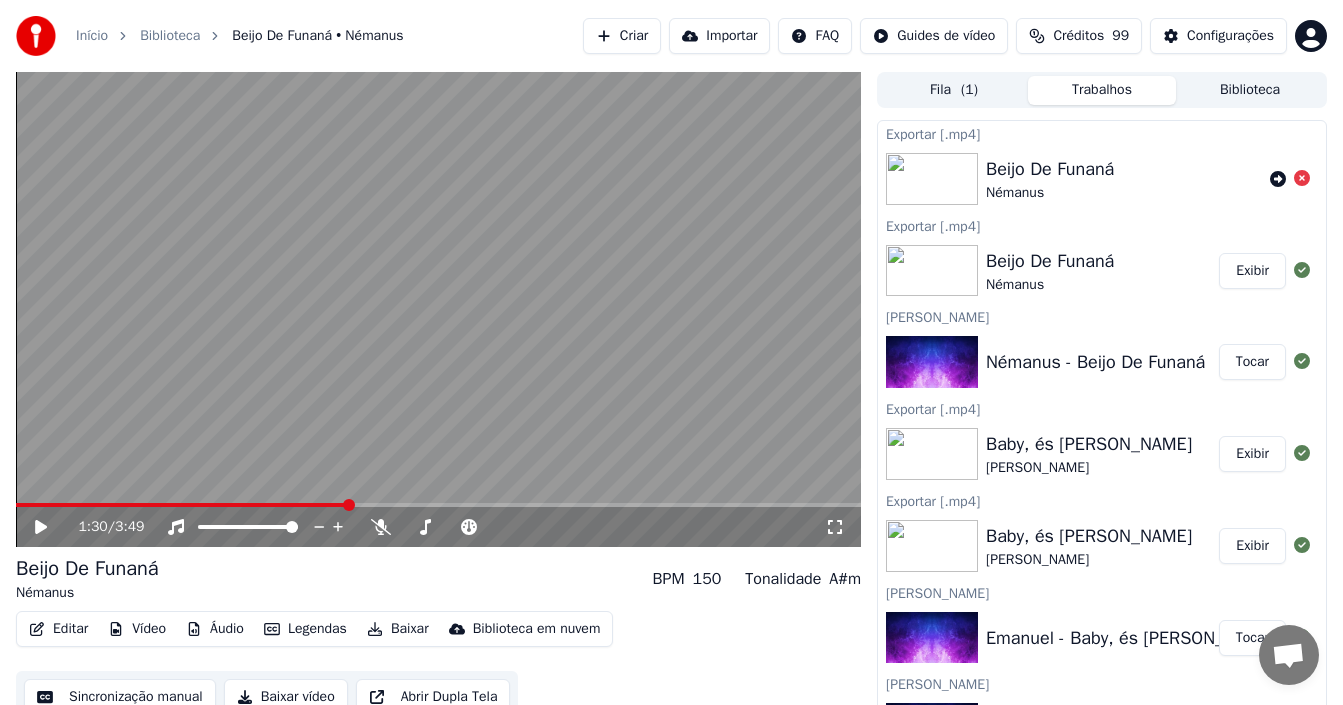 click on "Exibir" at bounding box center (1252, 271) 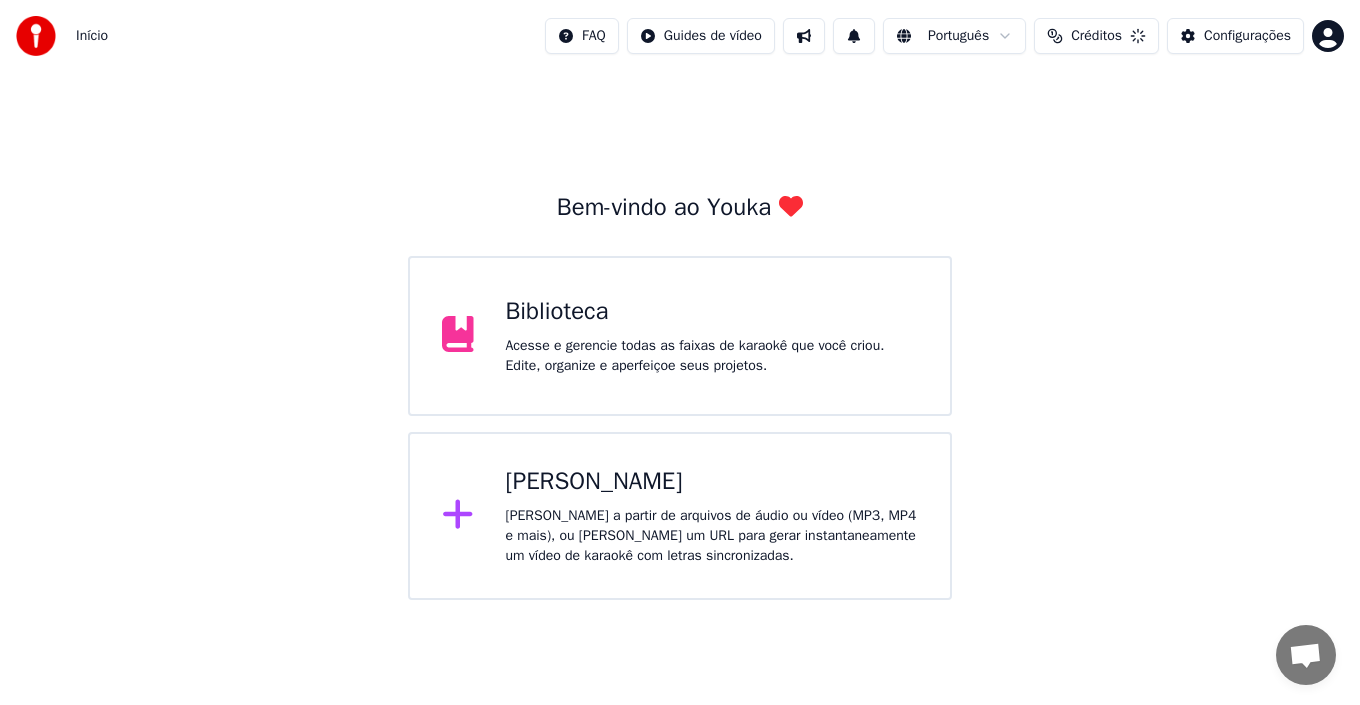 click on "[PERSON_NAME]" at bounding box center [712, 482] 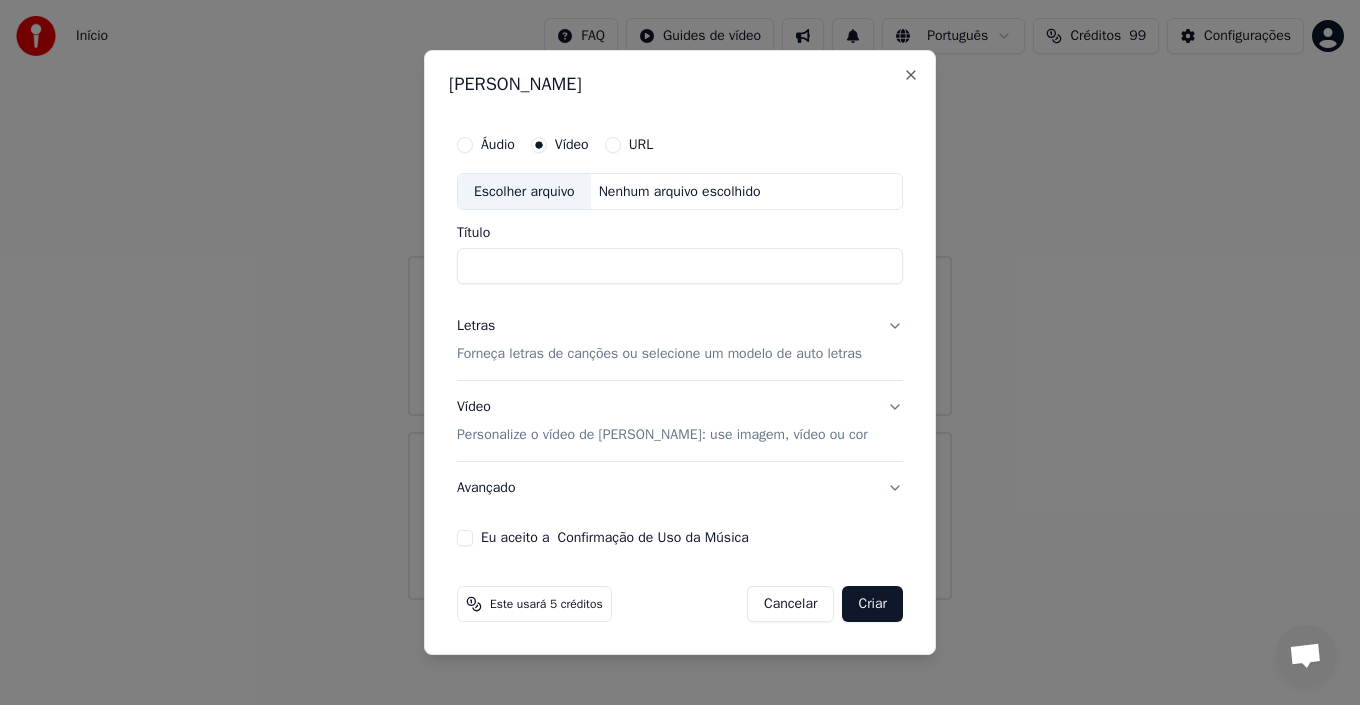 click on "Forneça letras de canções ou selecione um modelo de auto letras" at bounding box center (659, 355) 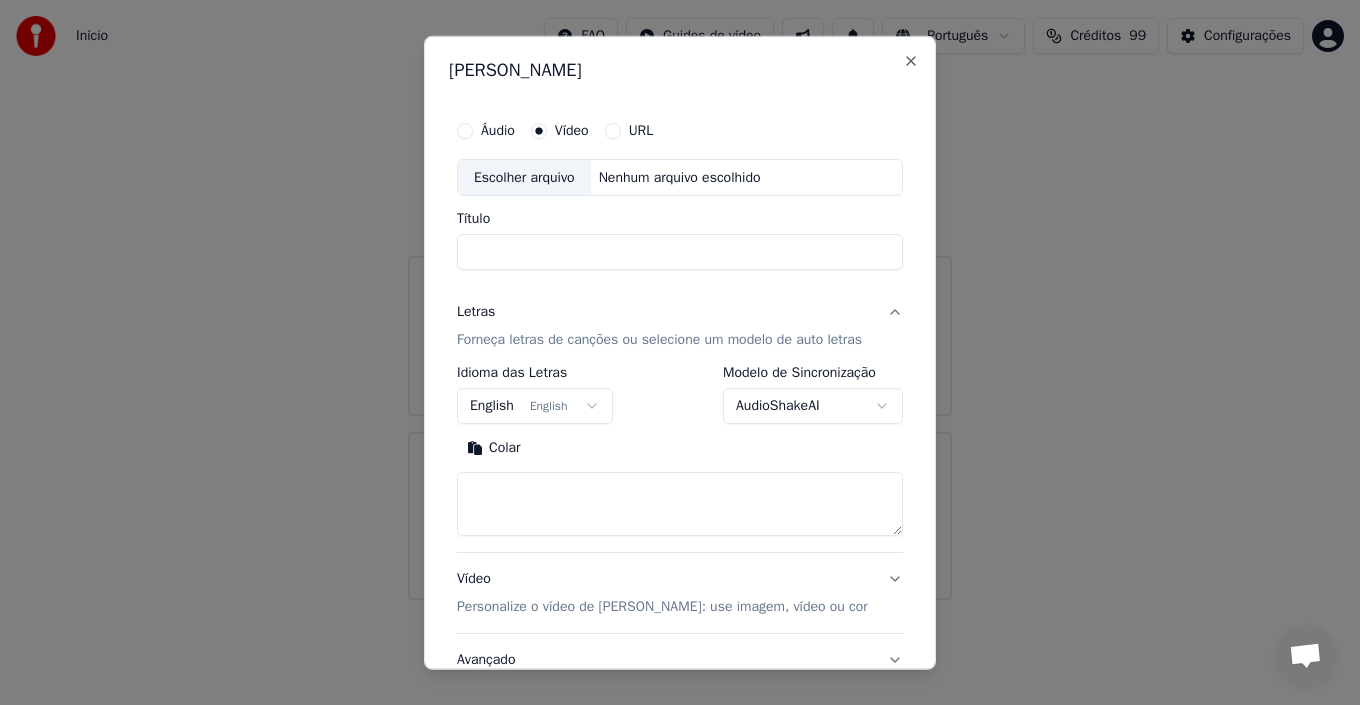 click on "**********" at bounding box center [680, 300] 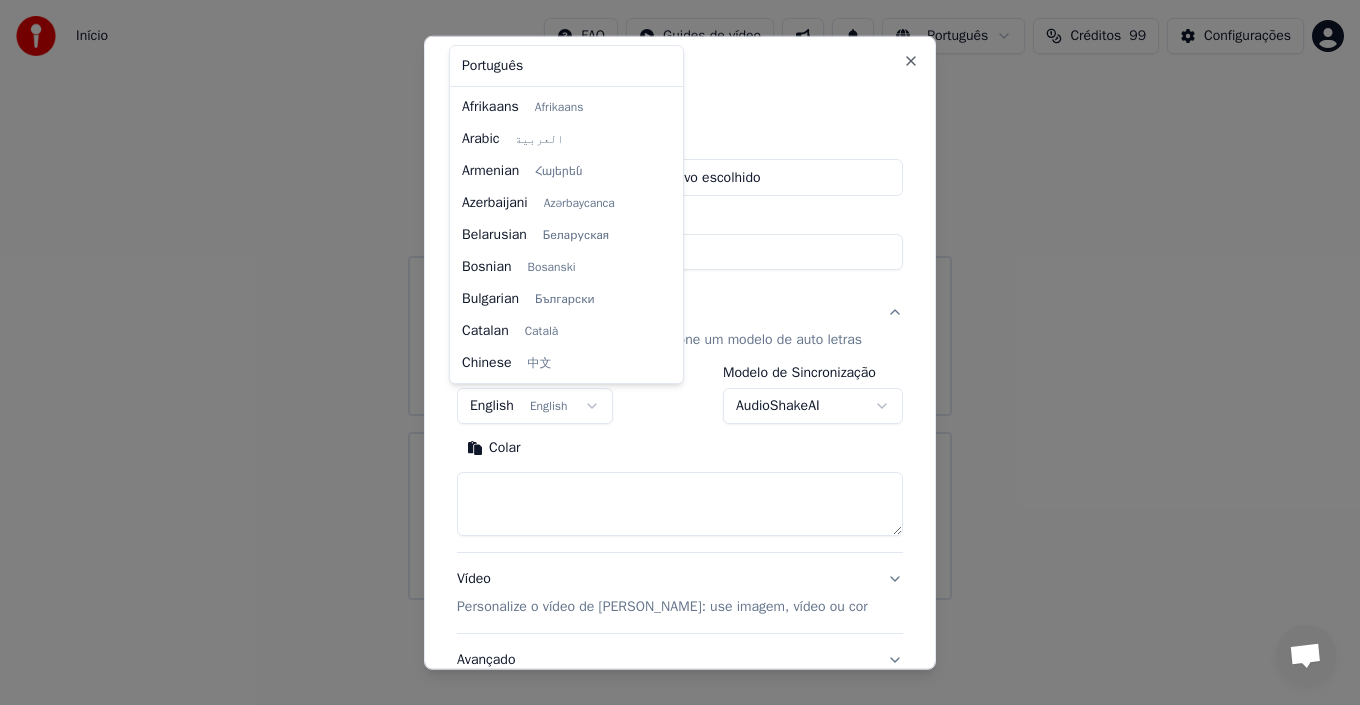 scroll, scrollTop: 160, scrollLeft: 0, axis: vertical 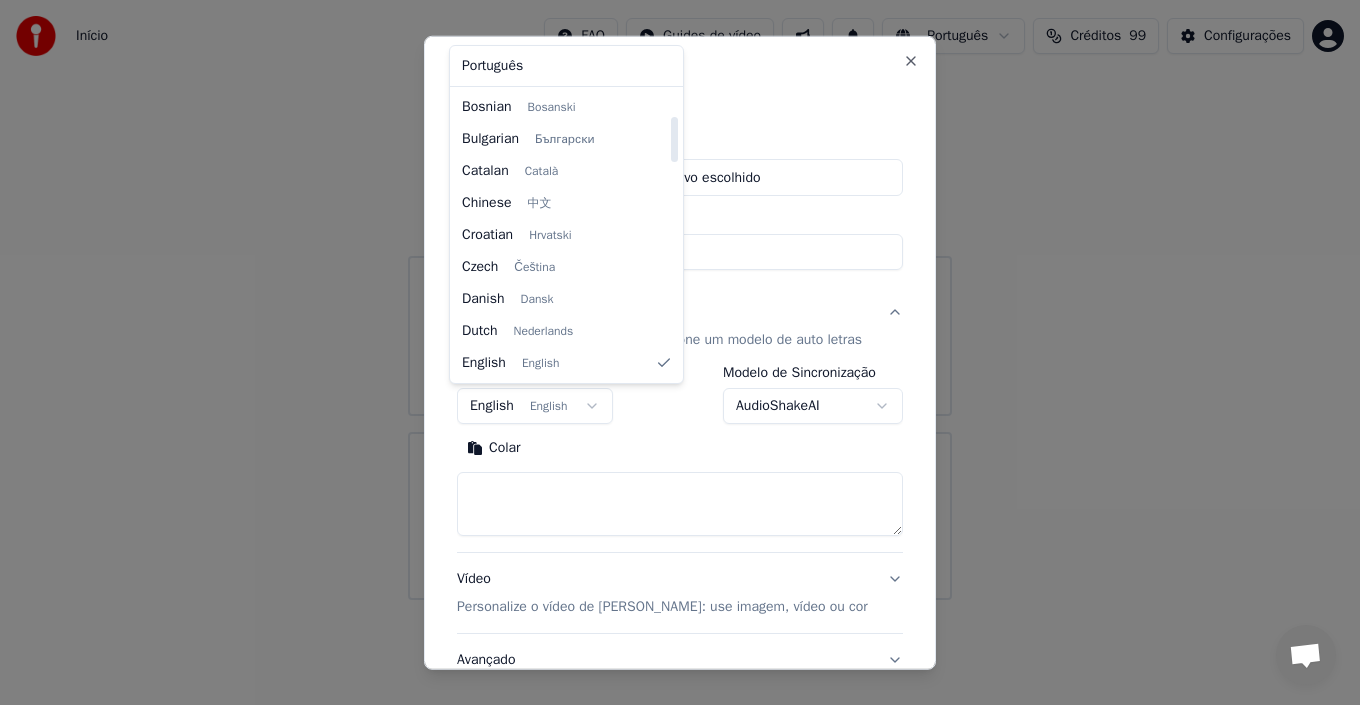select on "**" 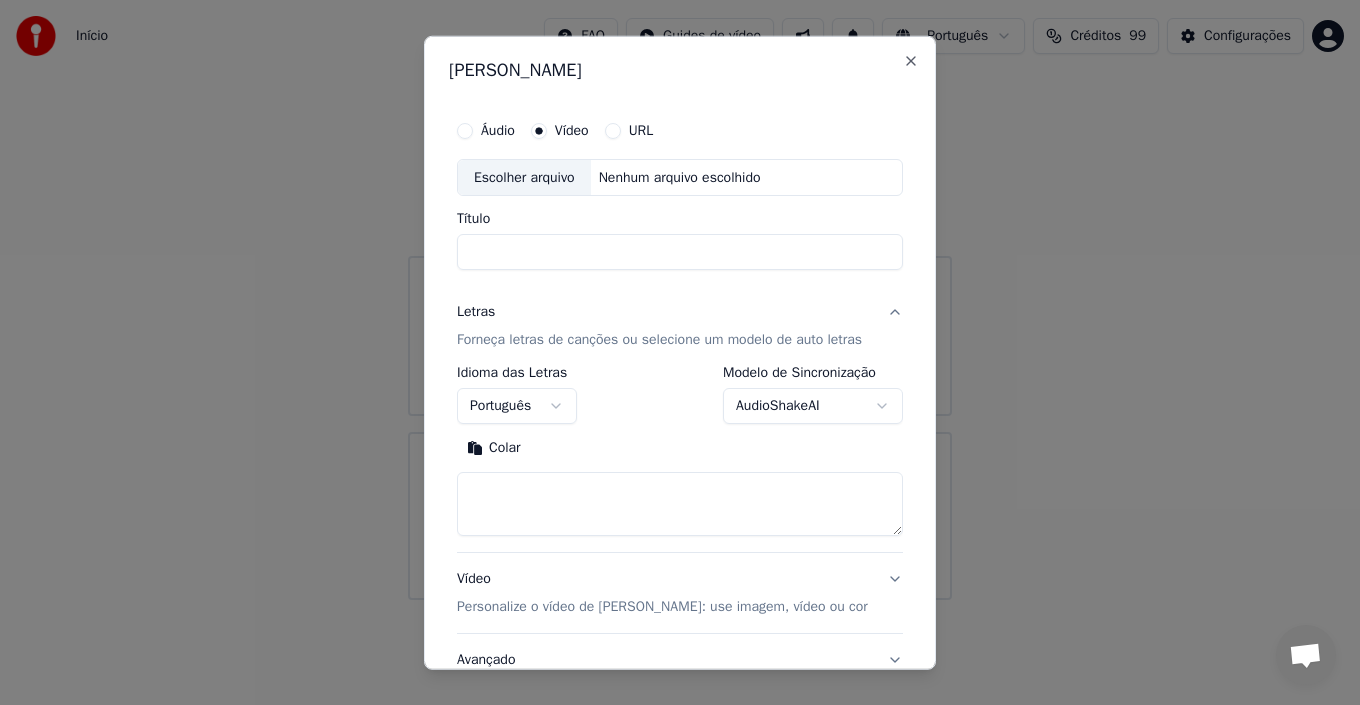 click at bounding box center (680, 504) 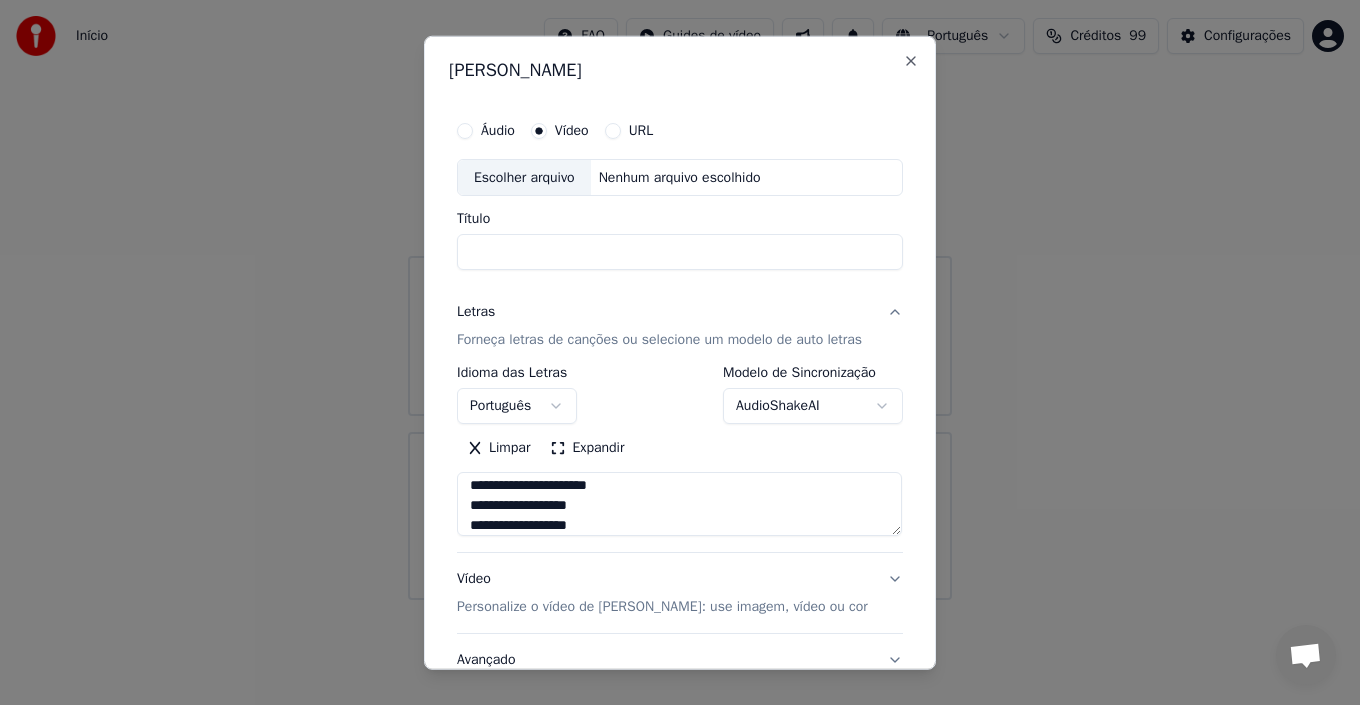 scroll, scrollTop: 973, scrollLeft: 0, axis: vertical 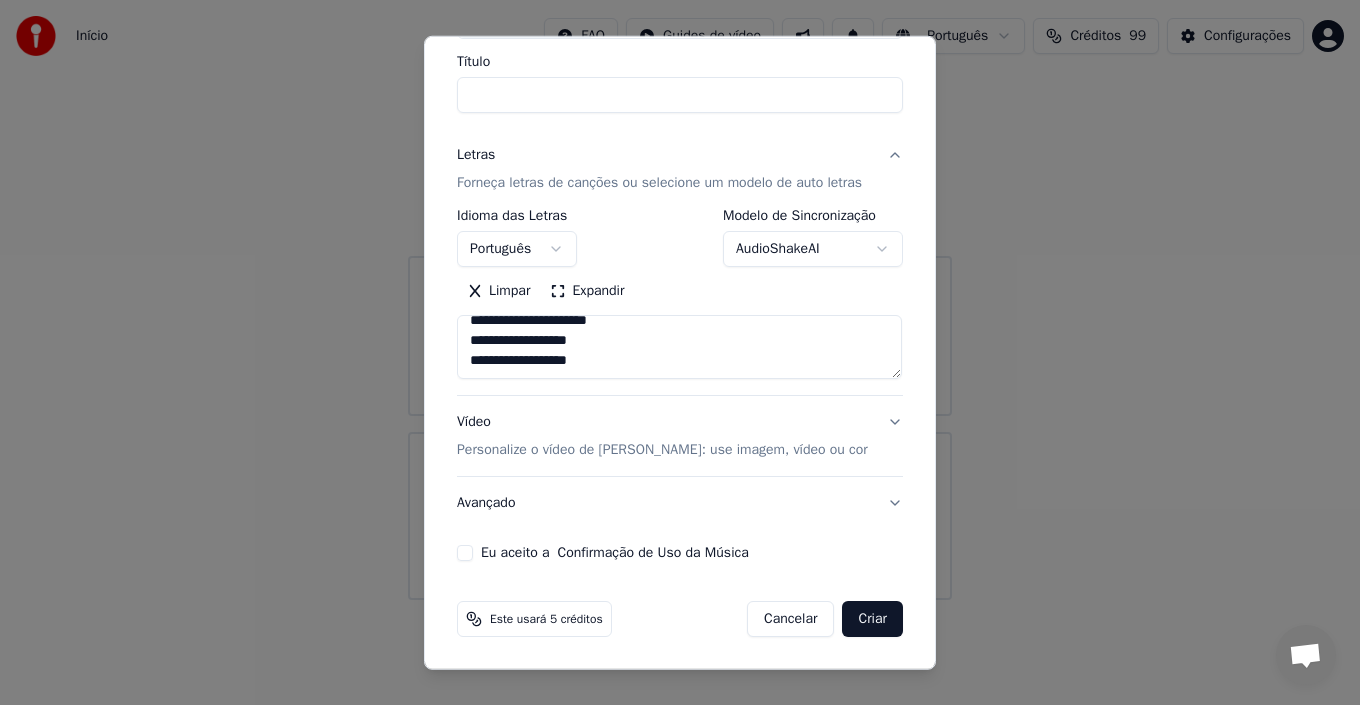 type on "**********" 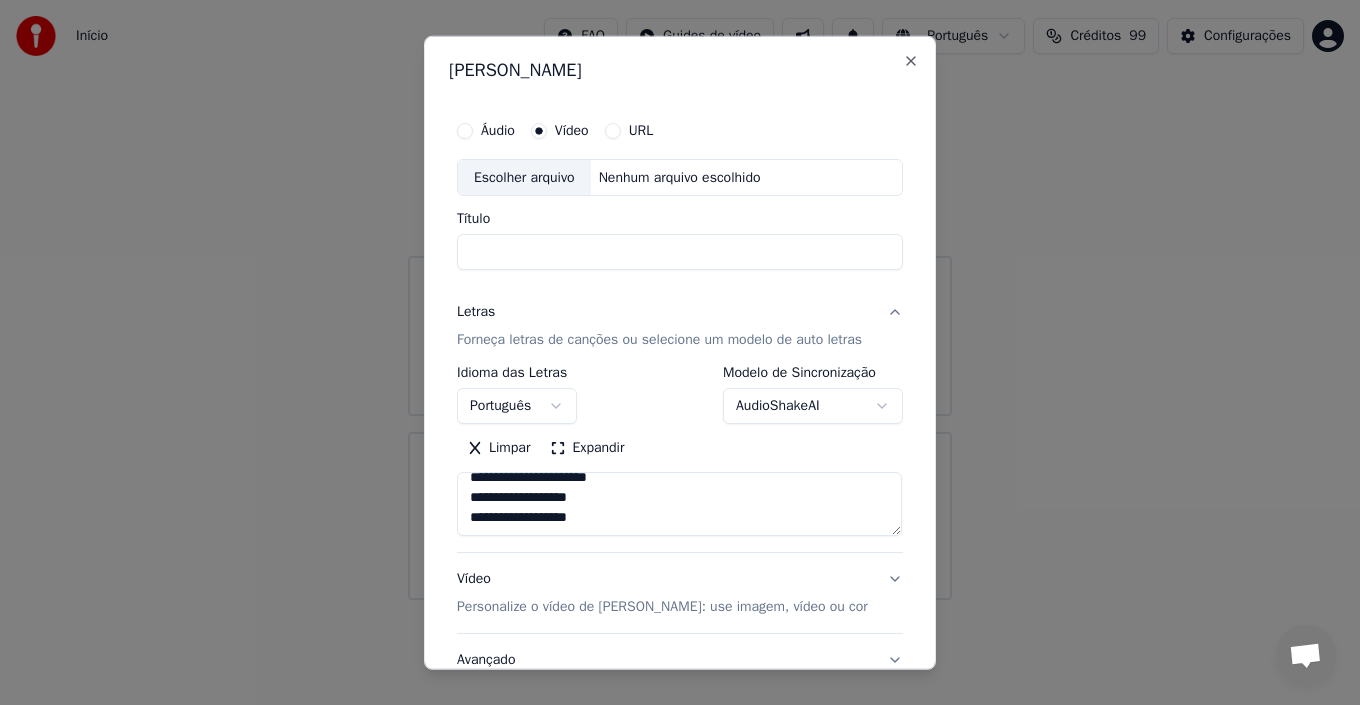 click on "Escolher arquivo" at bounding box center [524, 177] 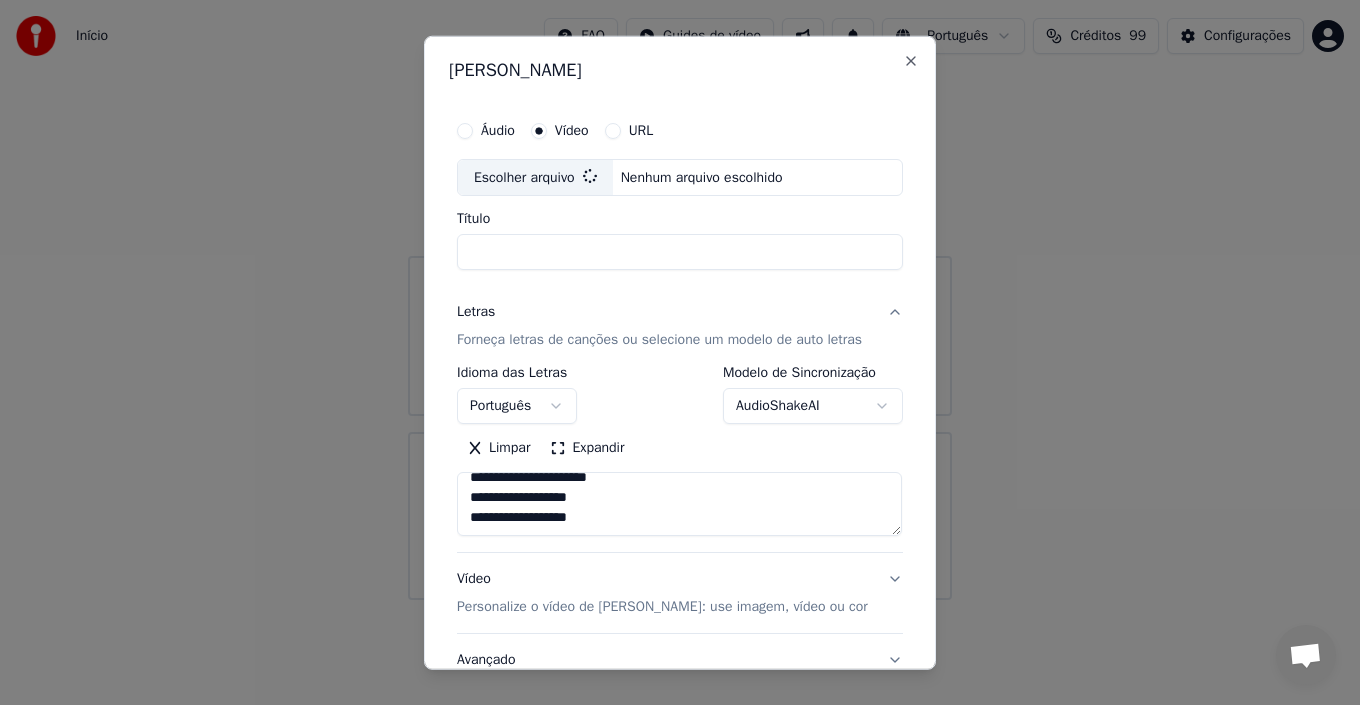 type on "**********" 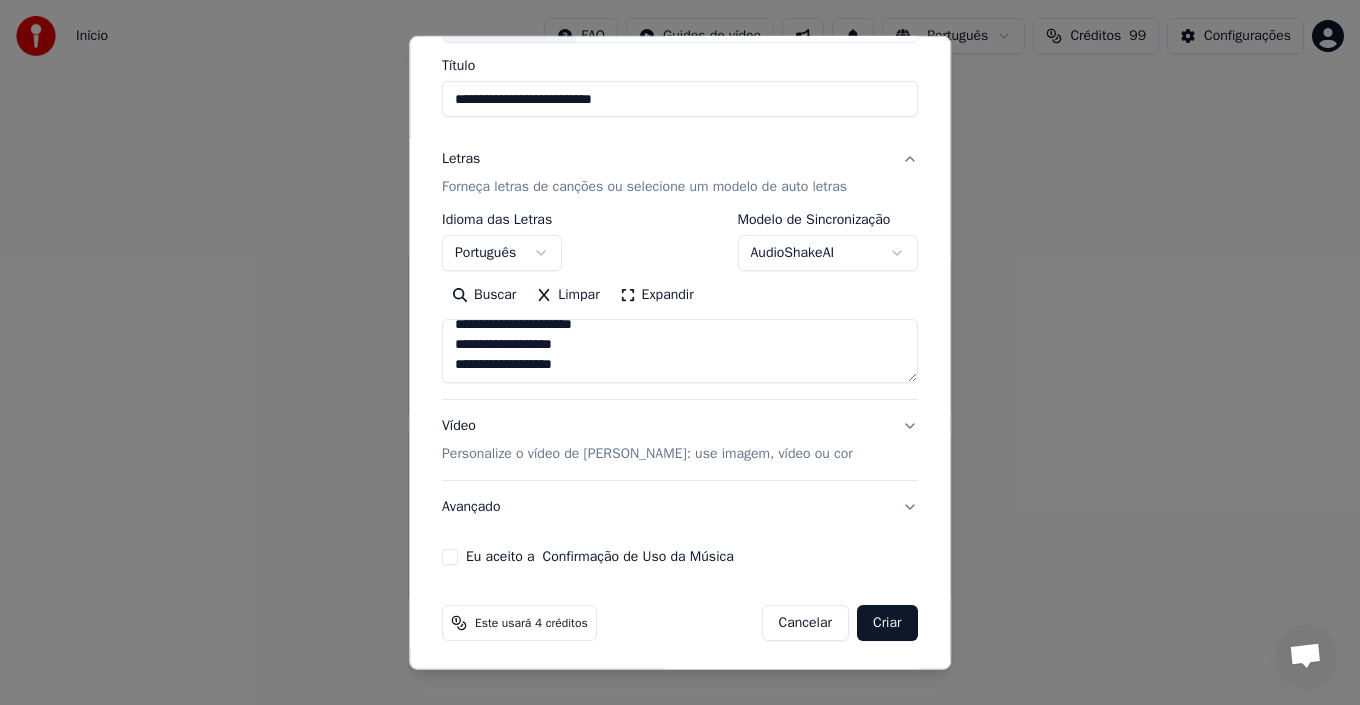 scroll, scrollTop: 157, scrollLeft: 0, axis: vertical 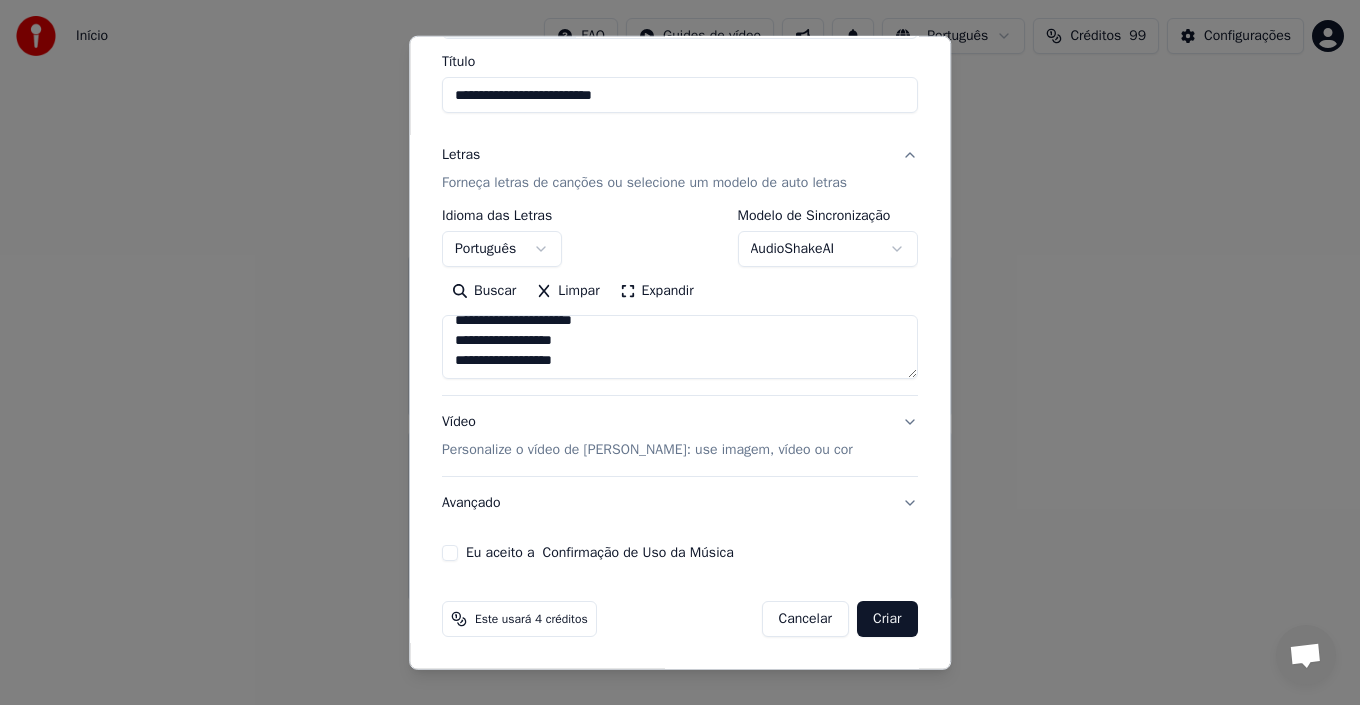 click on "Eu aceito a   Confirmação de Uso da Música" at bounding box center [450, 553] 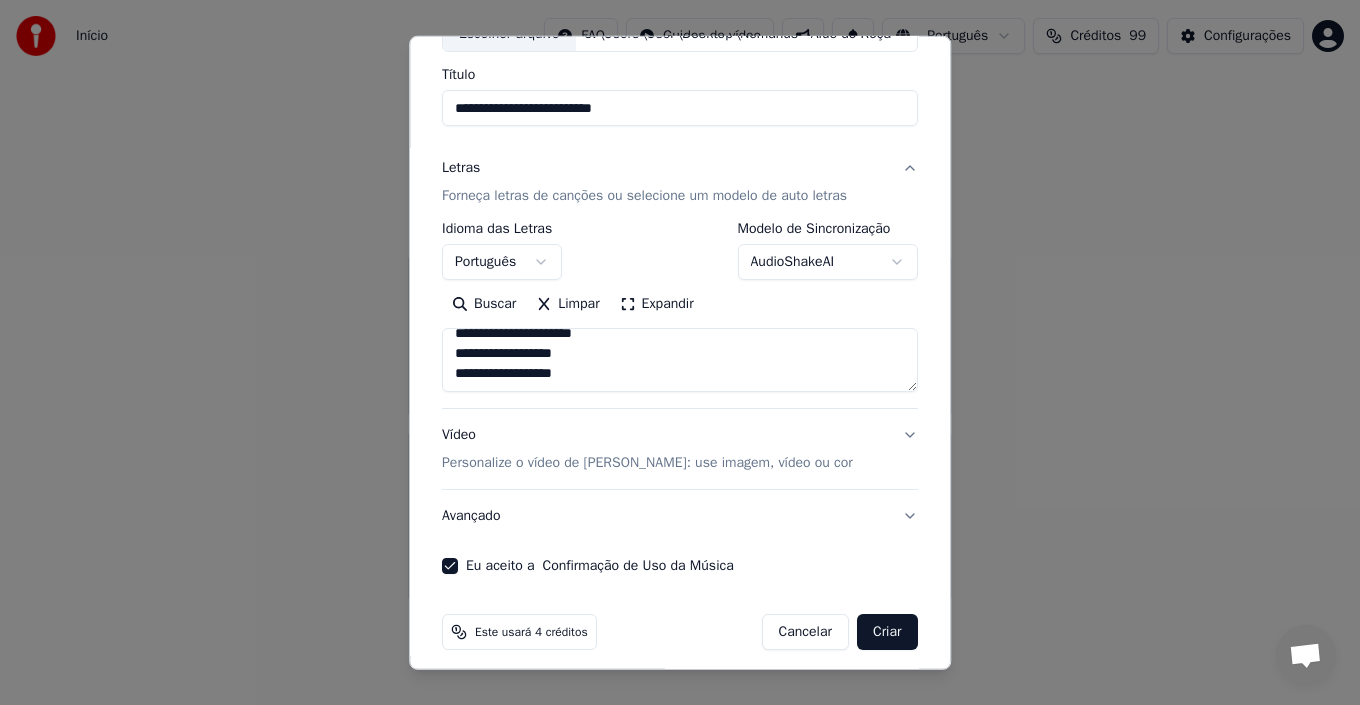 scroll, scrollTop: 157, scrollLeft: 0, axis: vertical 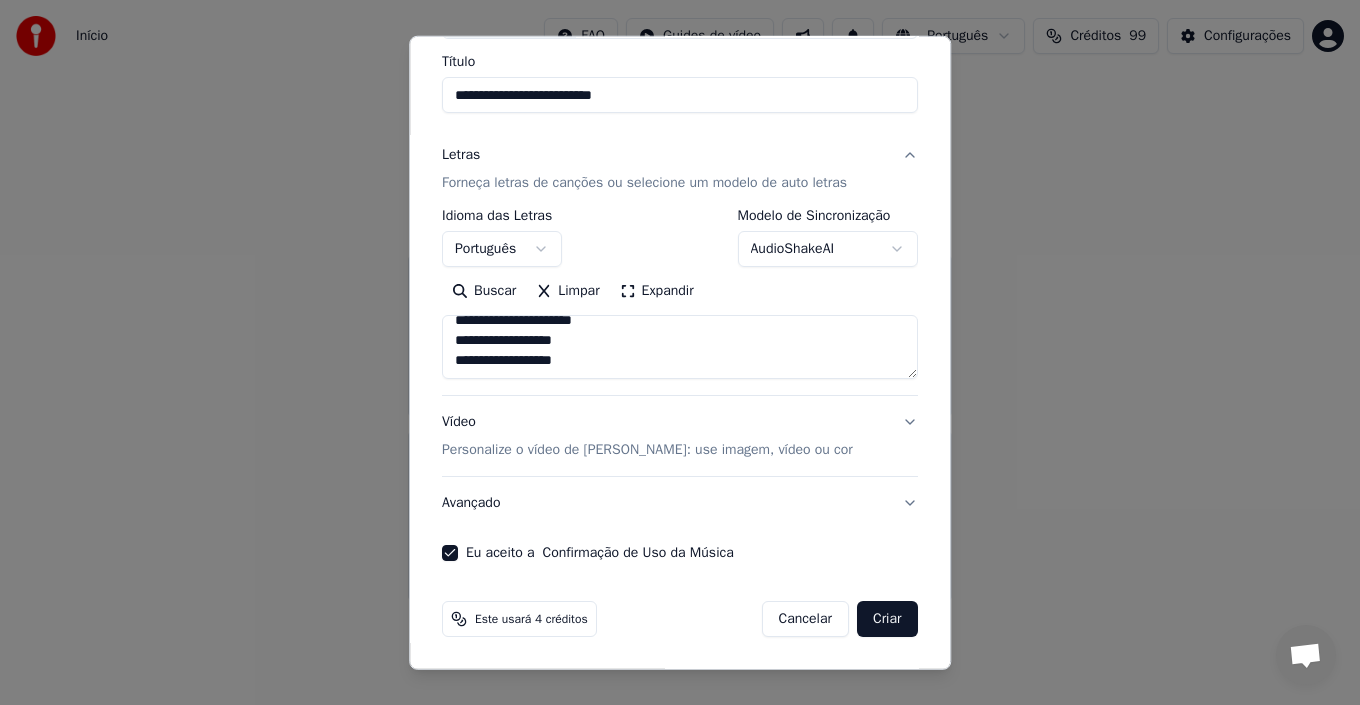 click on "Criar" at bounding box center [887, 619] 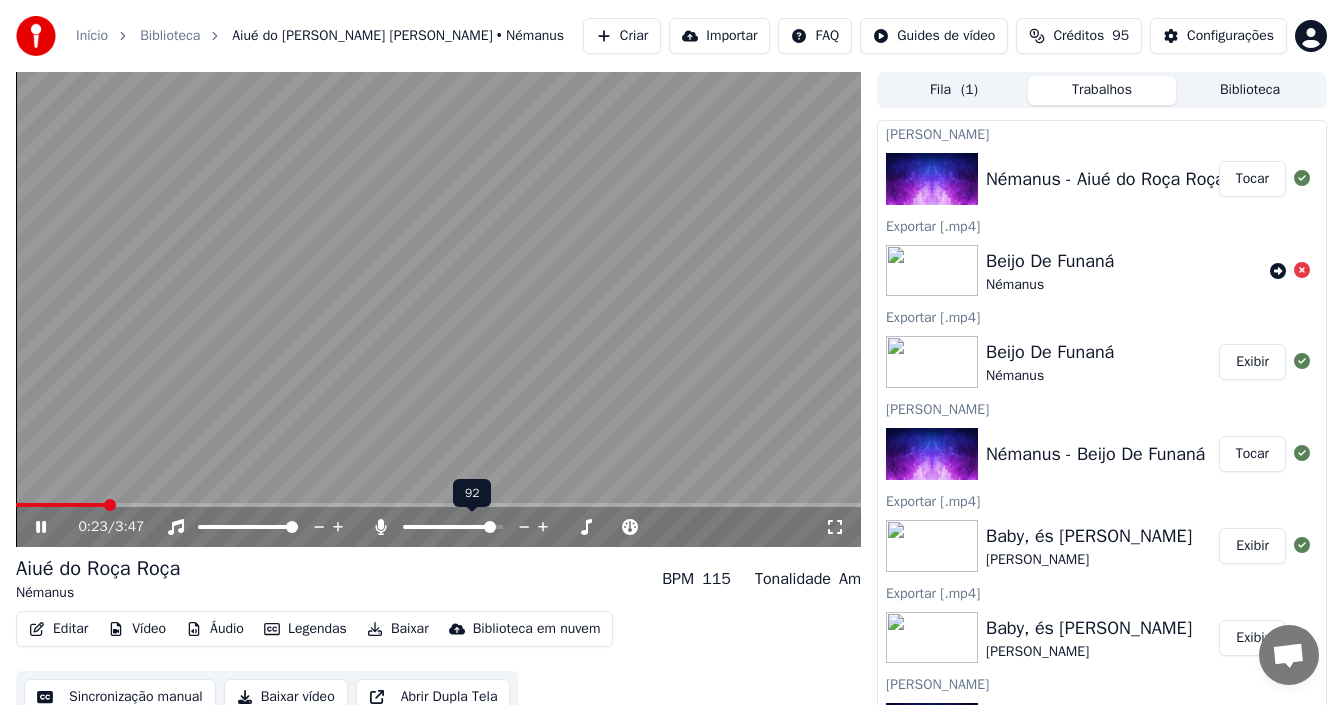 click at bounding box center (453, 527) 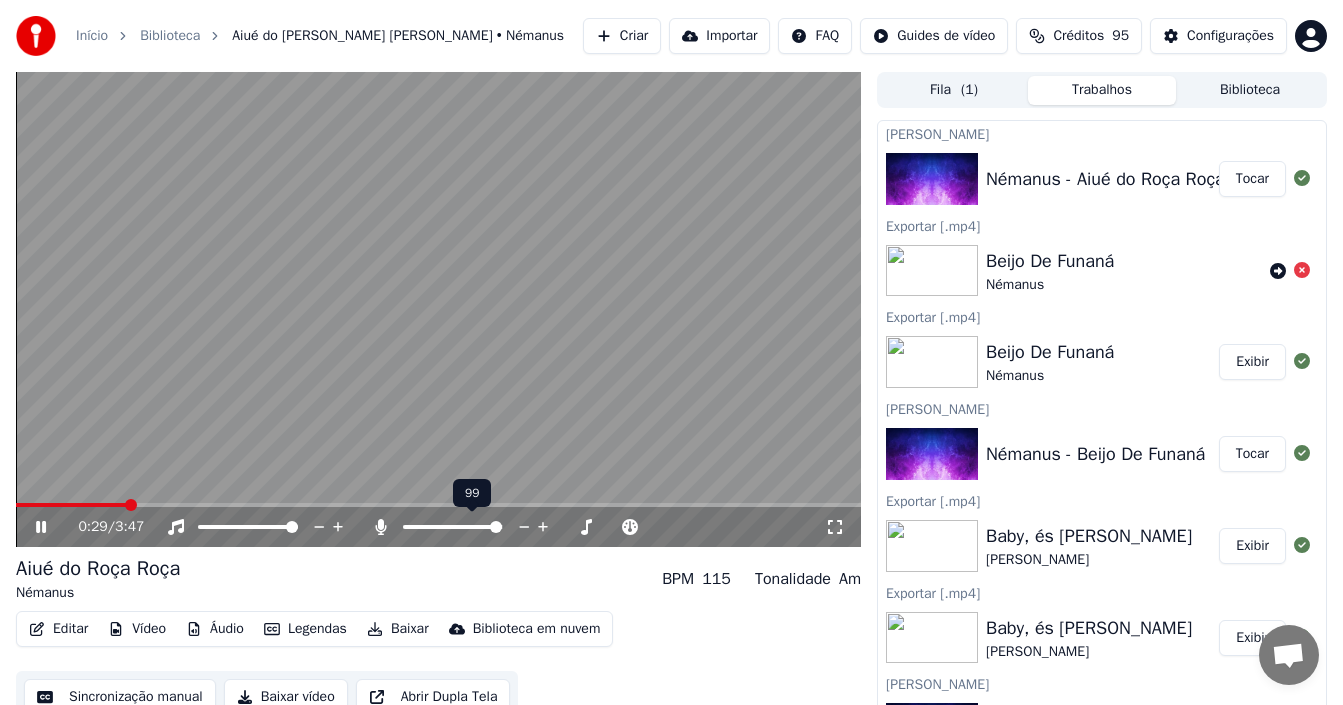 click at bounding box center (496, 527) 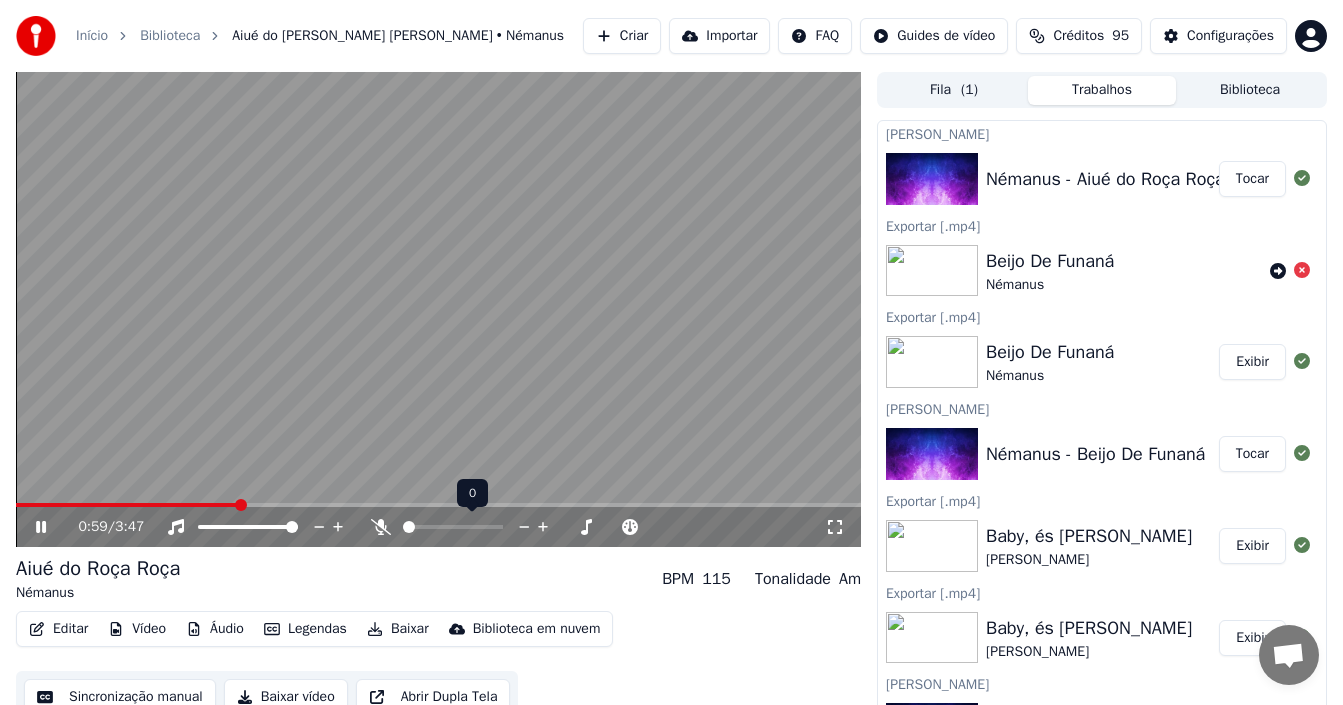 click at bounding box center [403, 527] 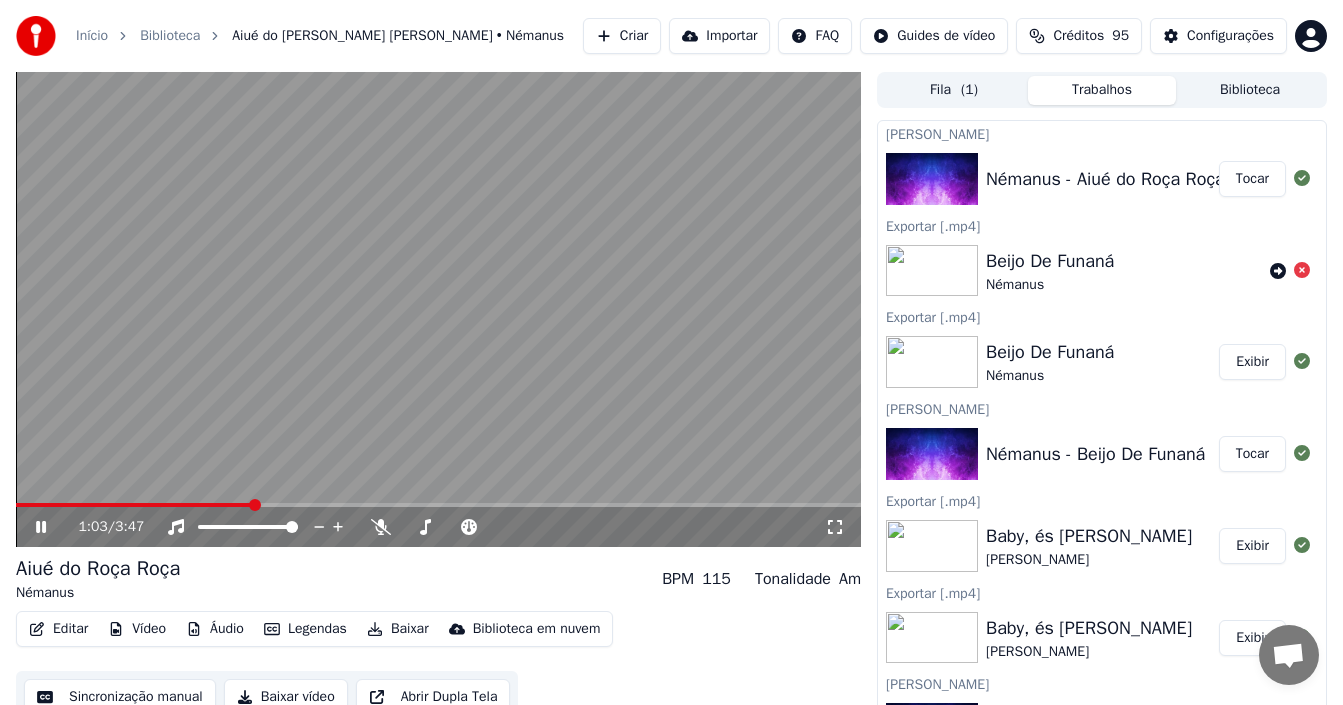 click 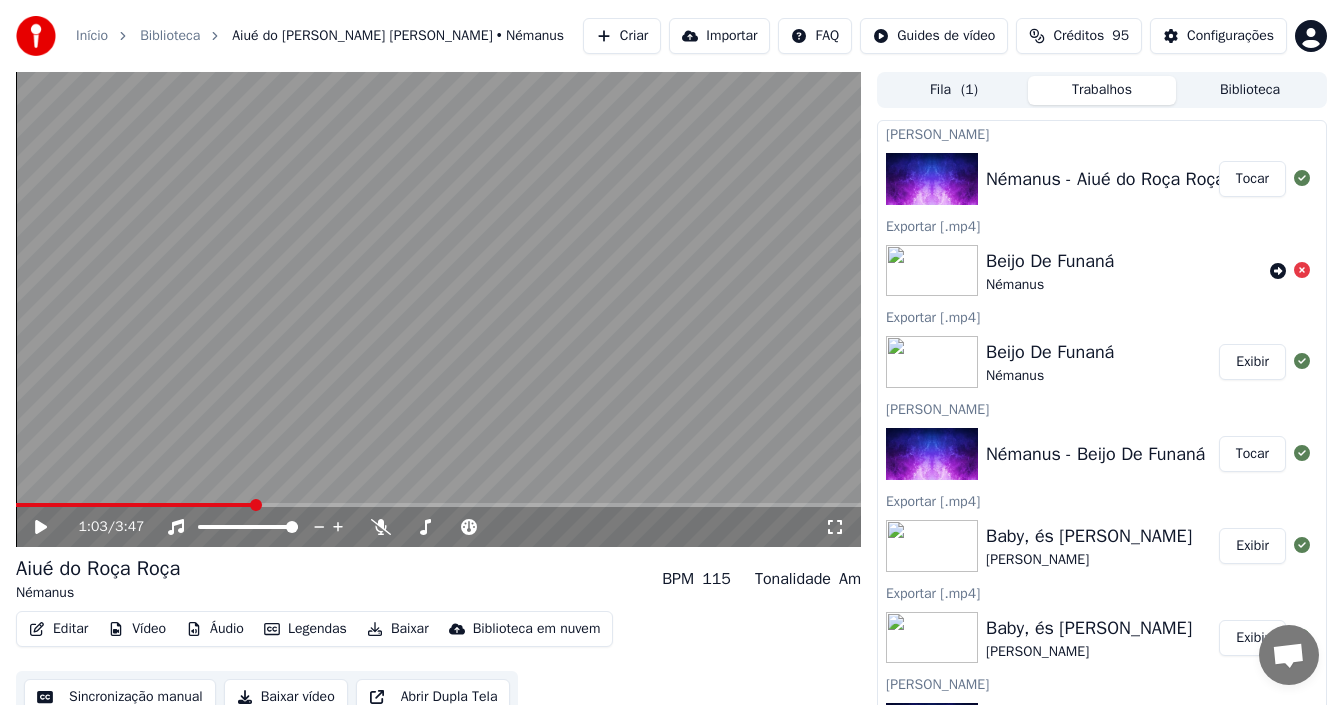 click on "Baixar vídeo" at bounding box center [286, 697] 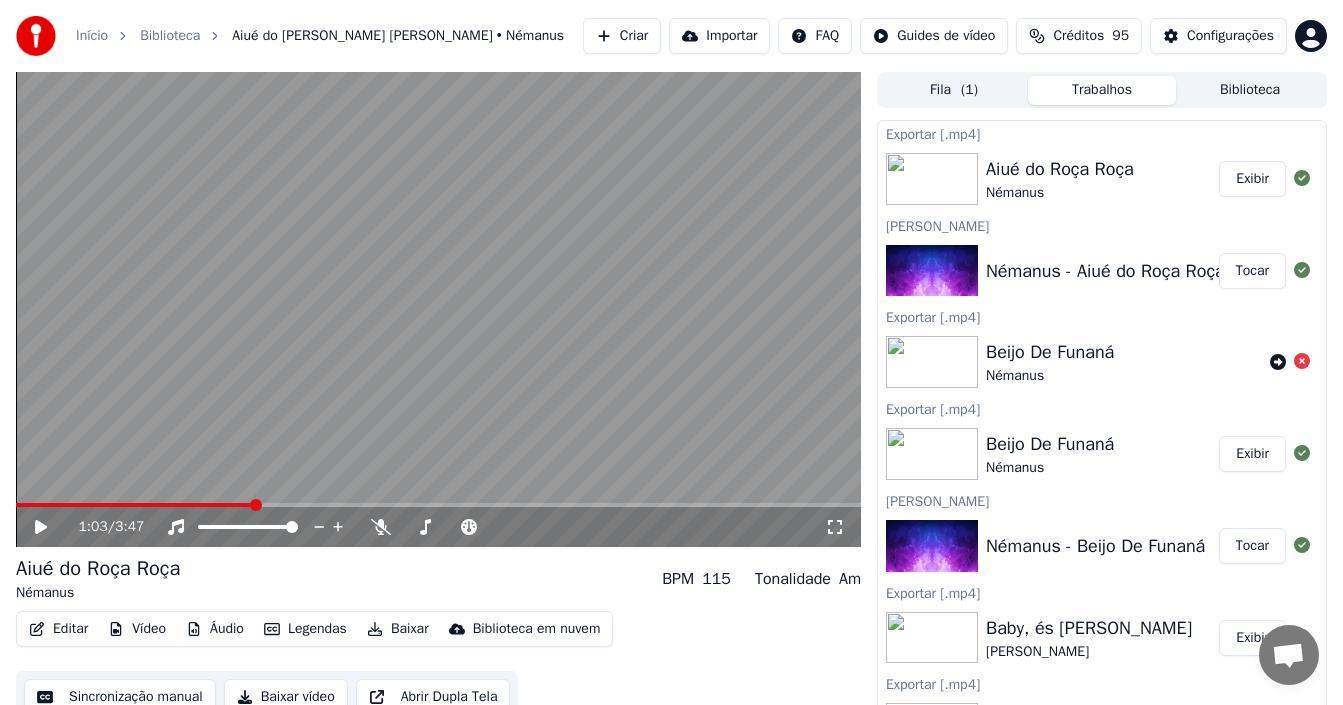 click on "Exibir" at bounding box center [1252, 179] 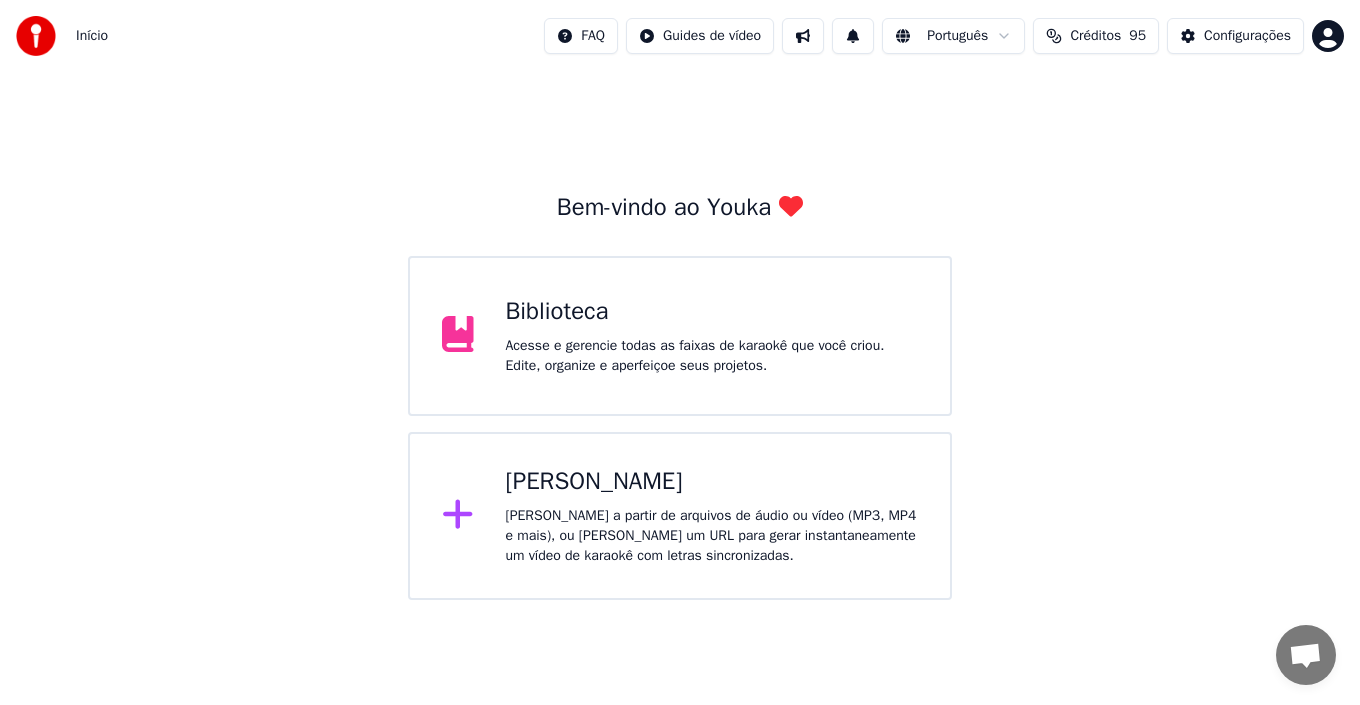 click on "[PERSON_NAME]" at bounding box center [712, 482] 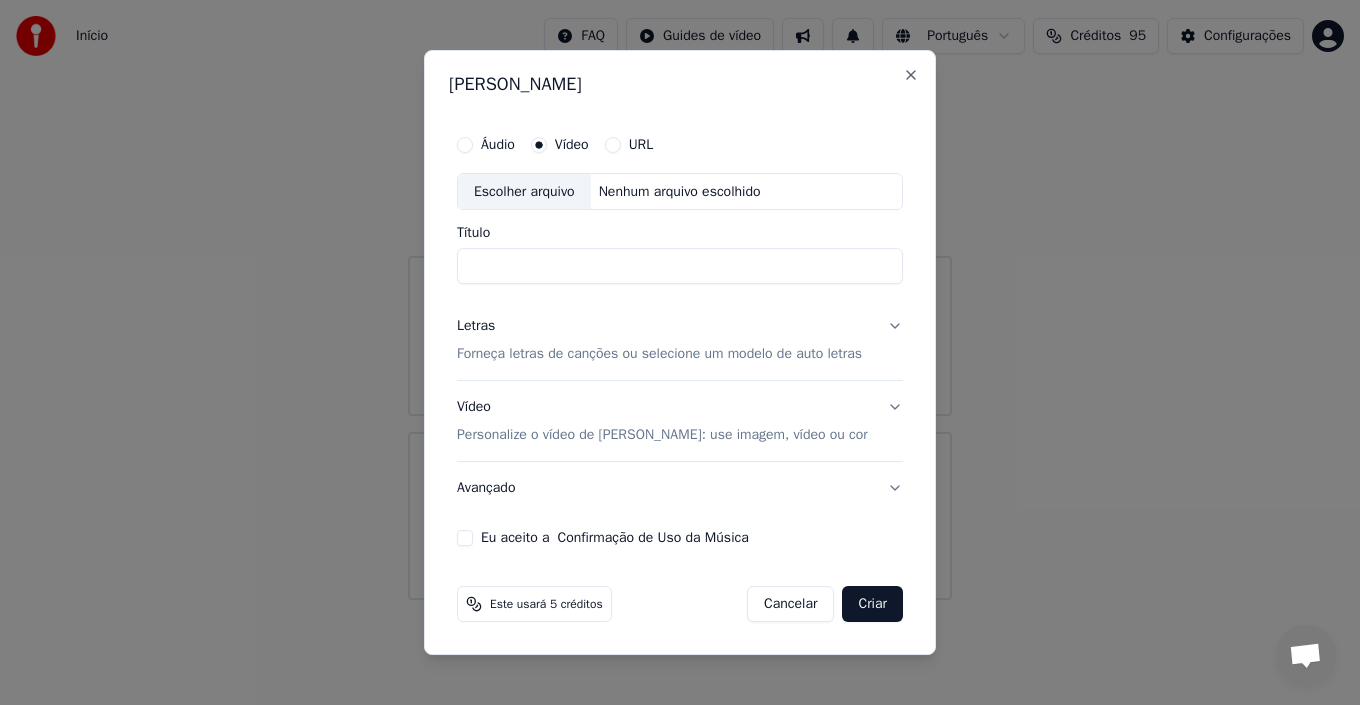 click on "Vídeo Personalize o vídeo de karaokê: use imagem, vídeo ou cor" at bounding box center (680, 422) 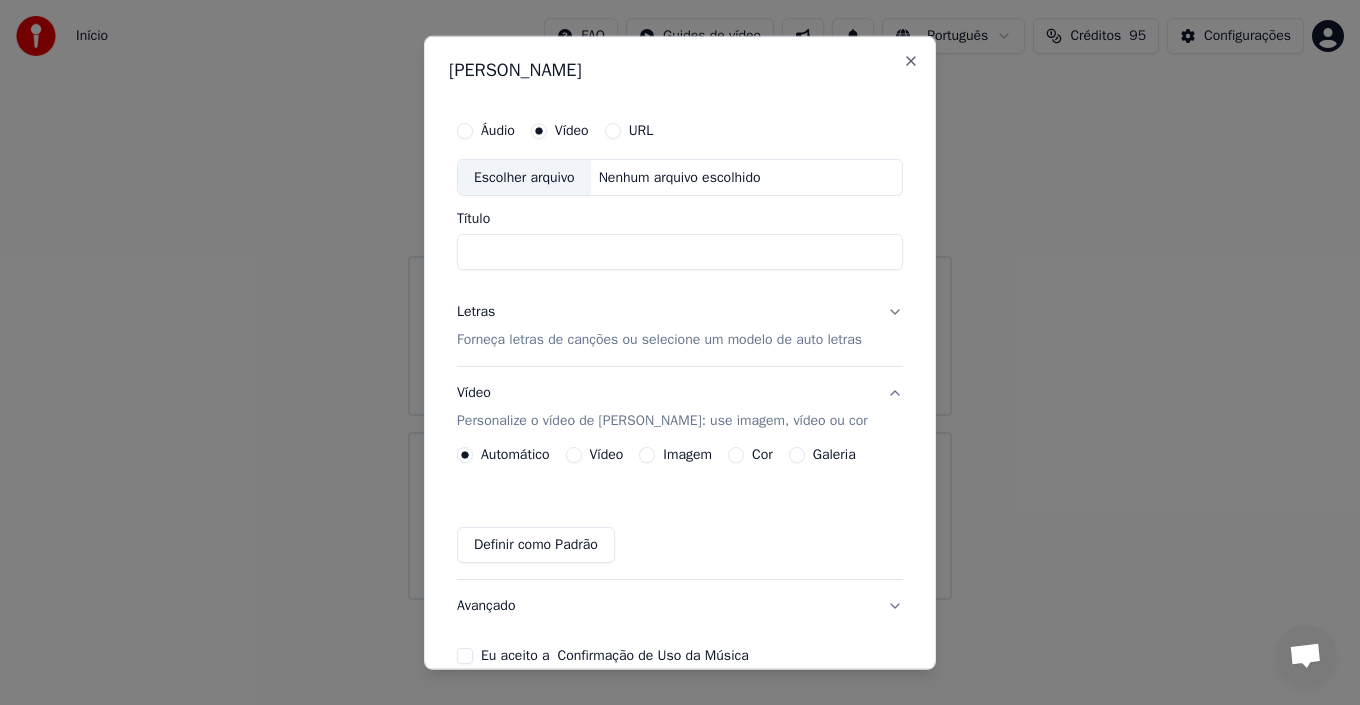 click on "Forneça letras de canções ou selecione um modelo de auto letras" at bounding box center (659, 340) 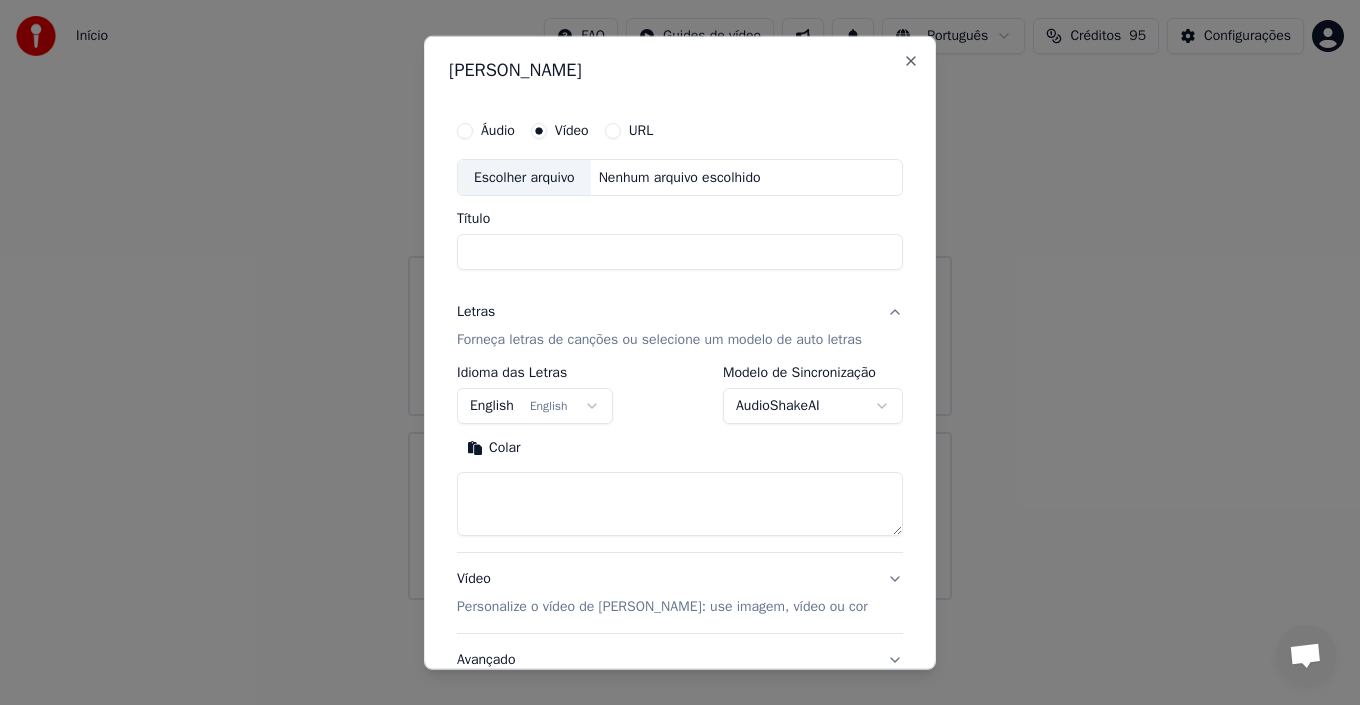 click at bounding box center [680, 504] 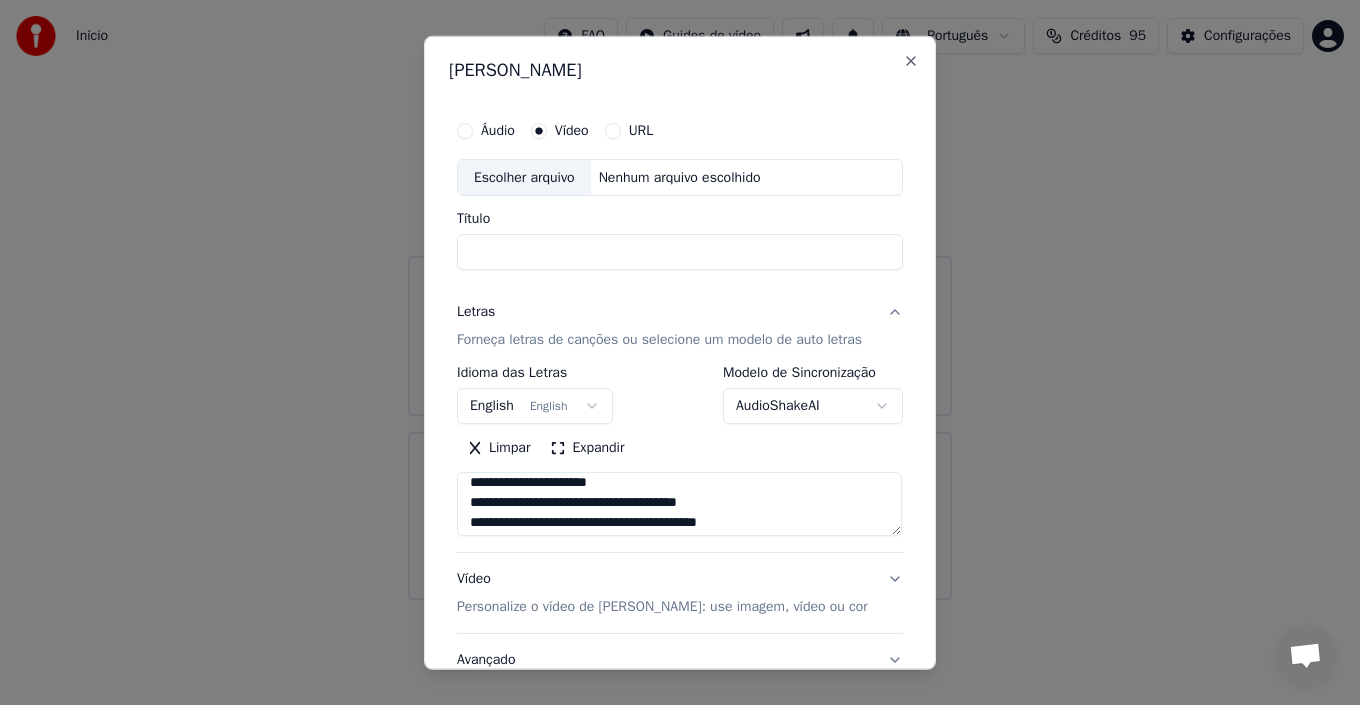 scroll, scrollTop: 465, scrollLeft: 0, axis: vertical 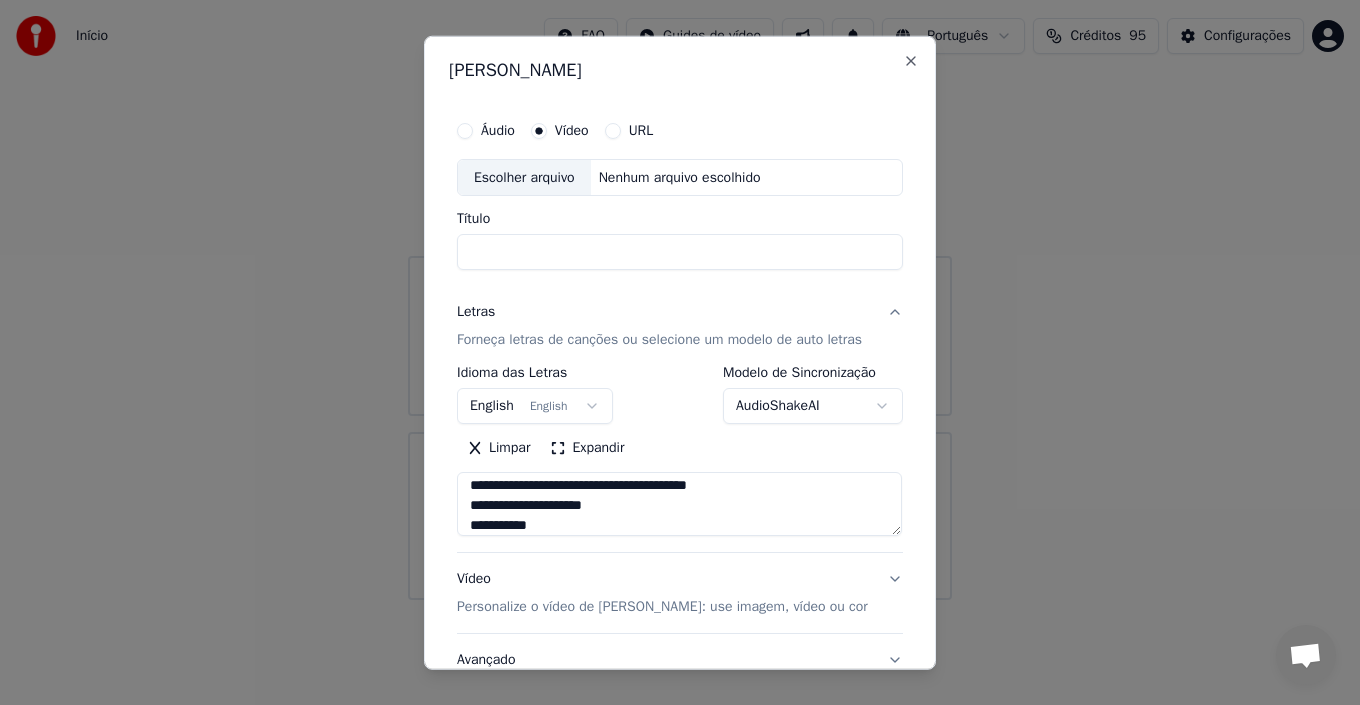 type on "**********" 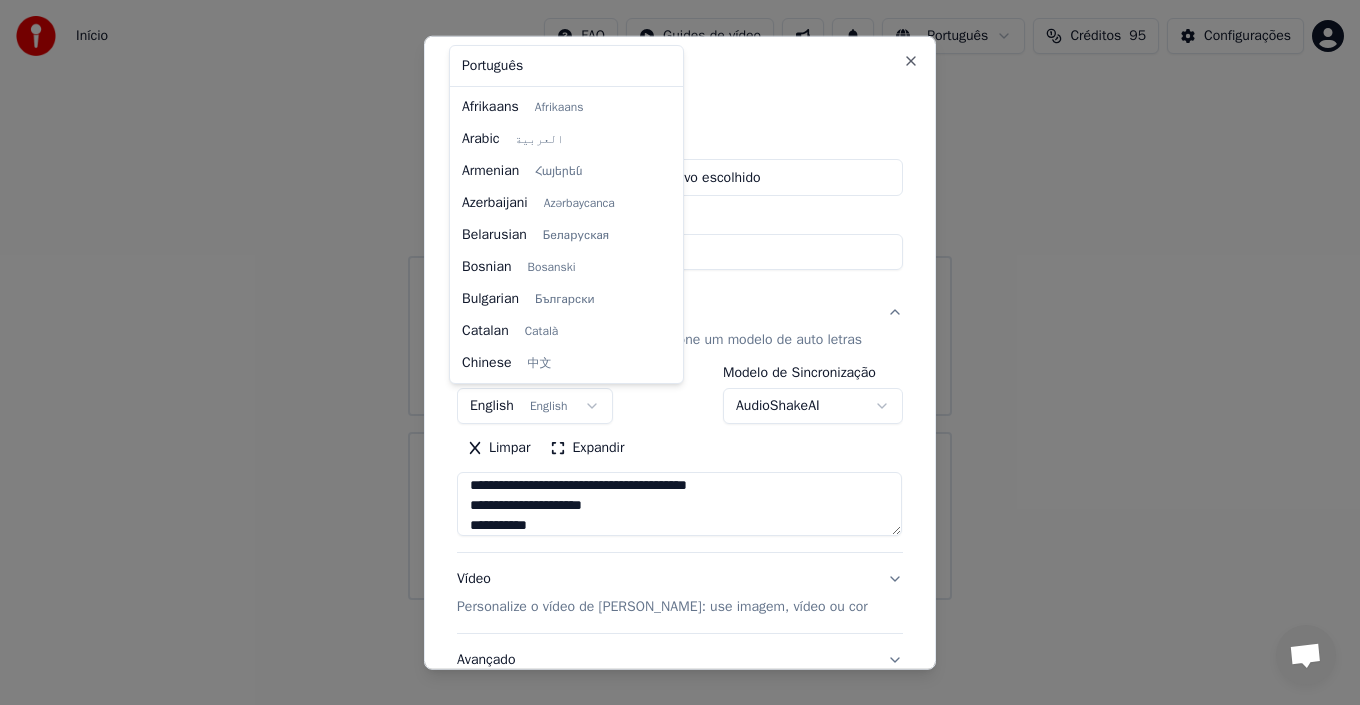 scroll, scrollTop: 160, scrollLeft: 0, axis: vertical 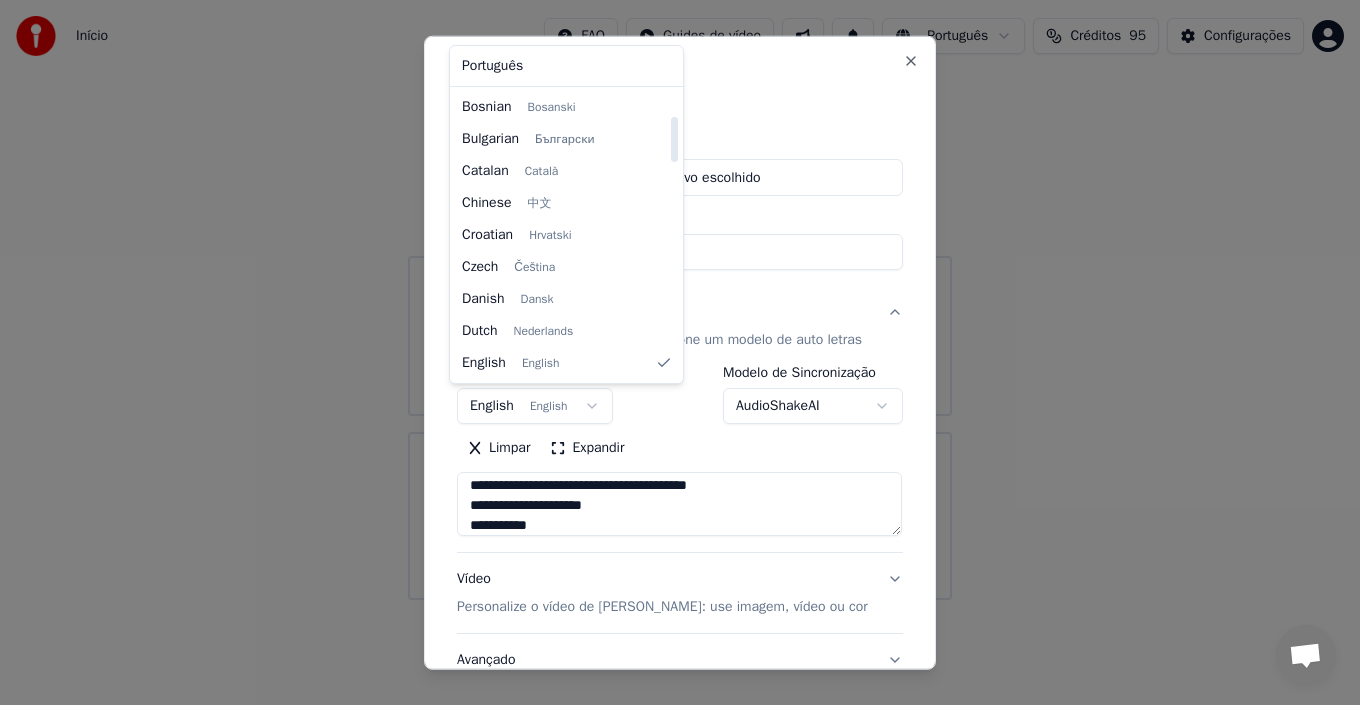 select on "**" 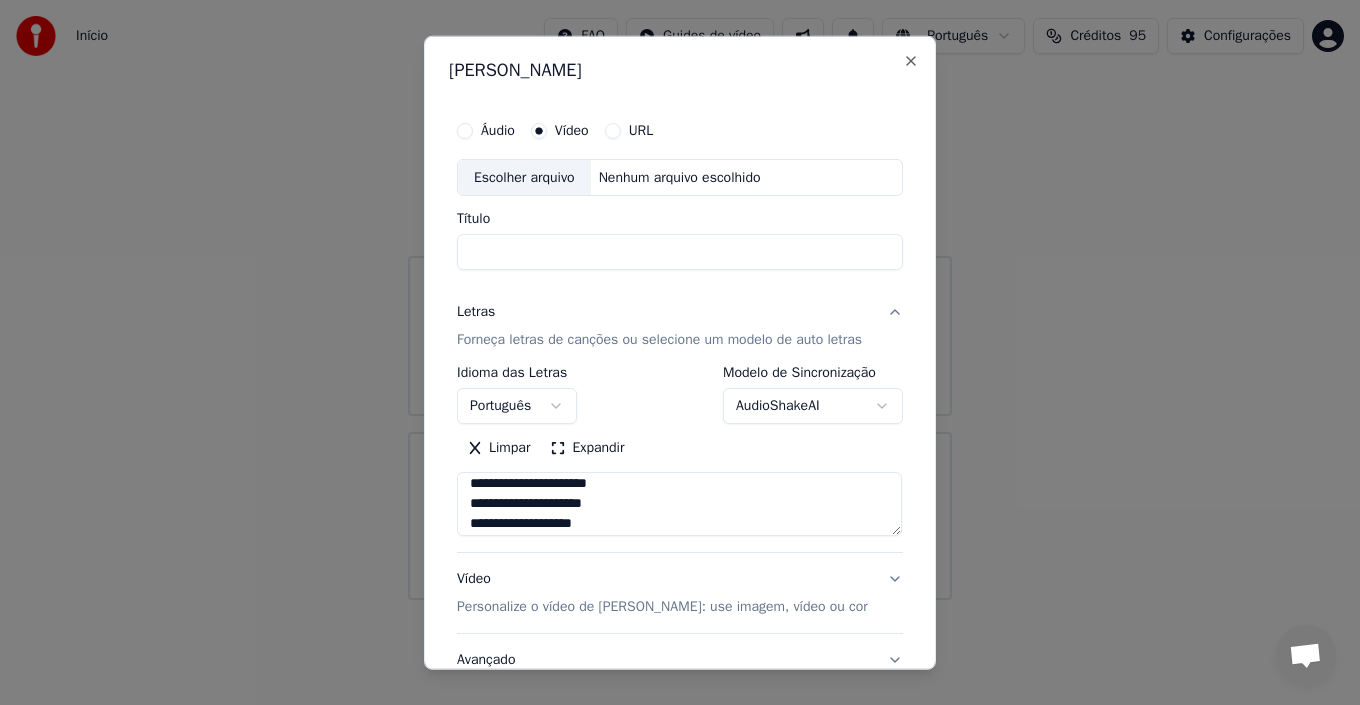 scroll, scrollTop: 0, scrollLeft: 0, axis: both 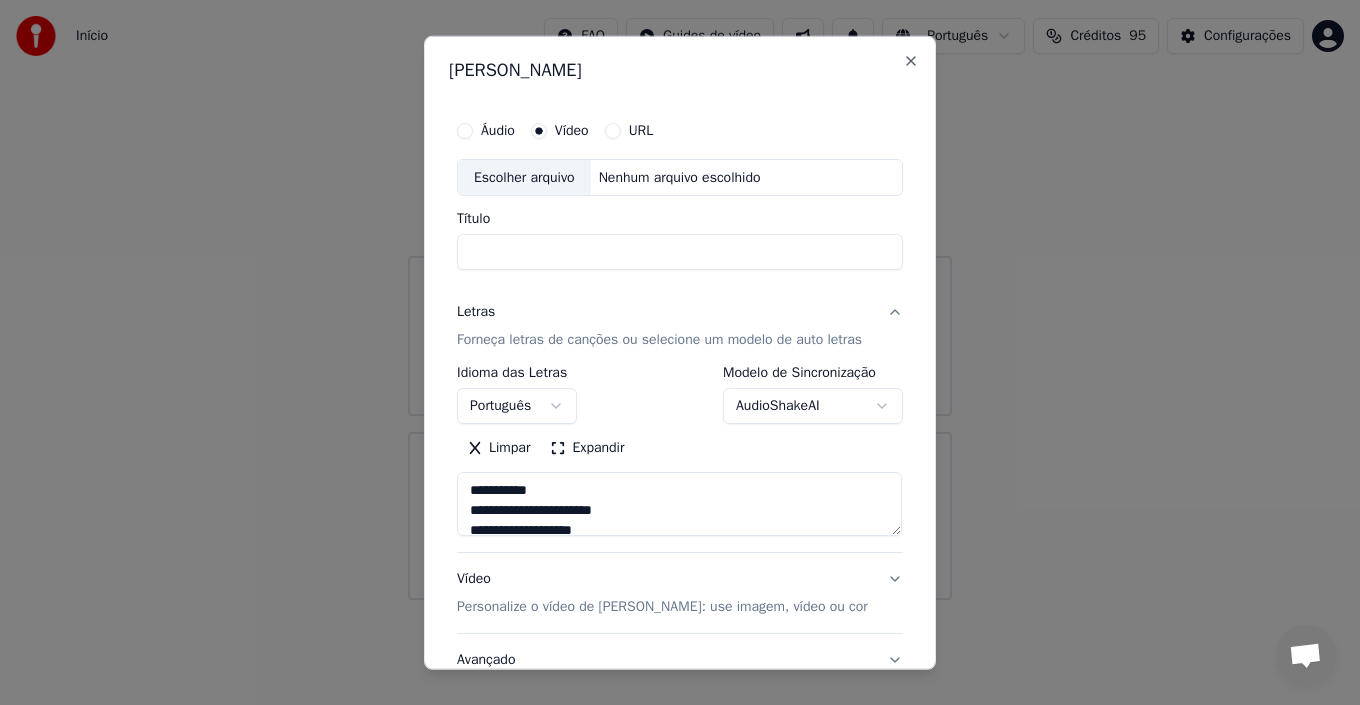 click on "Escolher arquivo" at bounding box center (524, 177) 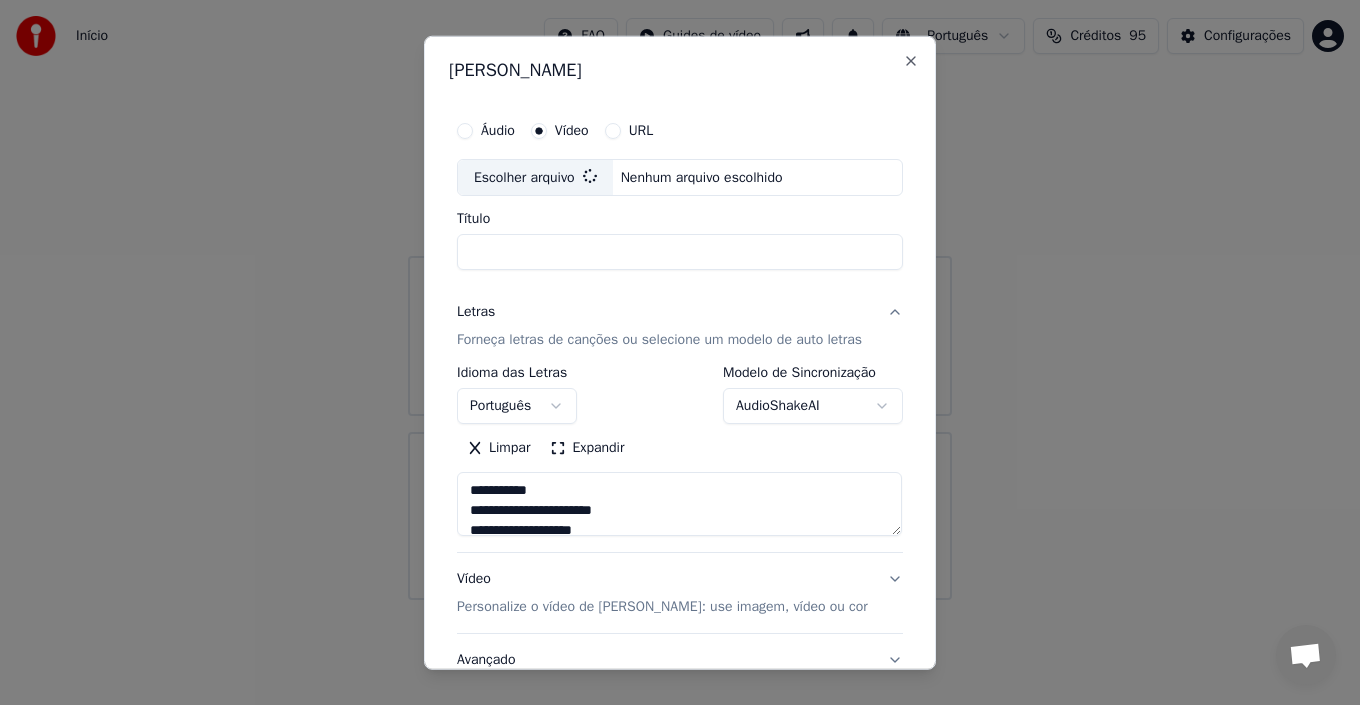 type on "**********" 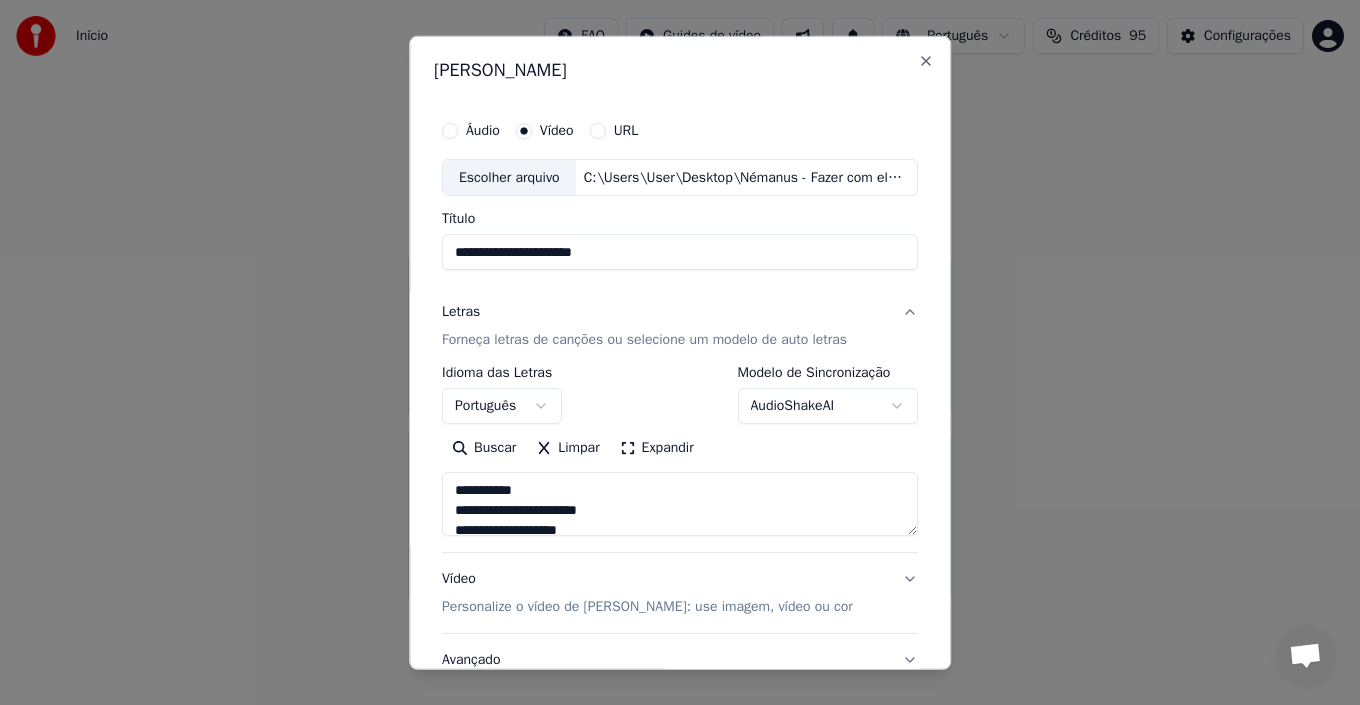 click on "Expandir" at bounding box center (657, 448) 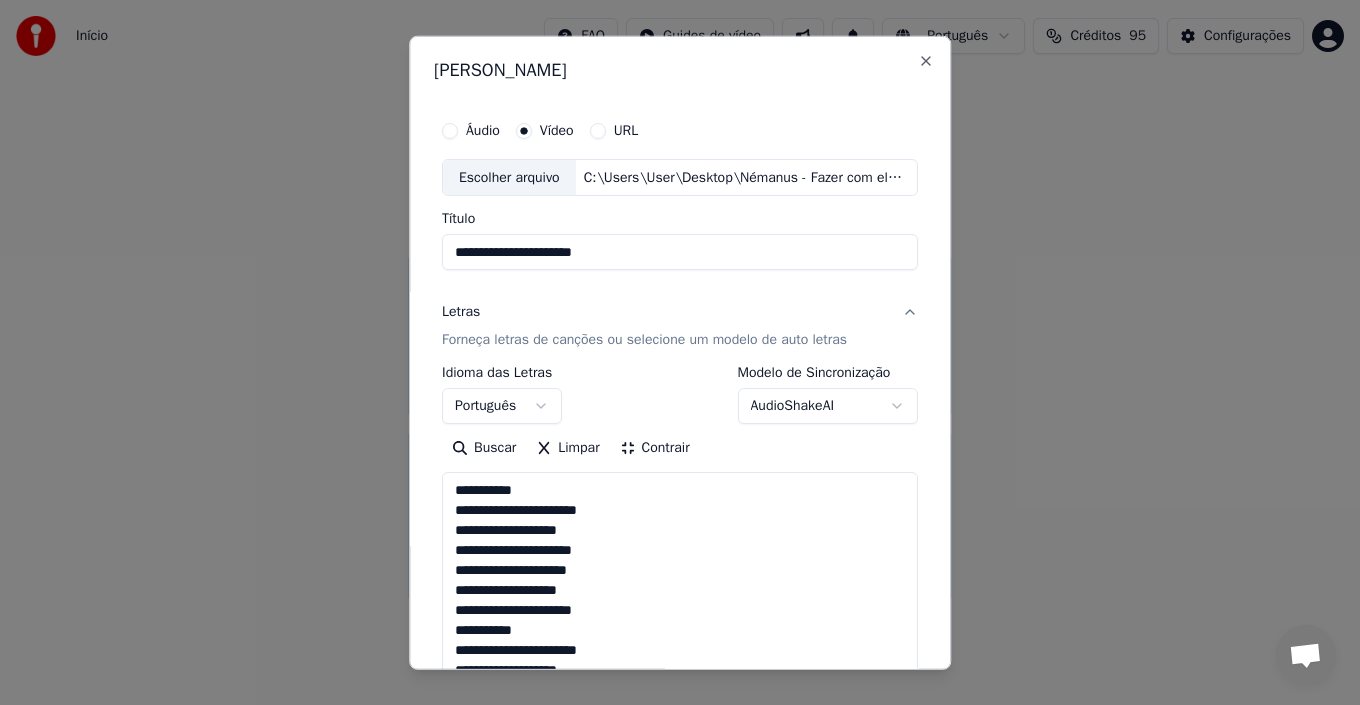 click on "Contrair" at bounding box center (655, 448) 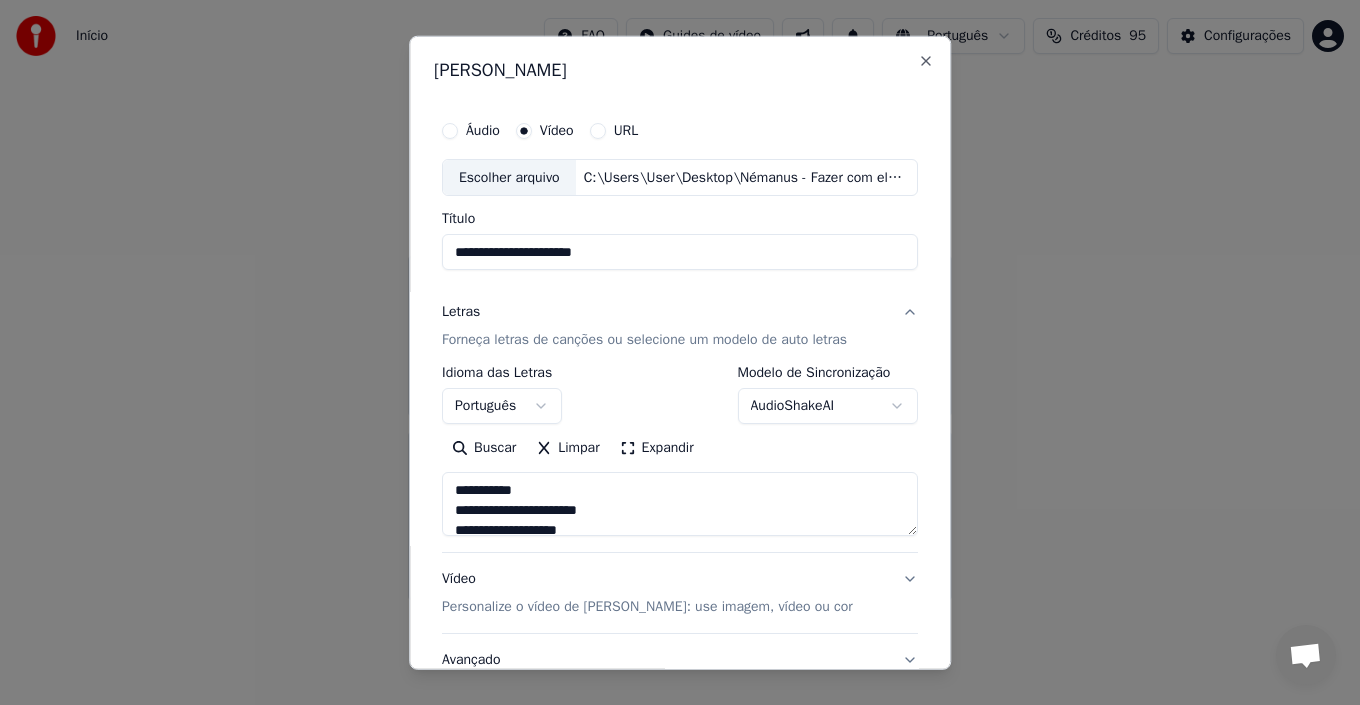type 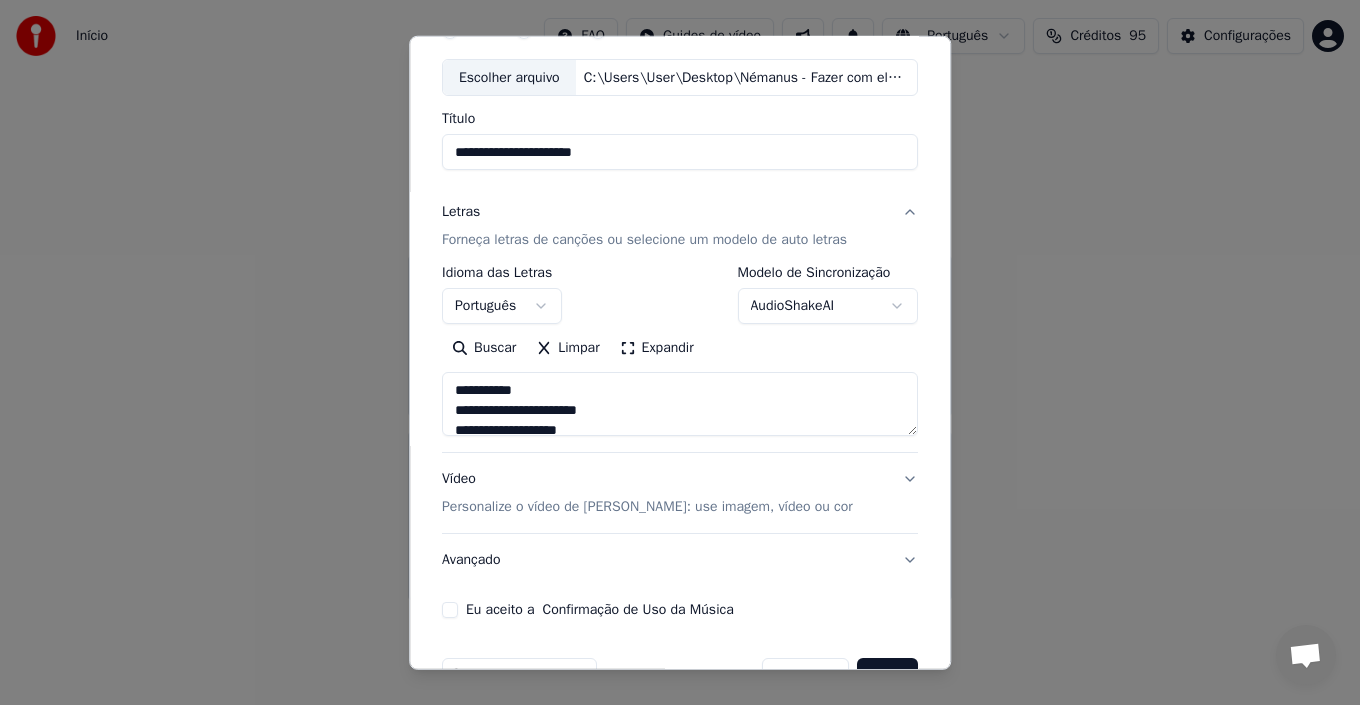 scroll, scrollTop: 157, scrollLeft: 0, axis: vertical 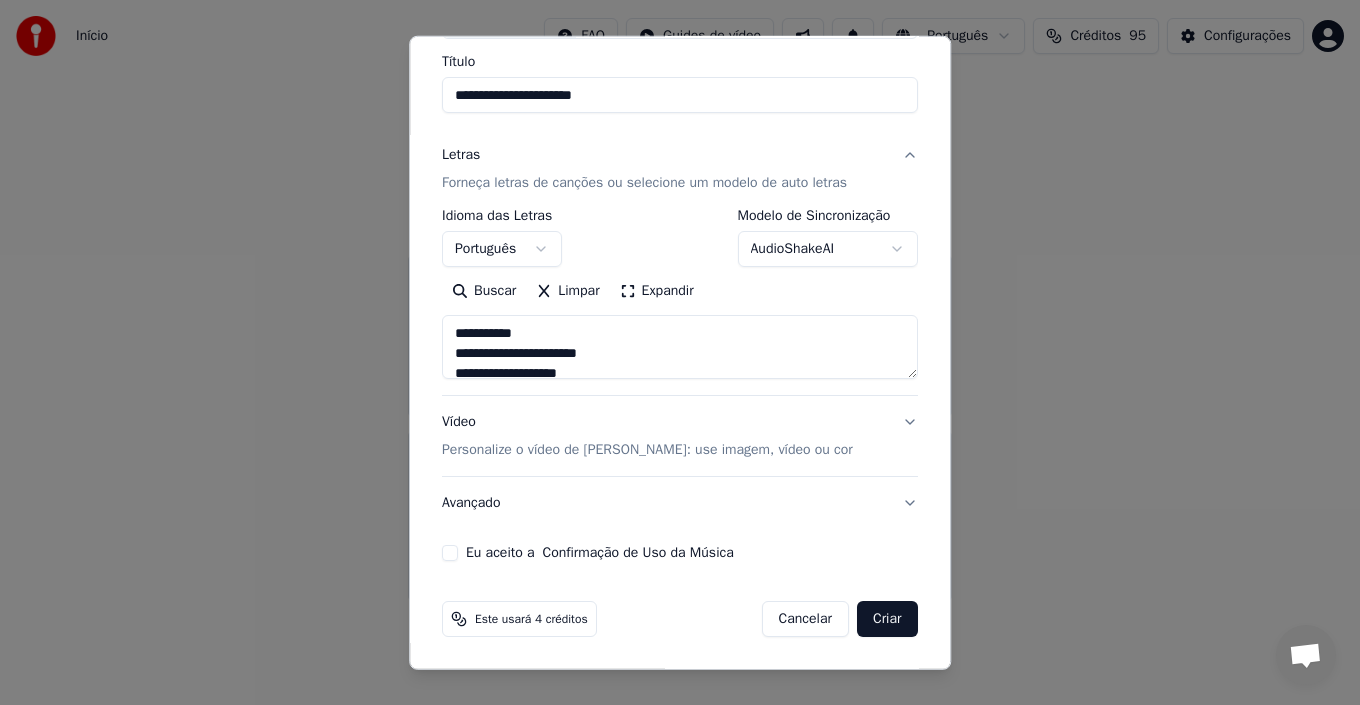 click on "Eu aceito a   Confirmação de Uso da Música" at bounding box center (450, 553) 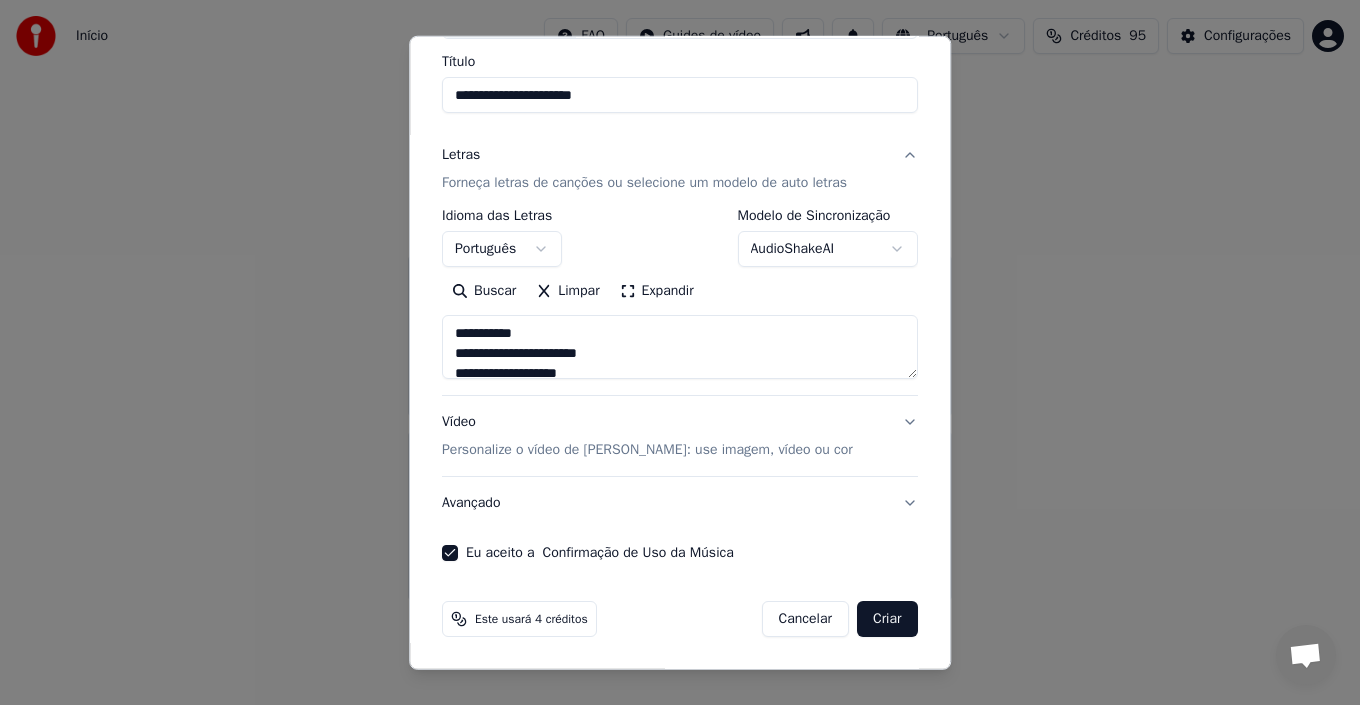 click on "Personalize o vídeo de [PERSON_NAME]: use imagem, vídeo ou cor" at bounding box center (647, 450) 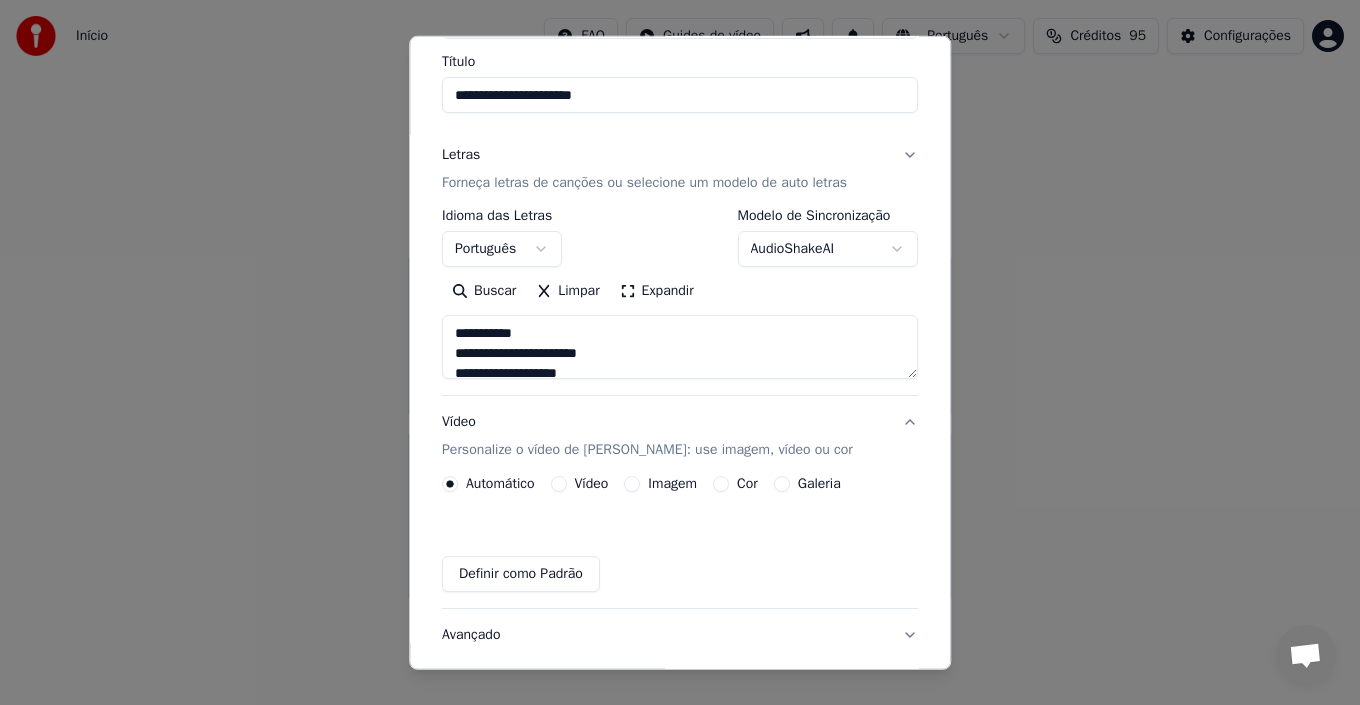 scroll, scrollTop: 103, scrollLeft: 0, axis: vertical 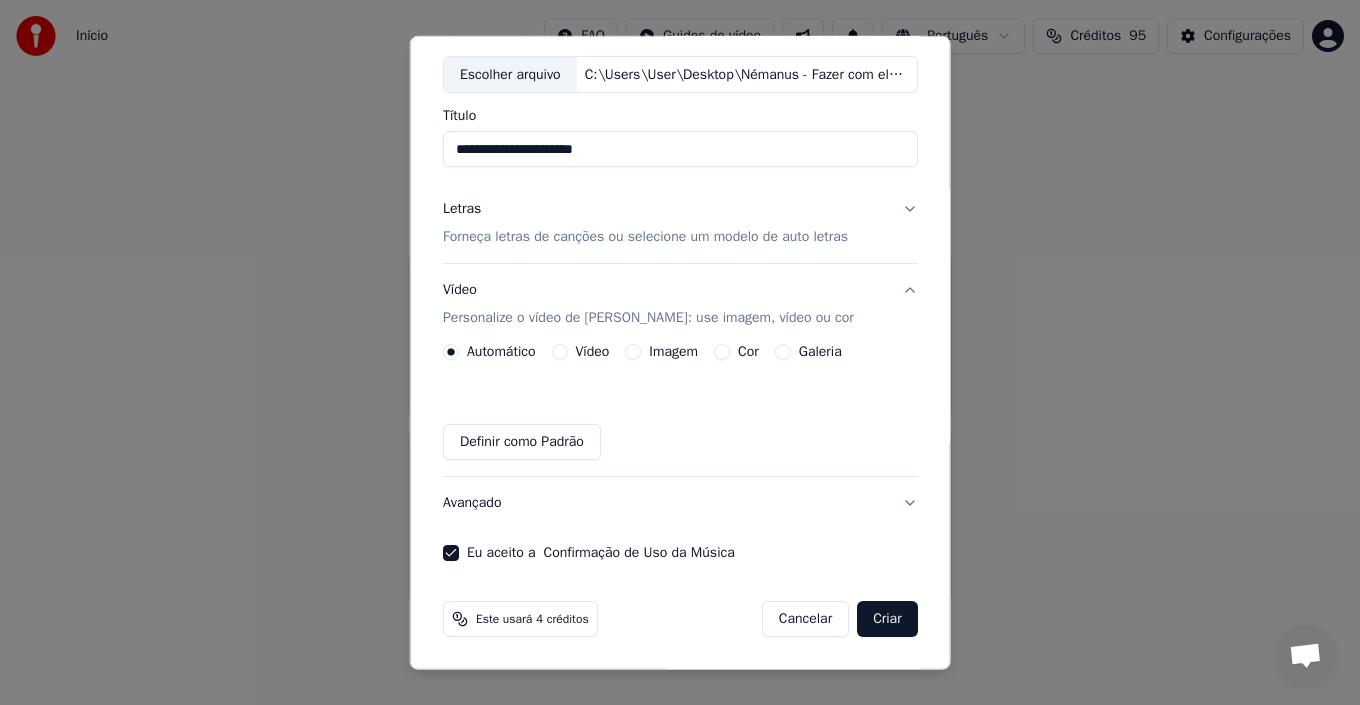 click on "Avançado" at bounding box center (680, 503) 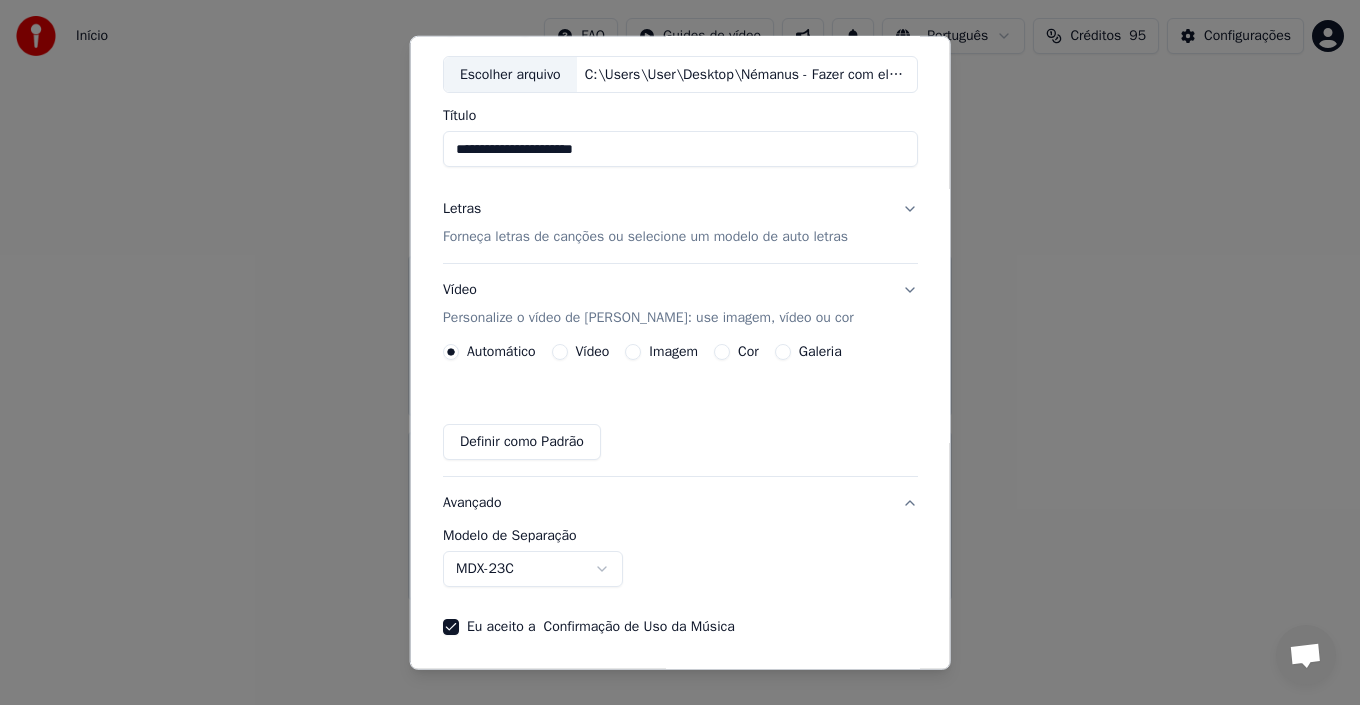 scroll, scrollTop: 45, scrollLeft: 0, axis: vertical 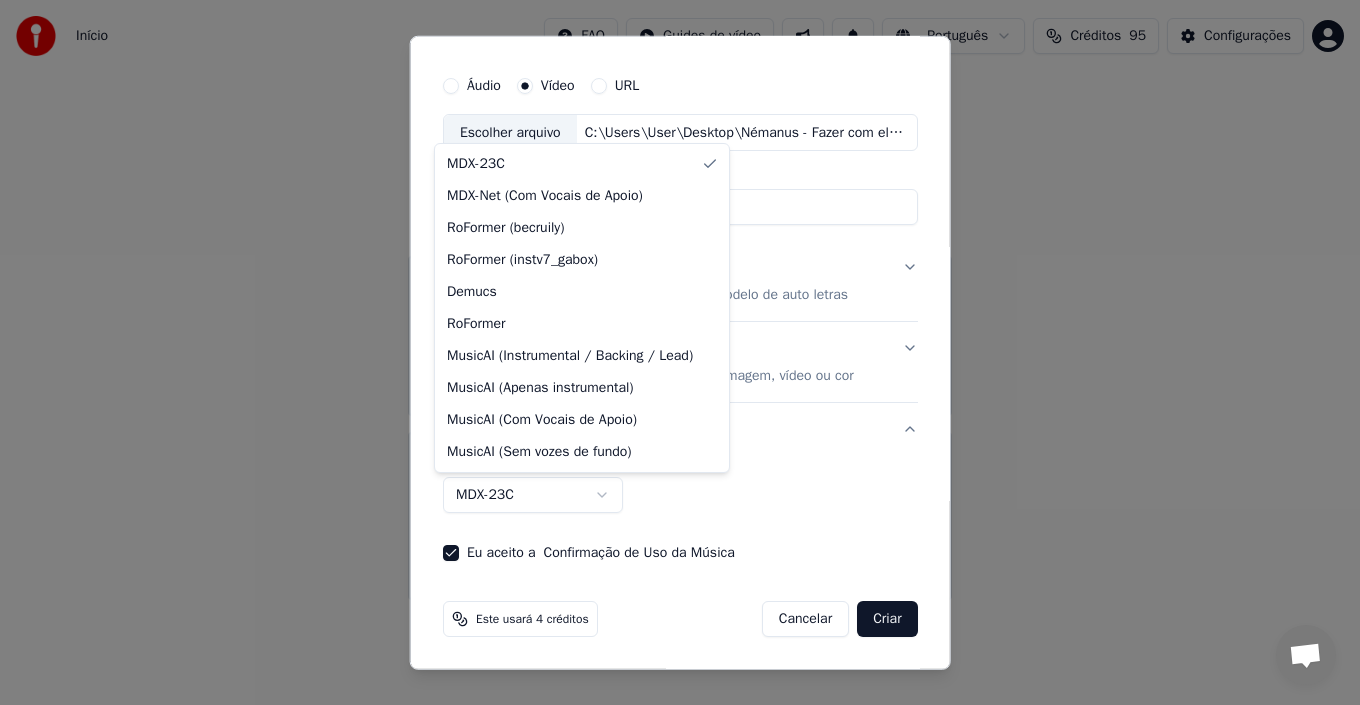 click on "**********" at bounding box center (680, 300) 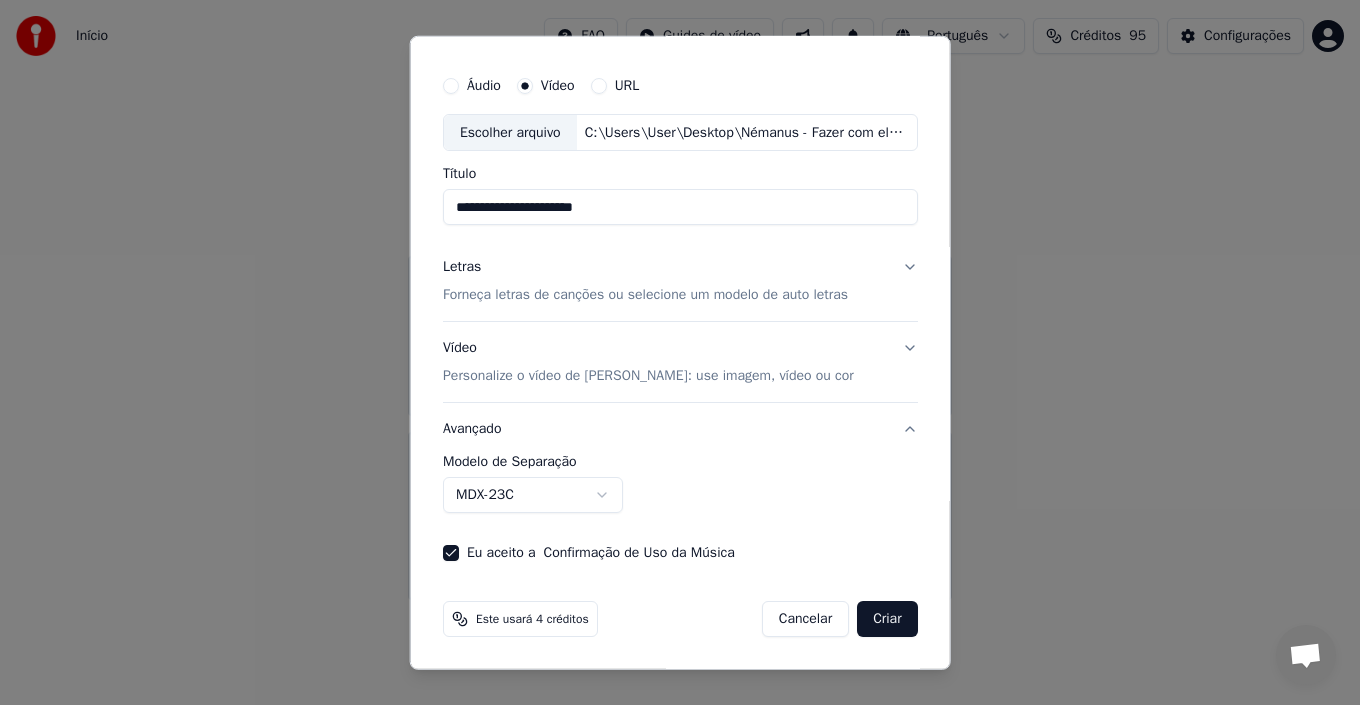 click on "**********" at bounding box center [680, 300] 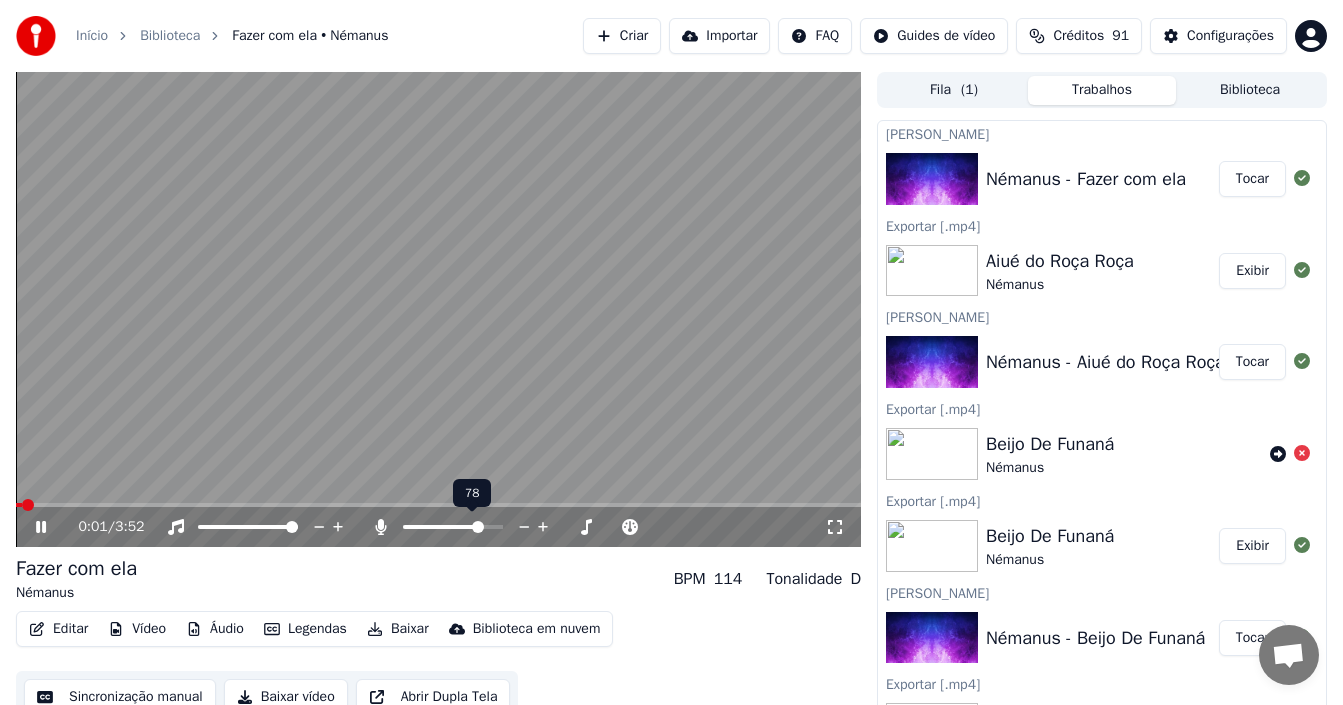 click at bounding box center [478, 527] 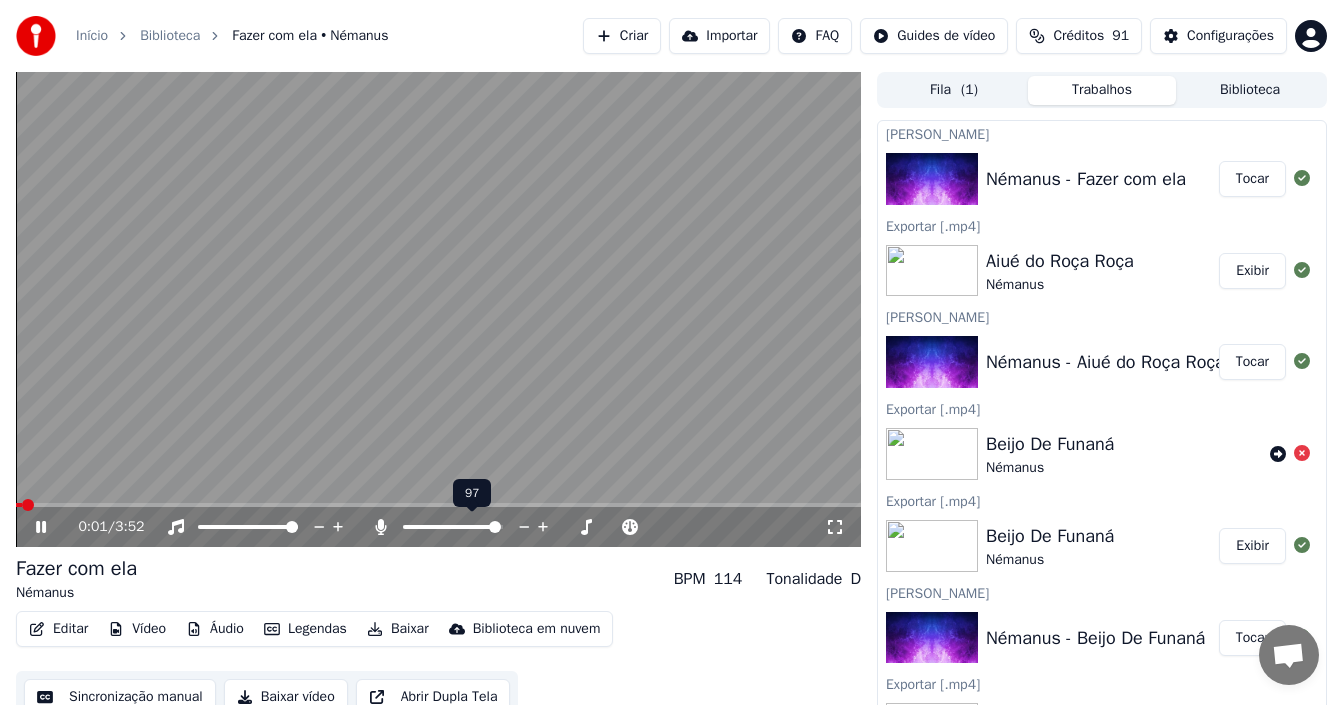 click at bounding box center [495, 527] 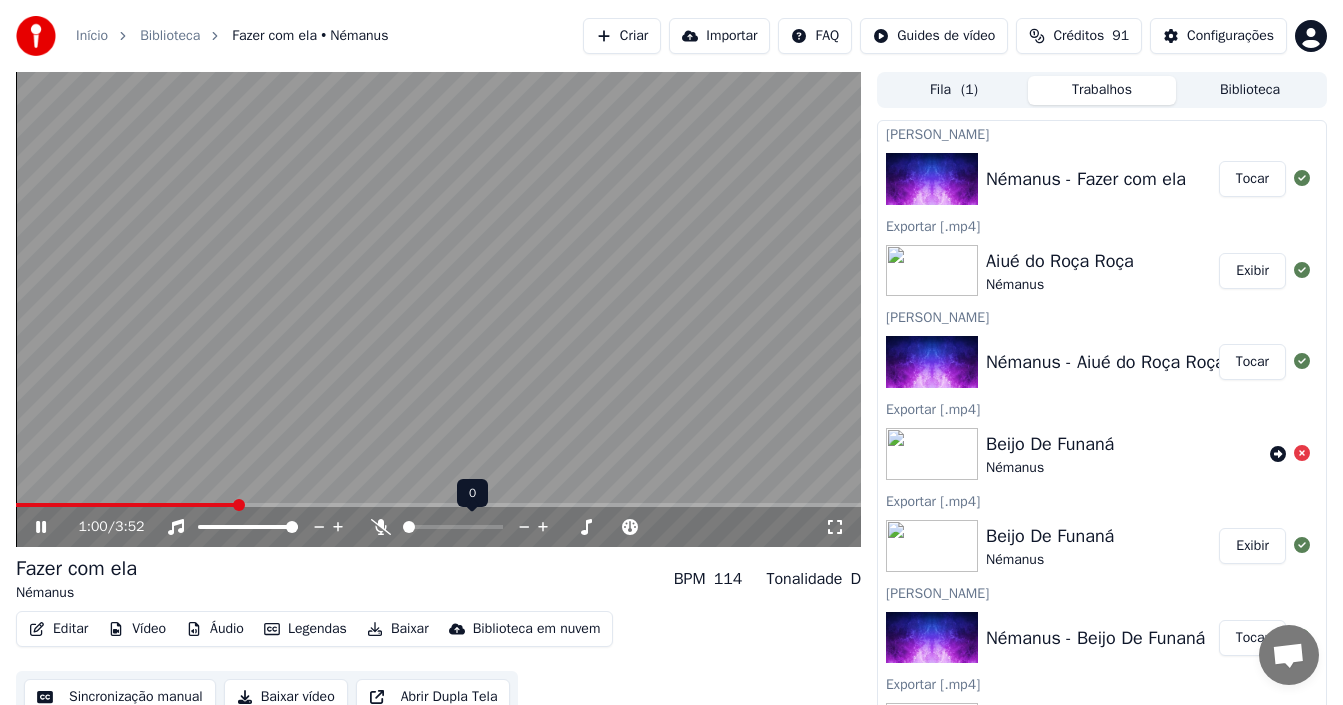 click at bounding box center [409, 527] 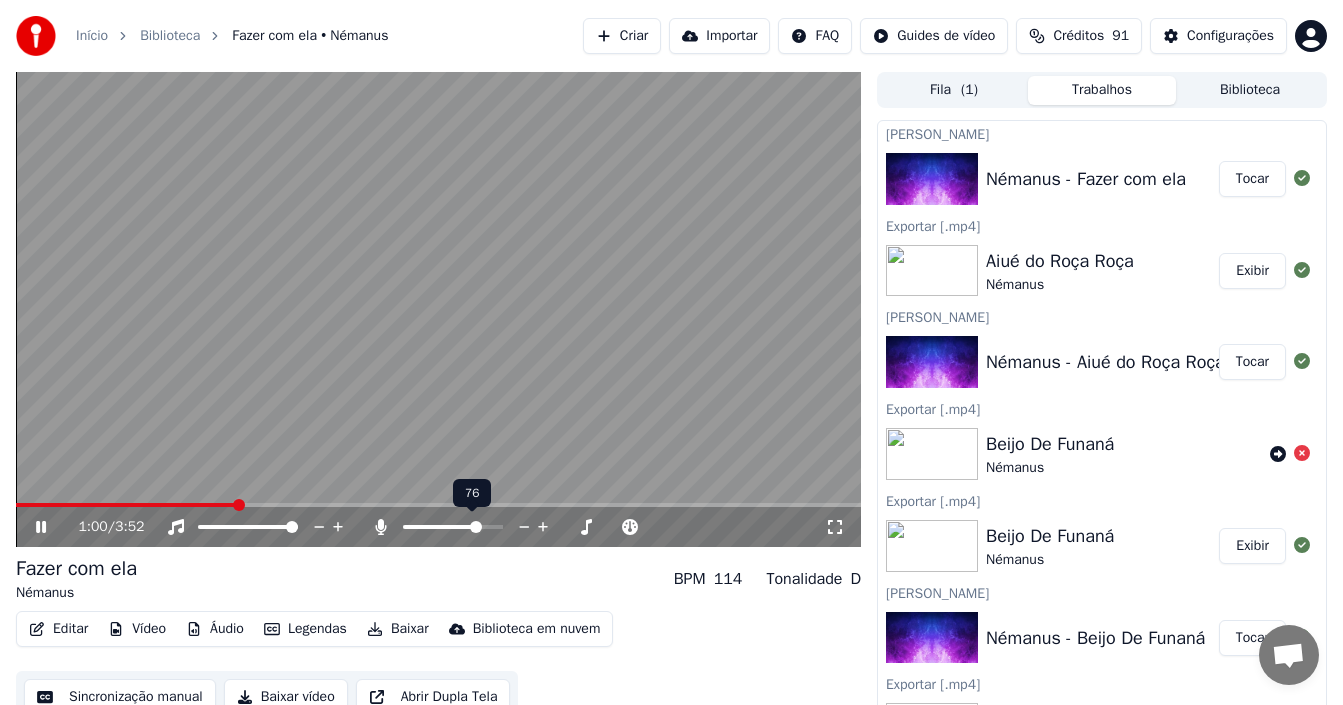 click at bounding box center [453, 527] 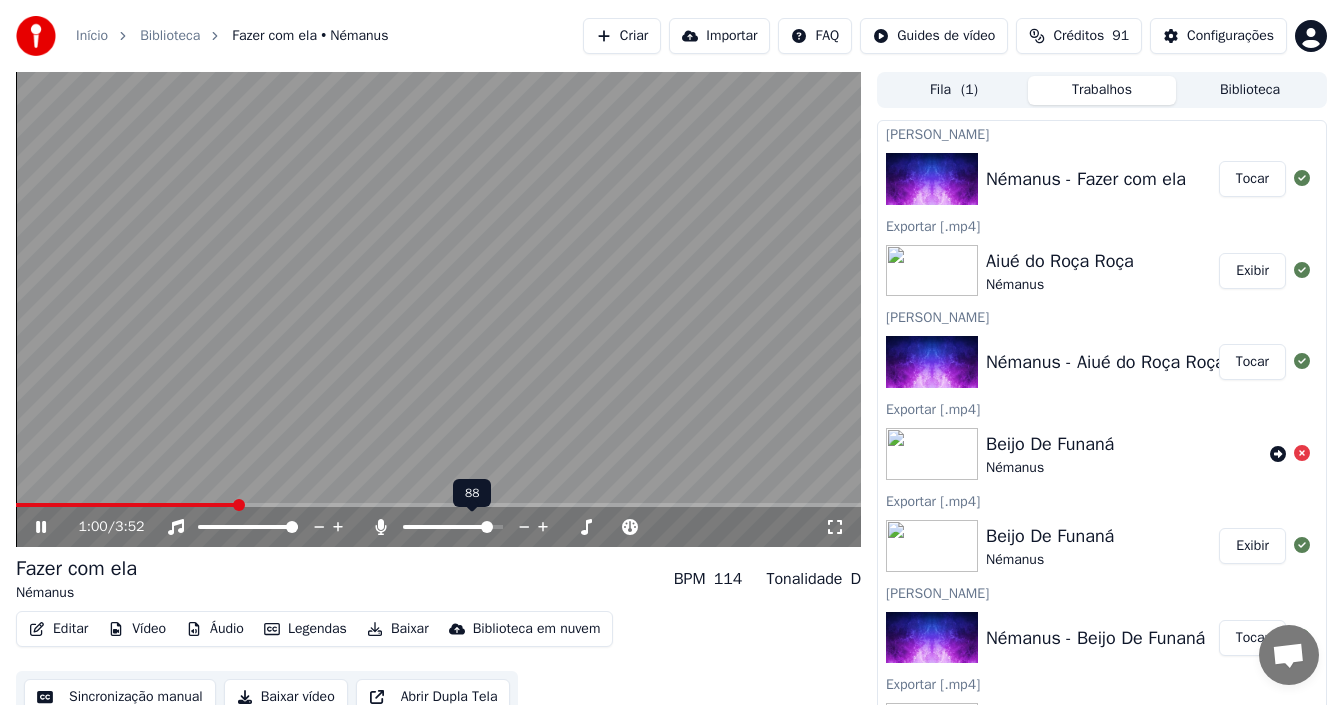 click at bounding box center (487, 527) 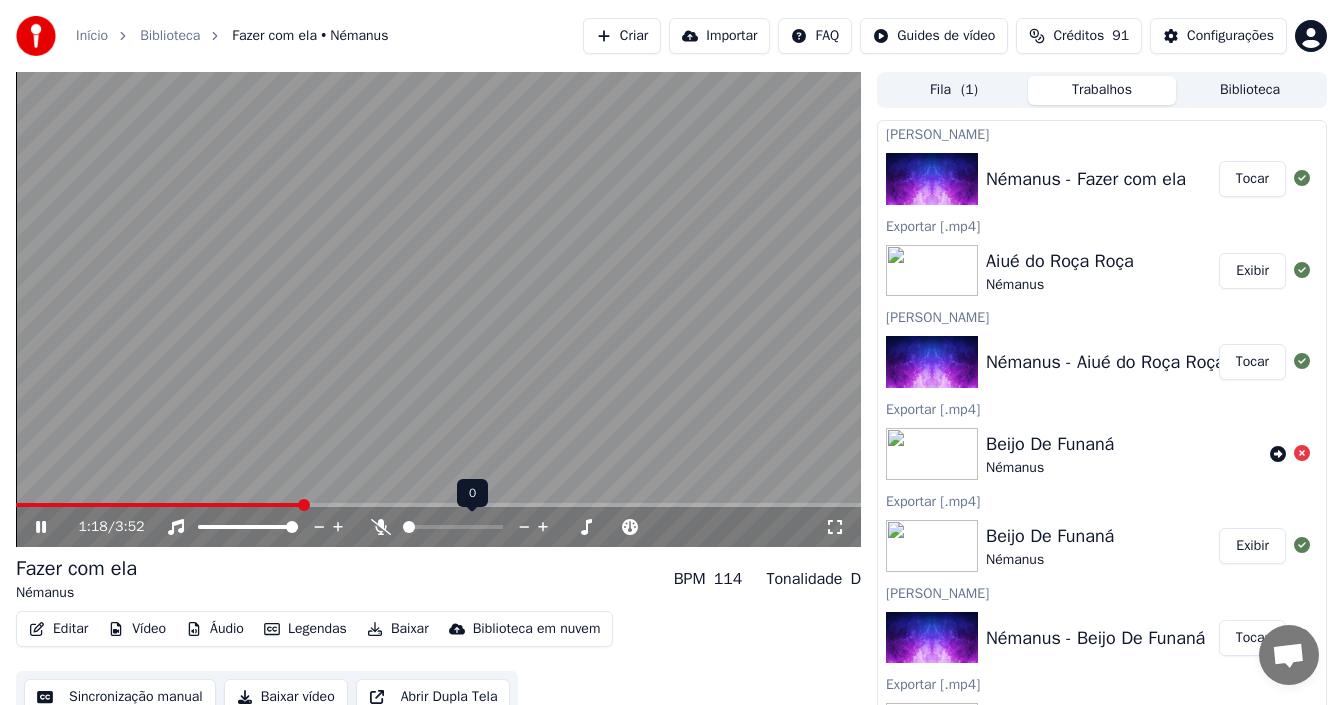 click at bounding box center [409, 527] 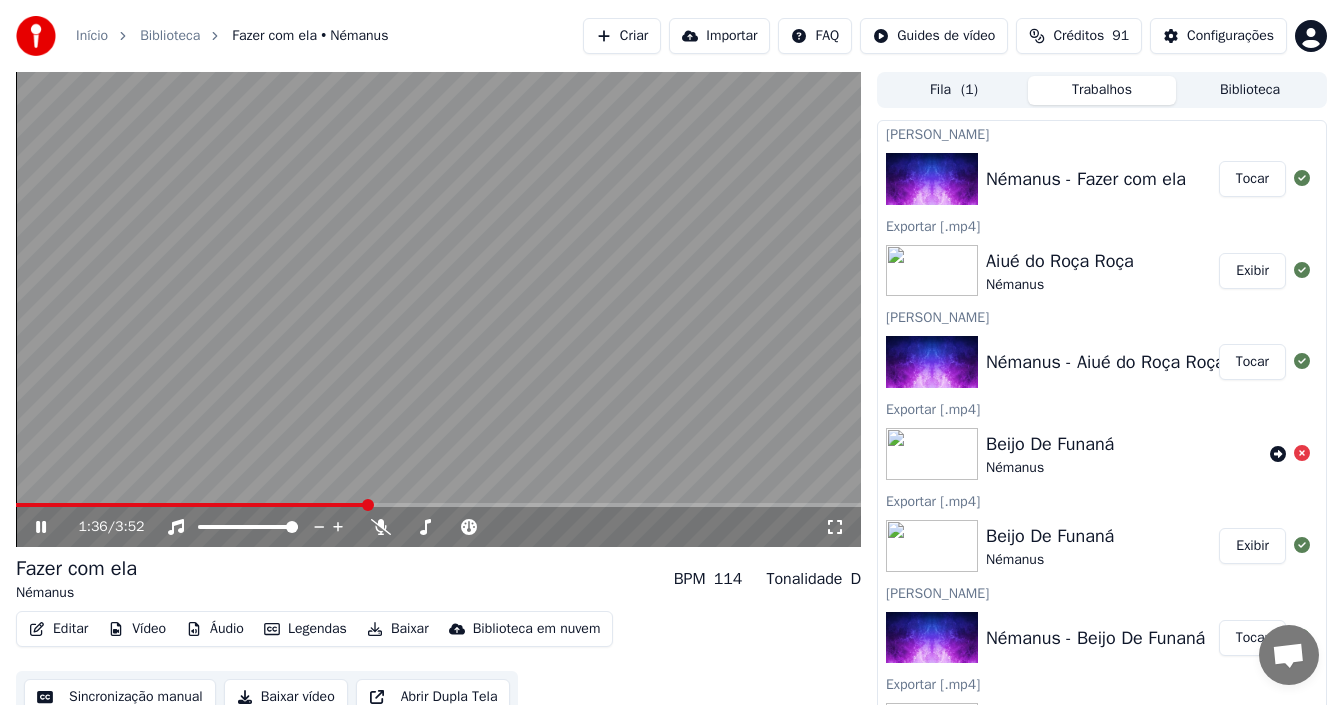 click 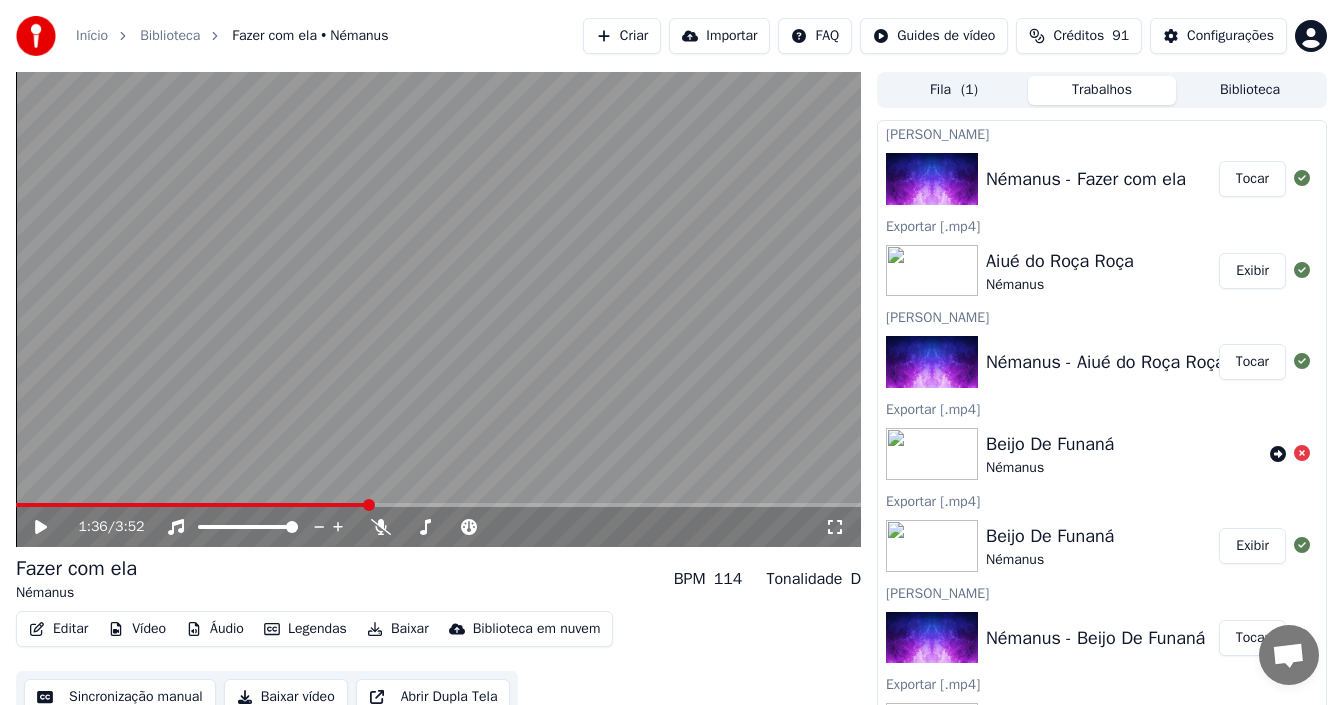 click on "Baixar vídeo" at bounding box center (286, 697) 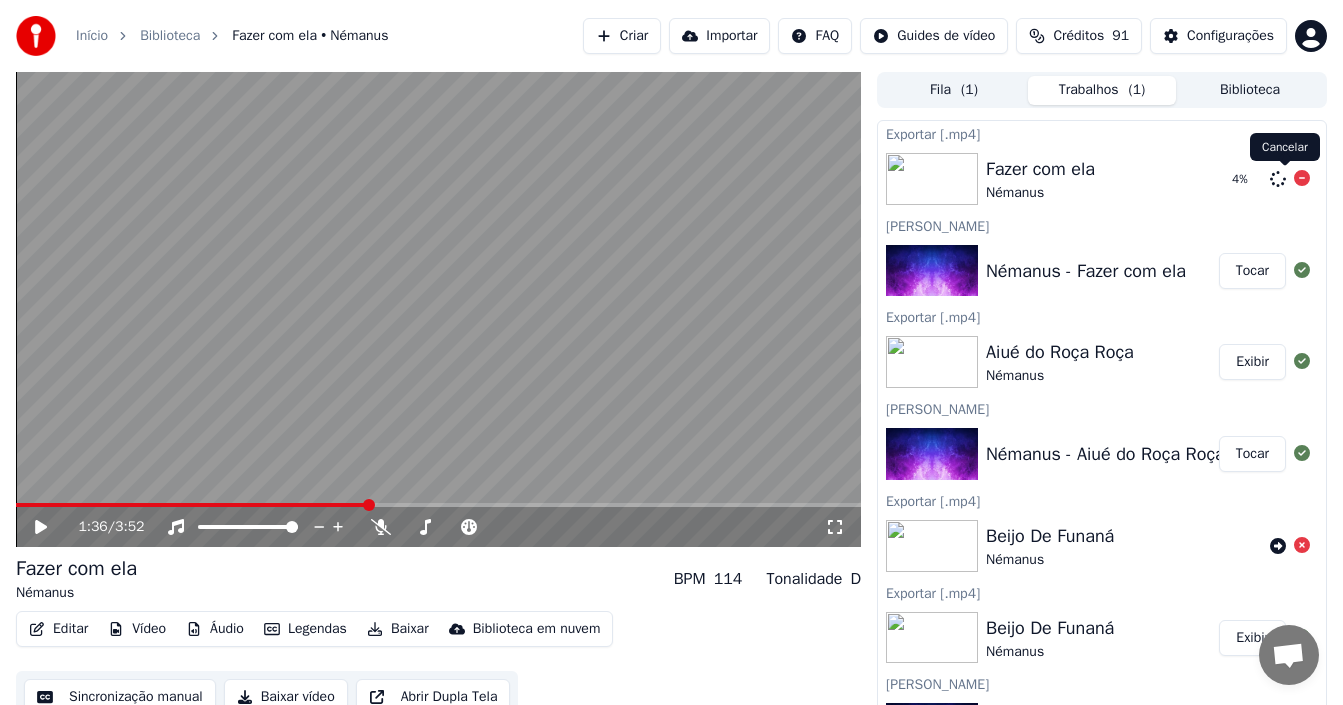 click 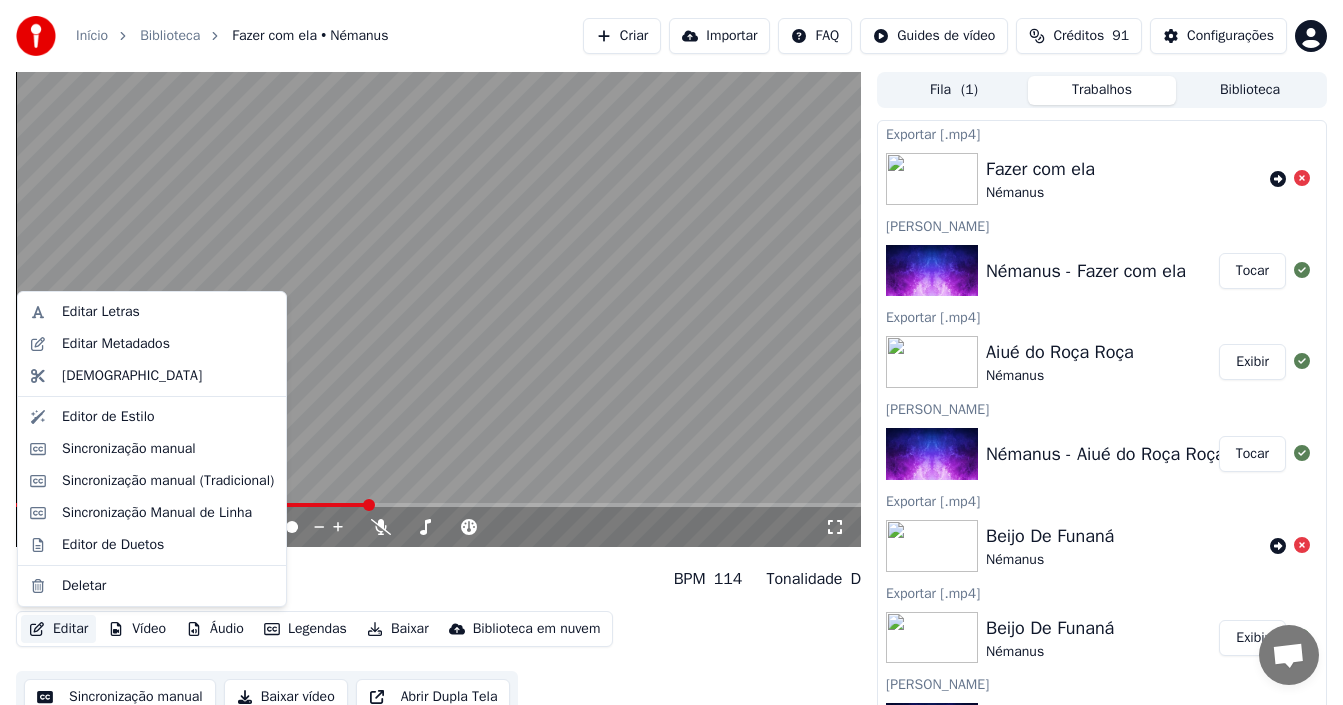 click on "Editar" at bounding box center (58, 629) 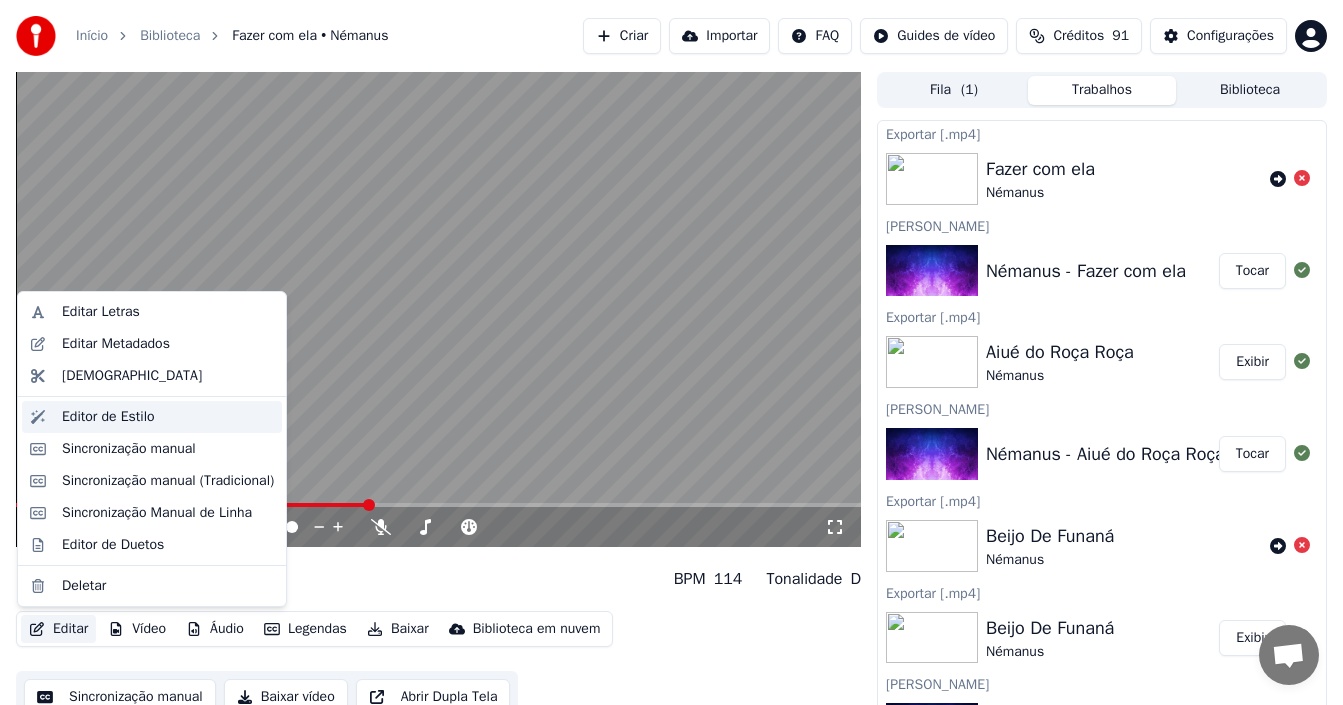 click on "Editor de Estilo" at bounding box center (108, 417) 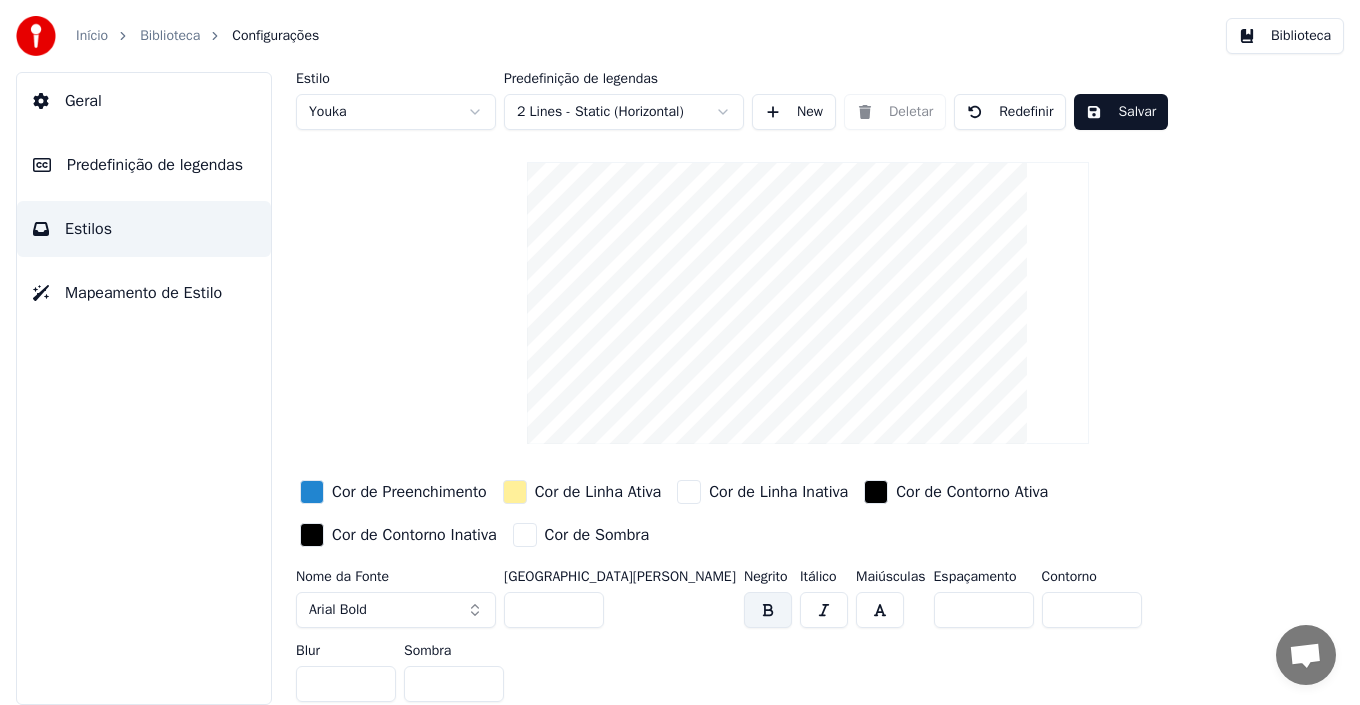 drag, startPoint x: 753, startPoint y: 369, endPoint x: 754, endPoint y: 321, distance: 48.010414 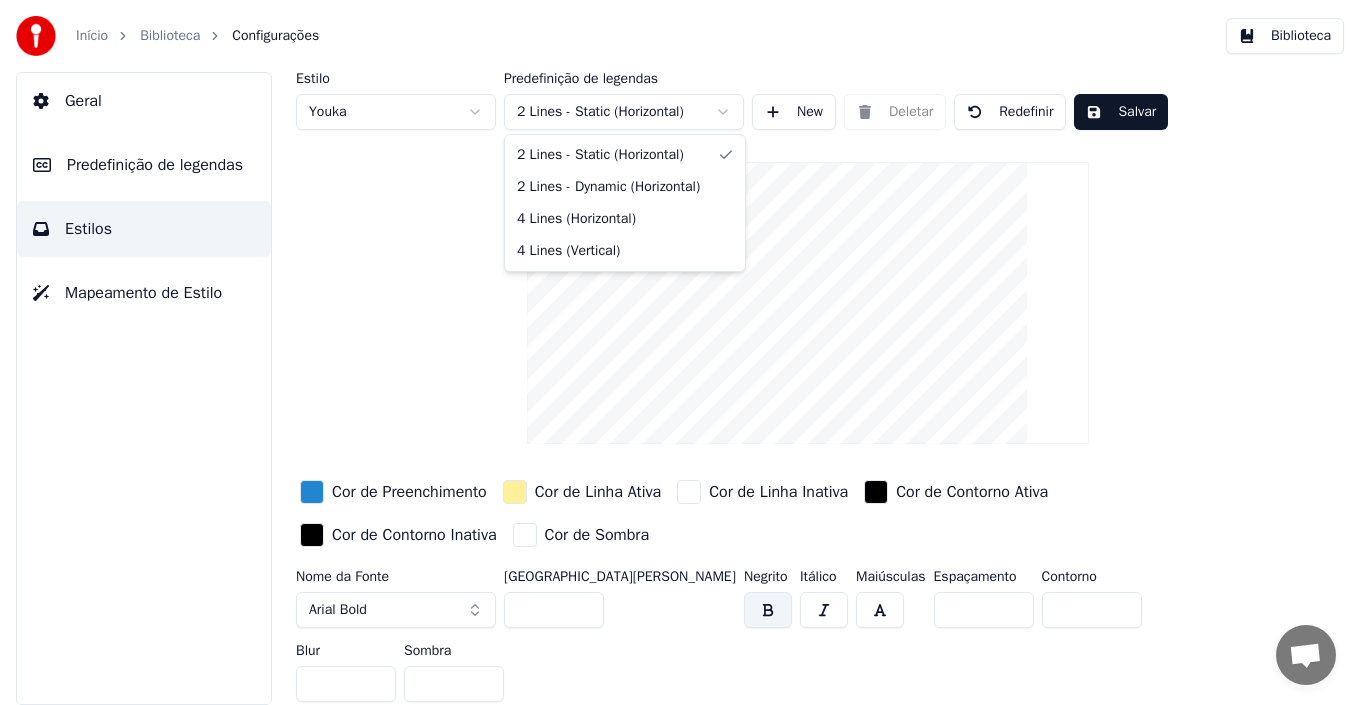 click on "Início Biblioteca Configurações Biblioteca Geral Predefinição de legendas Estilos Mapeamento de Estilo Estilo Youka Predefinição de legendas 2 Lines - Static (Horizontal) New Deletar Redefinir Salvar Cor de Preenchimento Cor de Linha Ativa Cor de Linha Inativa Cor [PERSON_NAME] Ativa Cor [PERSON_NAME] Inativa Cor de Sombra Nome [PERSON_NAME] Arial Bold Tamanho [PERSON_NAME] ** Negrito Itálico Maiúsculas Espaçamento * Contorno * Blur * Sombra * 2 Lines - Static (Horizontal) 2 Lines - Dynamic (Horizontal) 4 Lines (Horizontal) 4 Lines (Vertical)" at bounding box center (680, 352) 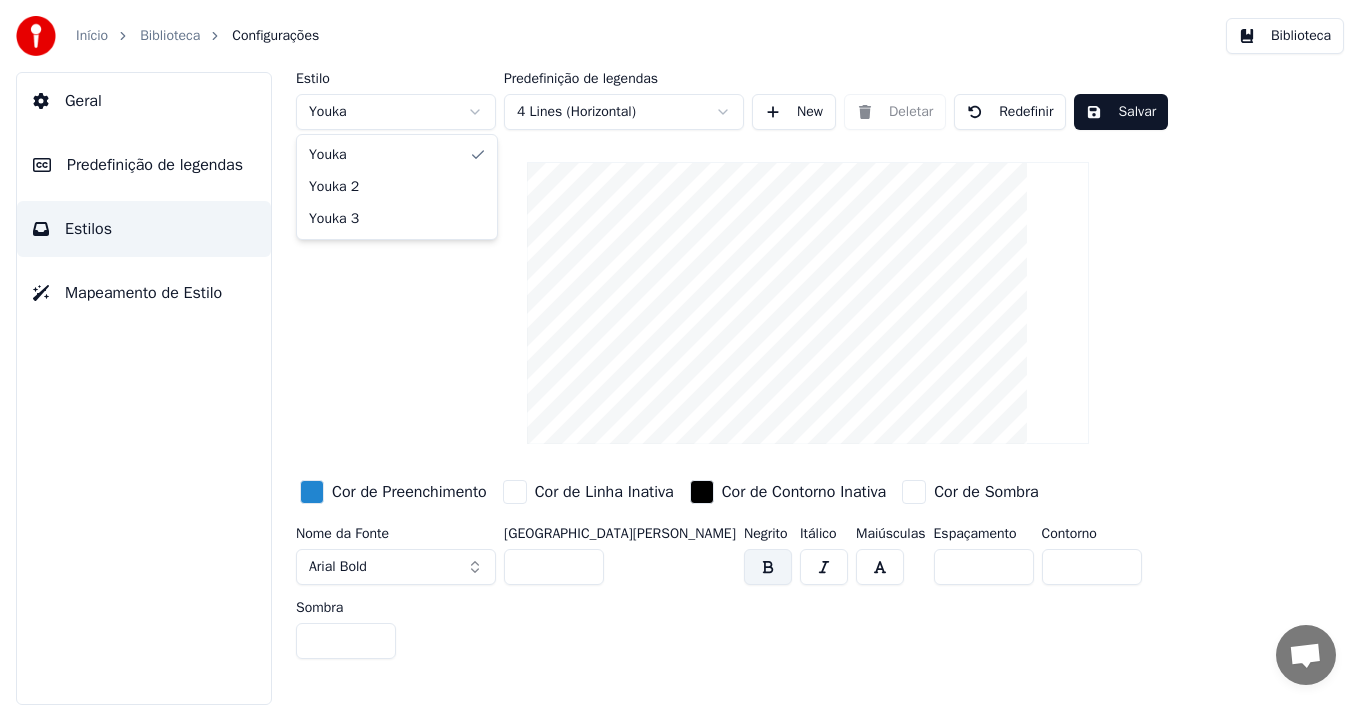 click on "Início Biblioteca Configurações Biblioteca Geral Predefinição de legendas Estilos Mapeamento de Estilo Estilo Youka Predefinição de legendas 4 Lines (Horizontal) New Deletar Redefinir Salvar Cor de Preenchimento Cor de Linha Inativa Cor [PERSON_NAME] Inativa Cor de Sombra Nome [PERSON_NAME] Arial Bold Tamanho [PERSON_NAME] ** Negrito Itálico Maiúsculas Espaçamento * Contorno * Sombra * [PERSON_NAME] 2 Youka 3" at bounding box center (680, 352) 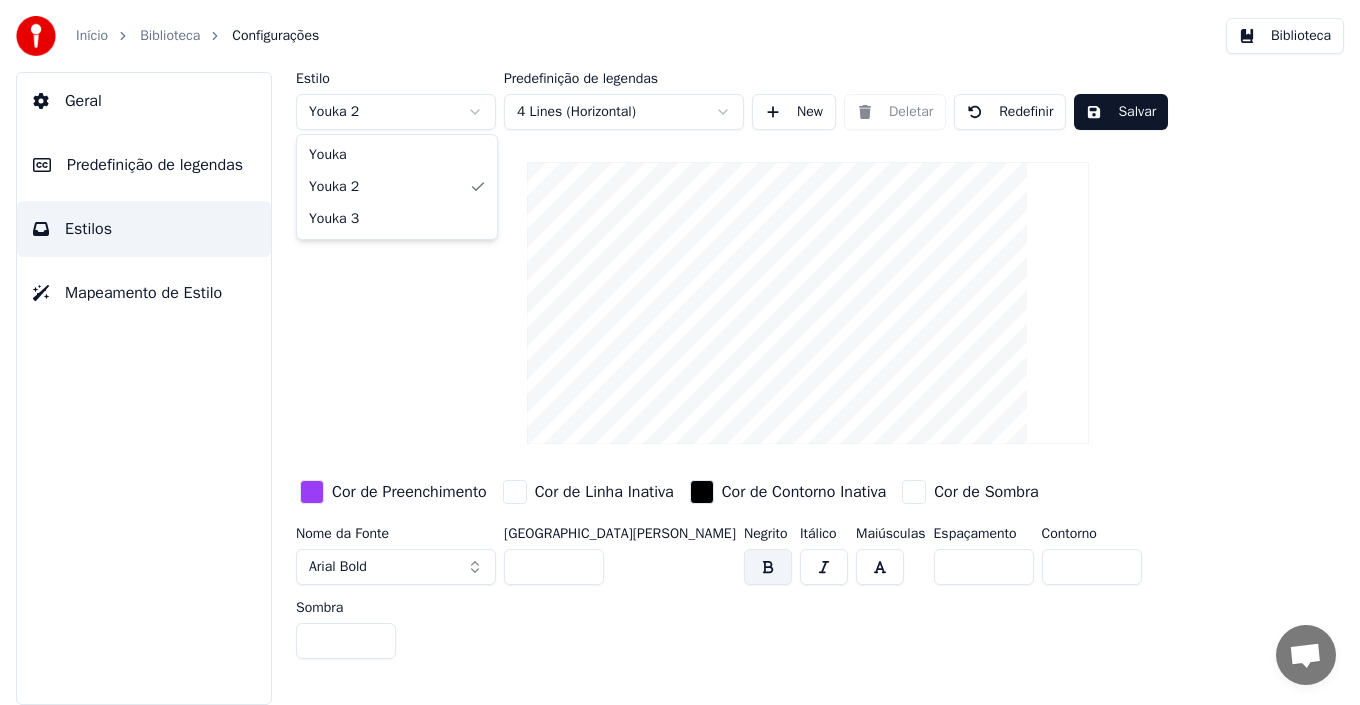click on "Início Biblioteca Configurações Biblioteca Geral Predefinição de legendas Estilos Mapeamento de Estilo Estilo Youka 2 Predefinição de legendas 4 Lines (Horizontal) New Deletar Redefinir Salvar Cor de Preenchimento Cor de Linha Inativa Cor [PERSON_NAME] Inativa Cor de Sombra Nome [PERSON_NAME] Arial Bold Tamanho [PERSON_NAME] ** Negrito Itálico Maiúsculas Espaçamento * Contorno * Sombra * [PERSON_NAME] 2 Youka 3" at bounding box center [680, 352] 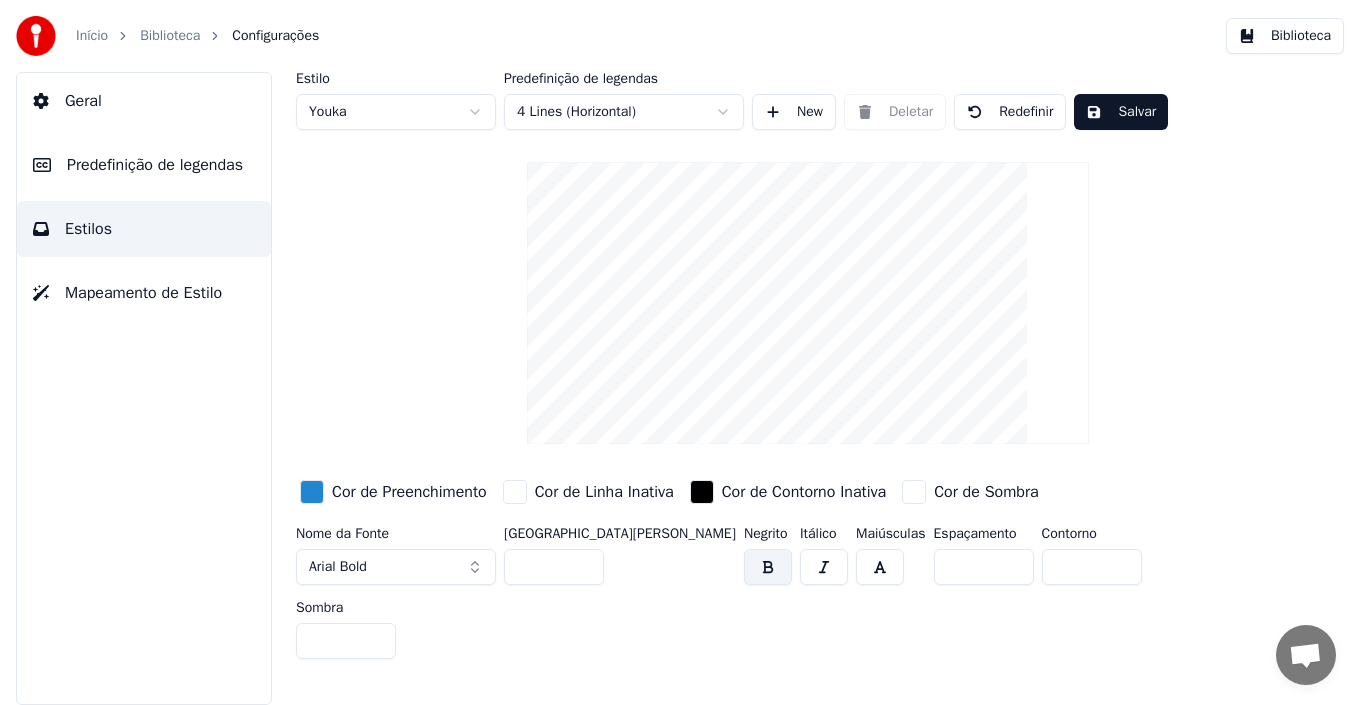 click on "Salvar" at bounding box center (1121, 112) 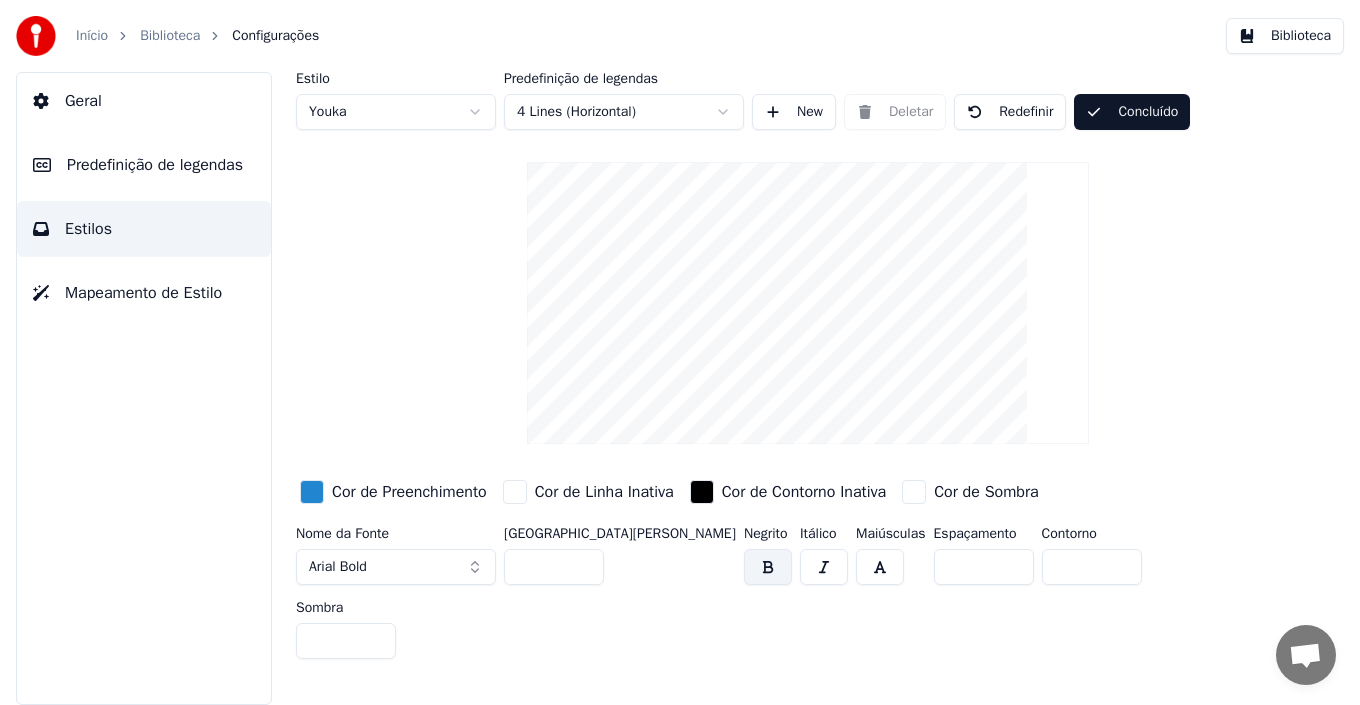 click on "Geral" at bounding box center [144, 101] 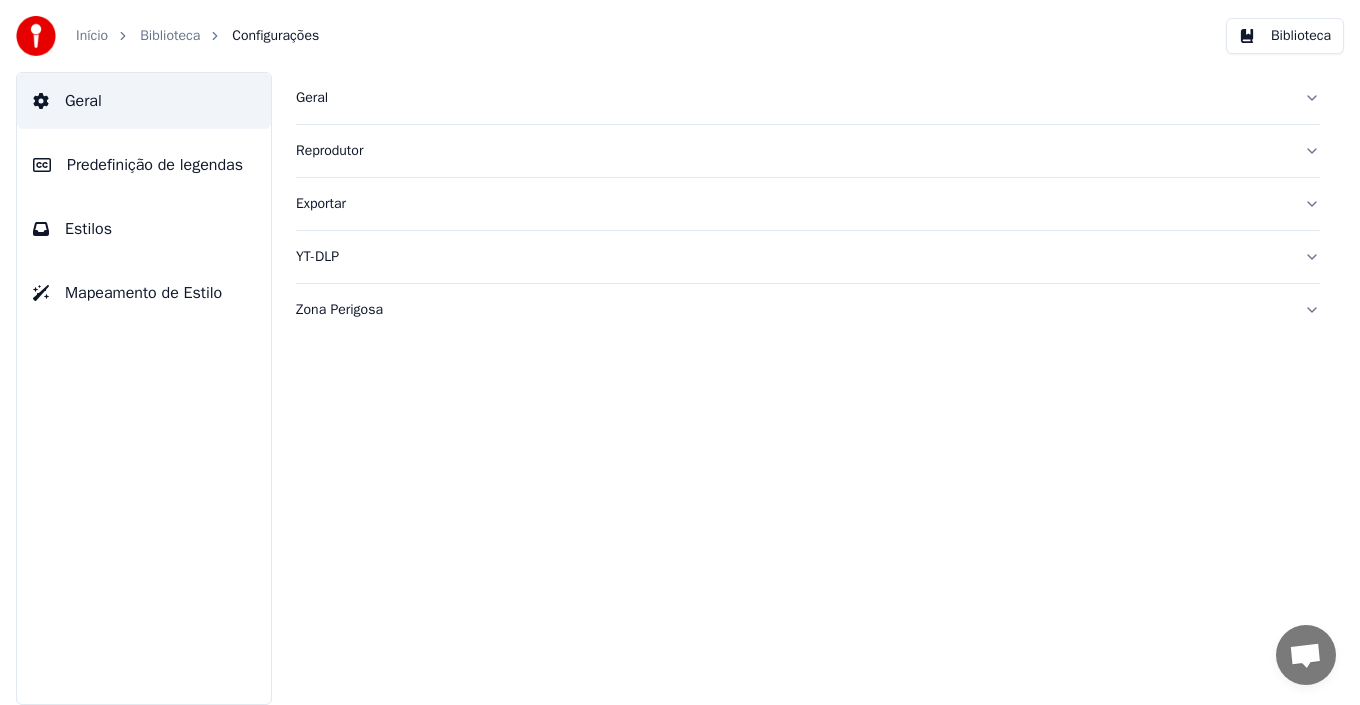 click on "Mapeamento de Estilo" at bounding box center (143, 293) 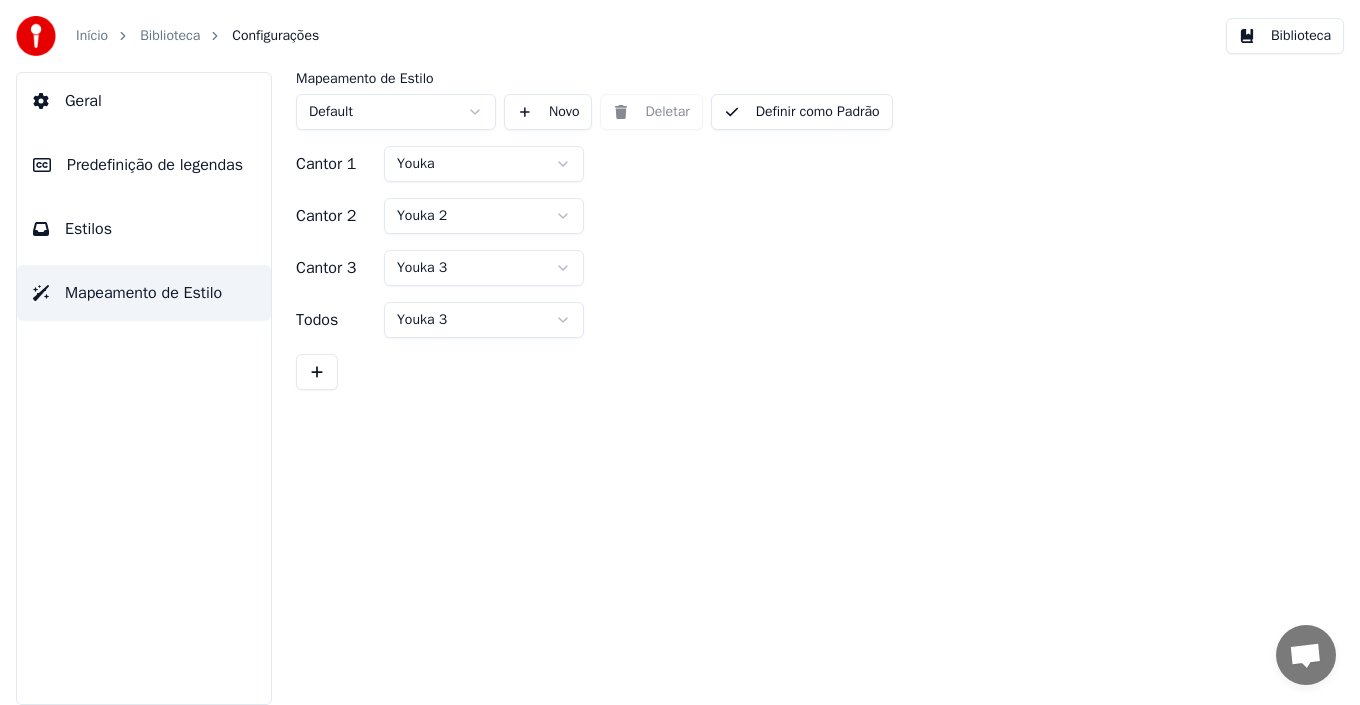 click on "Estilos" at bounding box center (144, 229) 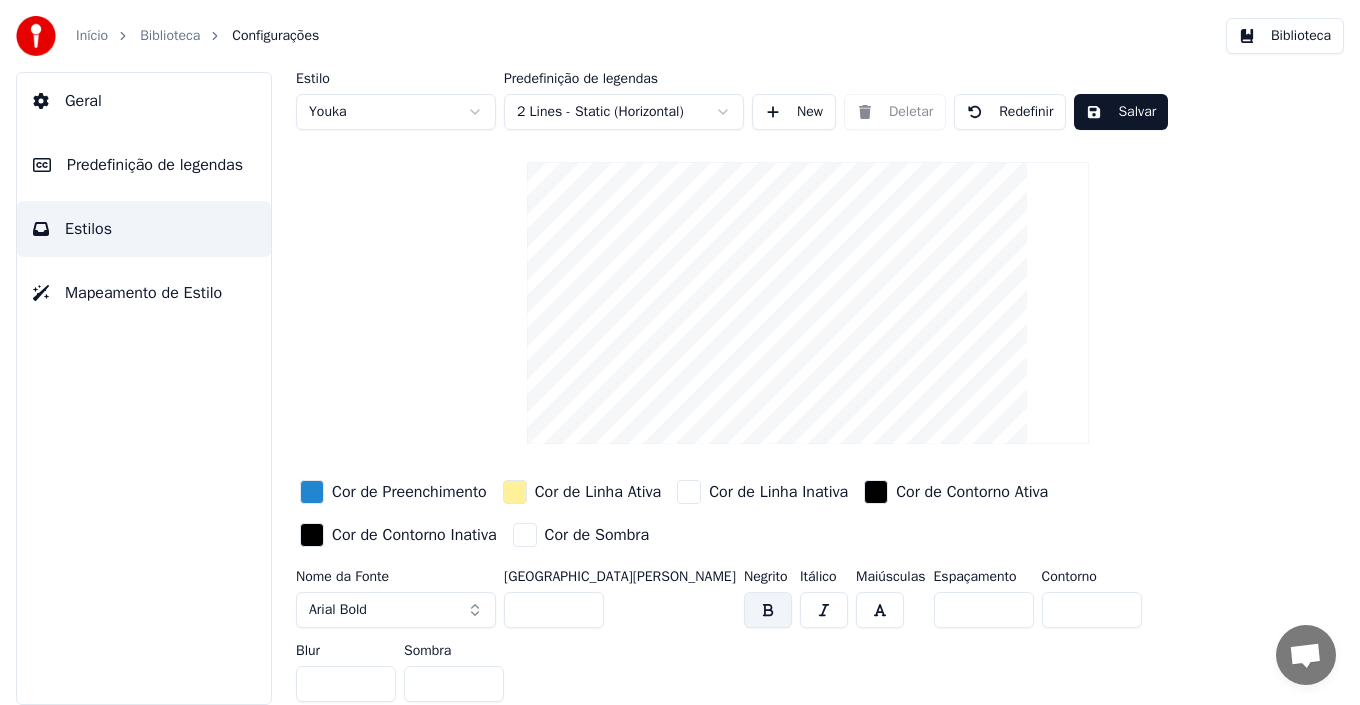 click on "Estilos" at bounding box center [144, 229] 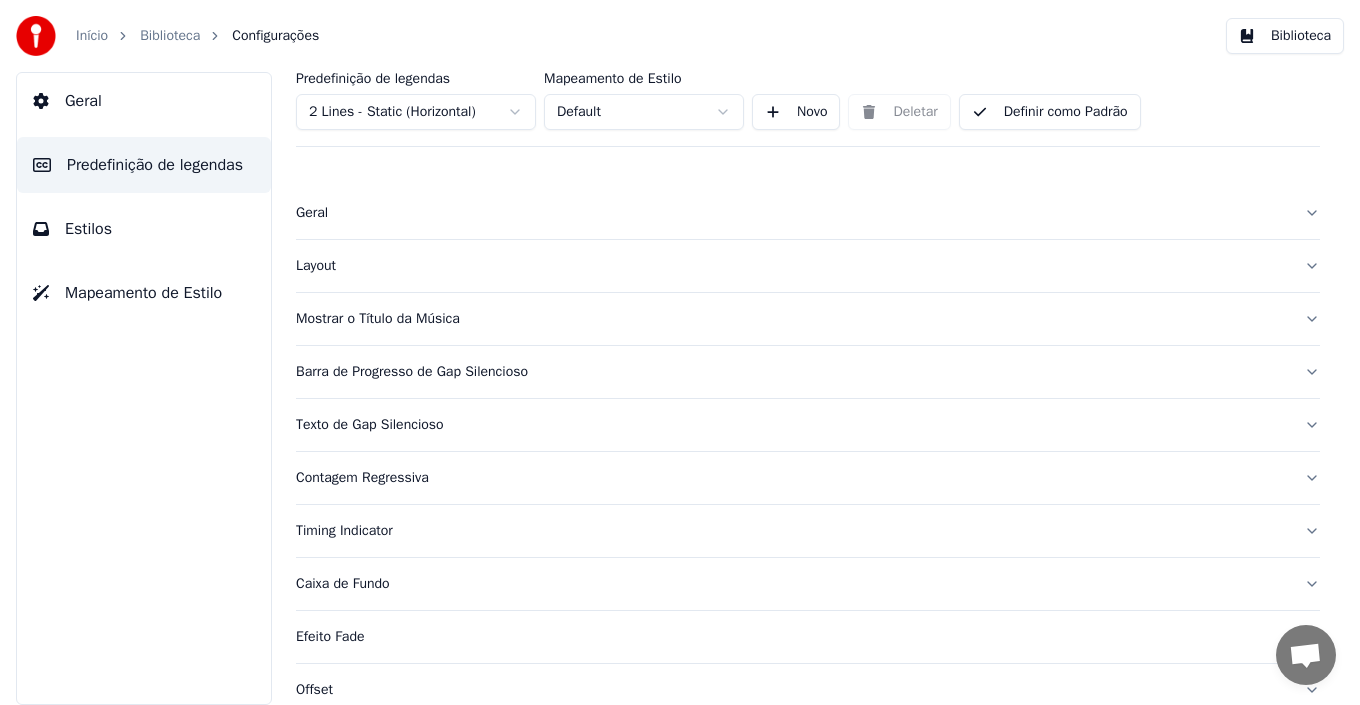 click on "Início" at bounding box center (92, 36) 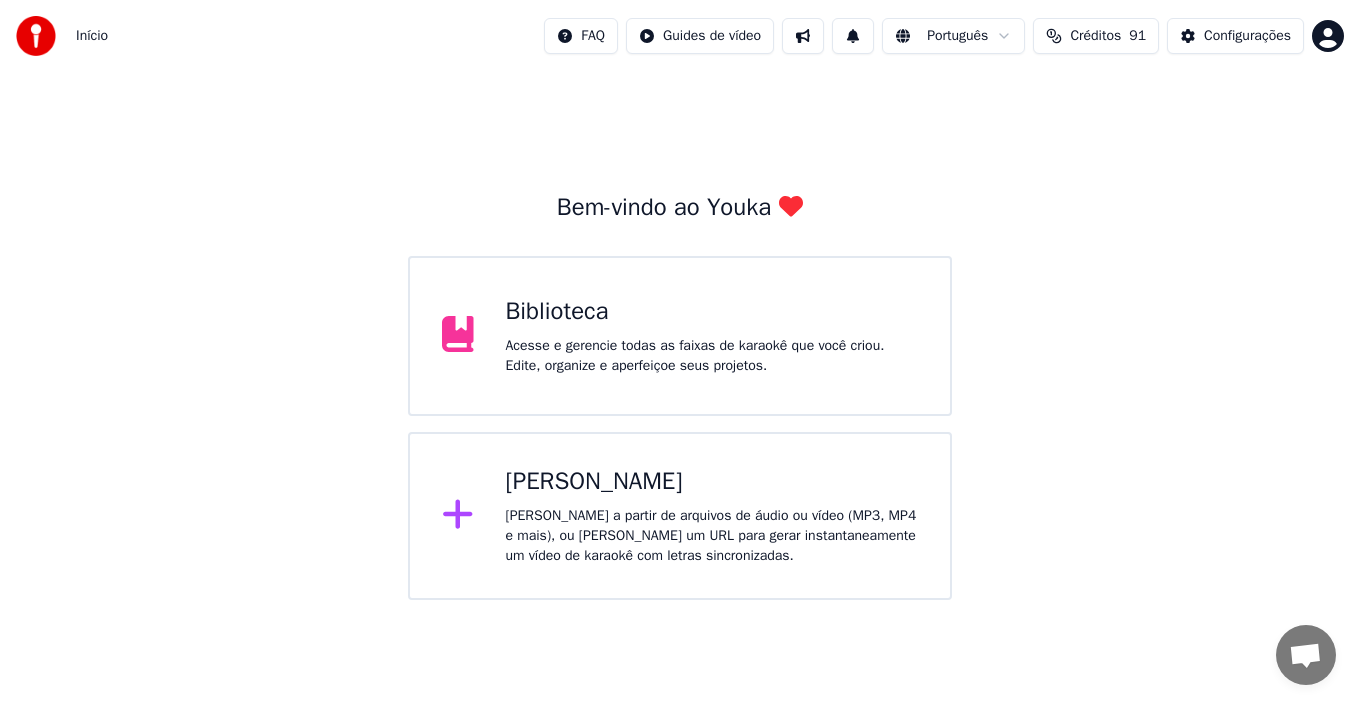click on "Biblioteca" at bounding box center [712, 312] 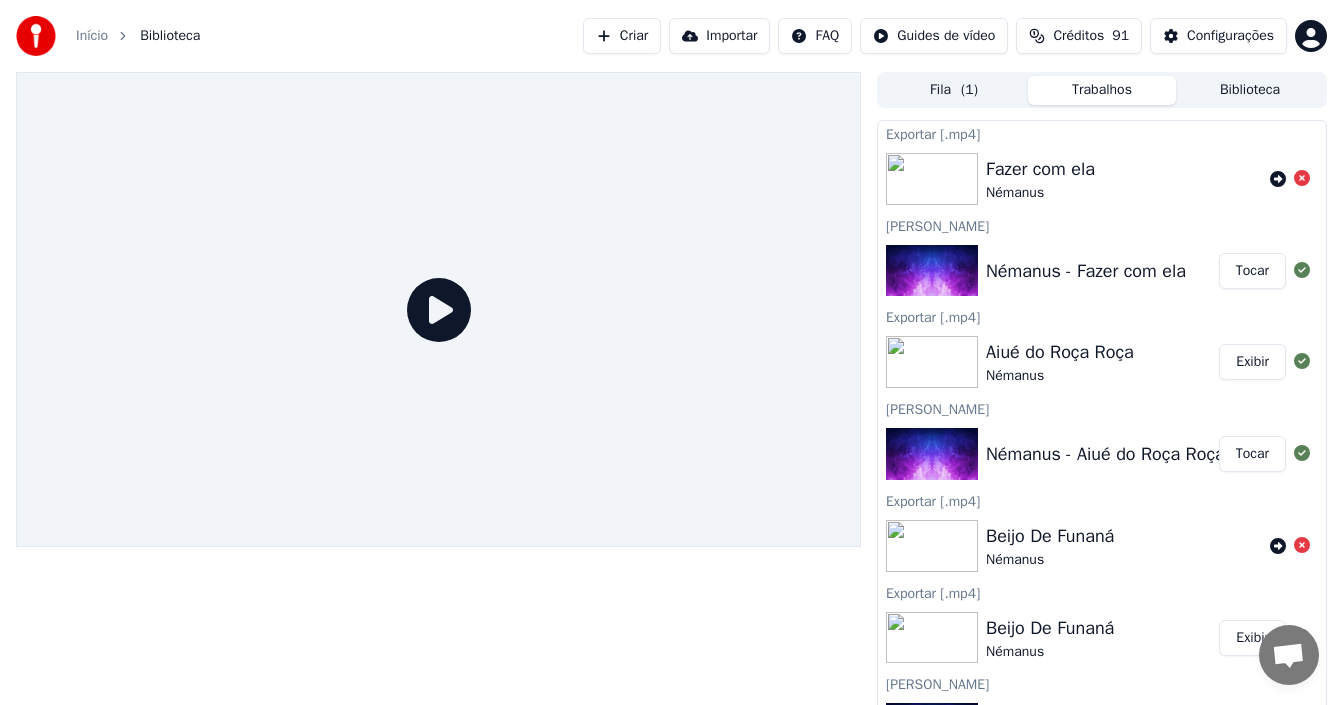 click on "Fazer com ela" at bounding box center (1040, 169) 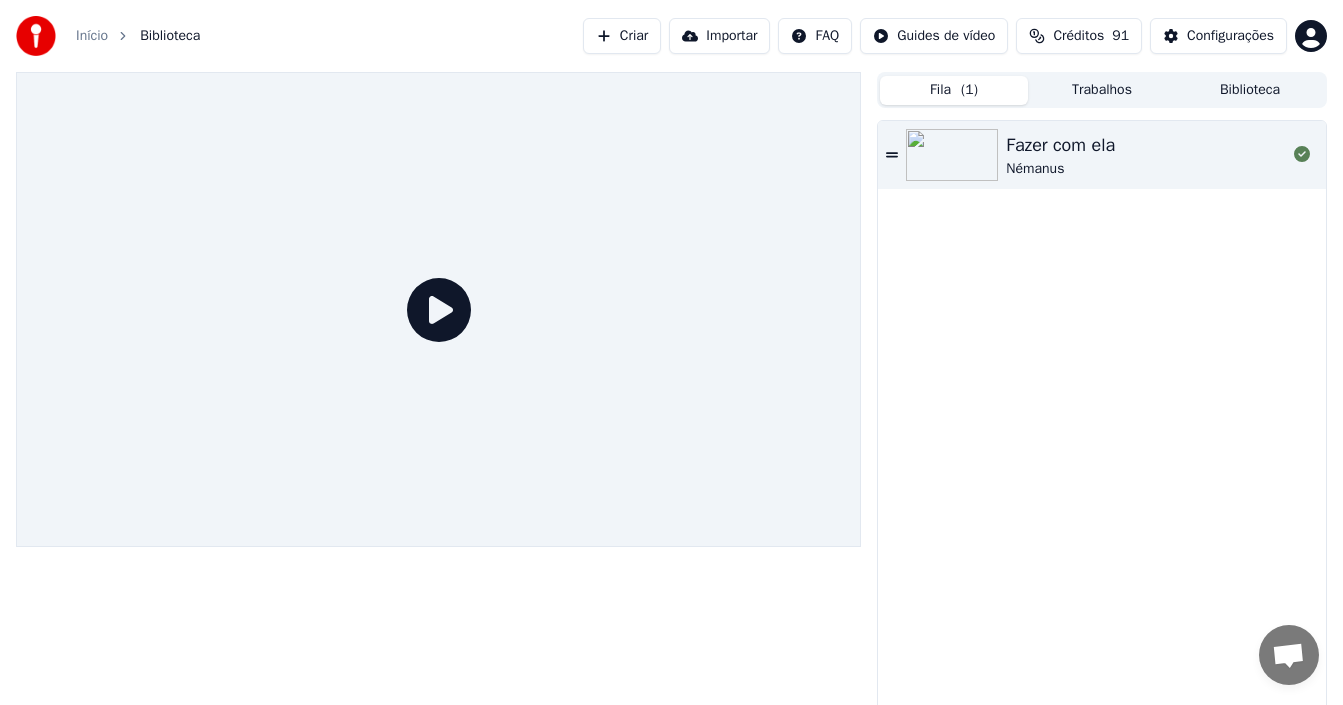 click on "Fila ( 1 )" at bounding box center [954, 90] 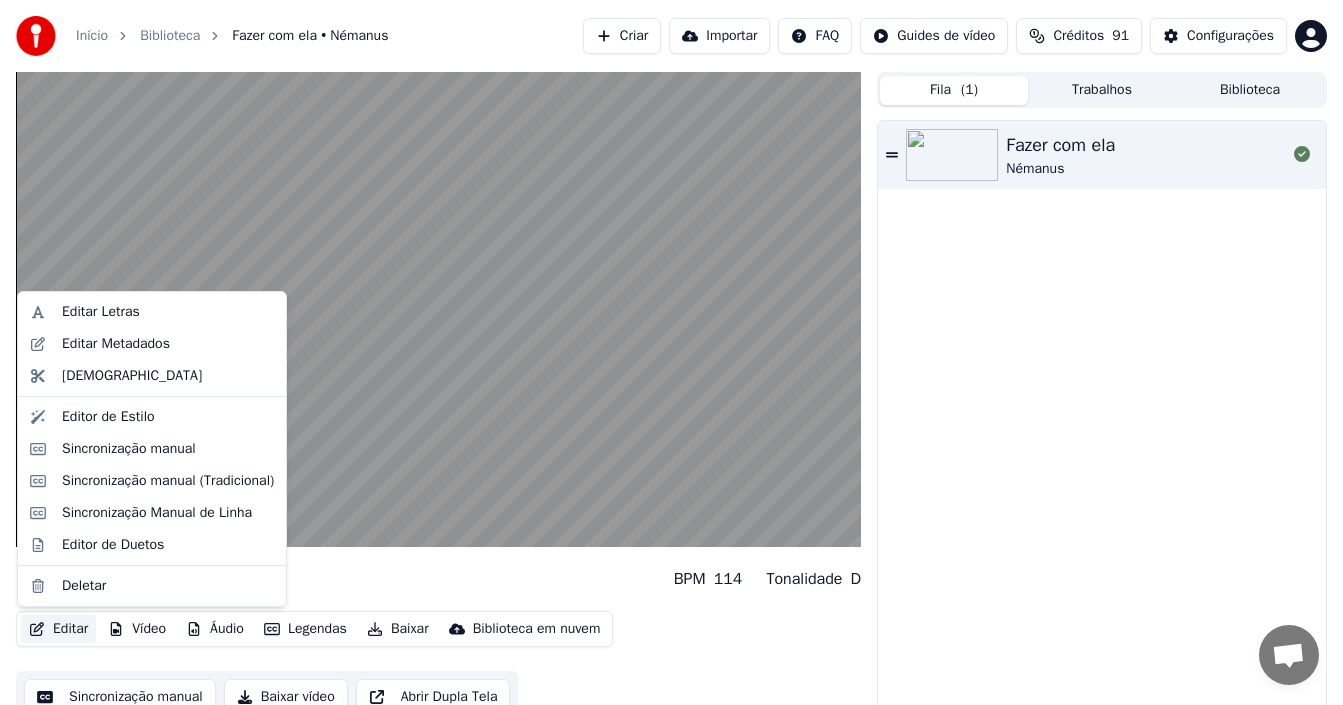 click on "Editar" at bounding box center (58, 629) 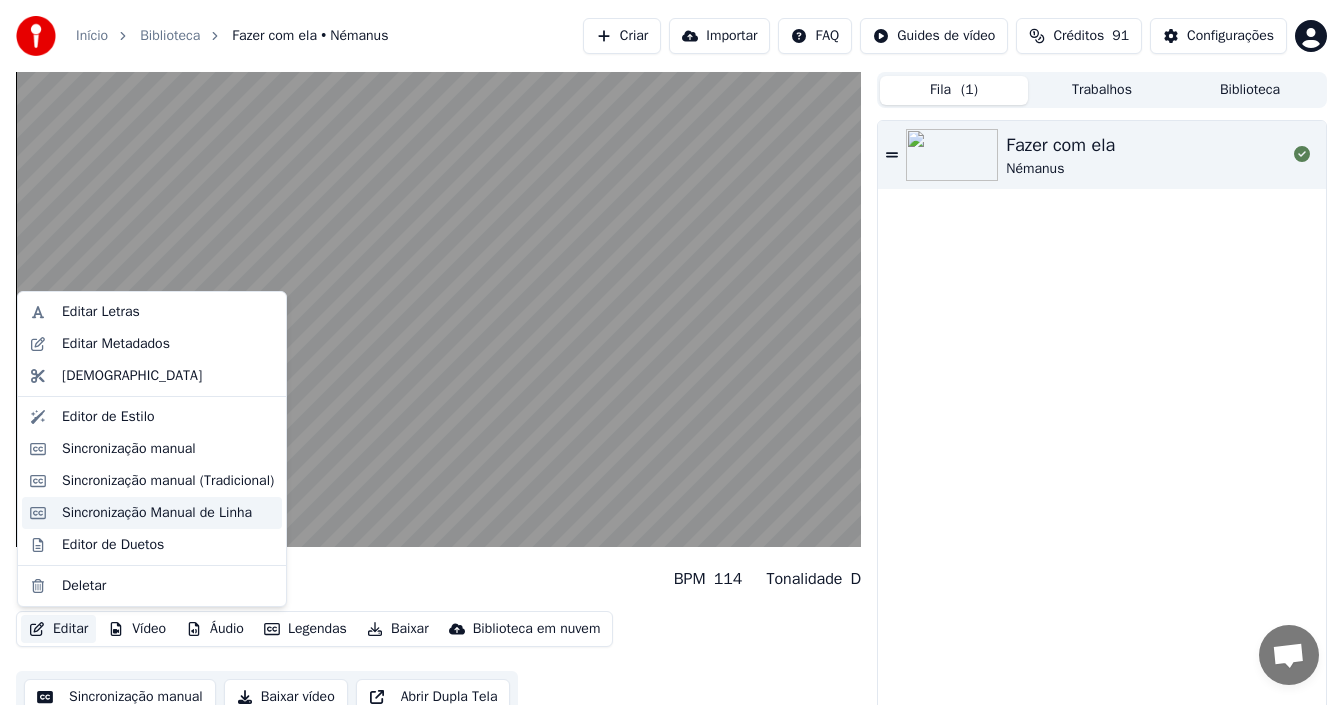 click on "Sincronização Manual de Linha" at bounding box center (157, 513) 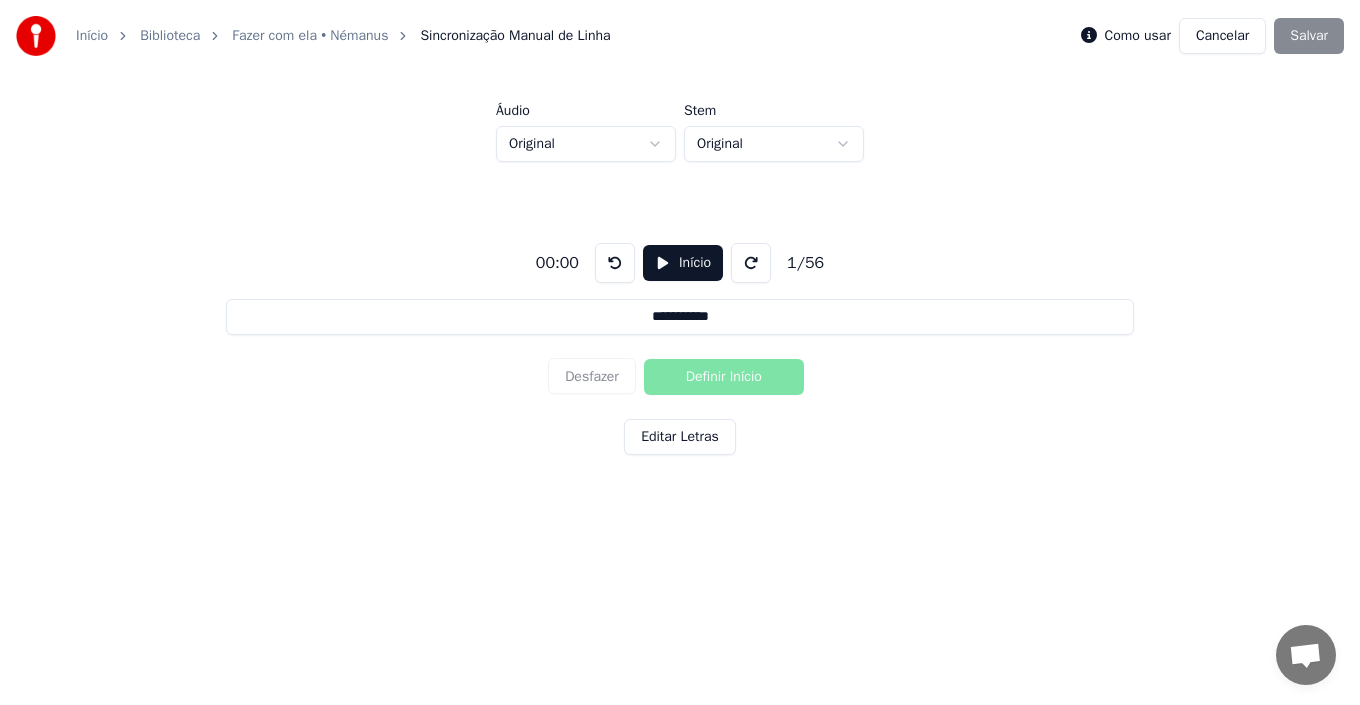 click on "Cancelar" at bounding box center (1222, 36) 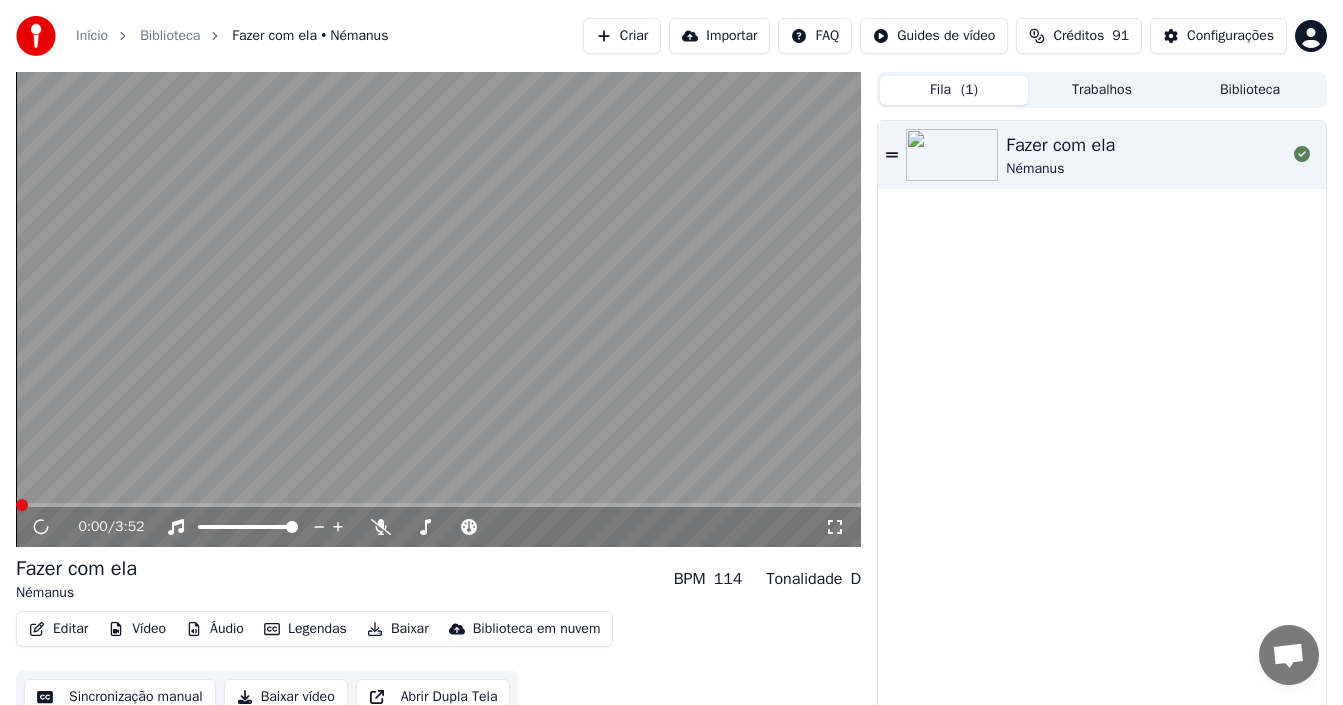 click on "Editar" at bounding box center (58, 629) 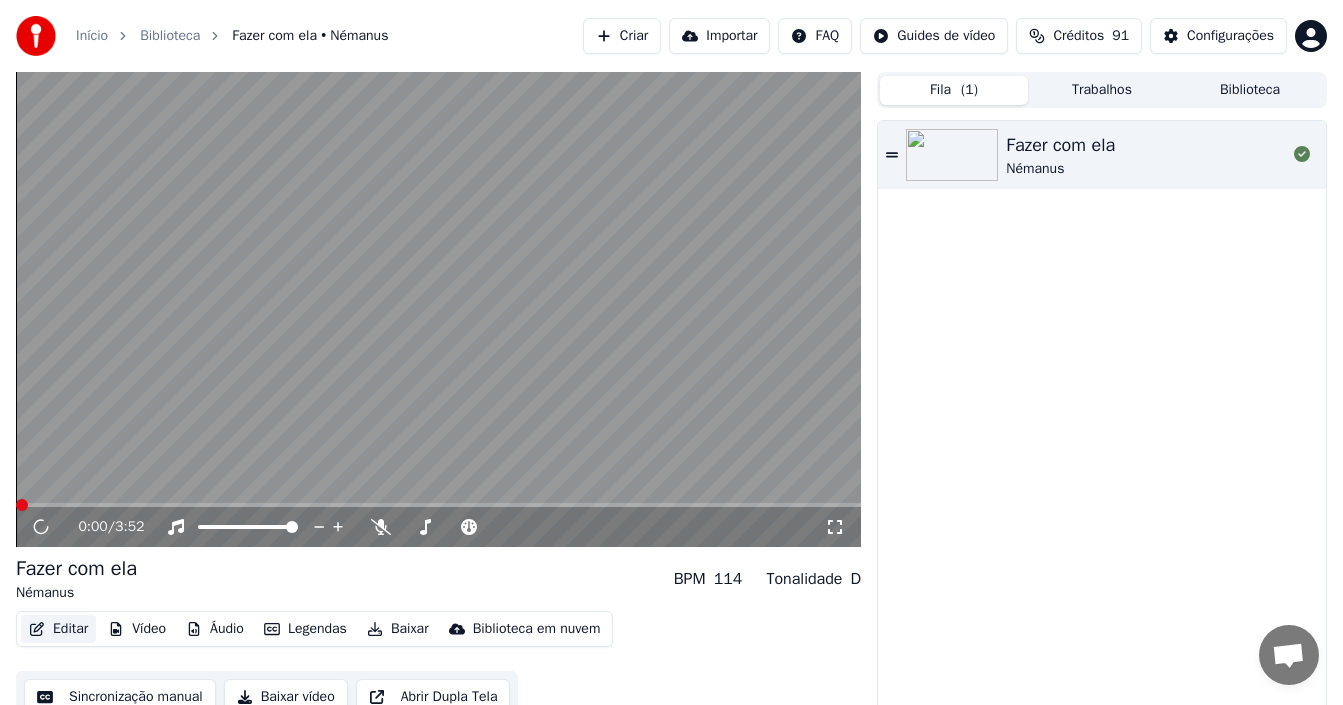 click on "Editar" at bounding box center (58, 629) 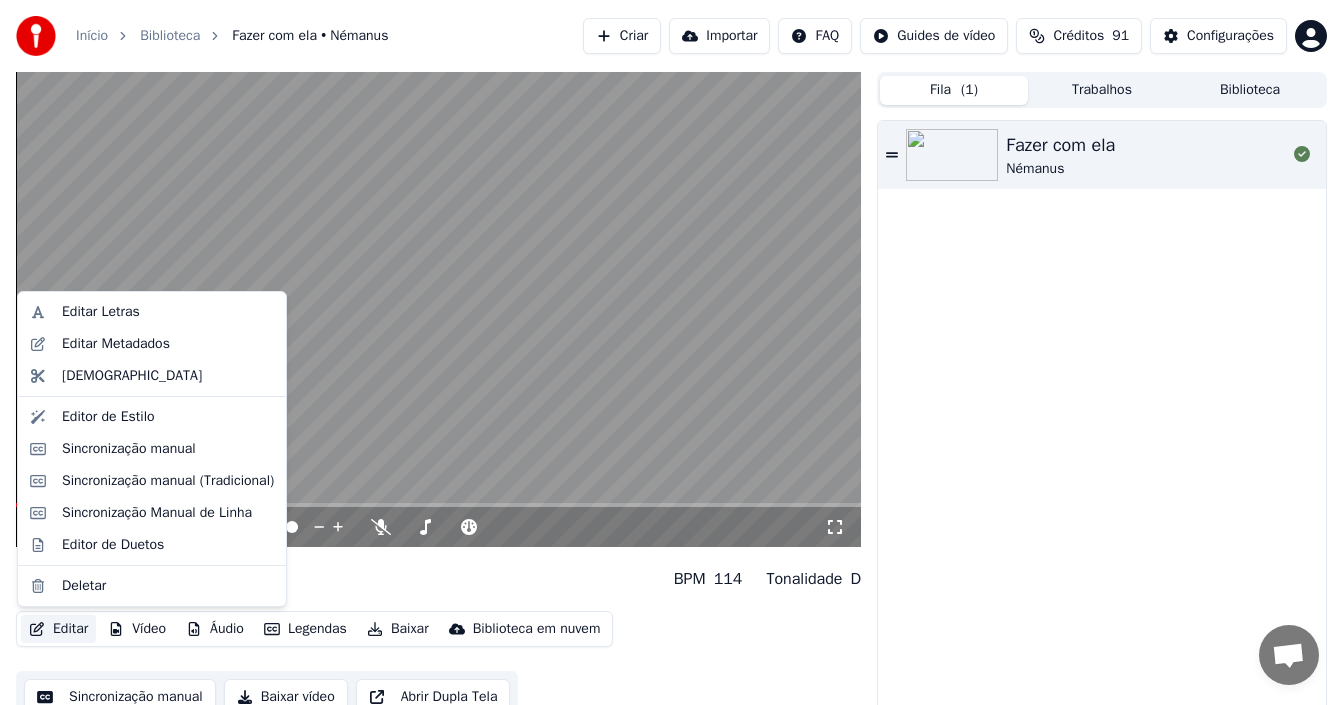 click on "Editar" at bounding box center [58, 629] 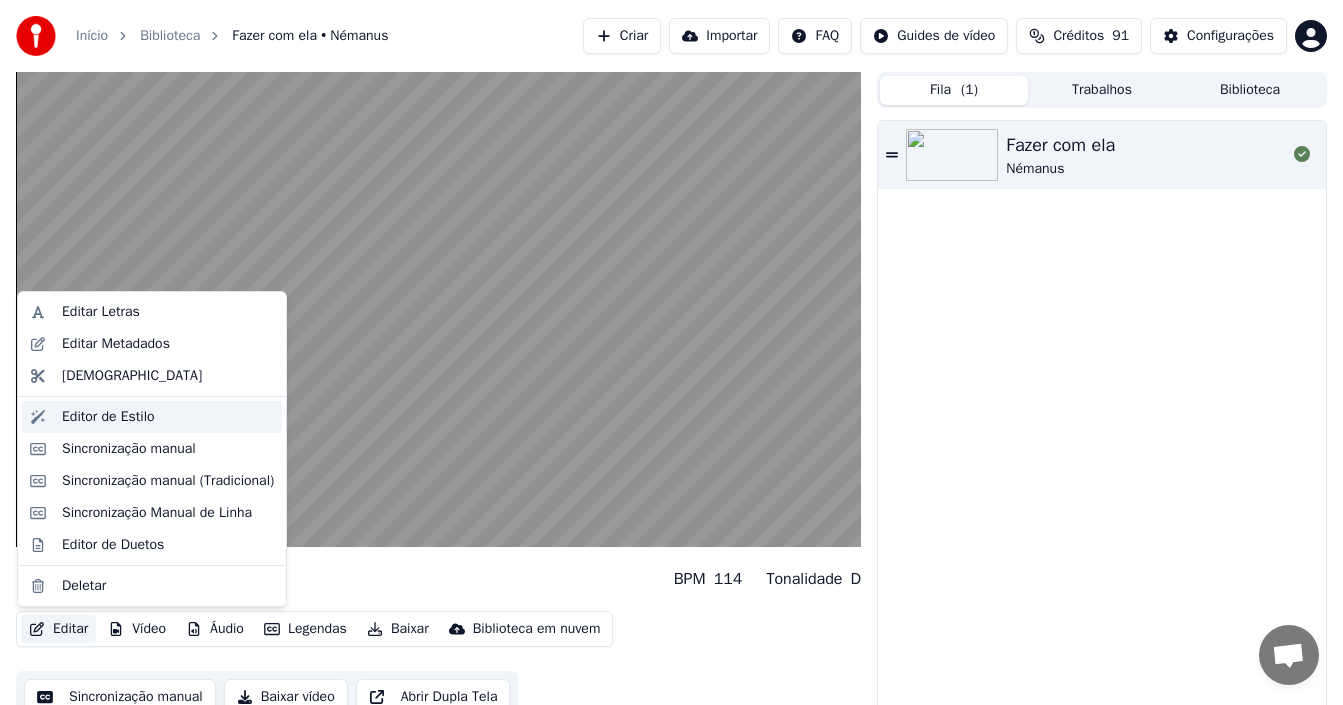 click on "Editor de Estilo" at bounding box center [108, 417] 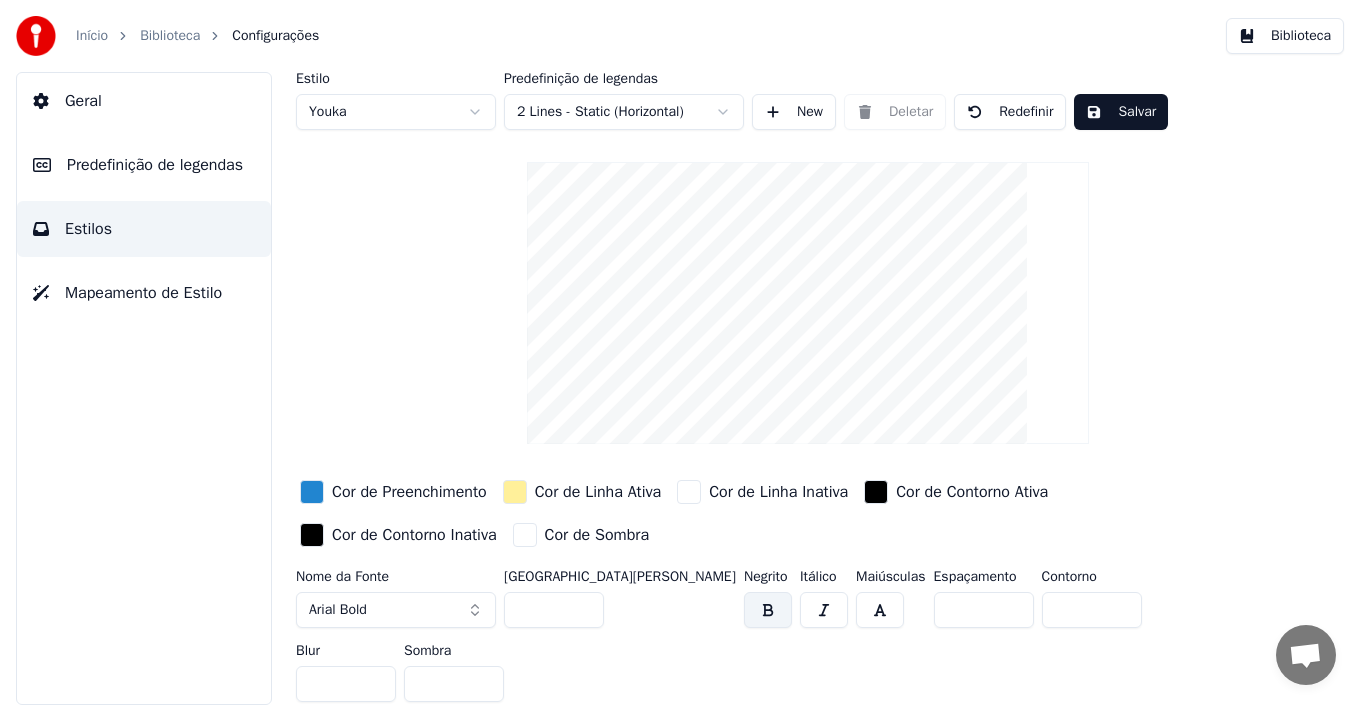 click on "Início Biblioteca Configurações Biblioteca Geral Predefinição de legendas Estilos Mapeamento de Estilo Estilo Youka Predefinição de legendas 2 Lines - Static (Horizontal) New Deletar Redefinir Salvar Cor de Preenchimento Cor de Linha Ativa Cor de Linha Inativa Cor [PERSON_NAME] Ativa Cor [PERSON_NAME] Inativa Cor de Sombra Nome [PERSON_NAME] Arial Bold Tamanho [PERSON_NAME] ** Negrito Itálico Maiúsculas Espaçamento * Contorno * Blur * Sombra *" at bounding box center [680, 352] 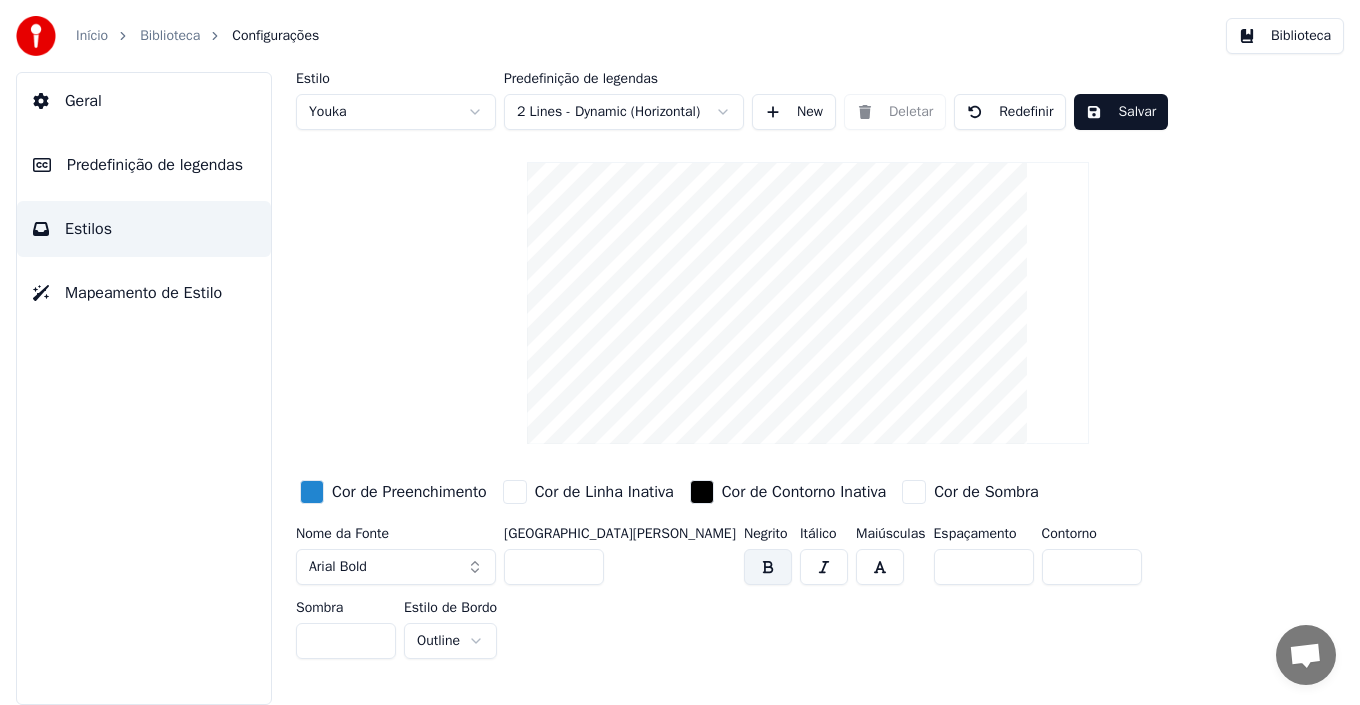 click on "Início Biblioteca Configurações Biblioteca Geral Predefinição de legendas Estilos Mapeamento de Estilo Estilo Youka Predefinição de legendas 2 Lines - Dynamic (Horizontal) New Deletar Redefinir Salvar Cor de Preenchimento Cor de Linha Inativa Cor [PERSON_NAME] Inativa Cor de Sombra Nome [PERSON_NAME] Arial Bold Tamanho [PERSON_NAME] ** Negrito Itálico Maiúsculas Espaçamento * Contorno * Sombra * Estilo de Bordo Outline" at bounding box center (680, 352) 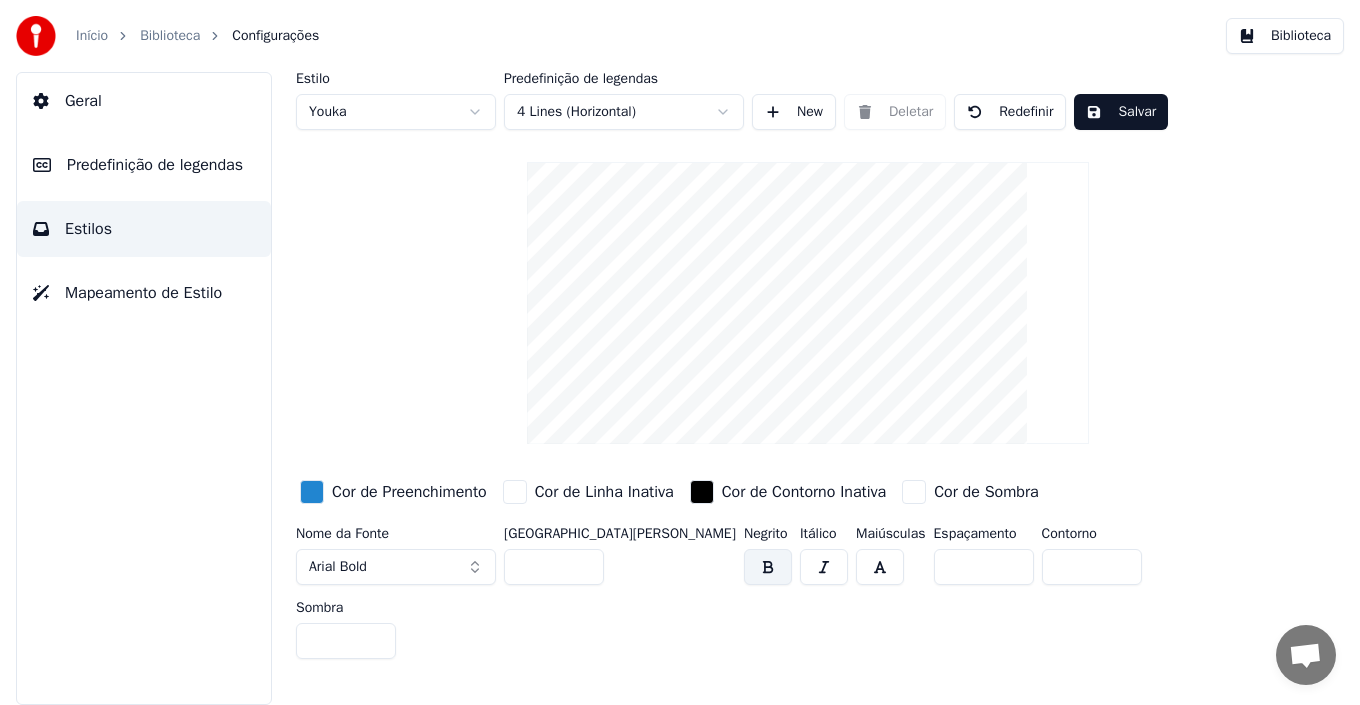 click on "Salvar" at bounding box center (1121, 112) 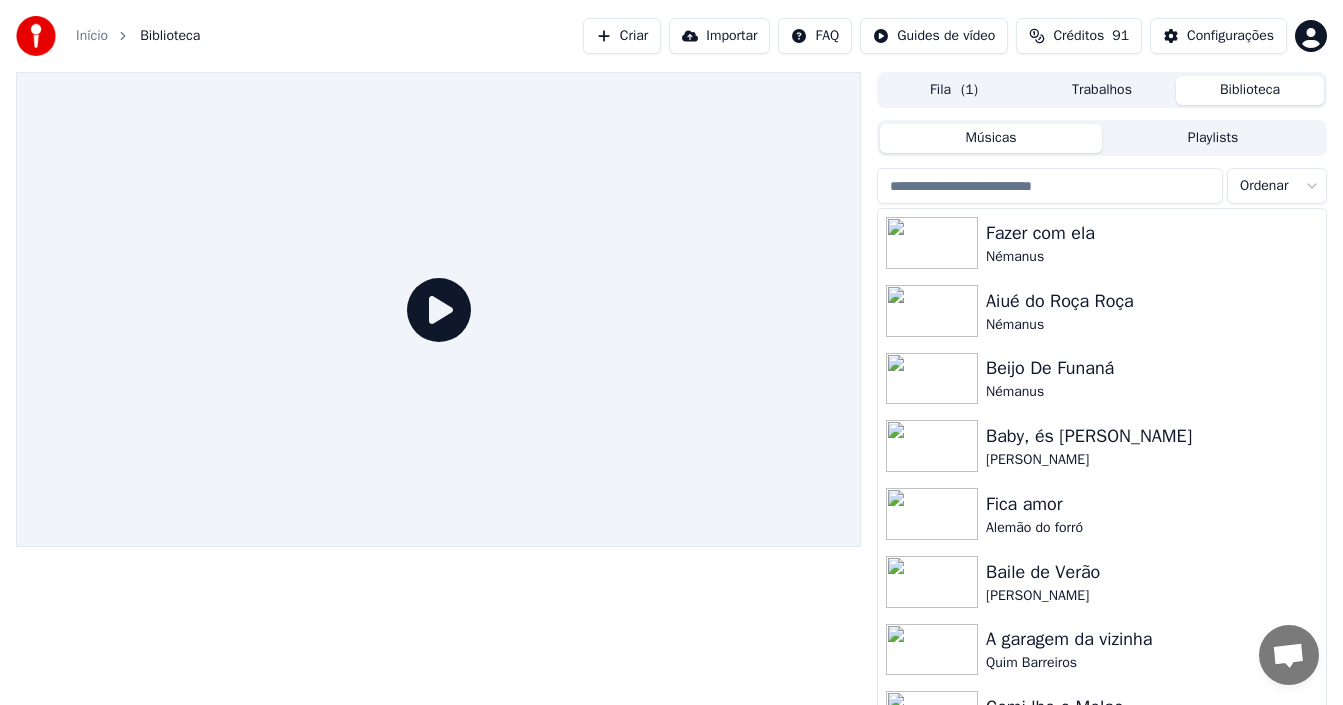 click 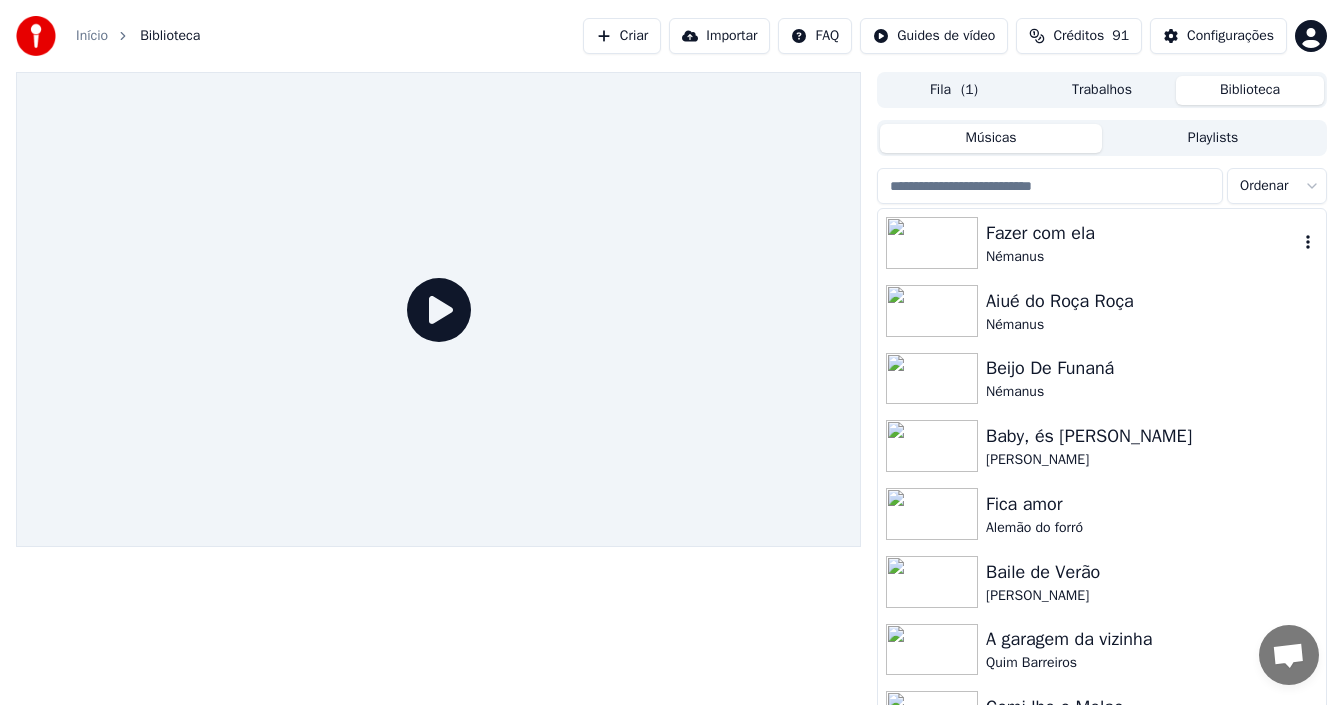 click at bounding box center [932, 243] 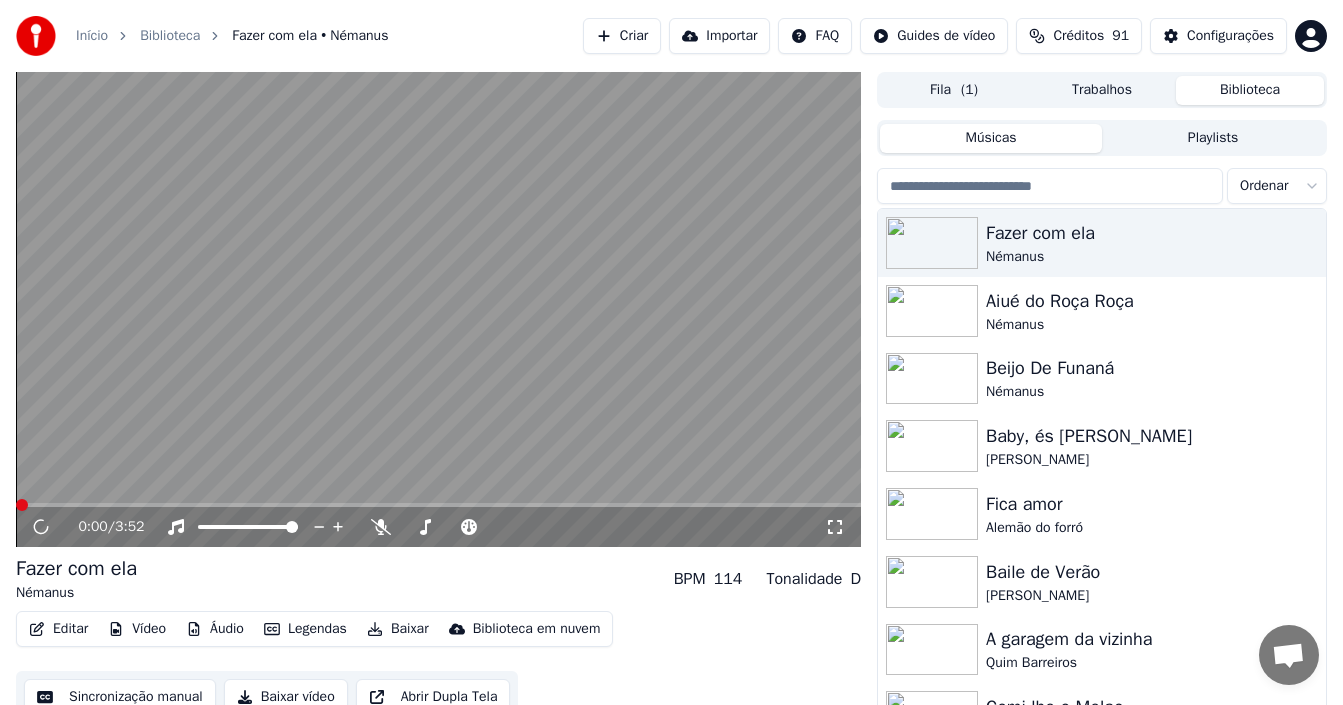 click on "Fila ( 1 )" at bounding box center [954, 90] 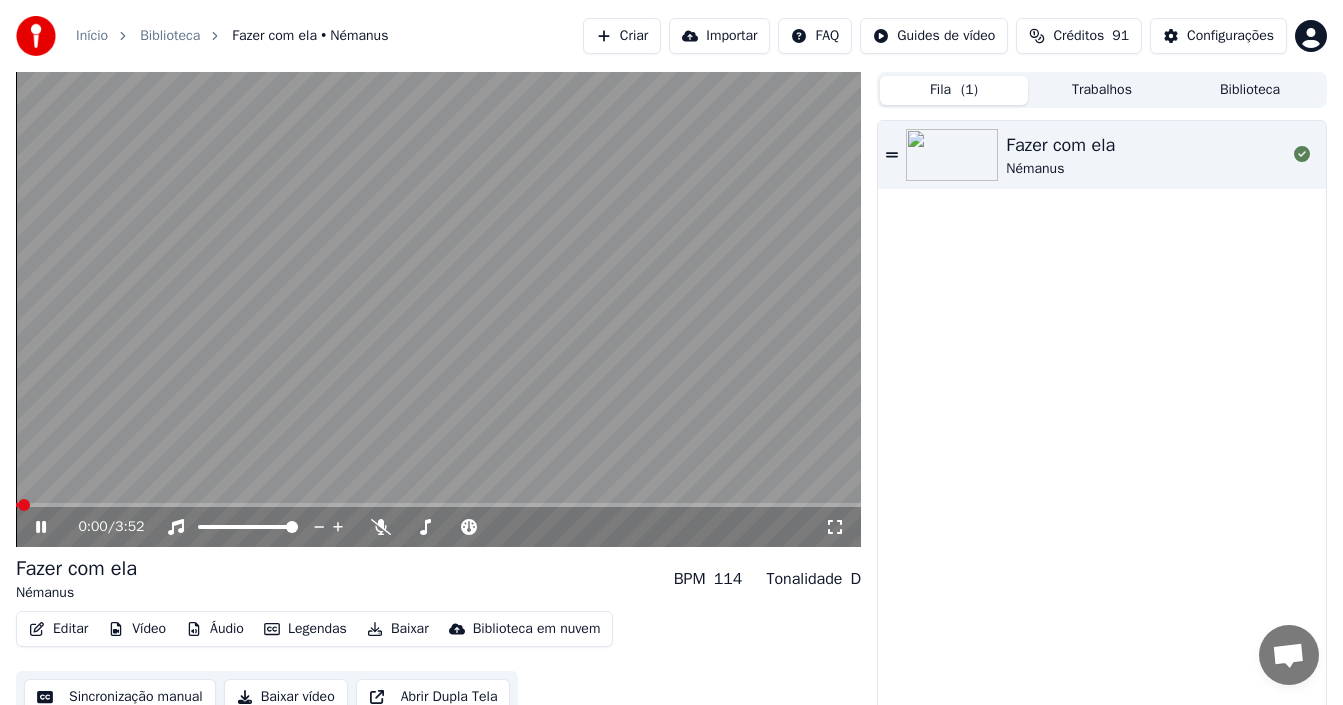 click at bounding box center (952, 155) 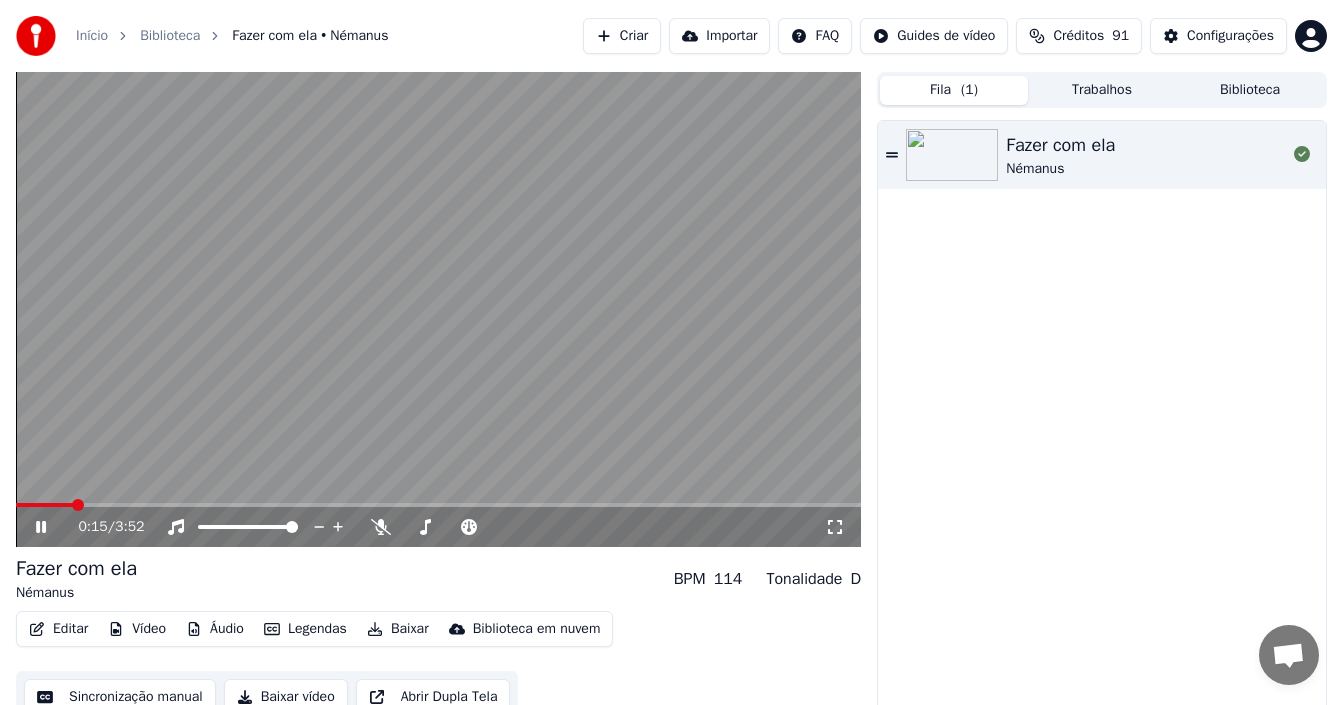 click on "Legendas" at bounding box center [305, 629] 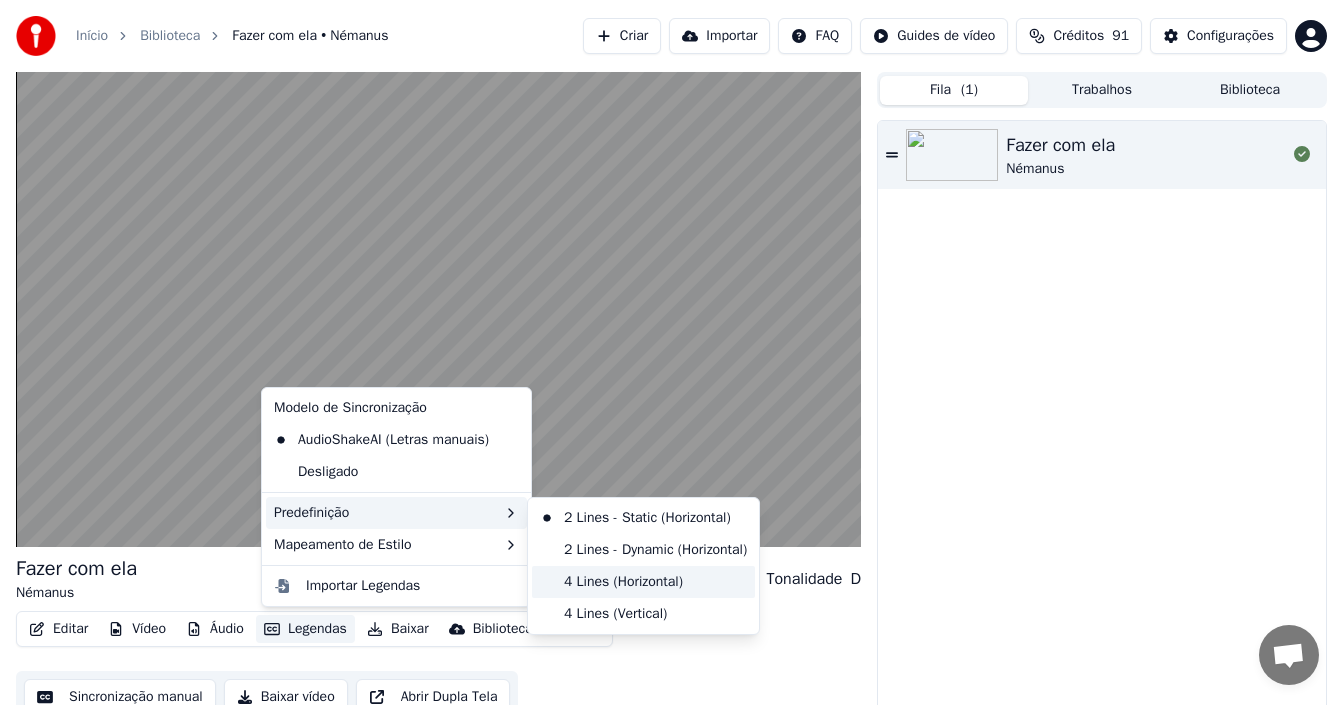 click on "4 Lines (Horizontal)" at bounding box center [643, 582] 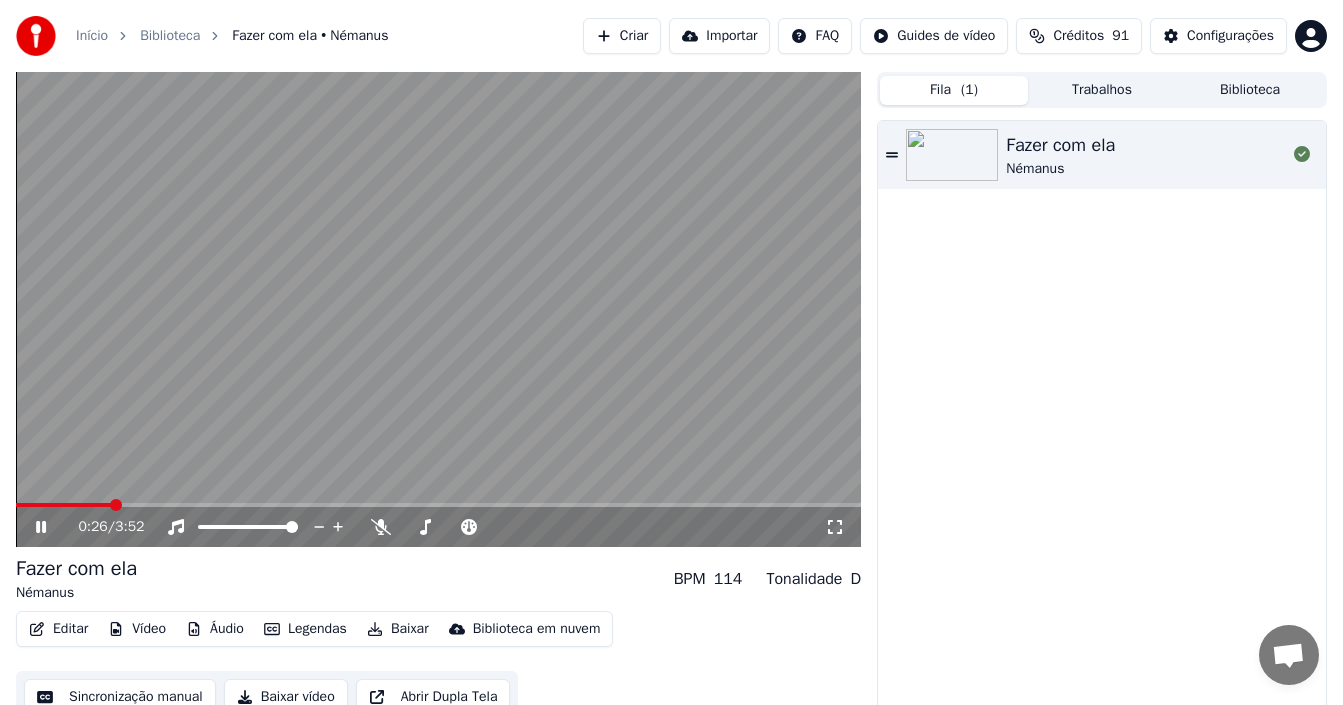click on "Legendas" at bounding box center (305, 629) 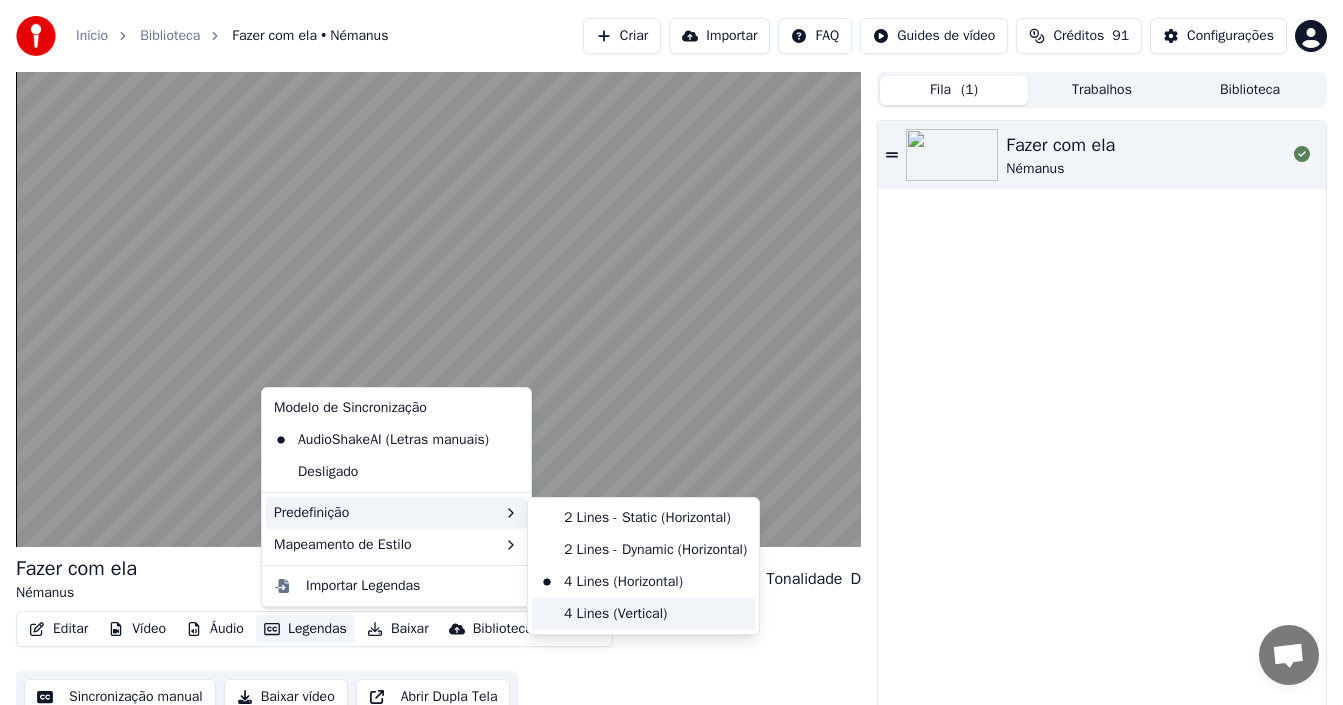 click on "4 Lines (Vertical)" at bounding box center (643, 614) 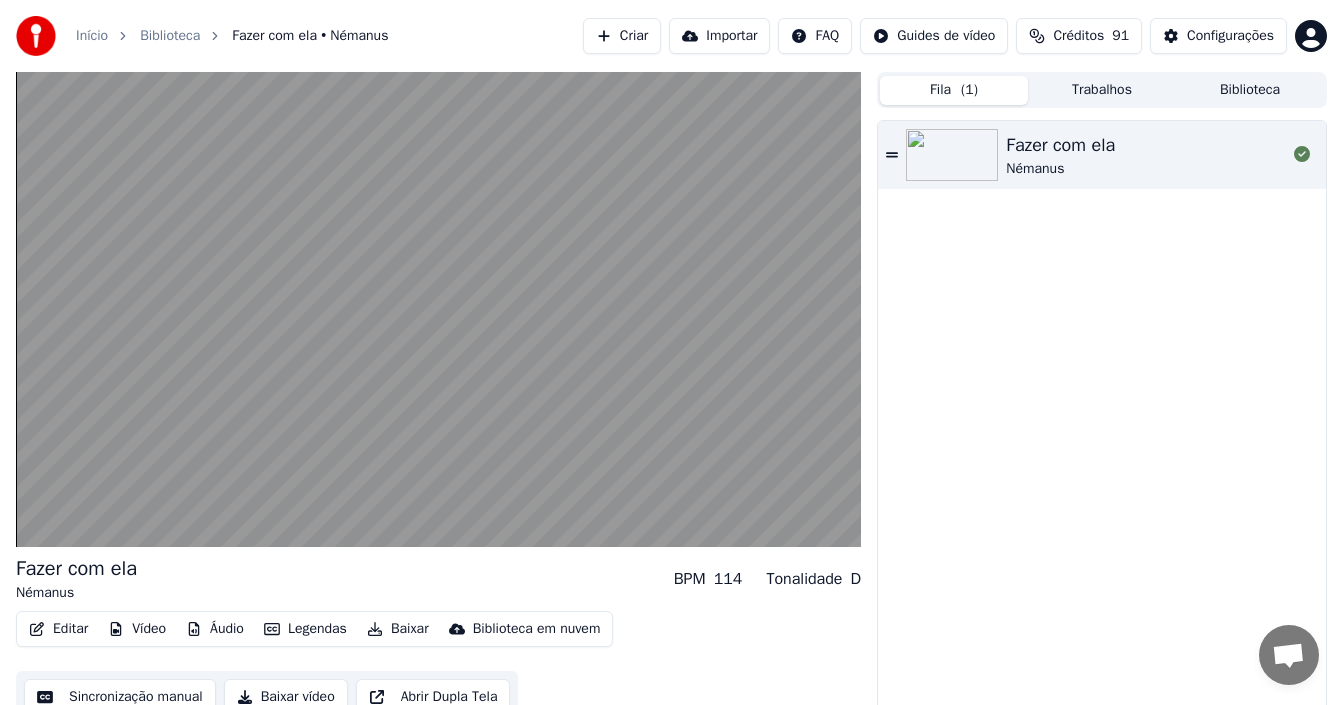 click on "Legendas" at bounding box center [305, 629] 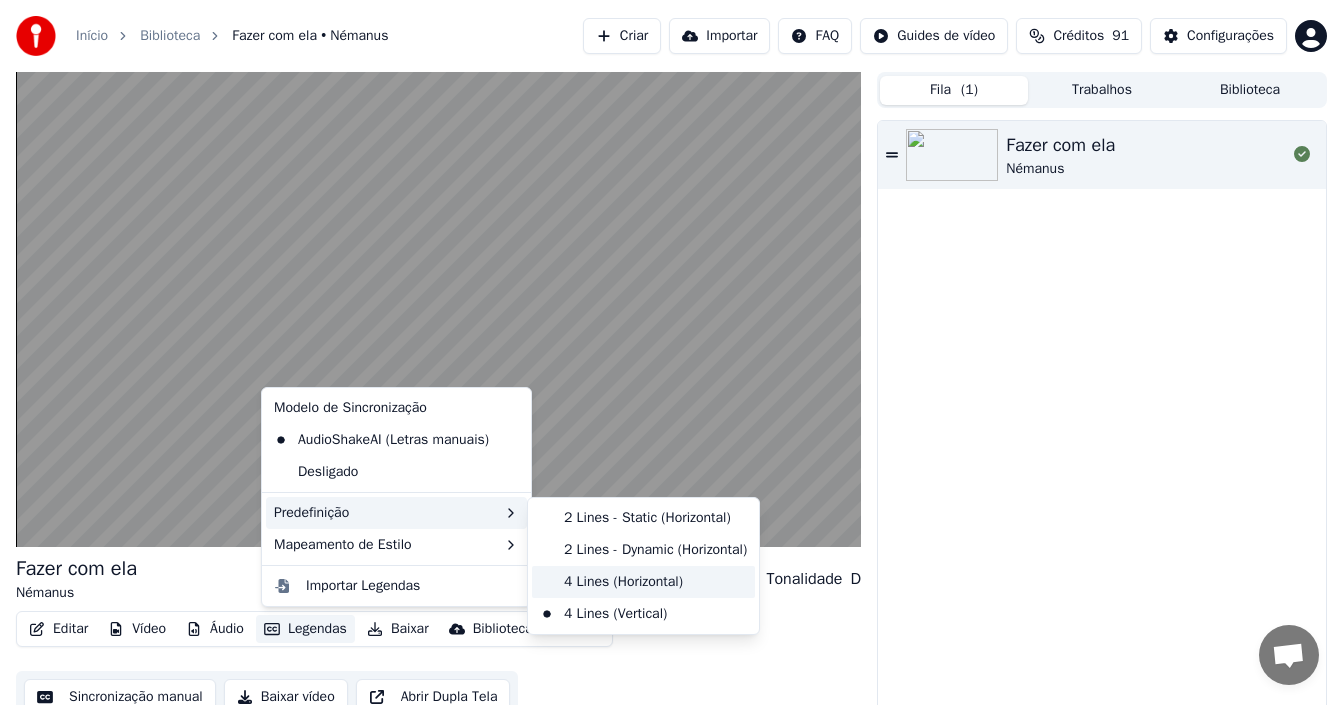 click on "4 Lines (Horizontal)" at bounding box center [643, 582] 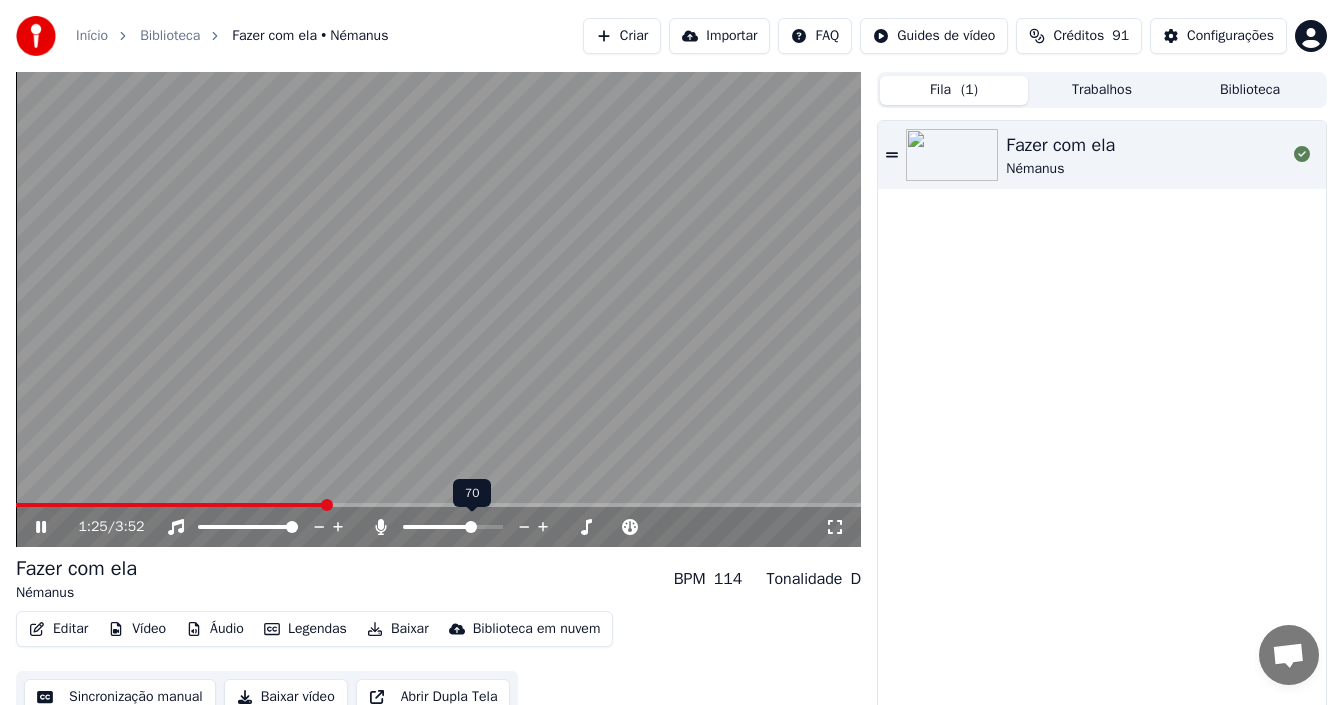 click at bounding box center [471, 527] 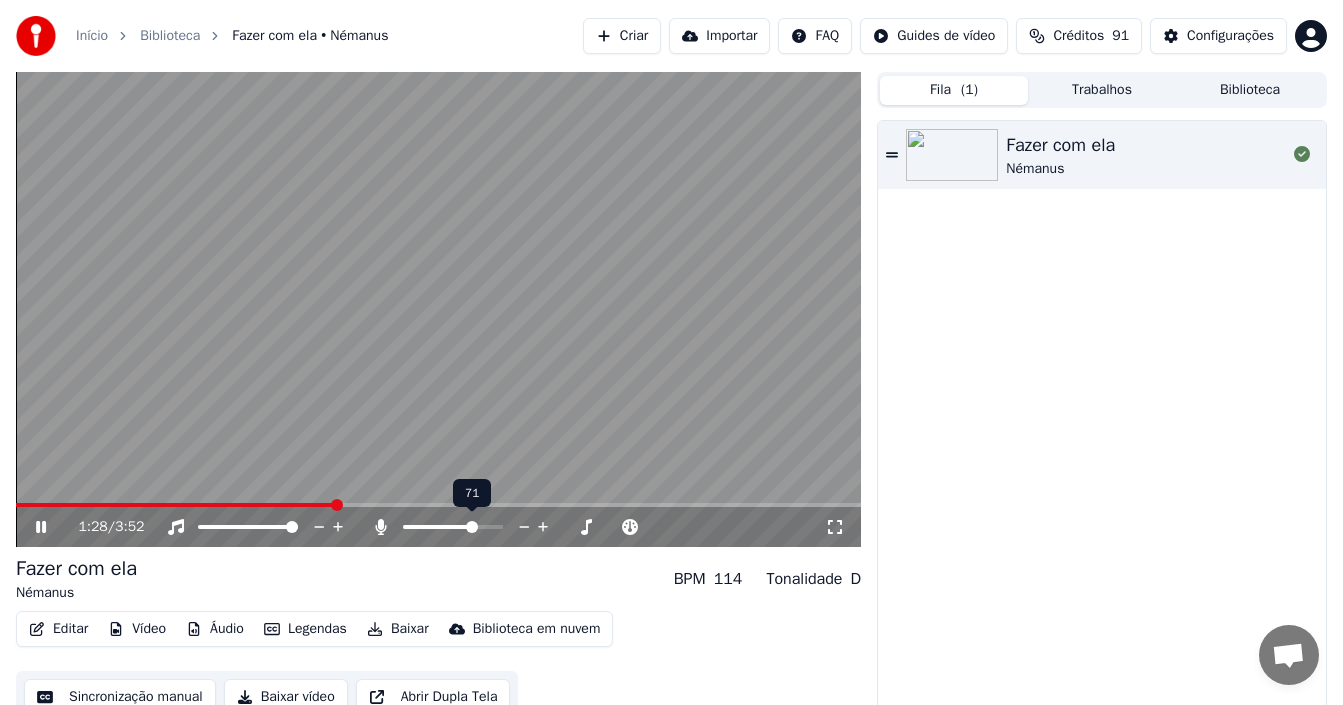 click at bounding box center (472, 527) 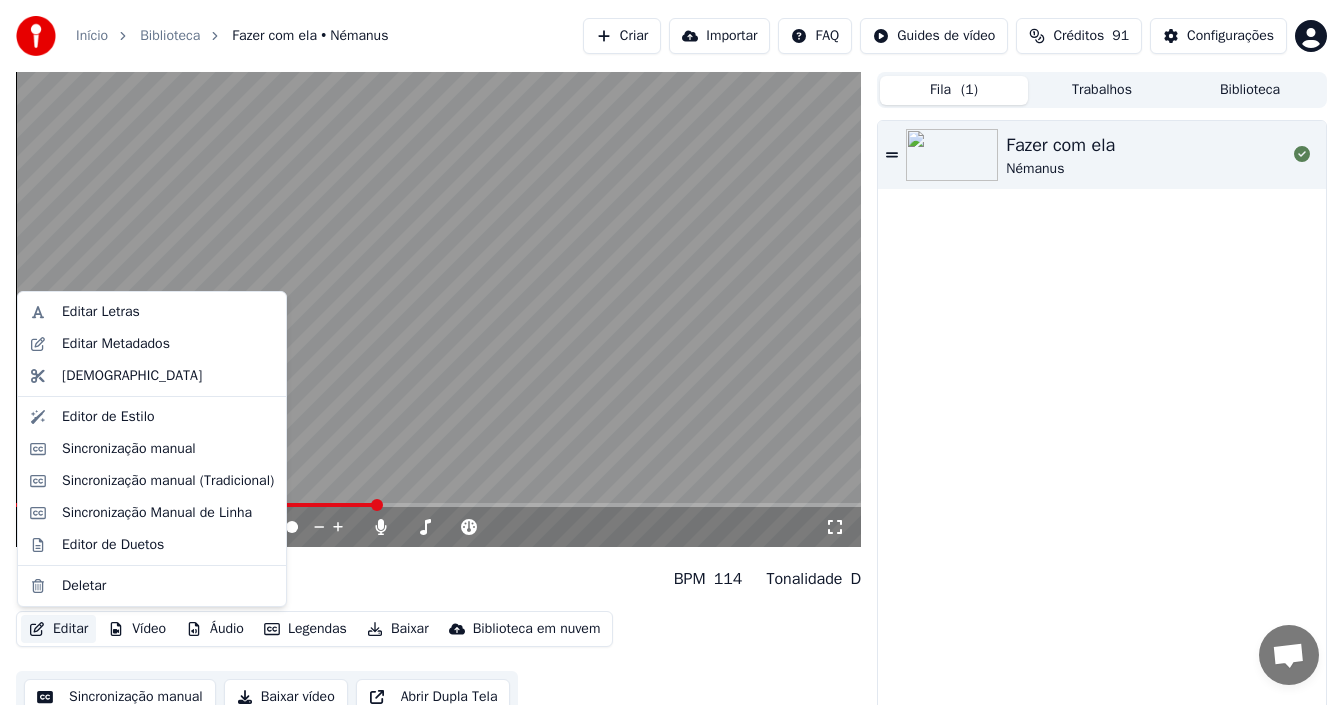 click on "Editar" at bounding box center (58, 629) 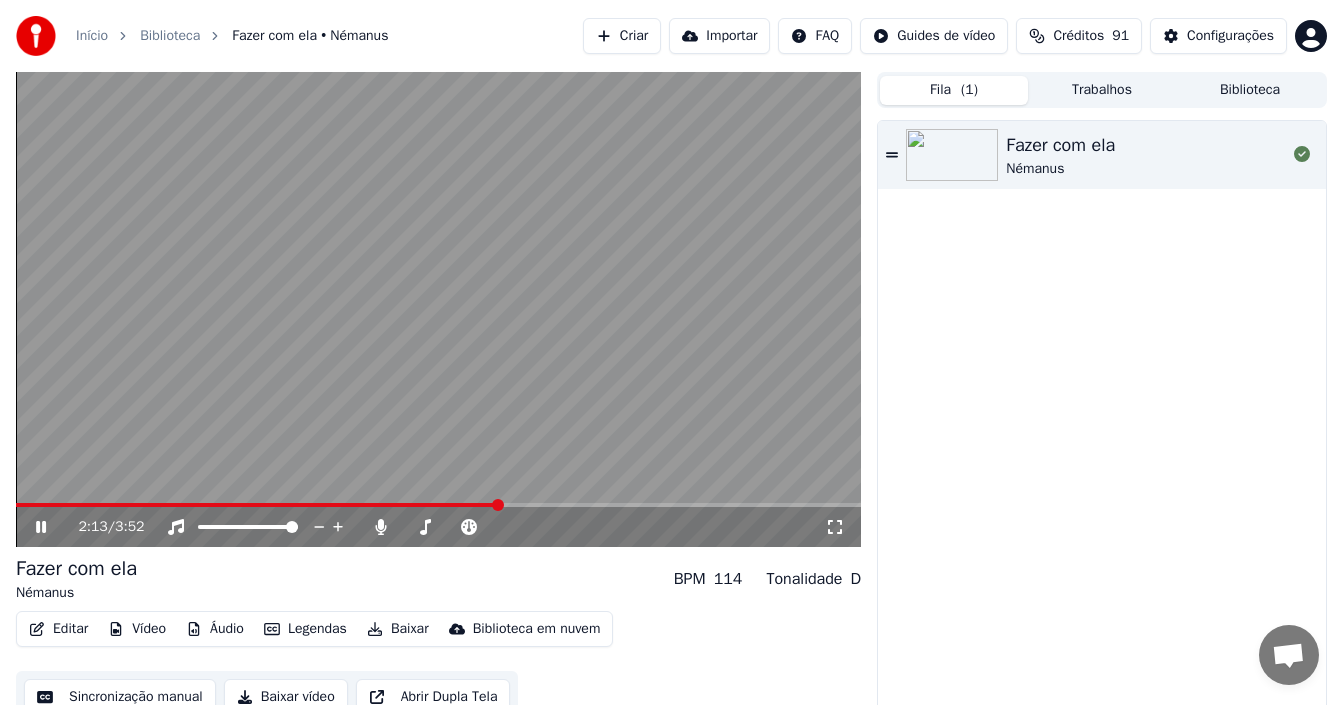 click on "Fazer com ela [PERSON_NAME]" at bounding box center (1102, 419) 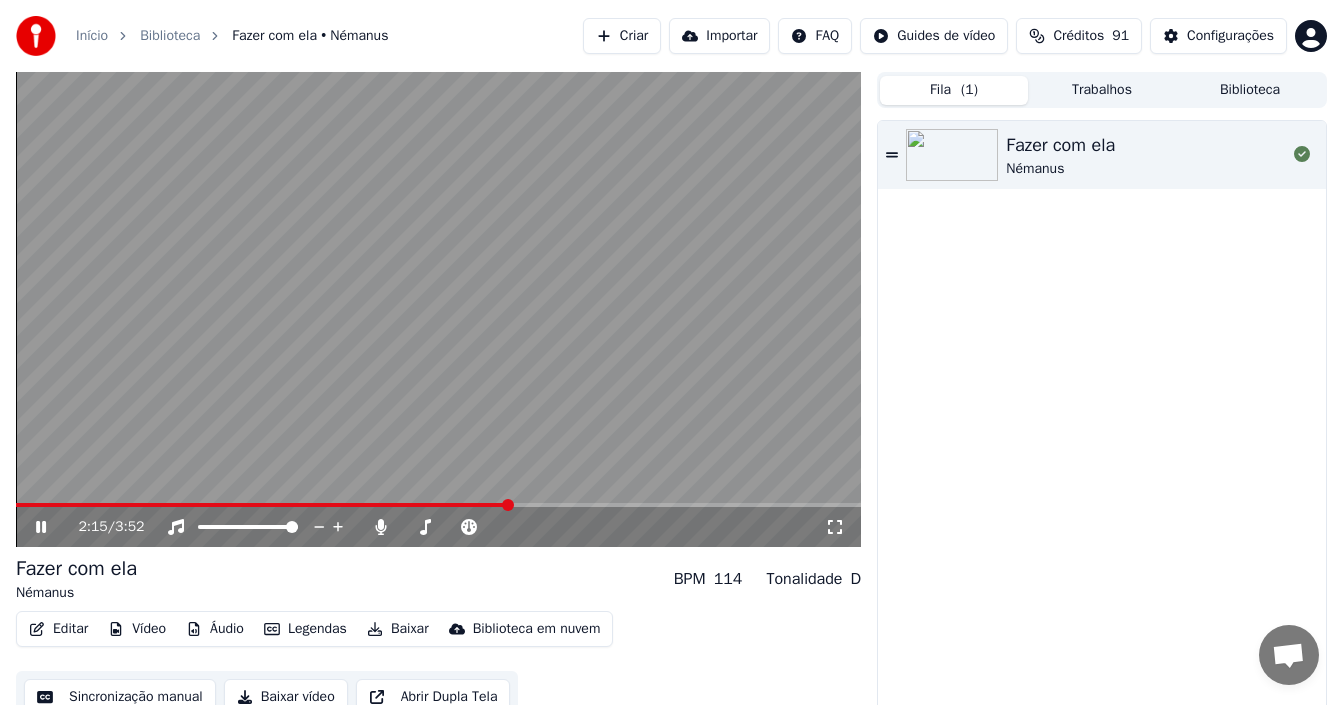 click 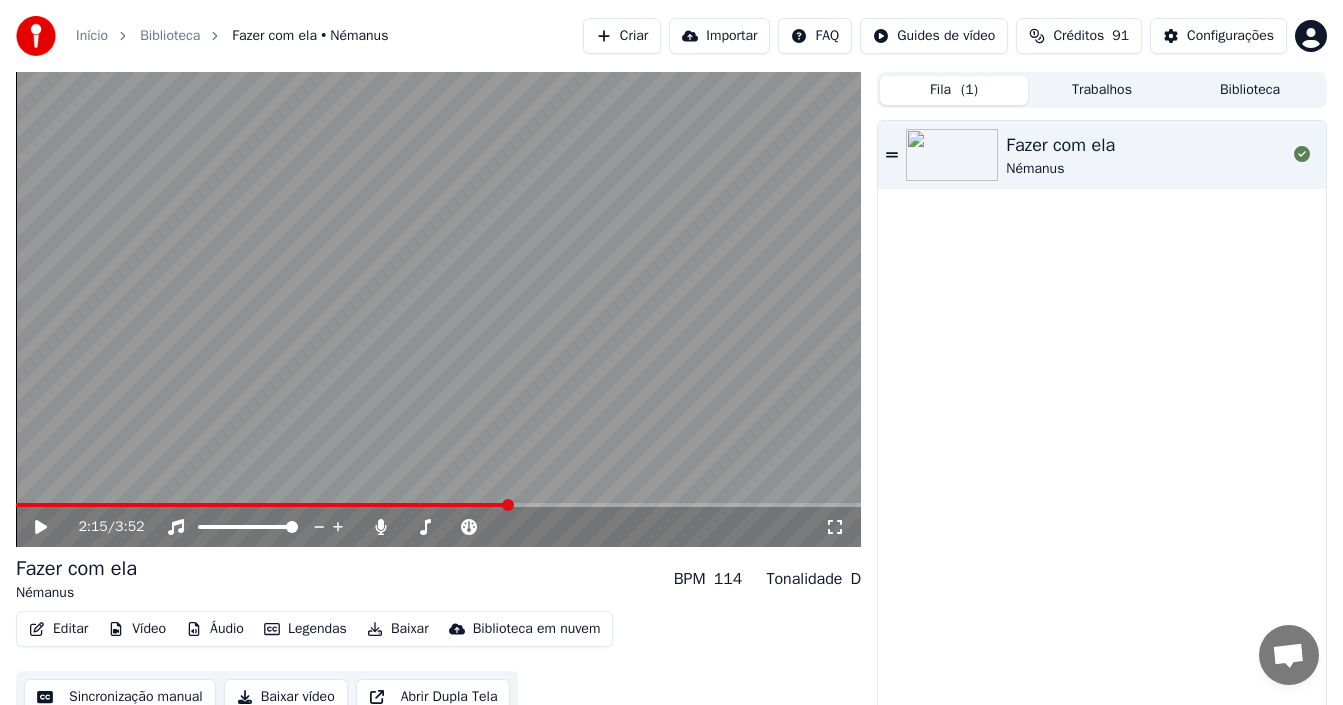 click at bounding box center (438, 309) 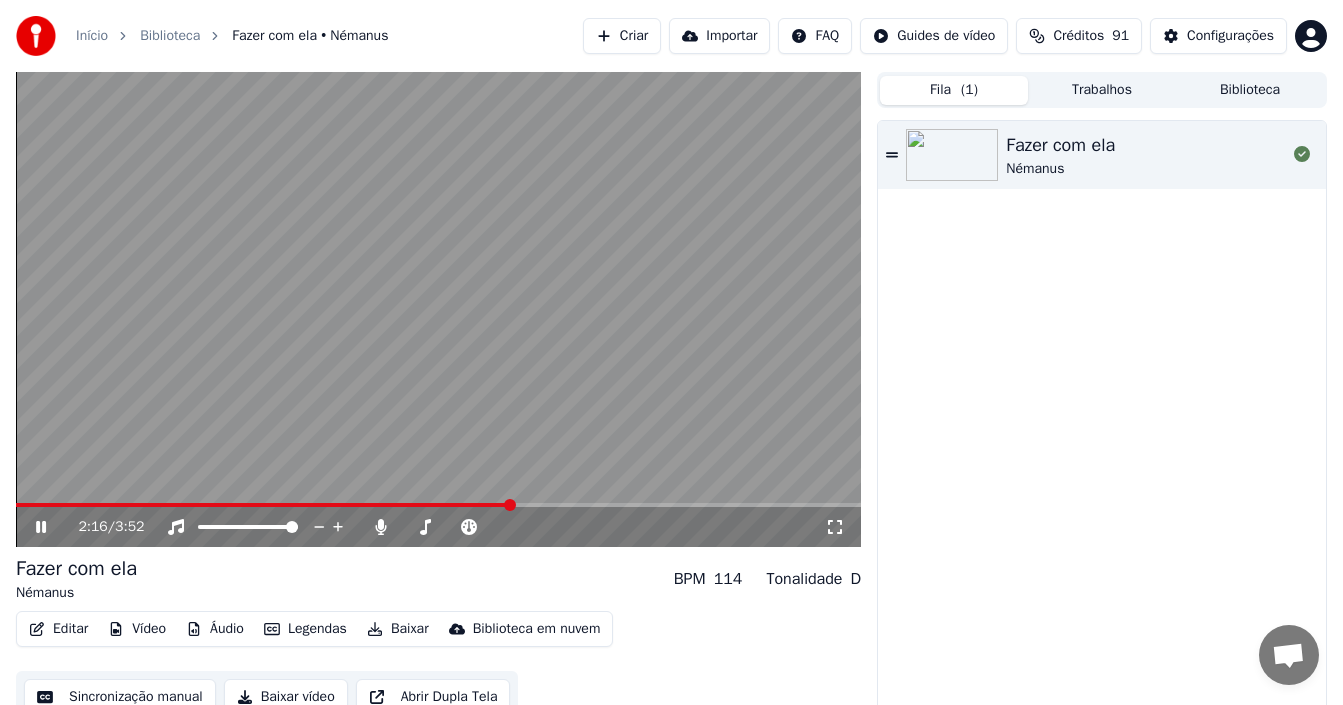 click at bounding box center [438, 309] 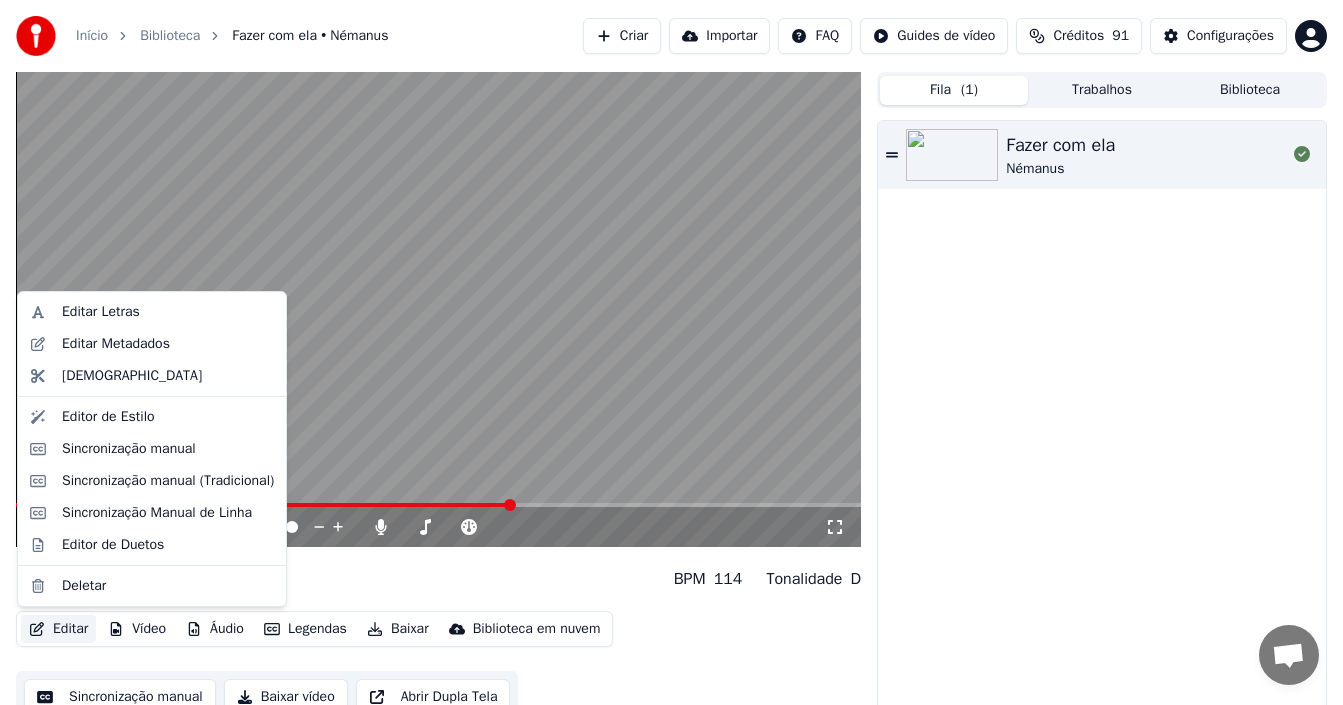 click on "Editar" at bounding box center (58, 629) 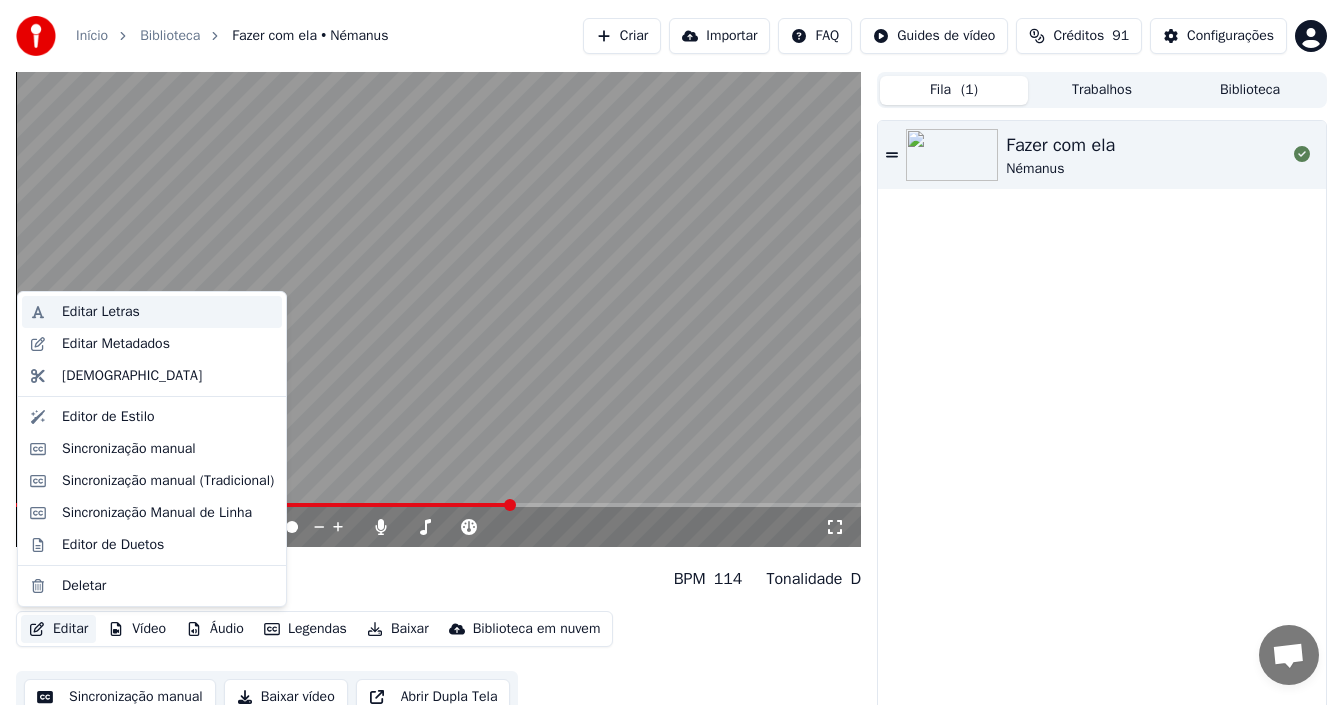 click on "Editar Letras" at bounding box center (101, 312) 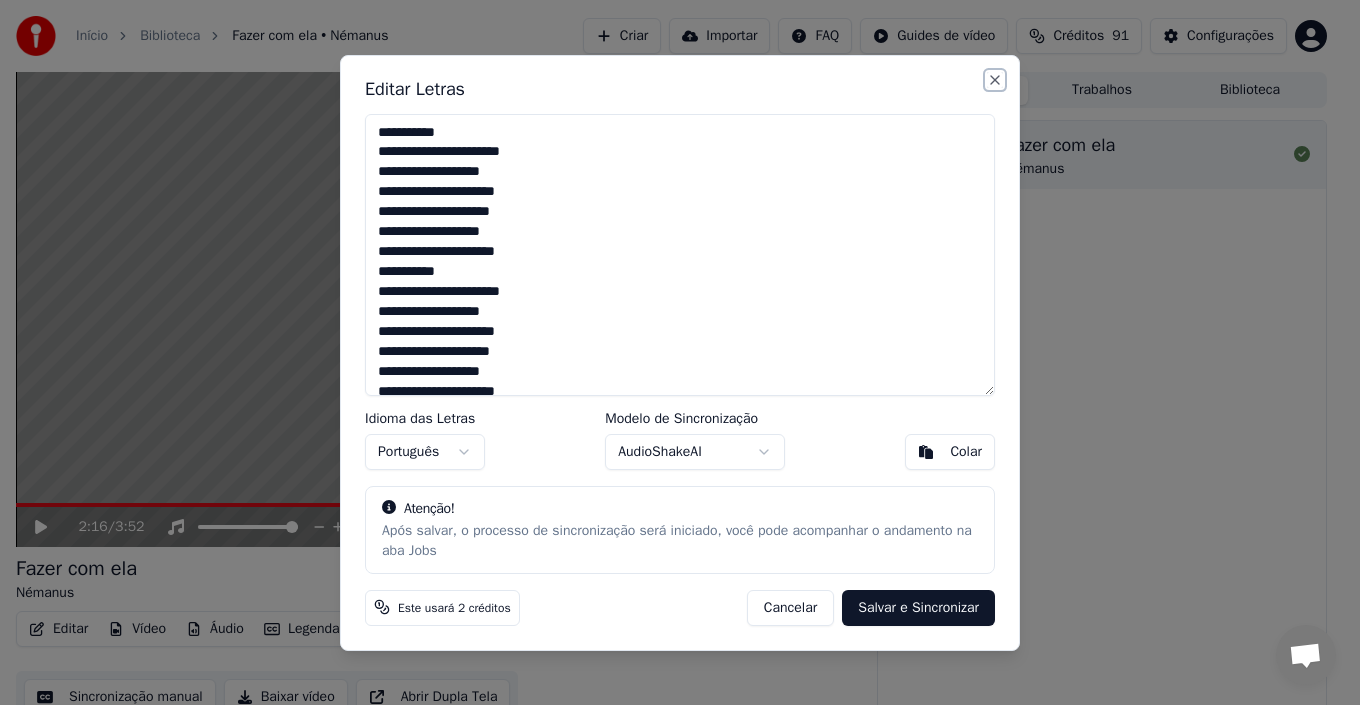 click on "Close" at bounding box center [995, 80] 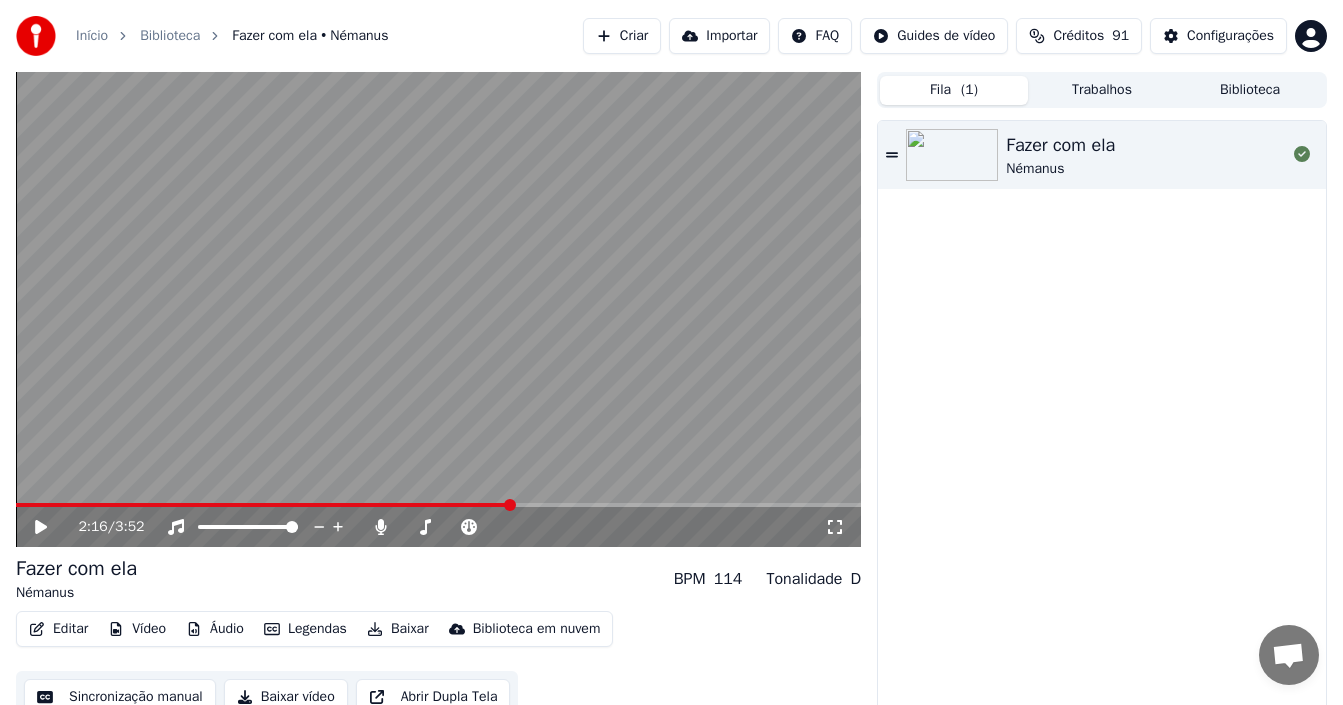 click on "Editar" at bounding box center (58, 629) 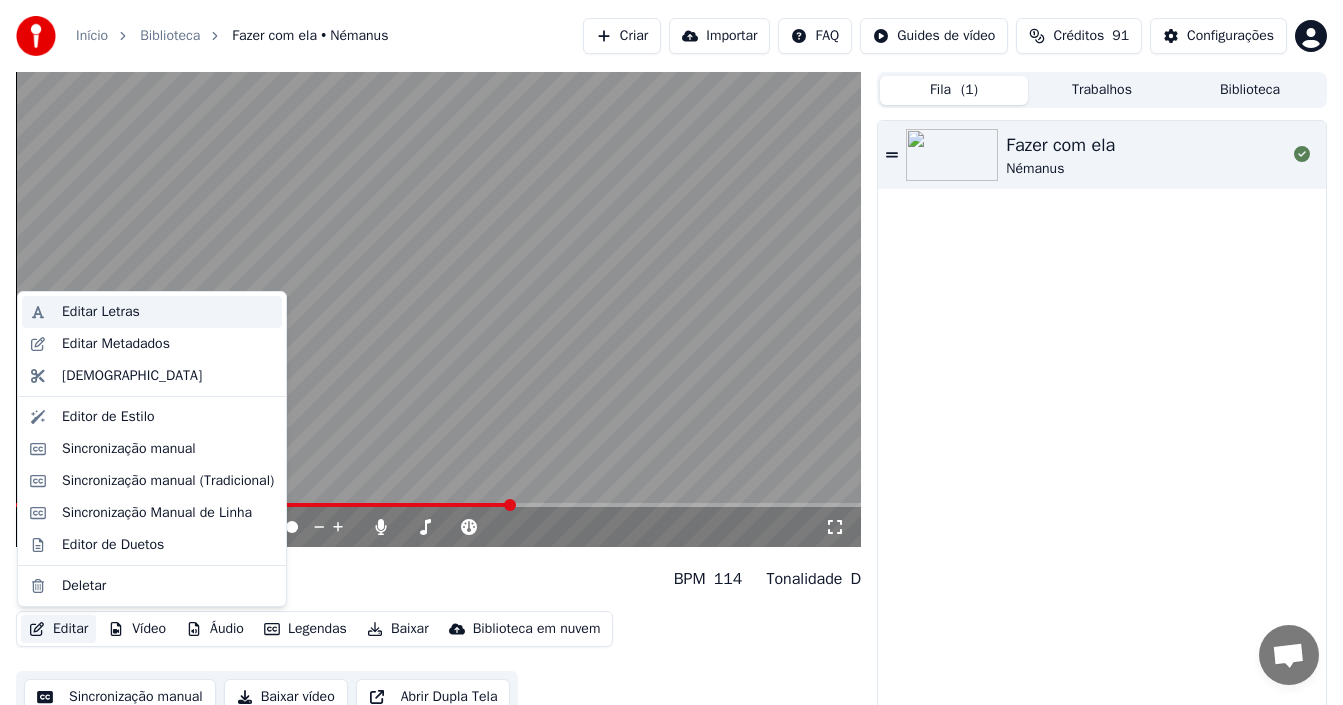 click on "Editar Letras" at bounding box center (101, 312) 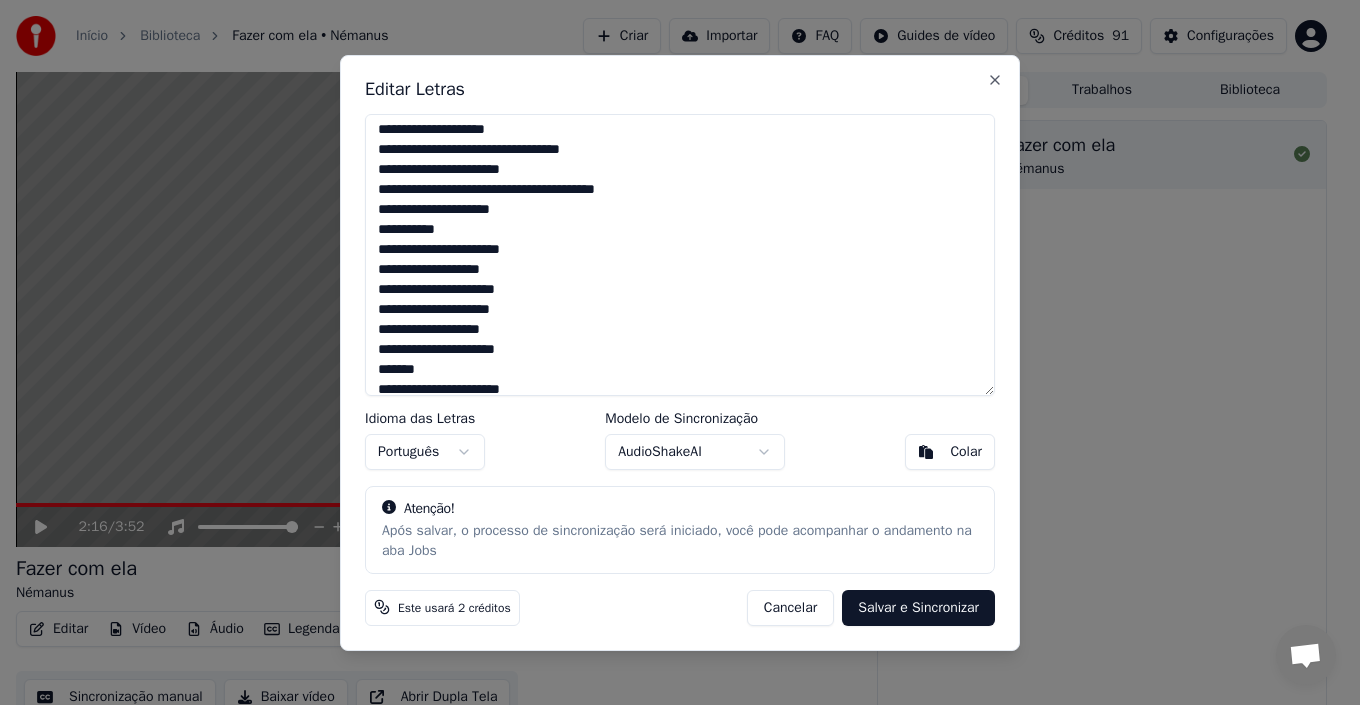 scroll, scrollTop: 855, scrollLeft: 0, axis: vertical 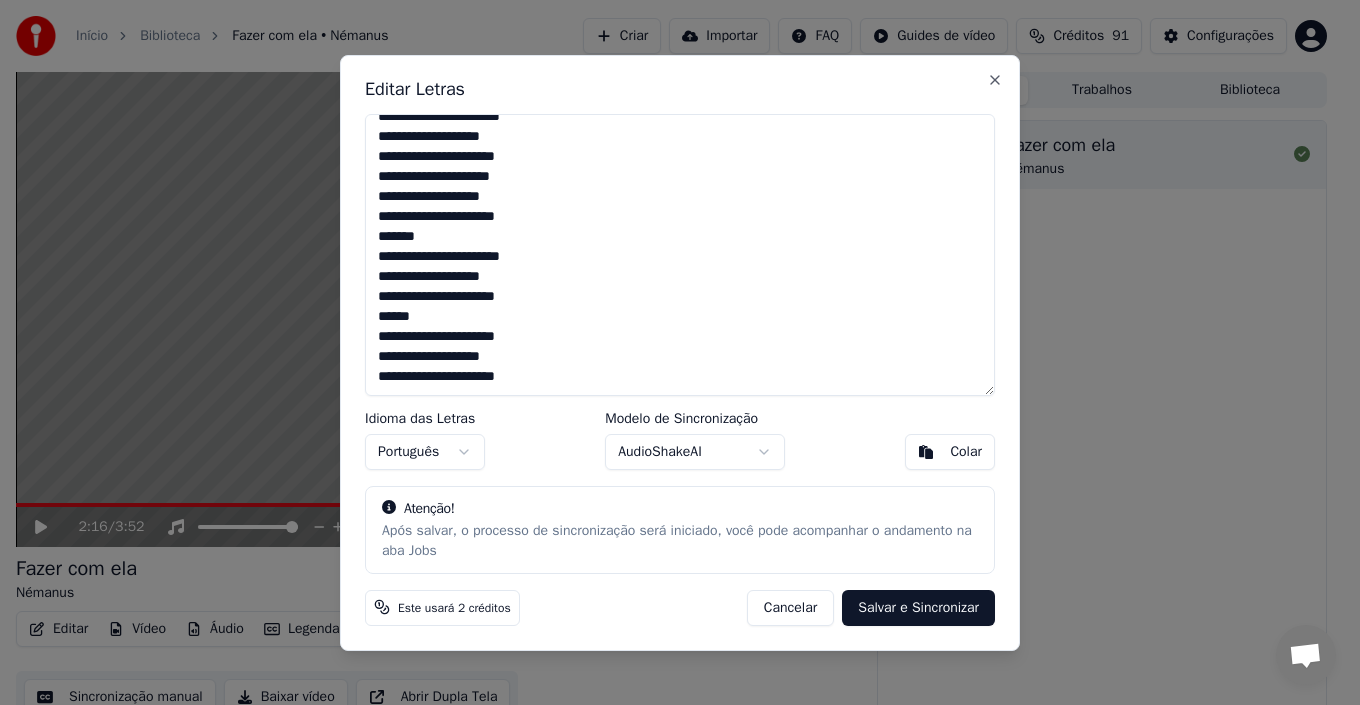 drag, startPoint x: 378, startPoint y: 133, endPoint x: 720, endPoint y: 510, distance: 509.01178 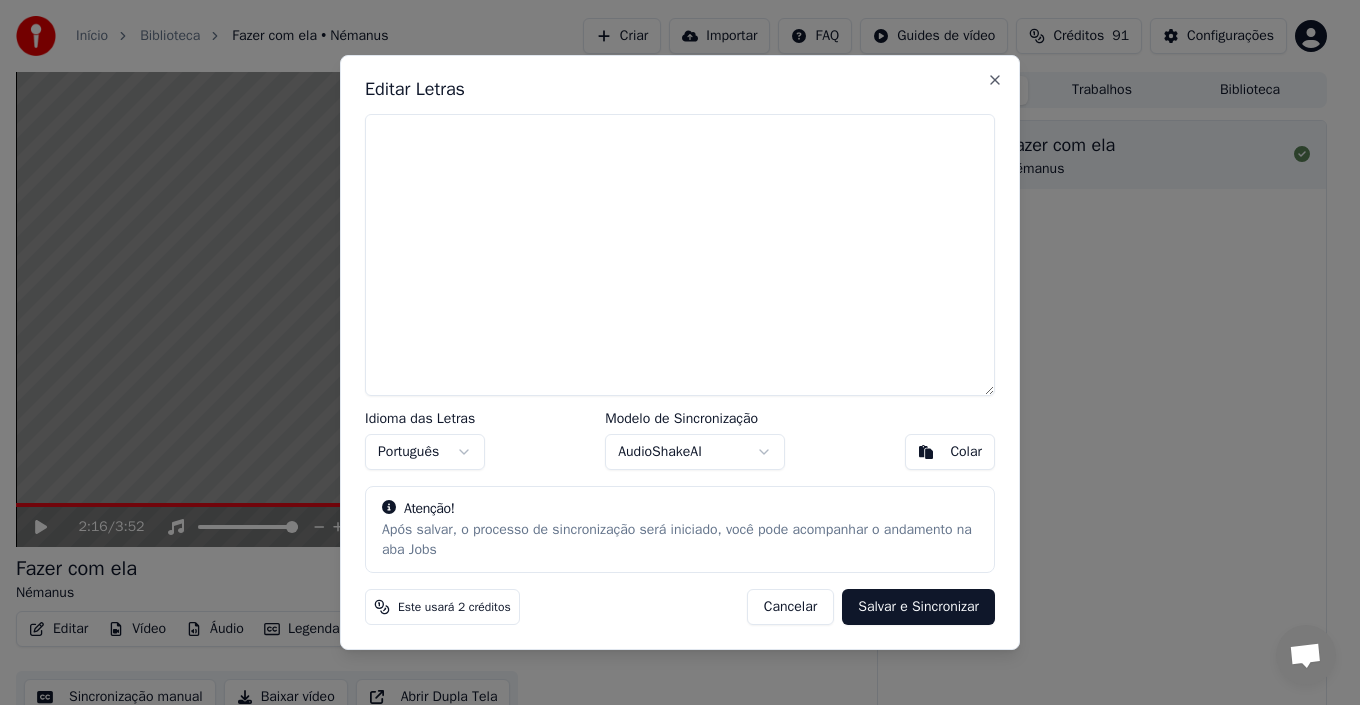 scroll, scrollTop: 0, scrollLeft: 0, axis: both 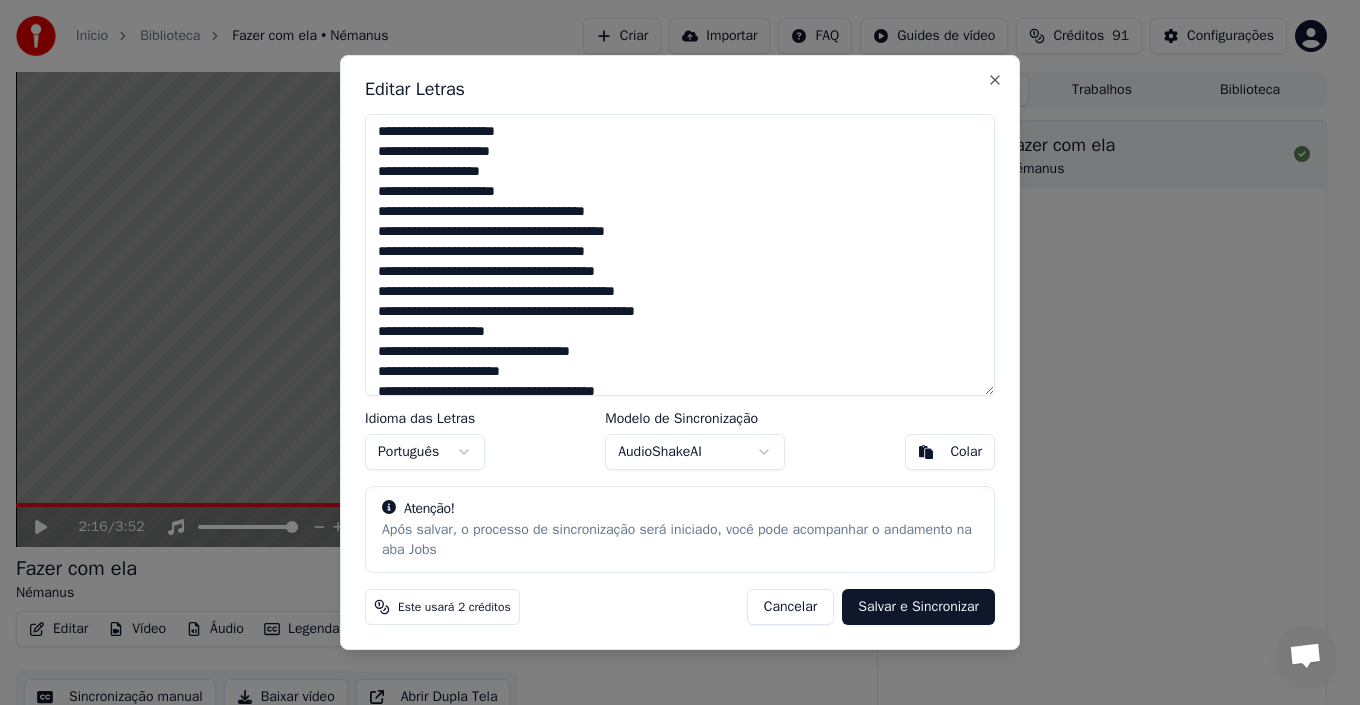 click on "Salvar e Sincronizar" at bounding box center (918, 607) 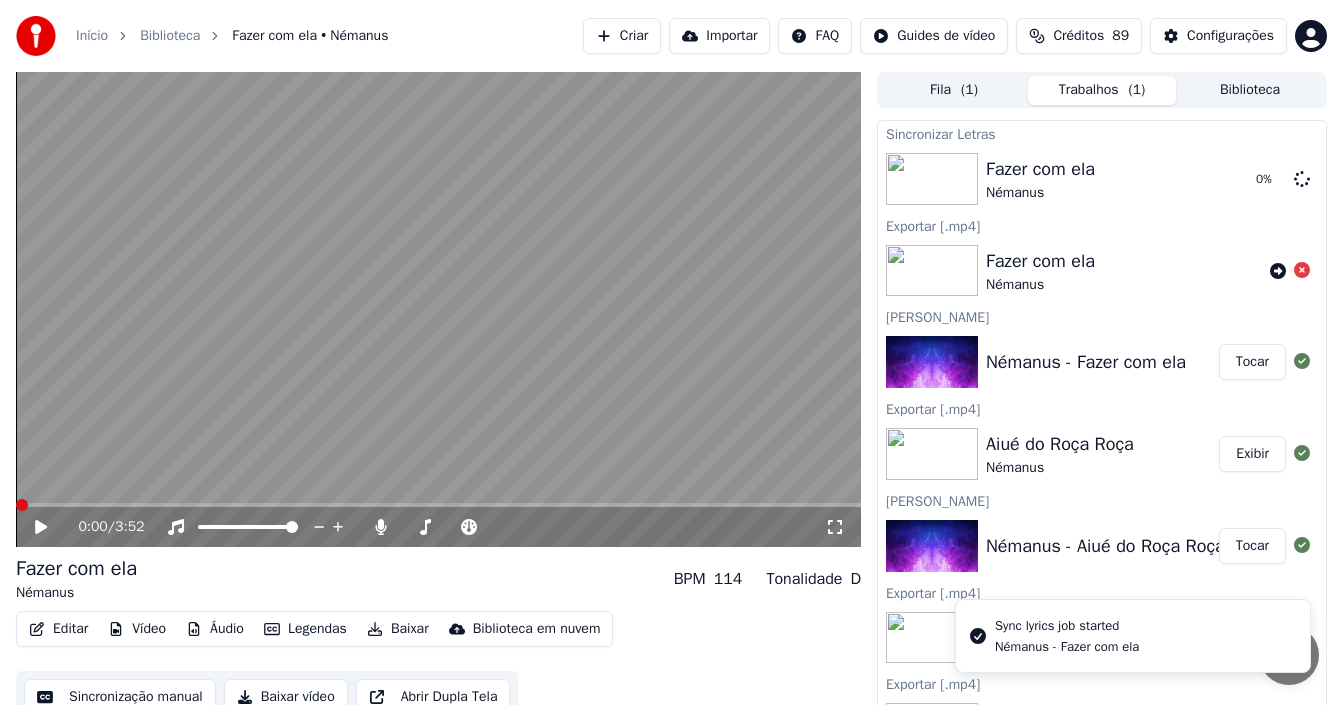 click at bounding box center [22, 505] 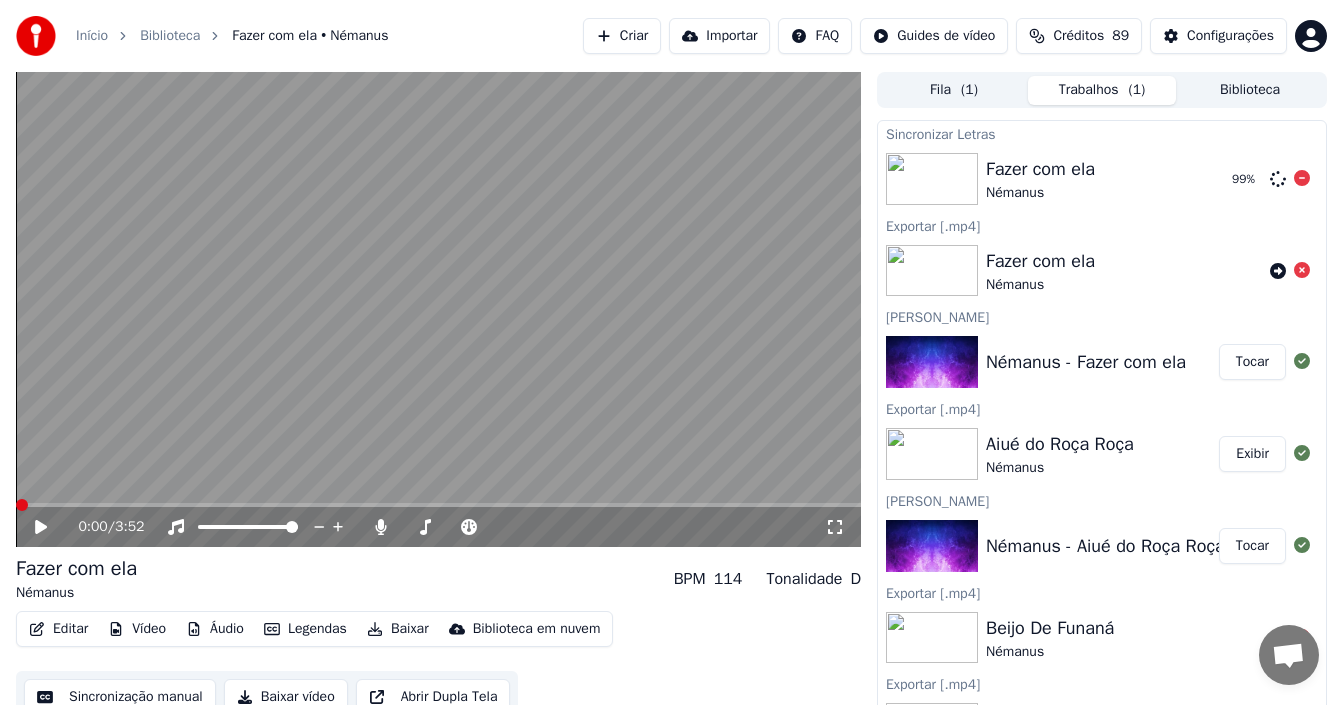 click on "Fazer com ela" at bounding box center (1040, 169) 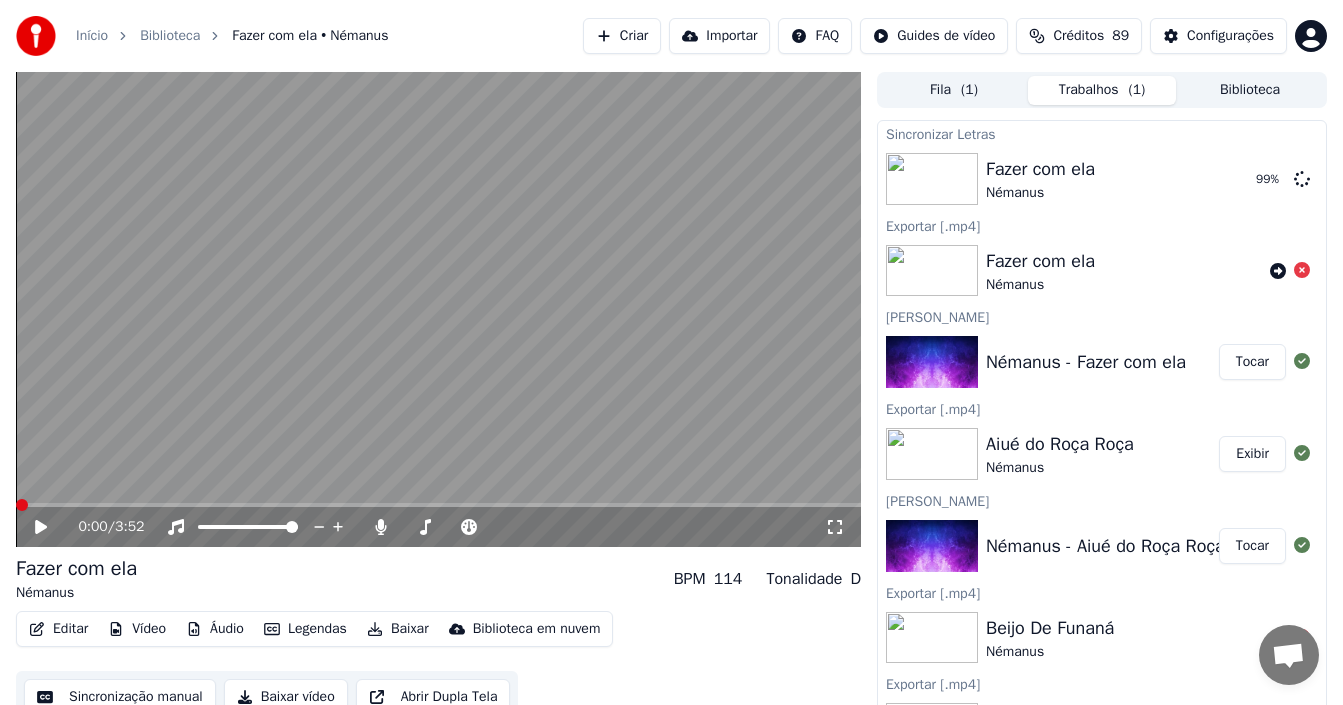 click on "Início Biblioteca Fazer com ela • Némanus Criar Importar FAQ Guides de vídeo Créditos 89 Configurações" at bounding box center [671, 36] 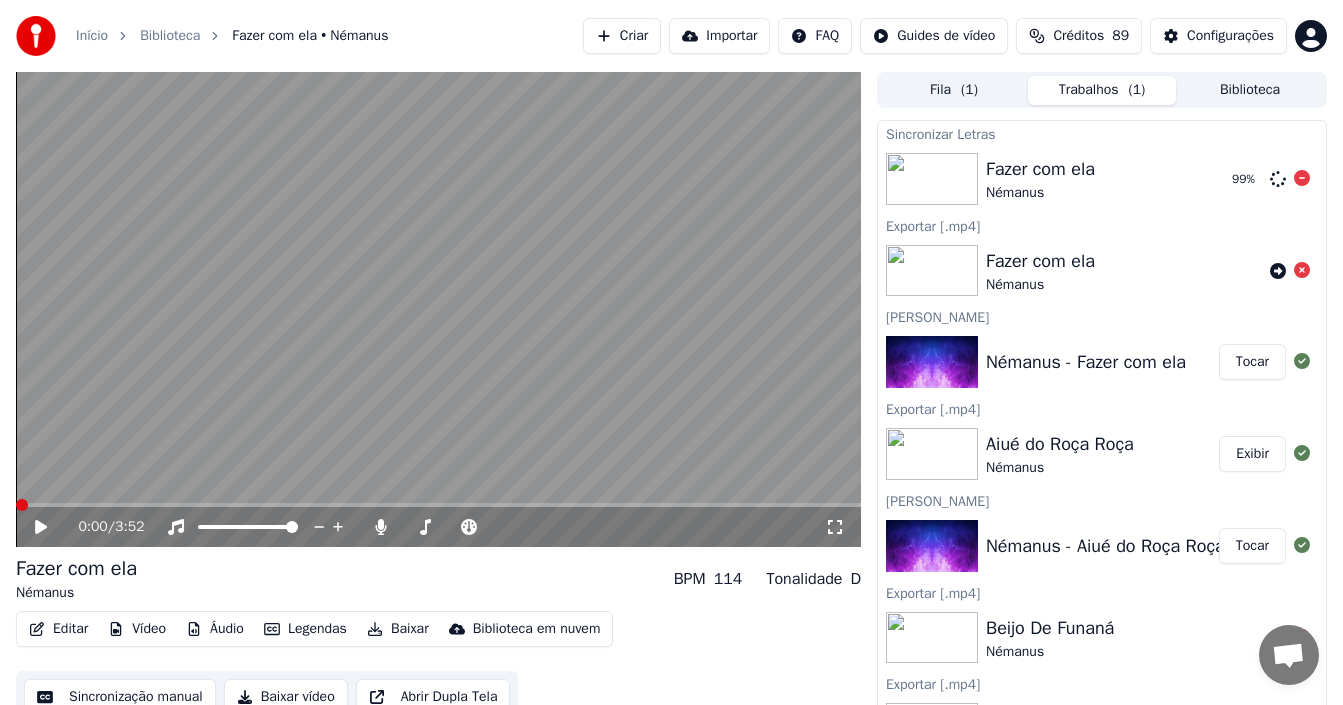 click on "Fazer com ela" at bounding box center [1040, 169] 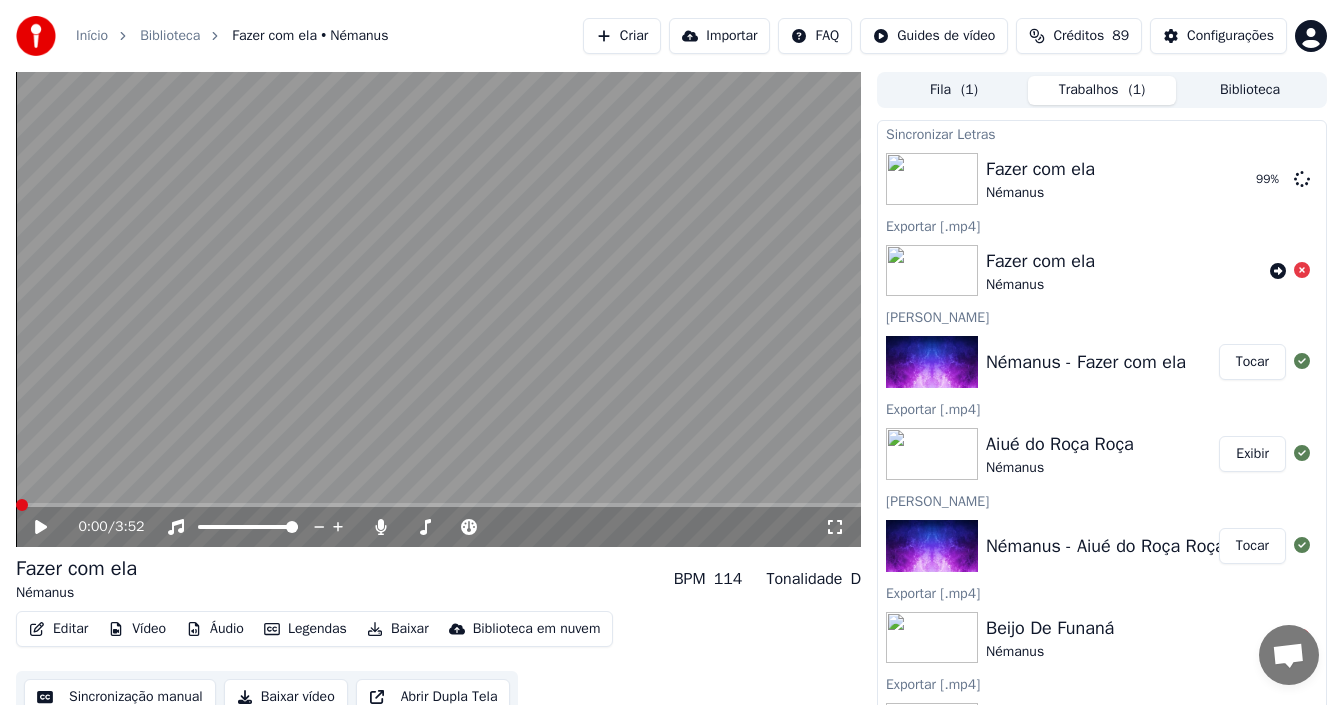 click 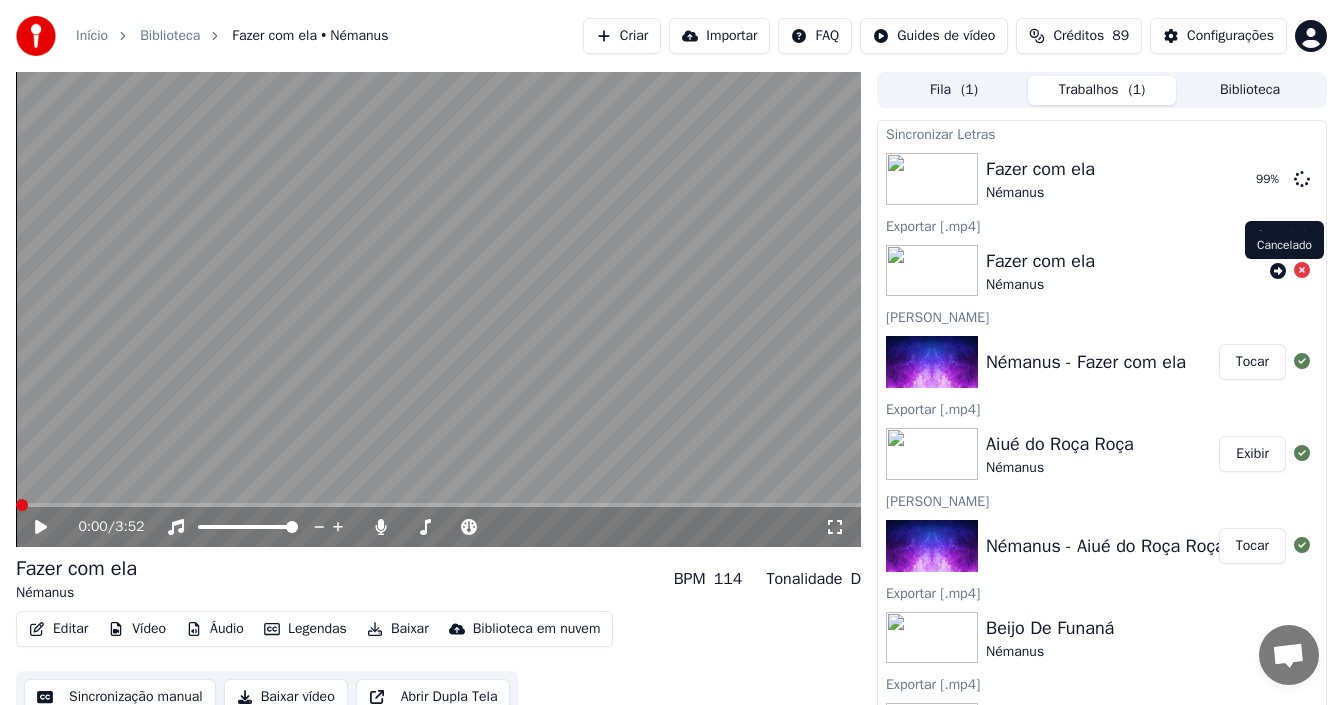click 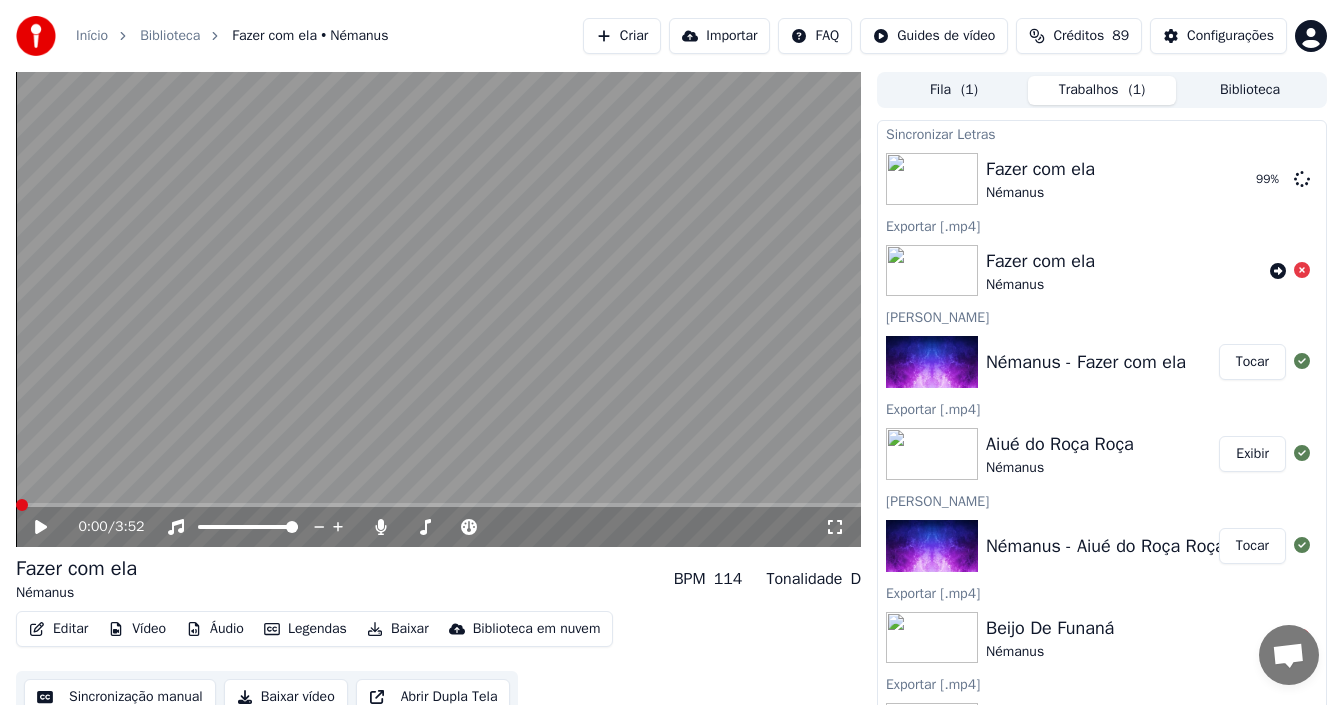 click on "0:00  /  3:52" at bounding box center (438, 527) 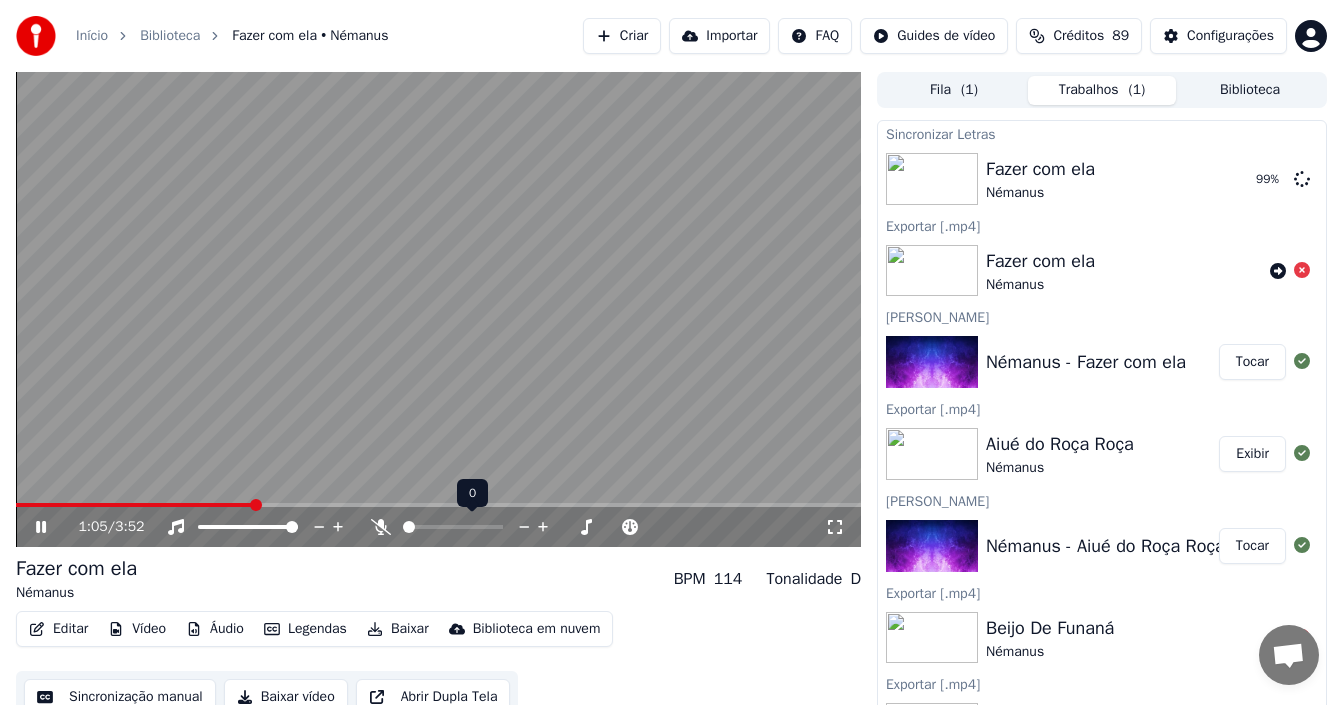 click at bounding box center (409, 527) 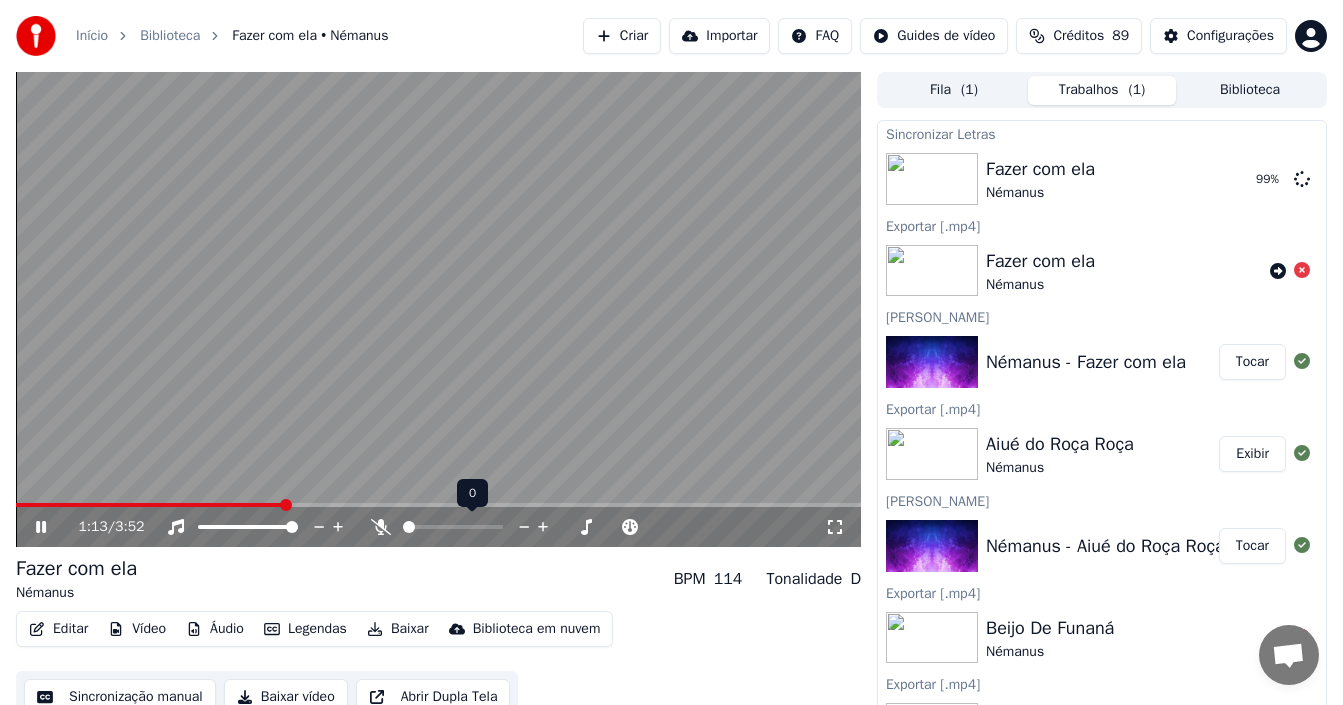 click at bounding box center [471, 527] 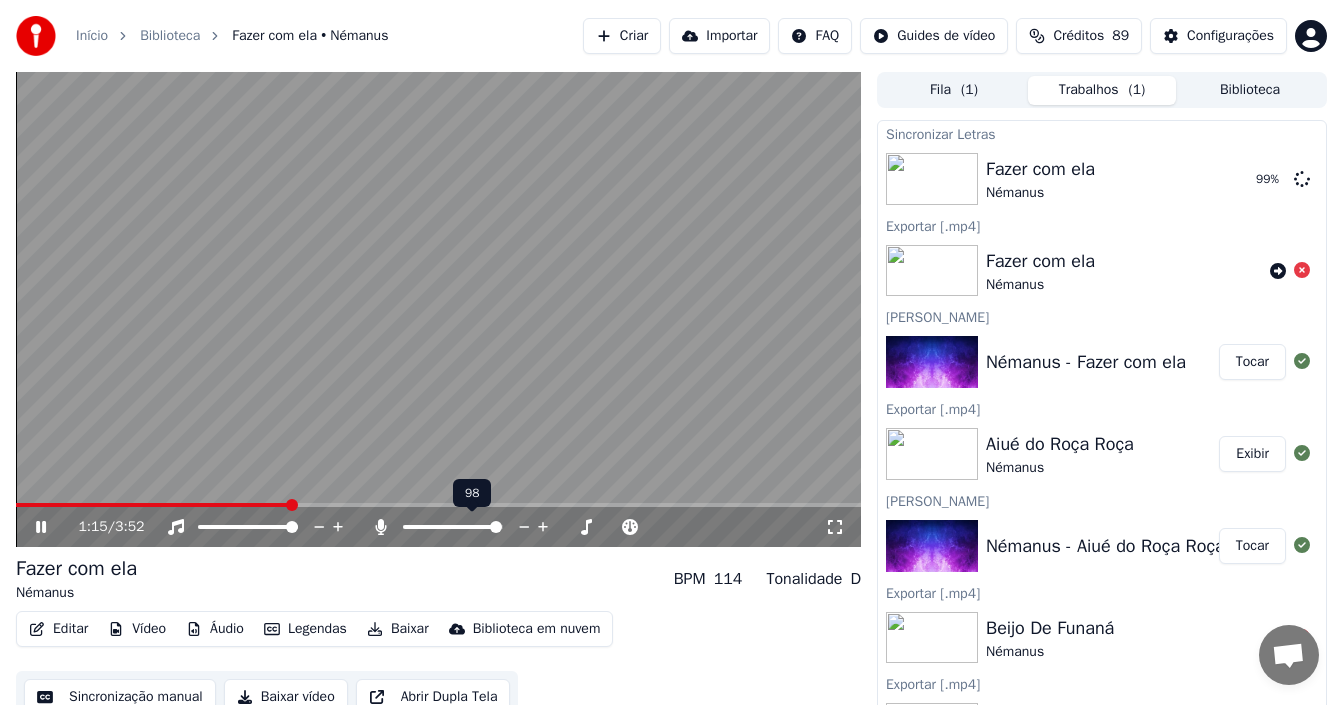 click at bounding box center [453, 527] 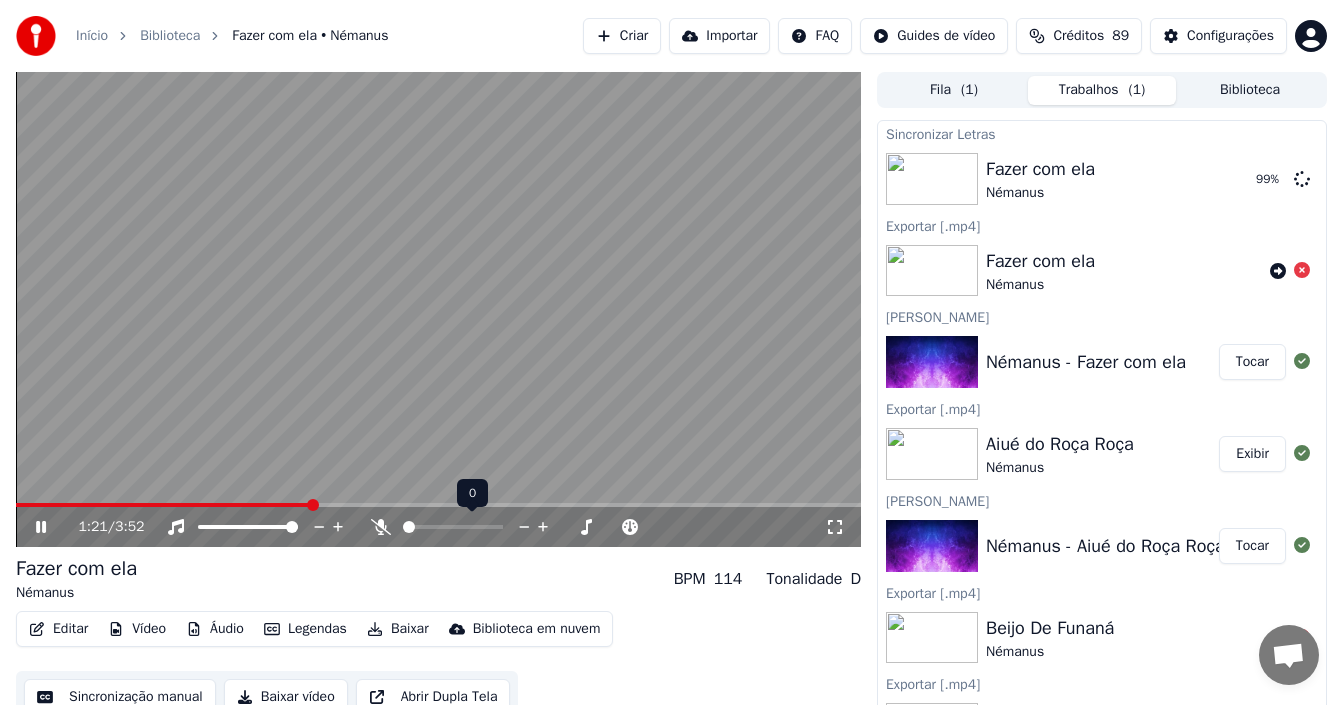 click at bounding box center (409, 527) 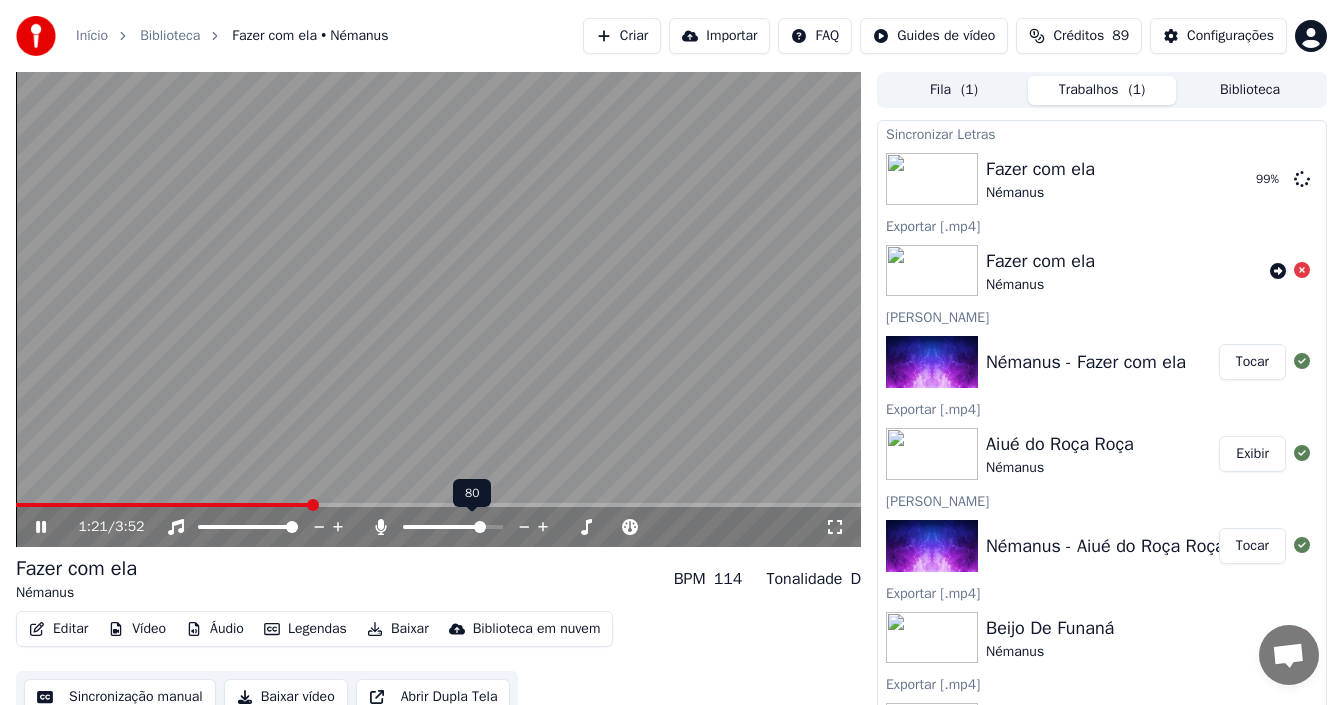 click at bounding box center (480, 527) 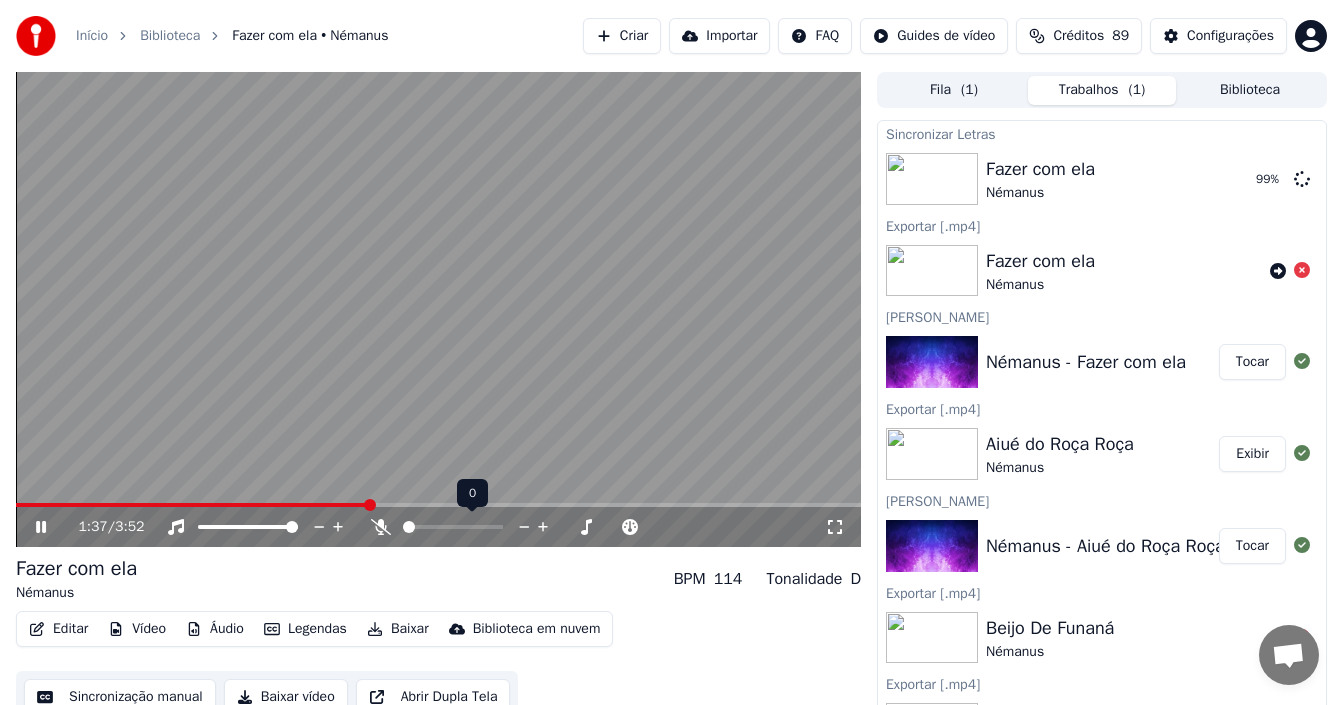 click at bounding box center [409, 527] 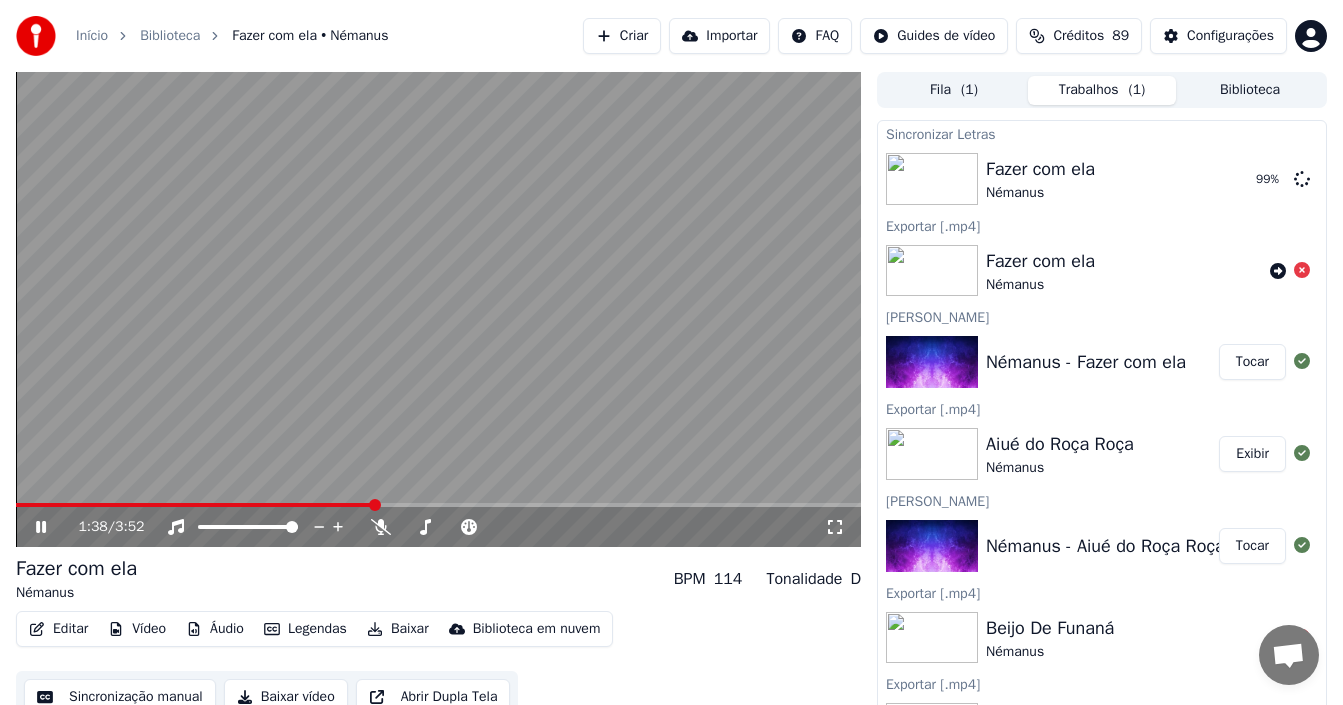 click 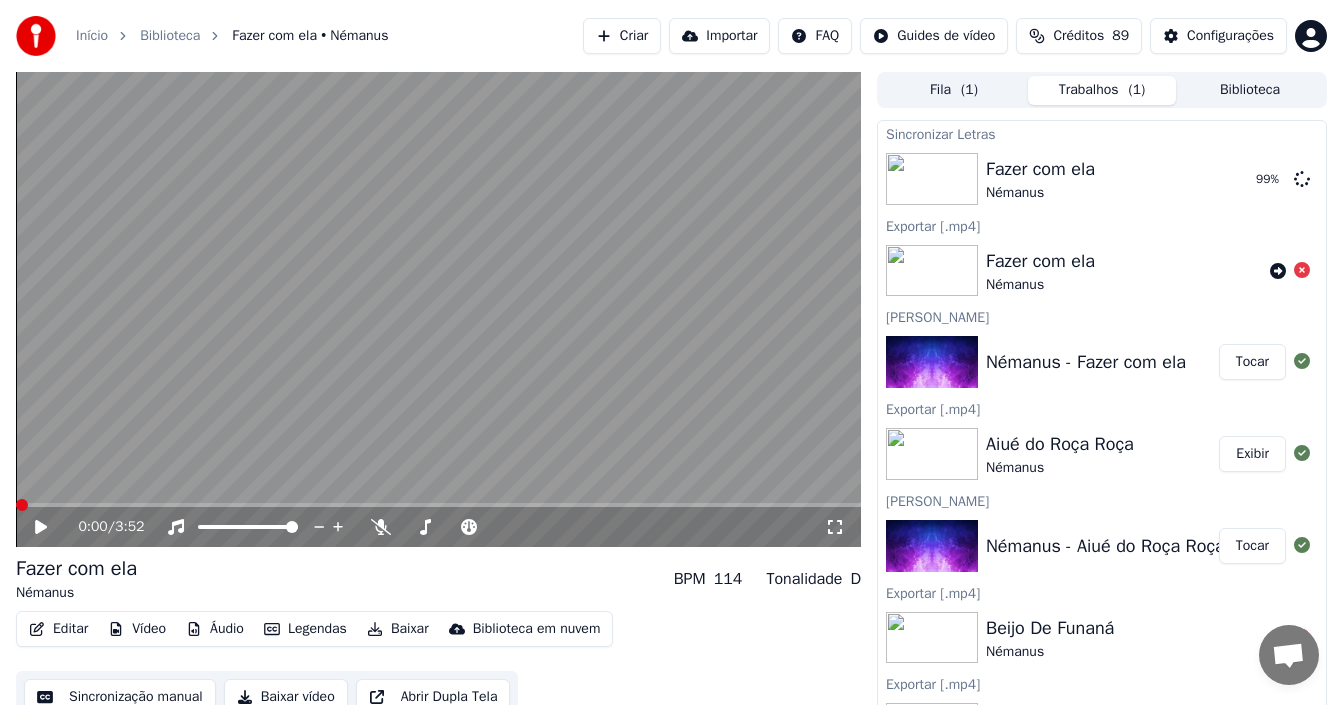 click at bounding box center (22, 505) 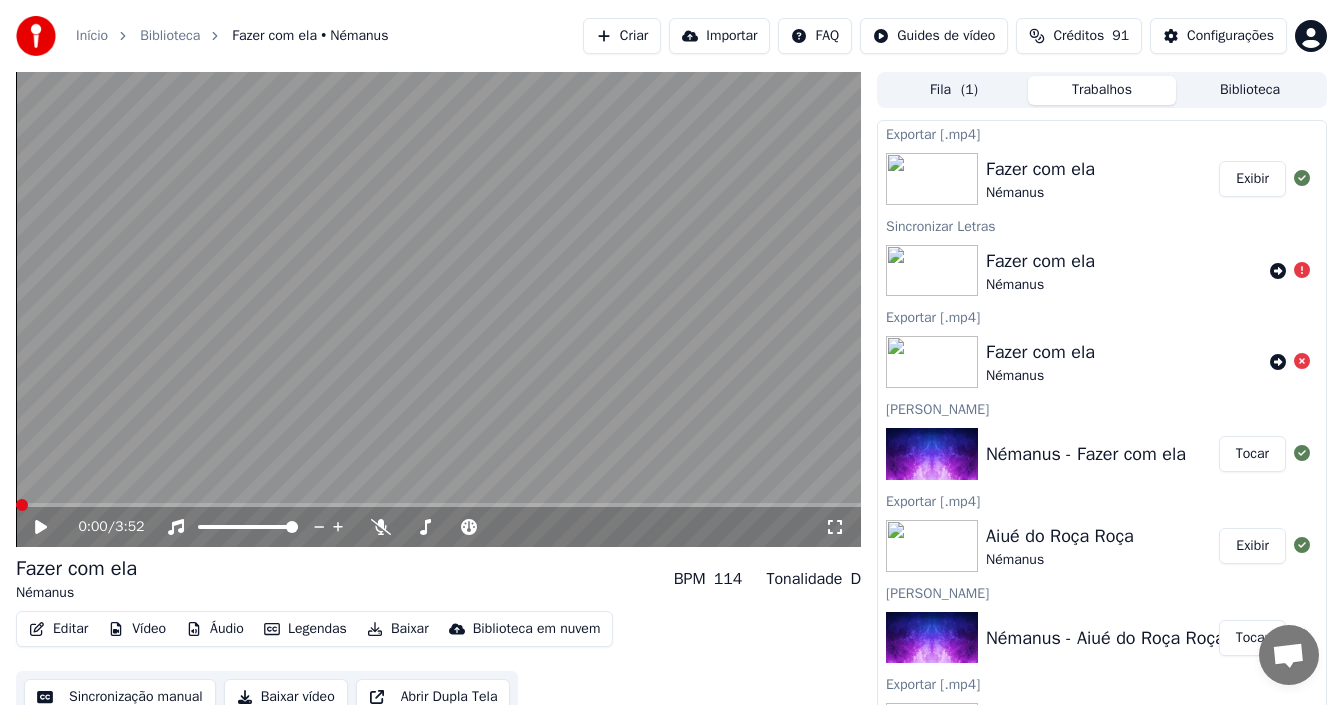 click on "Exibir" at bounding box center (1252, 179) 